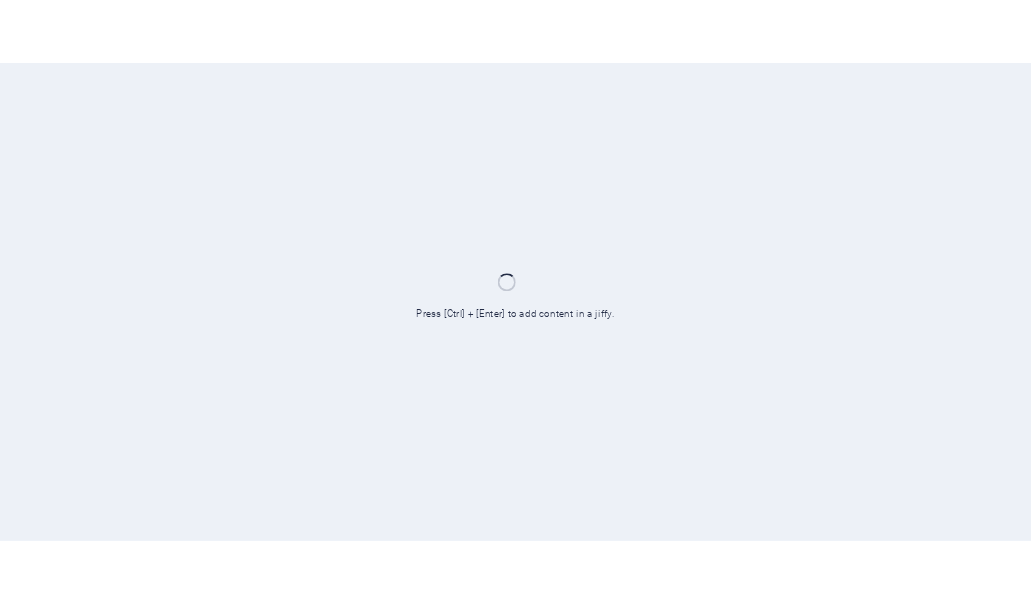scroll, scrollTop: 0, scrollLeft: 0, axis: both 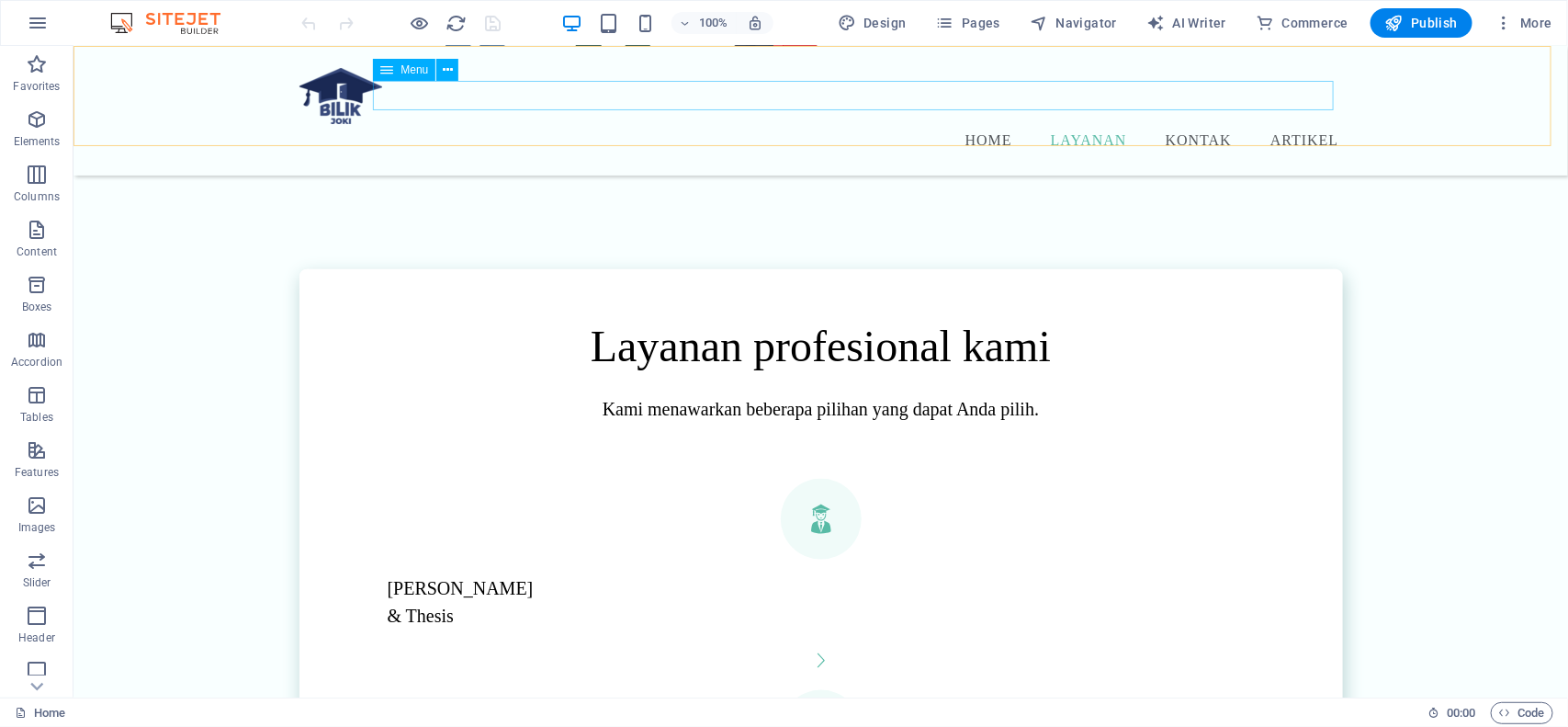 click on "Home Layanan Kontak Artikel" at bounding box center [820, 138] 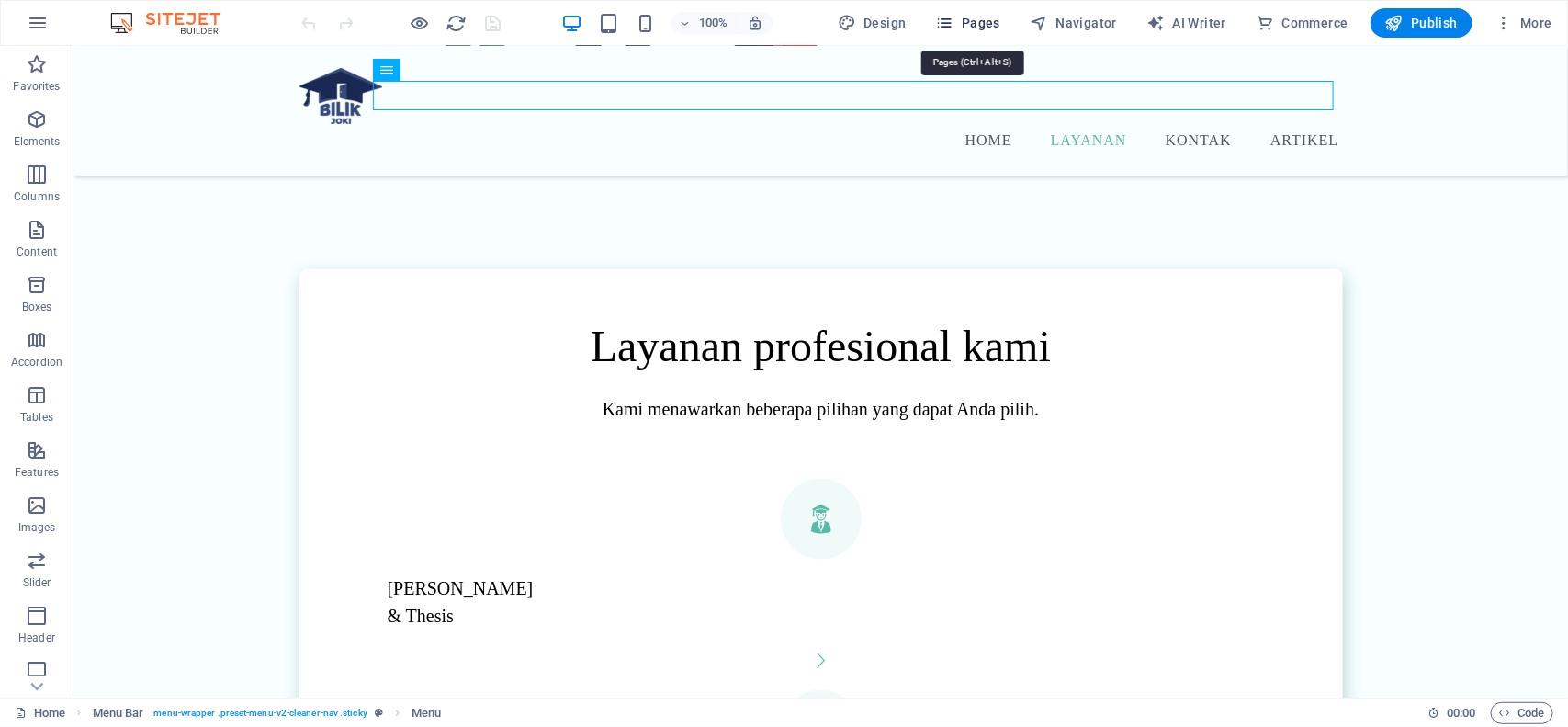 click at bounding box center (945, 23) 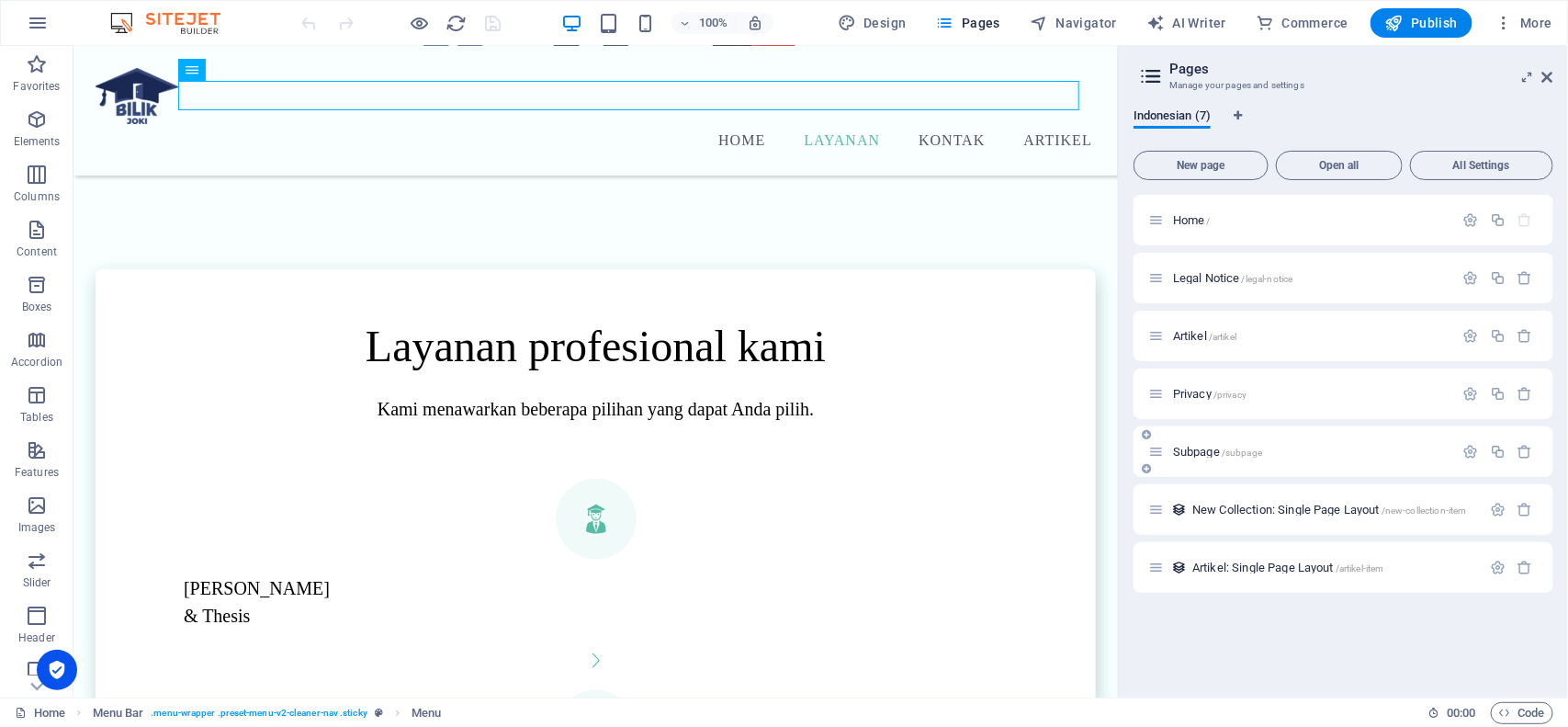 click on "Subpage /subpage" at bounding box center (1217, 451) 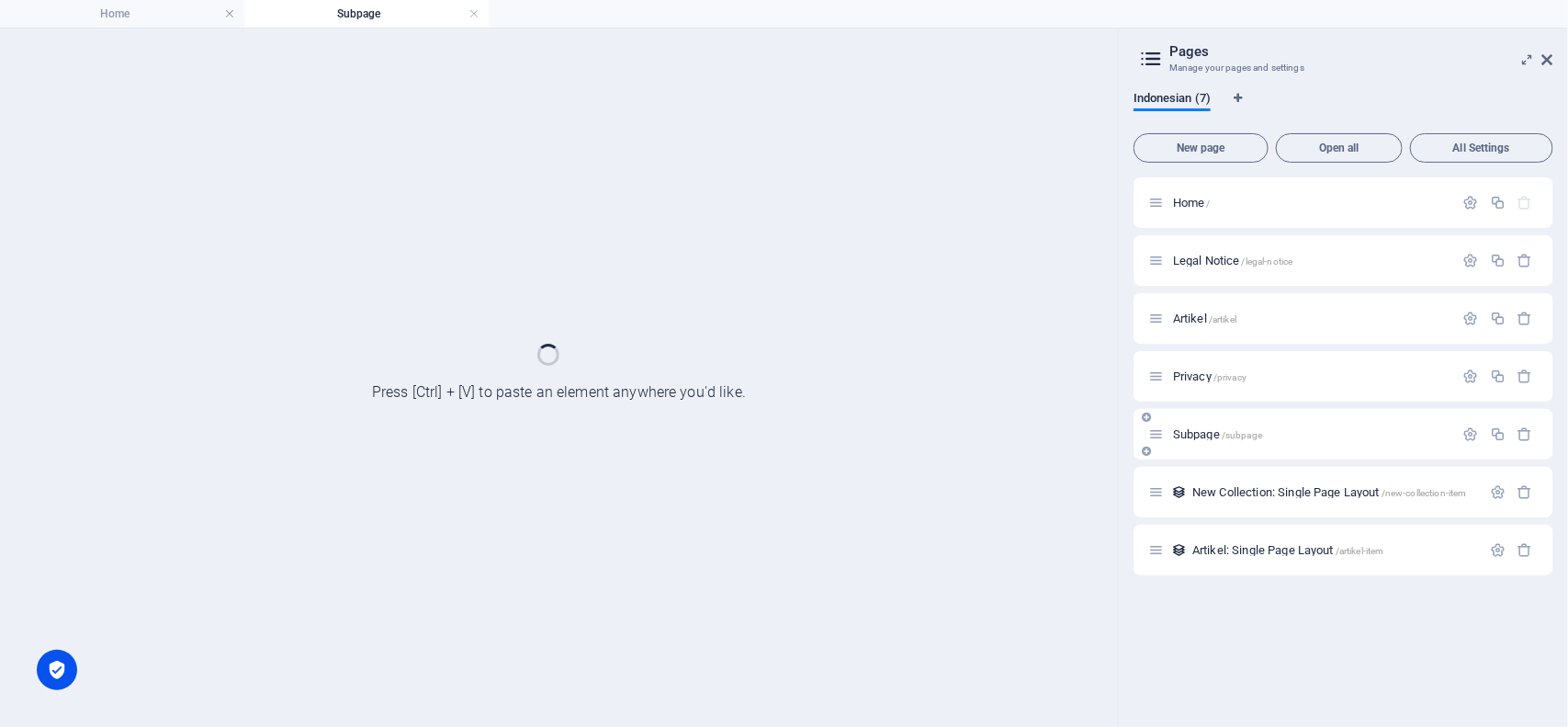 scroll, scrollTop: 0, scrollLeft: 0, axis: both 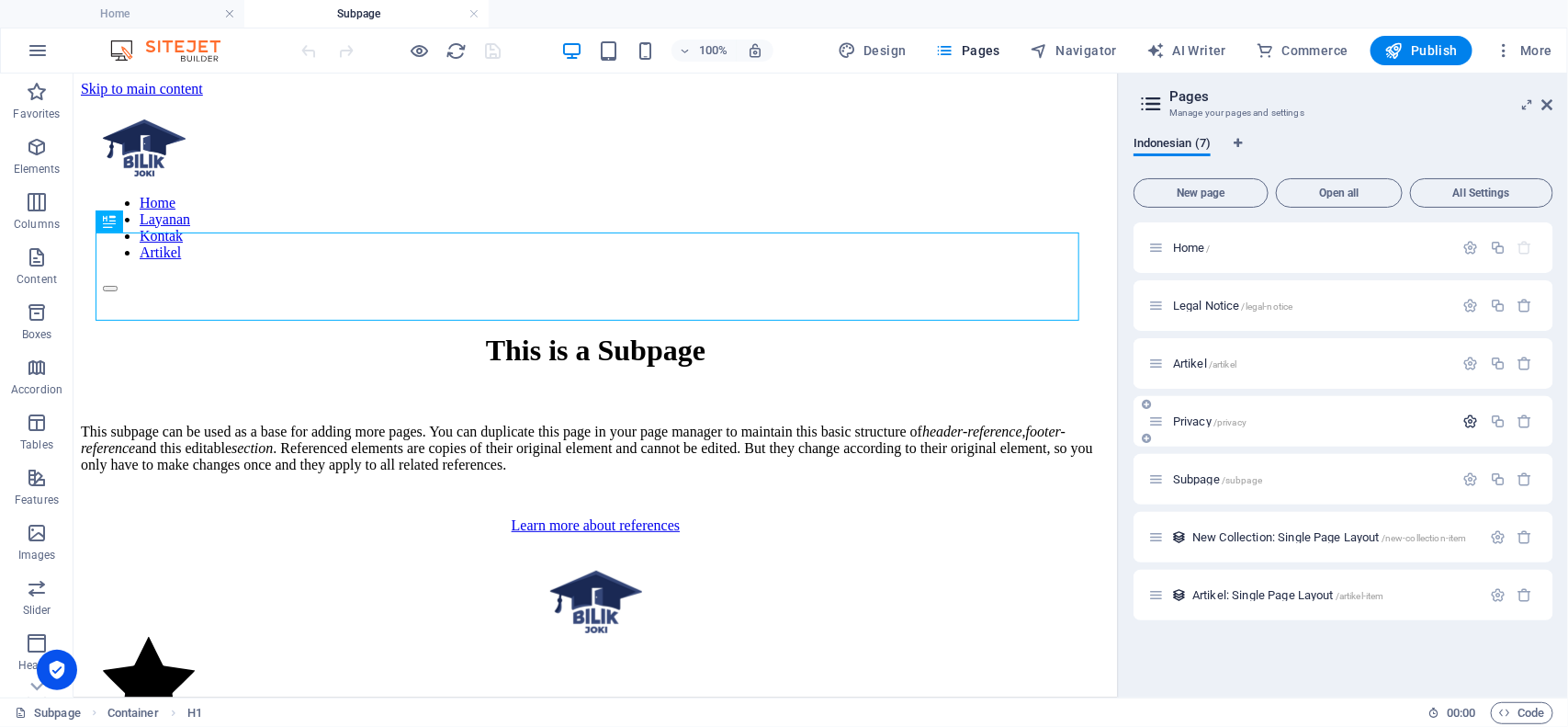 click at bounding box center [1471, 421] 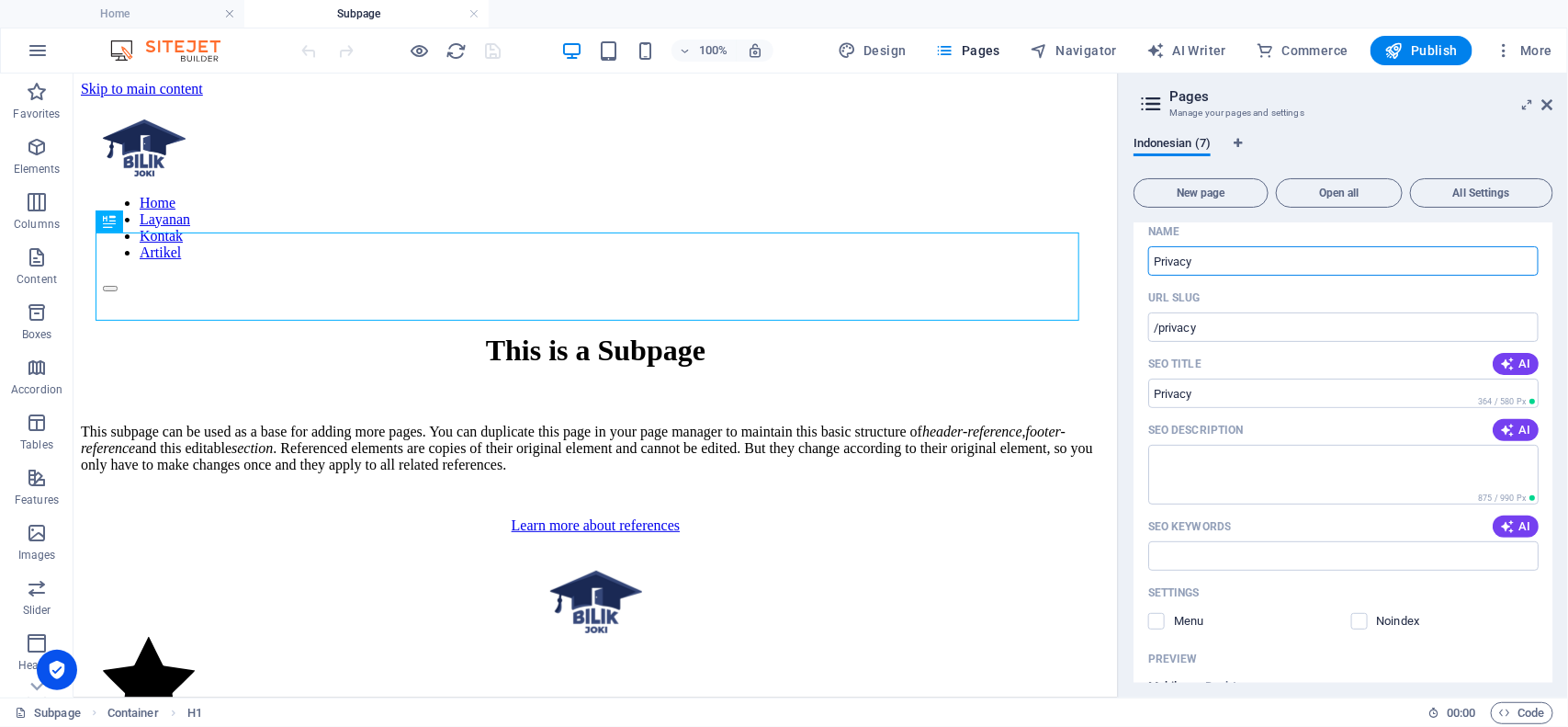 scroll, scrollTop: 460, scrollLeft: 0, axis: vertical 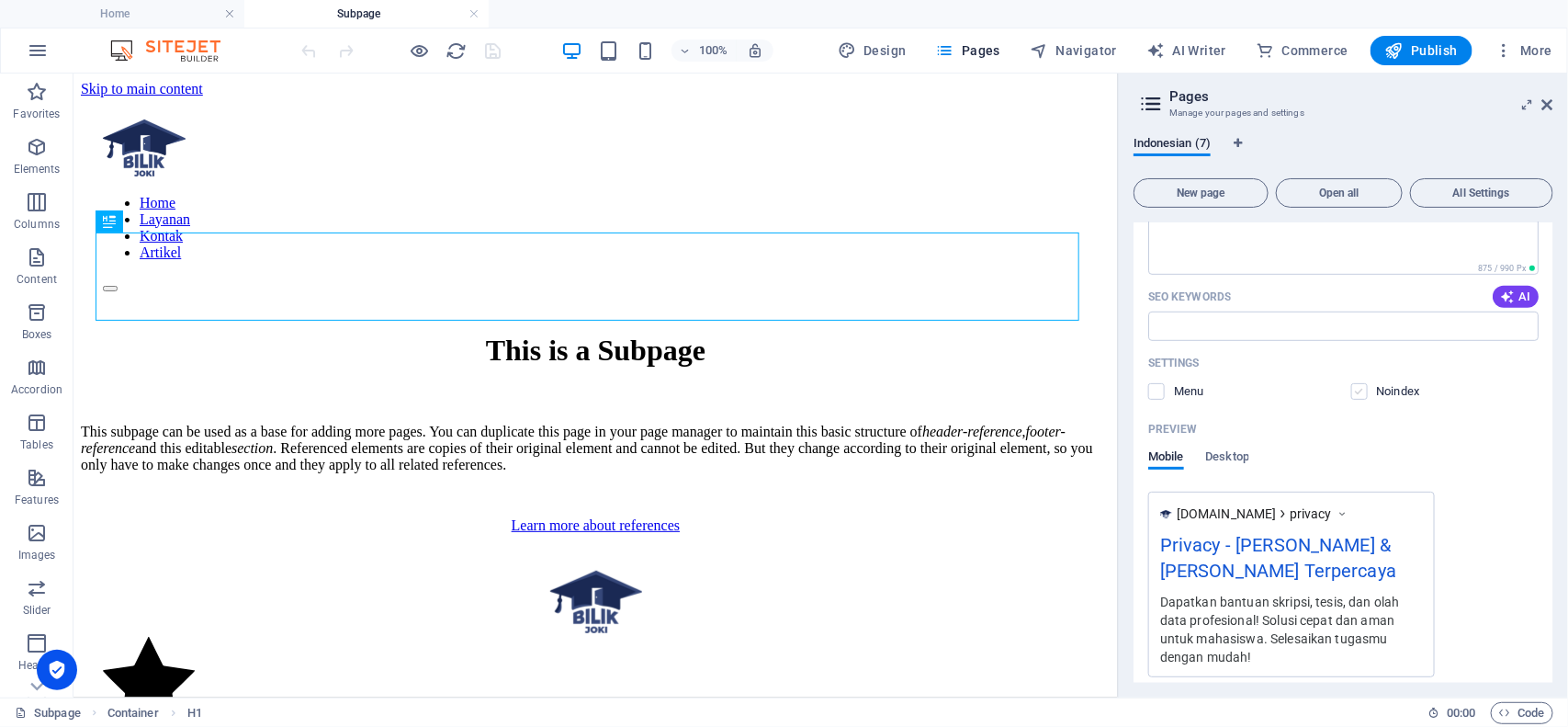 click at bounding box center (1359, 392) 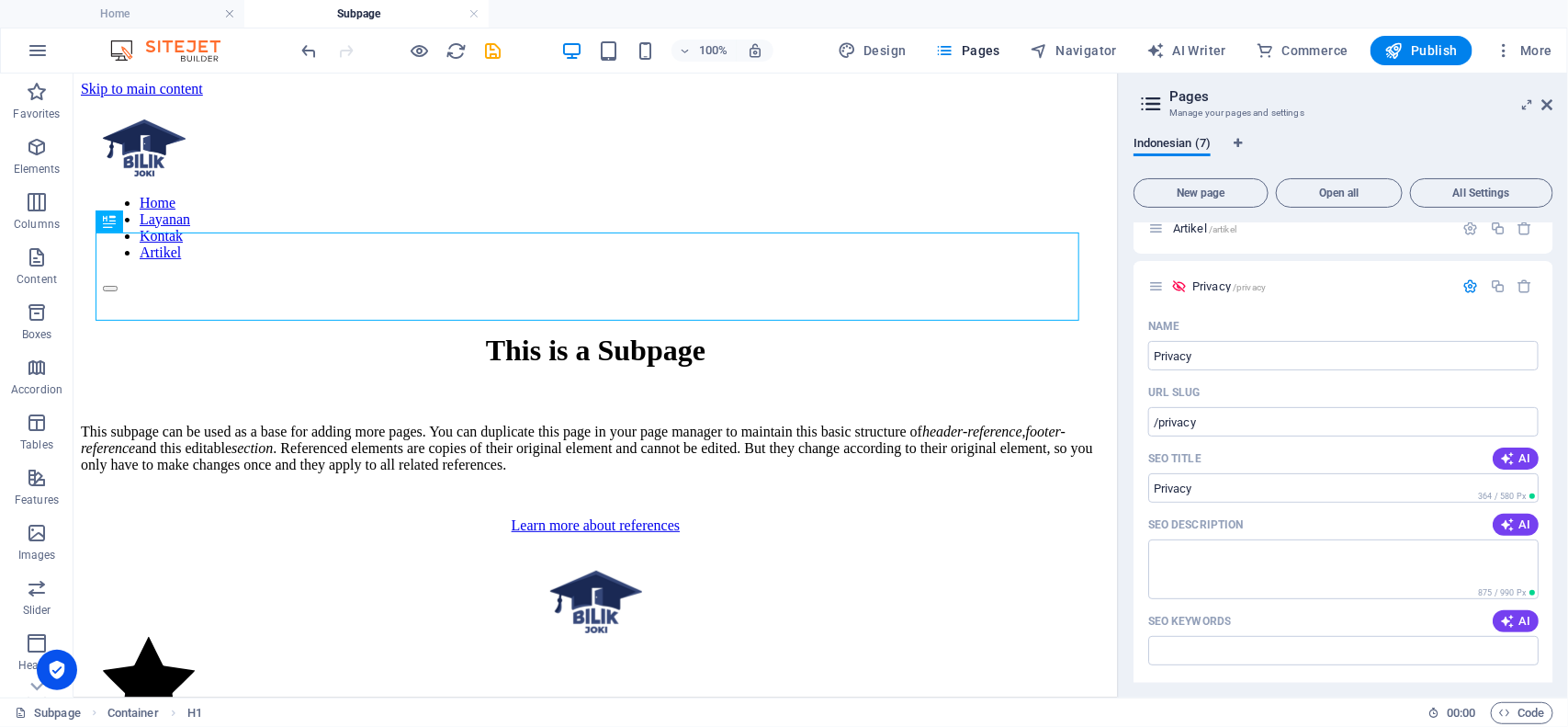 scroll, scrollTop: 20, scrollLeft: 0, axis: vertical 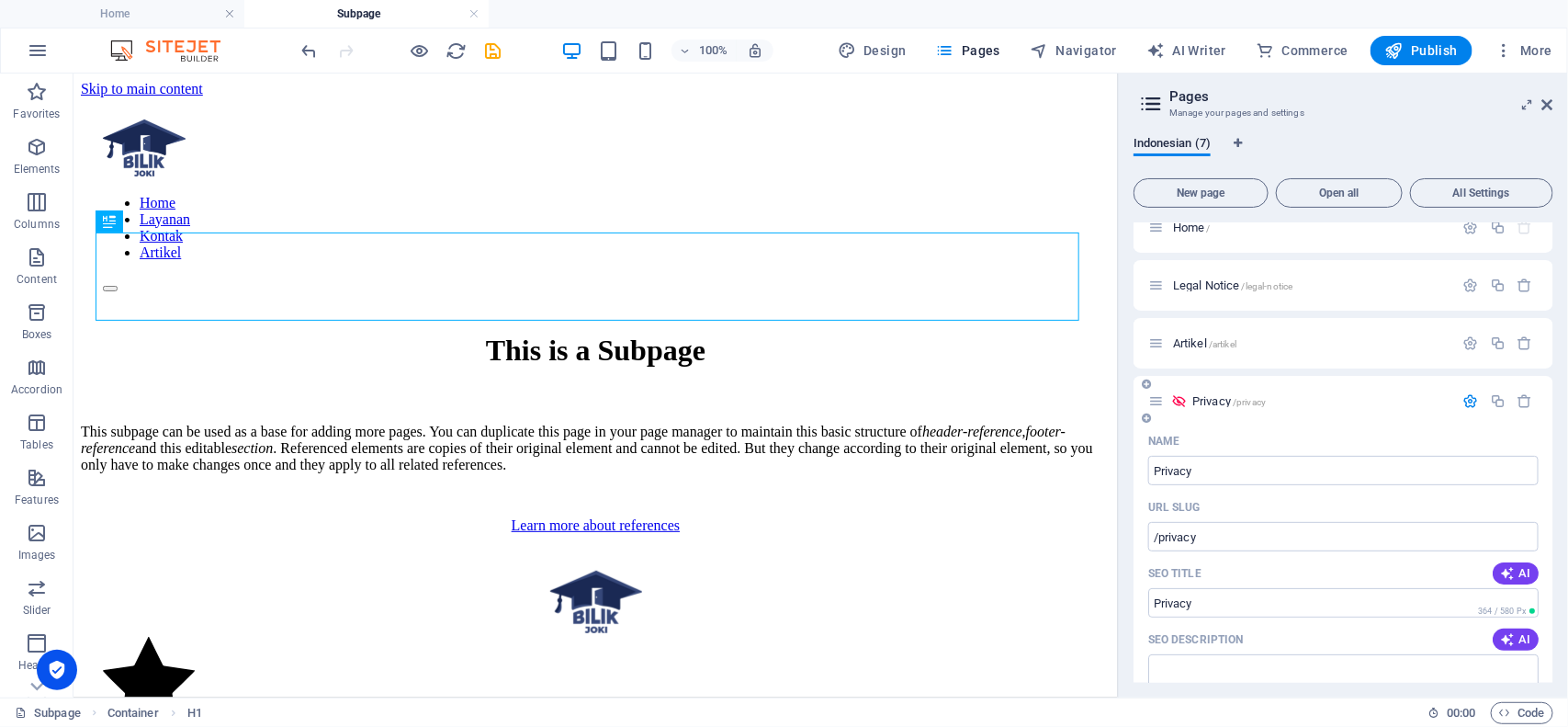 click on "Privacy /privacy" at bounding box center (1320, 401) 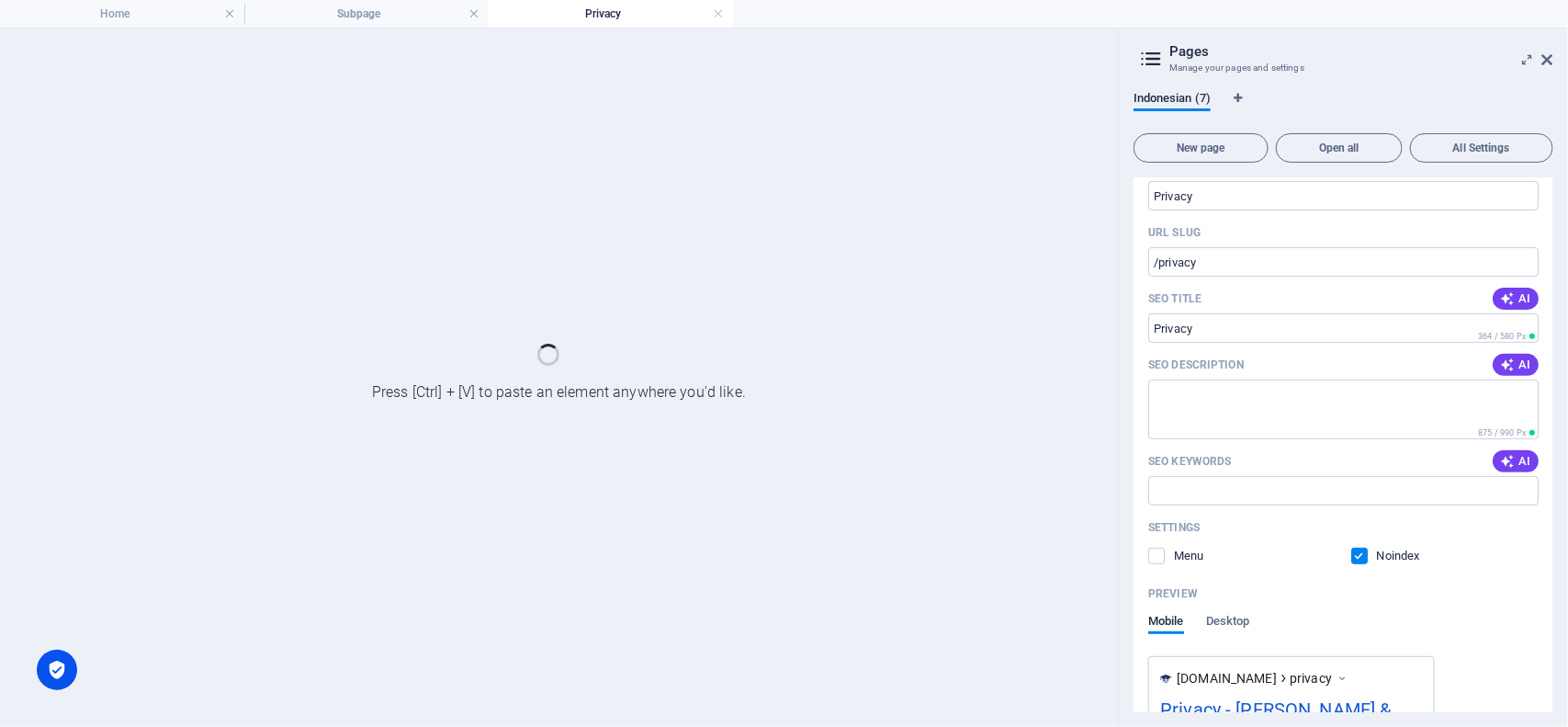 scroll, scrollTop: 636, scrollLeft: 0, axis: vertical 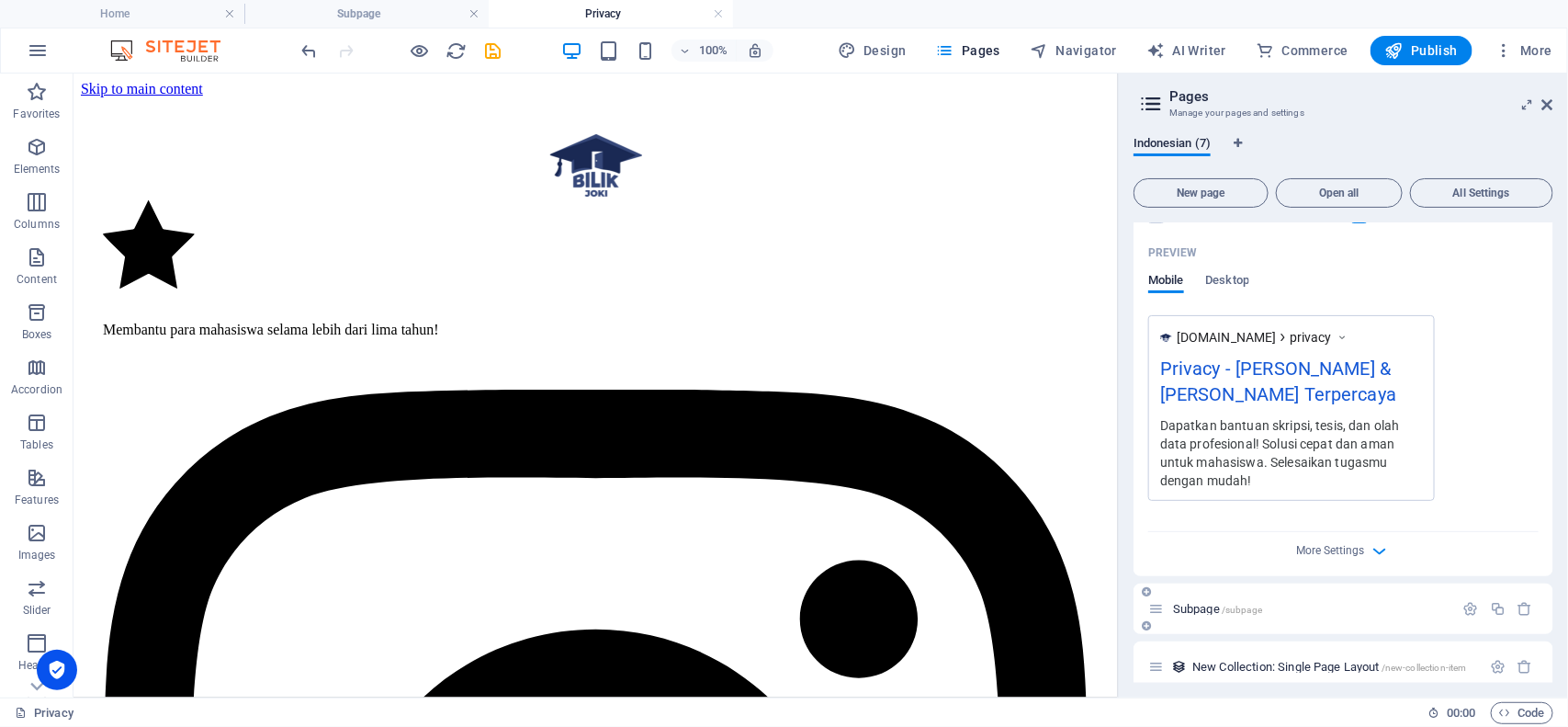 click on "Subpage /subpage" at bounding box center [1311, 608] 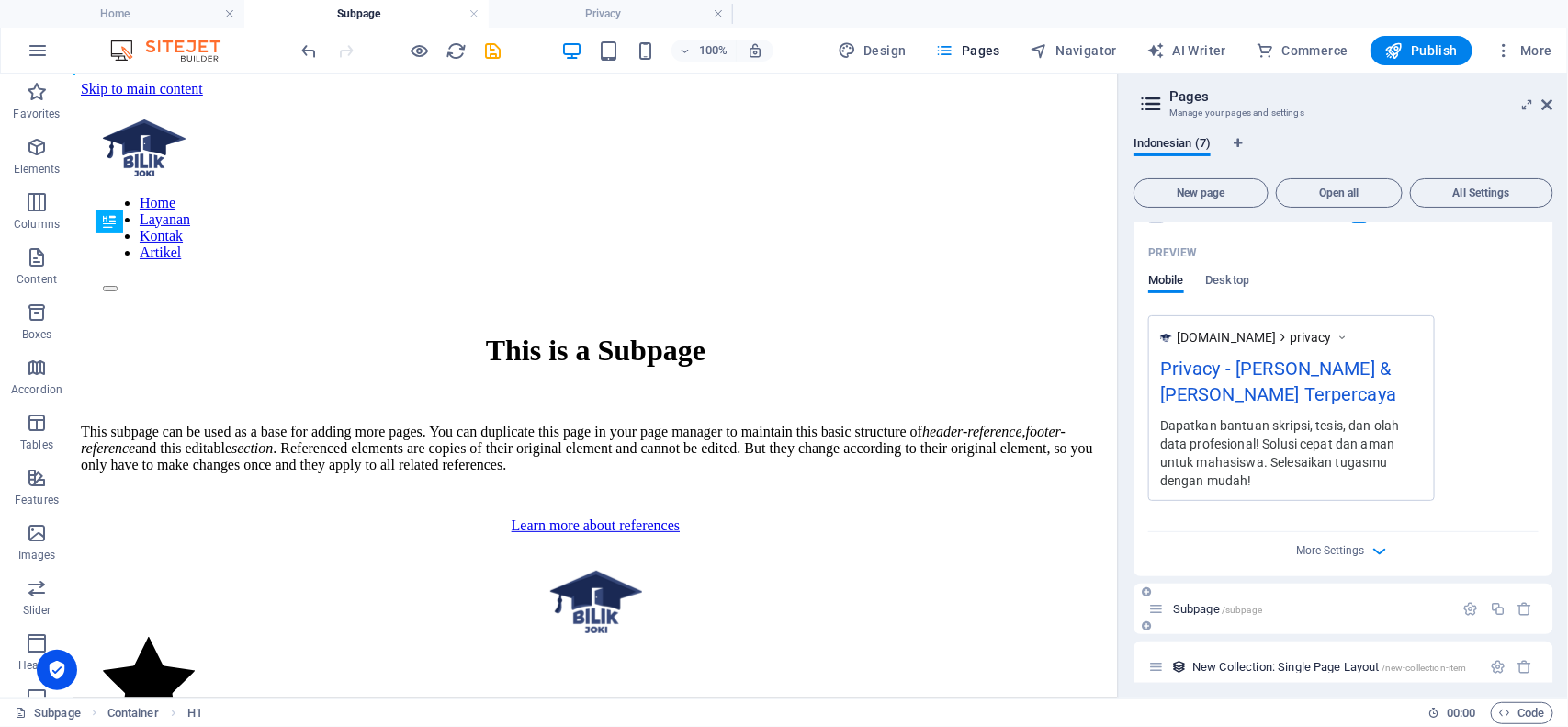 scroll, scrollTop: 0, scrollLeft: 0, axis: both 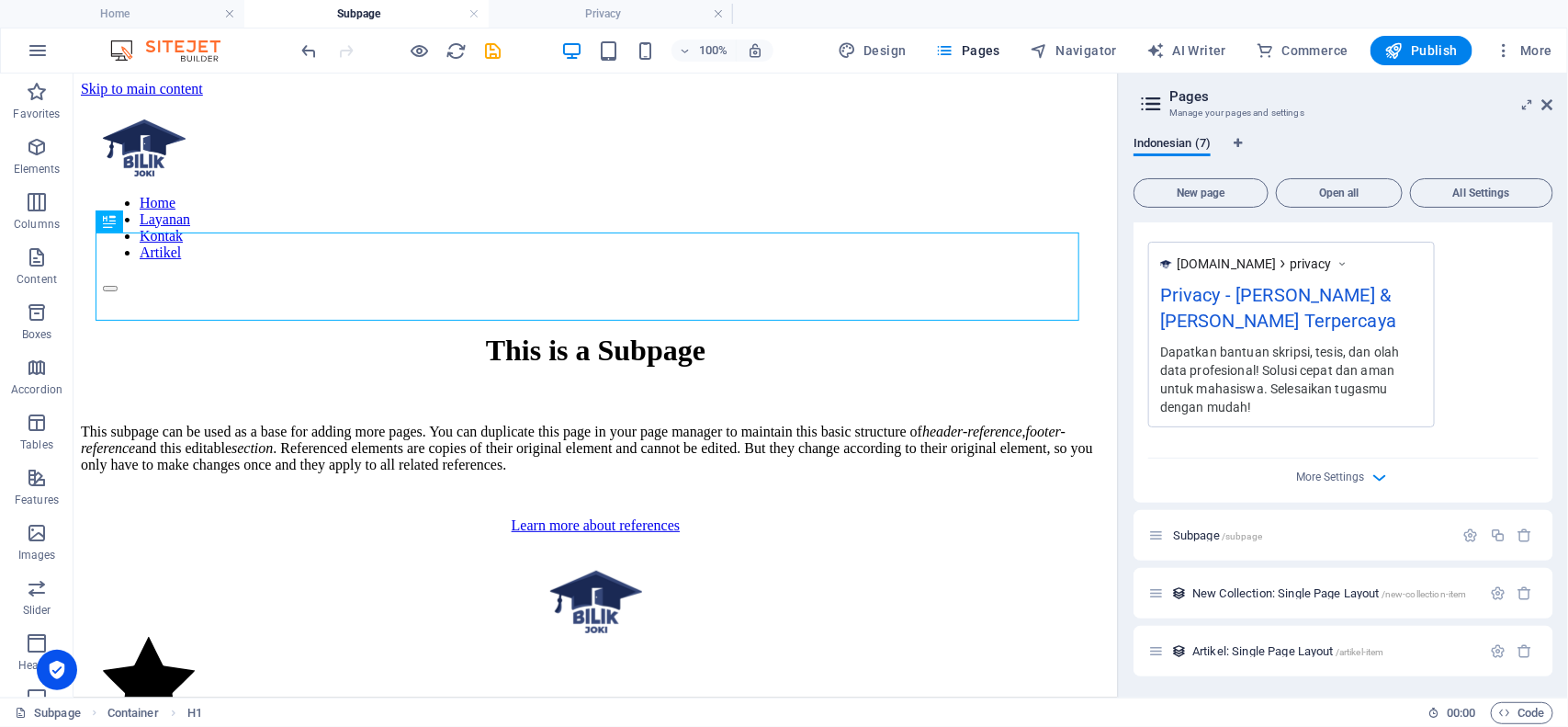 click on "More Settings" at bounding box center [1343, 473] 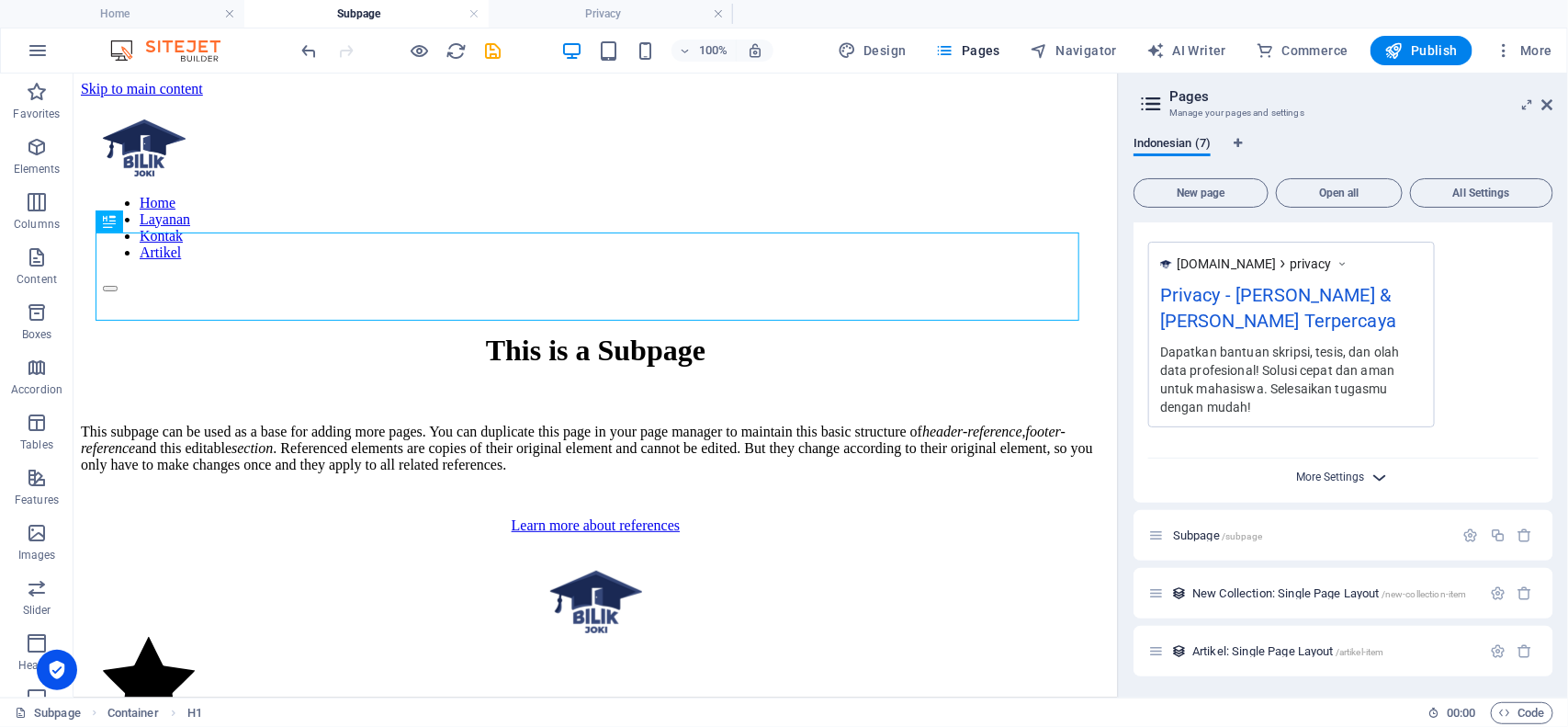click on "More Settings" at bounding box center [1331, 477] 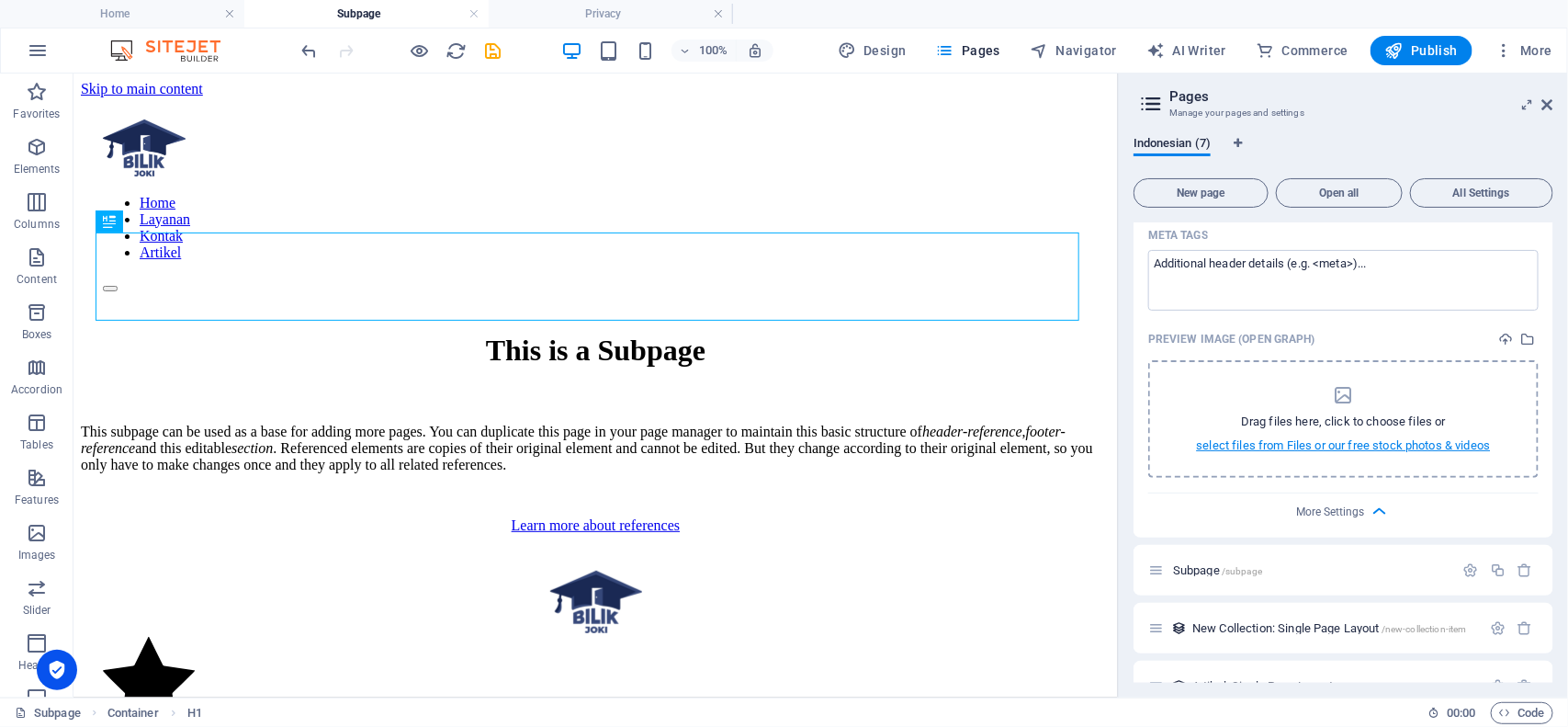 scroll, scrollTop: 824, scrollLeft: 0, axis: vertical 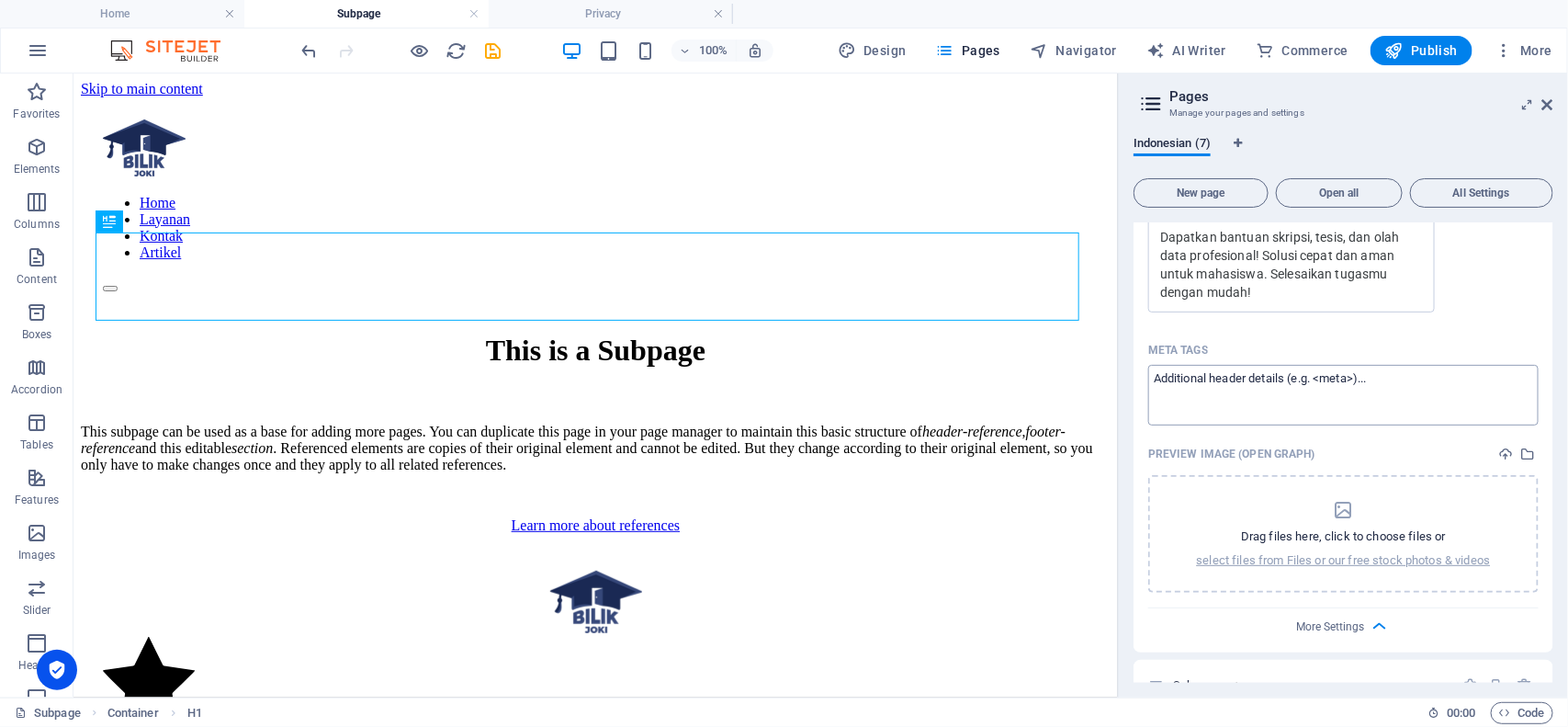 click on "Meta tags ​" at bounding box center (1343, 394) 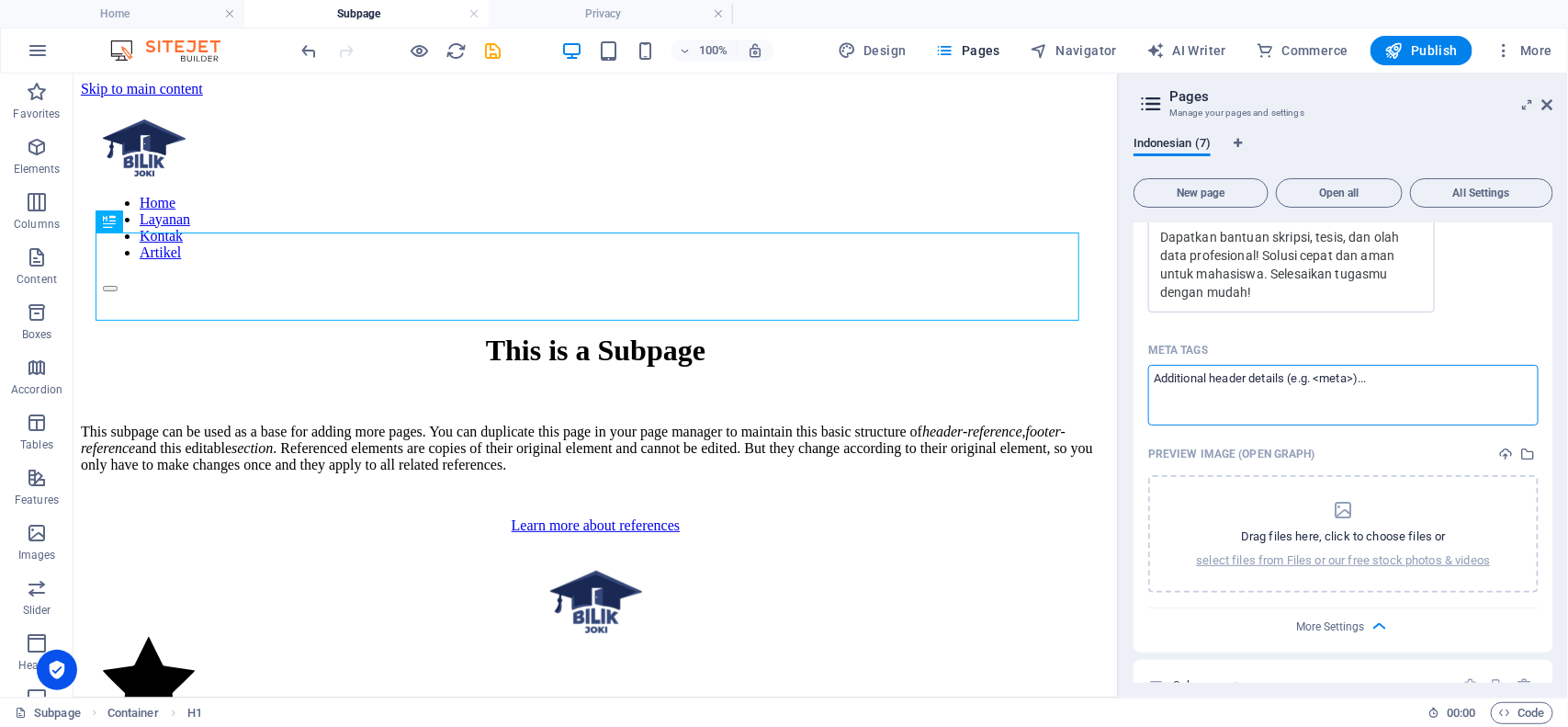 scroll, scrollTop: 972, scrollLeft: 0, axis: vertical 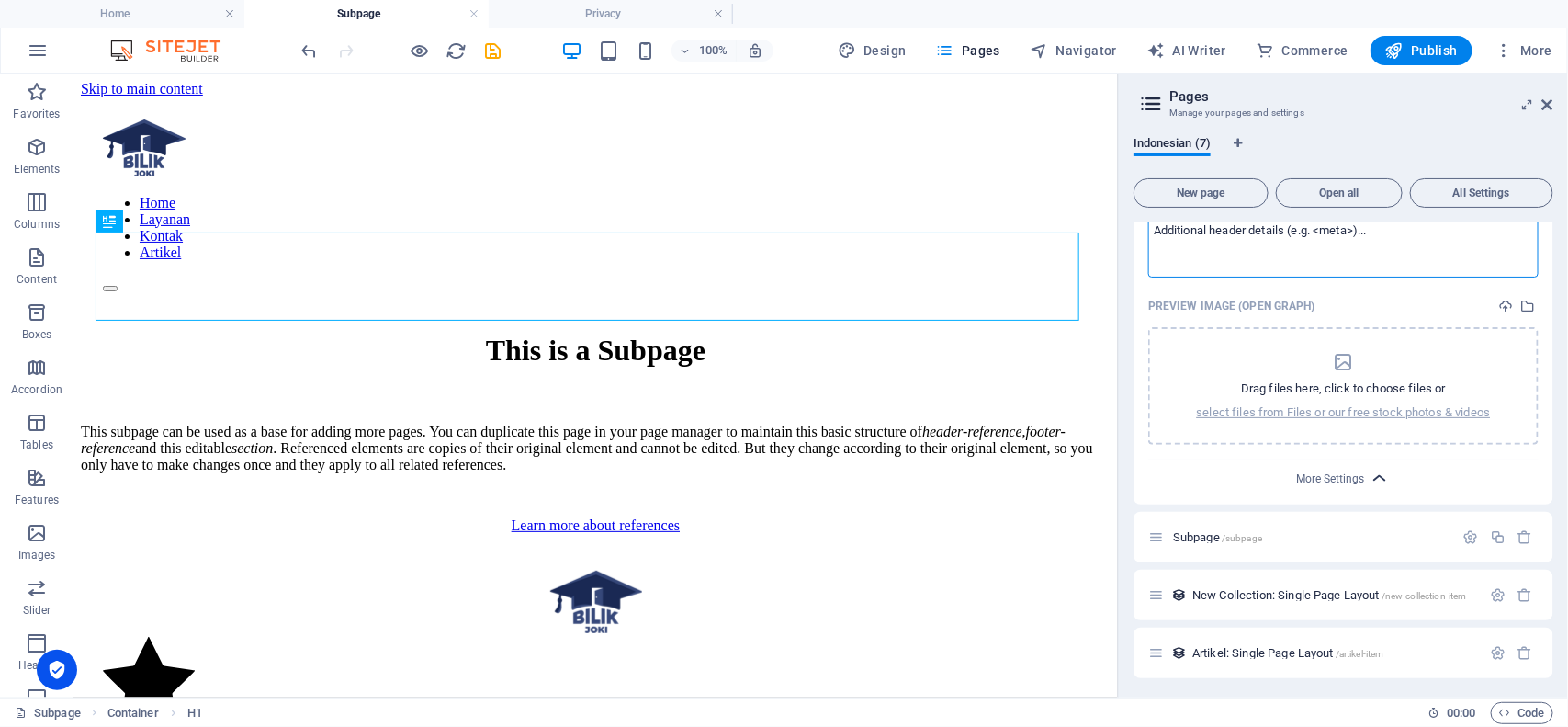 click at bounding box center (1380, 478) 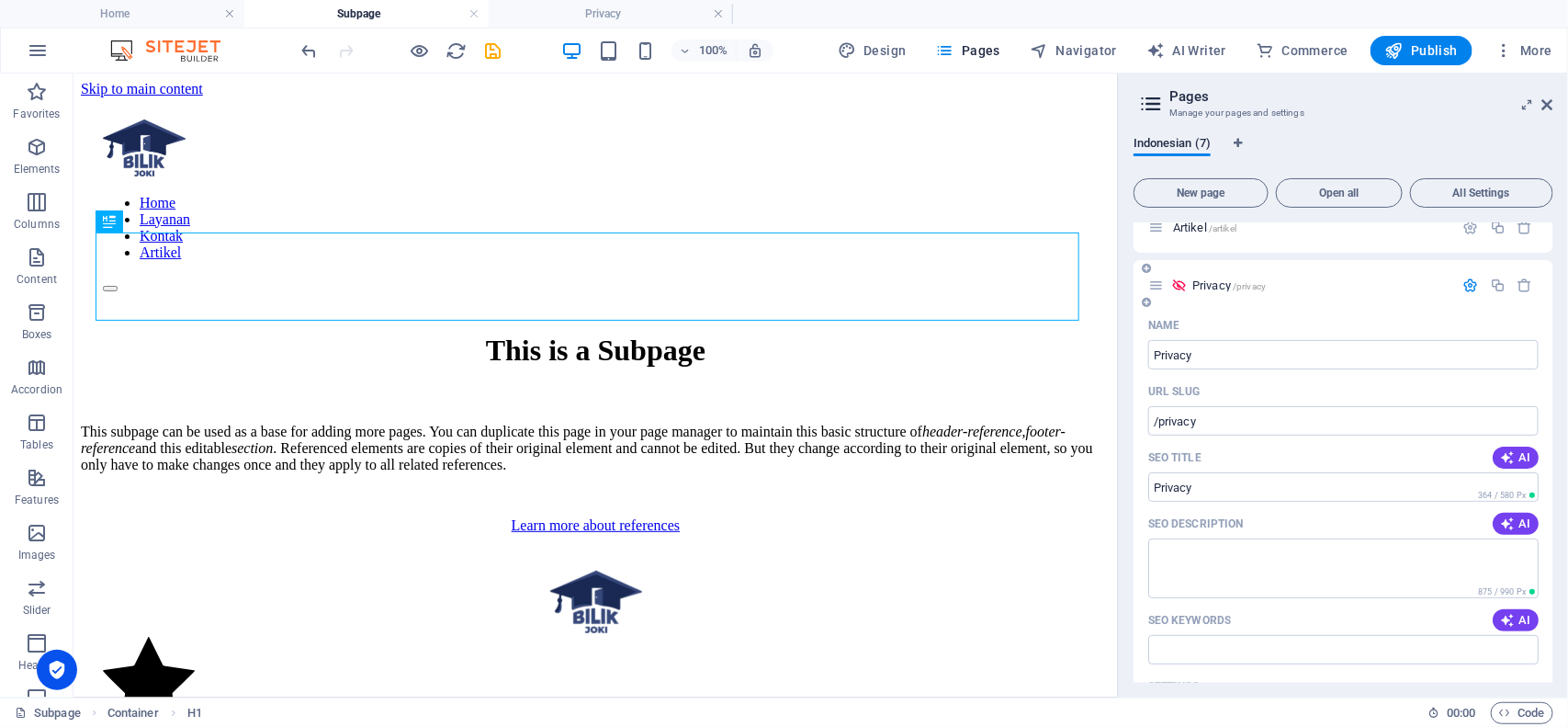 scroll, scrollTop: 21, scrollLeft: 0, axis: vertical 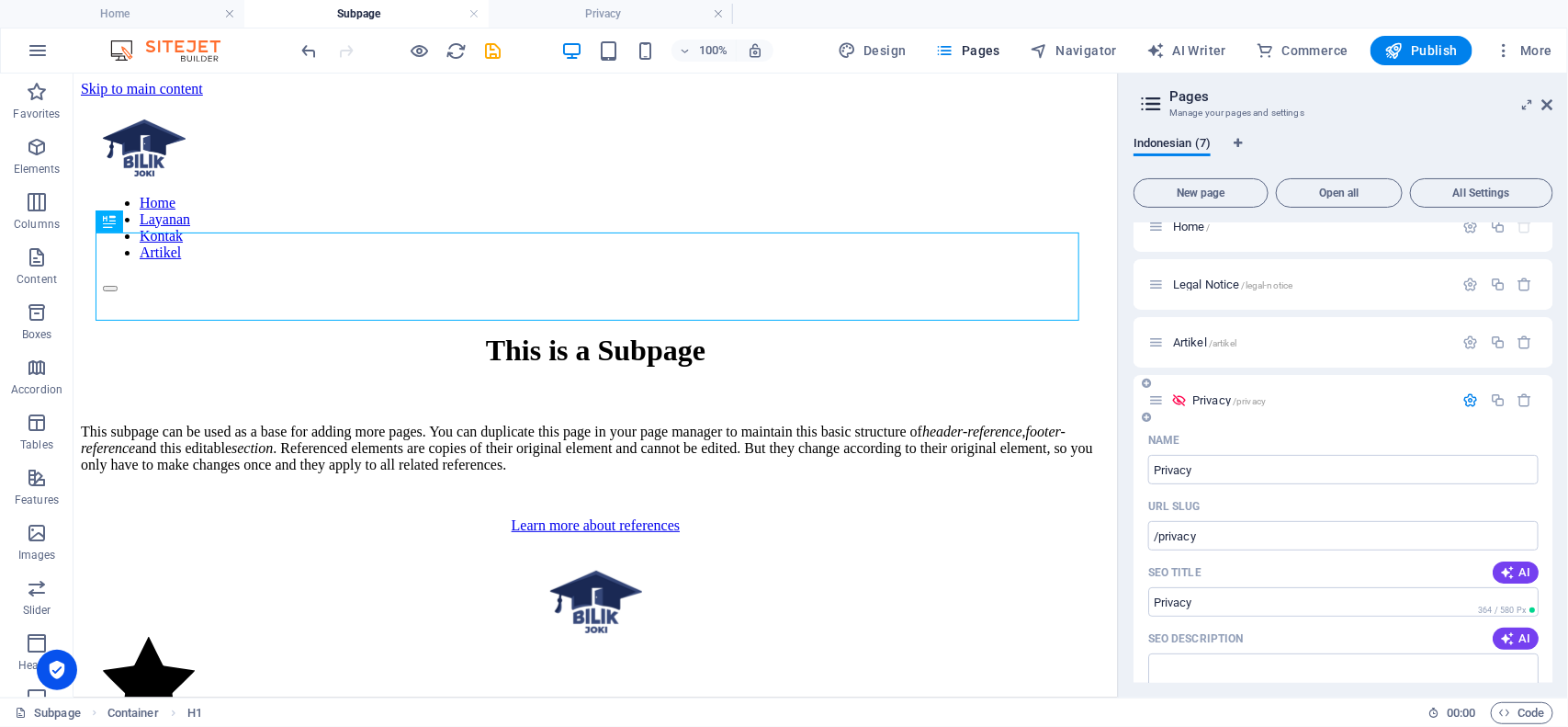 click on "Privacy /privacy" at bounding box center [1320, 400] 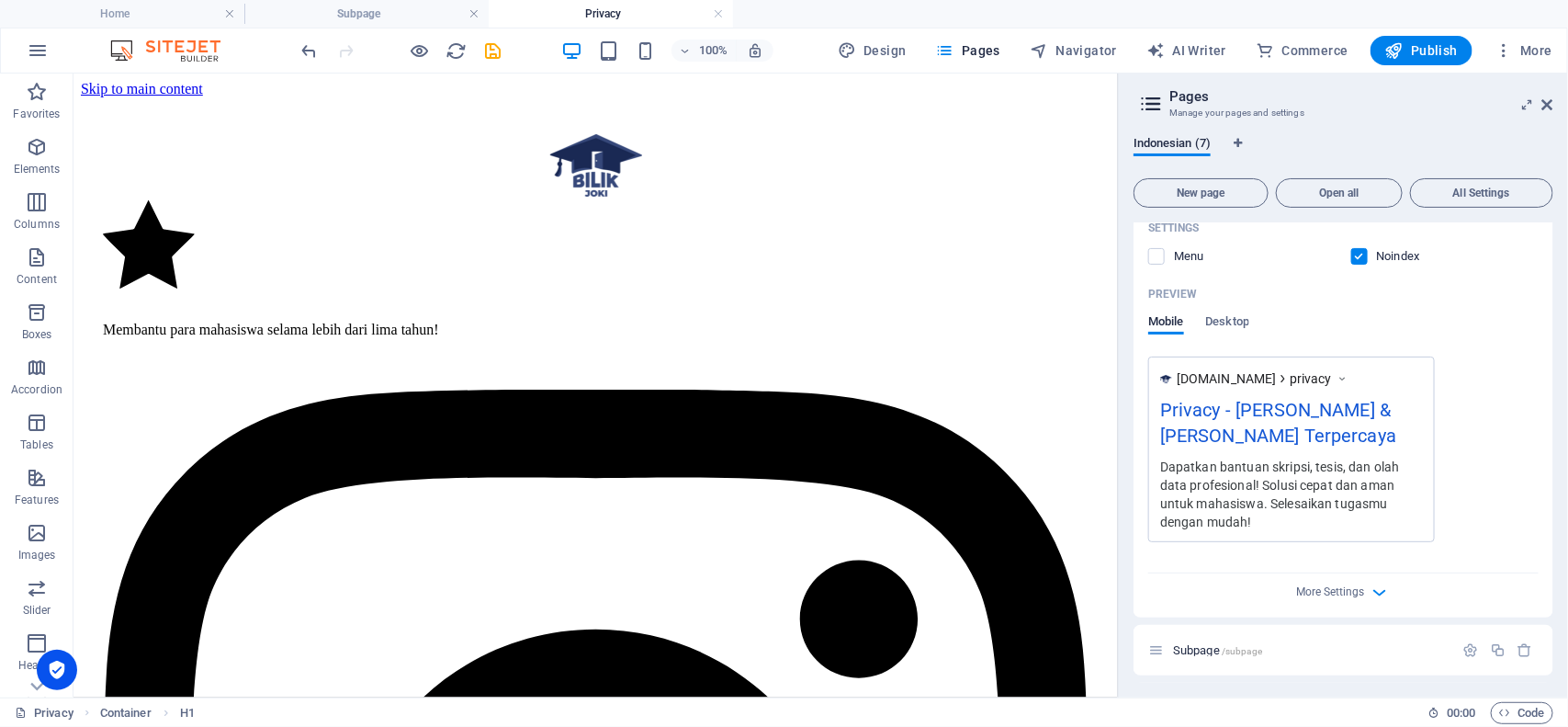 scroll, scrollTop: 710, scrollLeft: 0, axis: vertical 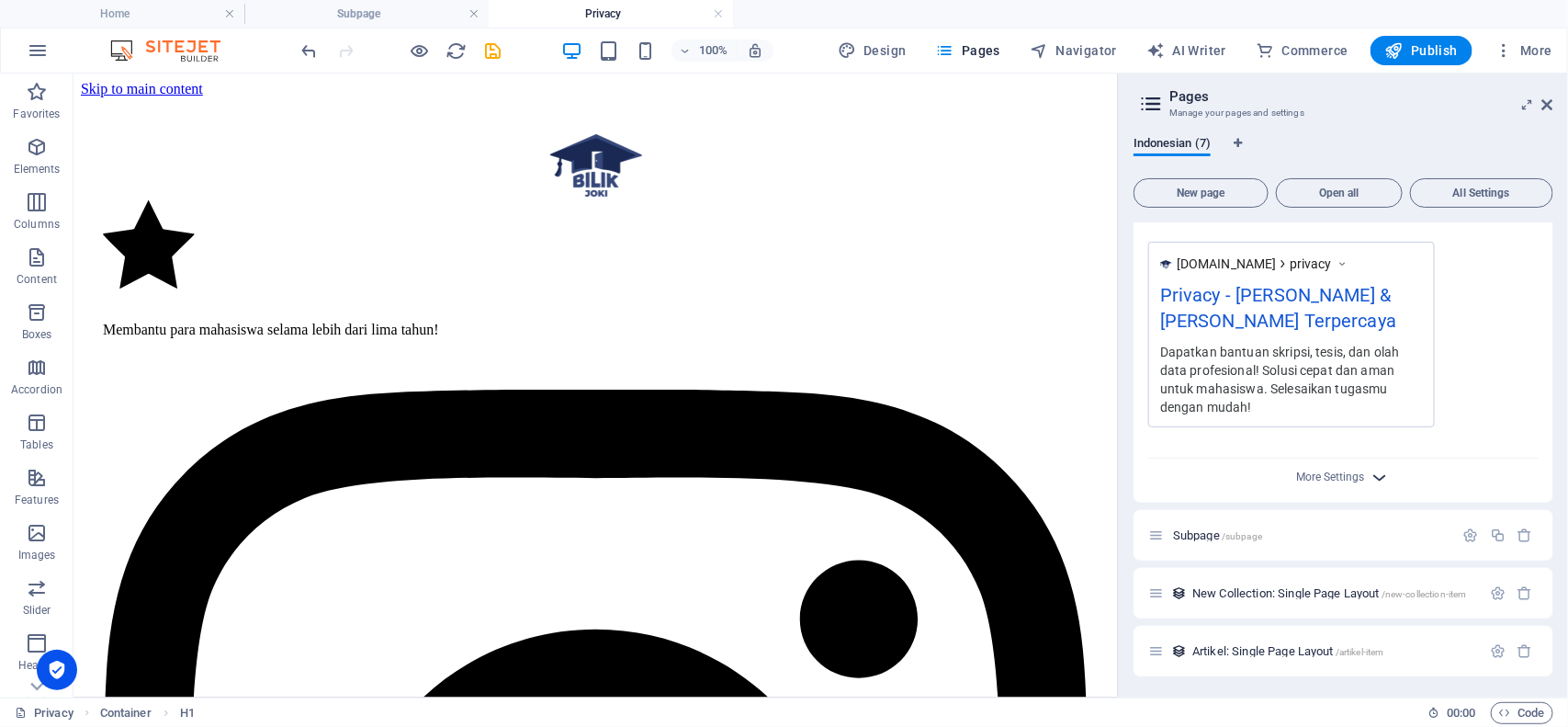 click at bounding box center (1380, 477) 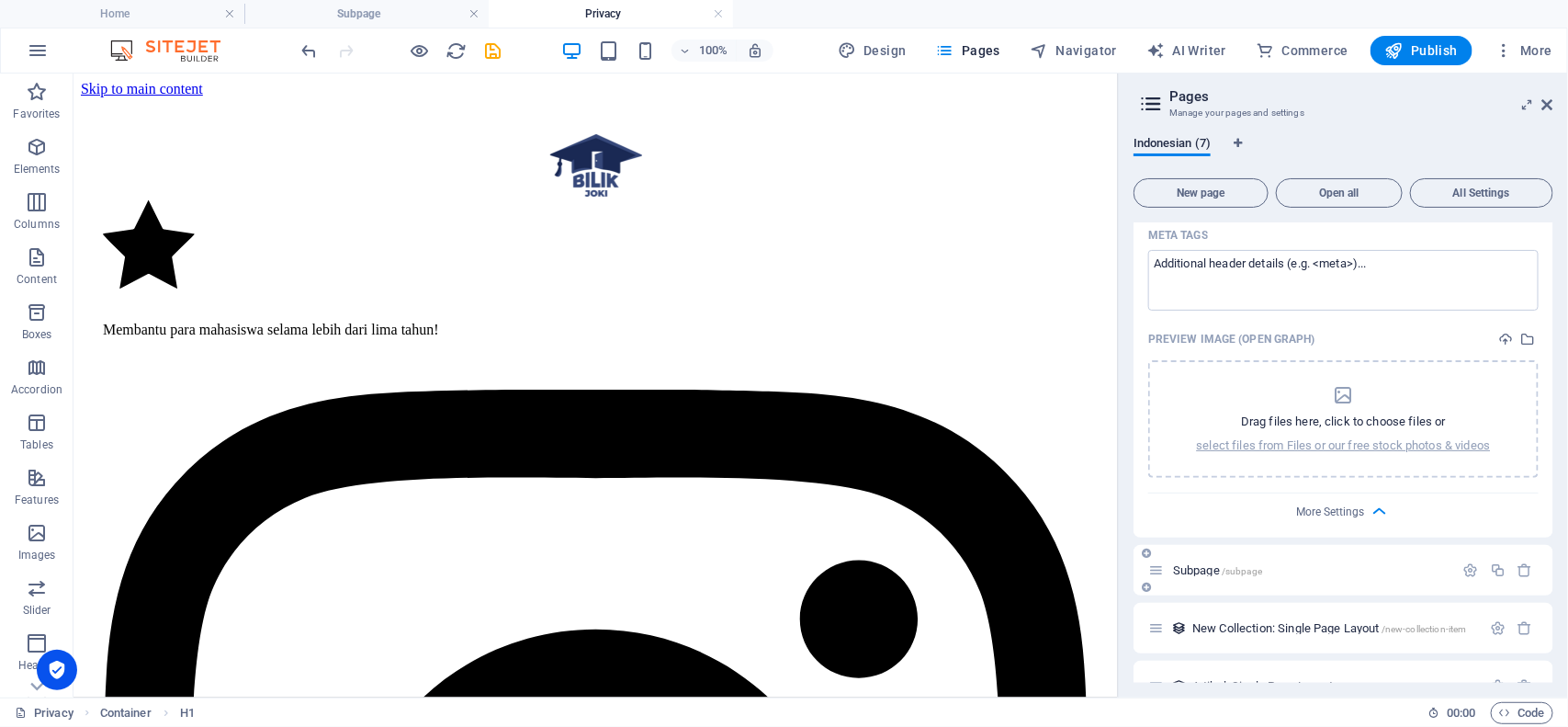 scroll, scrollTop: 972, scrollLeft: 0, axis: vertical 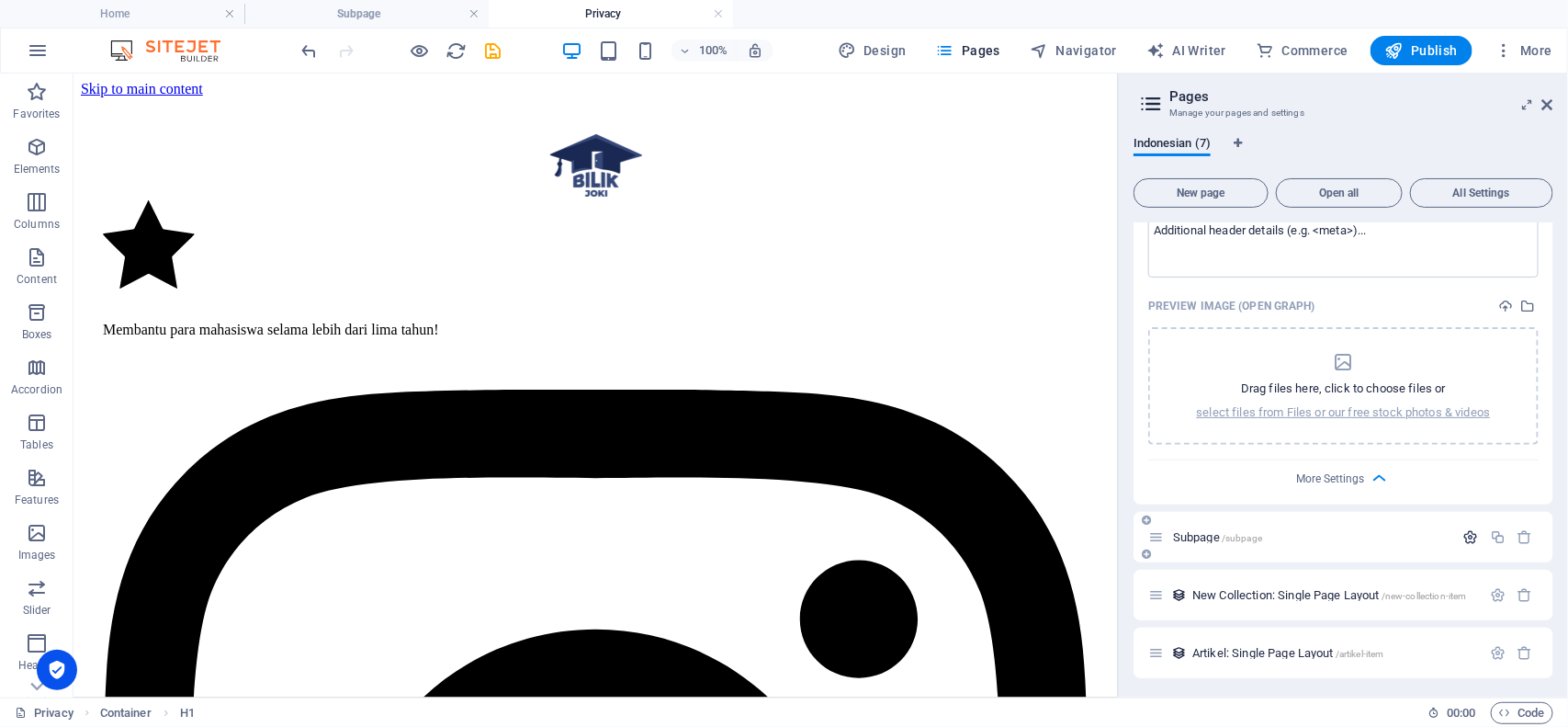 click at bounding box center [1471, 537] 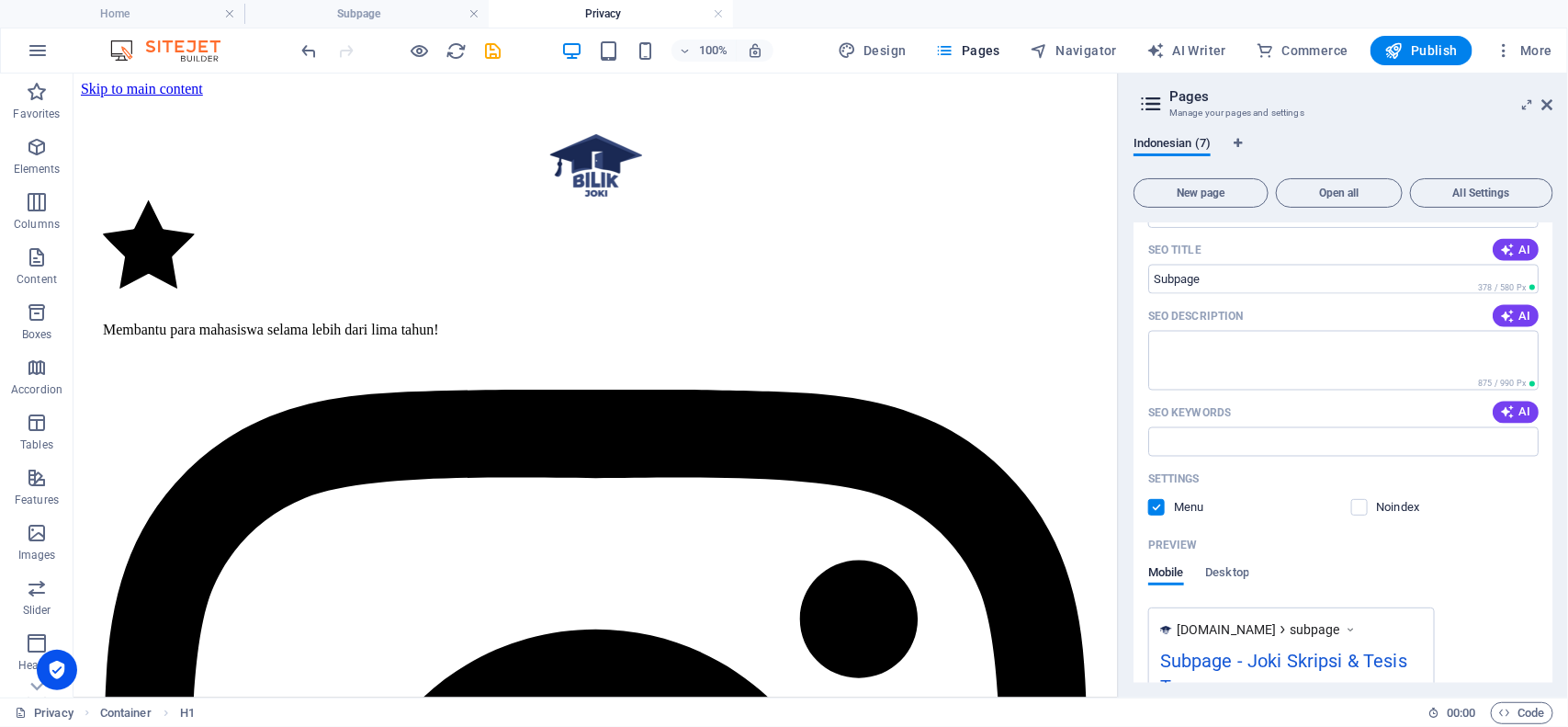 scroll, scrollTop: 1547, scrollLeft: 0, axis: vertical 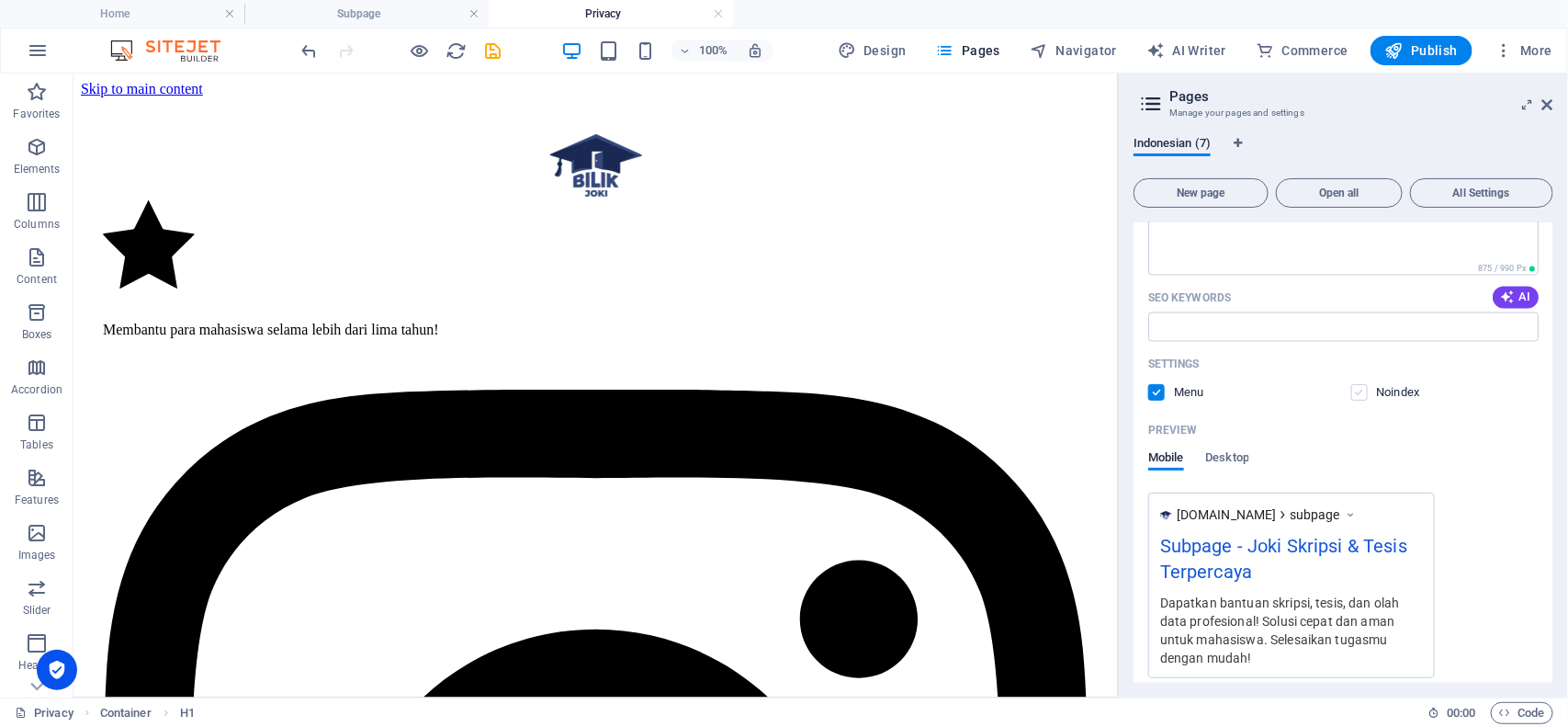 click at bounding box center (1359, 392) 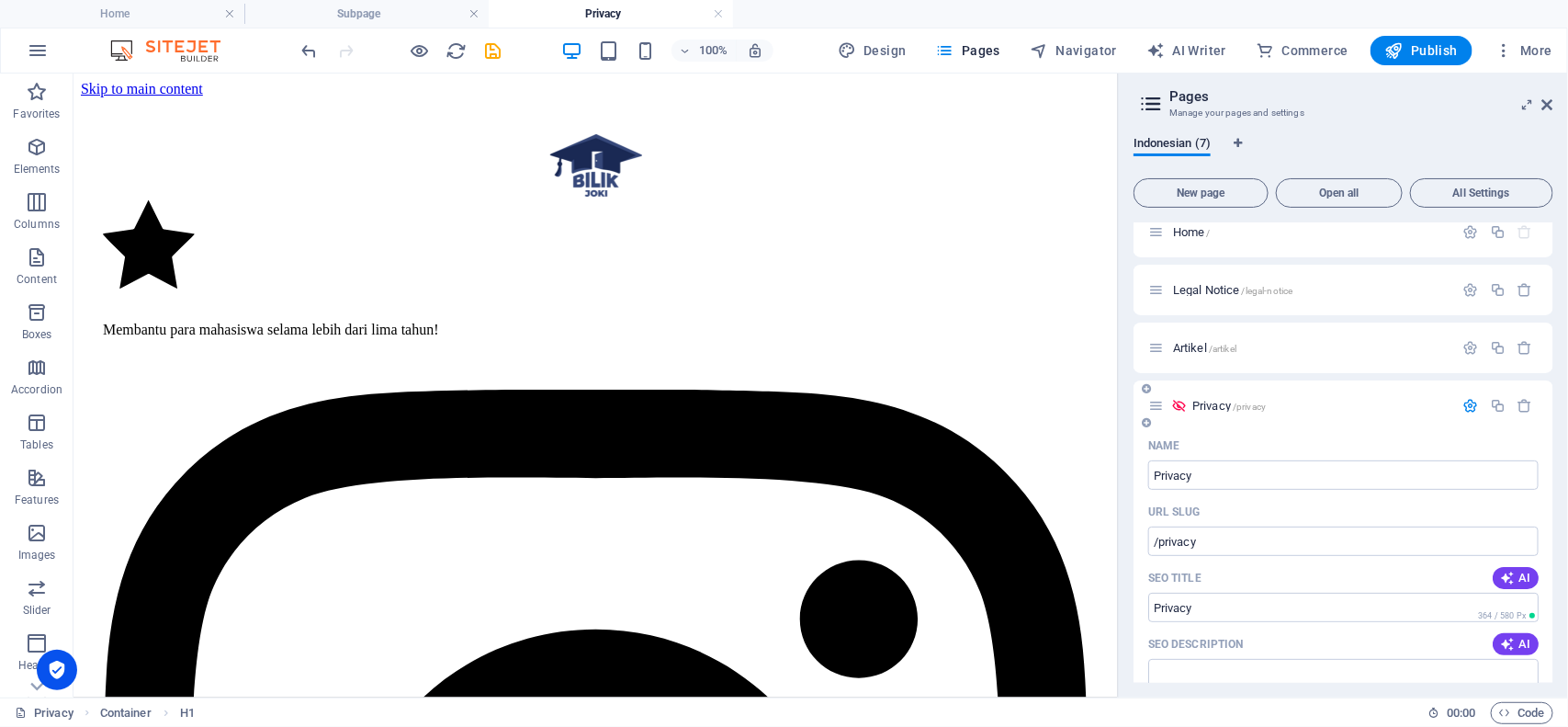 scroll, scrollTop: 0, scrollLeft: 0, axis: both 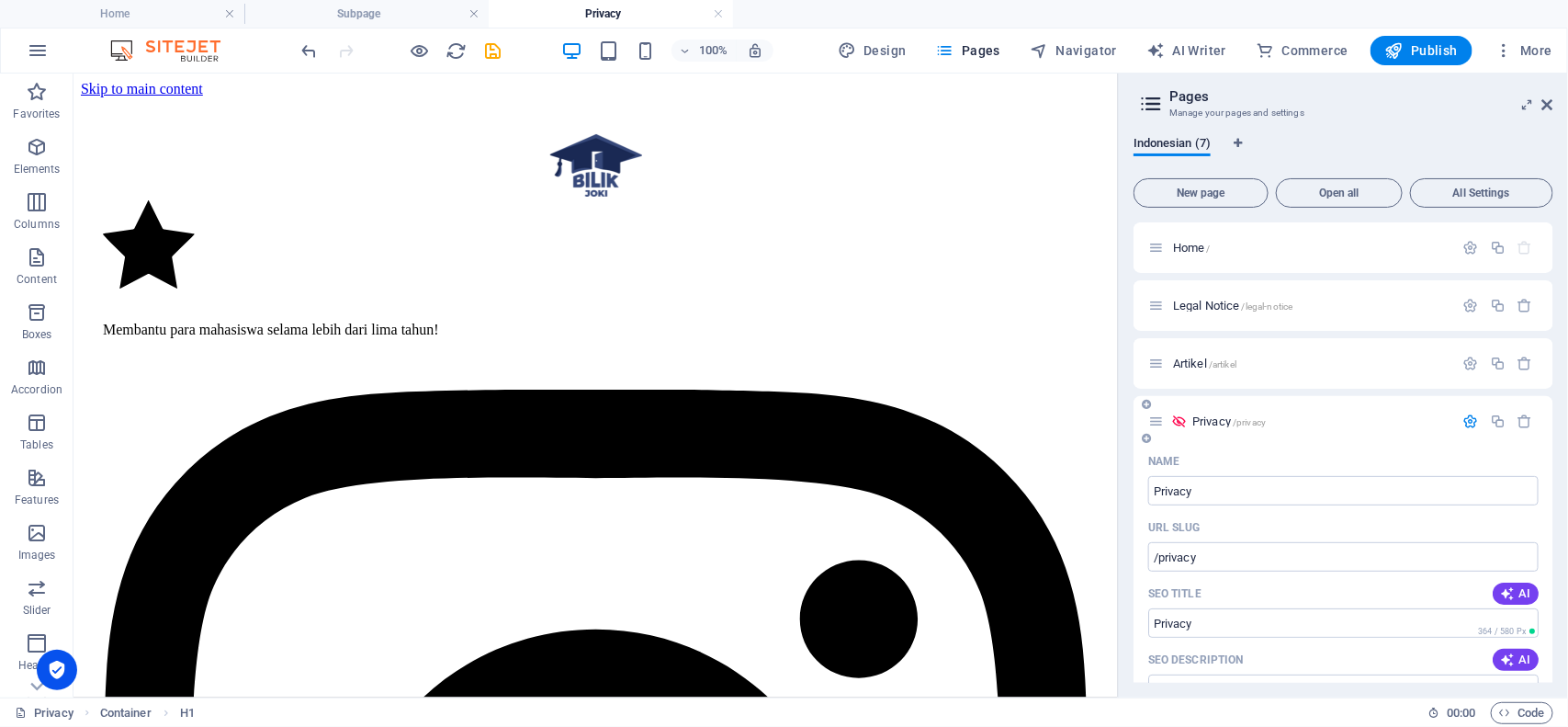 click at bounding box center (1471, 421) 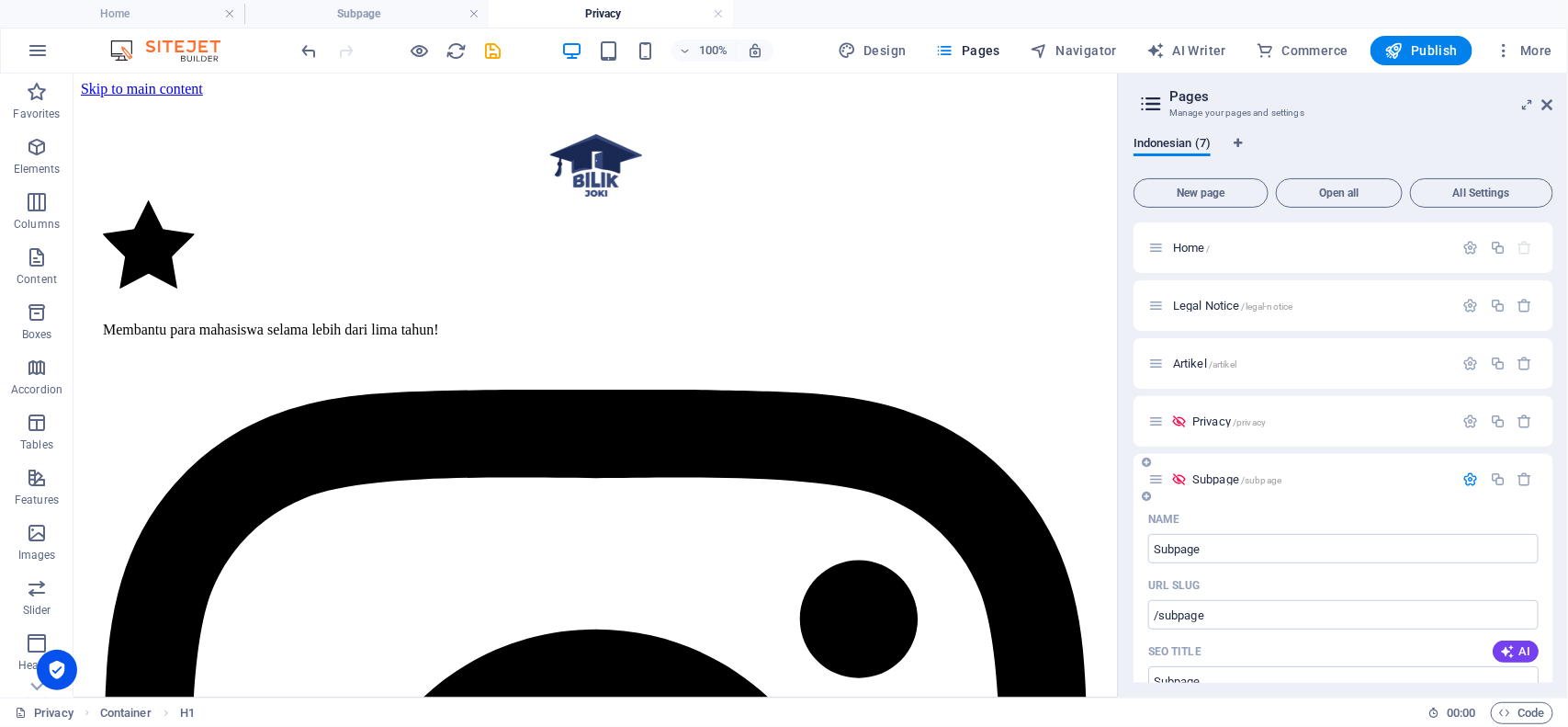 click at bounding box center (1498, 480) 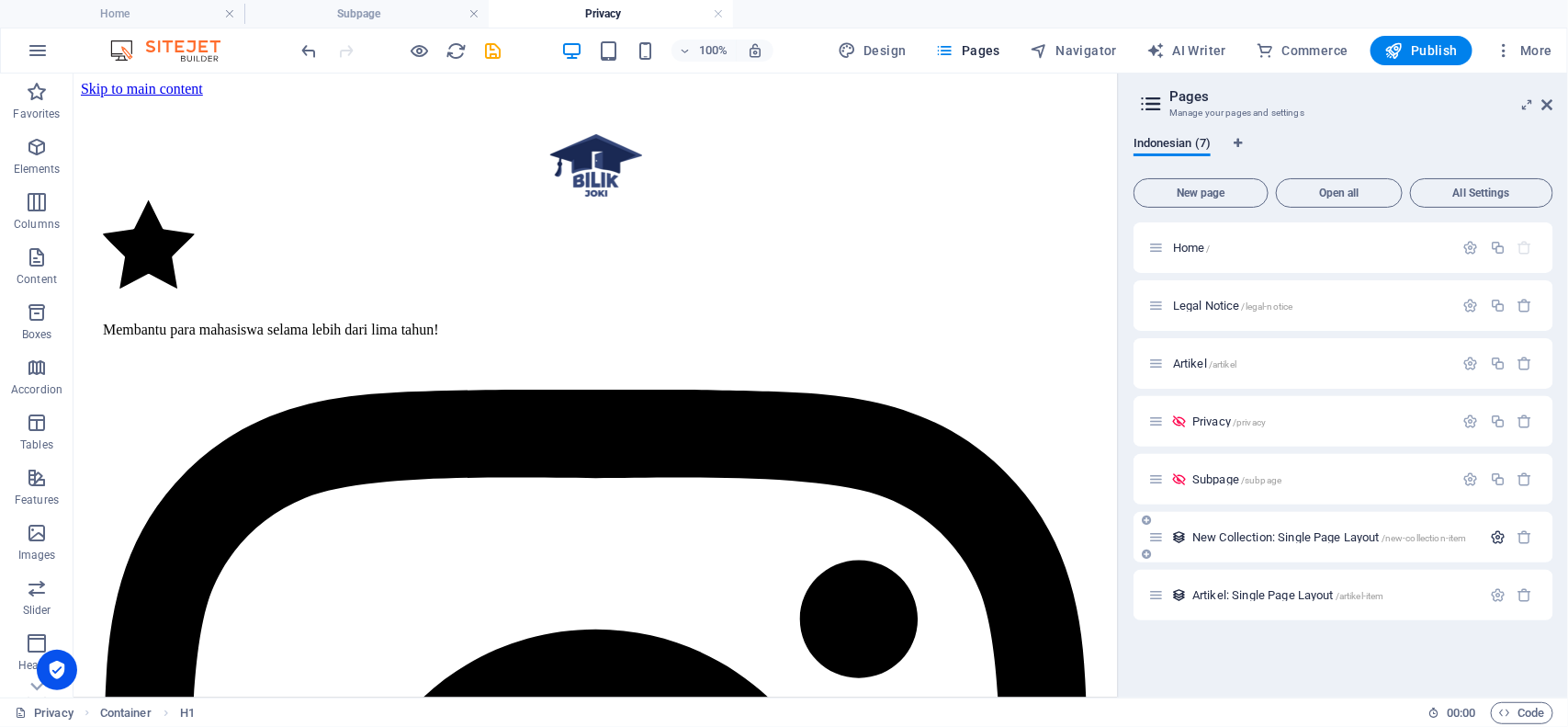 click at bounding box center [1497, 537] 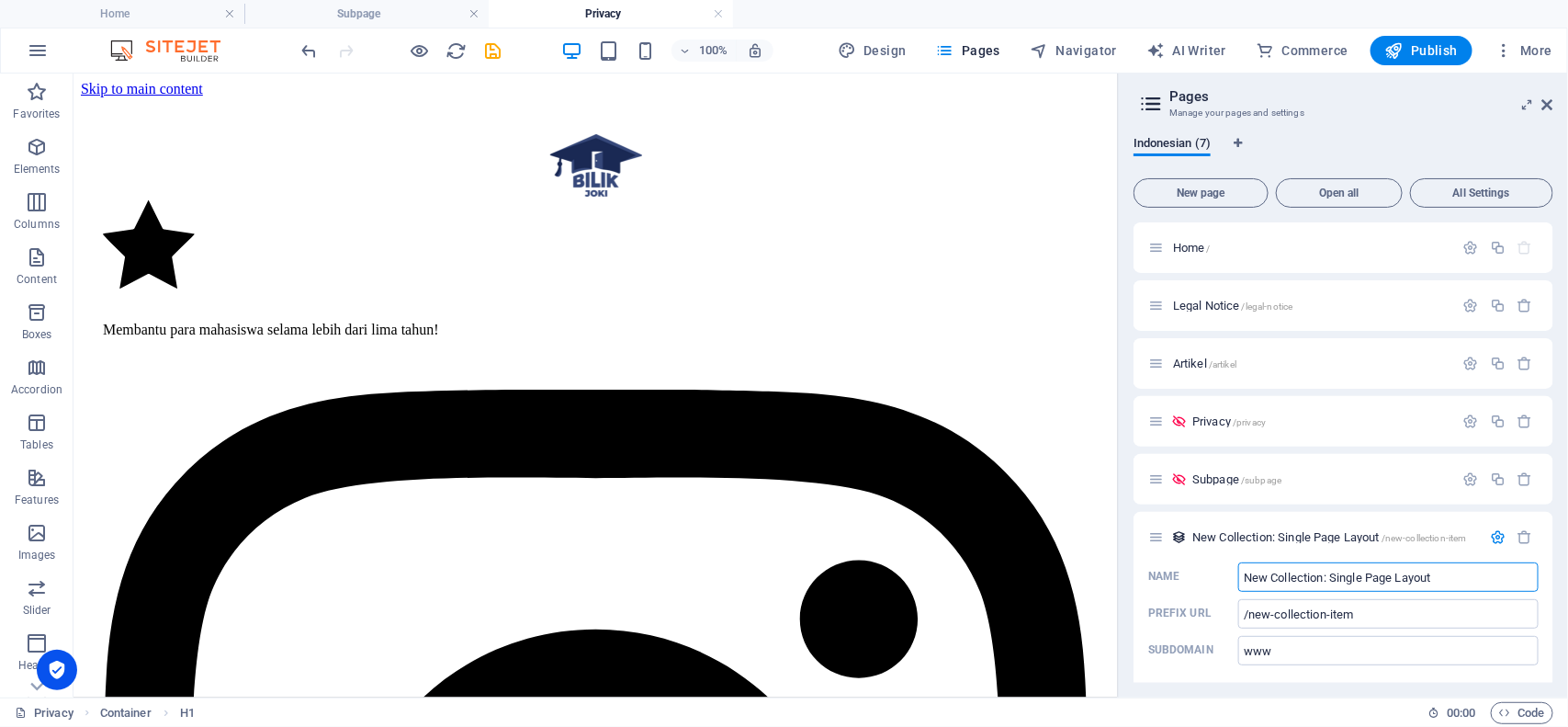 scroll, scrollTop: 69, scrollLeft: 0, axis: vertical 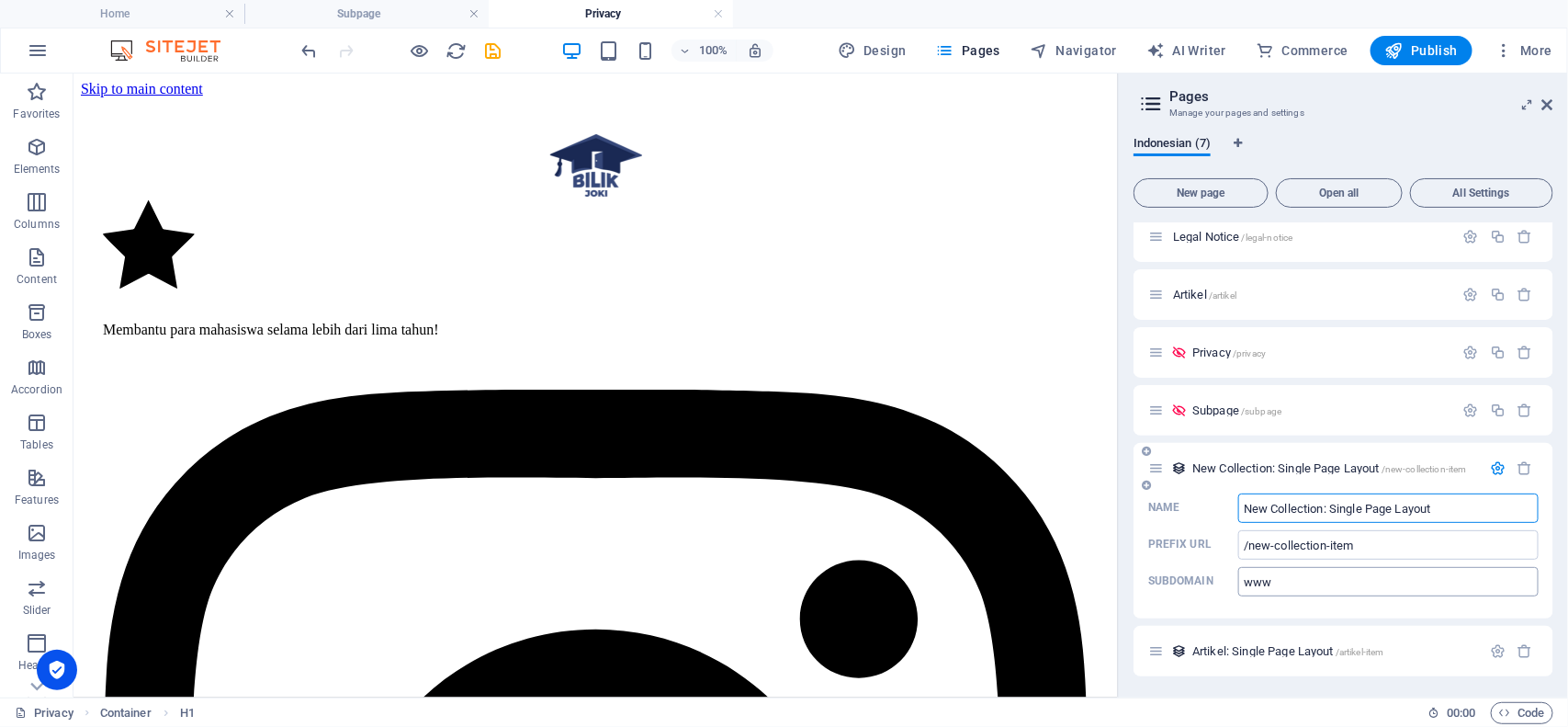 click on "www" at bounding box center (1388, 582) 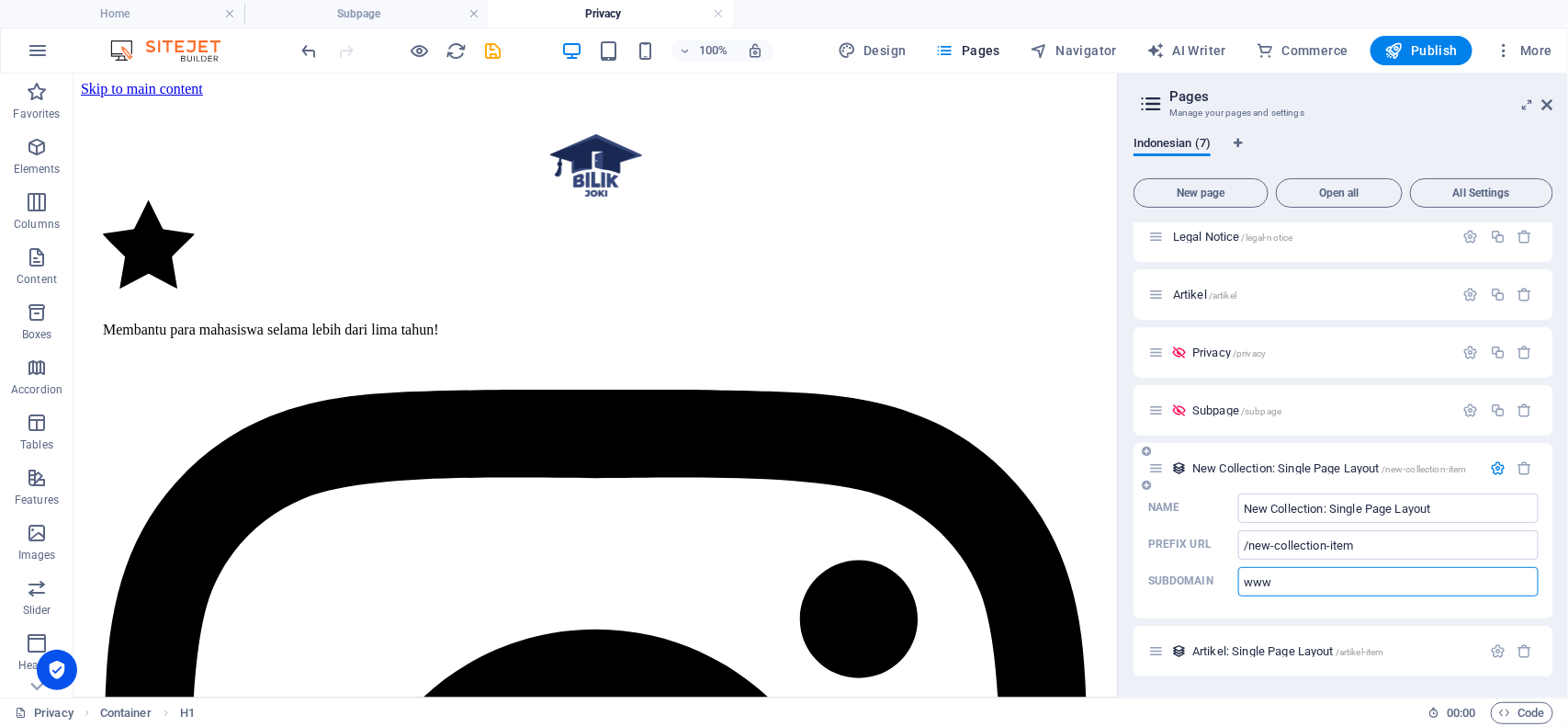 click at bounding box center (1497, 468) 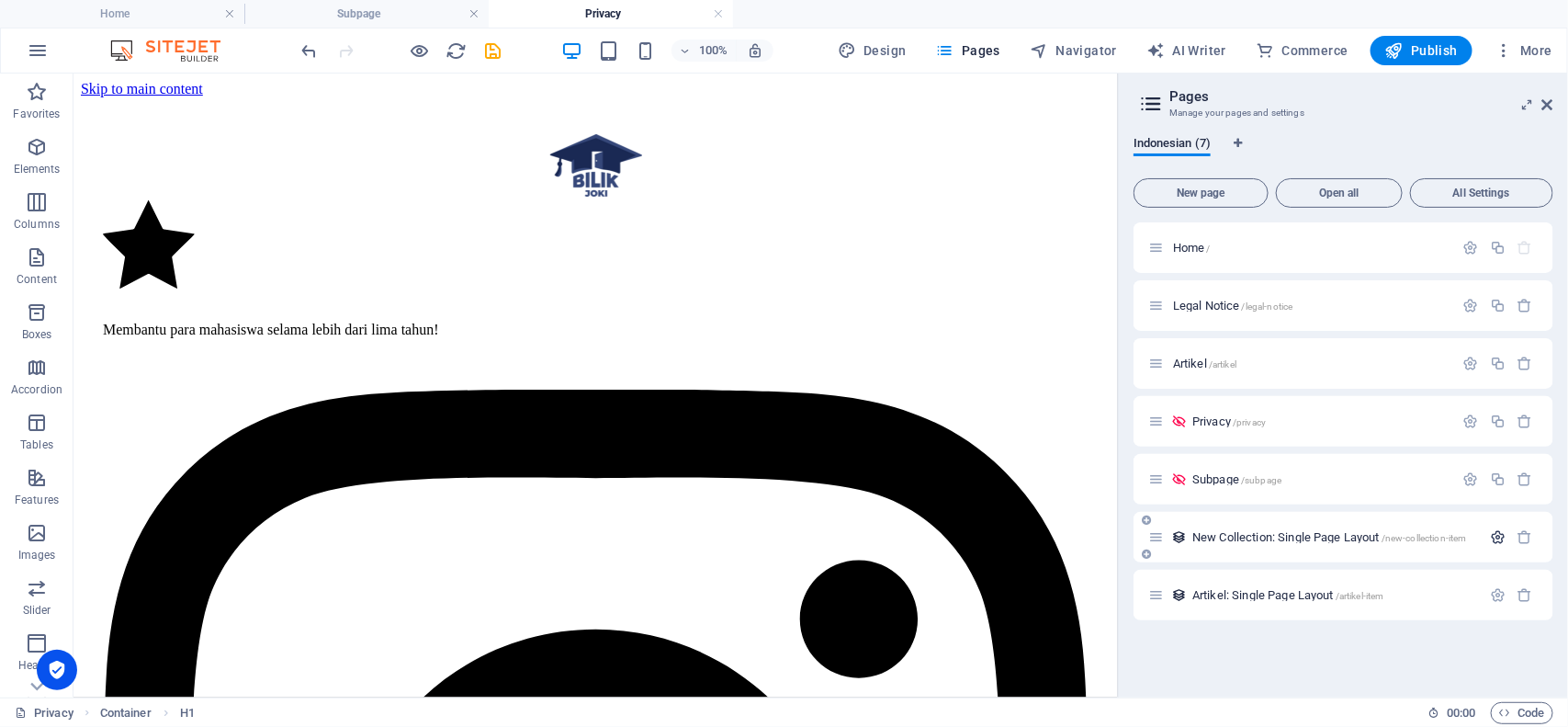 scroll, scrollTop: 0, scrollLeft: 0, axis: both 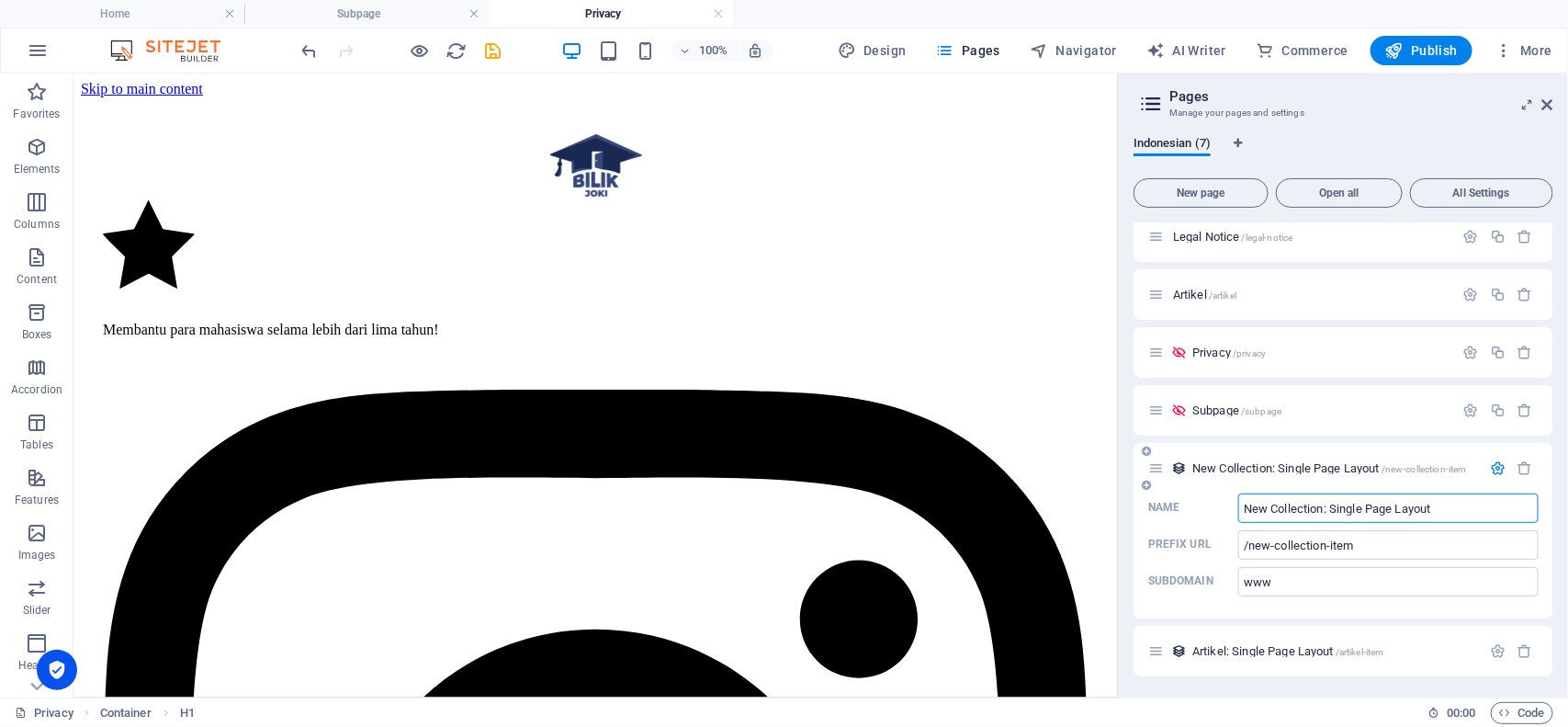 click at bounding box center (1497, 468) 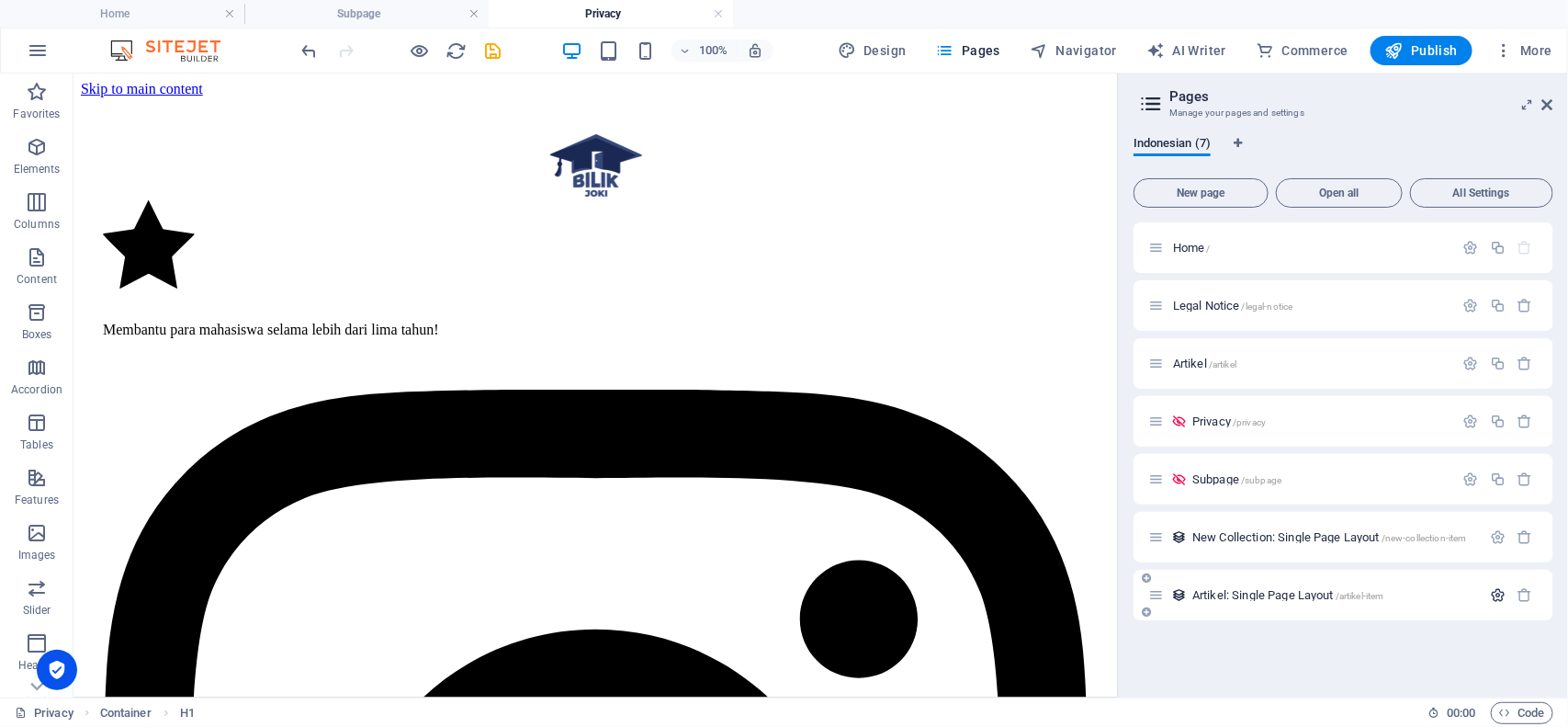 click at bounding box center (1497, 595) 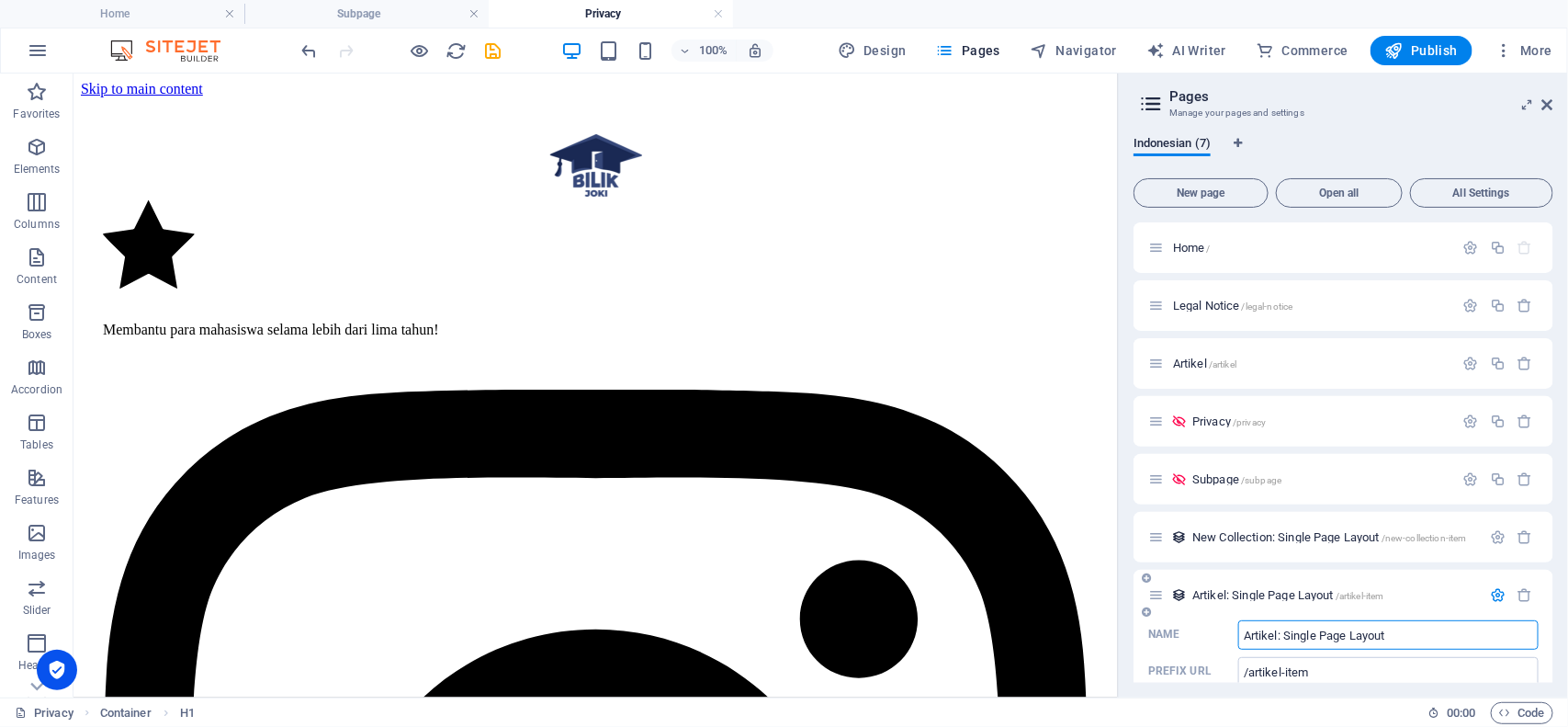 scroll, scrollTop: 69, scrollLeft: 0, axis: vertical 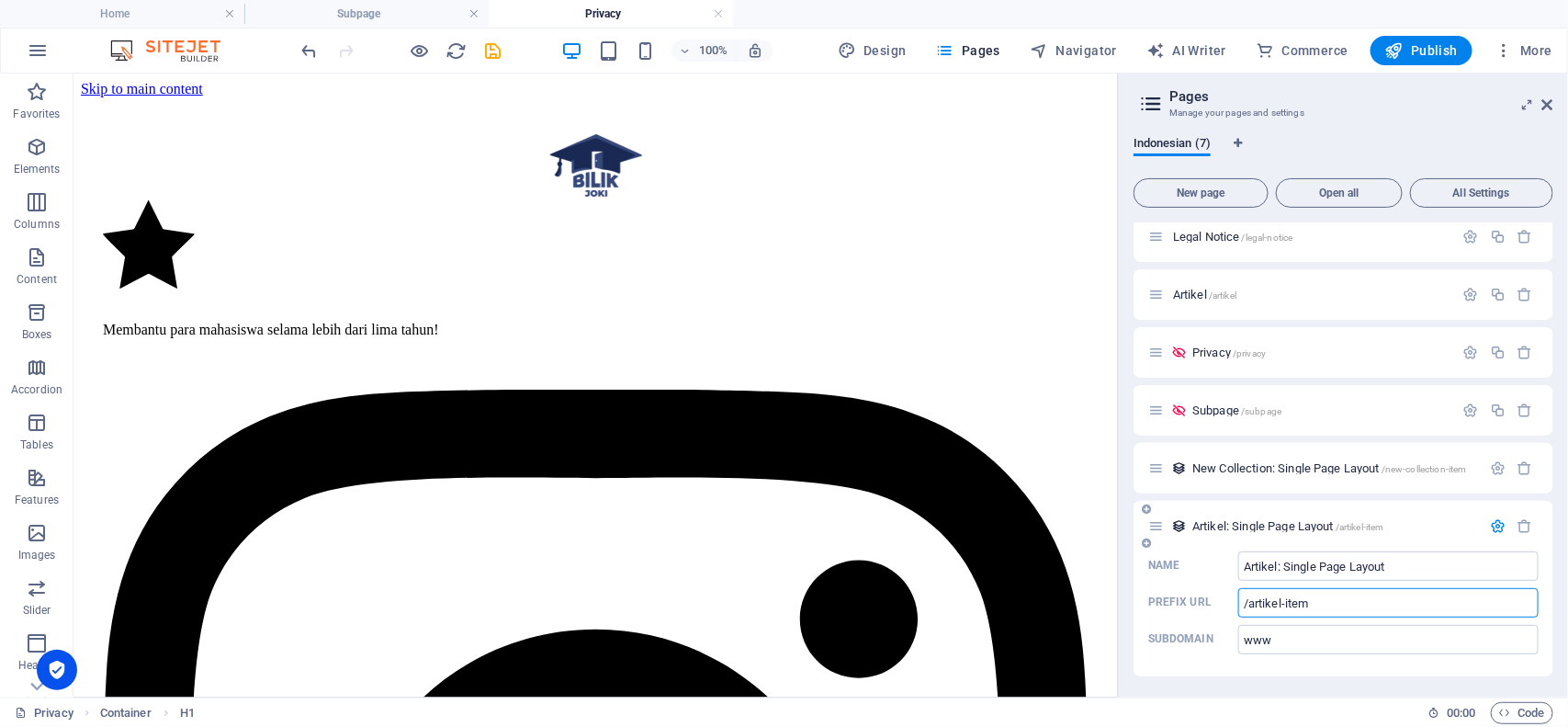 click on "/artikel-item" at bounding box center [1388, 603] 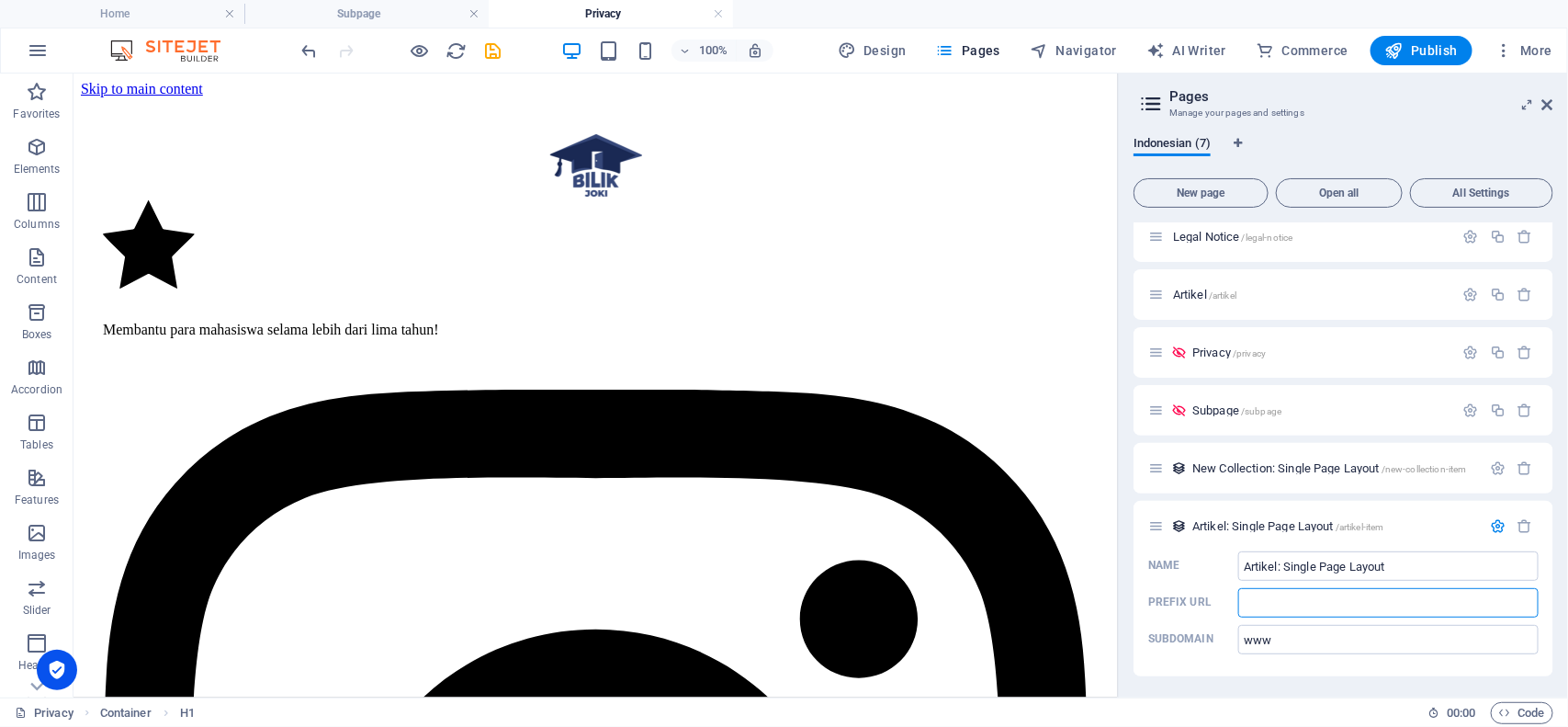 type 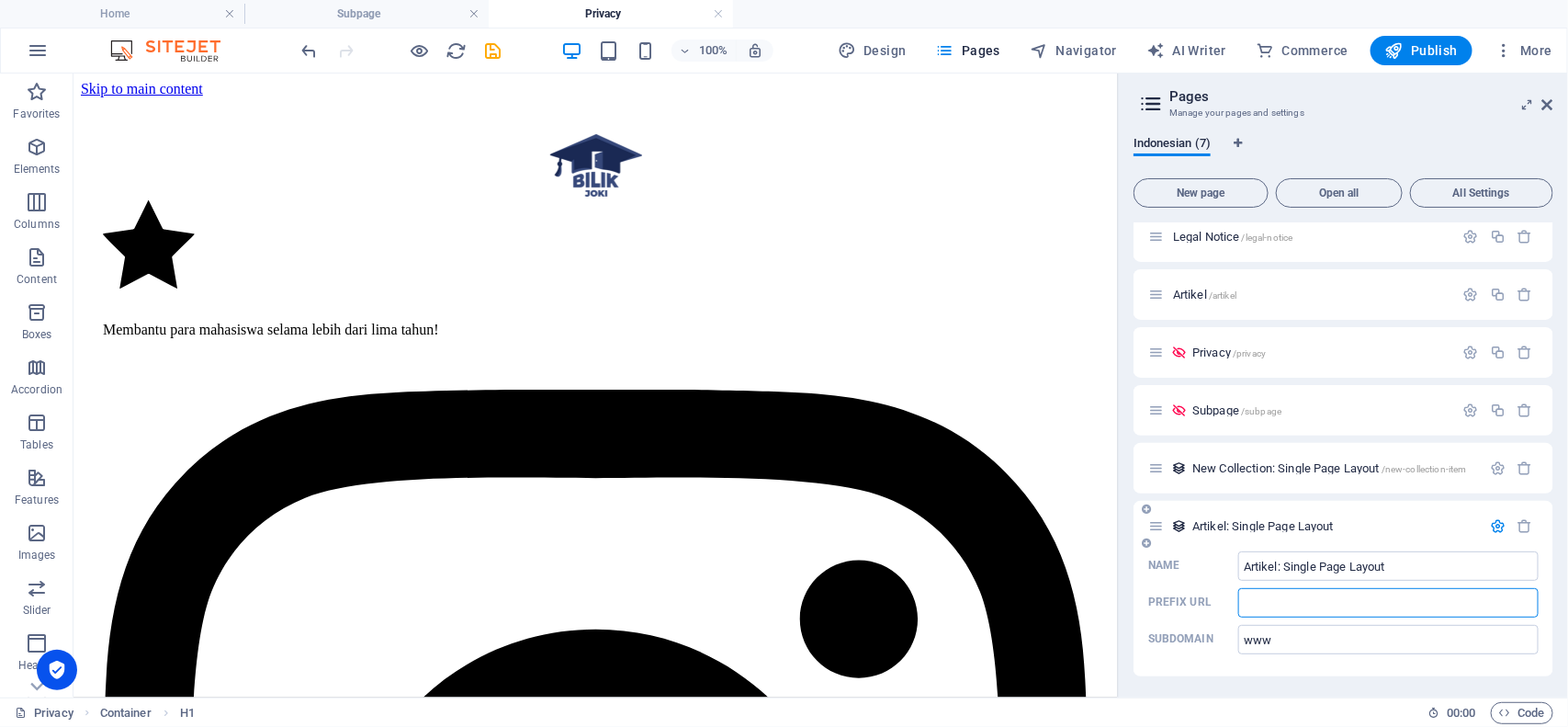 click at bounding box center [1497, 526] 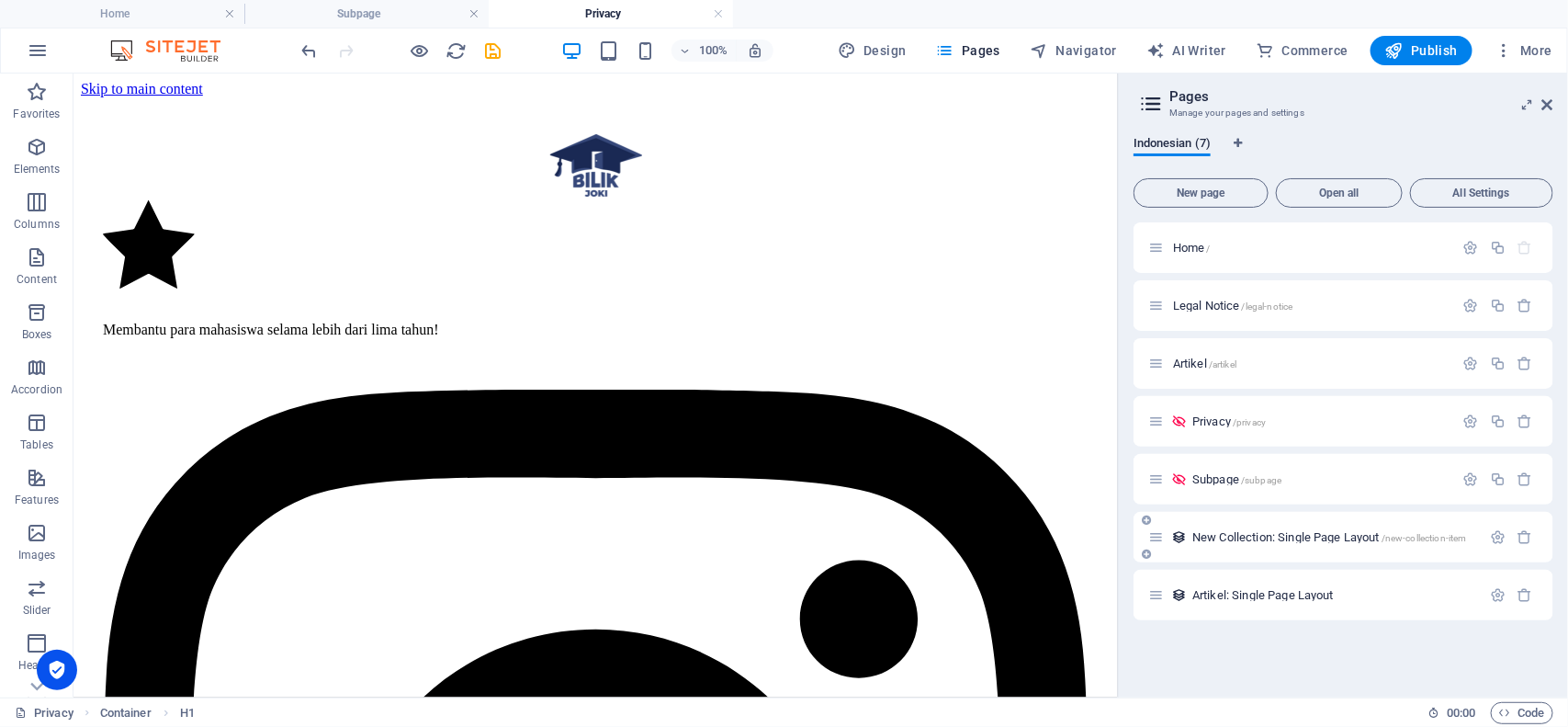 scroll, scrollTop: 0, scrollLeft: 0, axis: both 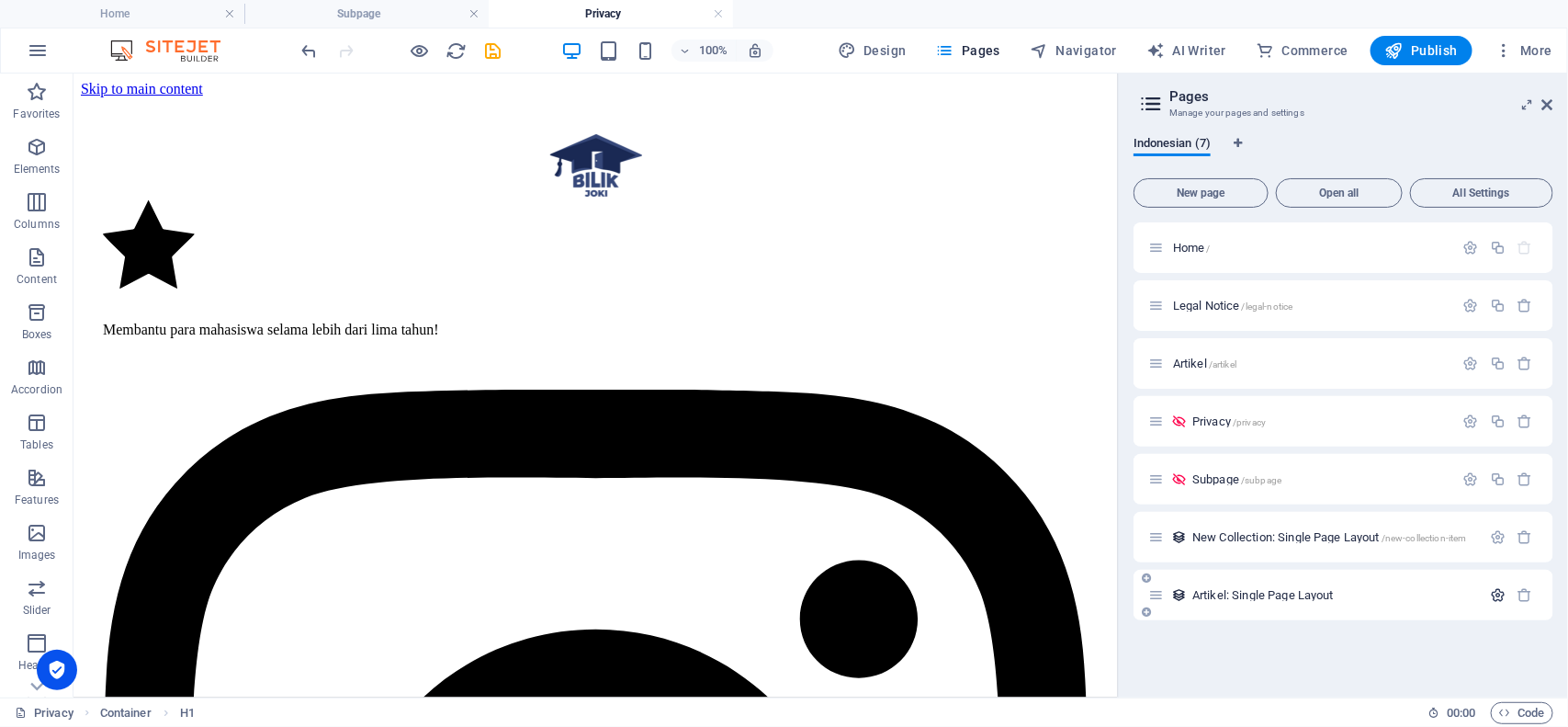 click at bounding box center (1497, 595) 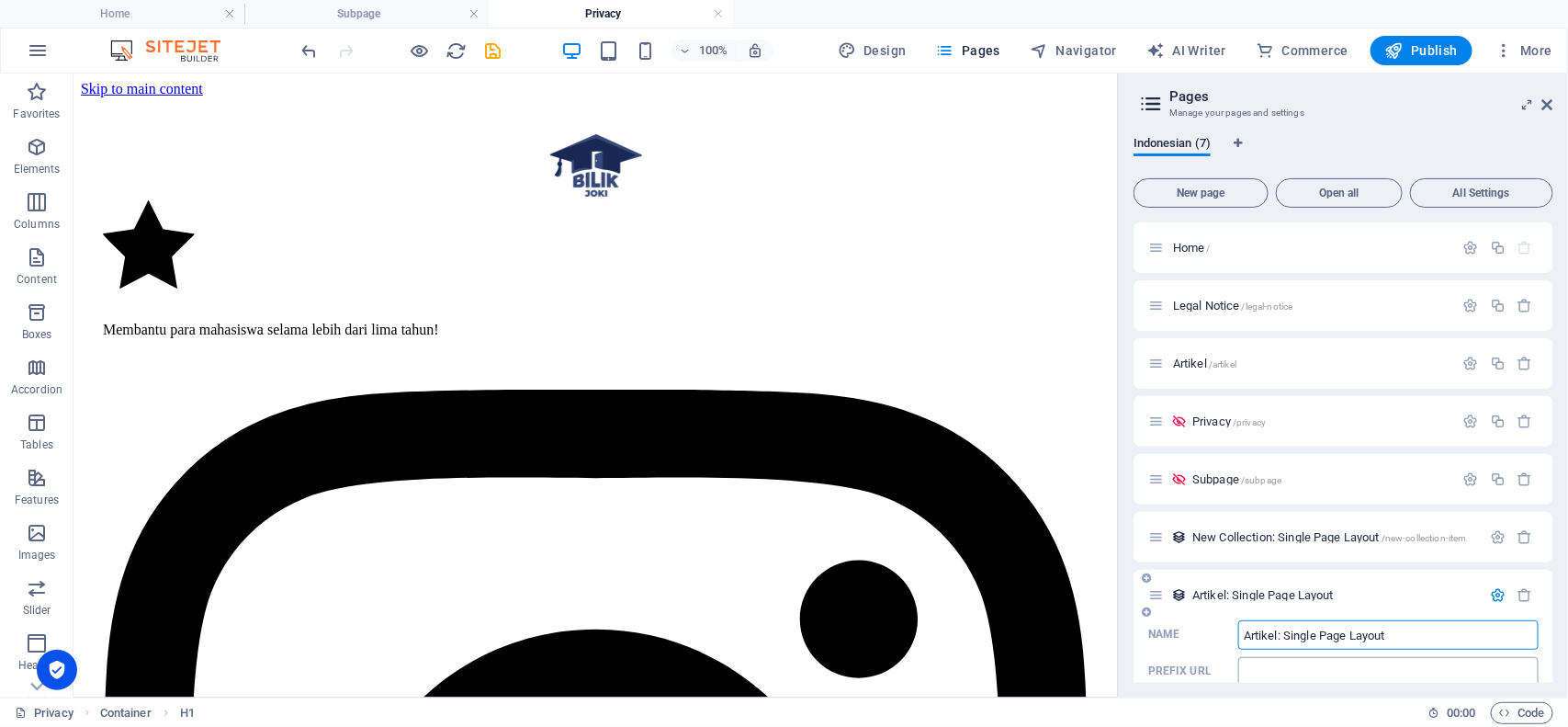 scroll, scrollTop: 69, scrollLeft: 0, axis: vertical 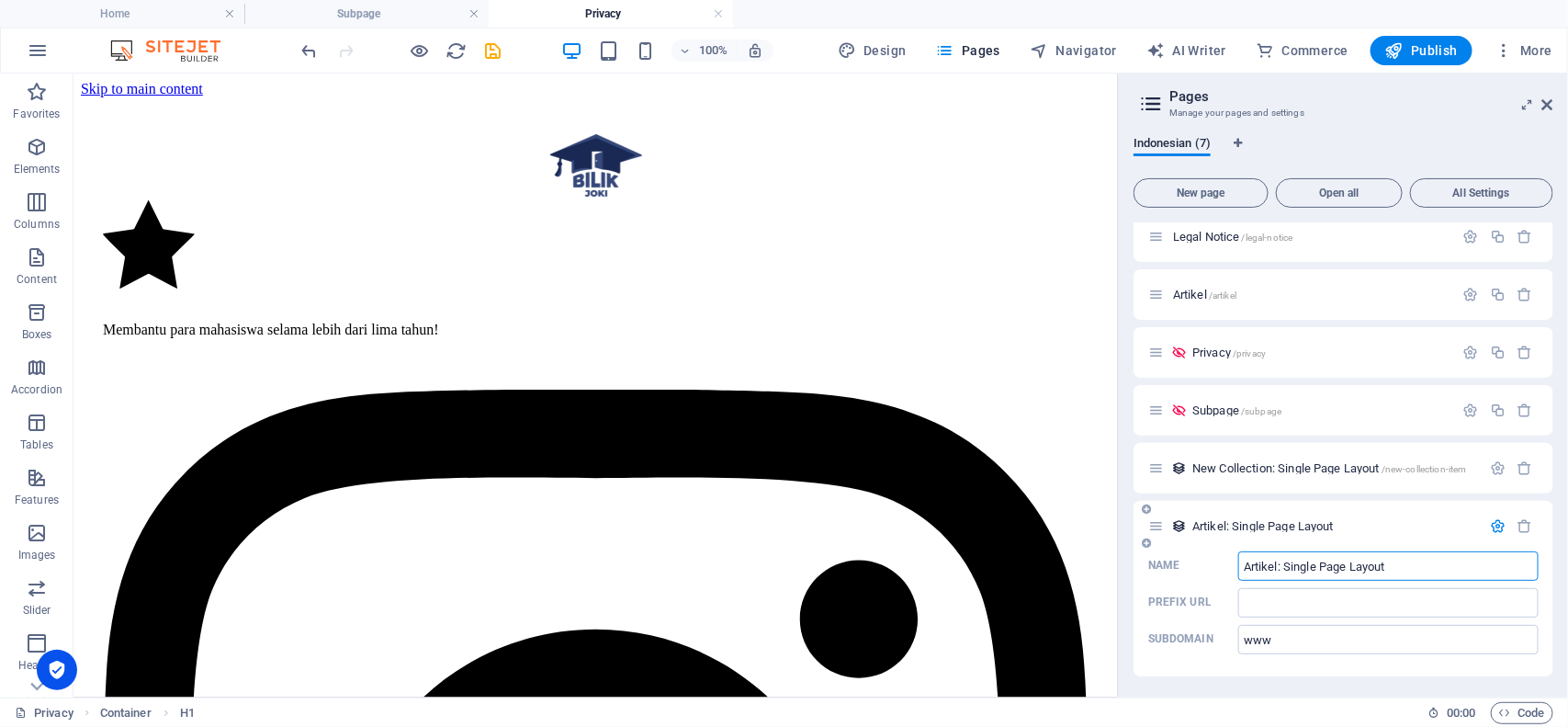 click at bounding box center [1497, 526] 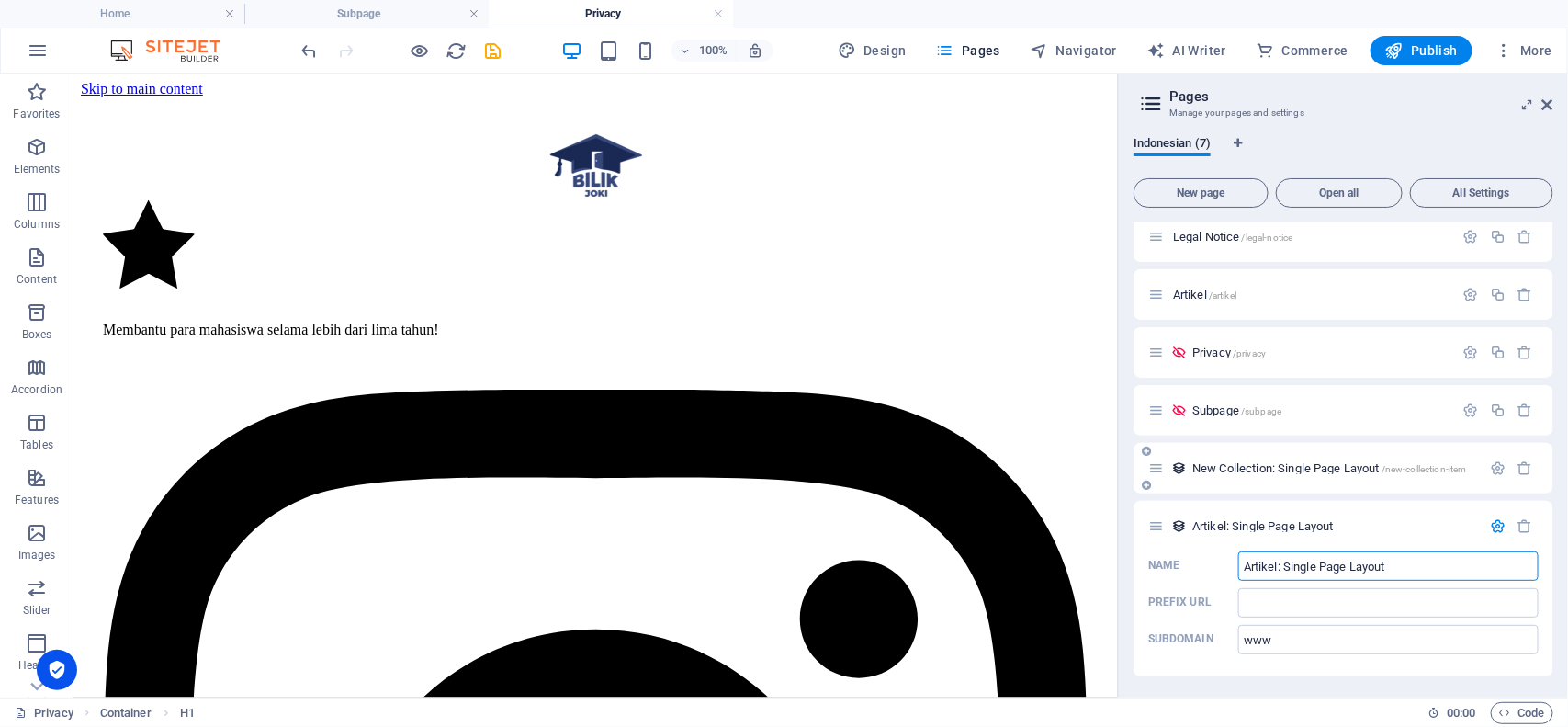 scroll, scrollTop: 0, scrollLeft: 0, axis: both 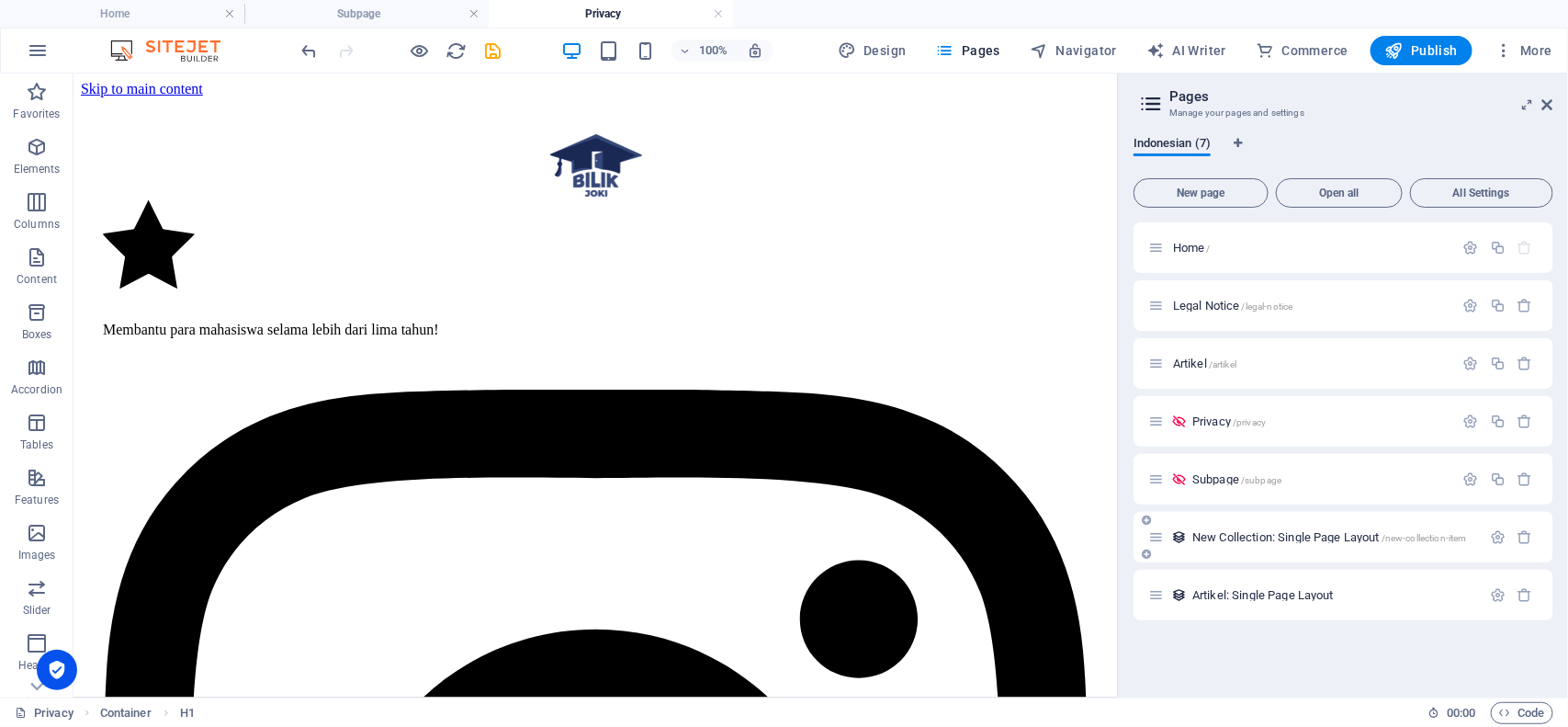 click on "New Collection: Single Page Layout /new-collection-item" at bounding box center (1343, 537) 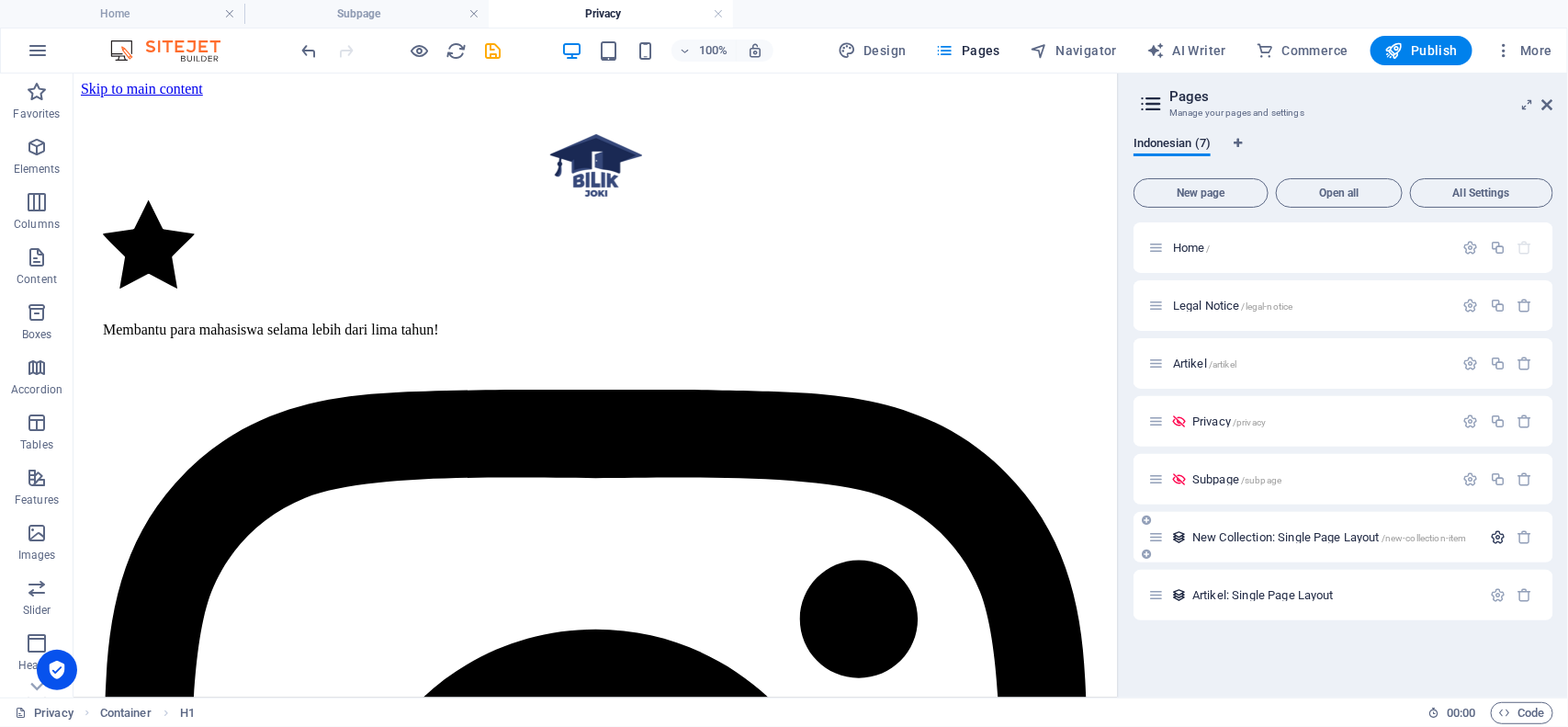 click at bounding box center (1497, 537) 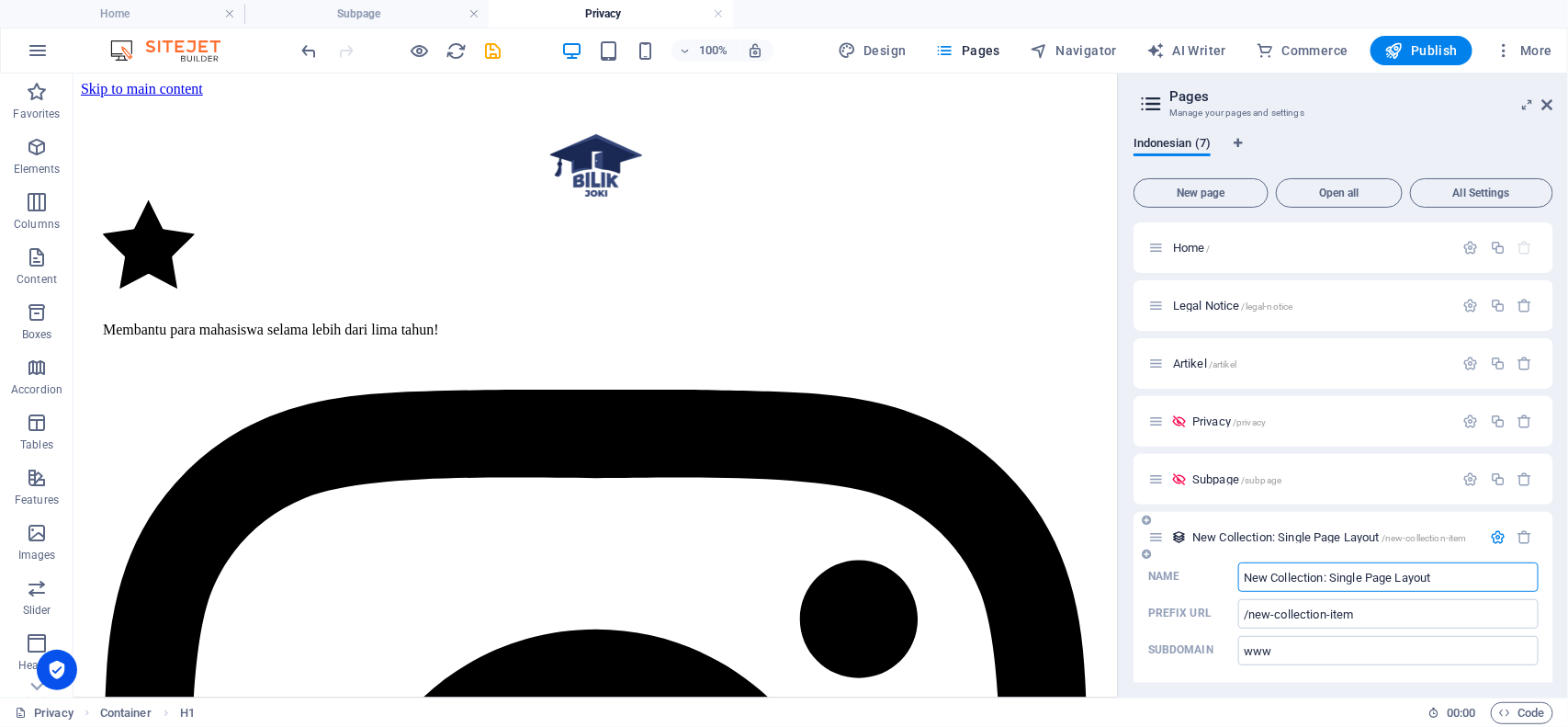 scroll, scrollTop: 69, scrollLeft: 0, axis: vertical 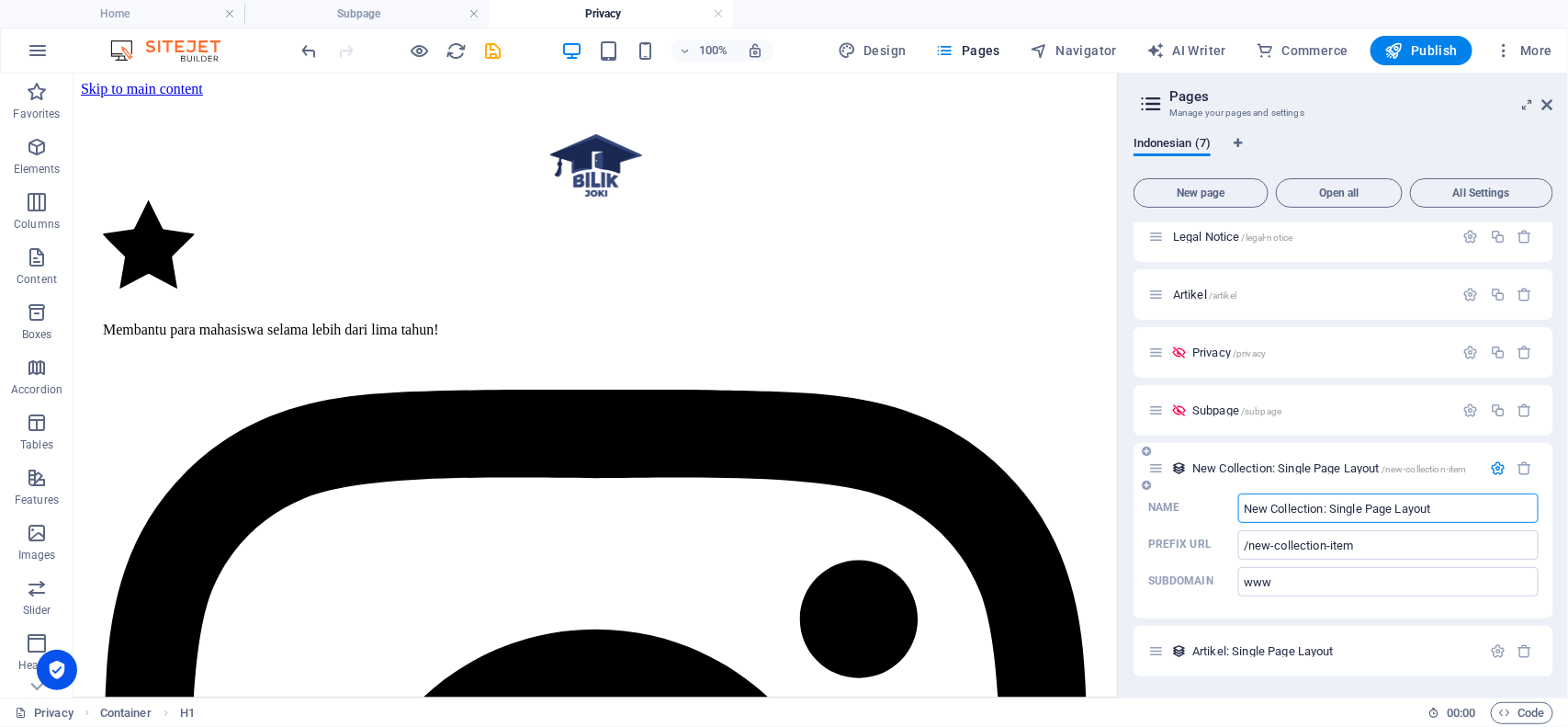 click at bounding box center [1497, 468] 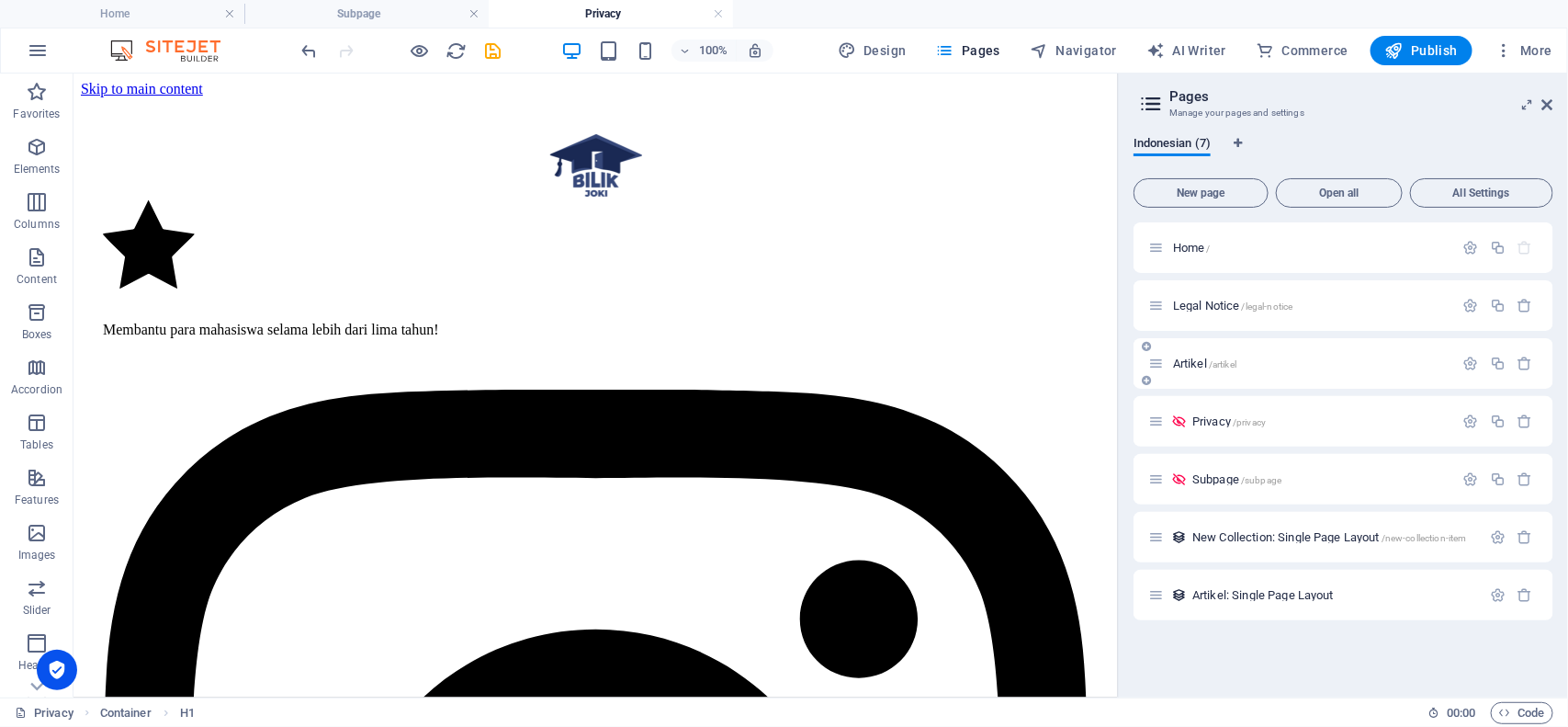 click on "Artikel /artikel" at bounding box center [1204, 363] 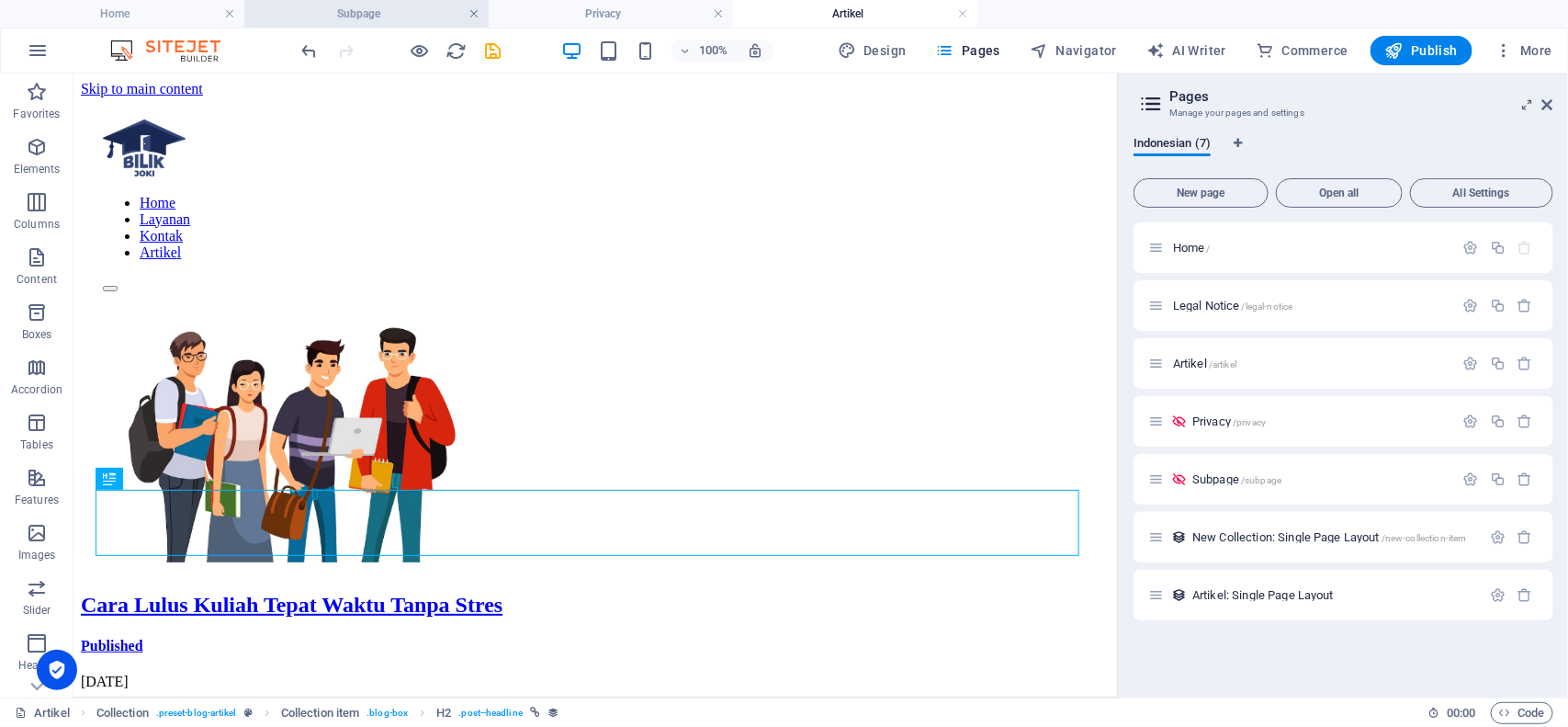scroll, scrollTop: 0, scrollLeft: 0, axis: both 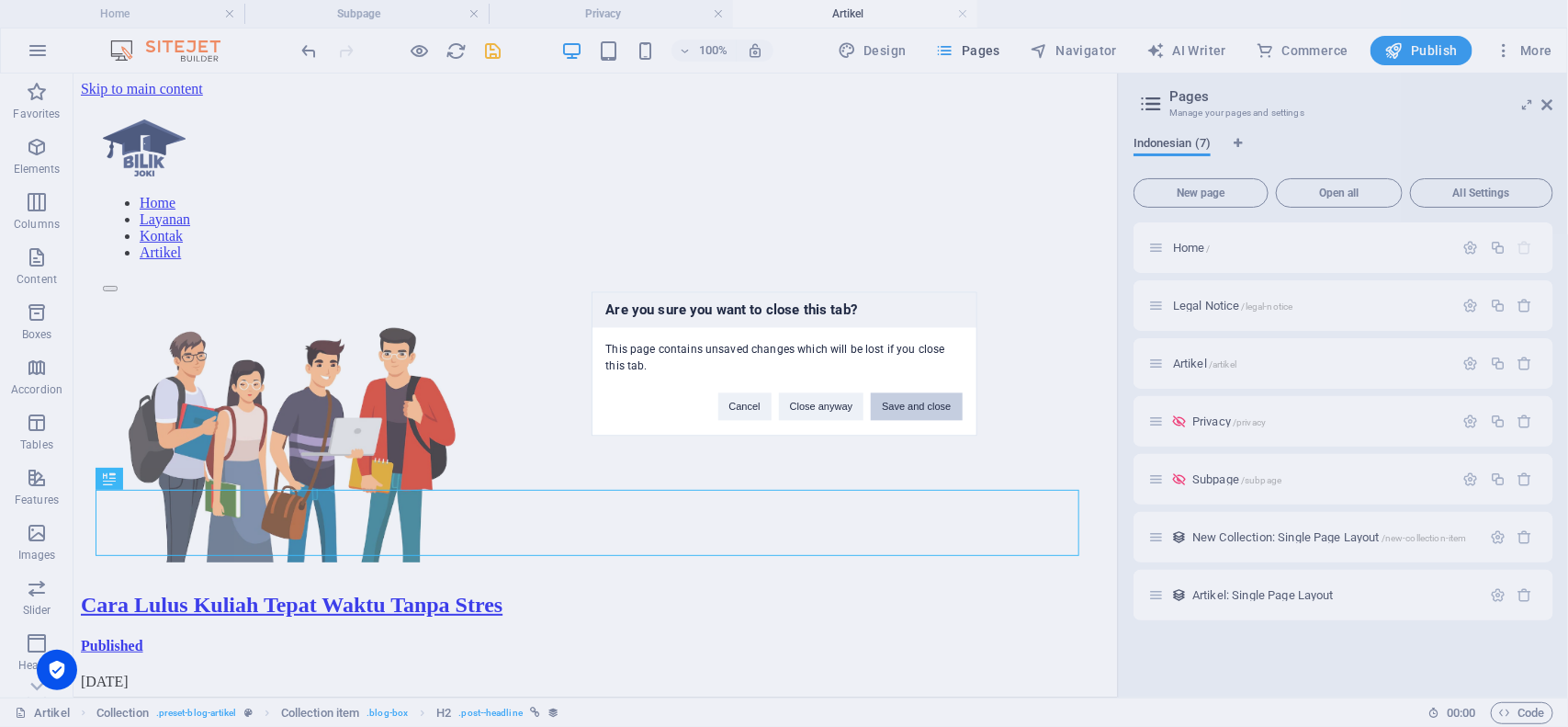 drag, startPoint x: 906, startPoint y: 398, endPoint x: 700, endPoint y: 113, distance: 351.65466 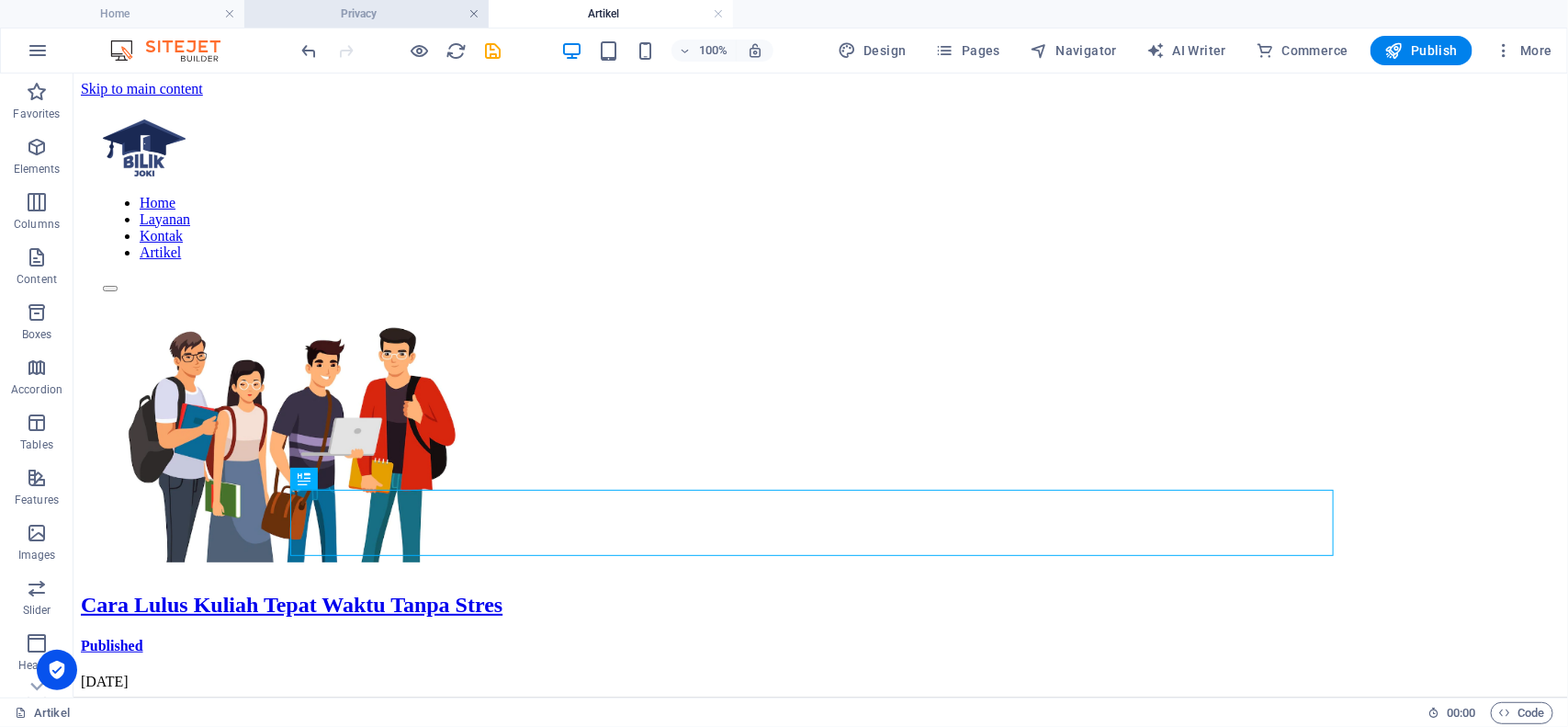 click at bounding box center (474, 14) 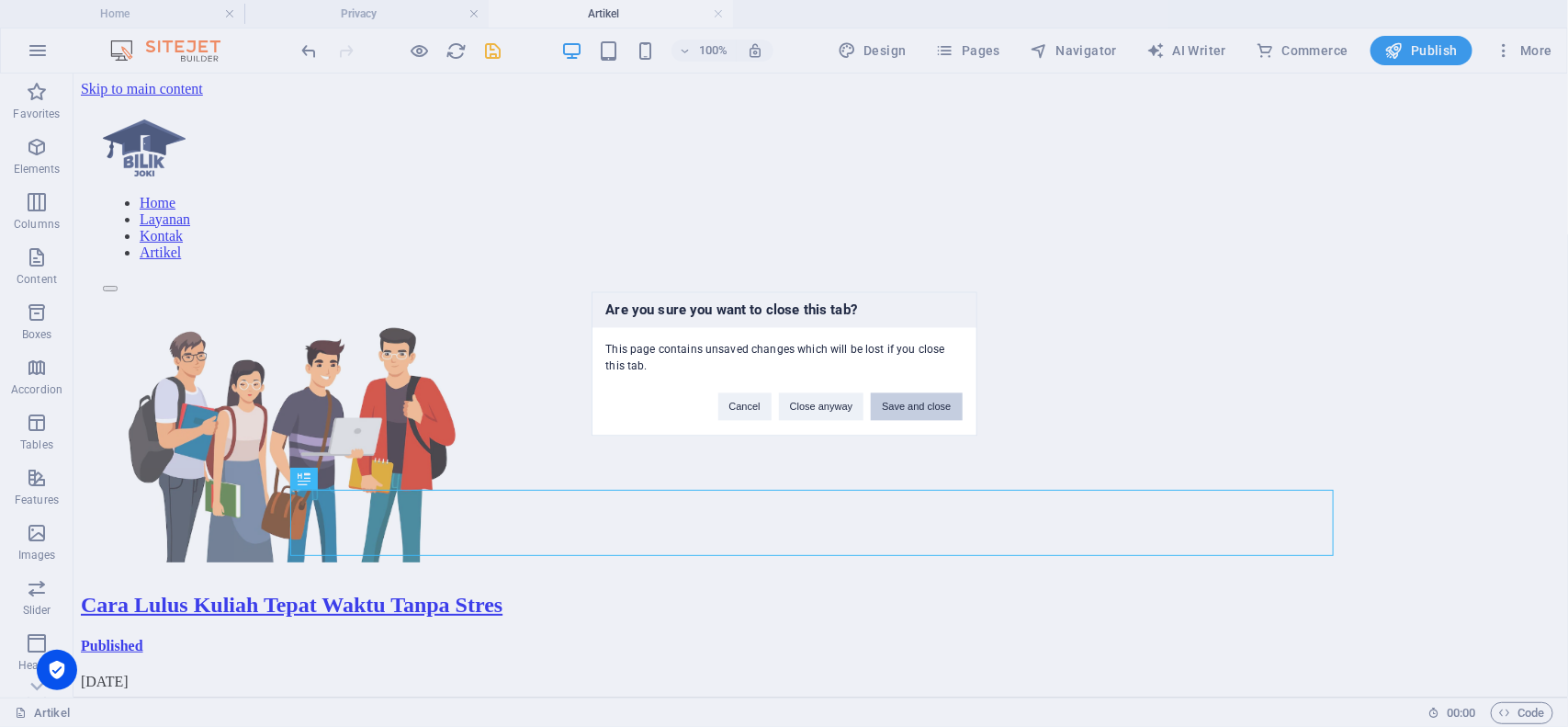 click on "Save and close" at bounding box center [916, 406] 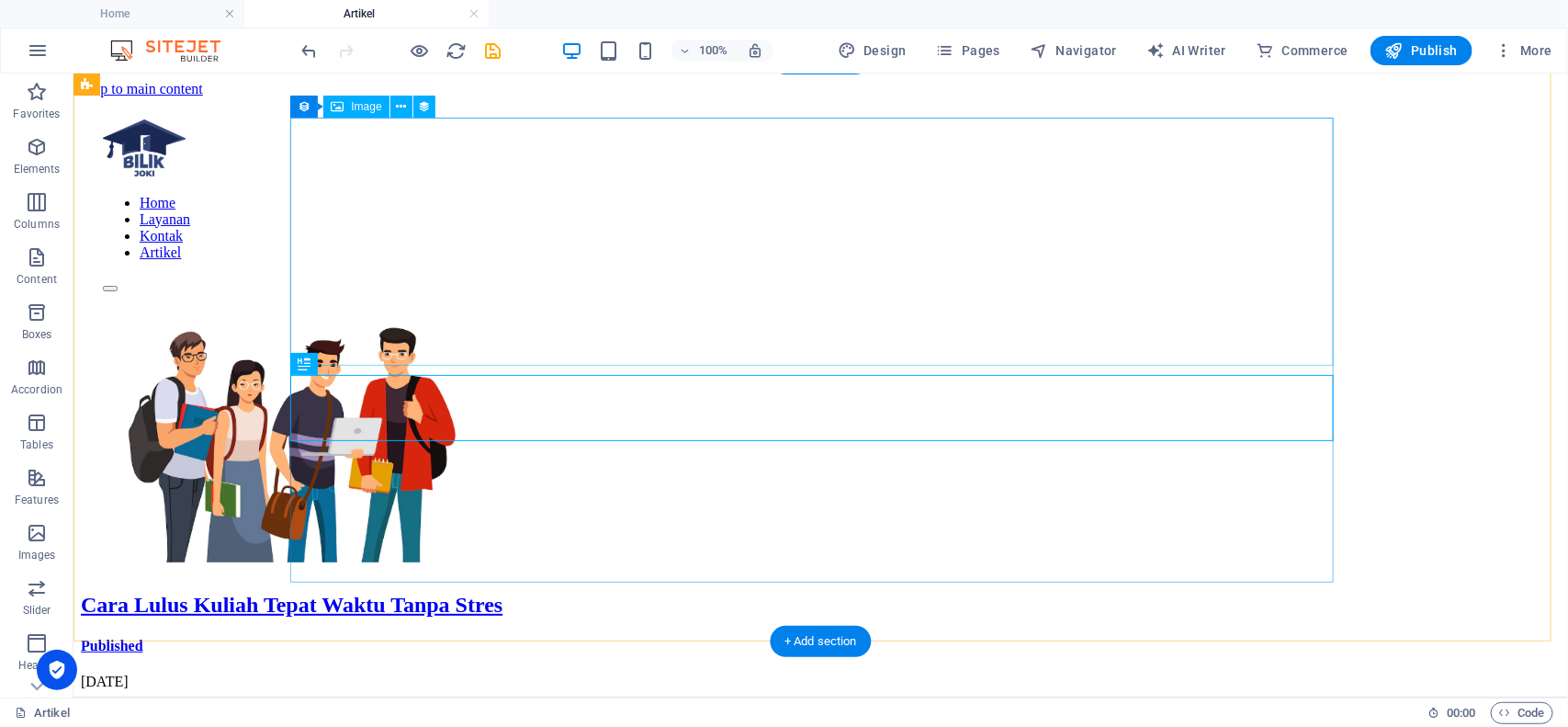 scroll, scrollTop: 115, scrollLeft: 0, axis: vertical 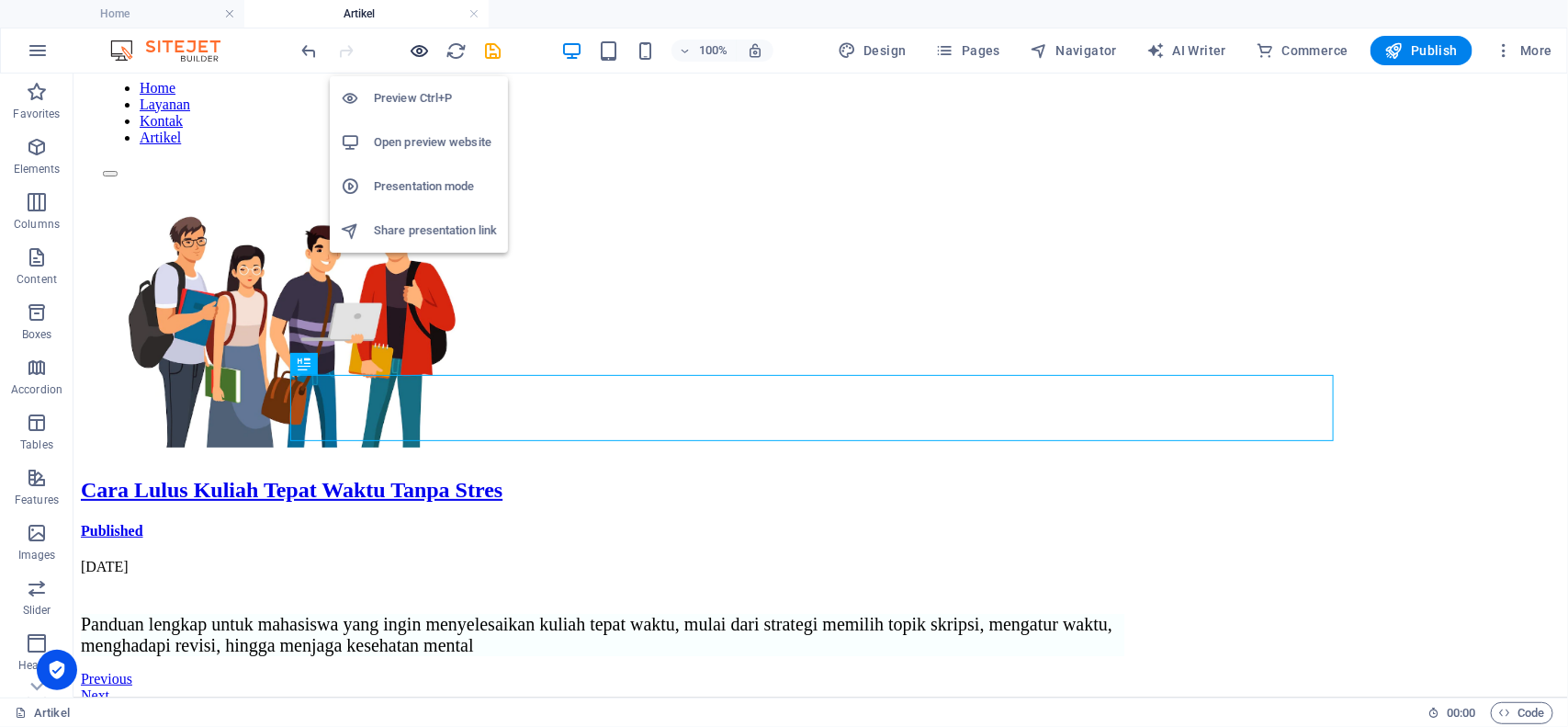 click at bounding box center [420, 51] 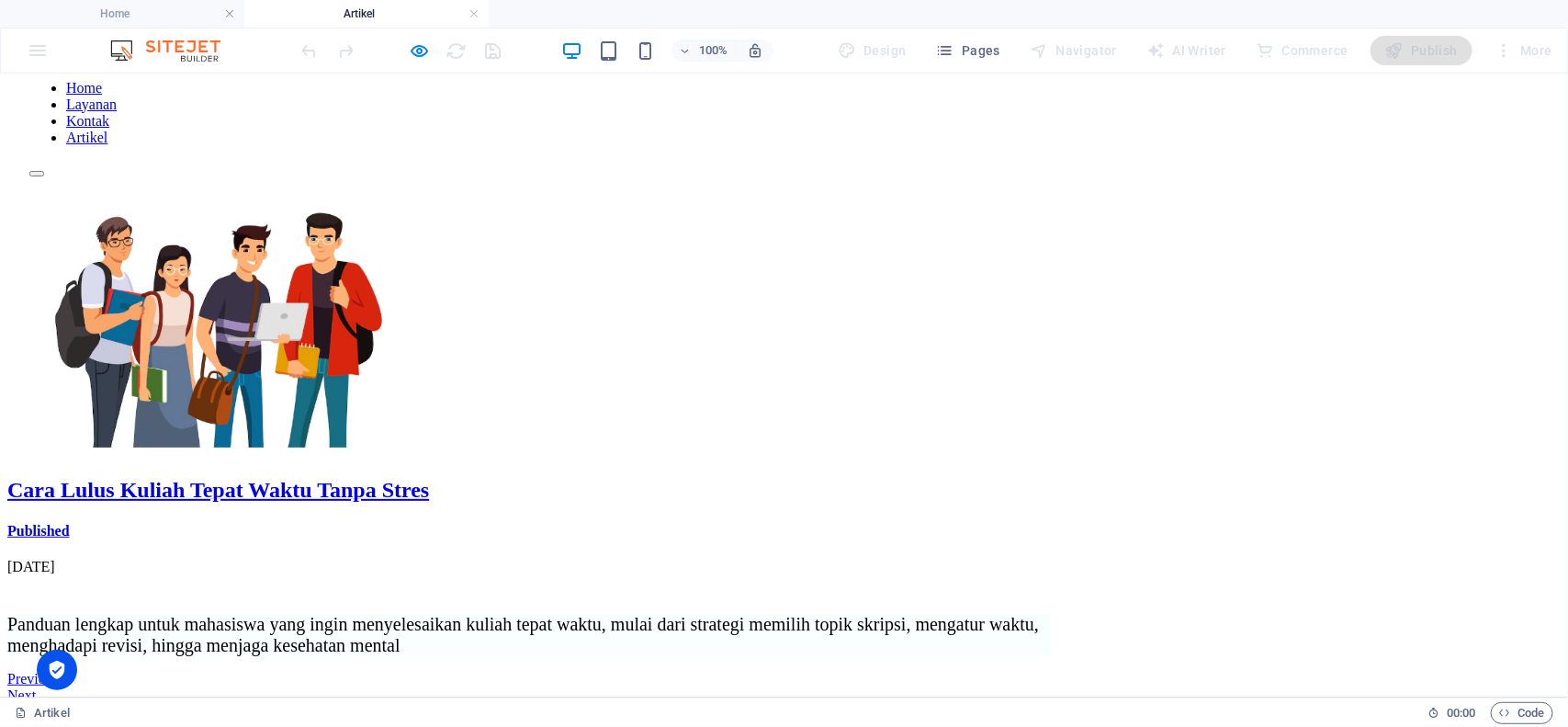 click on "Cara Lulus Kuliah Tepat Waktu Tanpa Stres" at bounding box center [218, 489] 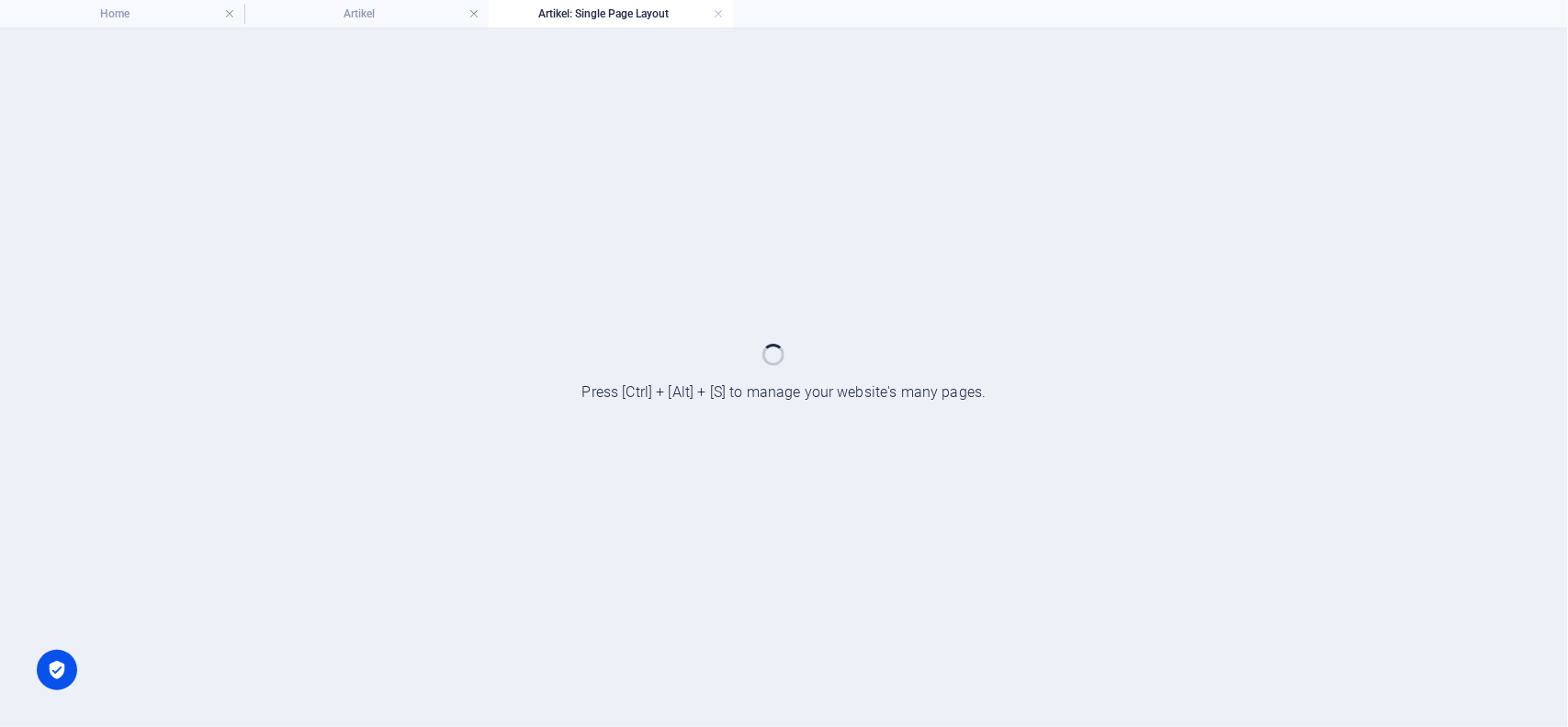 scroll, scrollTop: 0, scrollLeft: 0, axis: both 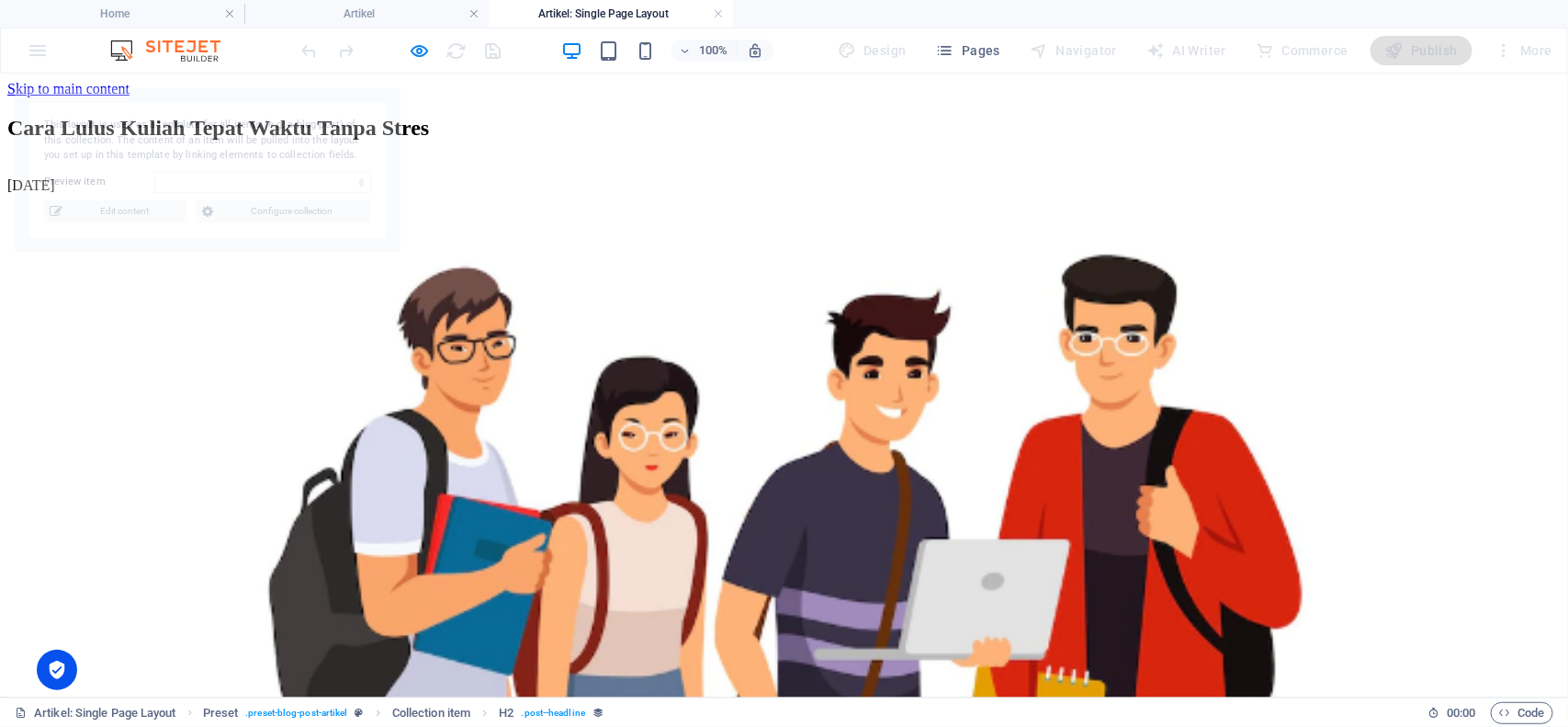 select on "686e2ce8581cc2cd6b0e26a7" 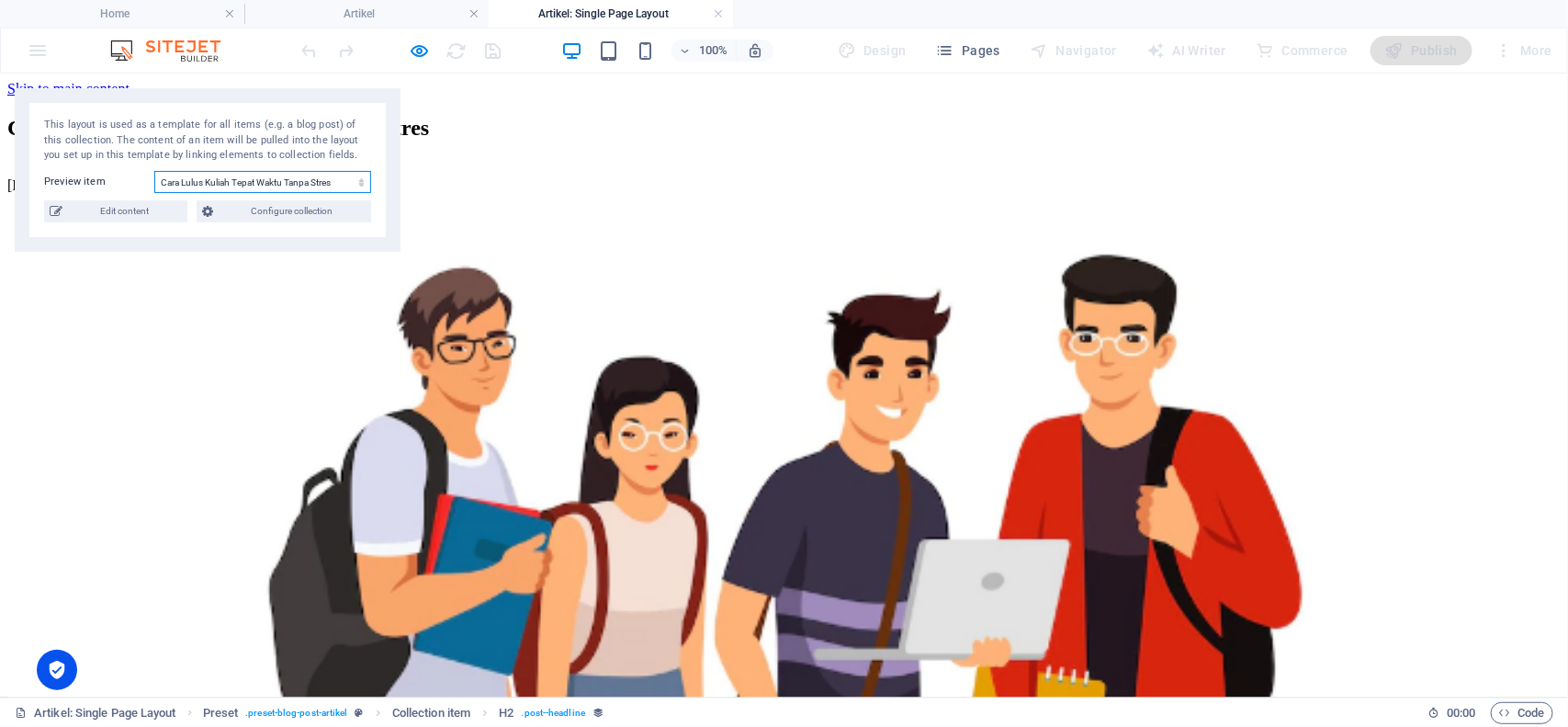 click on "Cara Lulus Kuliah Tepat Waktu Tanpa Stres" at bounding box center (263, 182) 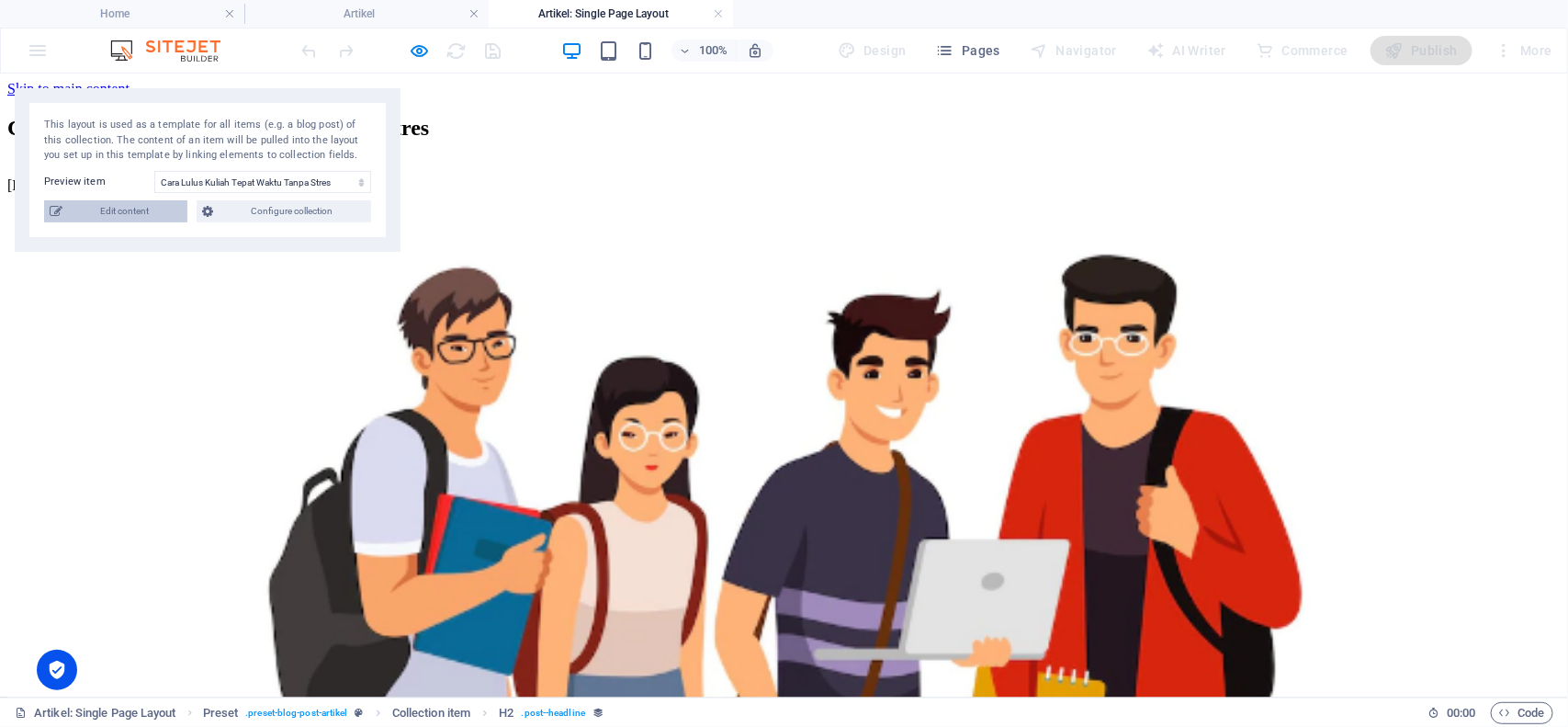 click on "Edit content" at bounding box center [125, 211] 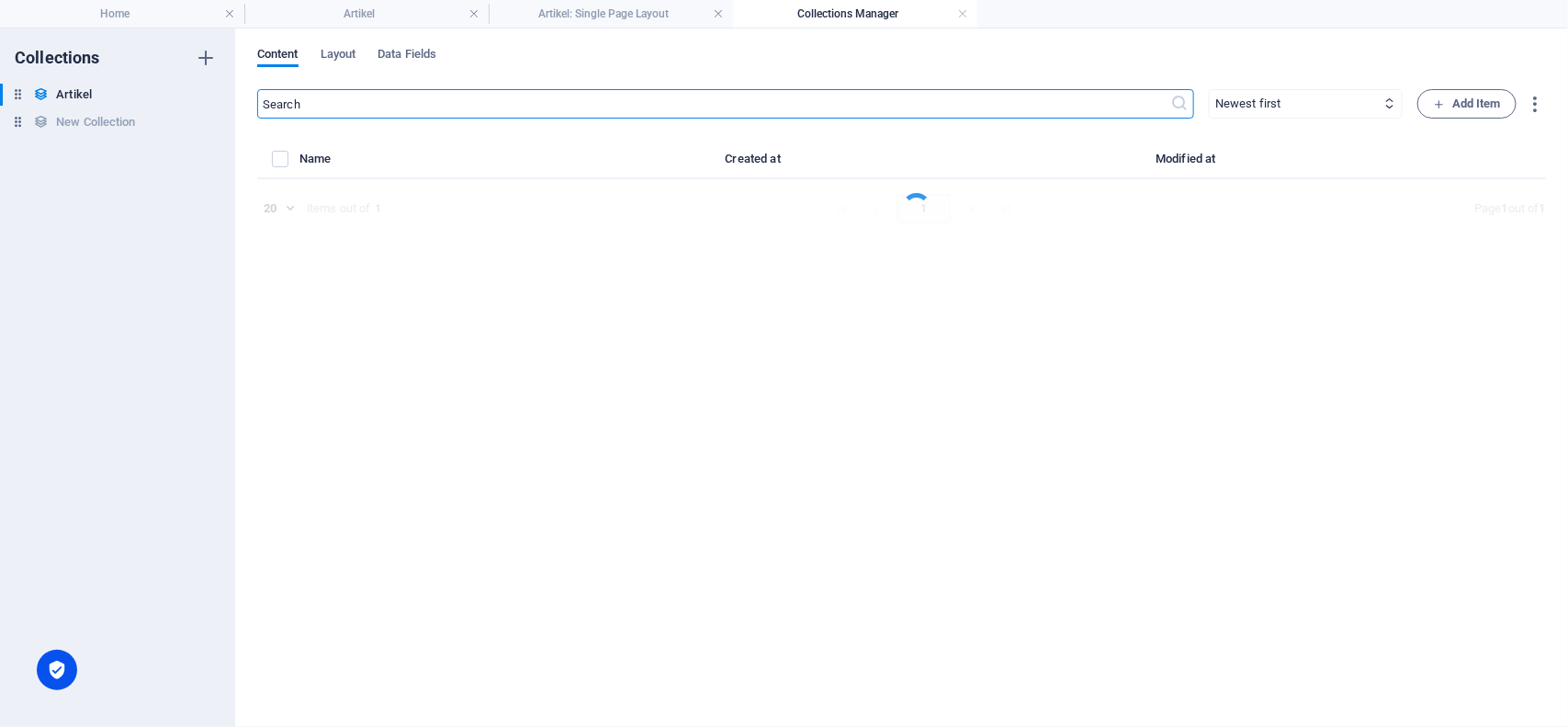 select on "Category 1" 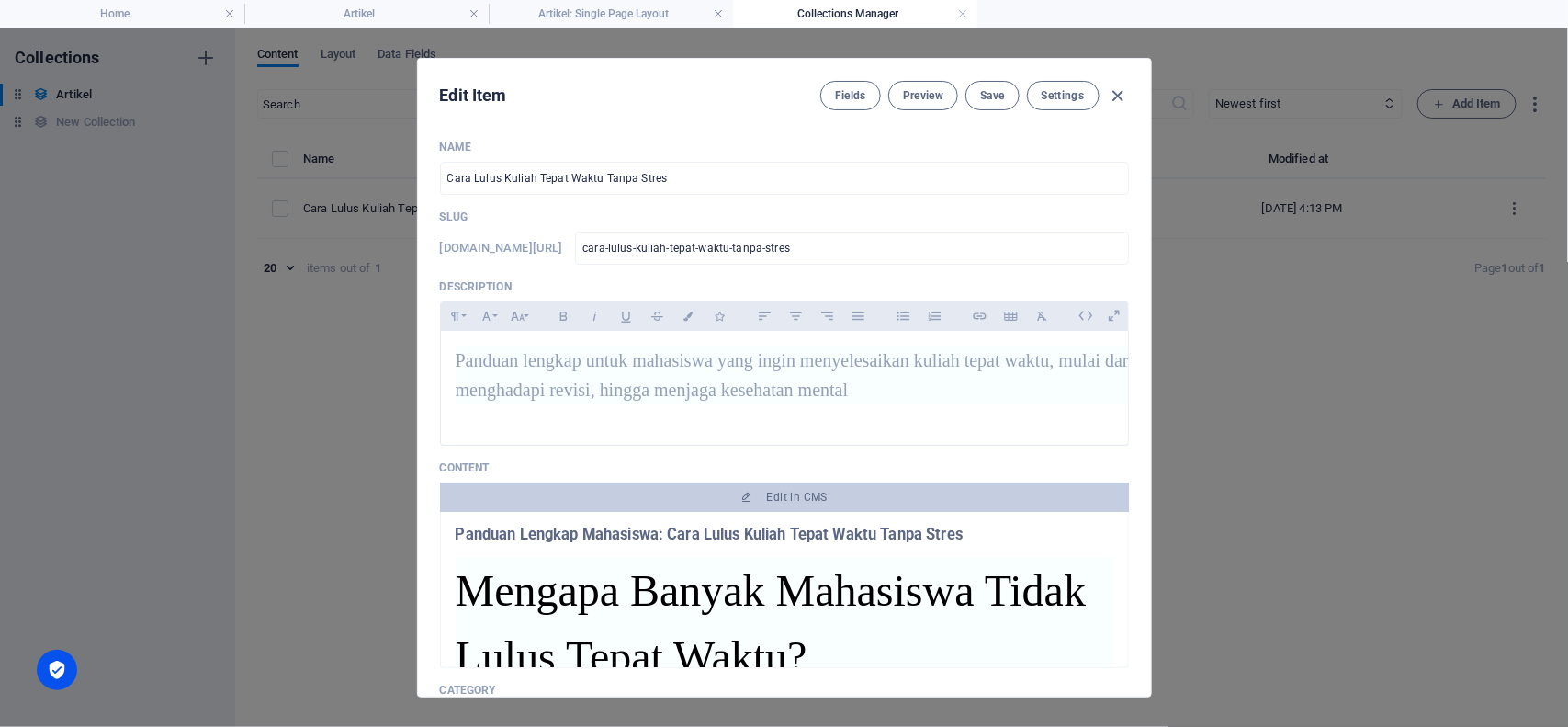 scroll, scrollTop: 115, scrollLeft: 0, axis: vertical 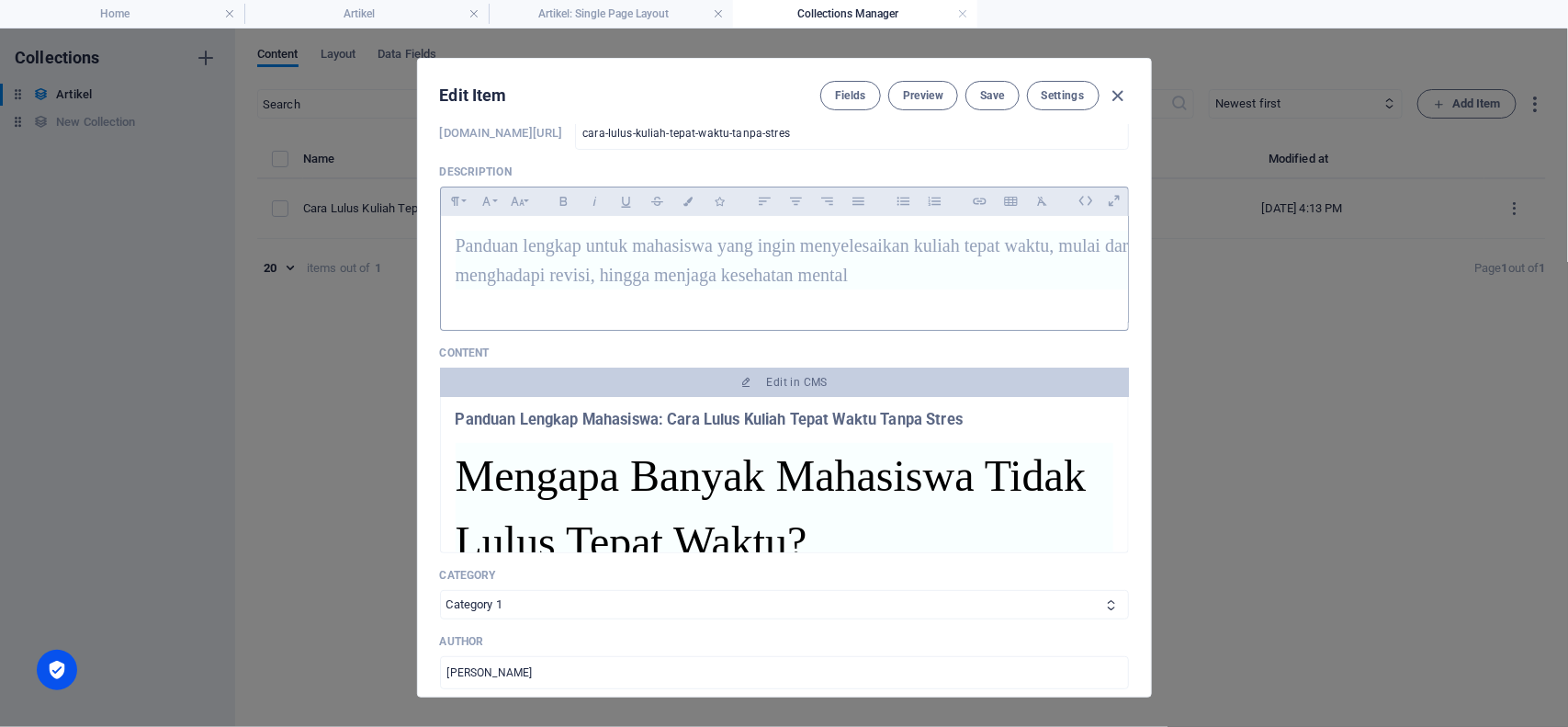 click on "Panduan lengkap untuk mahasiswa yang ingin menyelesaikan kuliah tepat waktu, mulai dari strategi memilih topik skripsi, mengatur waktu, menghadapi revisi, hingga menjaga kesehatan mental" at bounding box center [977, 260] 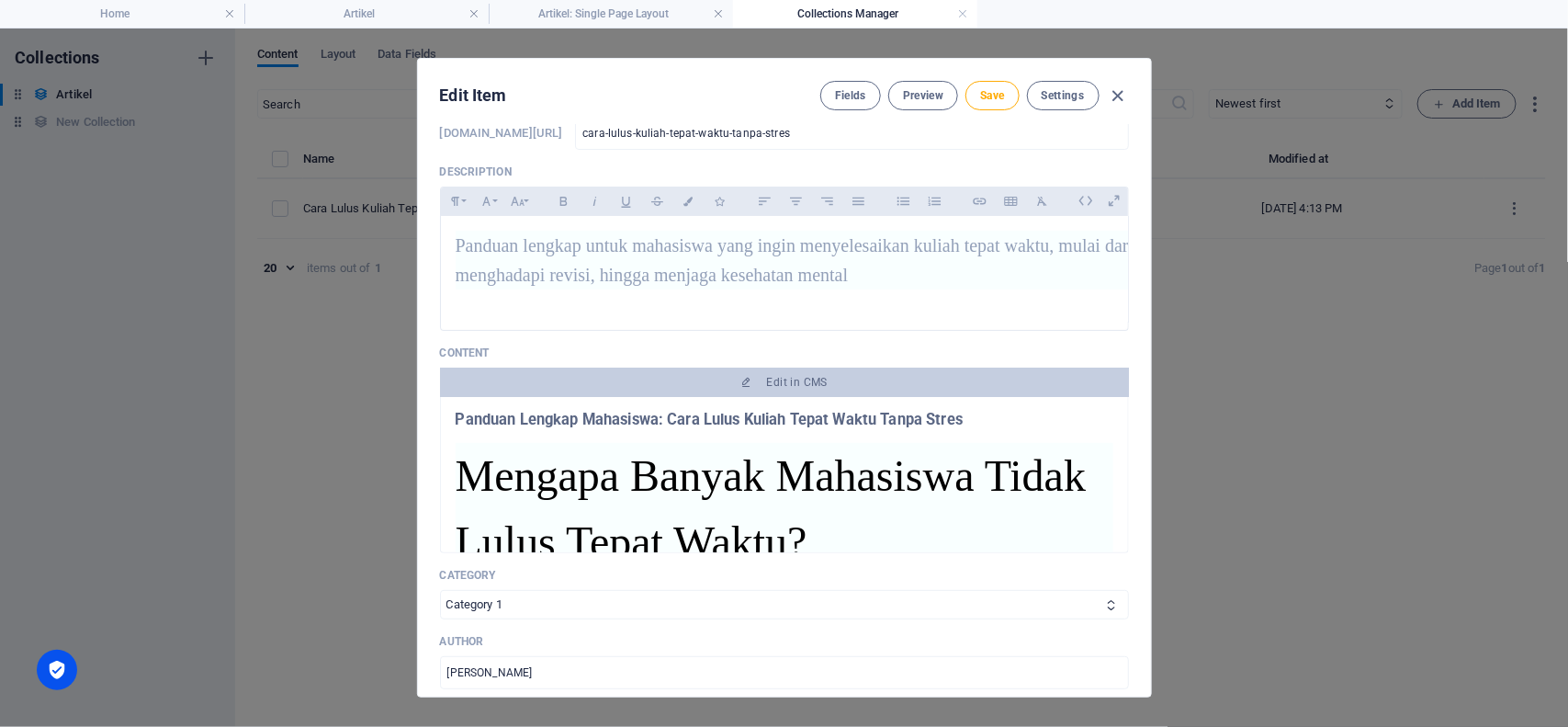 drag, startPoint x: 750, startPoint y: 366, endPoint x: 837, endPoint y: 377, distance: 87.6926 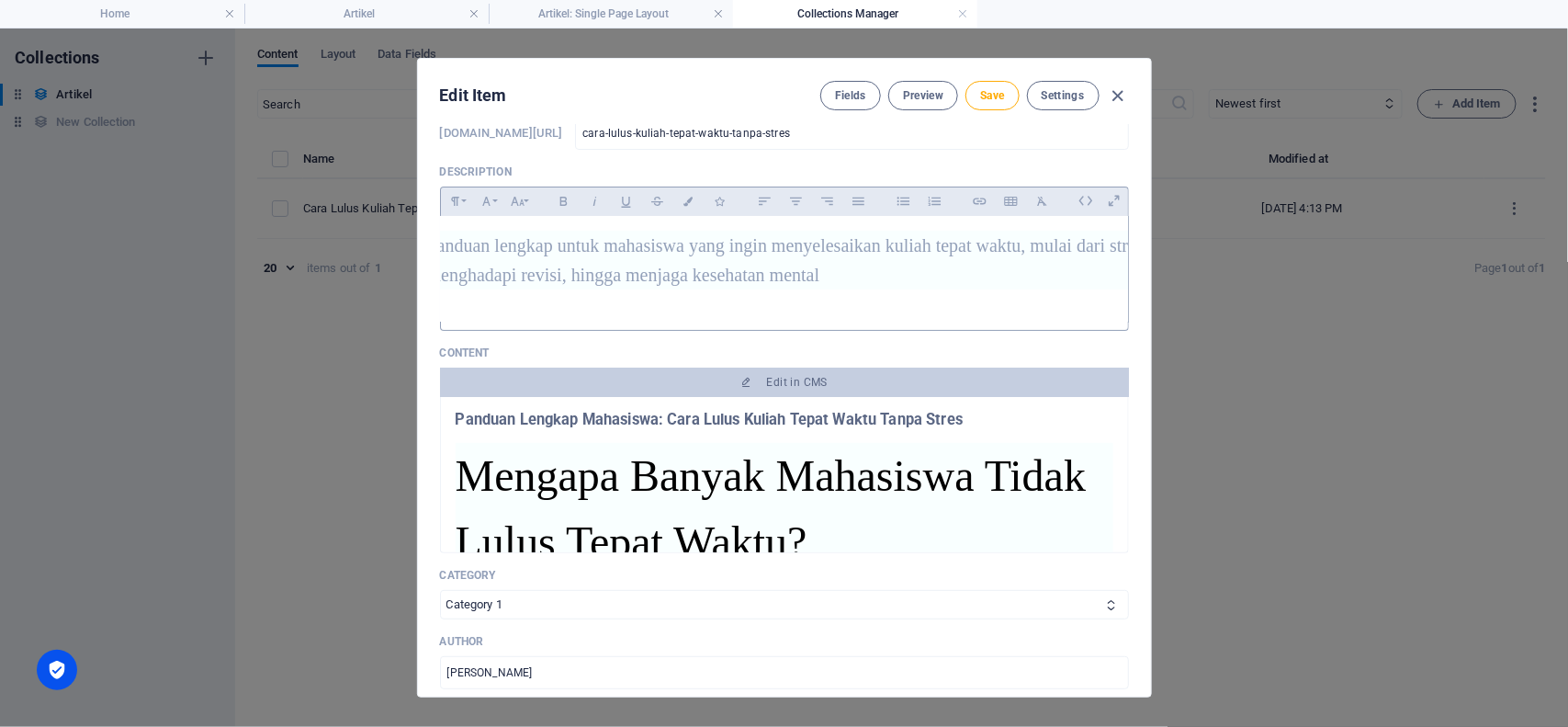 scroll, scrollTop: 0, scrollLeft: 32, axis: horizontal 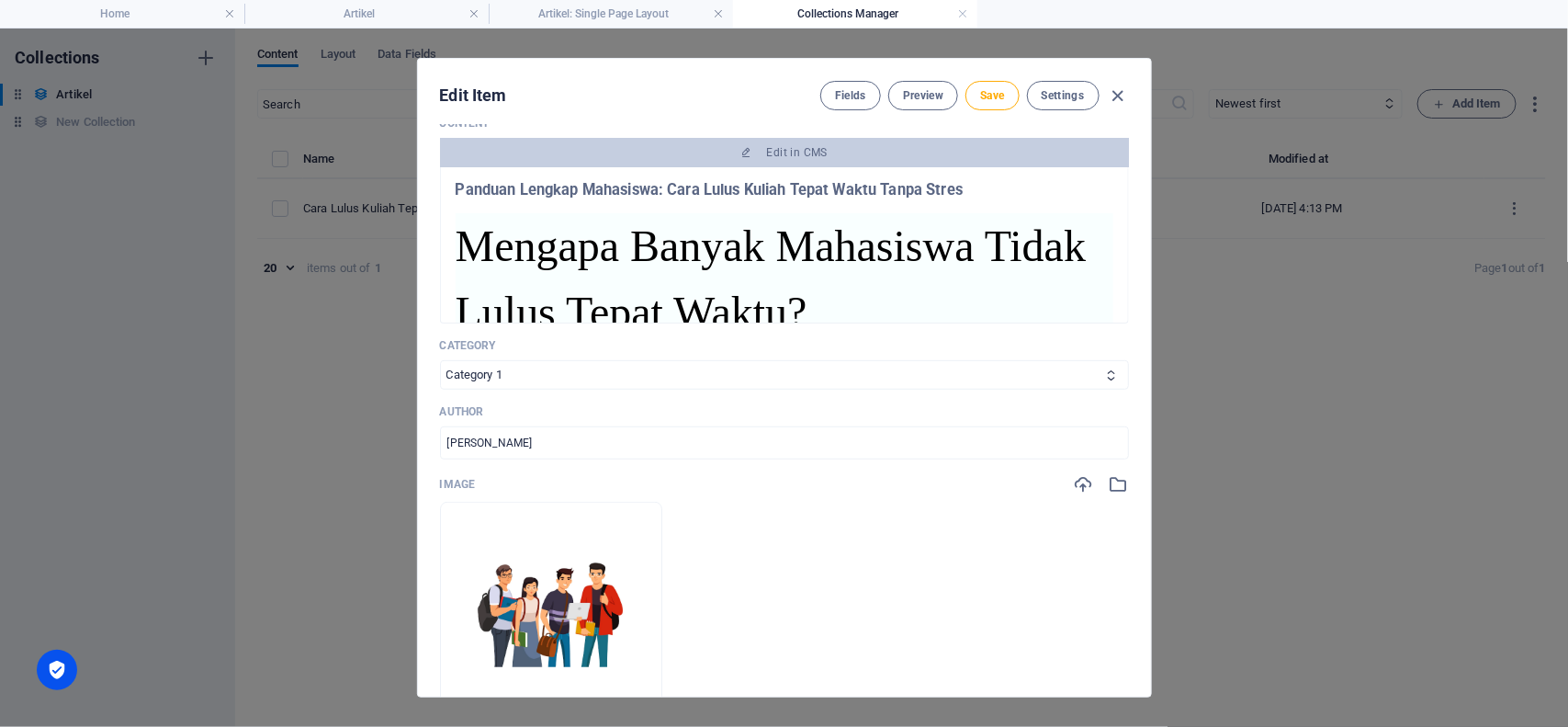 click on "Mengapa Banyak Mahasiswa Tidak Lulus Tepat Waktu?" at bounding box center (784, 279) 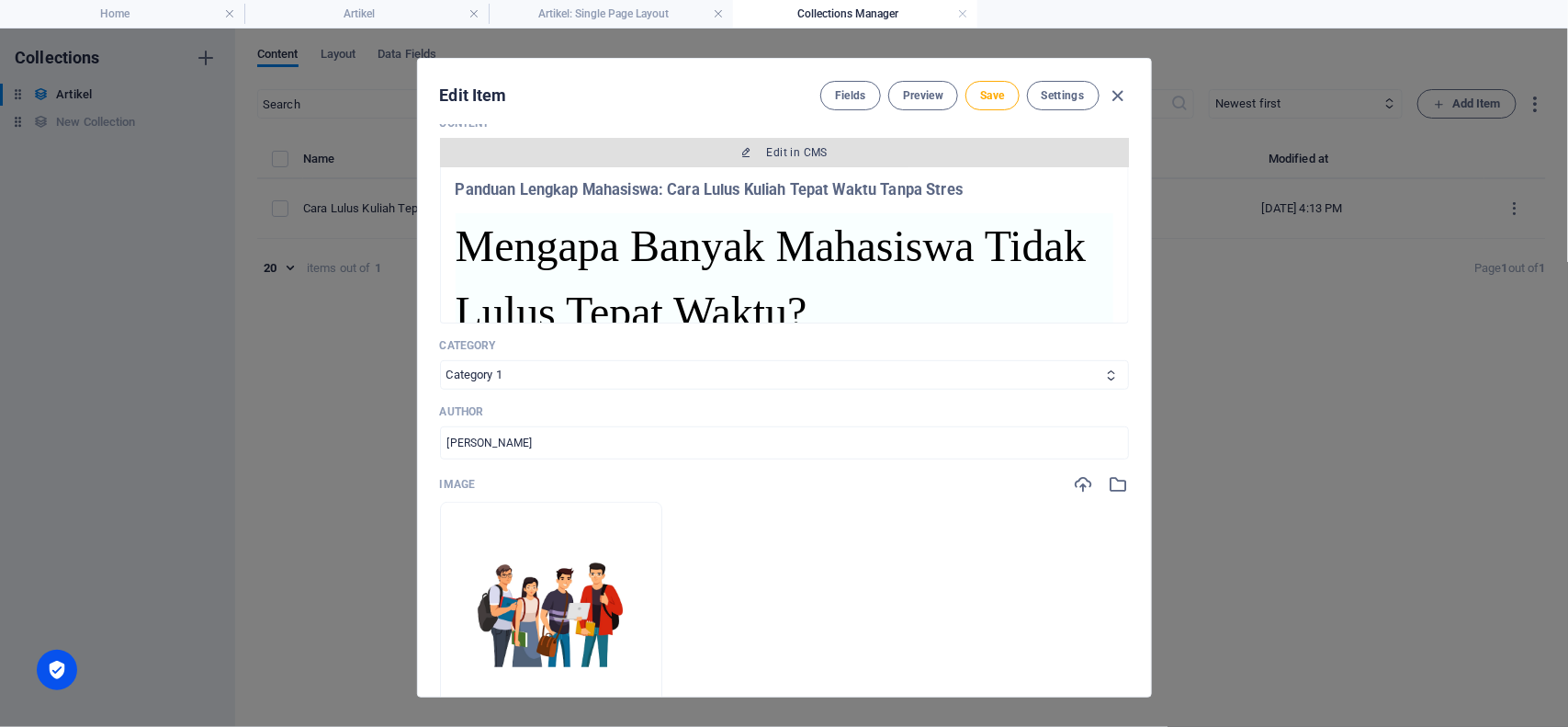 click on "Edit in CMS" at bounding box center (784, 153) 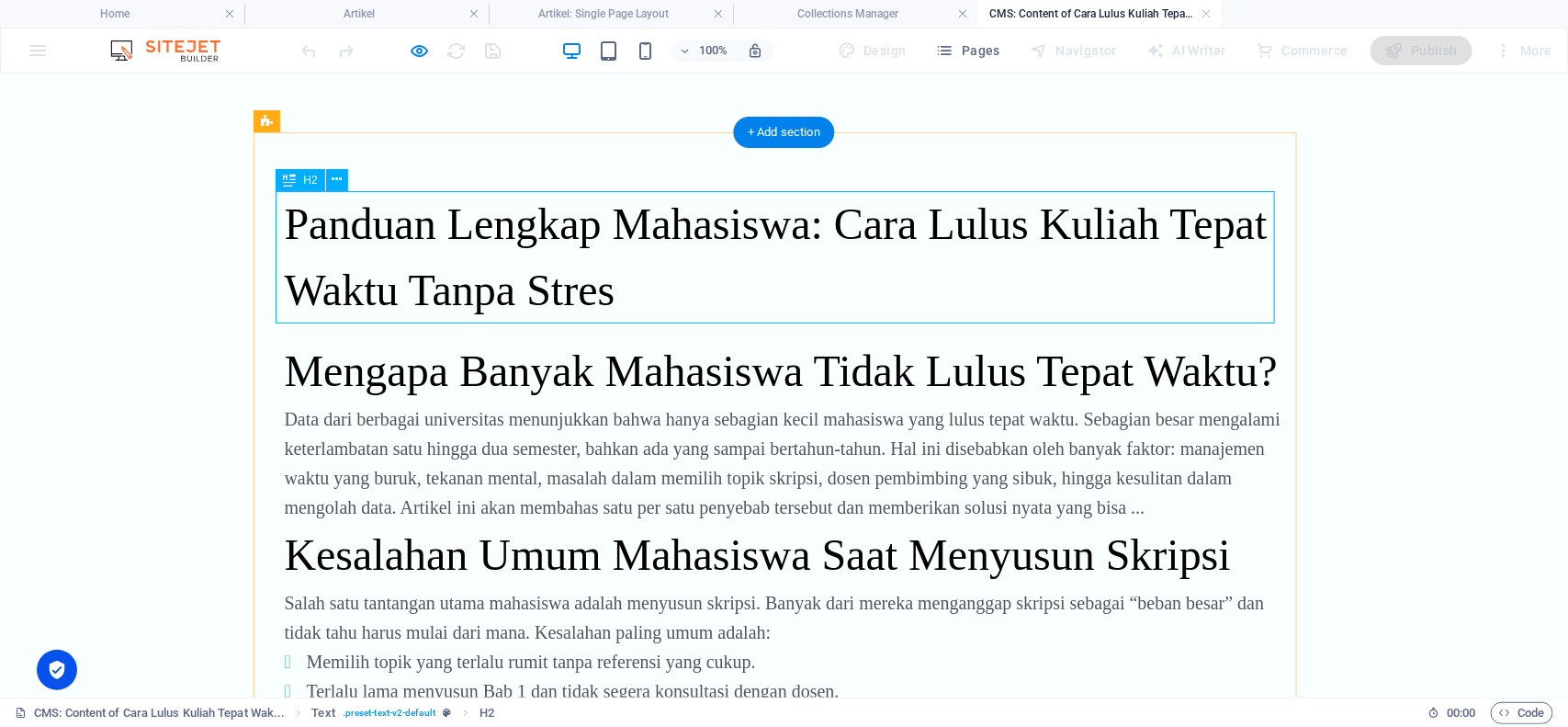 scroll, scrollTop: 0, scrollLeft: 0, axis: both 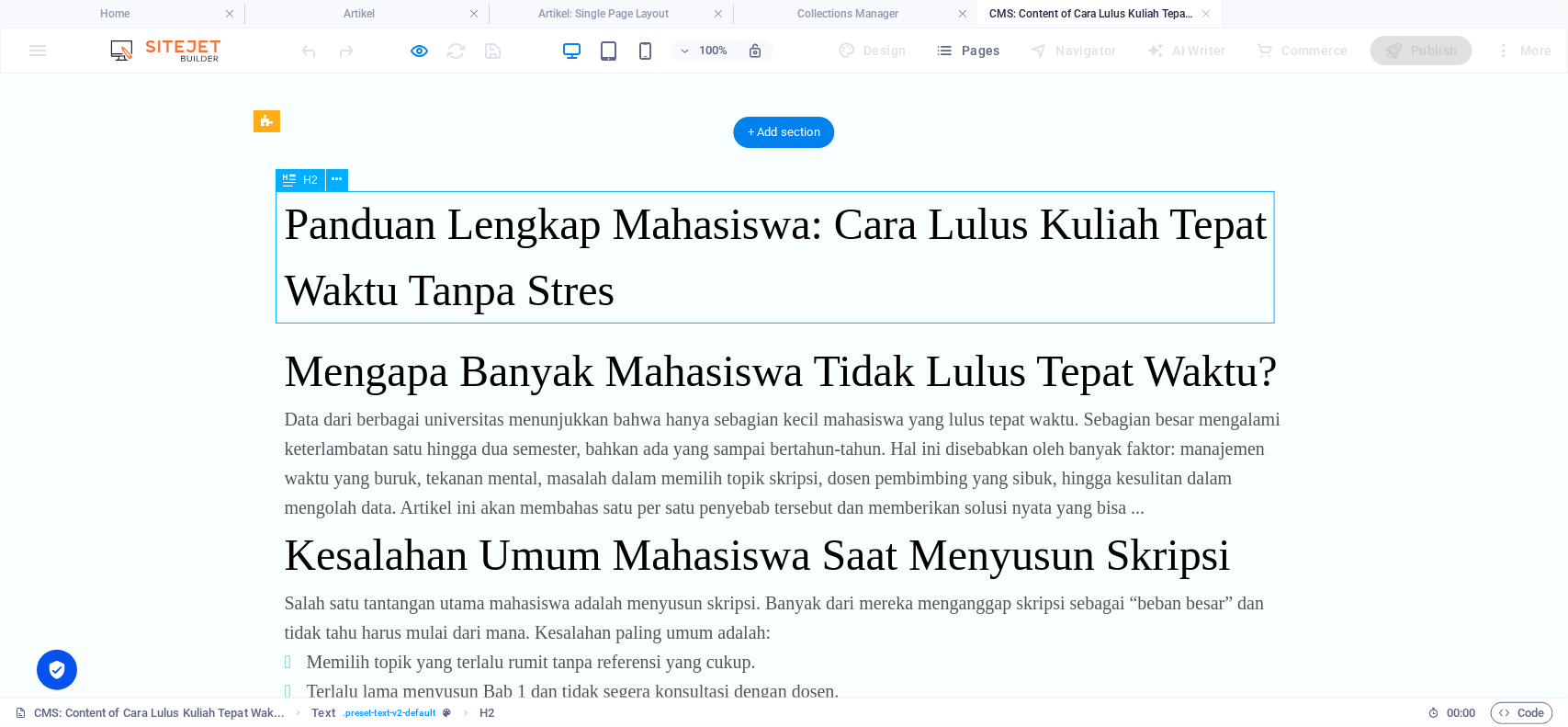 click on "Panduan Lengkap Mahasiswa: Cara Lulus Kuliah Tepat Waktu Tanpa Stres" at bounding box center [784, 256] 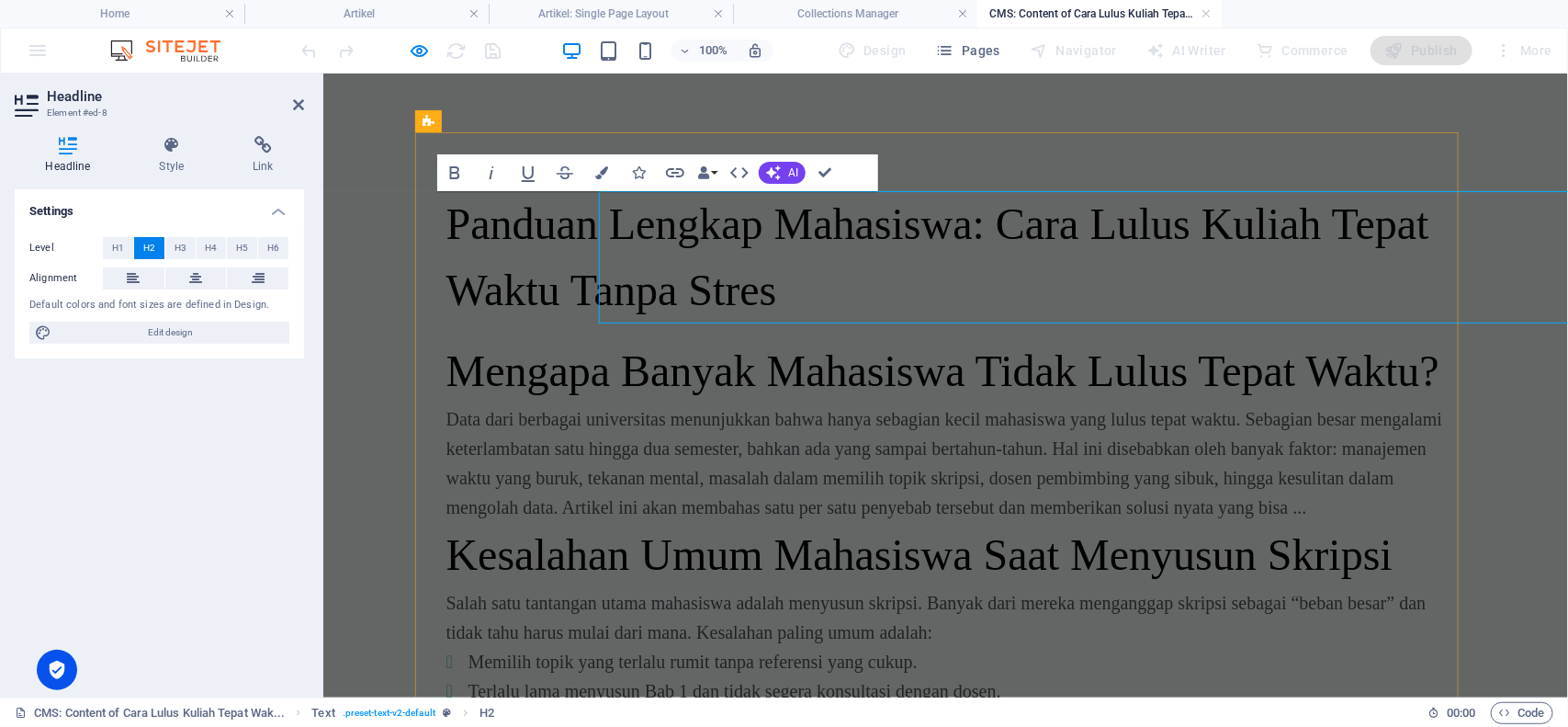 click on "Panduan Lengkap Mahasiswa: Cara Lulus Kuliah Tepat Waktu Tanpa Stres" at bounding box center [945, 256] 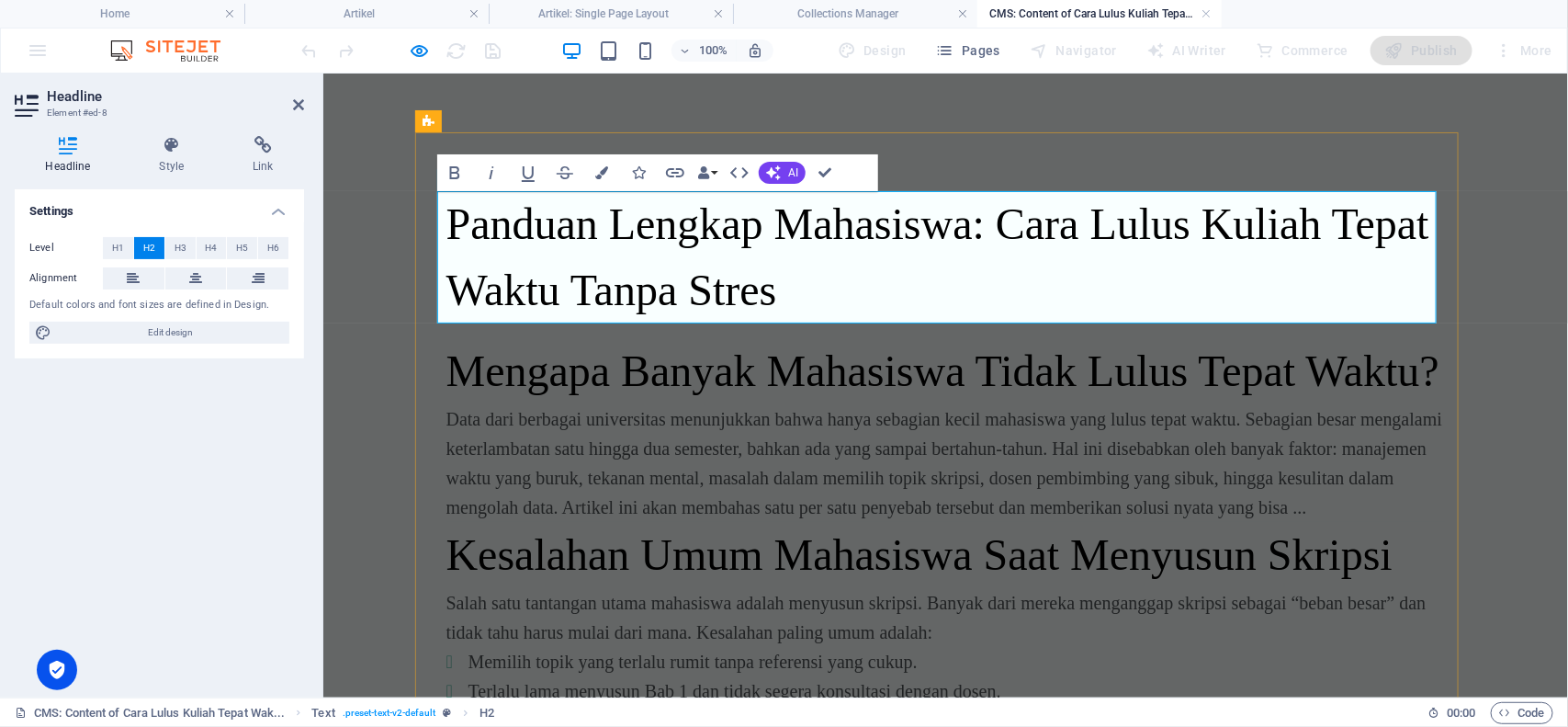 click on "Panduan Lengkap Mahasiswa: Cara Lulus Kuliah Tepat Waktu Tanpa Stres" at bounding box center [945, 256] 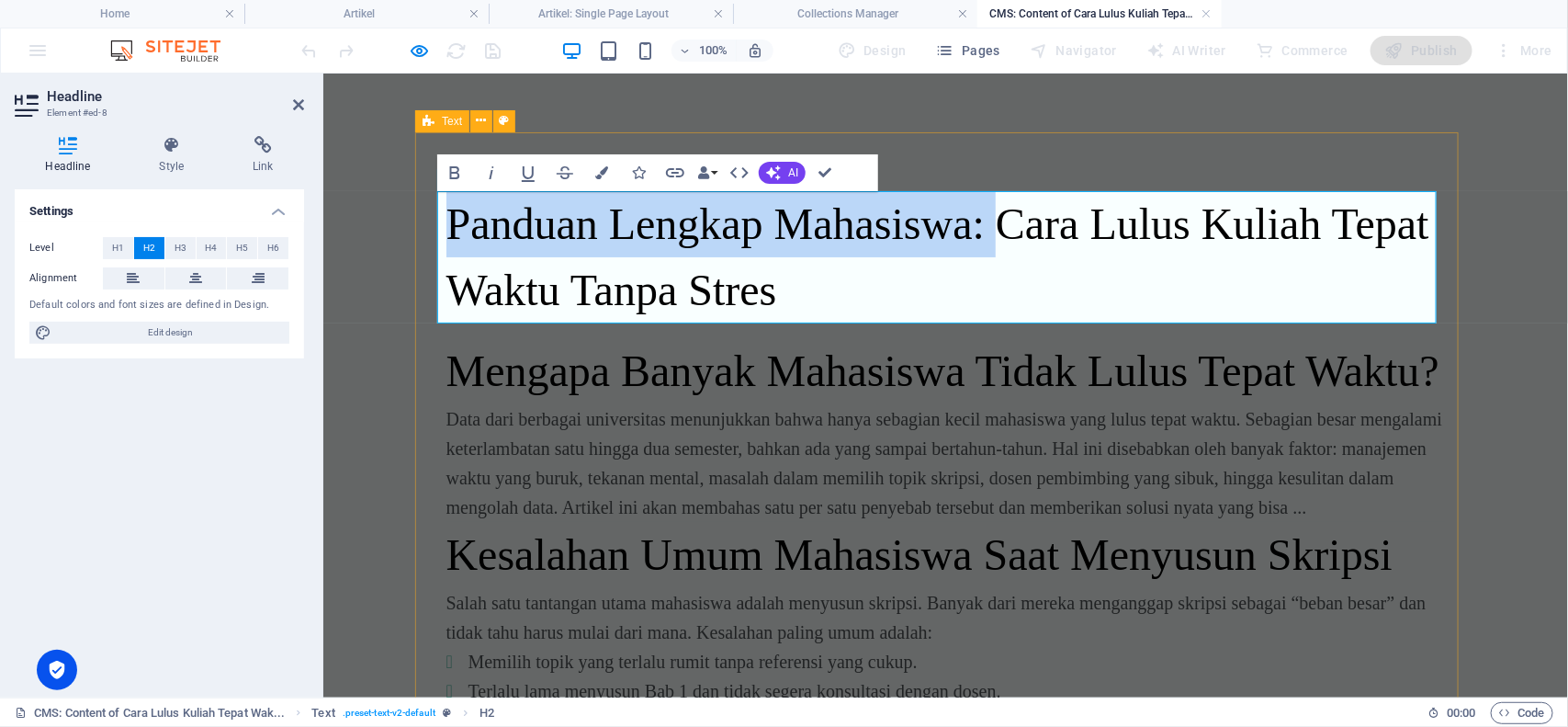drag, startPoint x: 998, startPoint y: 221, endPoint x: 427, endPoint y: 245, distance: 571.50416 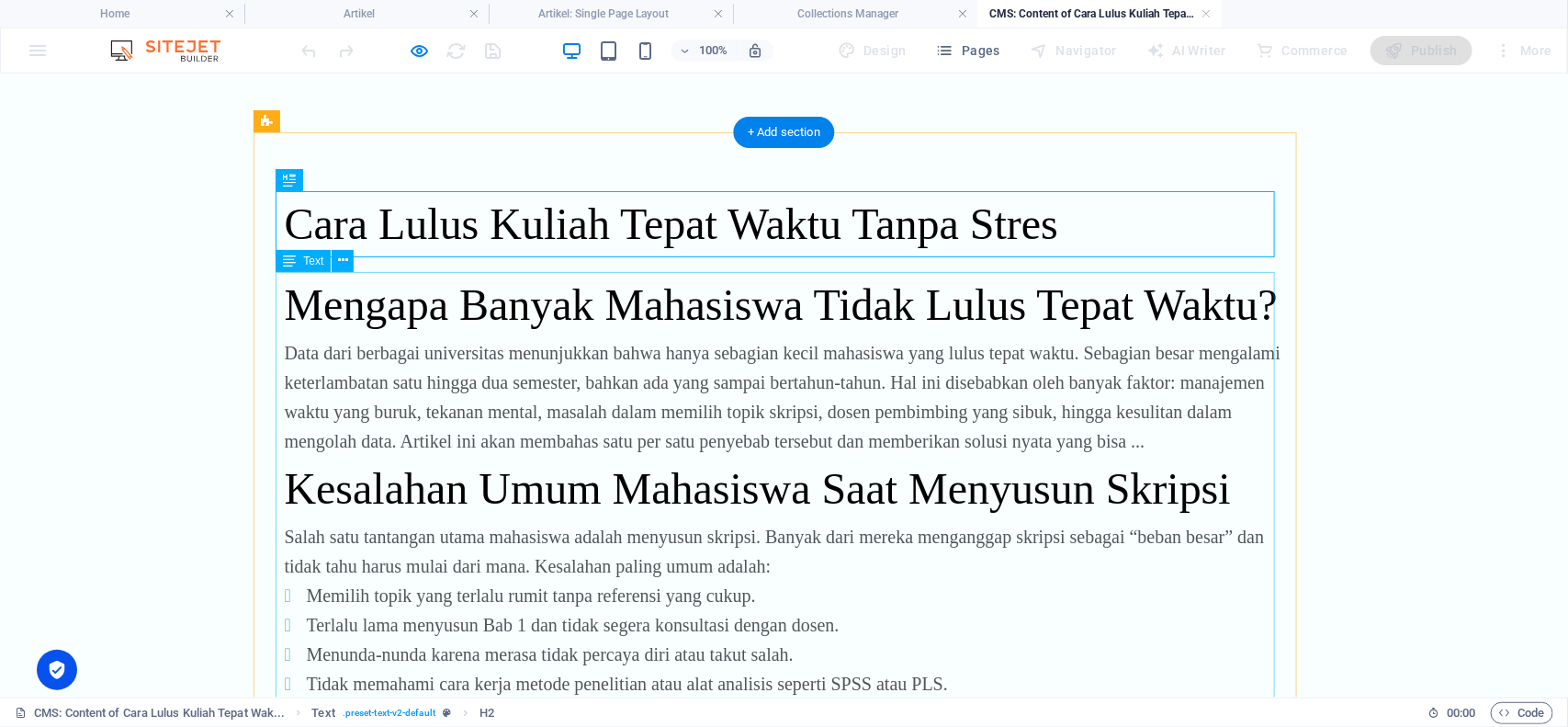 click on "Mengapa Banyak Mahasiswa Tidak Lulus Tepat Waktu? Data dari berbagai universitas menunjukkan bahwa hanya sebagian kecil mahasiswa yang lulus tepat waktu. Sebagian besar mengalami keterlambatan satu hingga dua semester, bahkan ada yang sampai bertahun-tahun. Hal ini disebabkan oleh banyak faktor: manajemen waktu yang buruk, tekanan mental, masalah dalam memilih topik skripsi, dosen pembimbing yang sibuk, hingga kesulitan dalam mengolah data. Artikel ini akan membahas satu per satu penyebab tersebut dan memberikan solusi nyata yang bisa ... Kesalahan Umum Mahasiswa Saat Menyusun Skripsi Salah satu tantangan utama mahasiswa adalah menyusun skripsi. Banyak dari mereka menganggap skripsi sebagai “beban besar” dan tidak tahu harus mulai dari mana. Kesalahan paling umum adalah: Memilih topik yang terlalu rumit tanpa referensi yang cukup. Terlalu lama menyusun Bab 1 dan tidak segera konsultasi dengan dosen. Menunda-nunda karena merasa tidak percaya diri atau takut salah. Bilik Joki Bilik Joki Bab 1 - Pendahuluan:" at bounding box center (784, 2308) 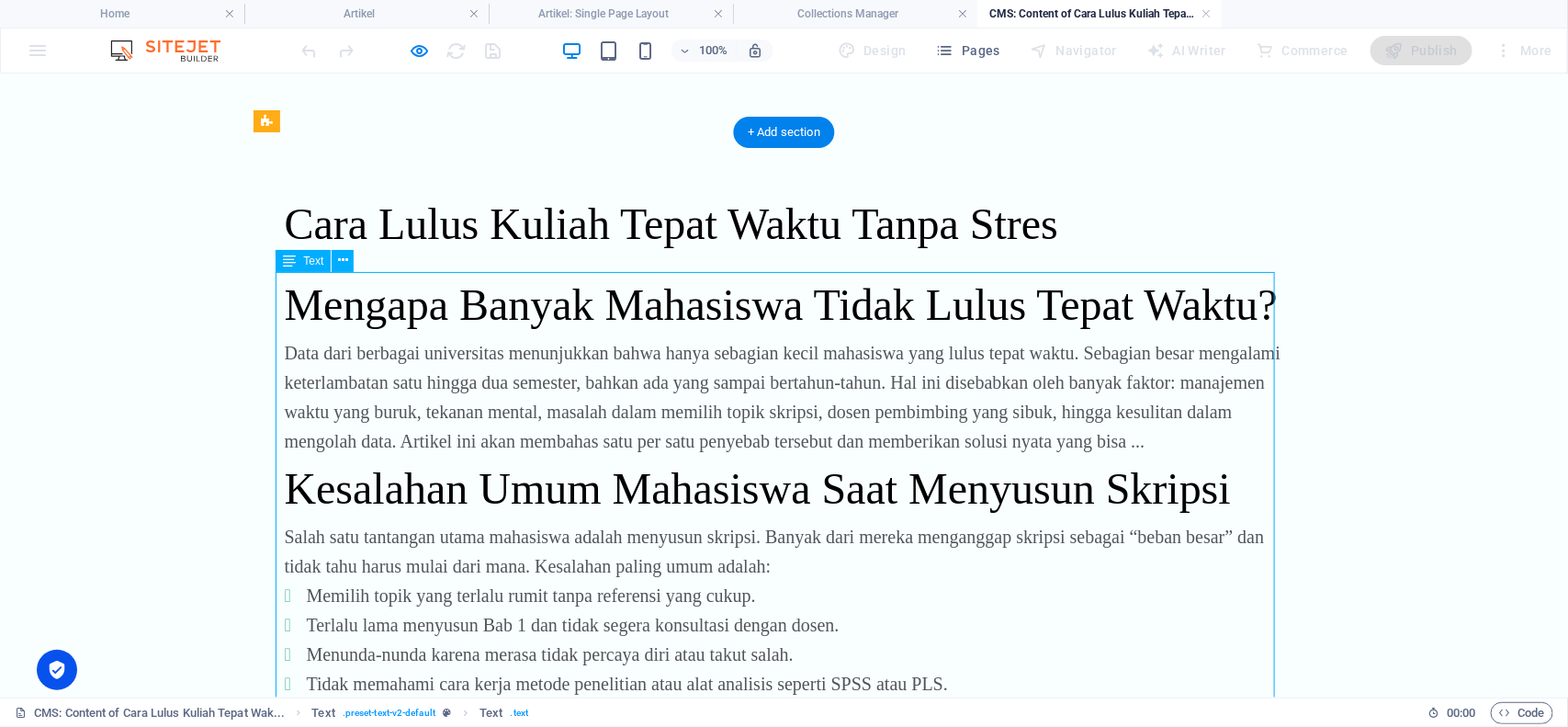 click on "Mengapa Banyak Mahasiswa Tidak Lulus Tepat Waktu? Data dari berbagai universitas menunjukkan bahwa hanya sebagian kecil mahasiswa yang lulus tepat waktu. Sebagian besar mengalami keterlambatan satu hingga dua semester, bahkan ada yang sampai bertahun-tahun. Hal ini disebabkan oleh banyak faktor: manajemen waktu yang buruk, tekanan mental, masalah dalam memilih topik skripsi, dosen pembimbing yang sibuk, hingga kesulitan dalam mengolah data. Artikel ini akan membahas satu per satu penyebab tersebut dan memberikan solusi nyata yang bisa ... Kesalahan Umum Mahasiswa Saat Menyusun Skripsi Salah satu tantangan utama mahasiswa adalah menyusun skripsi. Banyak dari mereka menganggap skripsi sebagai “beban besar” dan tidak tahu harus mulai dari mana. Kesalahan paling umum adalah: Memilih topik yang terlalu rumit tanpa referensi yang cukup. Terlalu lama menyusun Bab 1 dan tidak segera konsultasi dengan dosen. Menunda-nunda karena merasa tidak percaya diri atau takut salah. Bilik Joki Bilik Joki Bab 1 - Pendahuluan:" at bounding box center [784, 2308] 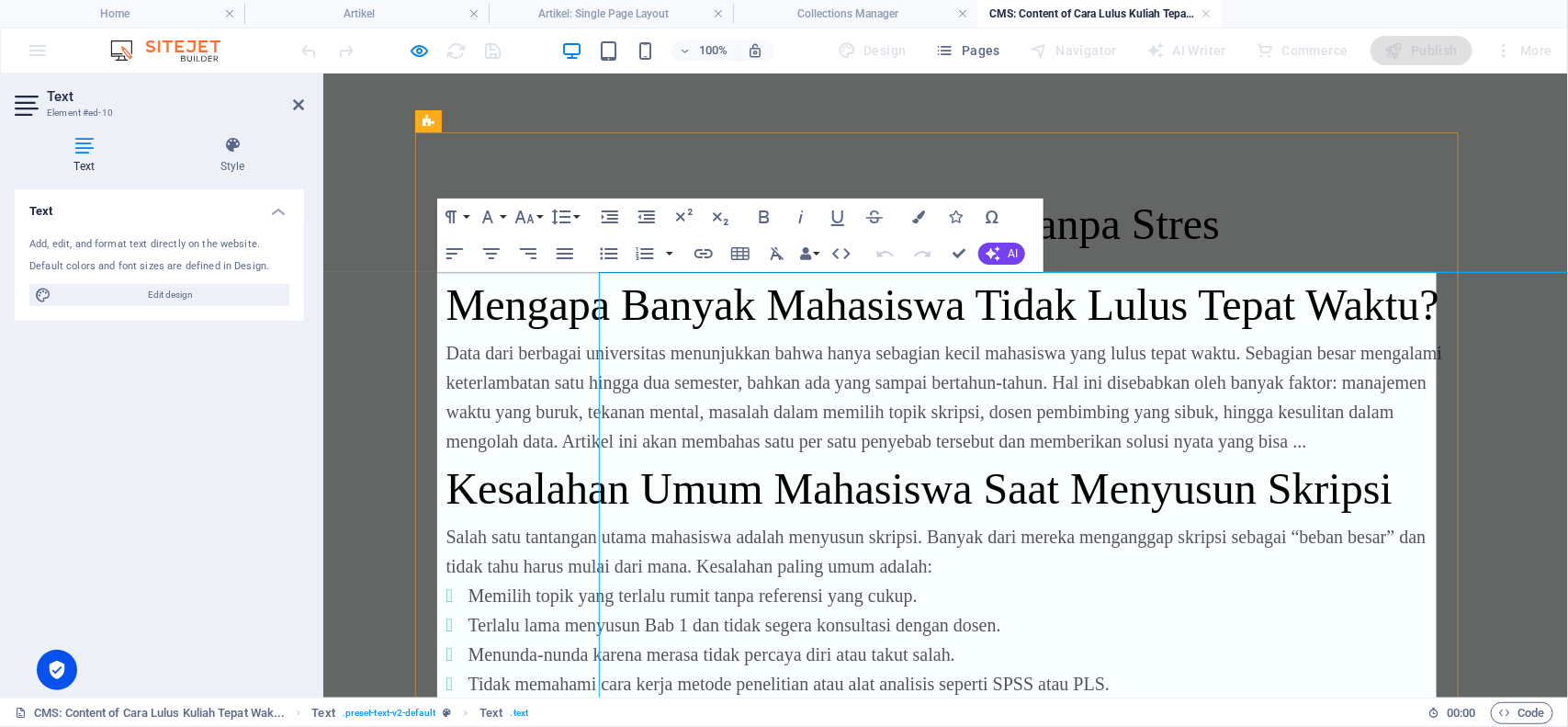 click on "Data dari berbagai universitas menunjukkan bahwa hanya sebagian kecil mahasiswa yang lulus tepat waktu. Sebagian besar mengalami keterlambatan satu hingga dua semester, bahkan ada yang sampai bertahun-tahun. Hal ini disebabkan oleh banyak faktor: manajemen waktu yang buruk, tekanan mental, masalah dalam memilih topik skripsi, dosen pembimbing yang sibuk, hingga kesulitan dalam mengolah data. Artikel ini akan membahas satu per satu penyebab tersebut dan memberikan solusi nyata yang bisa ..." at bounding box center (945, 396) 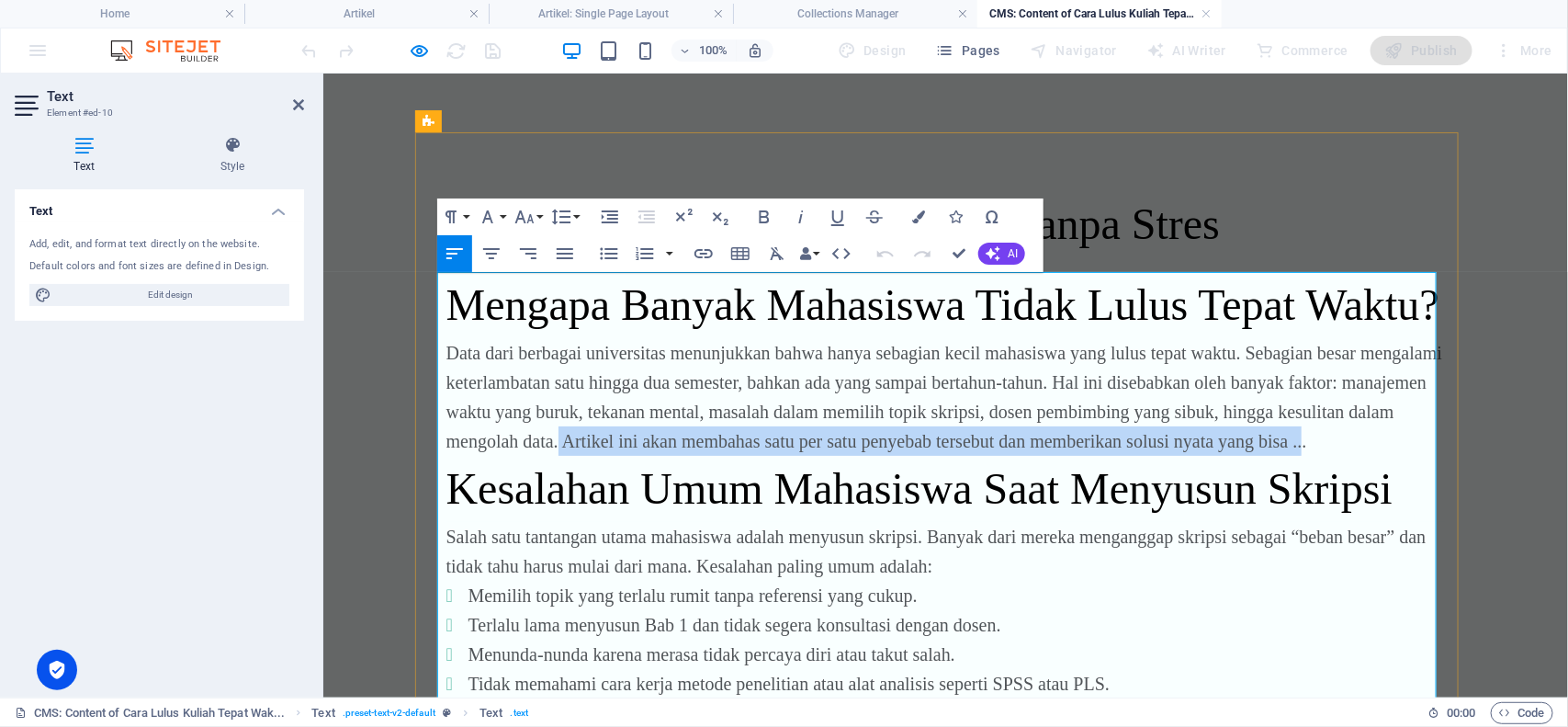 drag, startPoint x: 1292, startPoint y: 448, endPoint x: 547, endPoint y: 431, distance: 745.1939 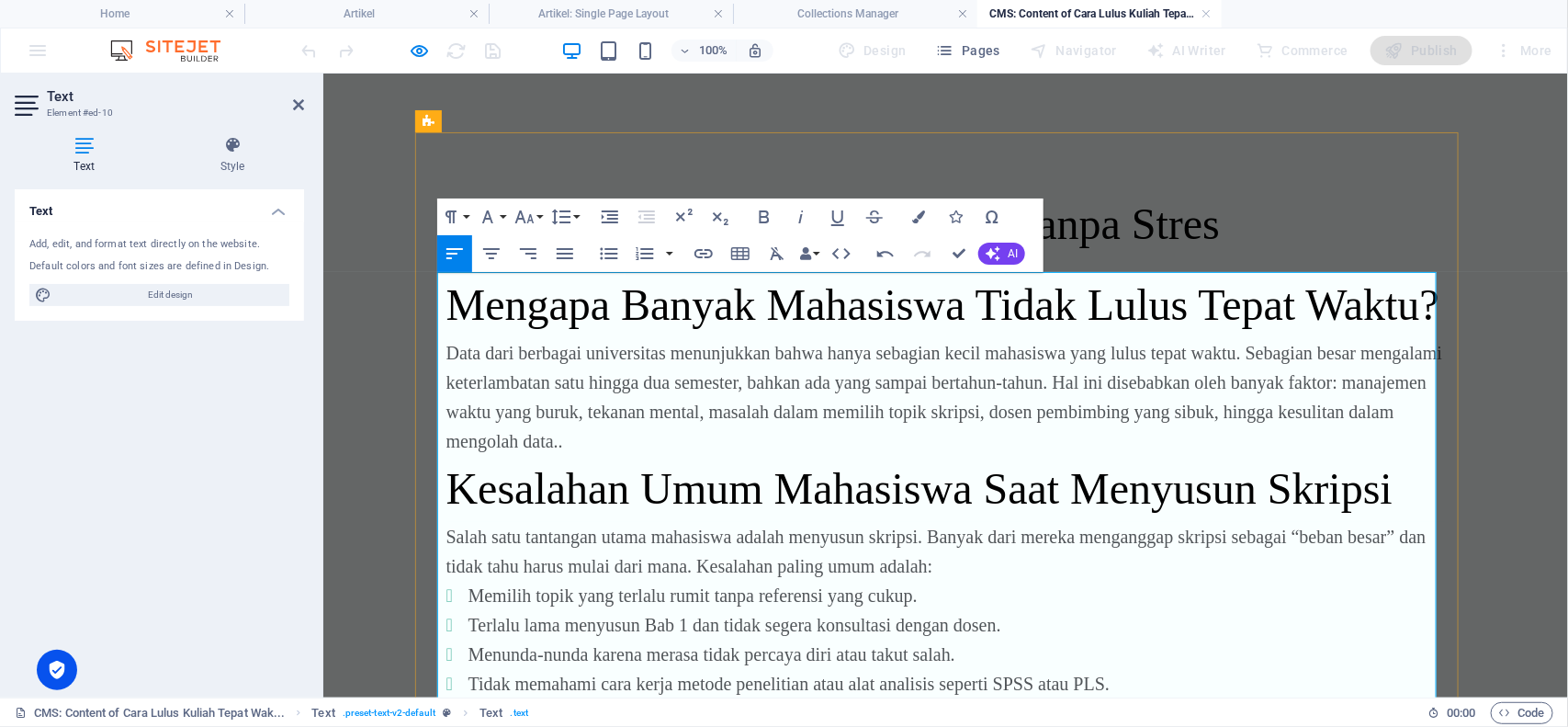 click on "Data dari berbagai universitas menunjukkan bahwa hanya sebagian kecil mahasiswa yang lulus tepat waktu. Sebagian besar mengalami keterlambatan satu hingga dua semester, bahkan ada yang sampai bertahun-tahun. Hal ini disebabkan oleh banyak faktor: manajemen waktu yang buruk, tekanan mental, masalah dalam memilih topik skripsi, dosen pembimbing yang sibuk, hingga kesulitan dalam mengolah data.." at bounding box center [945, 396] 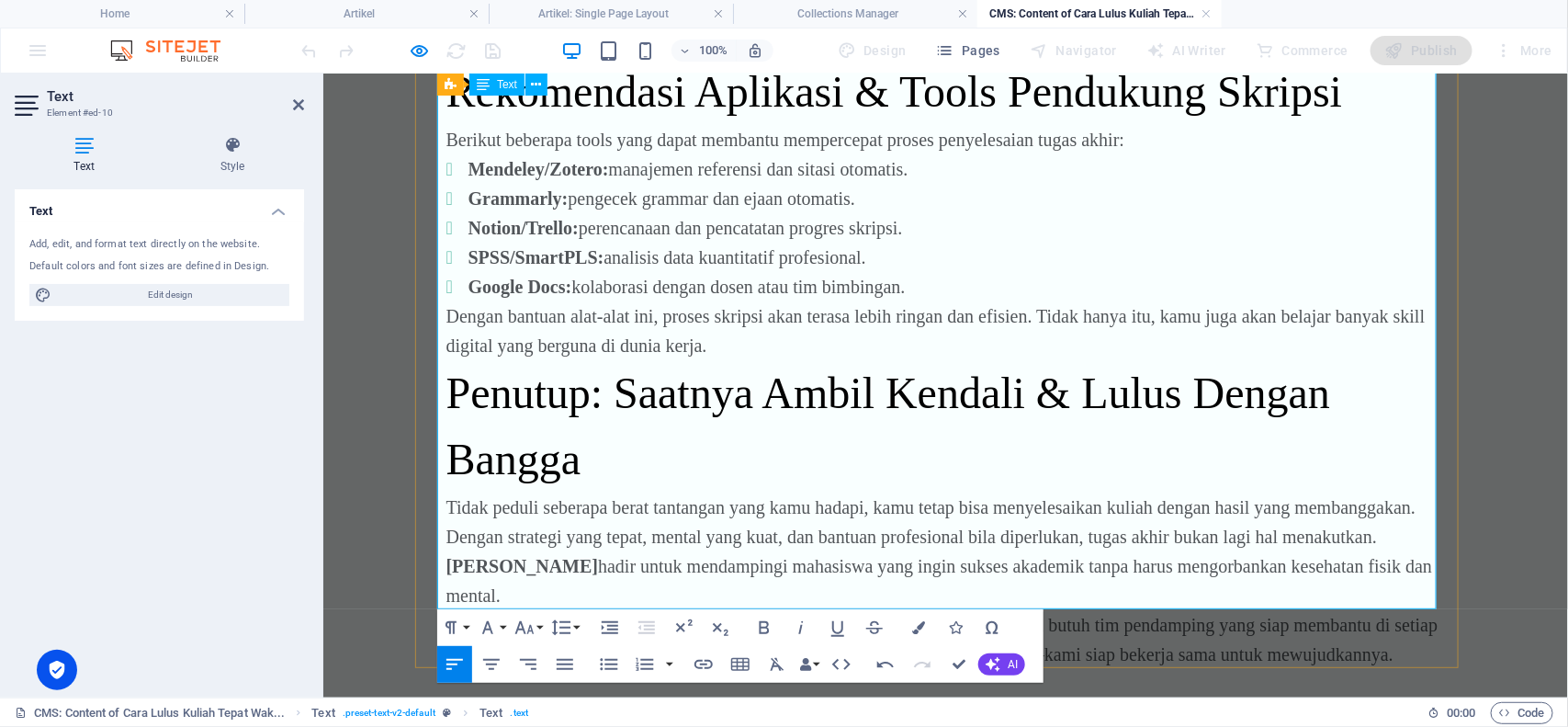 scroll, scrollTop: 3706, scrollLeft: 0, axis: vertical 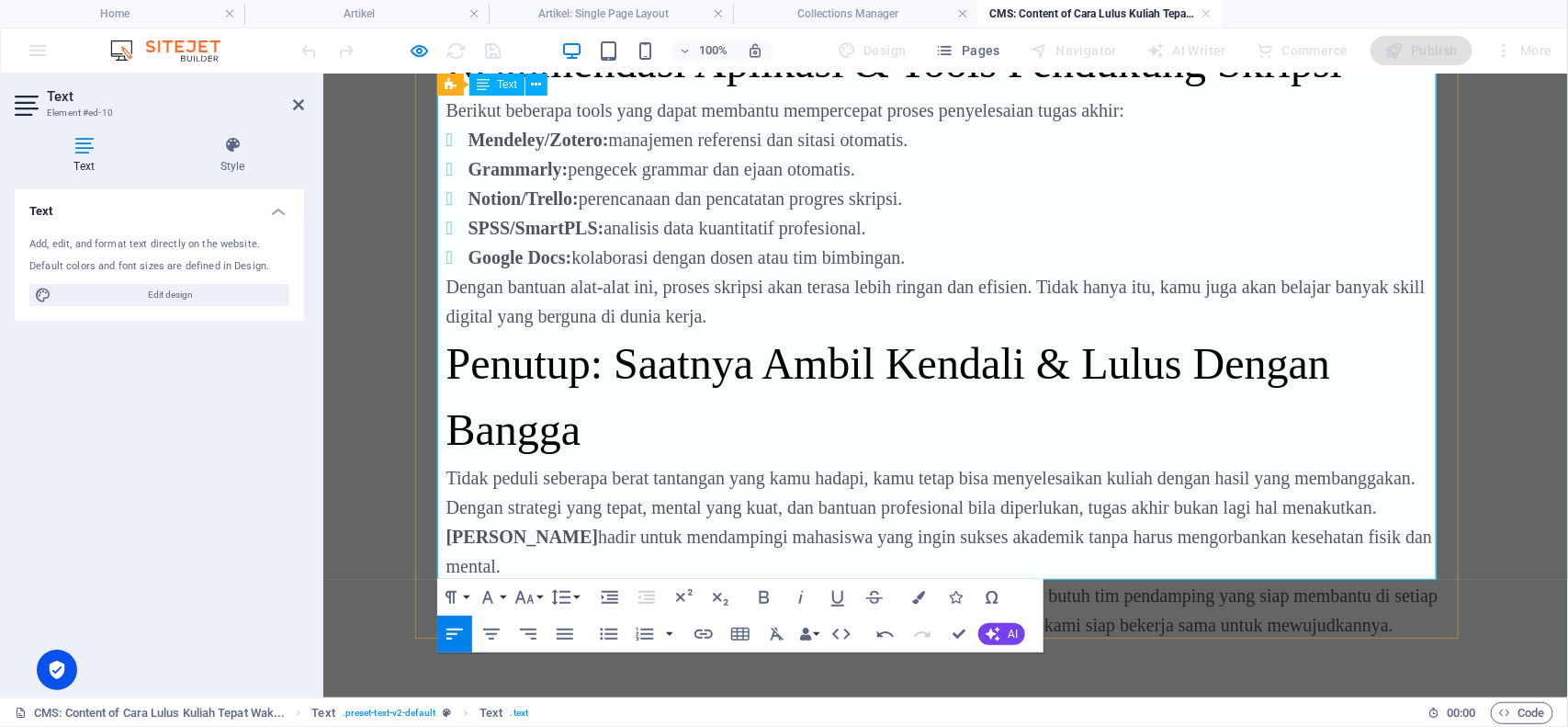 click on "Tidak peduli seberapa berat tantangan yang kamu hadapi, kamu tetap bisa menyelesaikan kuliah dengan hasil yang membanggakan. Dengan strategi yang tepat, mental yang kuat, dan bantuan profesional bila diperlukan, tugas akhir bukan lagi hal menakutkan.  Bilik Joki  hadir untuk mendampingi mahasiswa yang ingin sukses akademik tanpa harus mengorbankan kesehatan fisik dan mental." at bounding box center (945, 521) 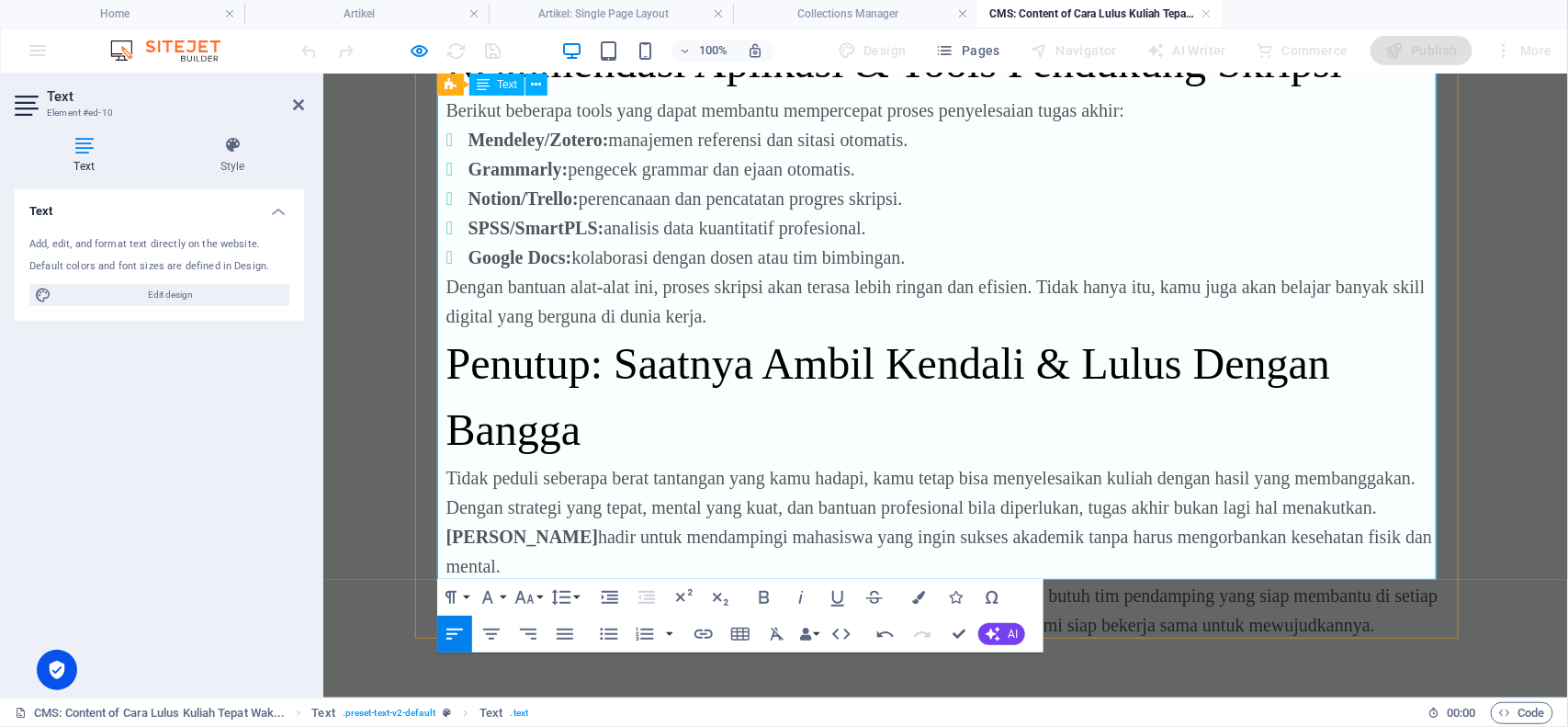 type 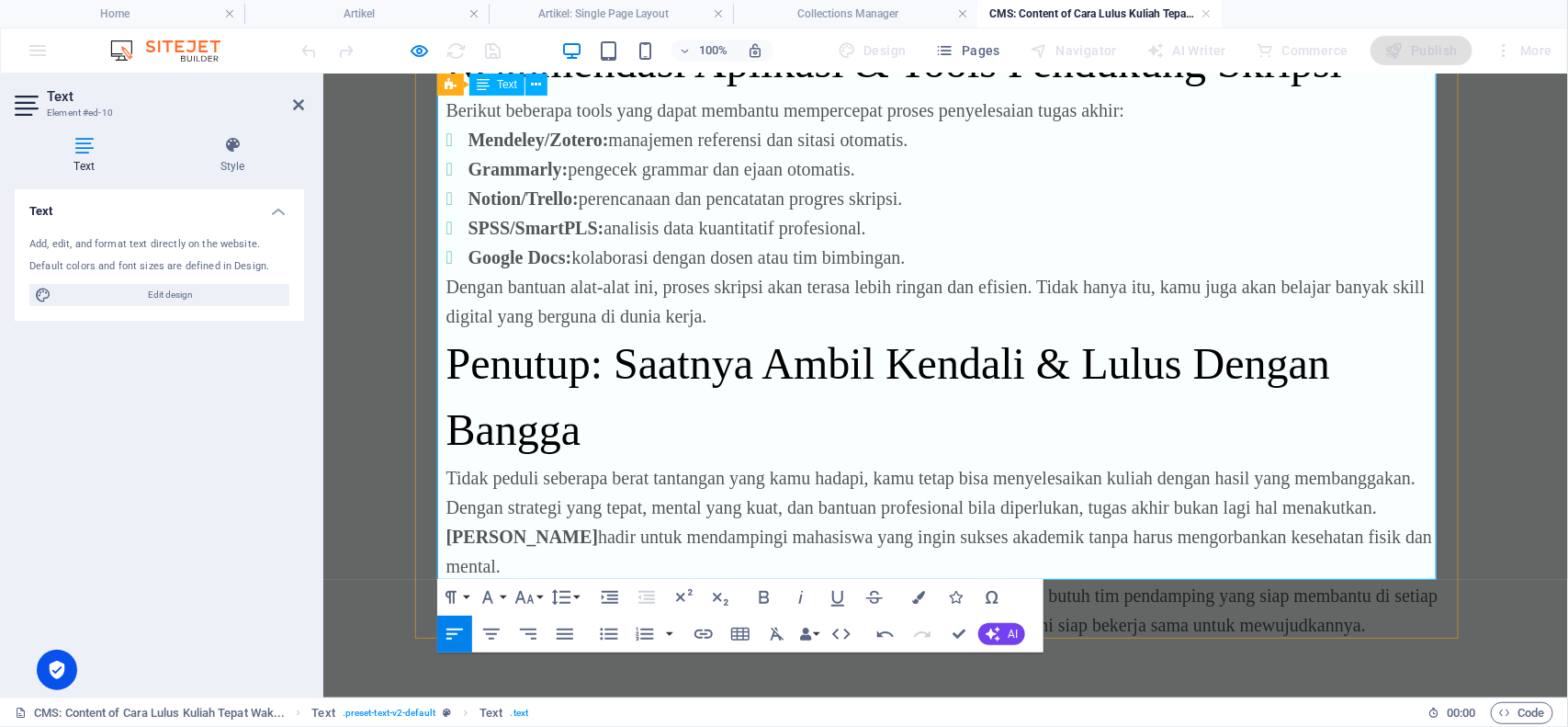 click on "Dengan bantuan alat-alat ini, proses skripsi akan terasa lebih ringan dan efisien. Tidak hanya itu, kamu juga akan belajar banyak skill digital yang berguna di dunia kerja." at bounding box center (945, 301) 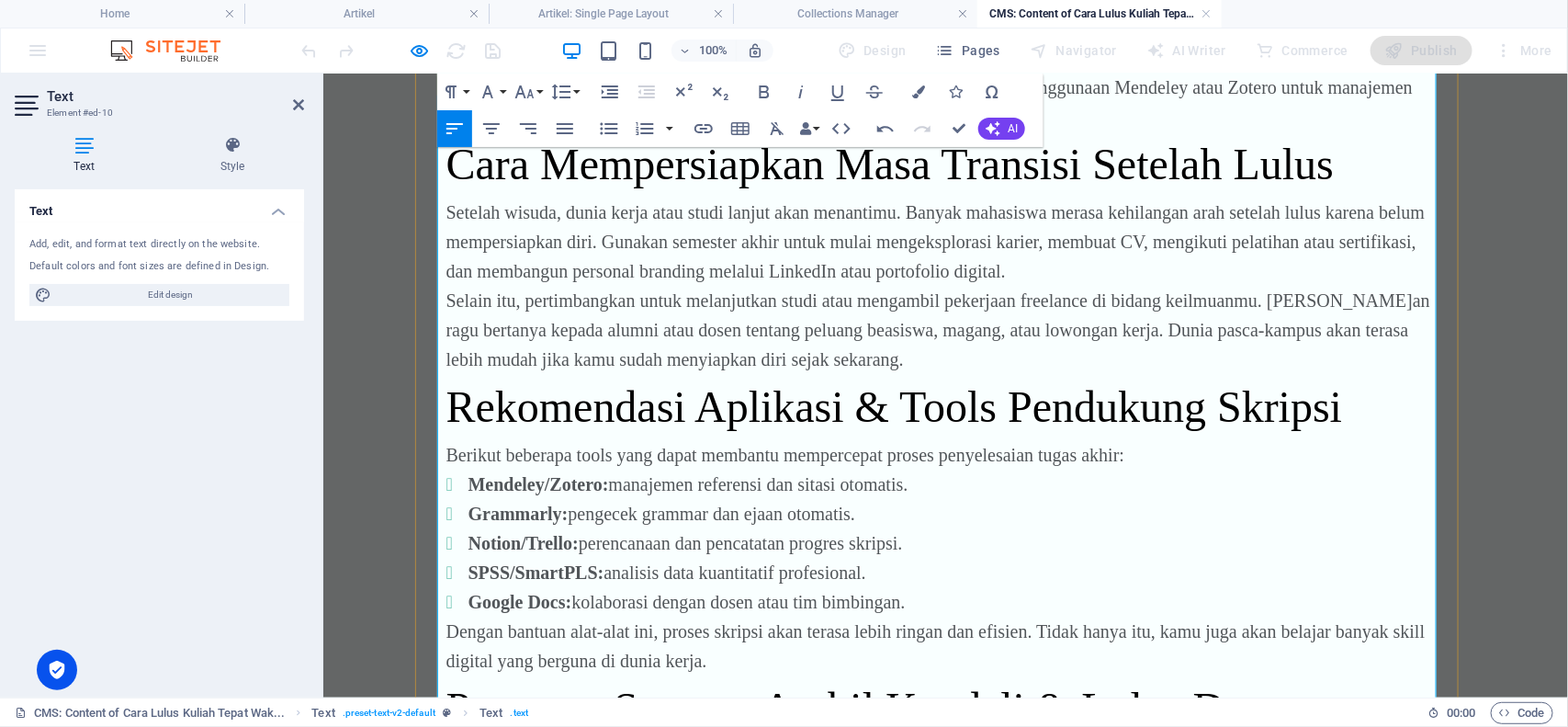 scroll, scrollTop: 3246, scrollLeft: 0, axis: vertical 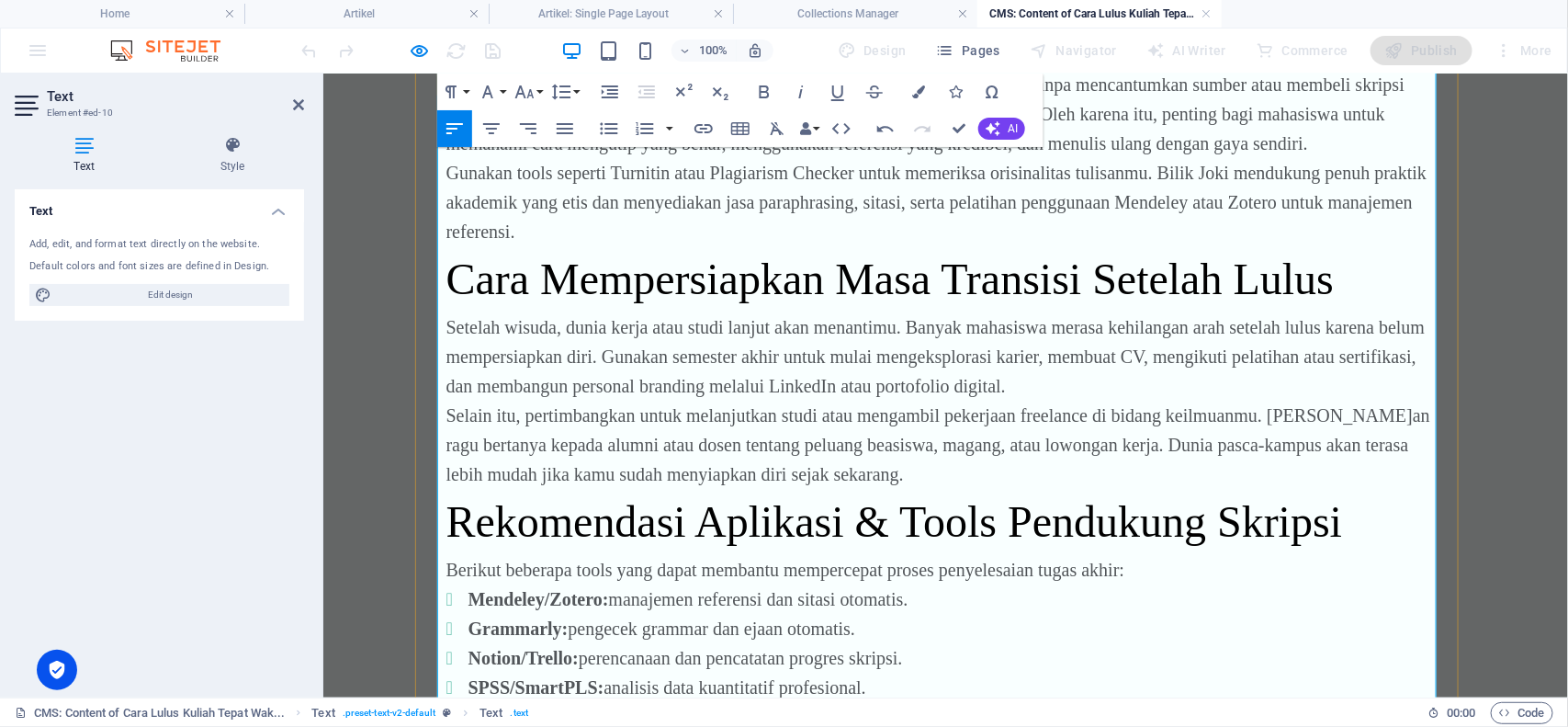 click on "Setelah wisuda, dunia kerja atau studi lanjut akan menantimu. Banyak mahasiswa merasa kehilangan arah setelah lulus karena belum mempersiapkan diri. Gunakan semester akhir untuk mulai mengeksplorasi karier, membuat CV, mengikuti pelatihan atau sertifikasi, dan membangun personal branding melalui LinkedIn atau portofolio digital." at bounding box center [945, 356] 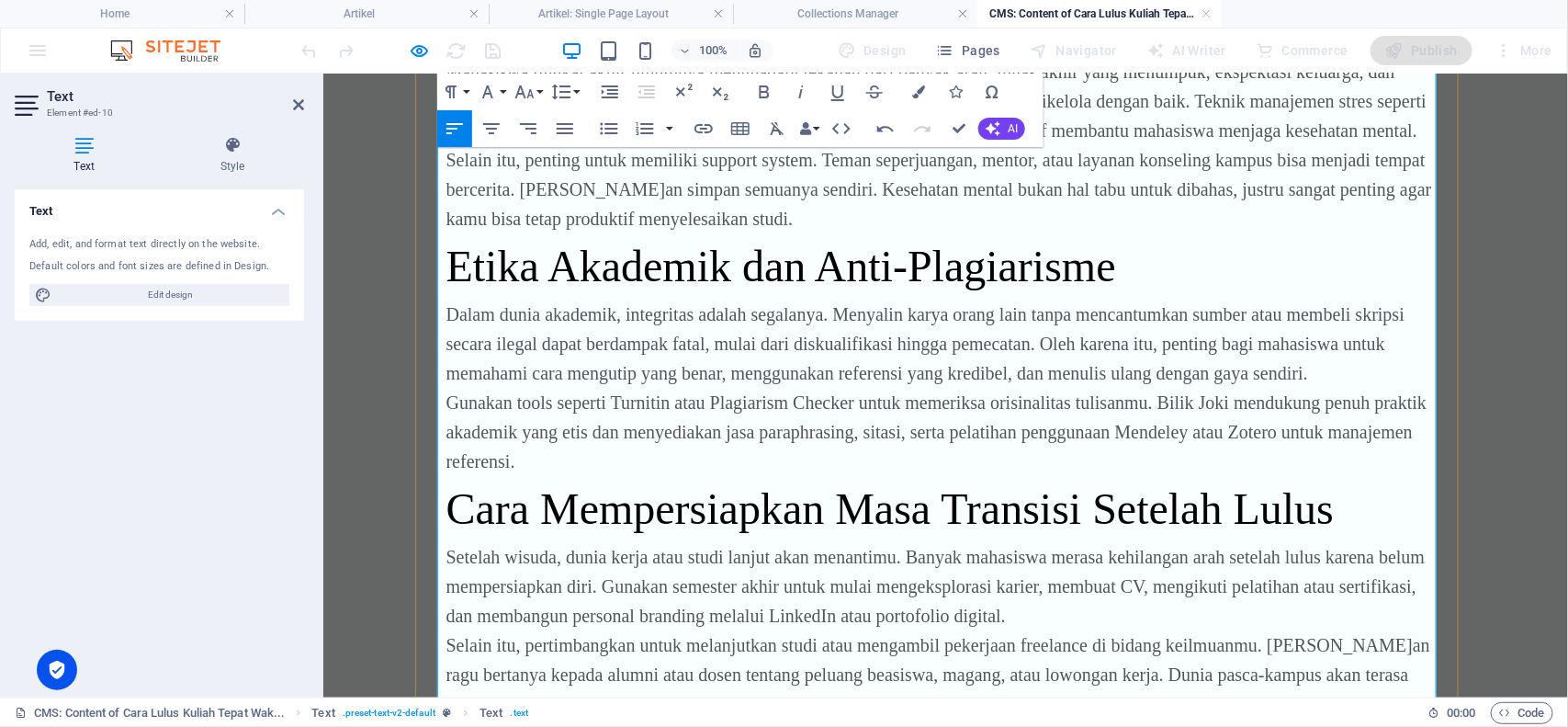 scroll, scrollTop: 2787, scrollLeft: 0, axis: vertical 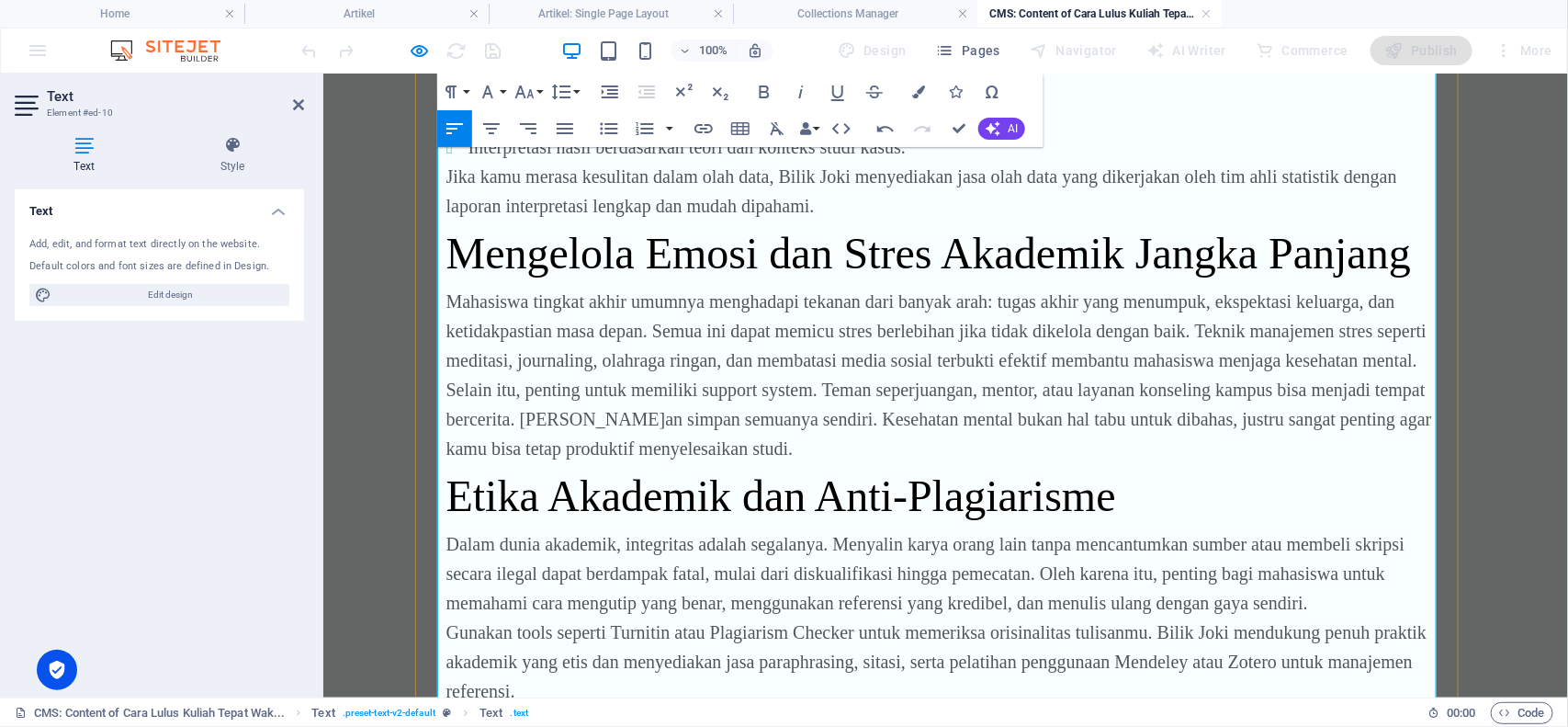 click on "Selain itu, penting untuk memiliki support system. Teman seperjuangan, mentor, atau layanan konseling kampus bisa menjadi tempat bercerita. [PERSON_NAME]an simpan semuanya sendiri. Kesehatan mental bukan hal tabu untuk dibahas, justru sangat penting agar kamu bisa tetap produktif menyelesaikan studi." at bounding box center (945, 418) 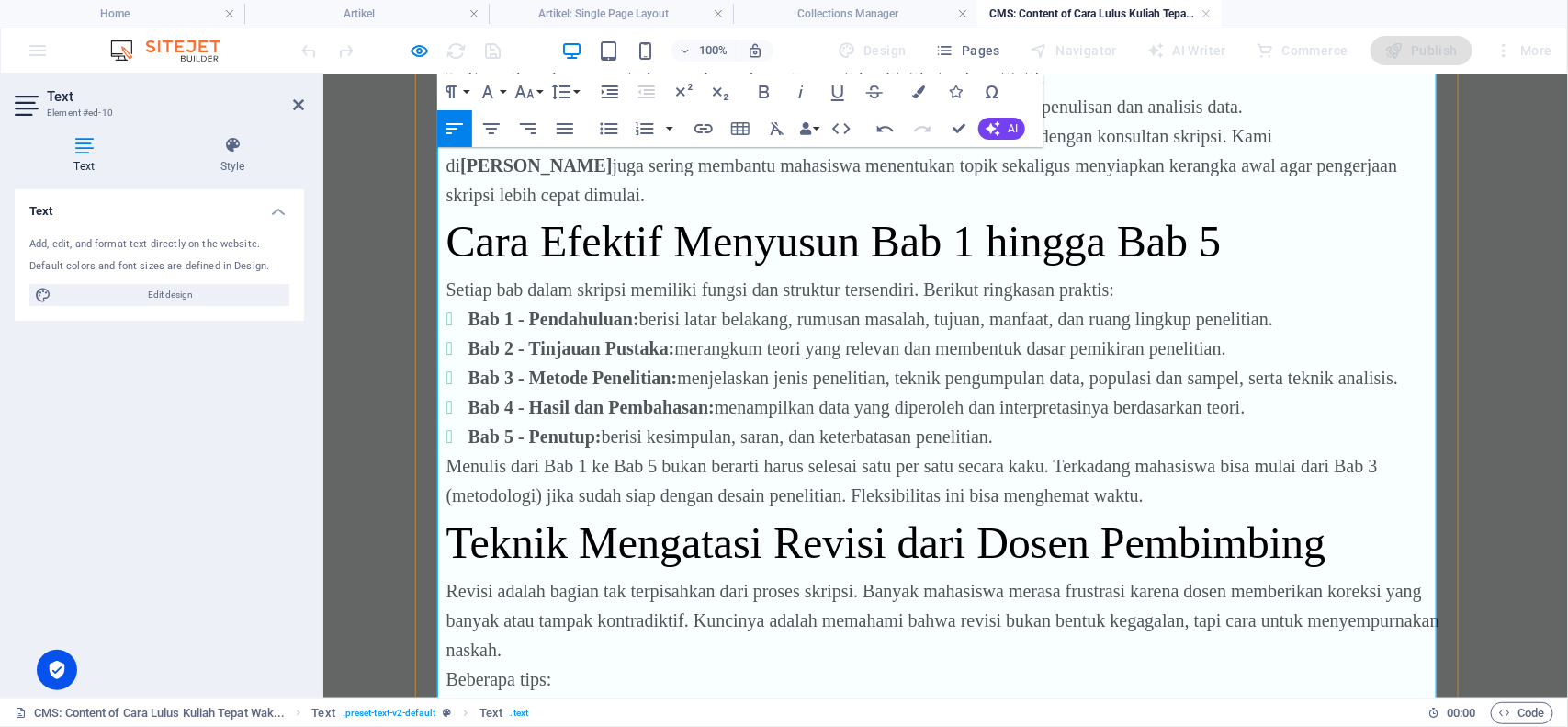 scroll, scrollTop: 2762, scrollLeft: 0, axis: vertical 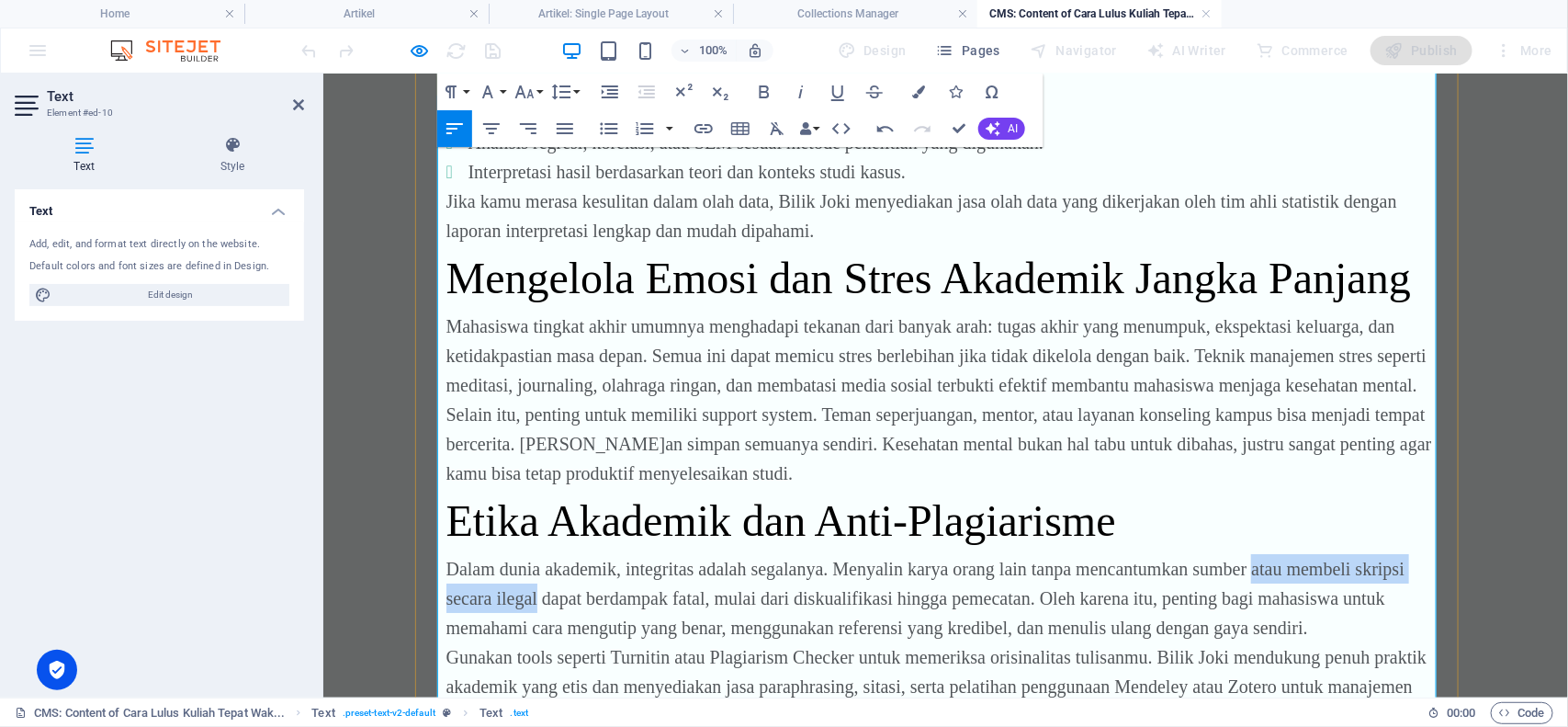 drag, startPoint x: 527, startPoint y: 574, endPoint x: 1242, endPoint y: 530, distance: 716.3526 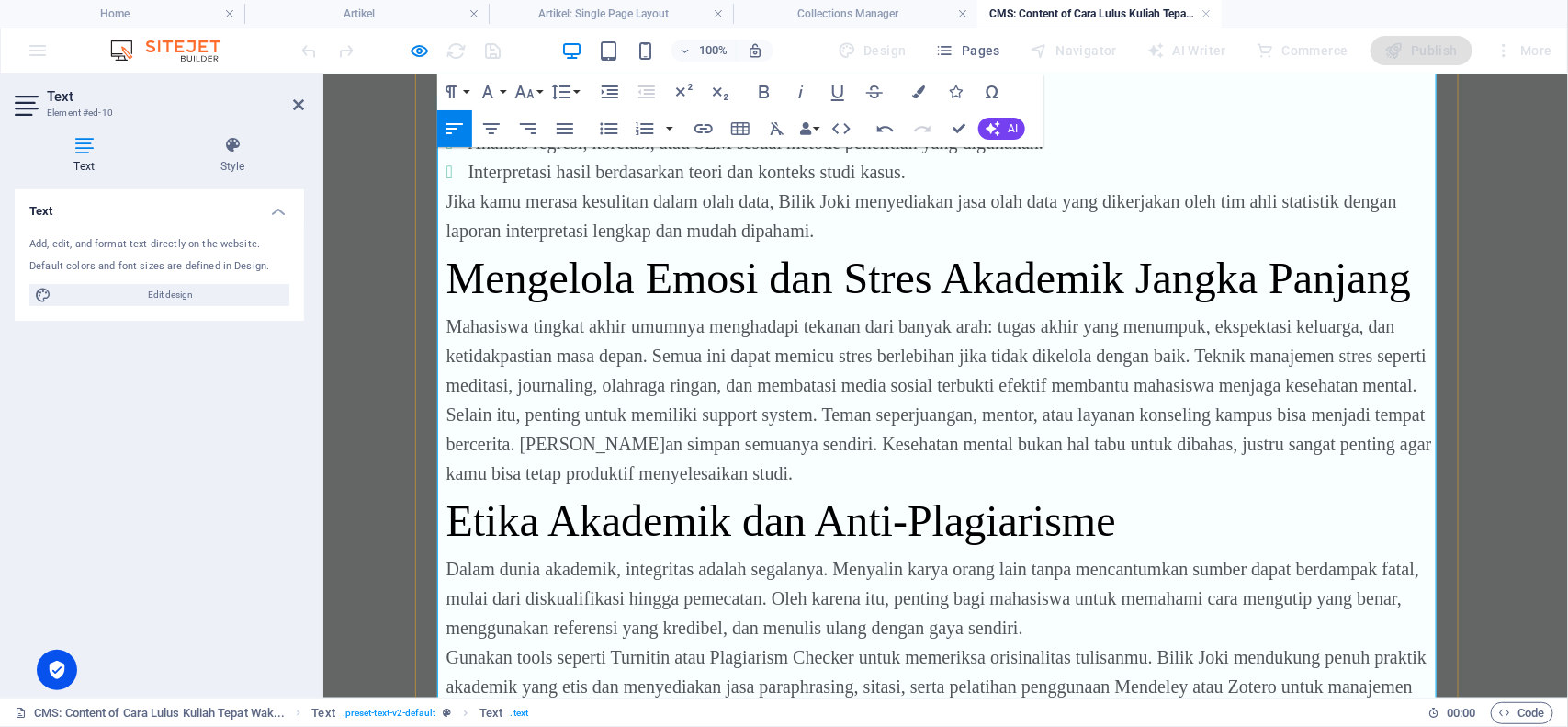click on "Dalam dunia akademik, integritas adalah segalanya. Menyalin karya orang lain tanpa mencantumkan sumber dapat berdampak fatal, mulai dari diskualifikasi hingga pemecatan. Oleh karena itu, penting bagi mahasiswa untuk memahami cara mengutip yang benar, menggunakan referensi yang kredibel, dan menulis ulang dengan gaya sendiri." at bounding box center (945, 597) 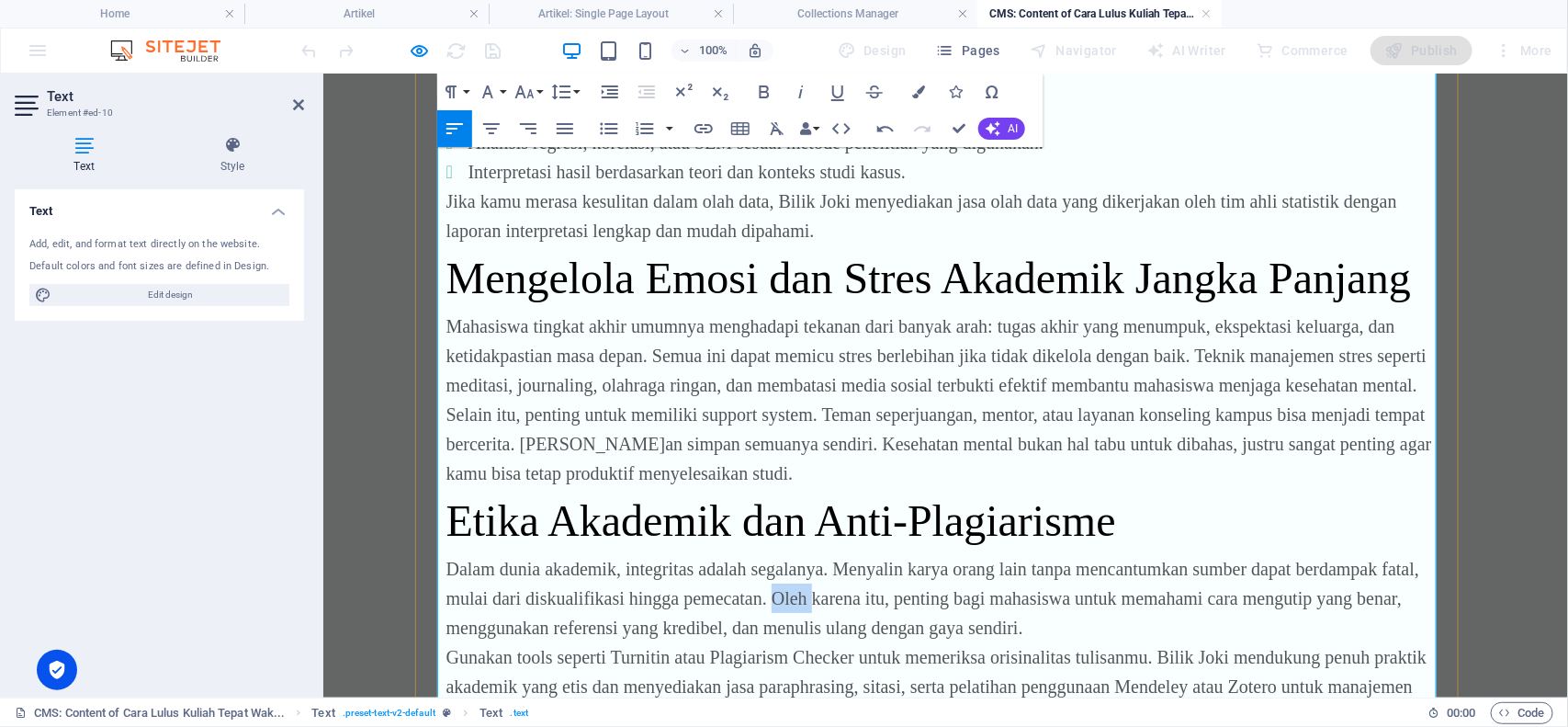 click on "Dalam dunia akademik, integritas adalah segalanya. Menyalin karya orang lain tanpa mencantumkan sumber dapat berdampak fatal, mulai dari diskualifikasi hingga pemecatan. Oleh karena itu, penting bagi mahasiswa untuk memahami cara mengutip yang benar, menggunakan referensi yang kredibel, dan menulis ulang dengan gaya sendiri." at bounding box center [945, 597] 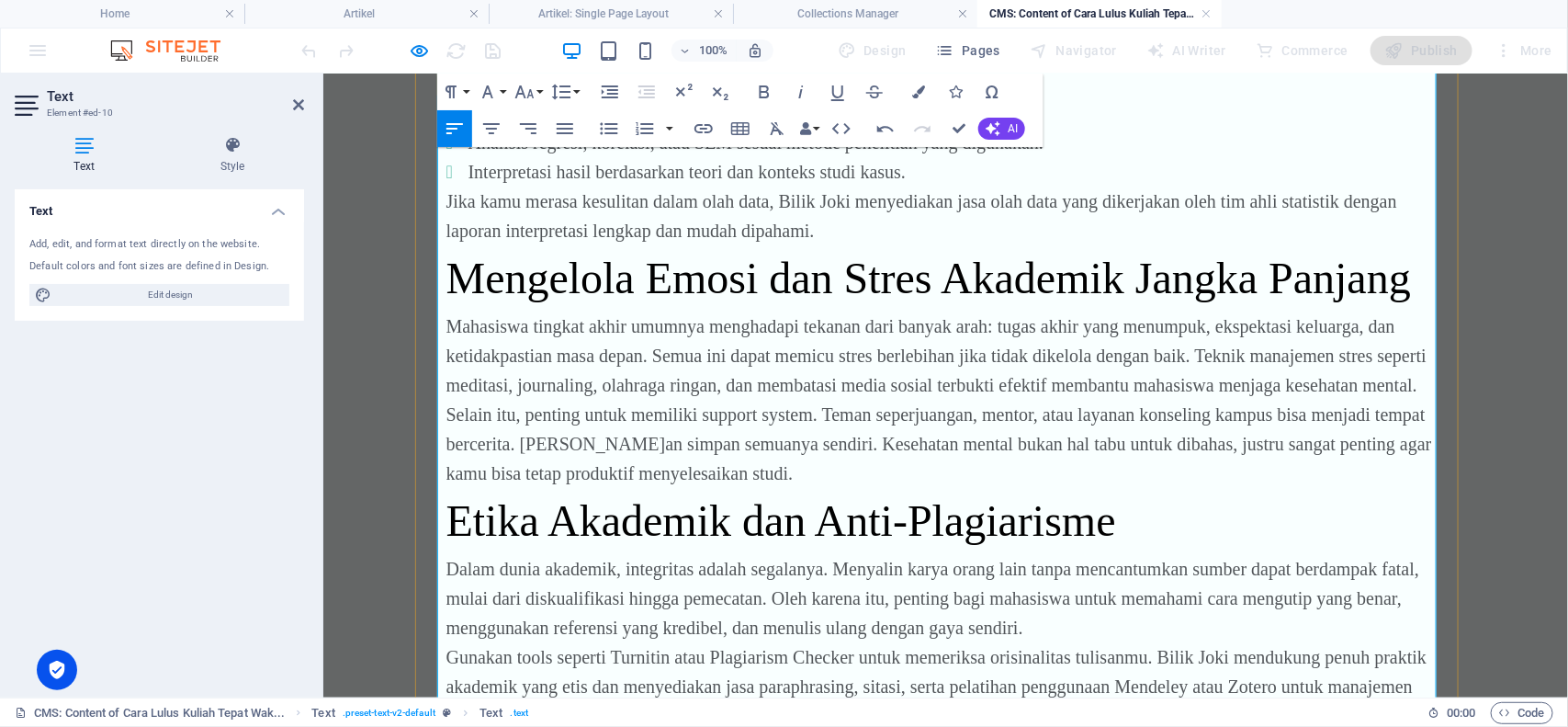 click on "Dalam dunia akademik, integritas adalah segalanya. Menyalin karya orang lain tanpa mencantumkan sumber dapat berdampak fatal, mulai dari diskualifikasi hingga pemecatan. Oleh karena itu, penting bagi mahasiswa untuk memahami cara mengutip yang benar, menggunakan referensi yang kredibel, dan menulis ulang dengan gaya sendiri." at bounding box center (945, 597) 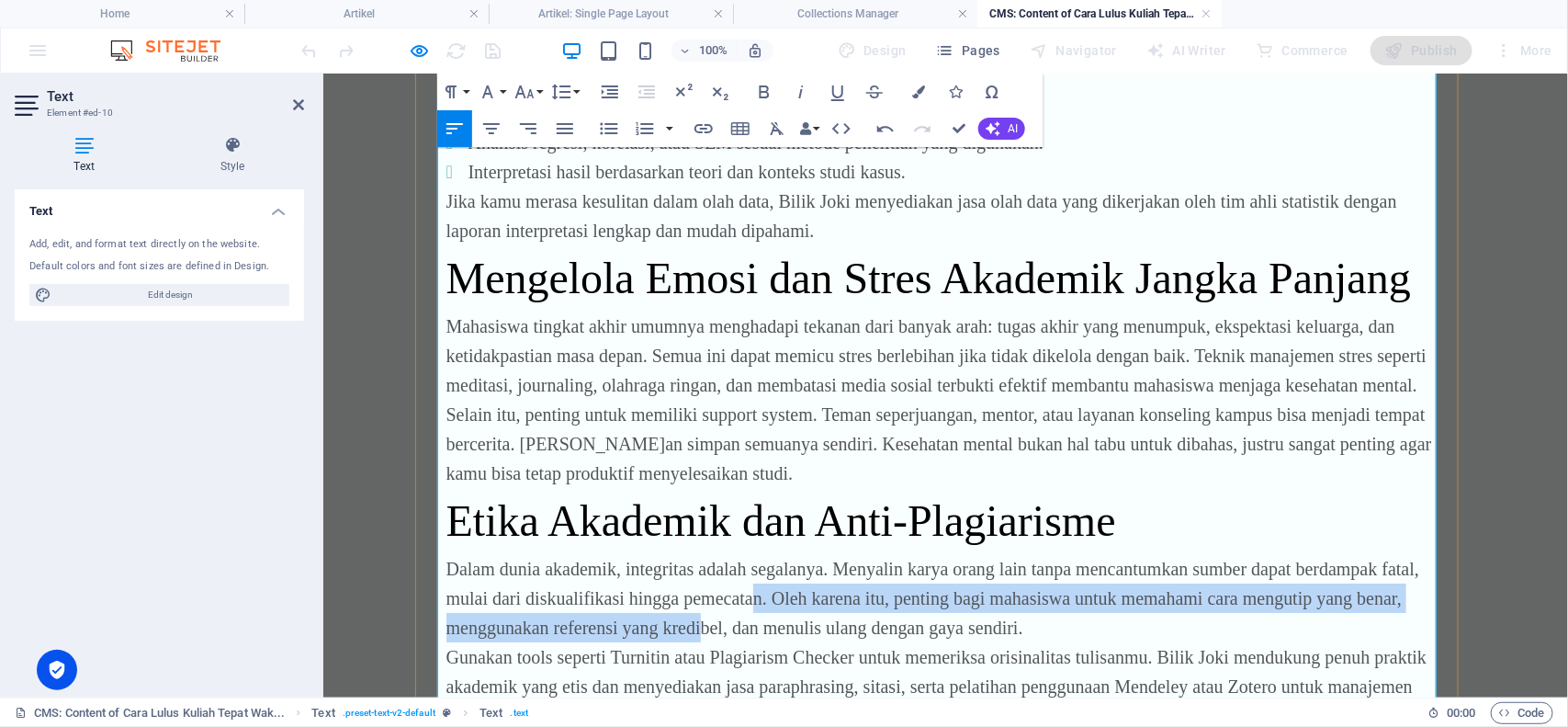 drag, startPoint x: 748, startPoint y: 574, endPoint x: 694, endPoint y: 587, distance: 55.542776 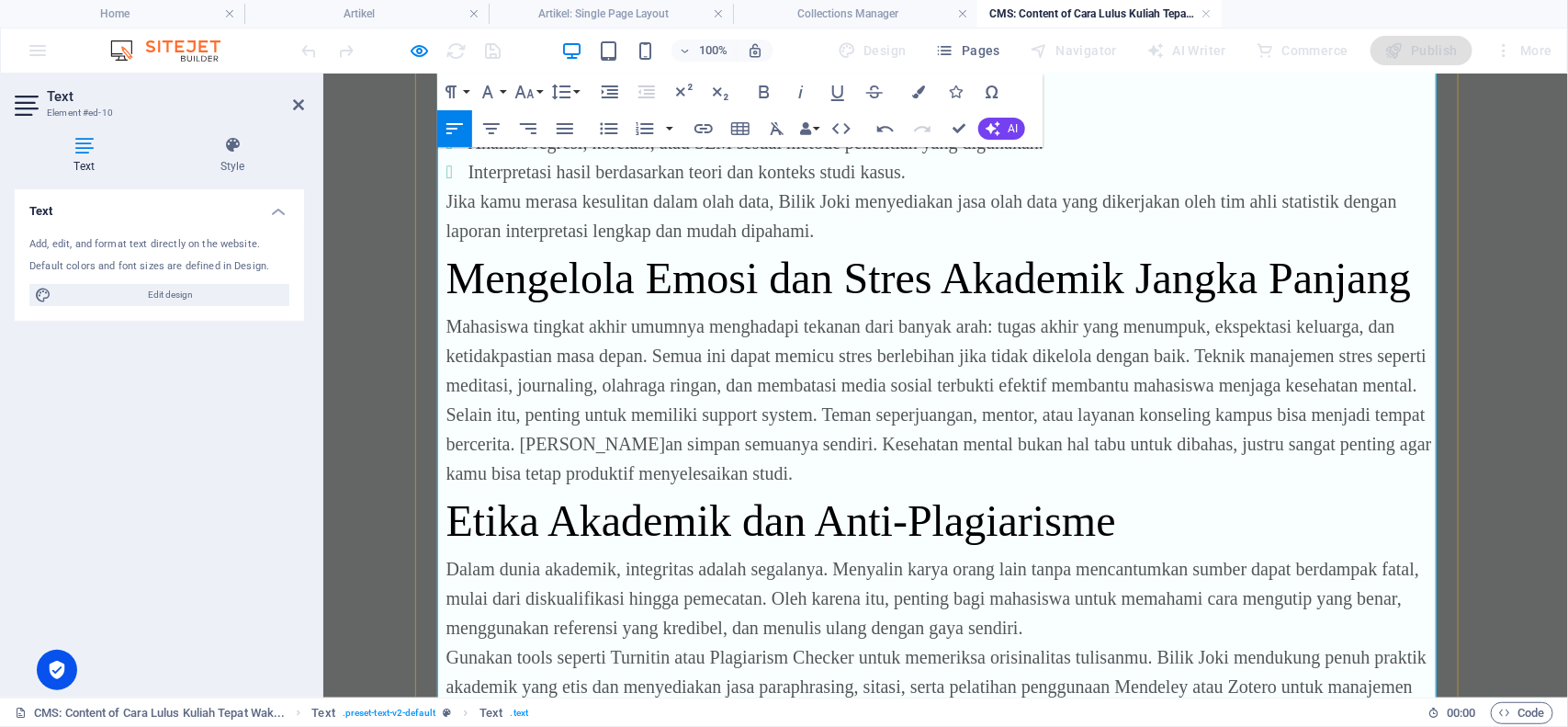 click on "Dalam dunia akademik, integritas adalah segalanya. Menyalin karya orang lain tanpa mencantumkan sumber dapat berdampak fatal, mulai dari diskualifikasi hingga pemecatan. Oleh karena itu, penting bagi mahasiswa untuk memahami cara mengutip yang benar, menggunakan referensi yang kredibel, dan menulis ulang dengan gaya sendiri." at bounding box center [945, 597] 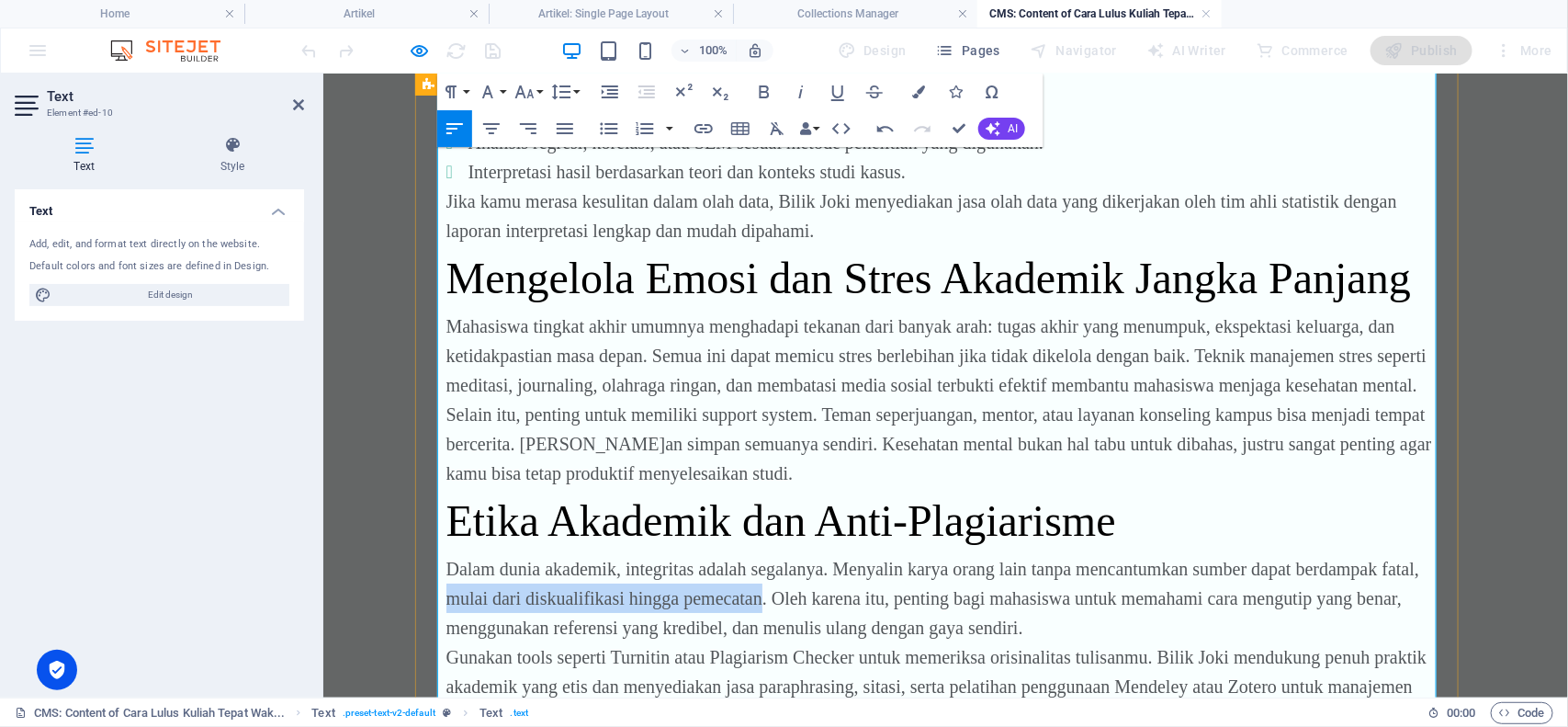 drag, startPoint x: 750, startPoint y: 569, endPoint x: 426, endPoint y: 572, distance: 324.0139 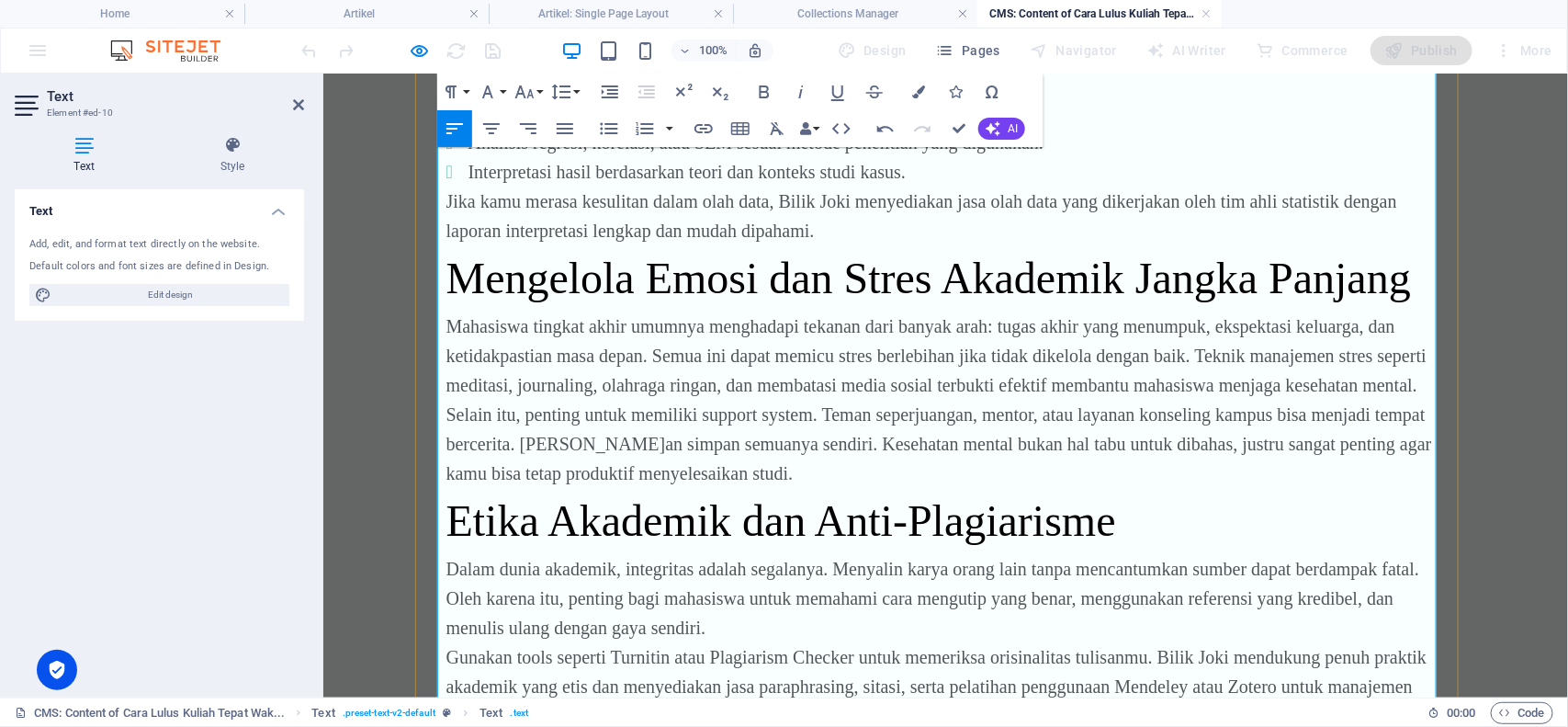 scroll, scrollTop: 2877, scrollLeft: 0, axis: vertical 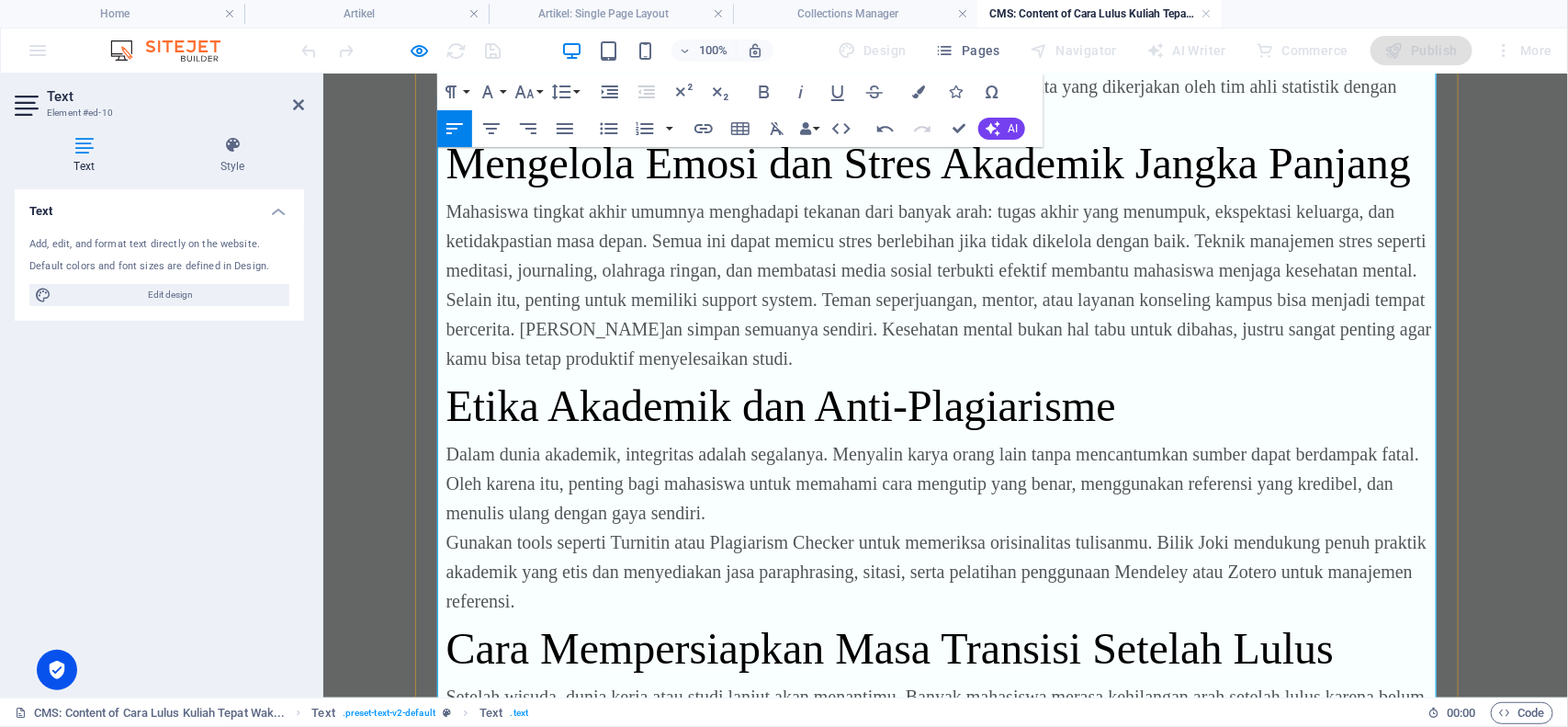 click on "Gunakan tools seperti Turnitin atau Plagiarism Checker untuk memeriksa orisinalitas tulisanmu. Bilik Joki mendukung penuh praktik akademik yang etis dan menyediakan jasa paraphrasing, sitasi, serta pelatihan penggunaan Mendeley atau Zotero untuk manajemen referensi." at bounding box center [945, 571] 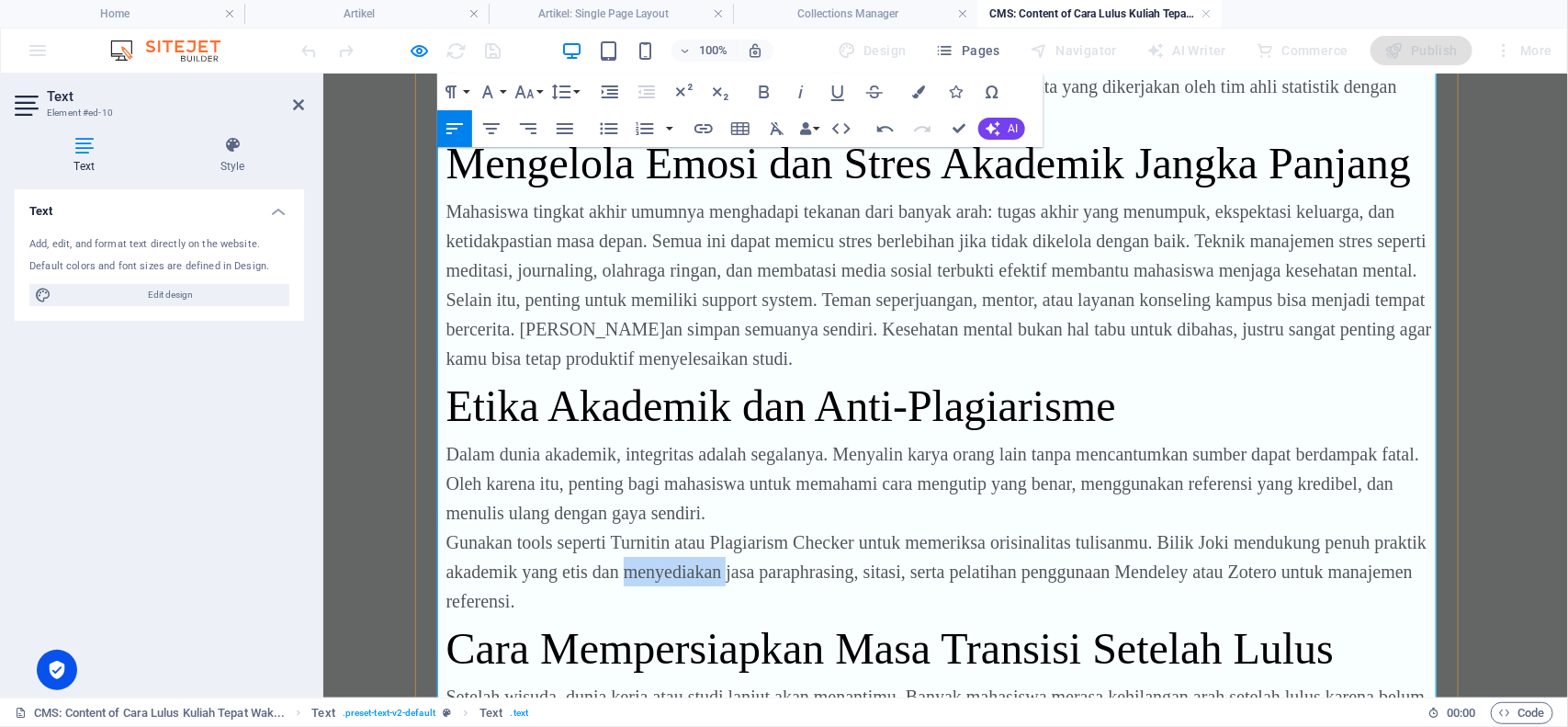 click on "Gunakan tools seperti Turnitin atau Plagiarism Checker untuk memeriksa orisinalitas tulisanmu. Bilik Joki mendukung penuh praktik akademik yang etis dan menyediakan jasa paraphrasing, sitasi, serta pelatihan penggunaan Mendeley atau Zotero untuk manajemen referensi." at bounding box center (945, 571) 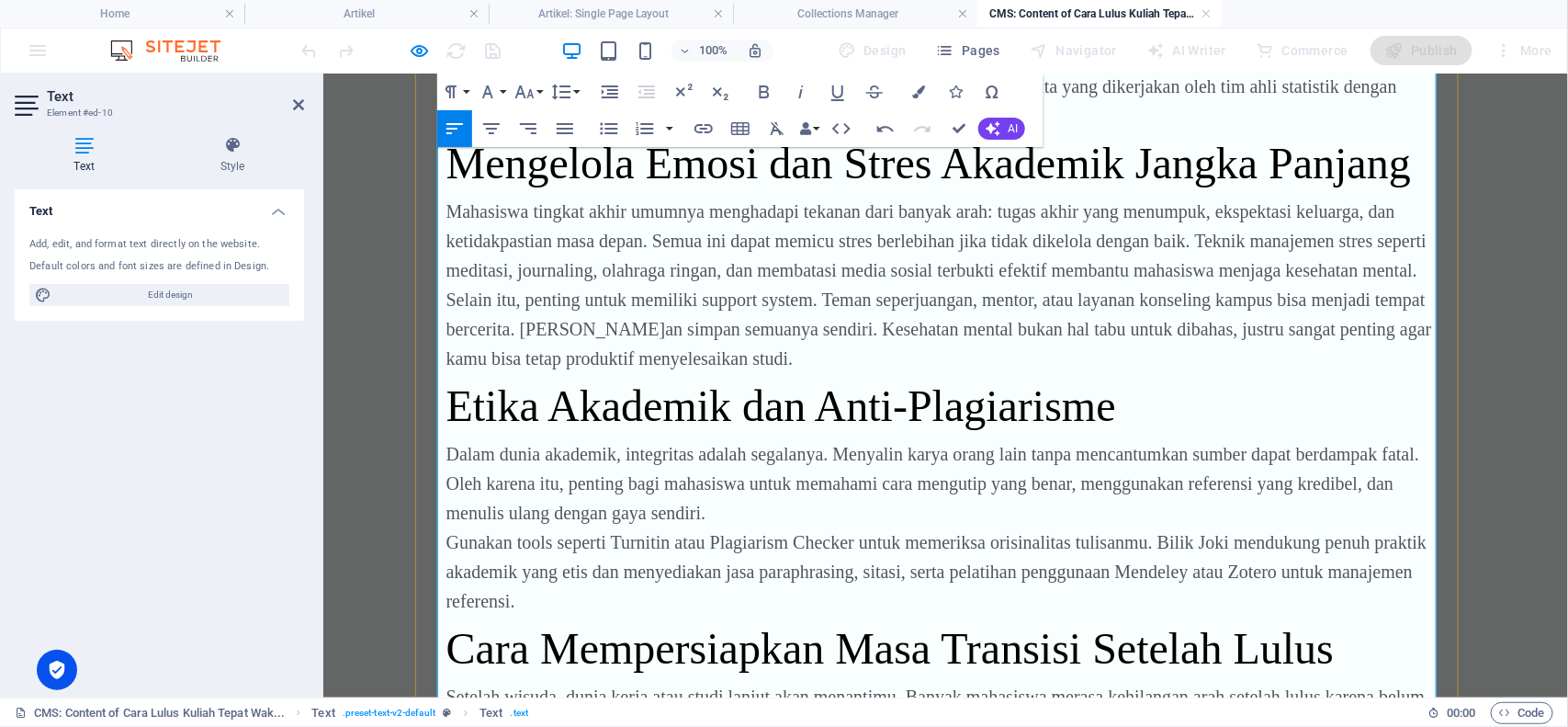 click on "Gunakan tools seperti Turnitin atau Plagiarism Checker untuk memeriksa orisinalitas tulisanmu. Bilik Joki mendukung penuh praktik akademik yang etis dan menyediakan jasa paraphrasing, sitasi, serta pelatihan penggunaan Mendeley atau Zotero untuk manajemen referensi." at bounding box center (945, 571) 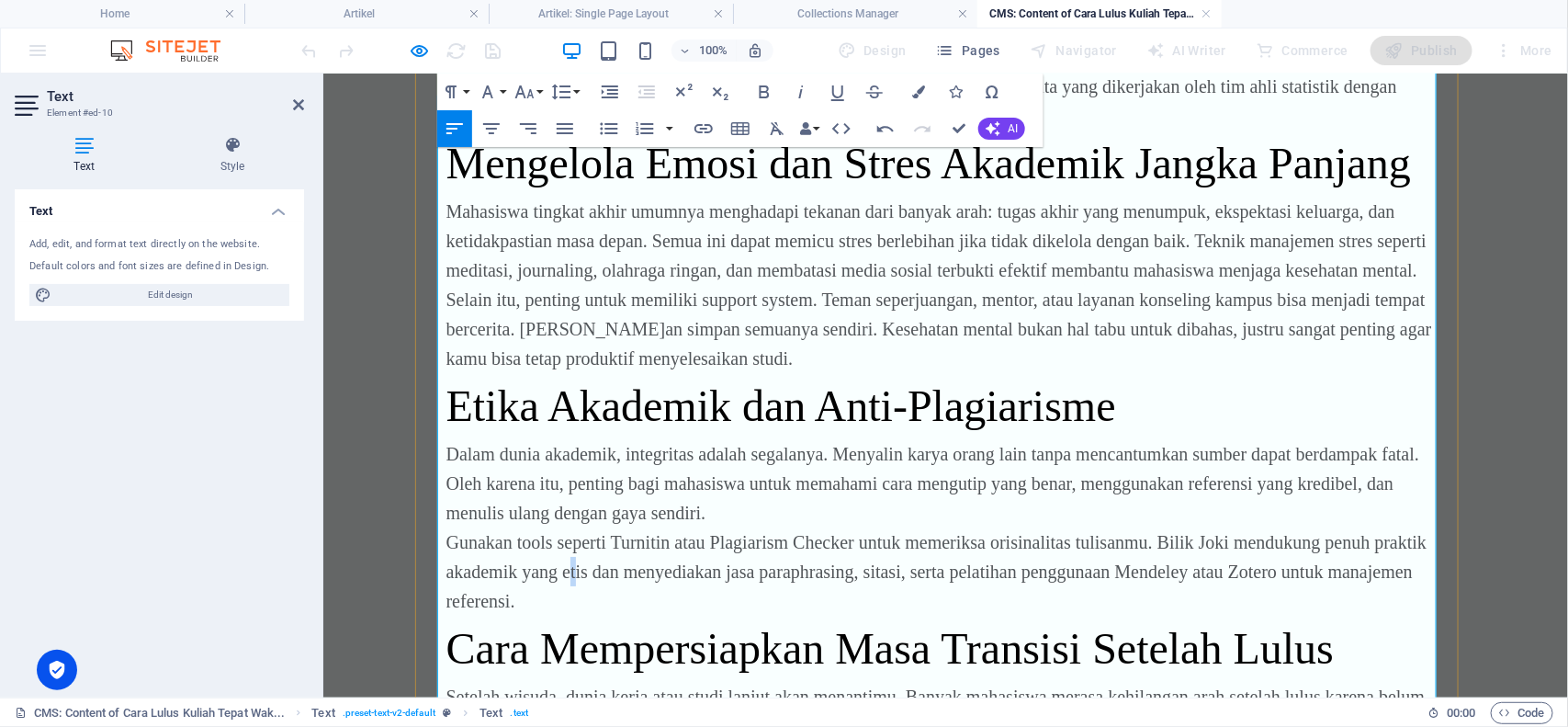 click on "Gunakan tools seperti Turnitin atau Plagiarism Checker untuk memeriksa orisinalitas tulisanmu. Bilik Joki mendukung penuh praktik akademik yang etis dan menyediakan jasa paraphrasing, sitasi, serta pelatihan penggunaan Mendeley atau Zotero untuk manajemen referensi." at bounding box center [945, 571] 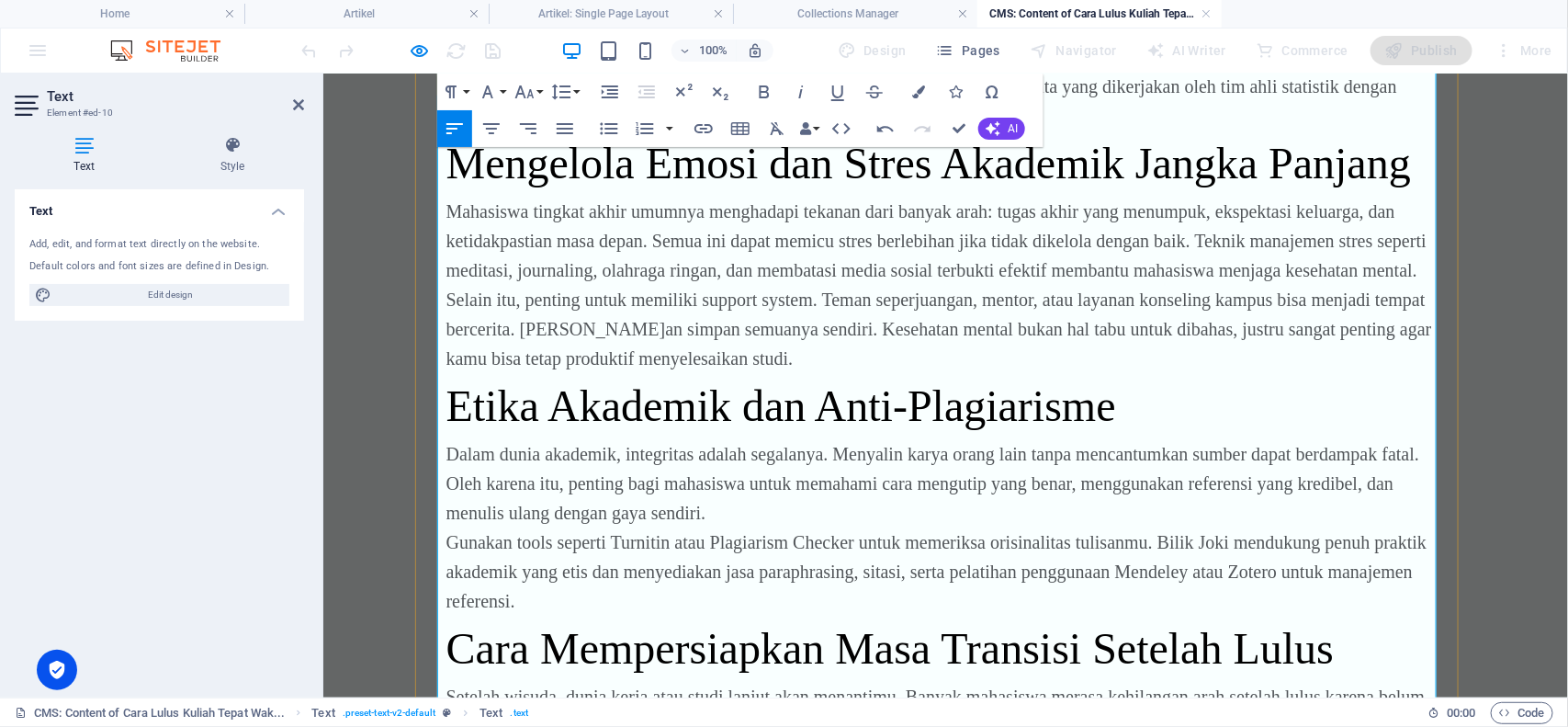 click on "Gunakan tools seperti Turnitin atau Plagiarism Checker untuk memeriksa orisinalitas tulisanmu. Bilik Joki mendukung penuh praktik akademik yang etis dan menyediakan jasa paraphrasing, sitasi, serta pelatihan penggunaan Mendeley atau Zotero untuk manajemen referensi." at bounding box center [945, 571] 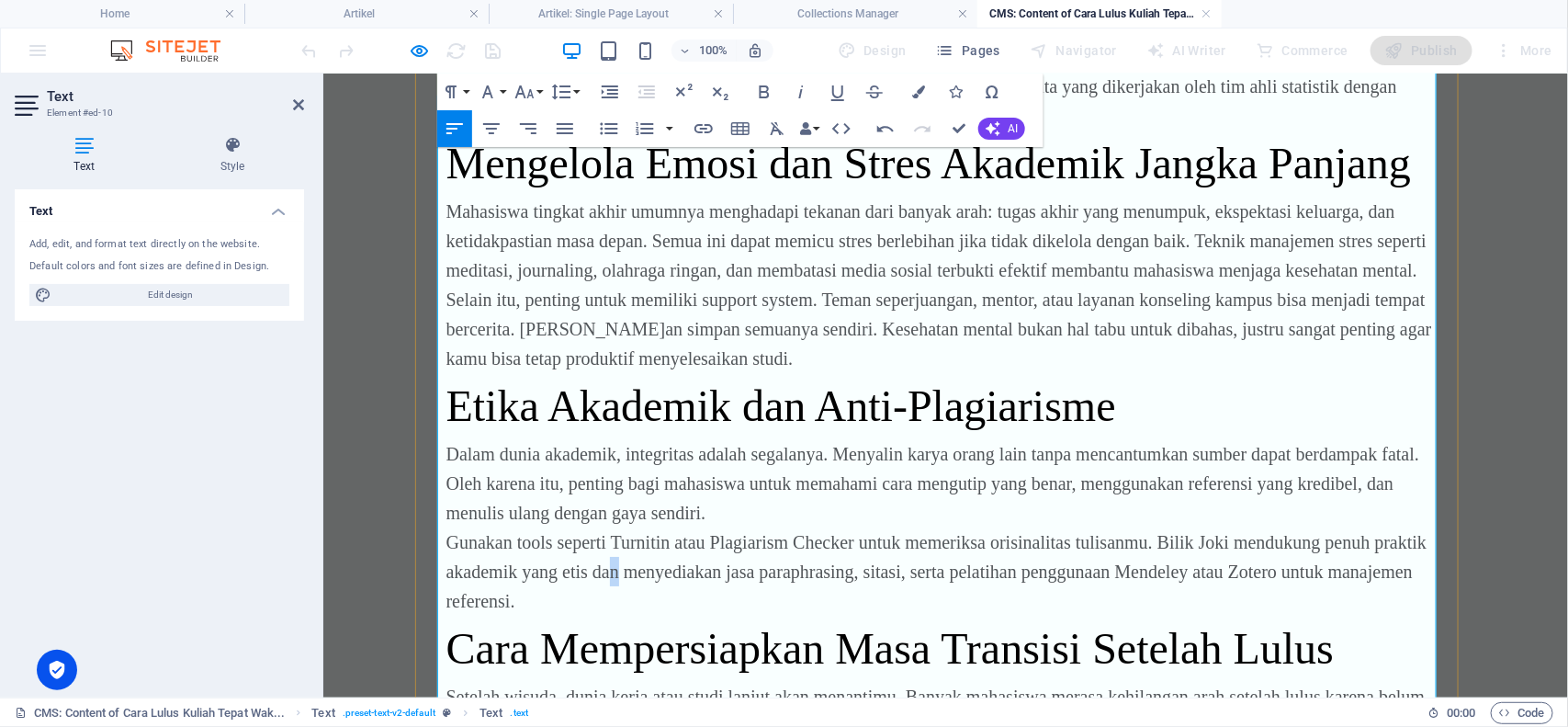 click on "Gunakan tools seperti Turnitin atau Plagiarism Checker untuk memeriksa orisinalitas tulisanmu. Bilik Joki mendukung penuh praktik akademik yang etis dan menyediakan jasa paraphrasing, sitasi, serta pelatihan penggunaan Mendeley atau Zotero untuk manajemen referensi." at bounding box center (945, 571) 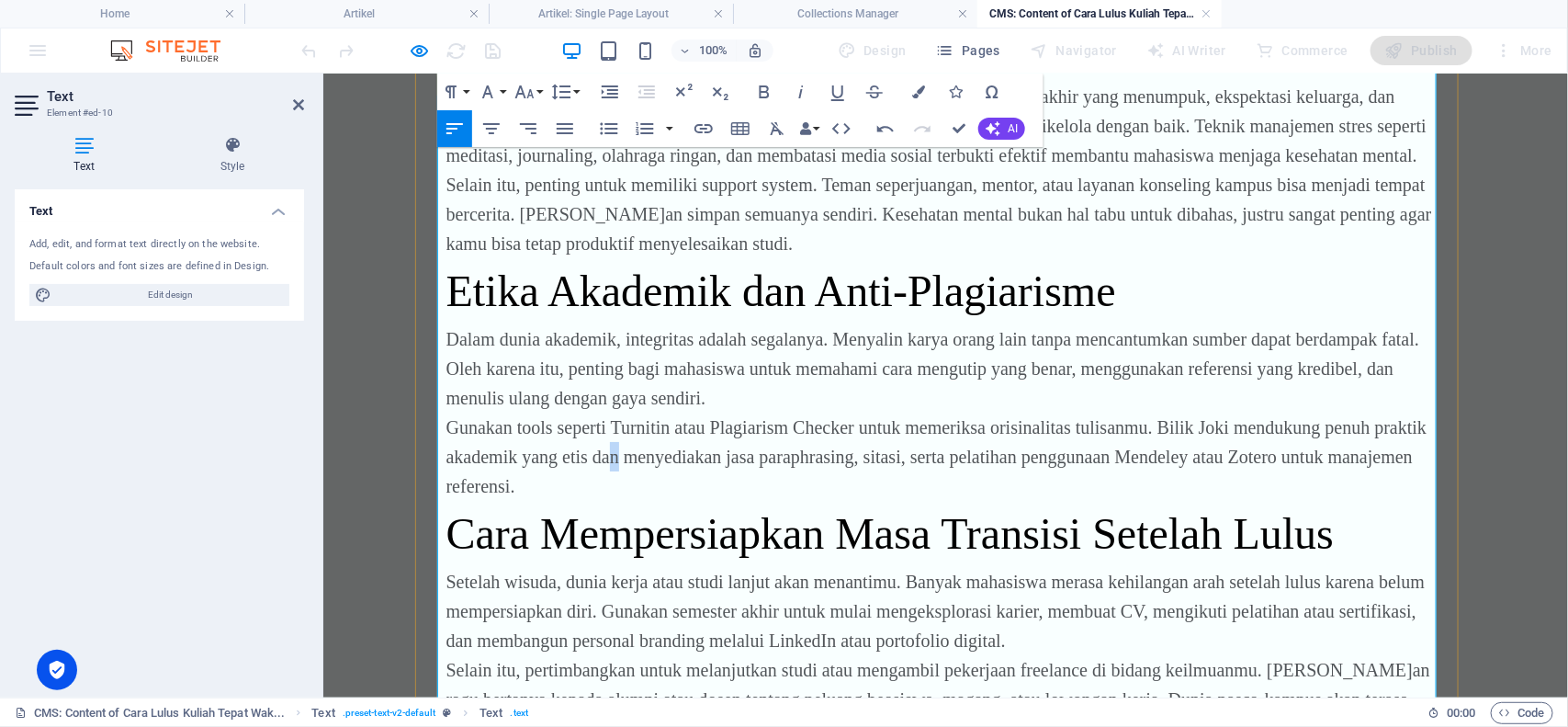 scroll, scrollTop: 3107, scrollLeft: 0, axis: vertical 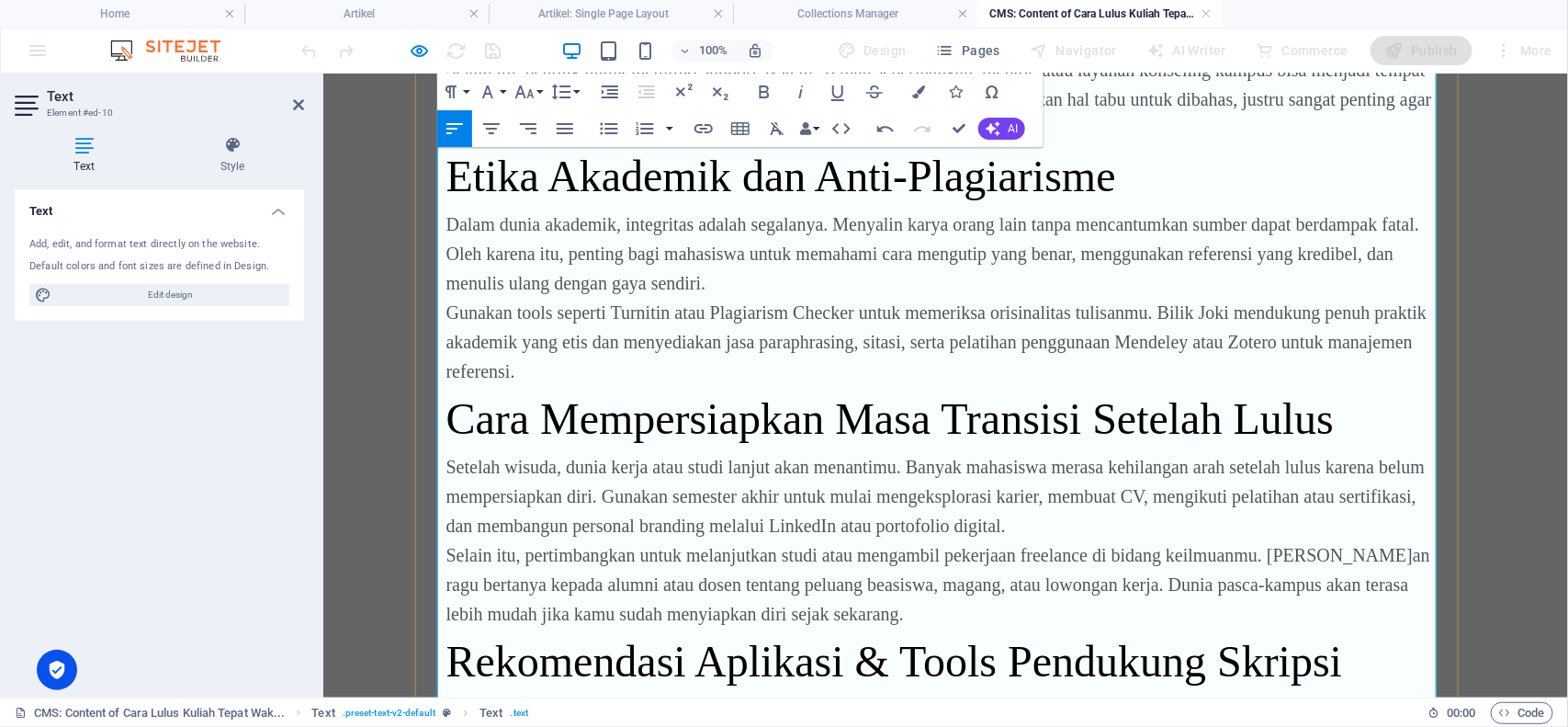 click on "Gunakan tools seperti Turnitin atau Plagiarism Checker untuk memeriksa orisinalitas tulisanmu. Bilik Joki mendukung penuh praktik akademik yang etis dan menyediakan jasa paraphrasing, sitasi, serta pelatihan penggunaan Mendeley atau Zotero untuk manajemen referensi." at bounding box center [945, 341] 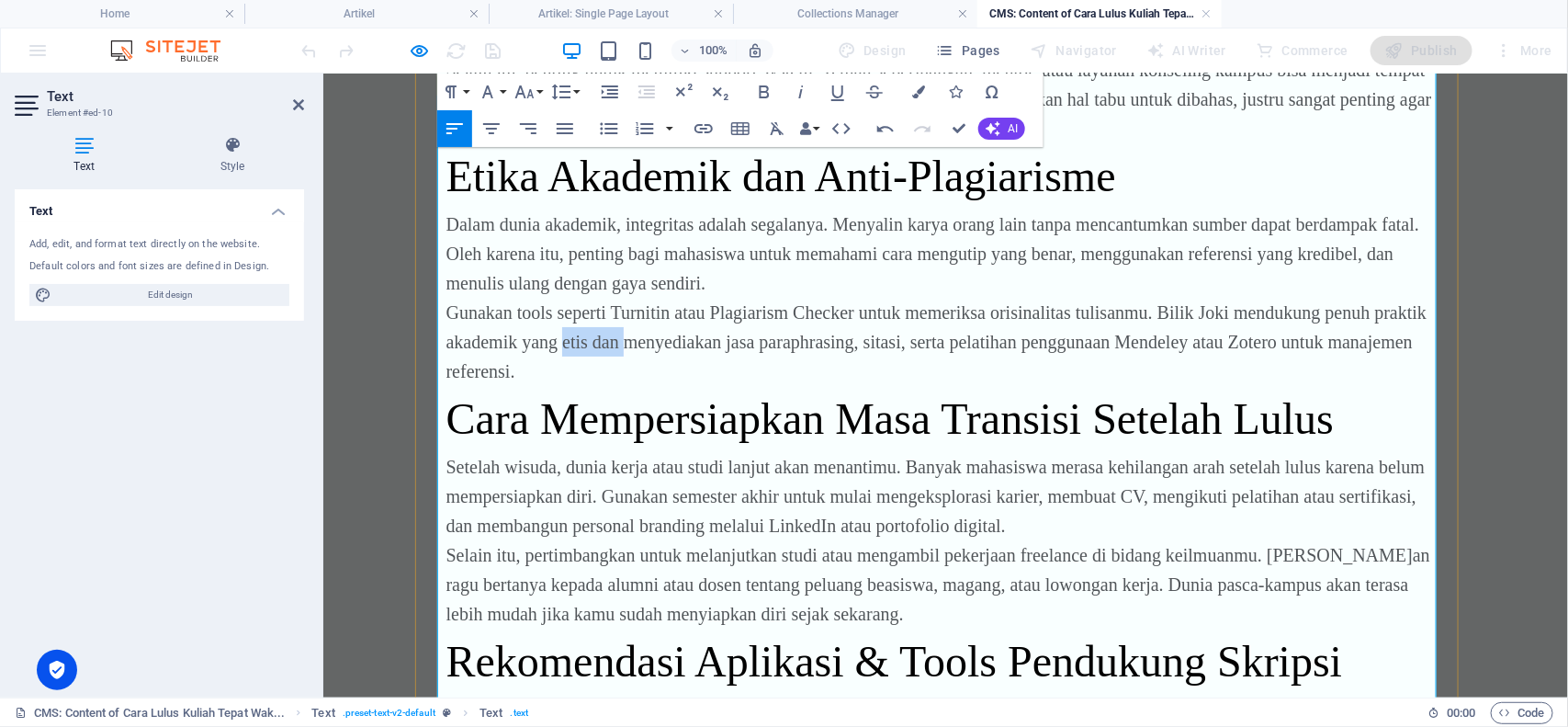 drag, startPoint x: 613, startPoint y: 310, endPoint x: 553, endPoint y: 324, distance: 61.61169 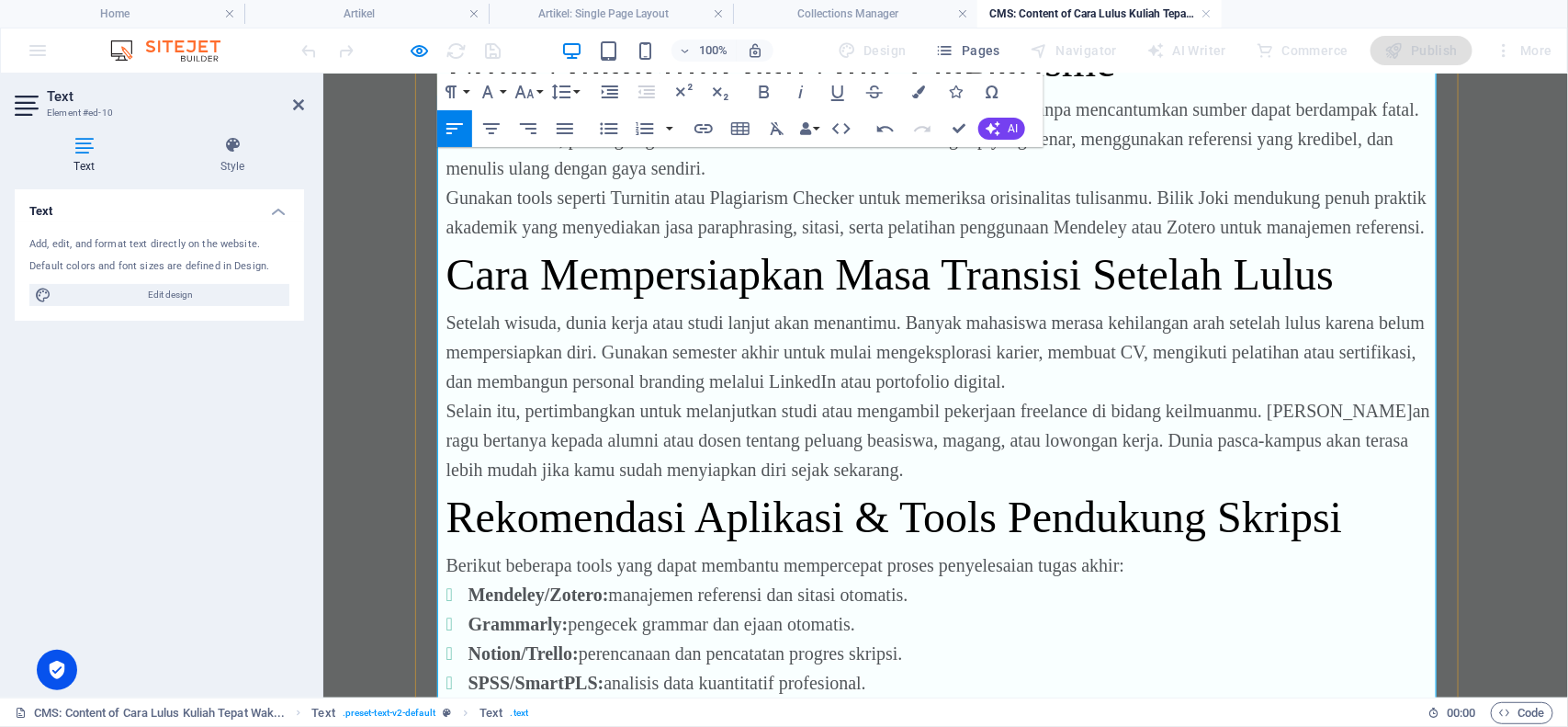 scroll, scrollTop: 3336, scrollLeft: 0, axis: vertical 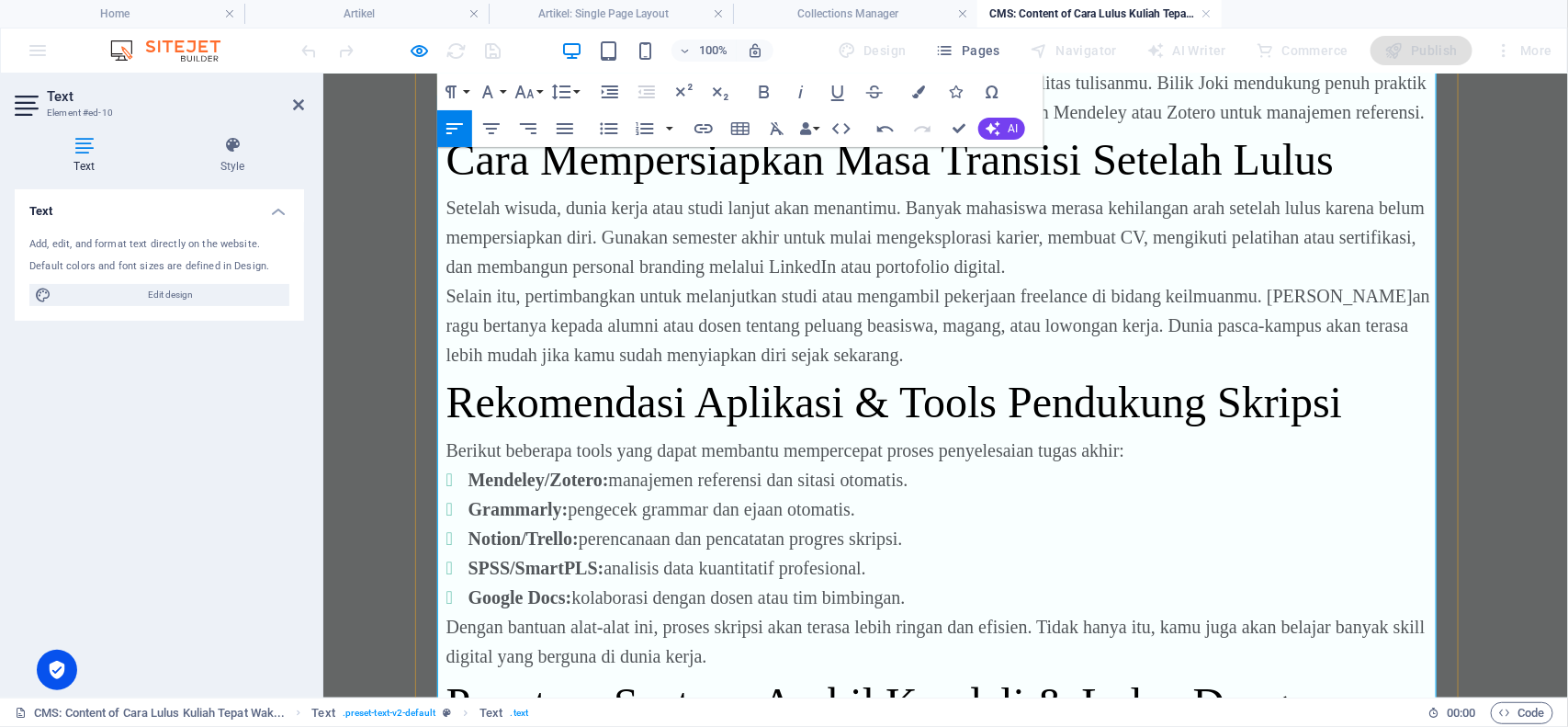 click on "Selain itu, pertimbangkan untuk melanjutkan studi atau mengambil pekerjaan freelance di bidang keilmuanmu. [PERSON_NAME]an ragu bertanya kepada alumni atau dosen tentang peluang beasiswa, magang, atau lowongan kerja. Dunia pasca-kampus akan terasa lebih mudah jika kamu sudah menyiapkan diri sejak sekarang." at bounding box center (945, 324) 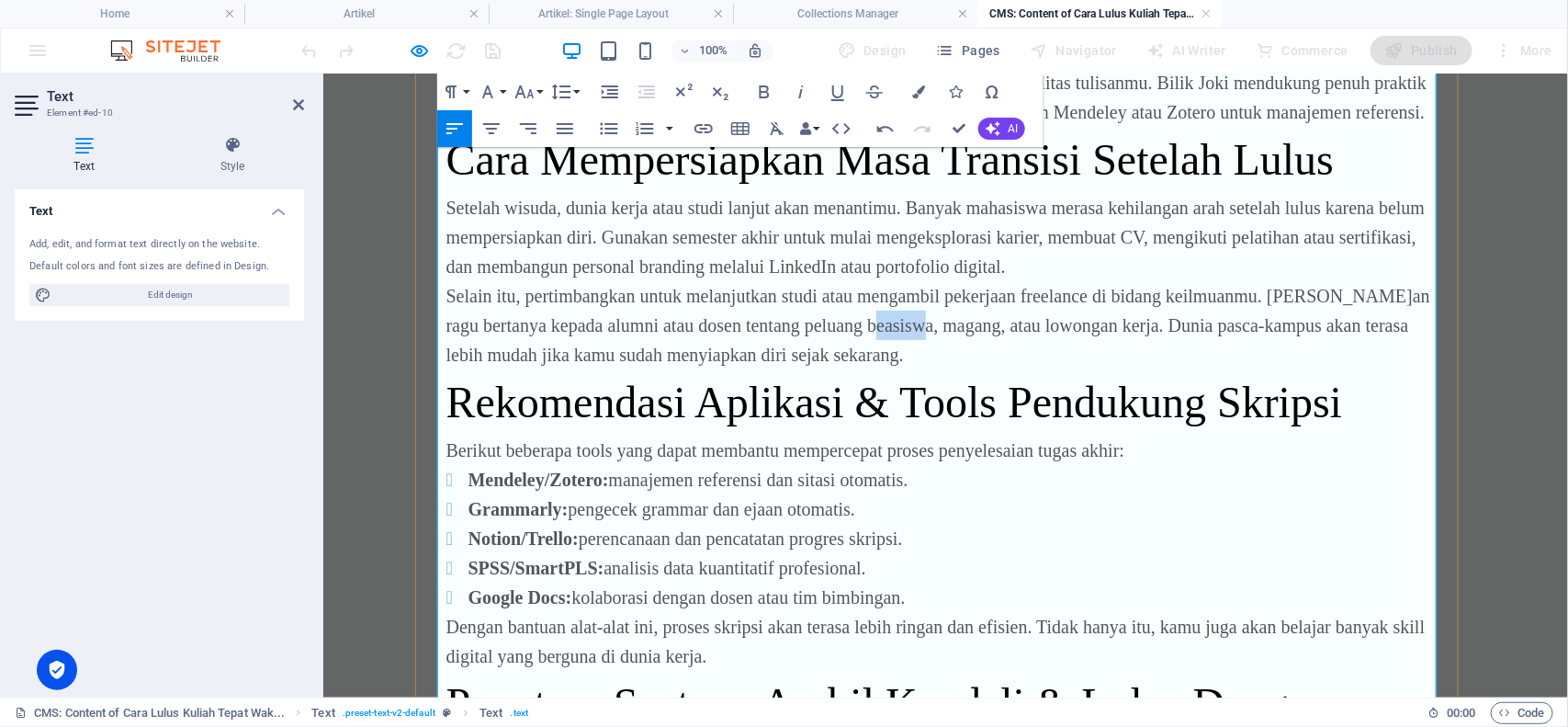 scroll, scrollTop: 3451, scrollLeft: 0, axis: vertical 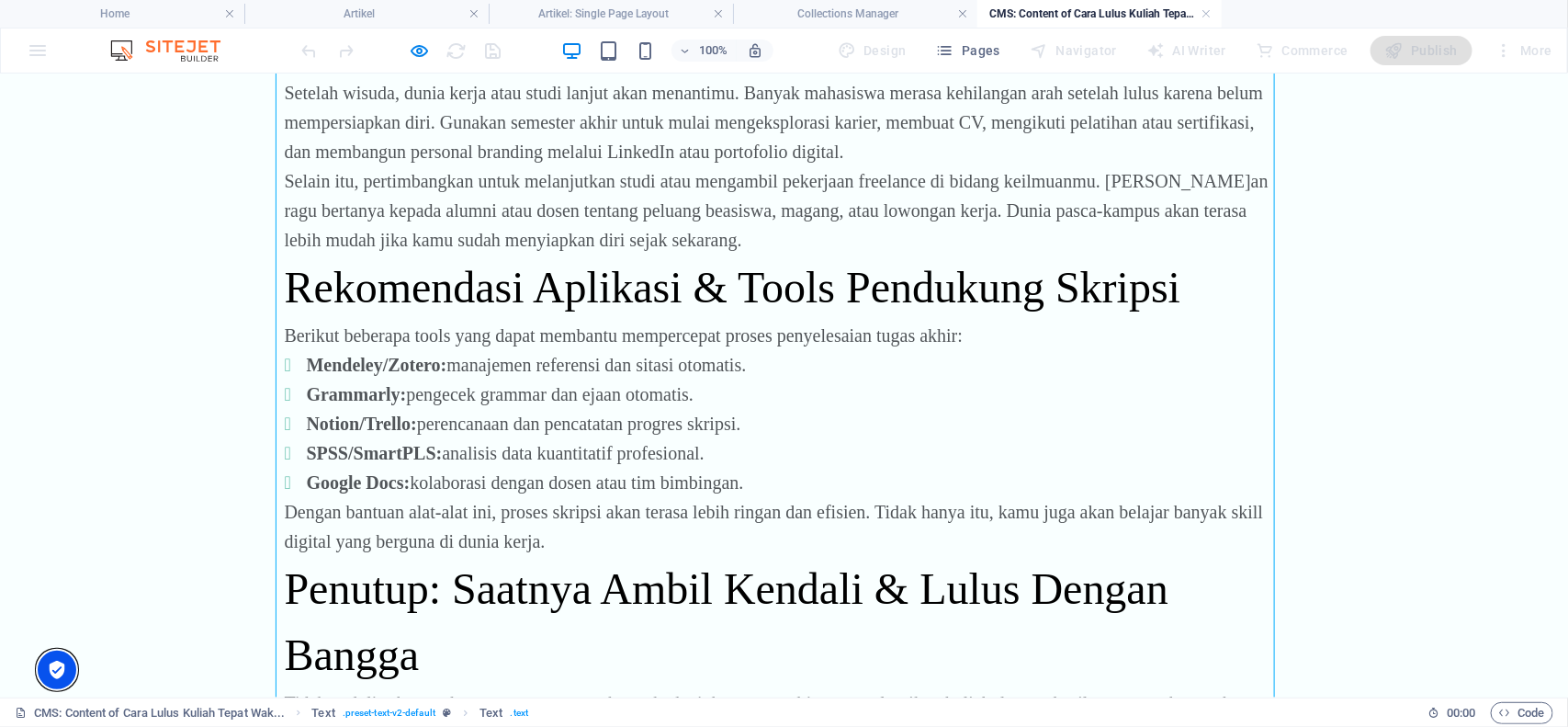 click at bounding box center [57, 670] 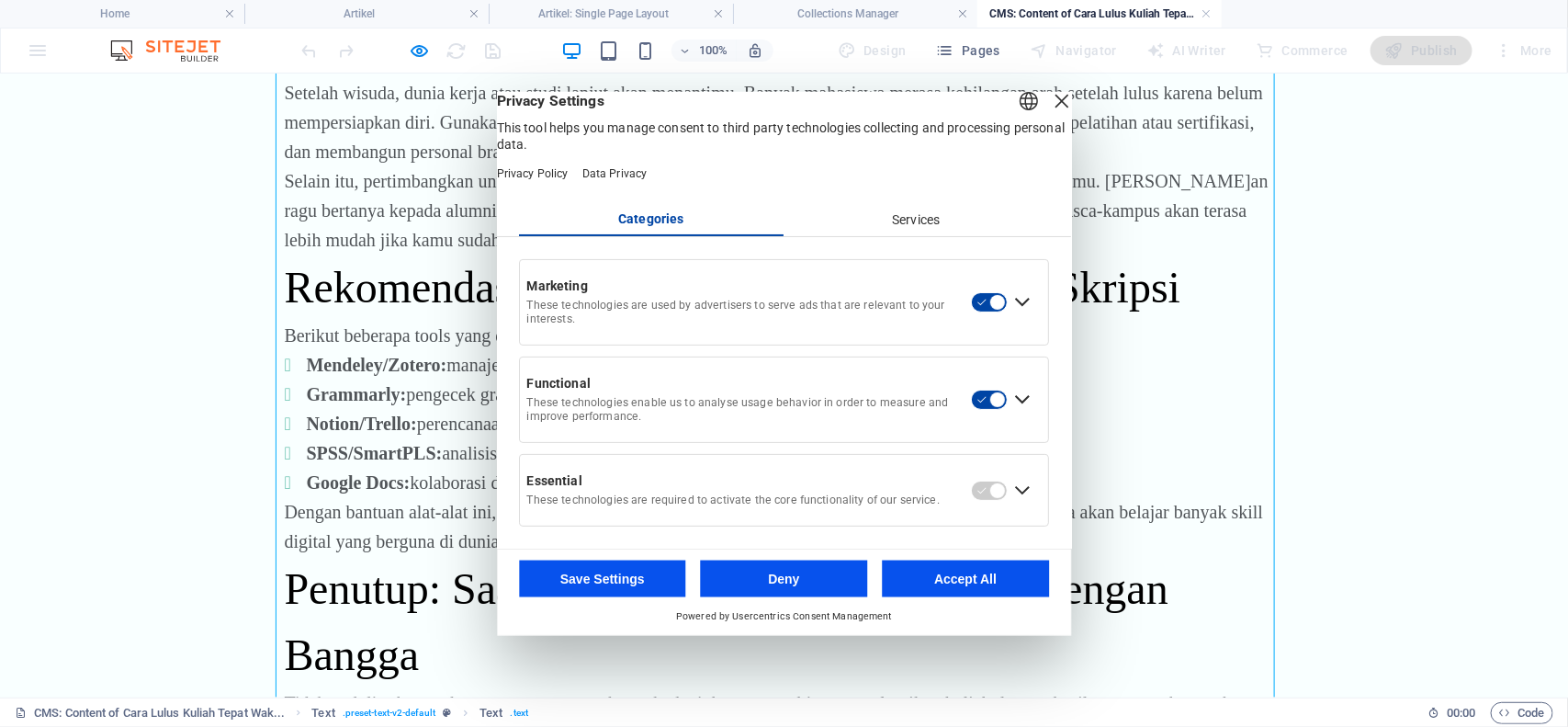 click on "Services" at bounding box center [917, 220] 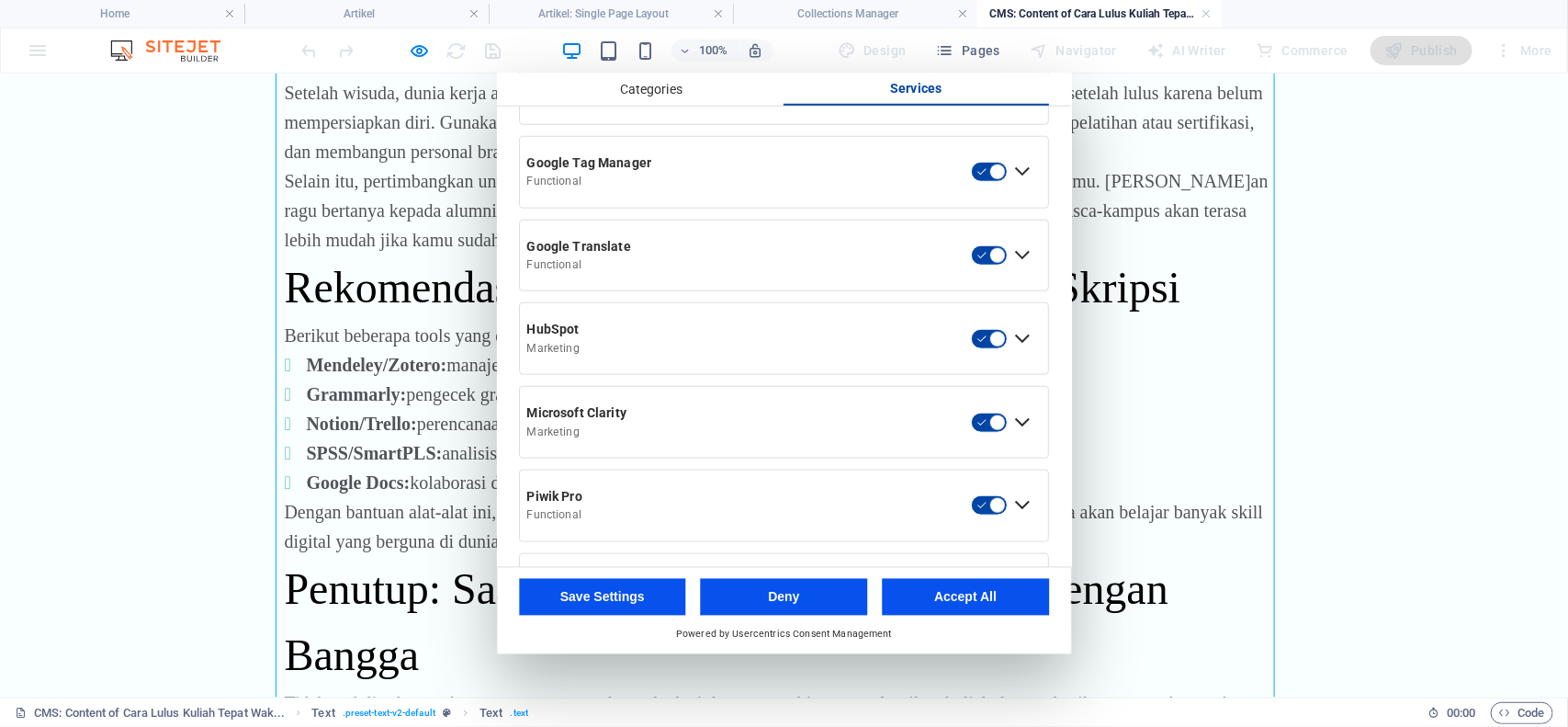 scroll, scrollTop: 860, scrollLeft: 0, axis: vertical 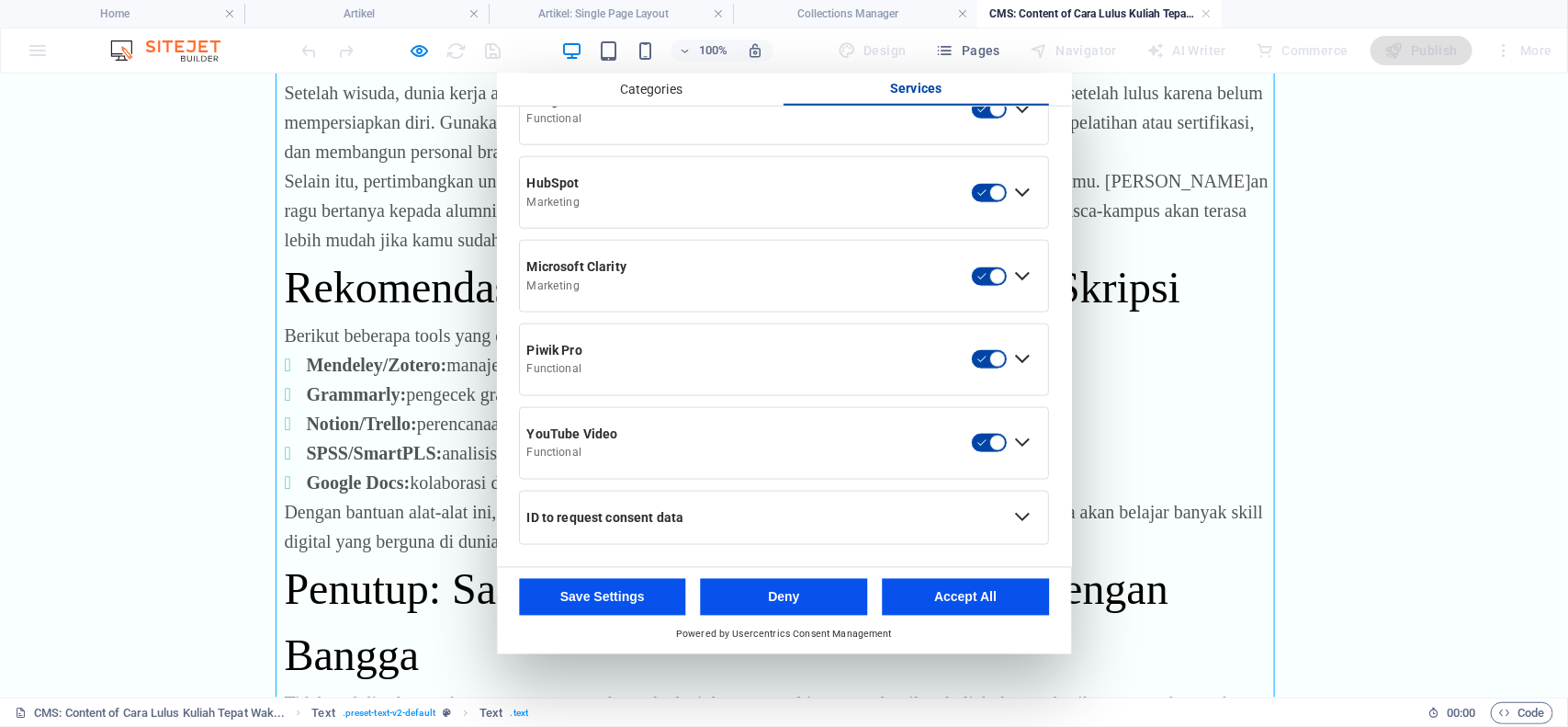click at bounding box center (1022, 517) 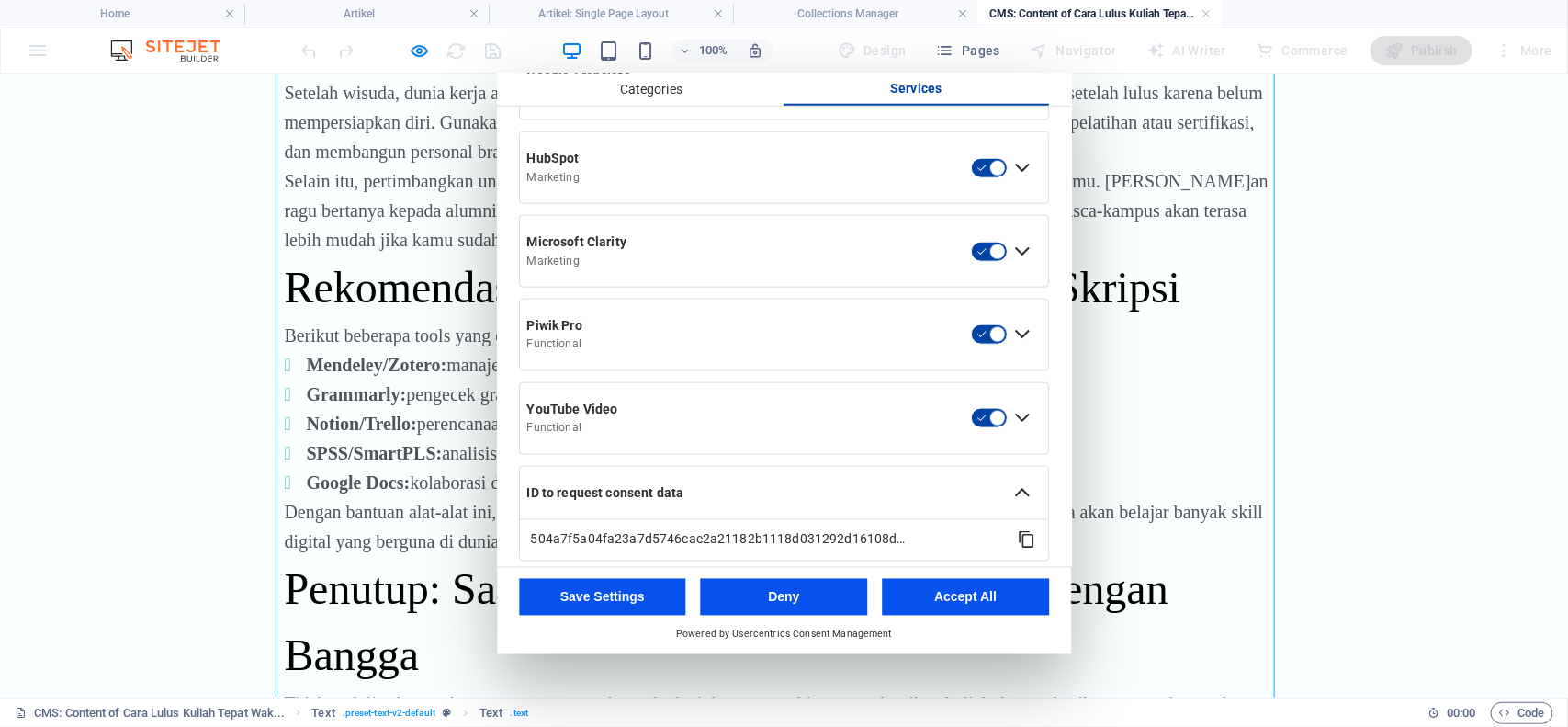 scroll, scrollTop: 902, scrollLeft: 0, axis: vertical 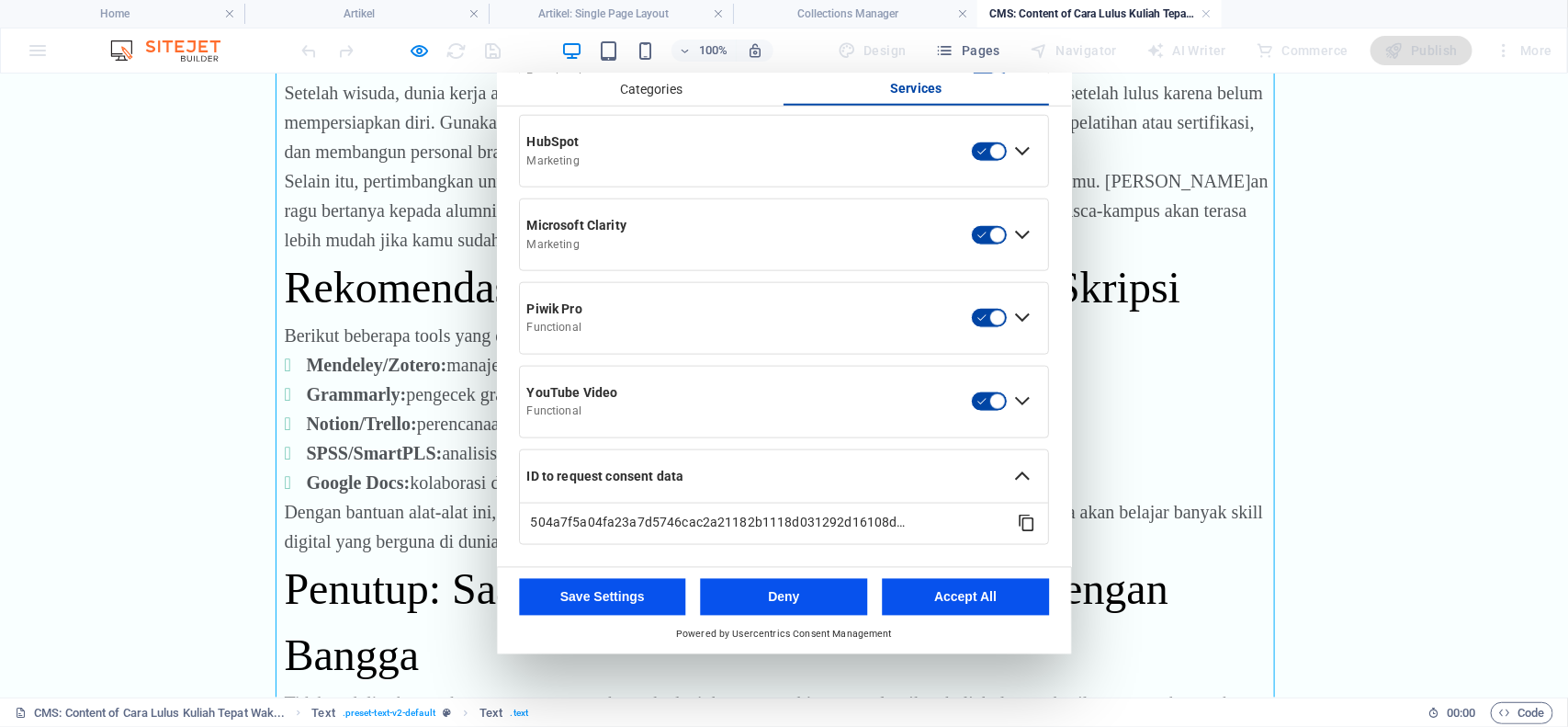 click at bounding box center [1022, 476] 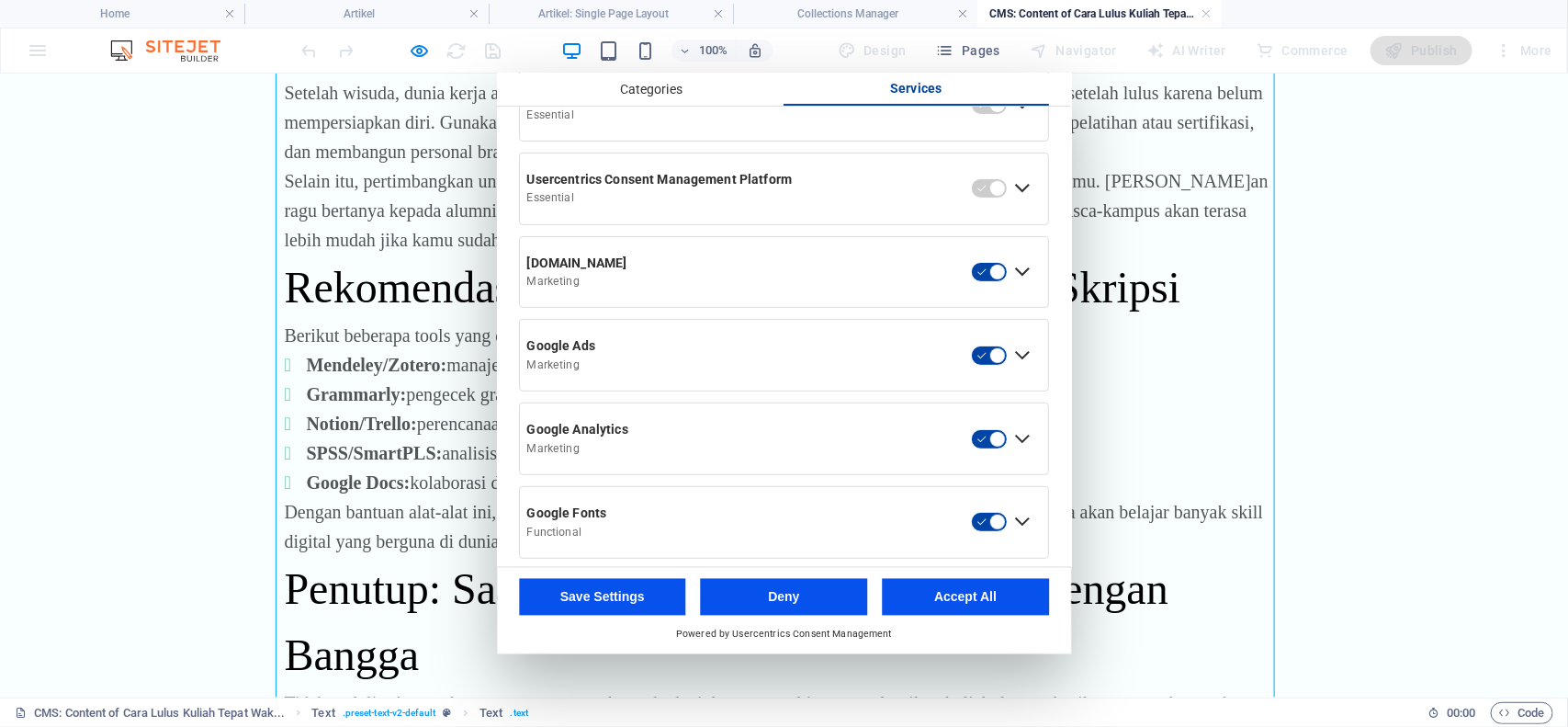 scroll, scrollTop: 0, scrollLeft: 0, axis: both 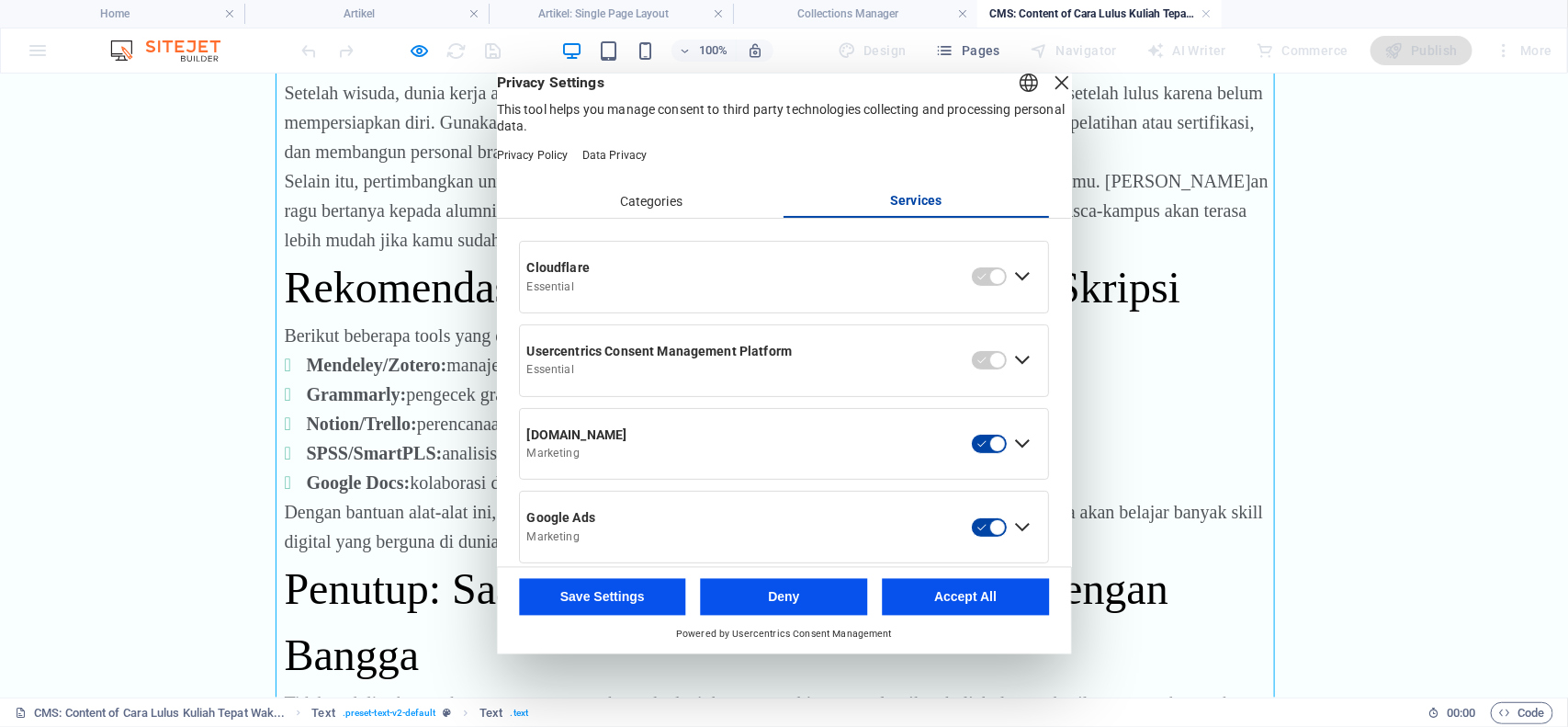 click on "Categories" at bounding box center [651, 201] 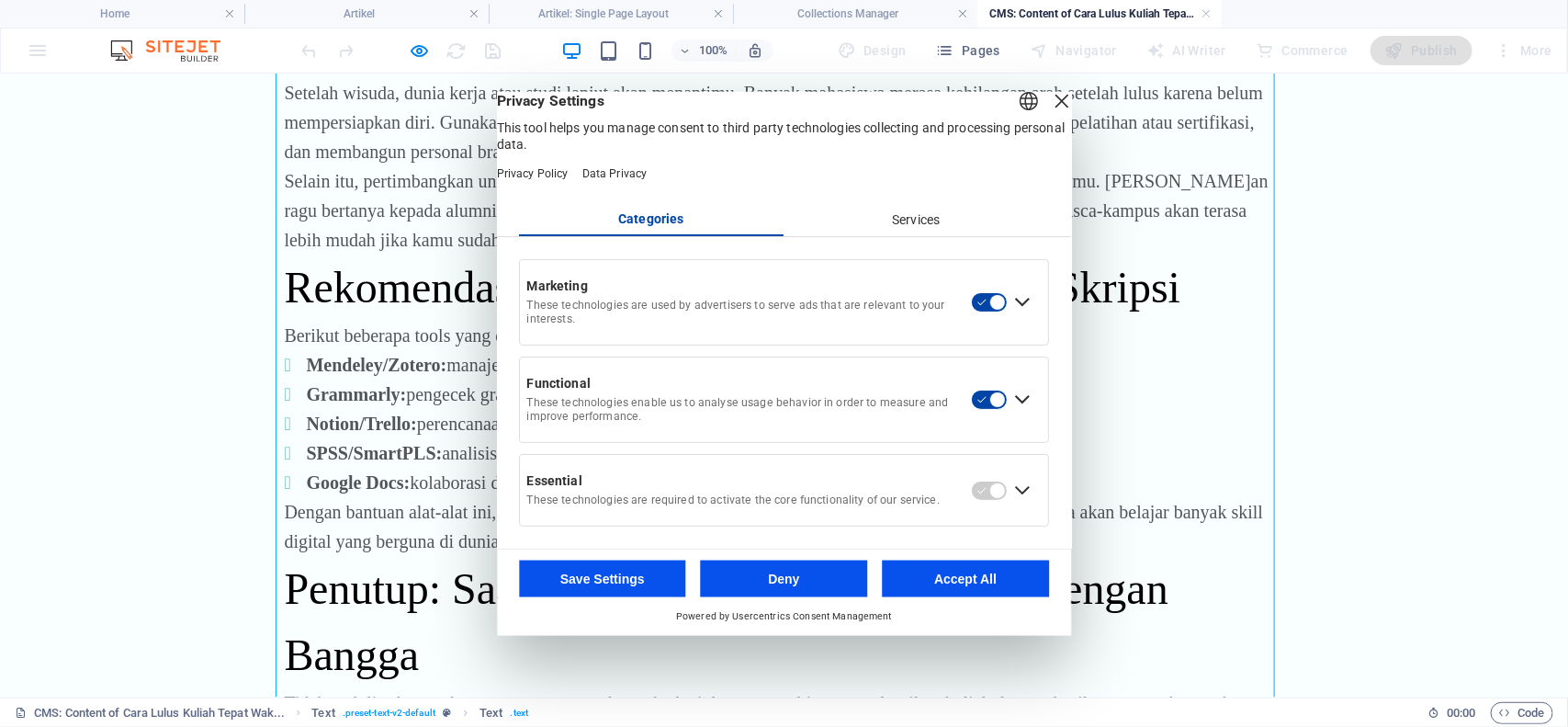 click on "Accept All" at bounding box center (965, 579) 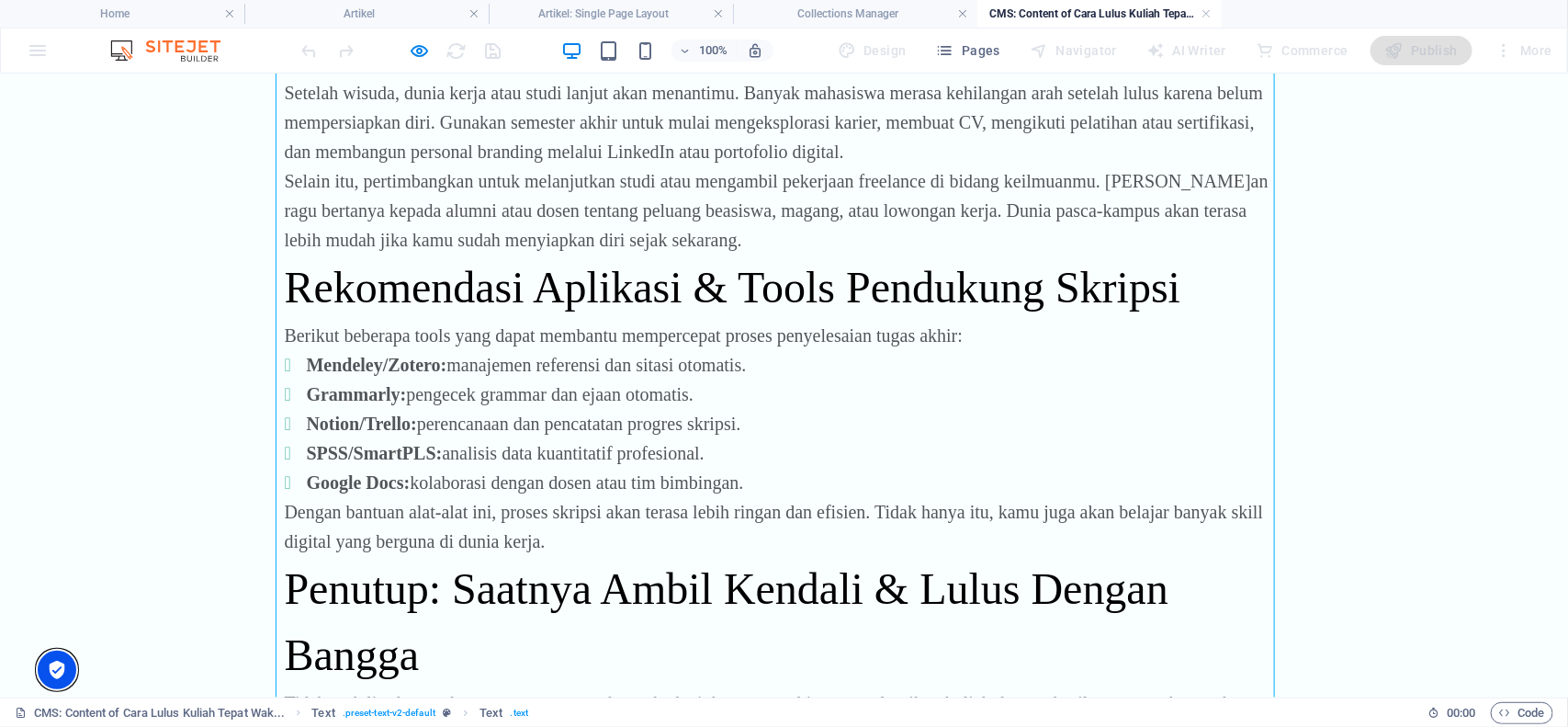 drag, startPoint x: 56, startPoint y: 673, endPoint x: 56, endPoint y: 598, distance: 75 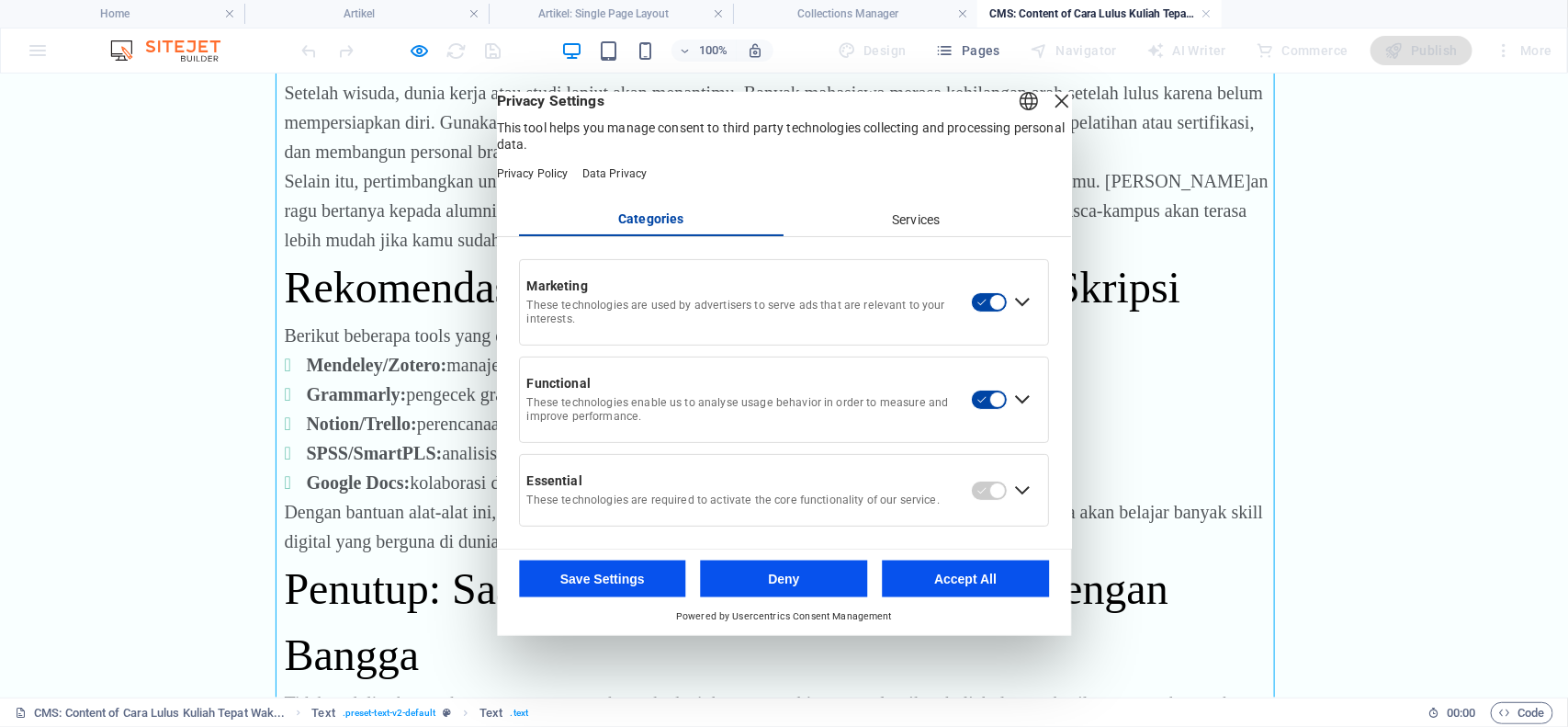 click on "Save Settings" at bounding box center [603, 579] 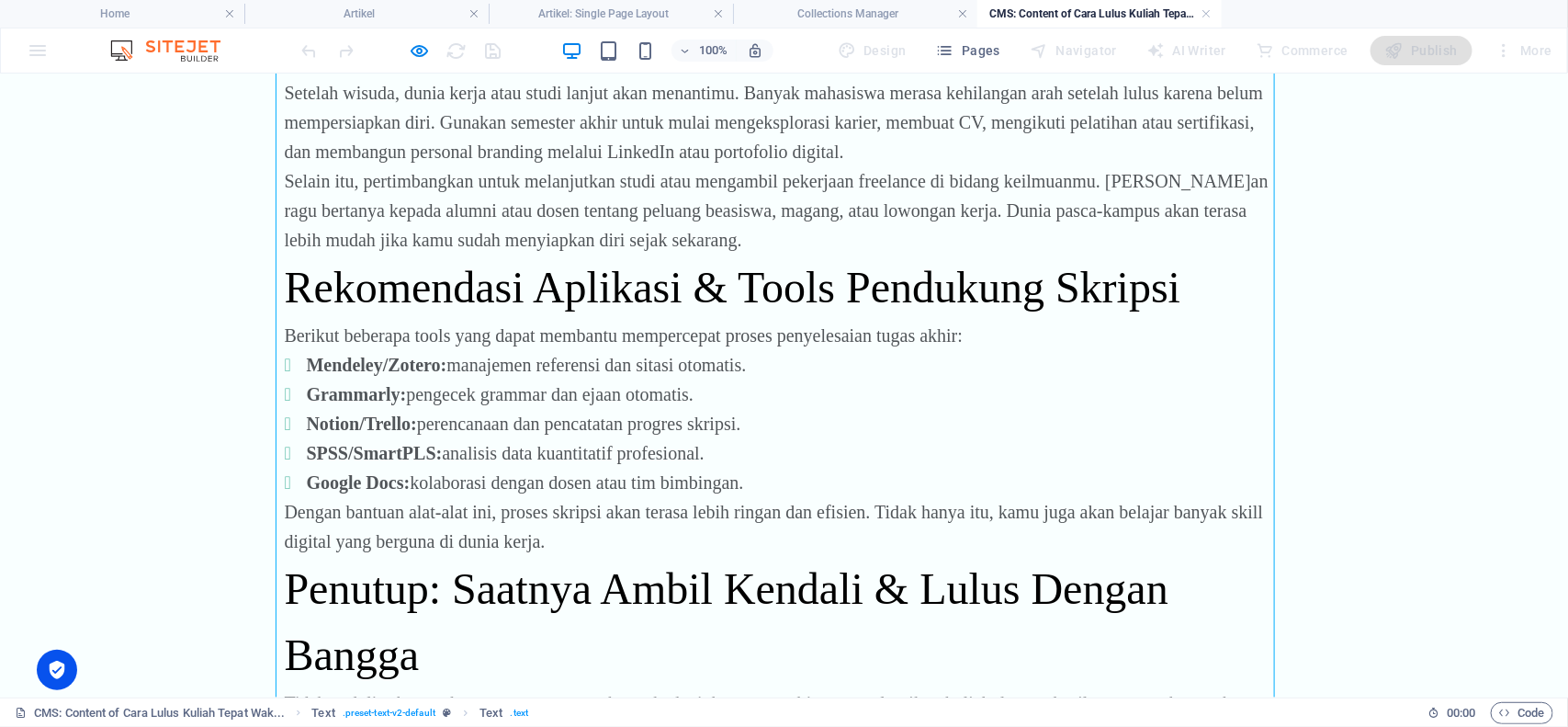click at bounding box center [57, 670] 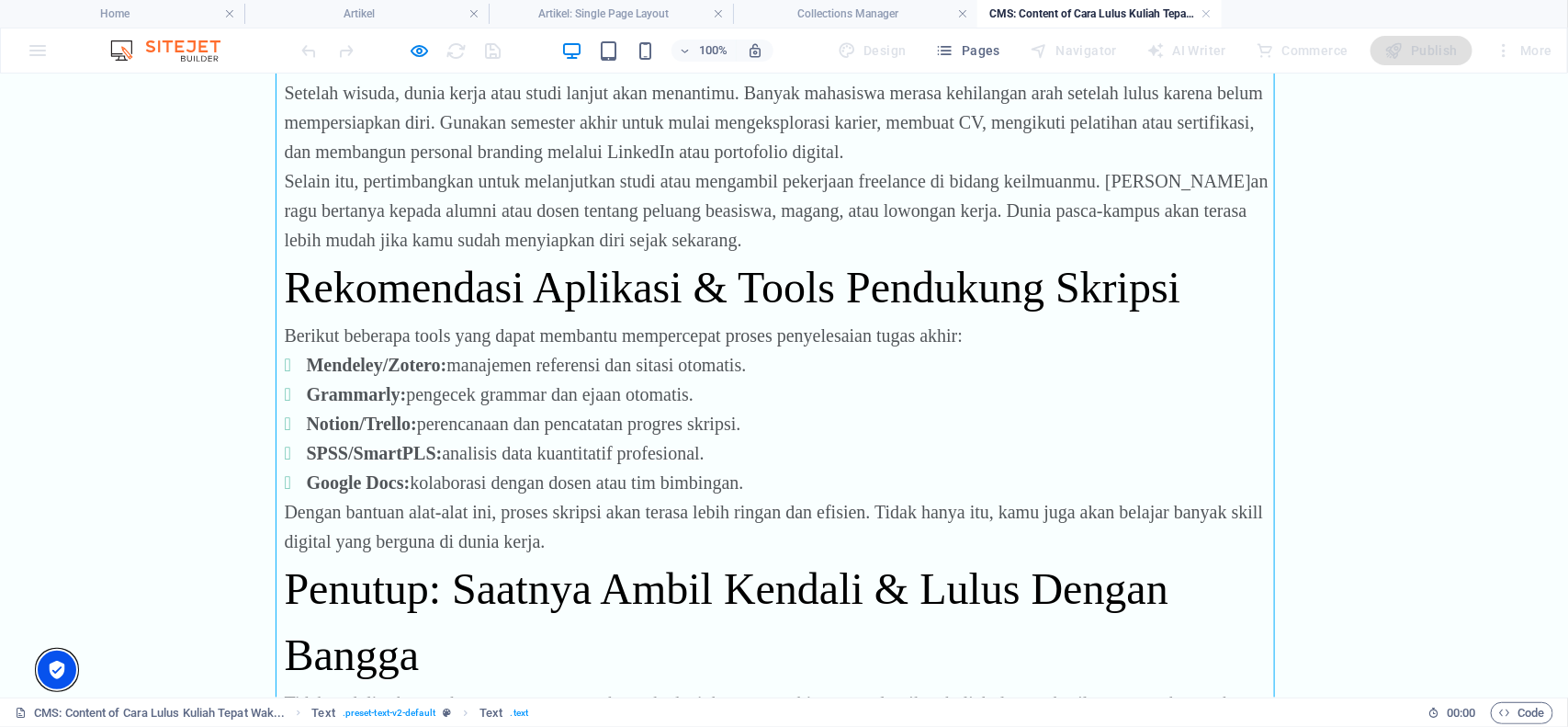 drag, startPoint x: 60, startPoint y: 668, endPoint x: 61, endPoint y: 595, distance: 73.00685 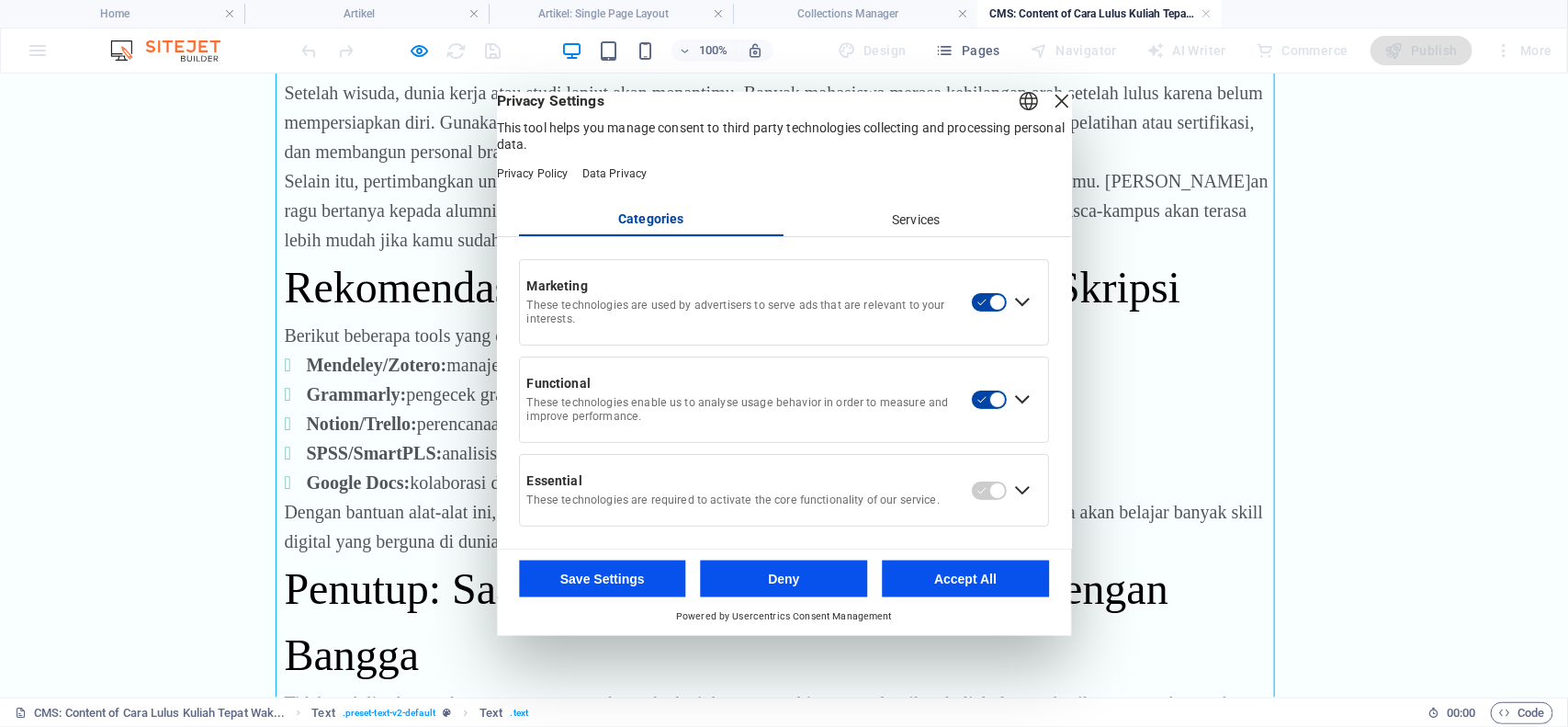 click on "Services" at bounding box center (917, 220) 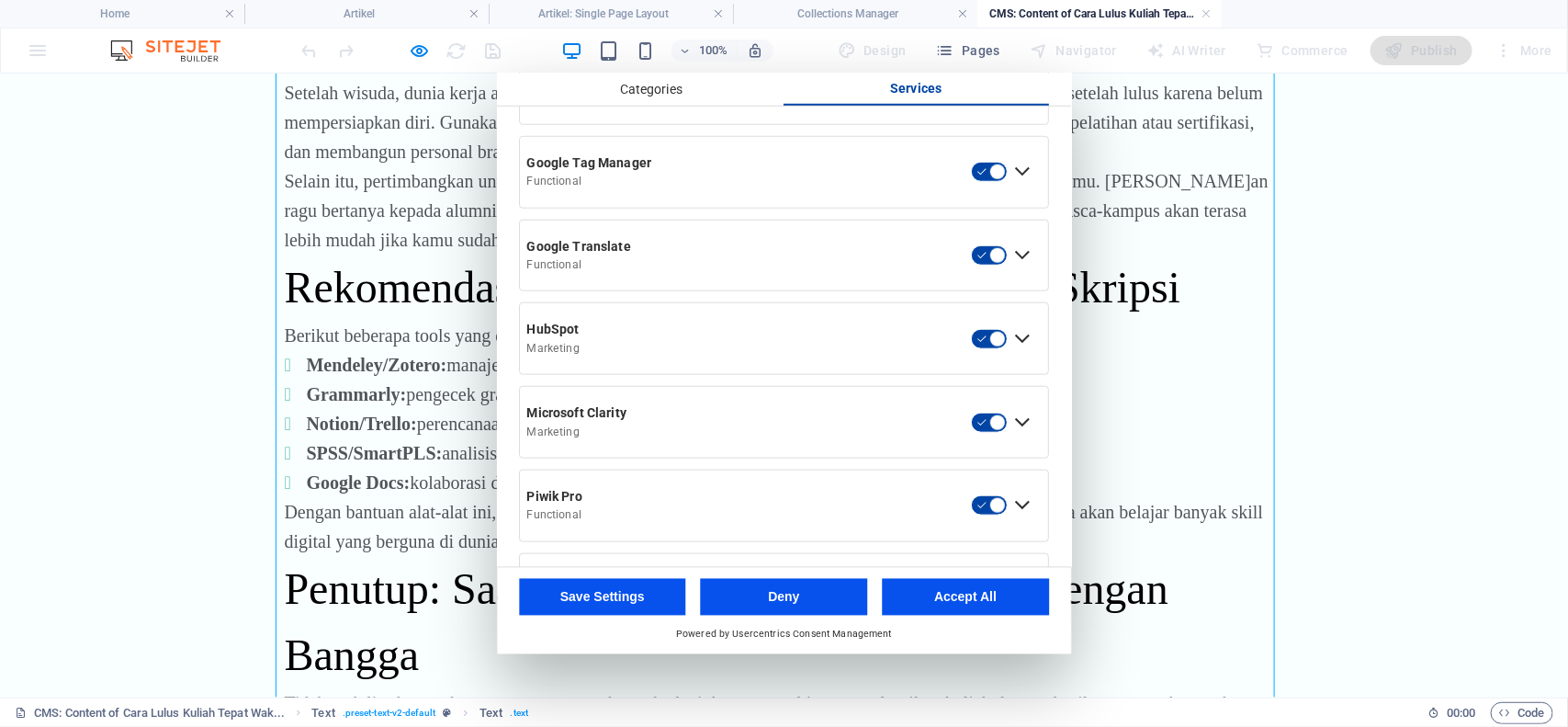 scroll, scrollTop: 860, scrollLeft: 0, axis: vertical 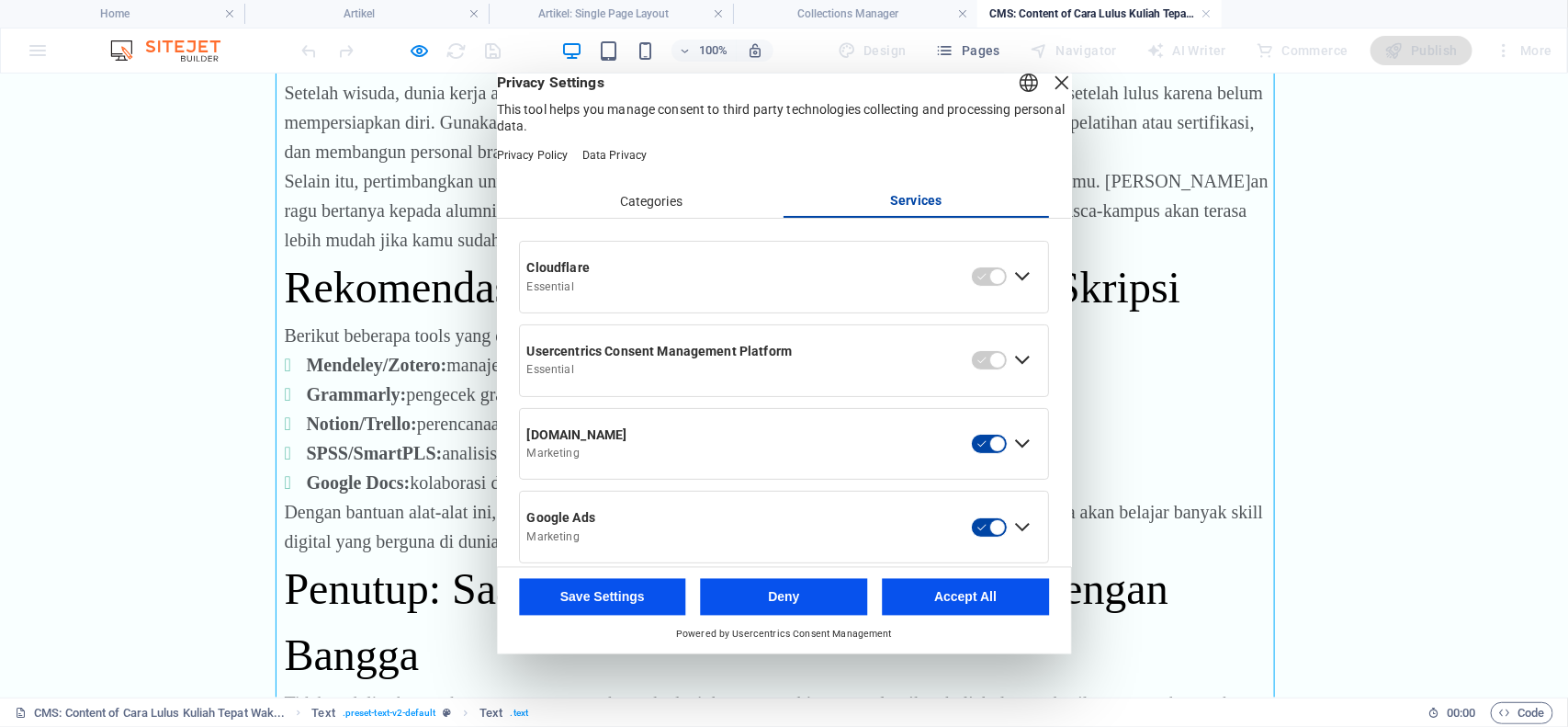 drag, startPoint x: 664, startPoint y: 602, endPoint x: 660, endPoint y: 517, distance: 85.09407 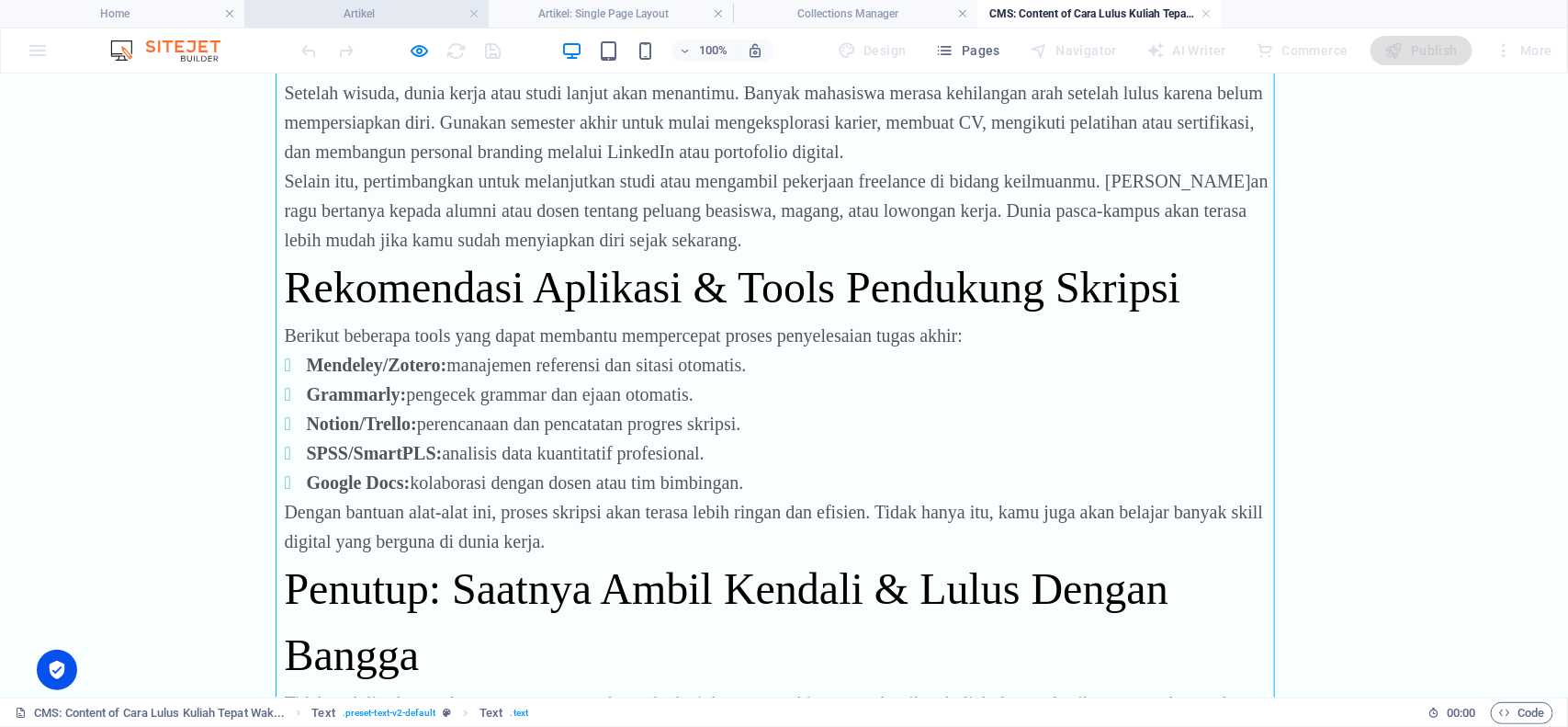 click on "Artikel" at bounding box center (367, 14) 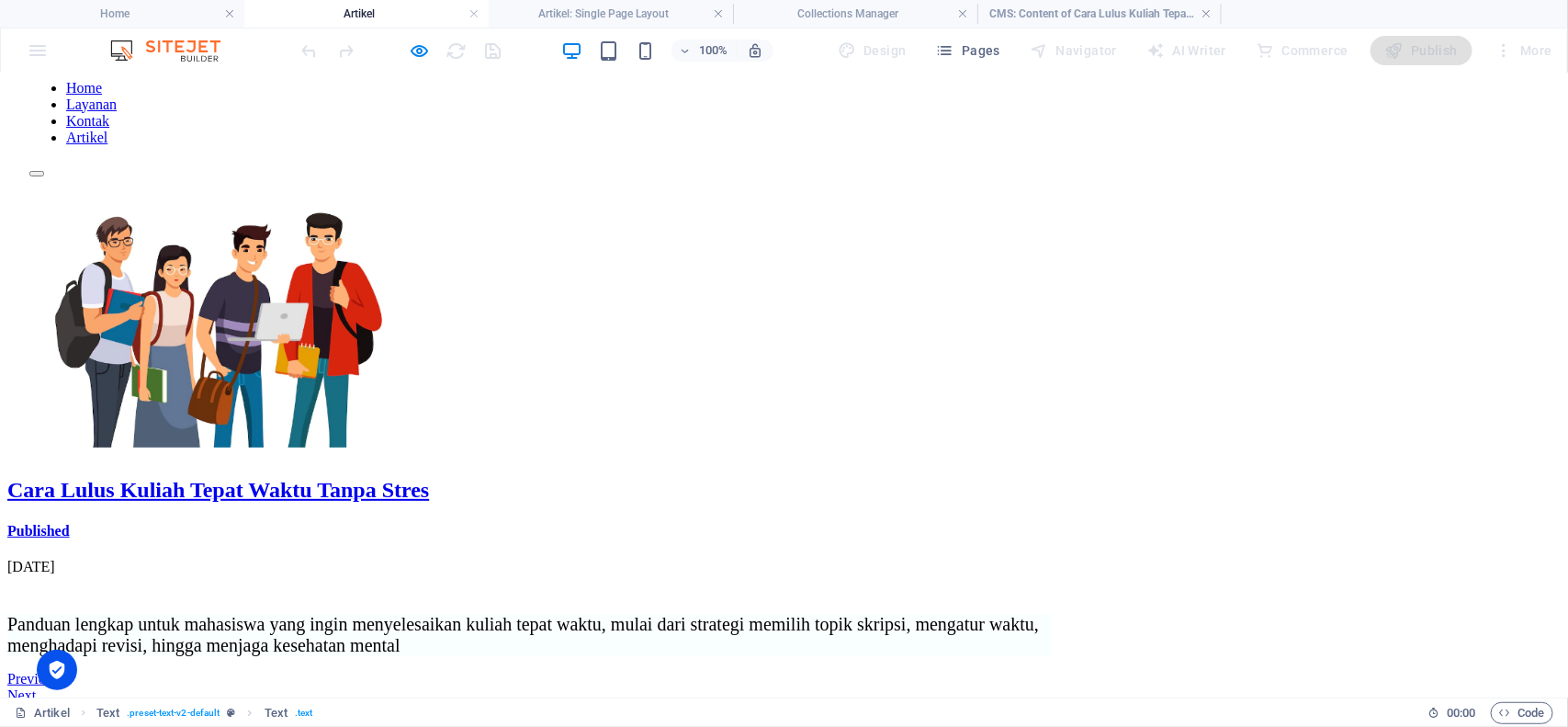 scroll, scrollTop: 0, scrollLeft: 0, axis: both 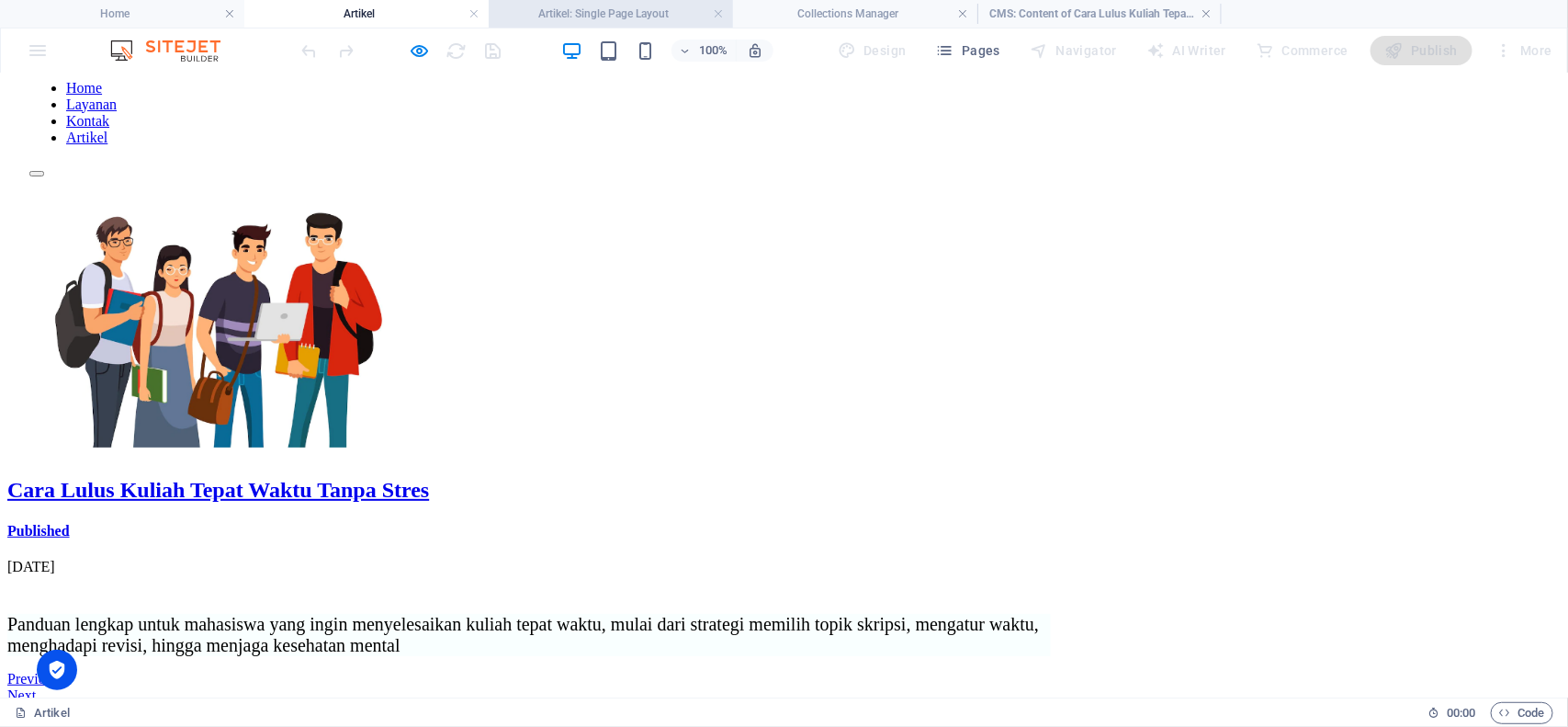 click on "Artikel: Single Page Layout" at bounding box center (611, 14) 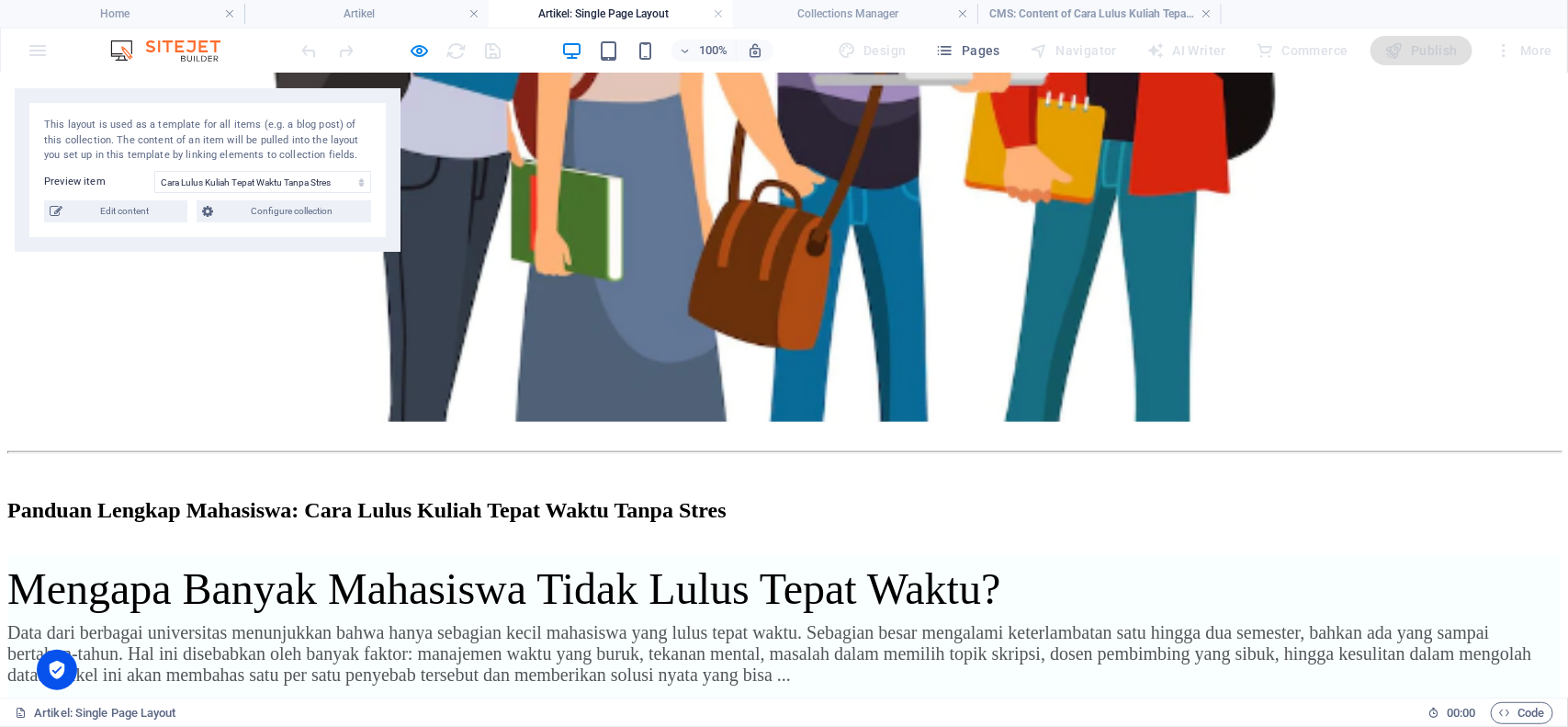 scroll, scrollTop: 0, scrollLeft: 0, axis: both 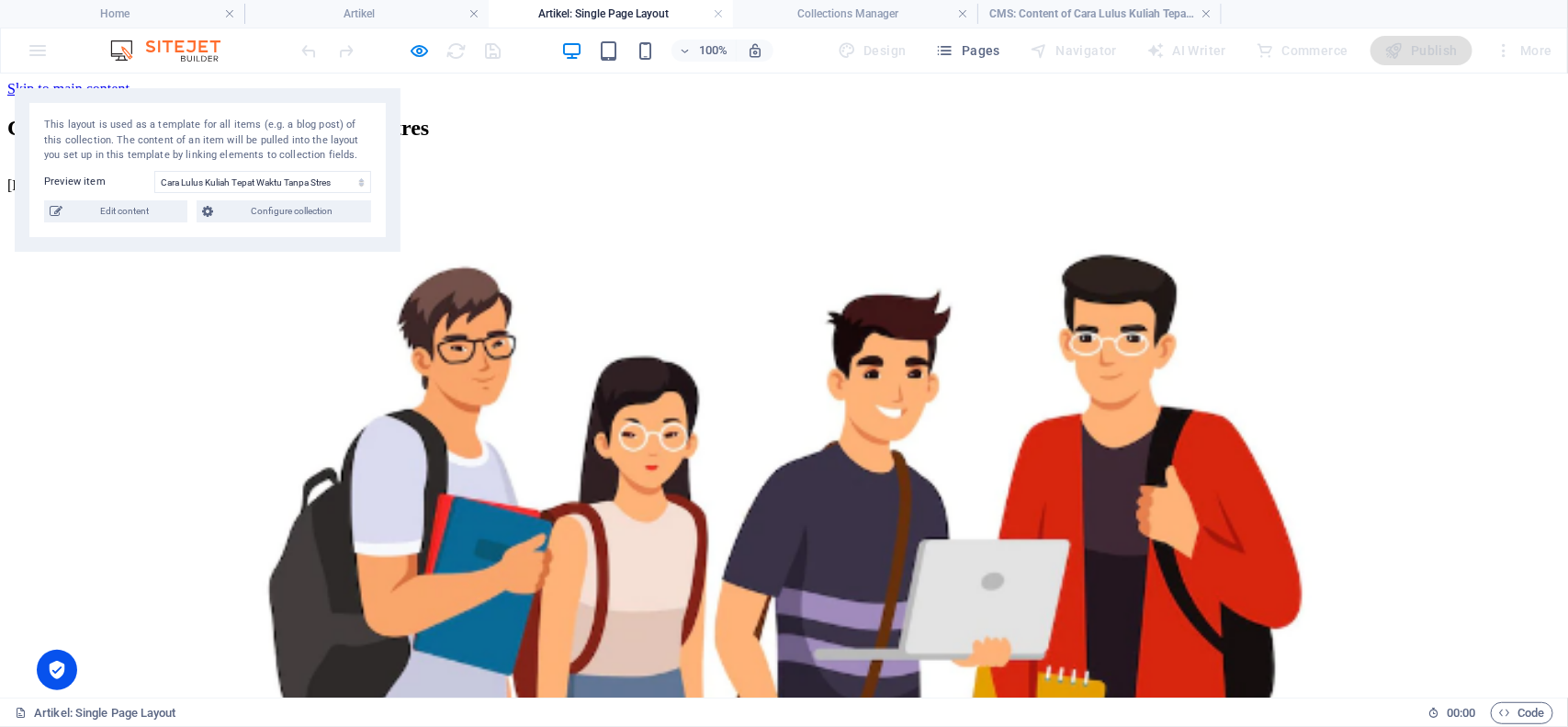 click at bounding box center [784, 606] 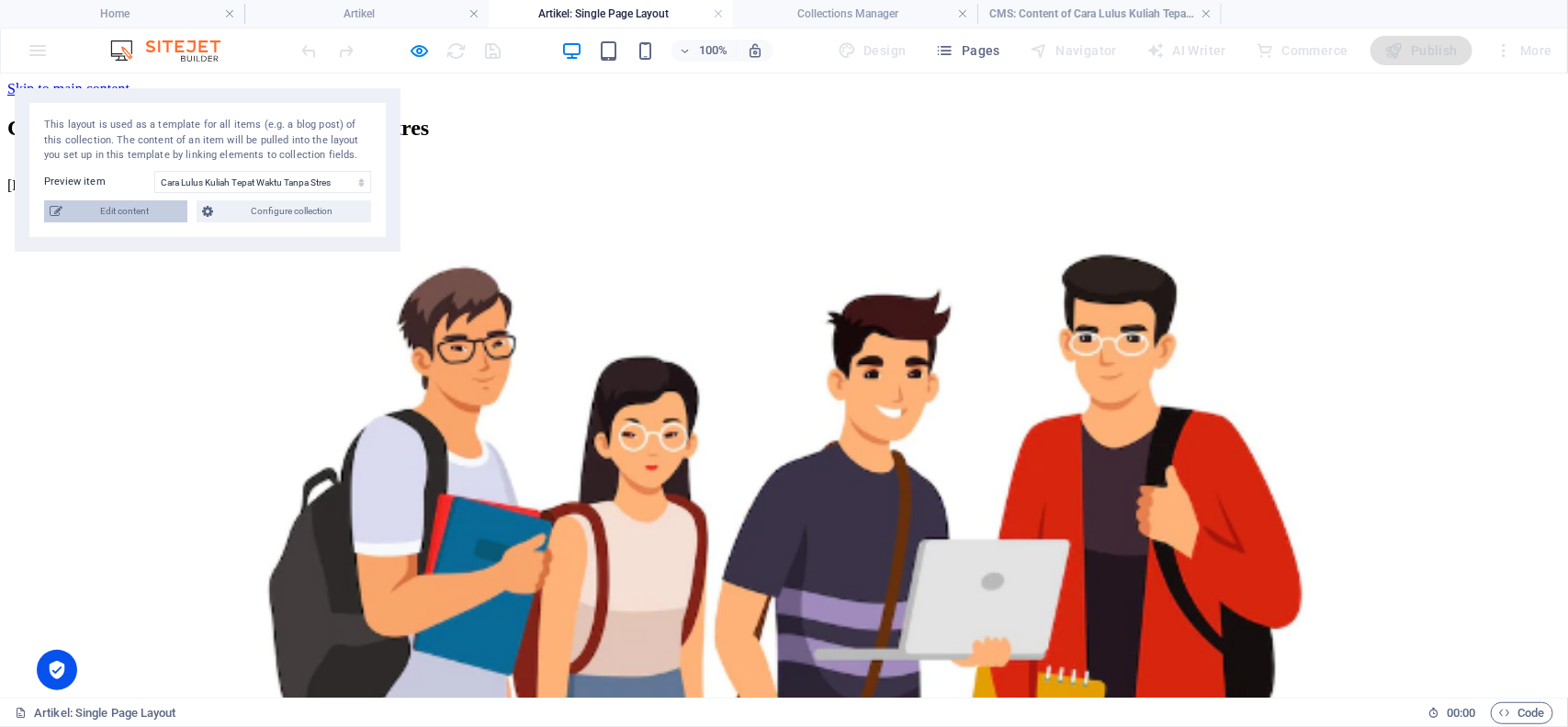 click at bounding box center (56, 211) 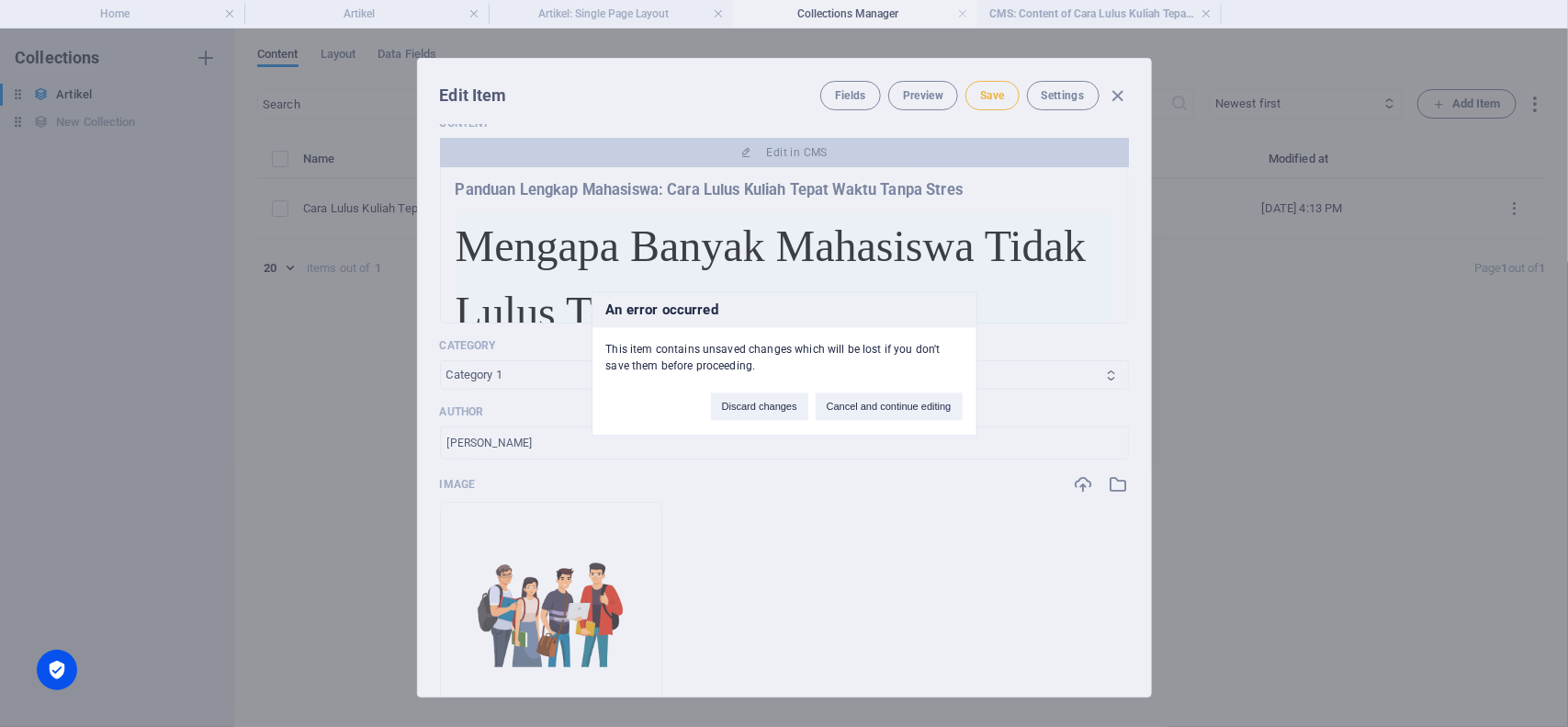 click on "An error occurred This item contains unsaved changes which will be lost if you don't save them before proceeding. Discard changes Cancel and continue editing" at bounding box center (784, 363) 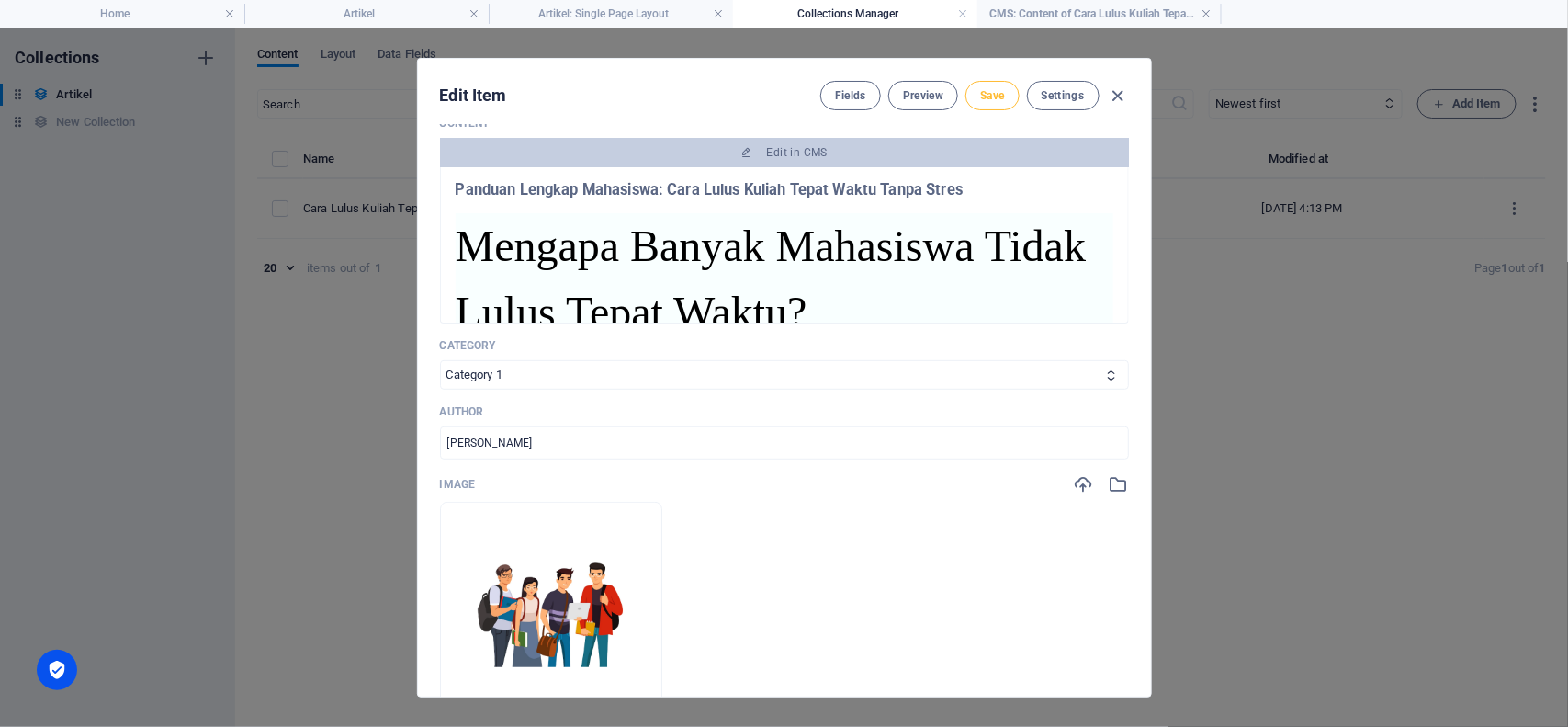 click on "Save" at bounding box center (992, 96) 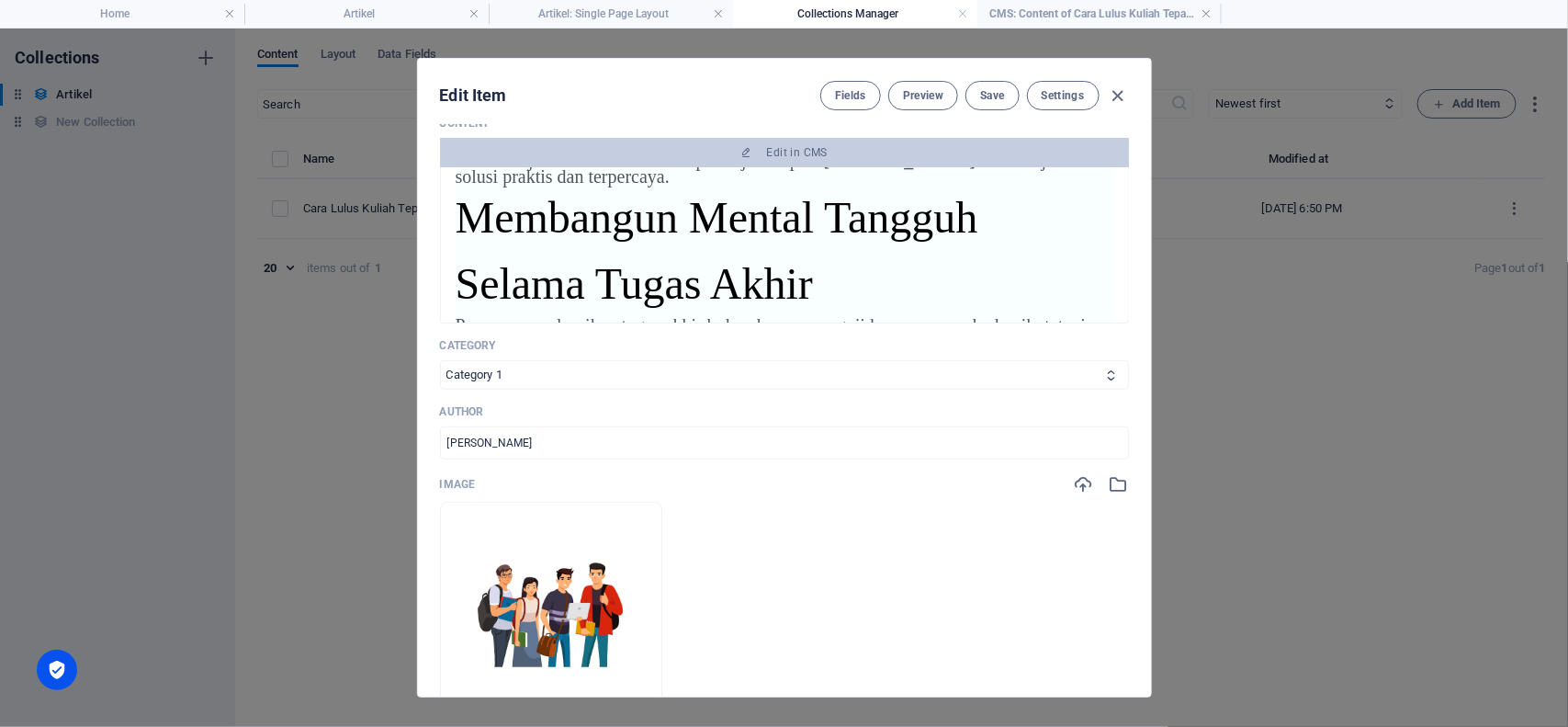 scroll, scrollTop: 804, scrollLeft: 0, axis: vertical 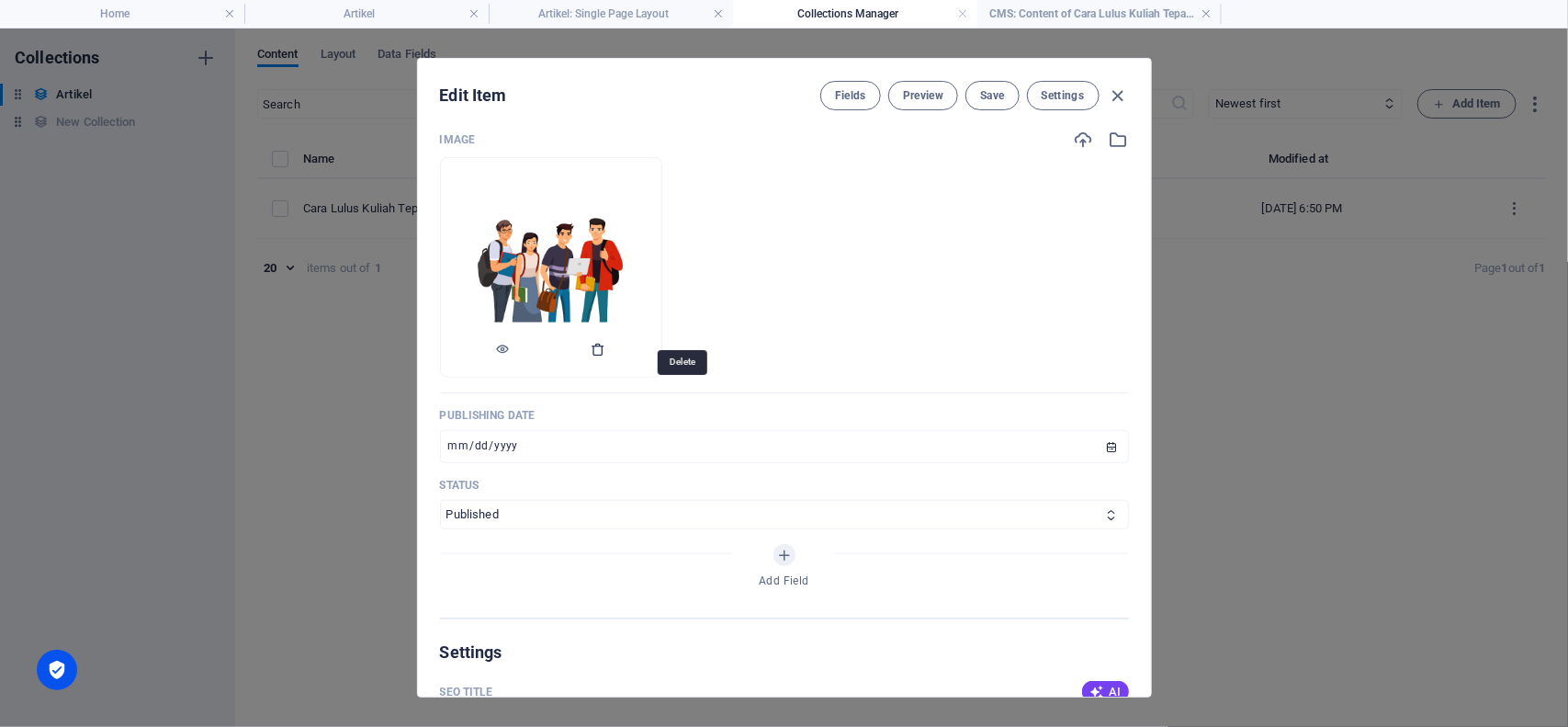 click at bounding box center [599, 349] 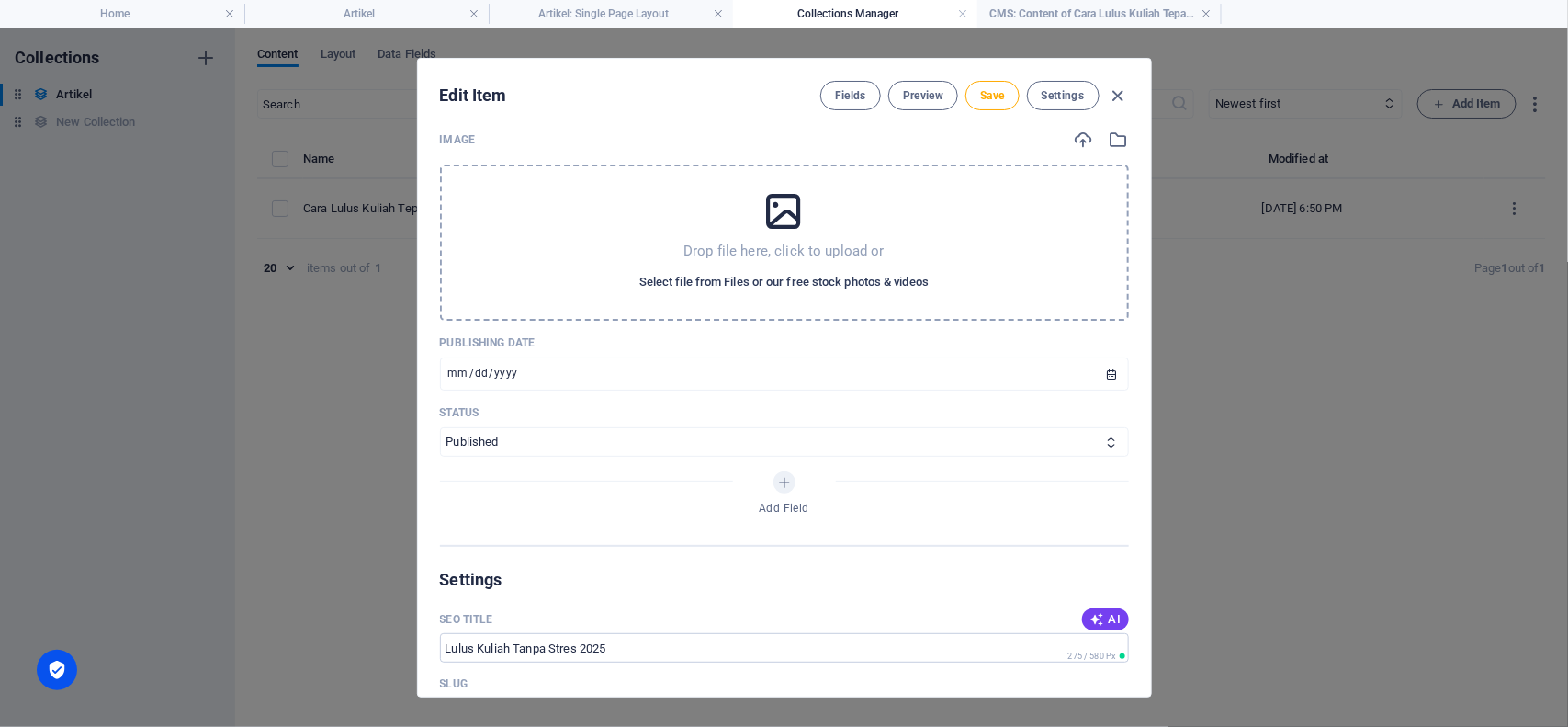 click on "Select file from Files or our free stock photos & videos" at bounding box center [784, 282] 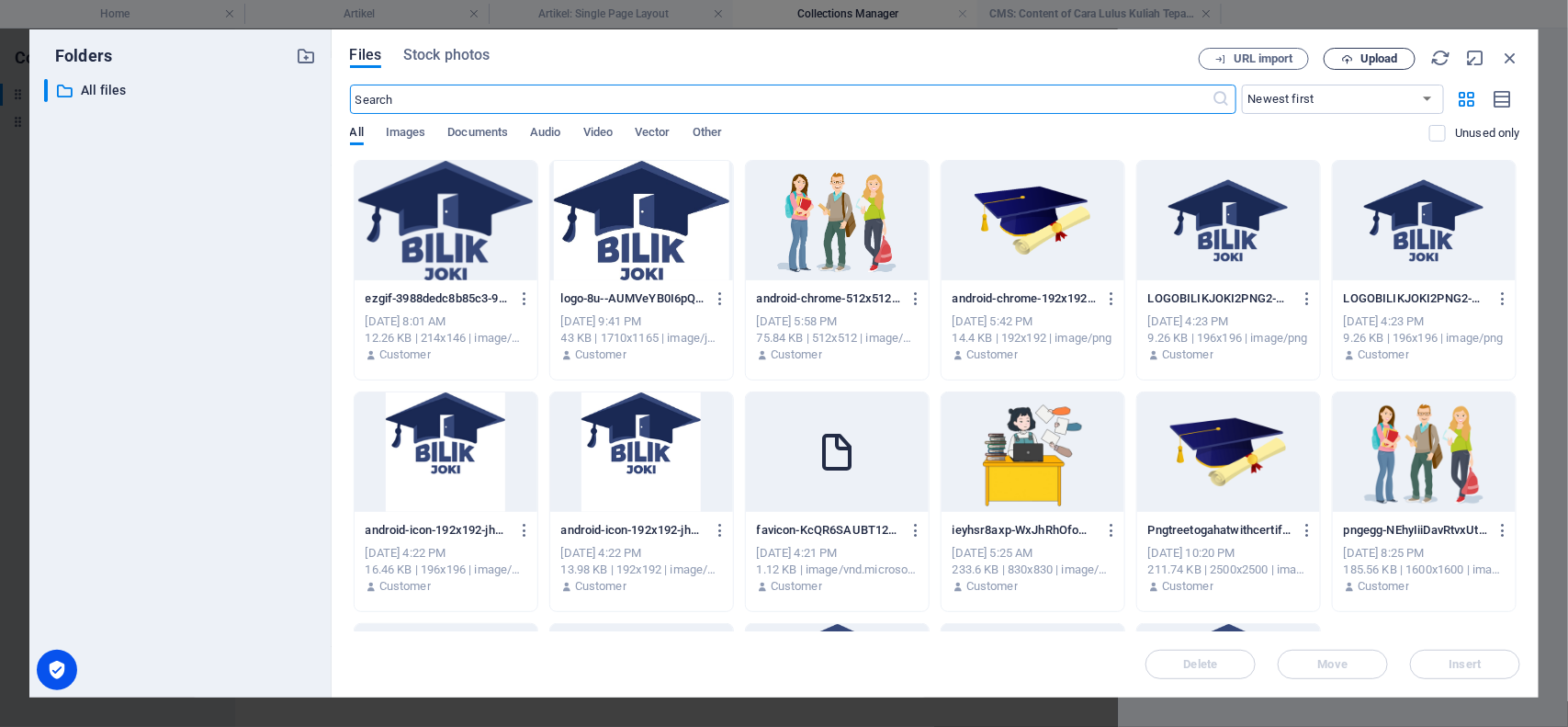 click on "Upload" at bounding box center (1370, 59) 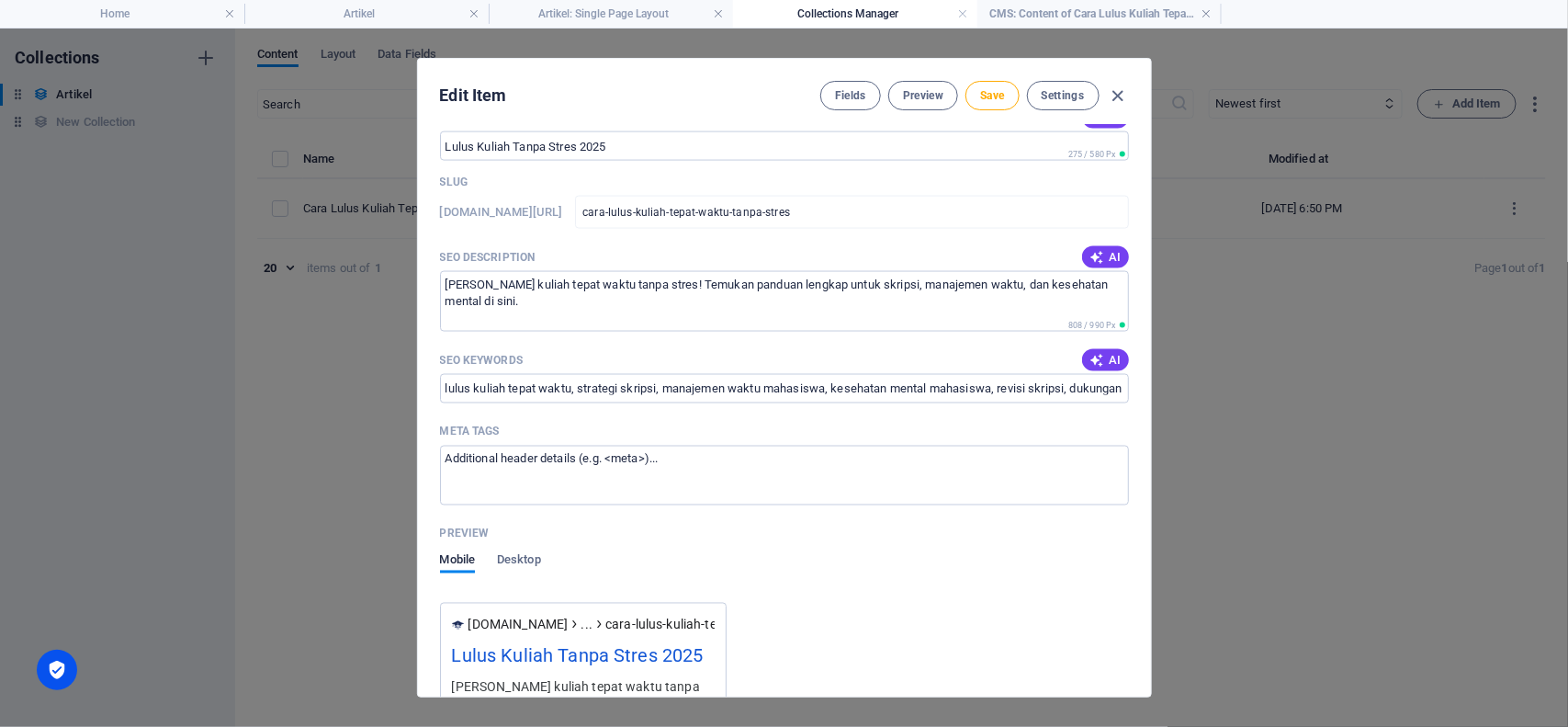 scroll, scrollTop: 1379, scrollLeft: 0, axis: vertical 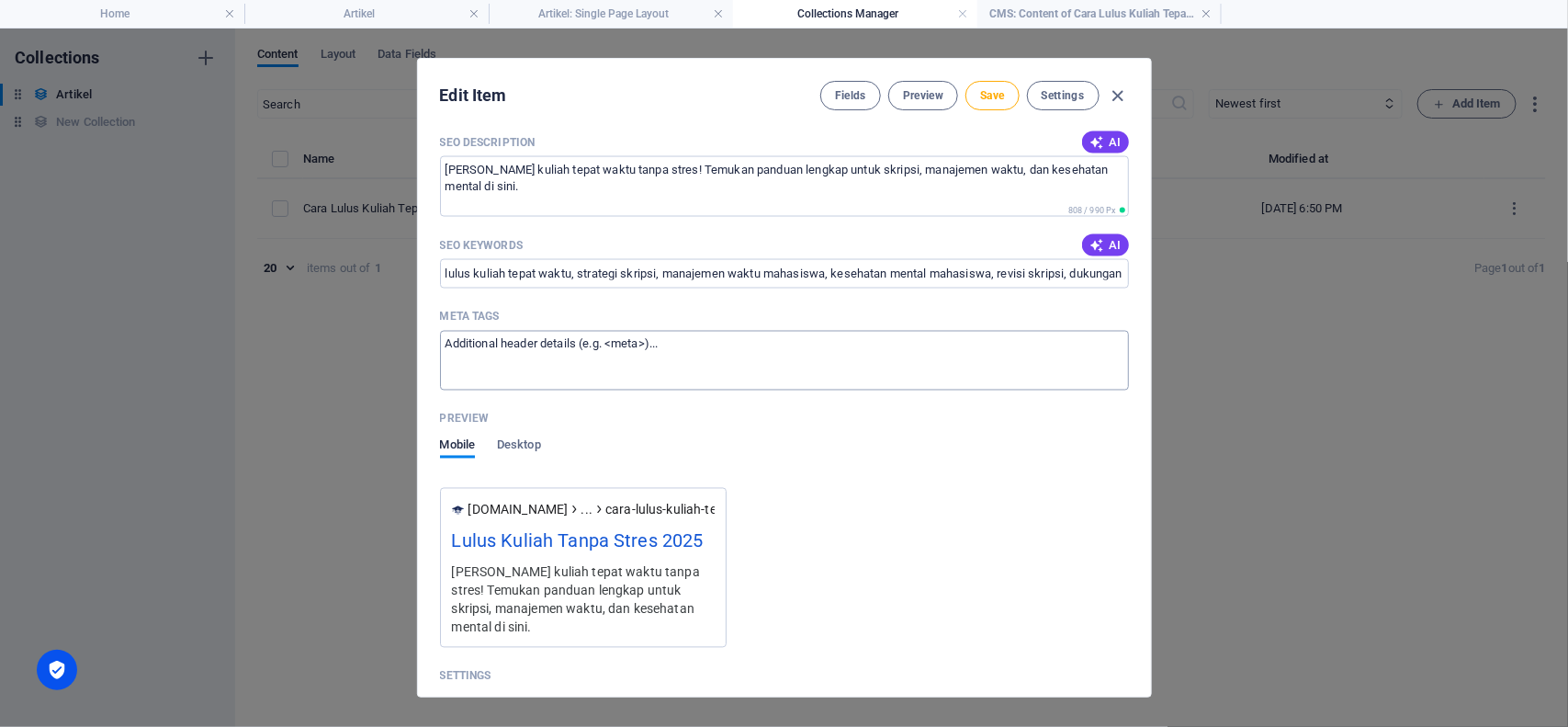 click on "Meta tags ​" at bounding box center [784, 360] 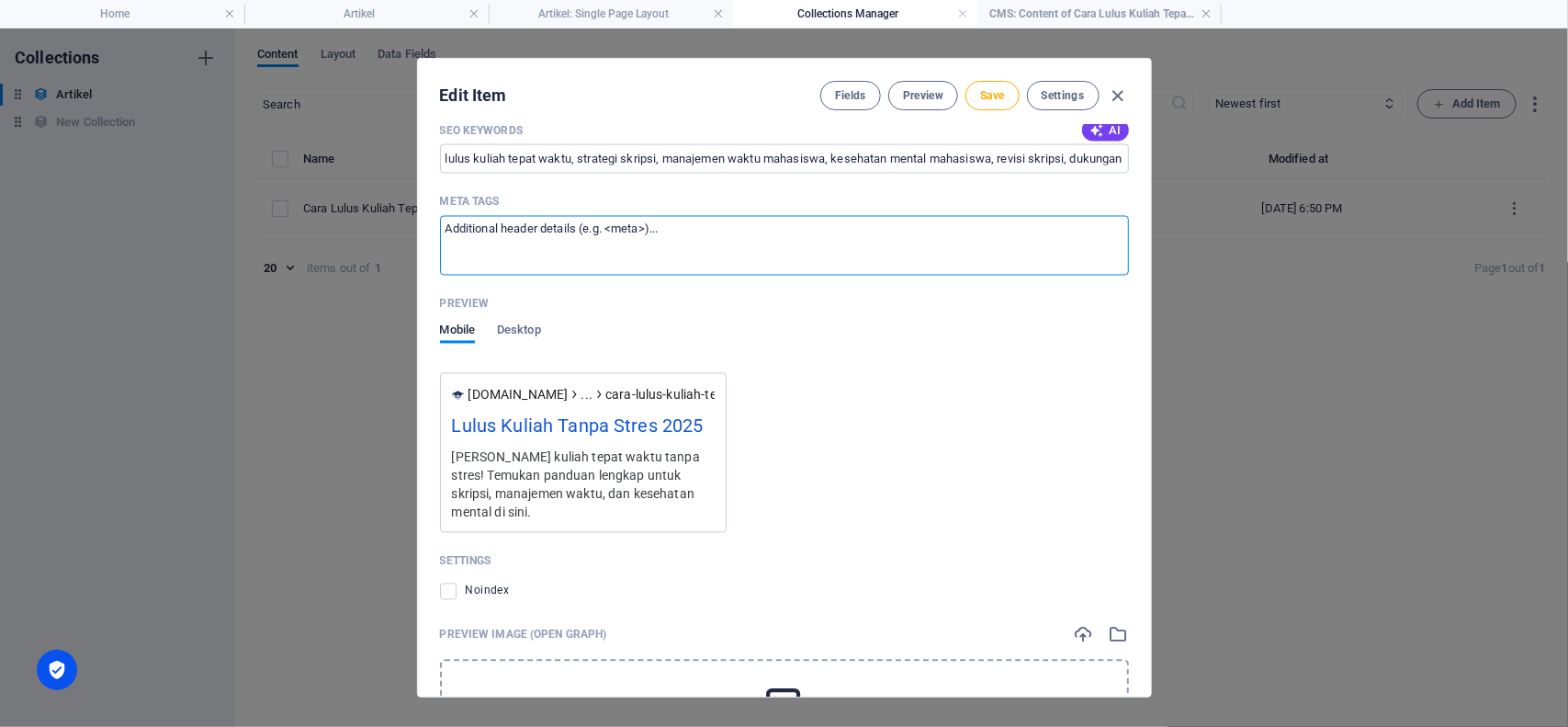 scroll, scrollTop: 1379, scrollLeft: 0, axis: vertical 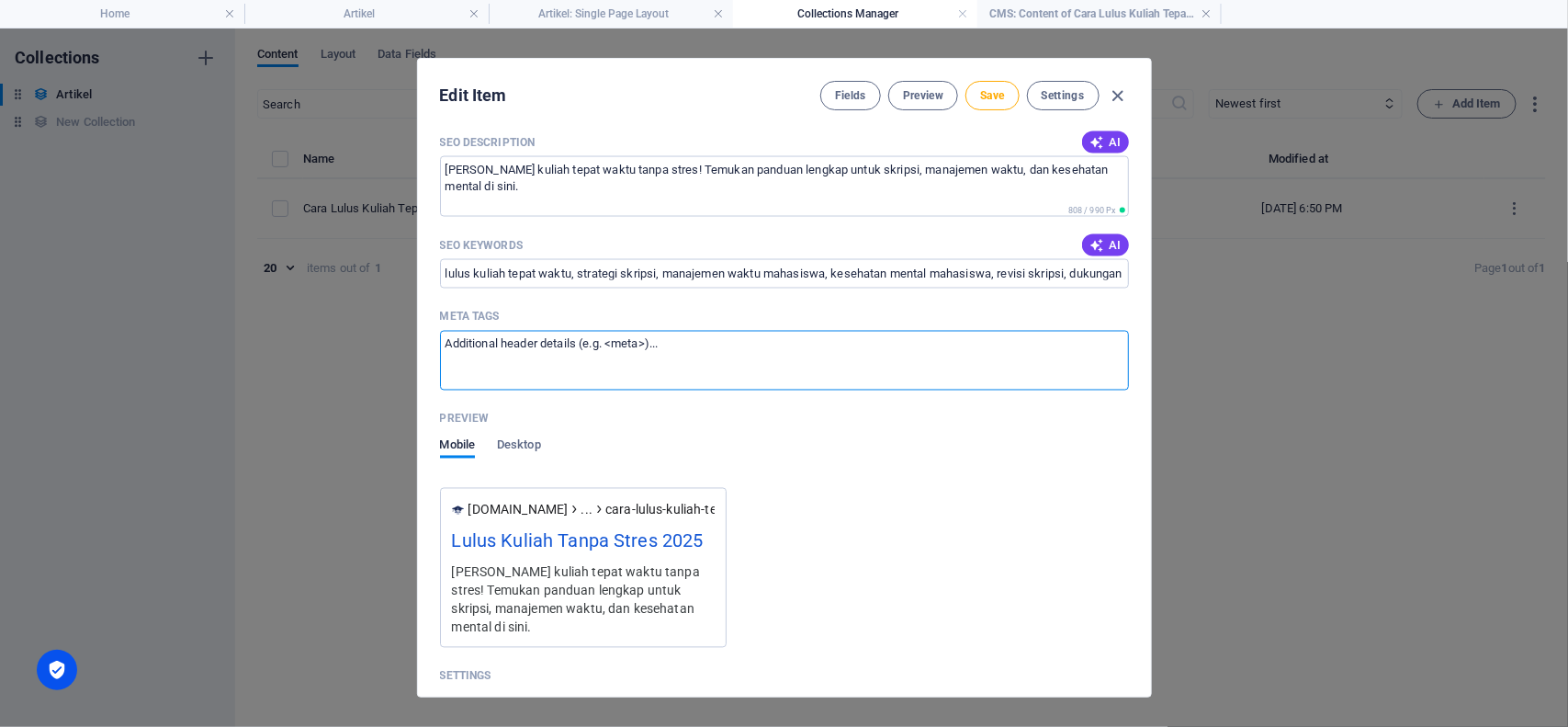 click on "Meta tags ​" at bounding box center [784, 360] 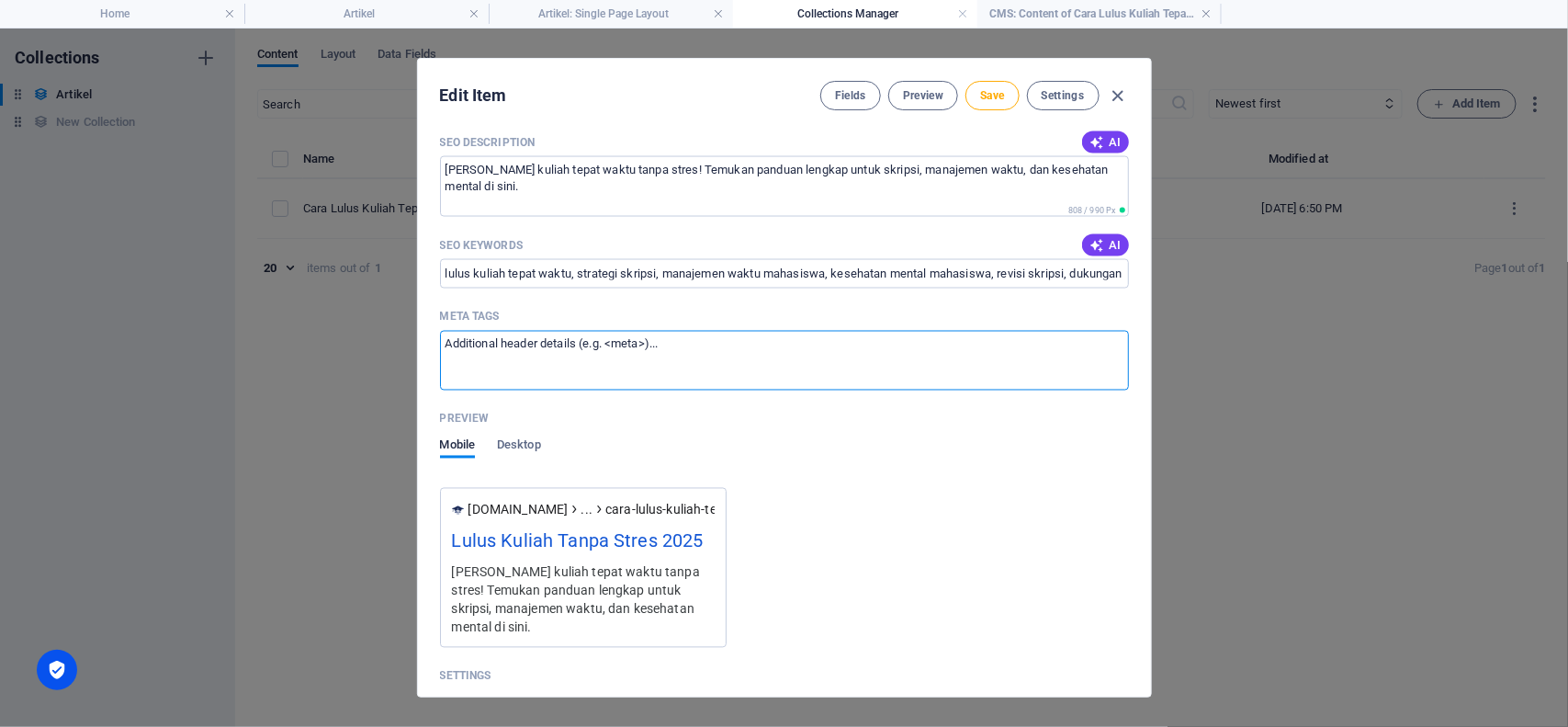 click on "Meta tags ​" at bounding box center [784, 360] 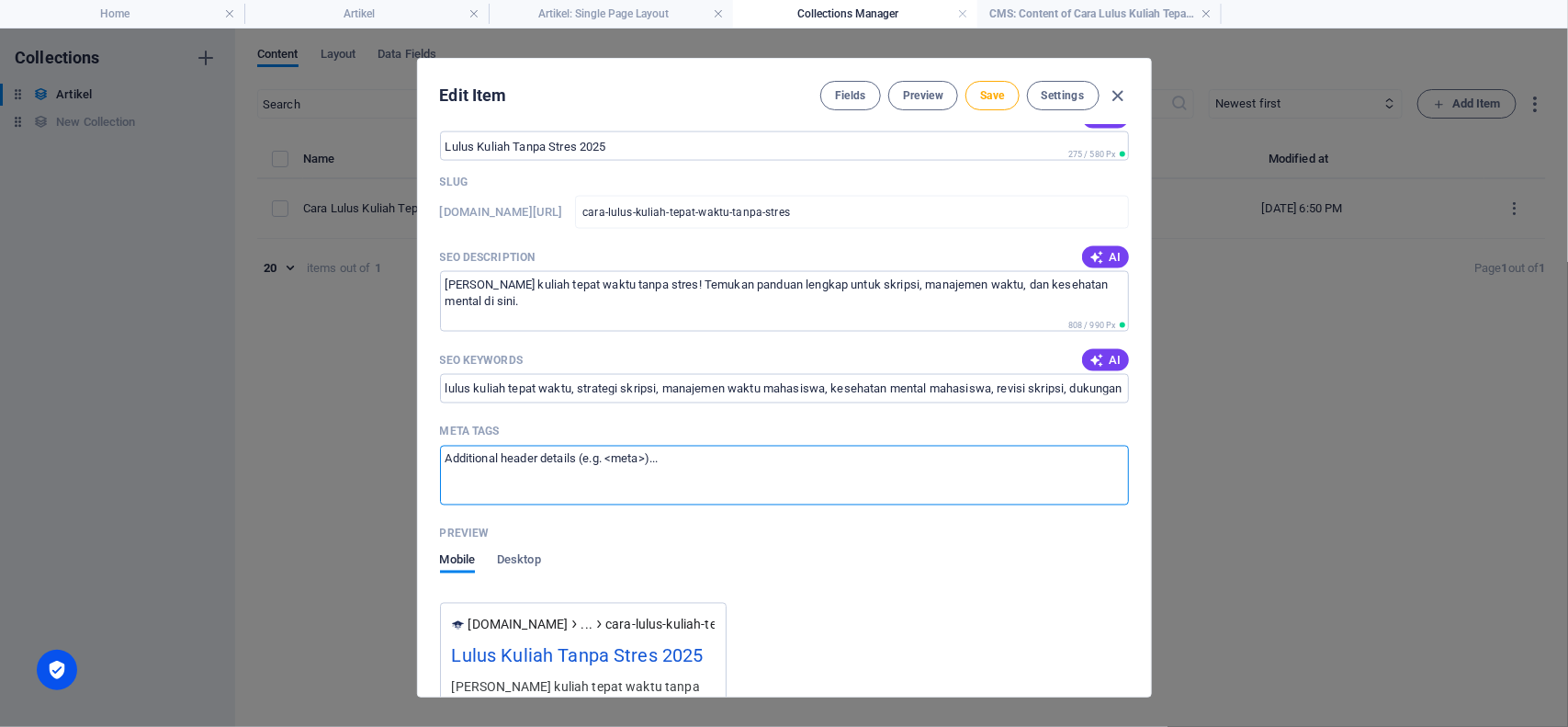 scroll, scrollTop: 1149, scrollLeft: 0, axis: vertical 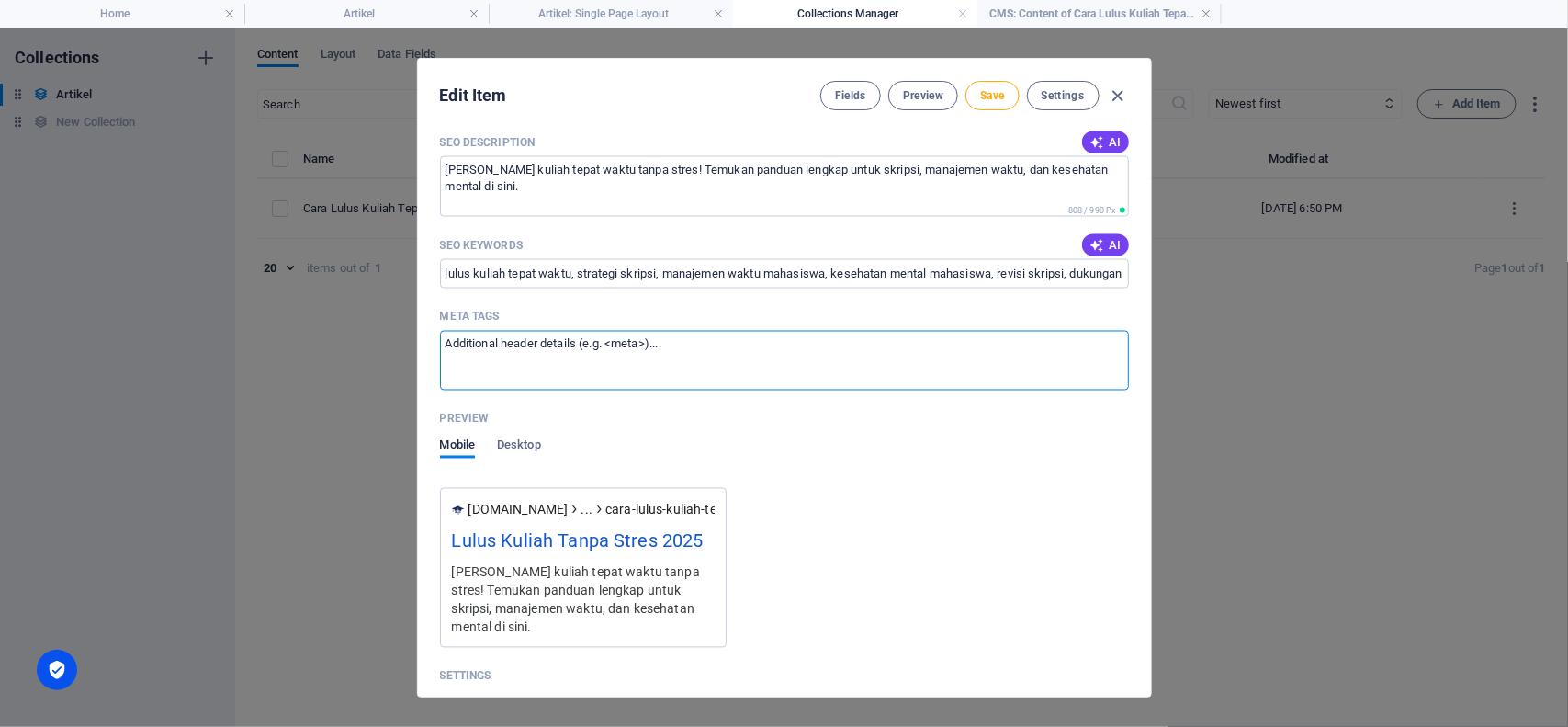 click on "Meta tags ​" at bounding box center (784, 360) 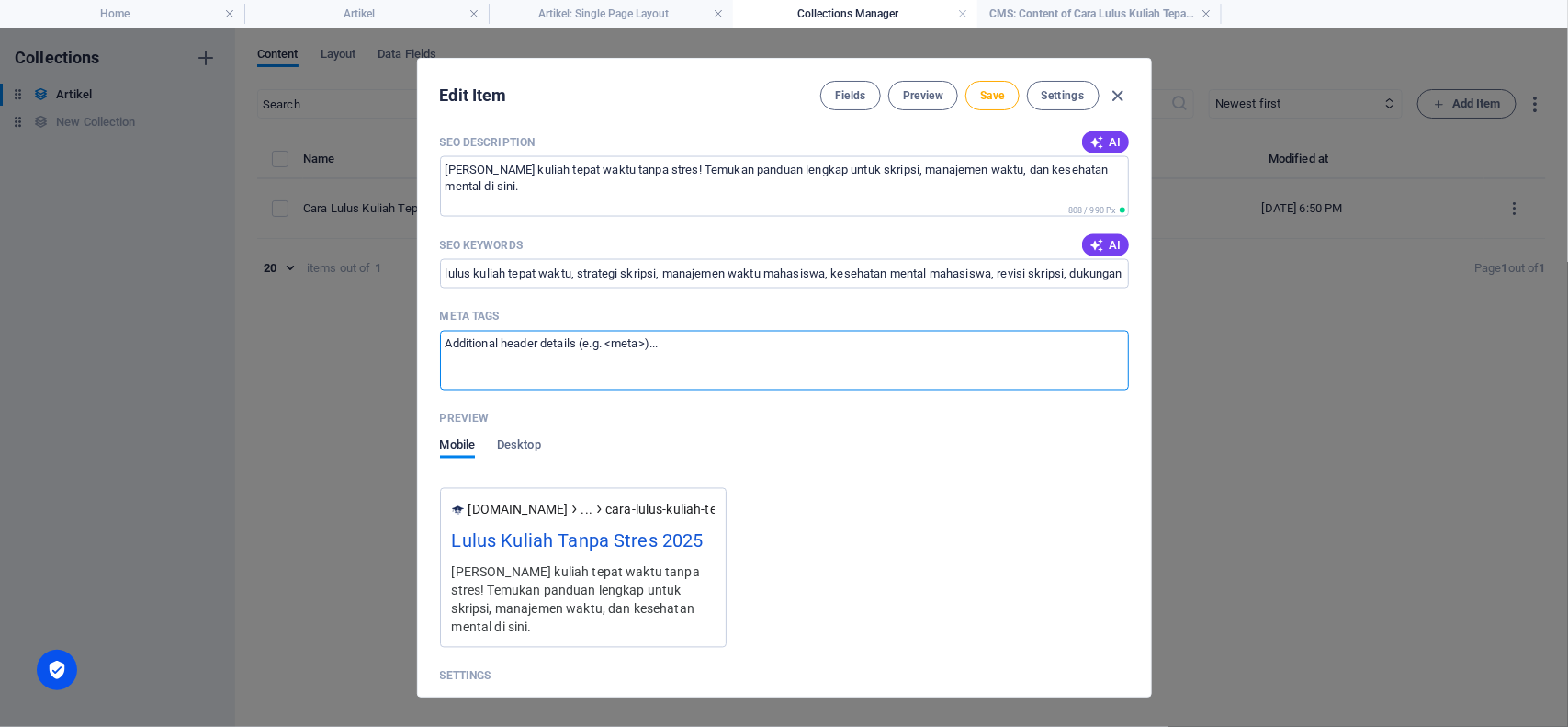 paste on "<script type="application/ld+json">
{
"@context": "[URL][DOMAIN_NAME]",
"@type": "BlogPosting",
"headline": "Lulus Kuliah Tanpa Stres 2025",
"description": "Lulus kuliah tepat waktu tanpa stres! Temukan panduan lengkap untuk skripsi, manajemen waktu, dan kesehatan mental di sini.",
"image": "[URL][DOMAIN_NAME]",
"author": {
"@type": "Organization",
"name": "Bilik Joki"
},
"publisher": {
"@type": "Organization",
"name": "Bilik Joki",
"logo": {
"@type": "ImageObject",
"url": "[URL][PERSON_NAME][DOMAIN_NAME]"
}
},
"datePublished": "[DATE]",
"dateModified": "[DATE]",
"mainEntityOfPage": {
"@type": "WebPage",
"@id": "[URL][DOMAIN_NAME]"
}
}
</script>" 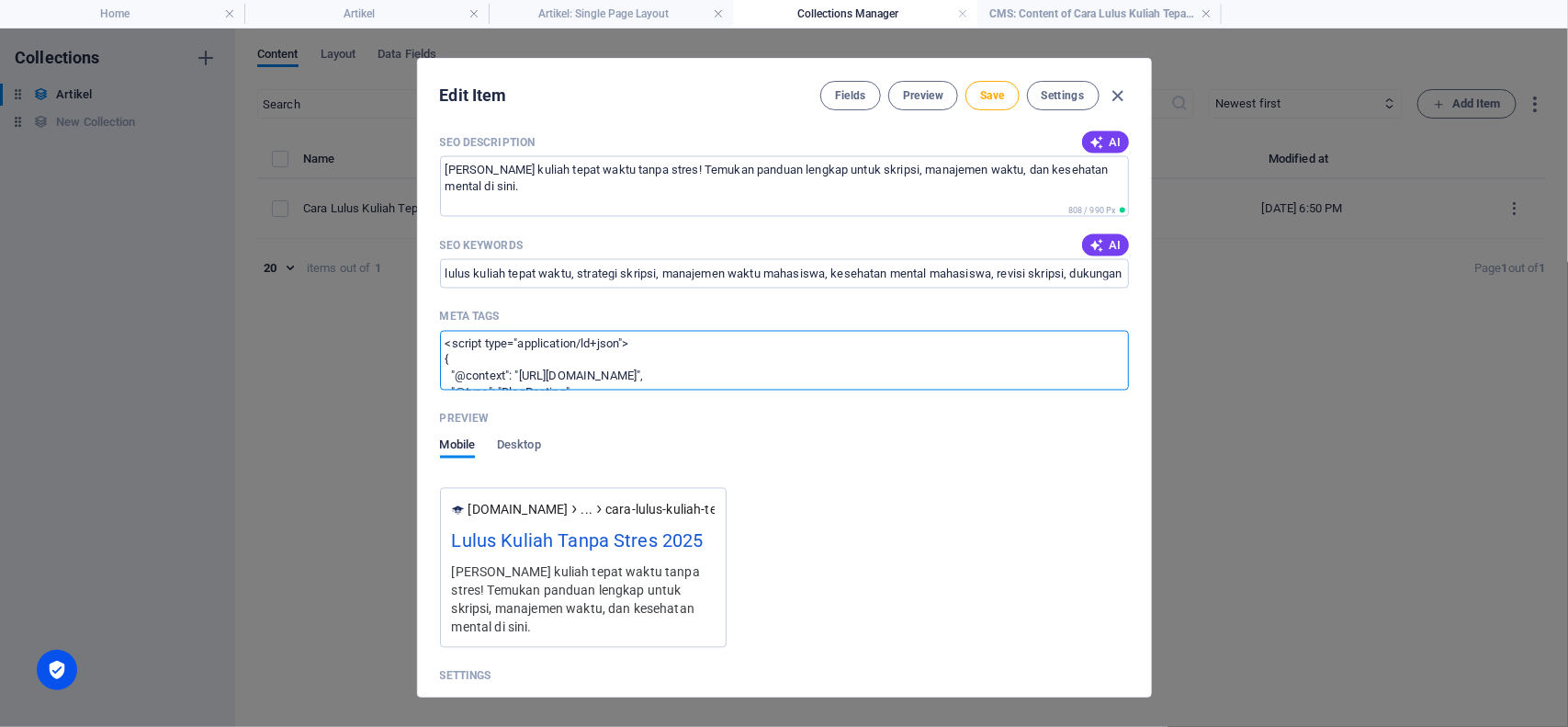 scroll, scrollTop: 419, scrollLeft: 0, axis: vertical 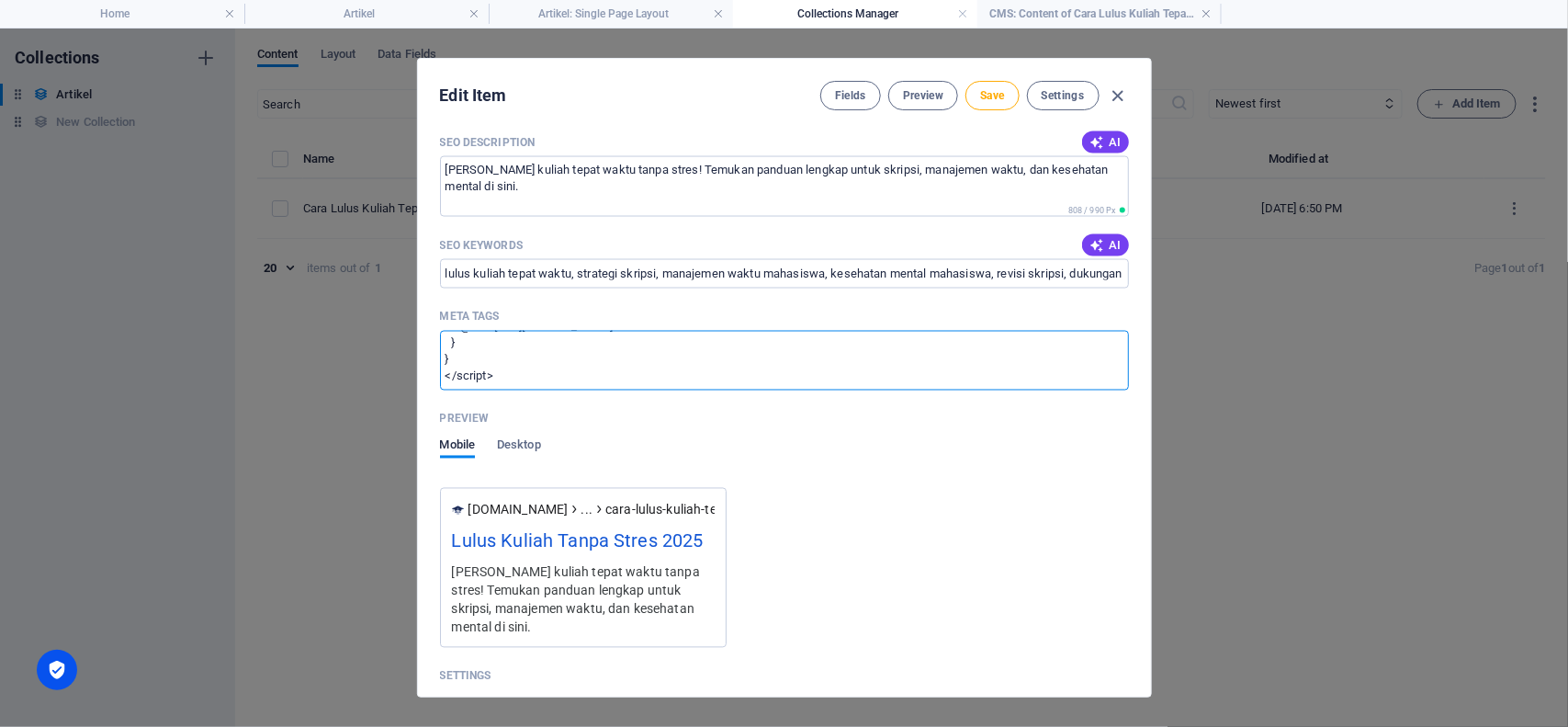 click on "<script type="application/ld+json">
{
"@context": "[URL][DOMAIN_NAME]",
"@type": "BlogPosting",
"headline": "Lulus Kuliah Tanpa Stres 2025",
"description": "Lulus kuliah tepat waktu tanpa stres! Temukan panduan lengkap untuk skripsi, manajemen waktu, dan kesehatan mental di sini.",
"image": "[URL][DOMAIN_NAME]",
"author": {
"@type": "Organization",
"name": "Bilik Joki"
},
"publisher": {
"@type": "Organization",
"name": "Bilik Joki",
"logo": {
"@type": "ImageObject",
"url": "[URL][PERSON_NAME][DOMAIN_NAME]"
}
},
"datePublished": "[DATE]",
"dateModified": "[DATE]",
"mainEntityOfPage": {
"@type": "WebPage",
"@id": "[URL][DOMAIN_NAME]"
}
}
</script>" at bounding box center (784, 360) 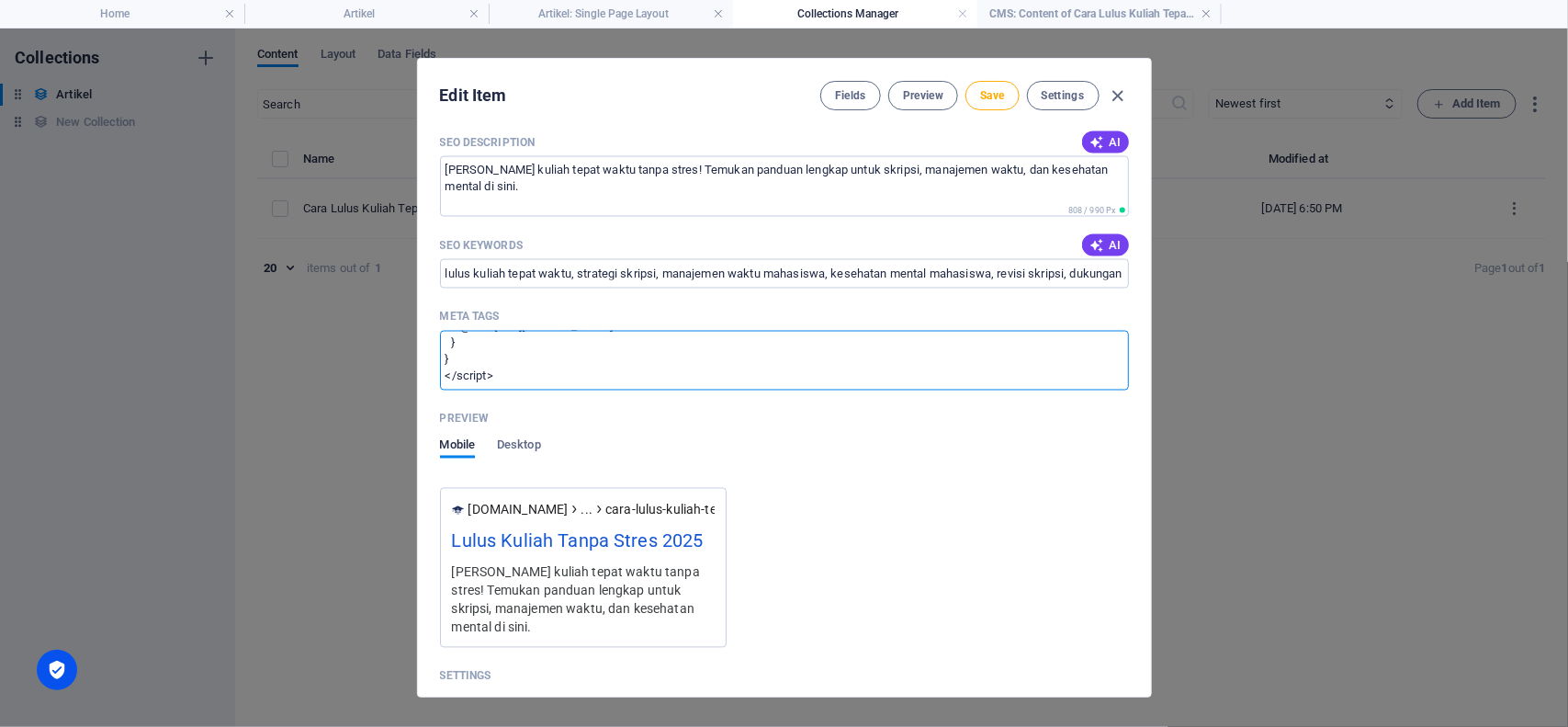 paste on "meta name="robots" content="index, follow">
<meta name="author" content="Bilik Joki">
<meta name="viewport" content="width=device-width, initial-scale=1.0">
<meta property="og:title" content="Lulus Kuliah Tanpa Stres 2025">
<meta property="og:description" content="Lulus kuliah tepat waktu tanpa stres! Temukan panduan lengkap untuk skripsi, manajemen waktu, dan kesehatan mental di sini.">
<meta property="og:url" content="[URL][DOMAIN_NAME]">
<meta property="og:type" content="article">
<meta property="og:image" content="[URL][DOMAIN_NAME]">
<meta name="twitter:card" content="summary_large_image">
<meta name="twitter:title" content="[PERSON_NAME] Stres 2025">
<meta name="twitter:description" content="Tips lulus kuliah tepat waktu tanpa stres. Baca panduan lengkapnya di [PERSON_NAME].">
<meta name="twitter:image" content="[URL][DOMAIN_NAME]"" 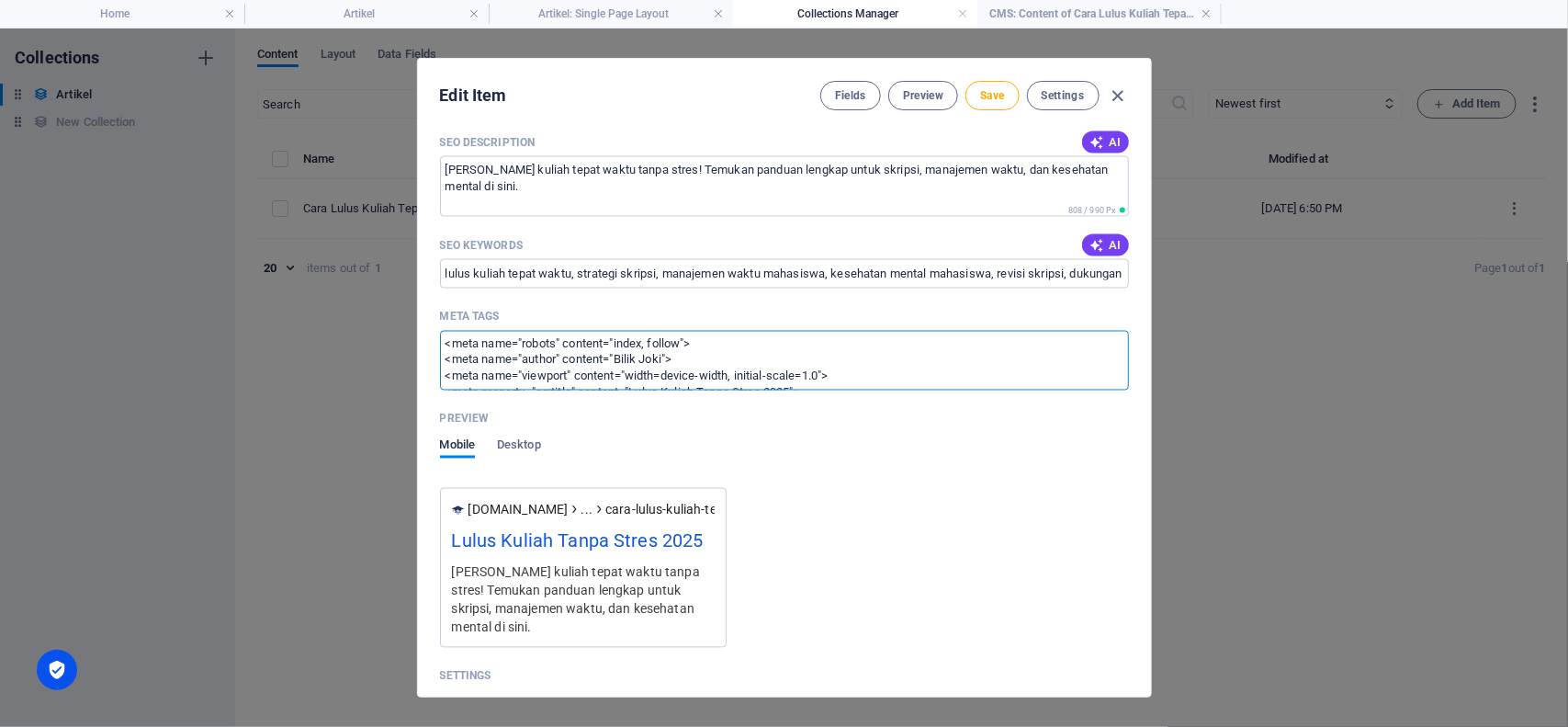 scroll, scrollTop: 196, scrollLeft: 0, axis: vertical 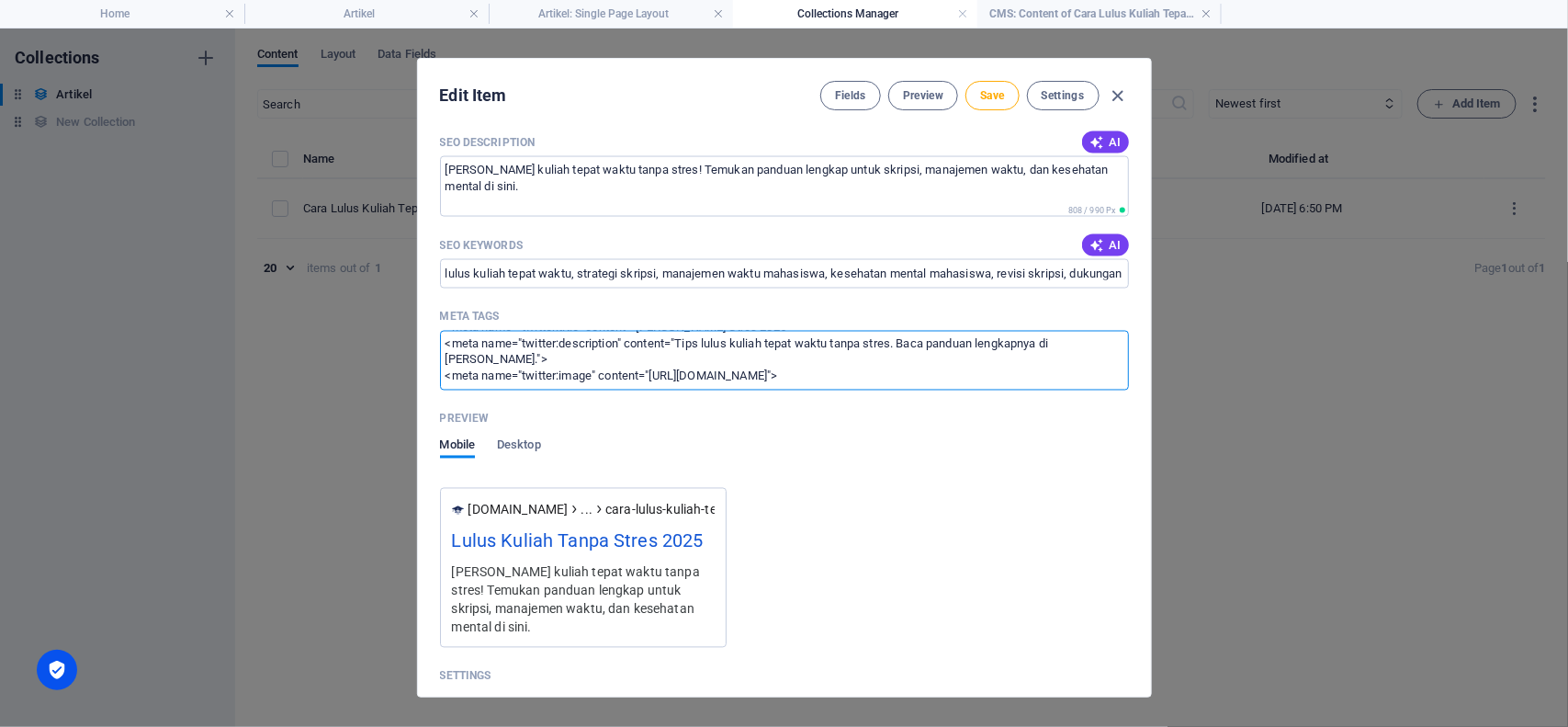 click on "<meta name="robots" content="index, follow">
<meta name="author" content="Bilik Joki">
<meta name="viewport" content="width=device-width, initial-scale=1.0">
<meta property="og:title" content="Lulus Kuliah Tanpa Stres 2025">
<meta property="og:description" content="Lulus kuliah tepat waktu tanpa stres! Temukan panduan lengkap untuk skripsi, manajemen waktu, dan kesehatan mental di sini.">
<meta property="og:url" content="[URL][DOMAIN_NAME]">
<meta property="og:type" content="article">
<meta property="og:image" content="[URL][DOMAIN_NAME]">
<meta name="twitter:card" content="summary_large_image">
<meta name="twitter:title" content="[PERSON_NAME] Stres 2025">
<meta name="twitter:description" content="Tips lulus kuliah tepat waktu tanpa stres. Baca panduan lengkapnya di [PERSON_NAME].">
<meta name="twitter:image" content="[URL][DOMAIN_NAME]">" at bounding box center [784, 360] 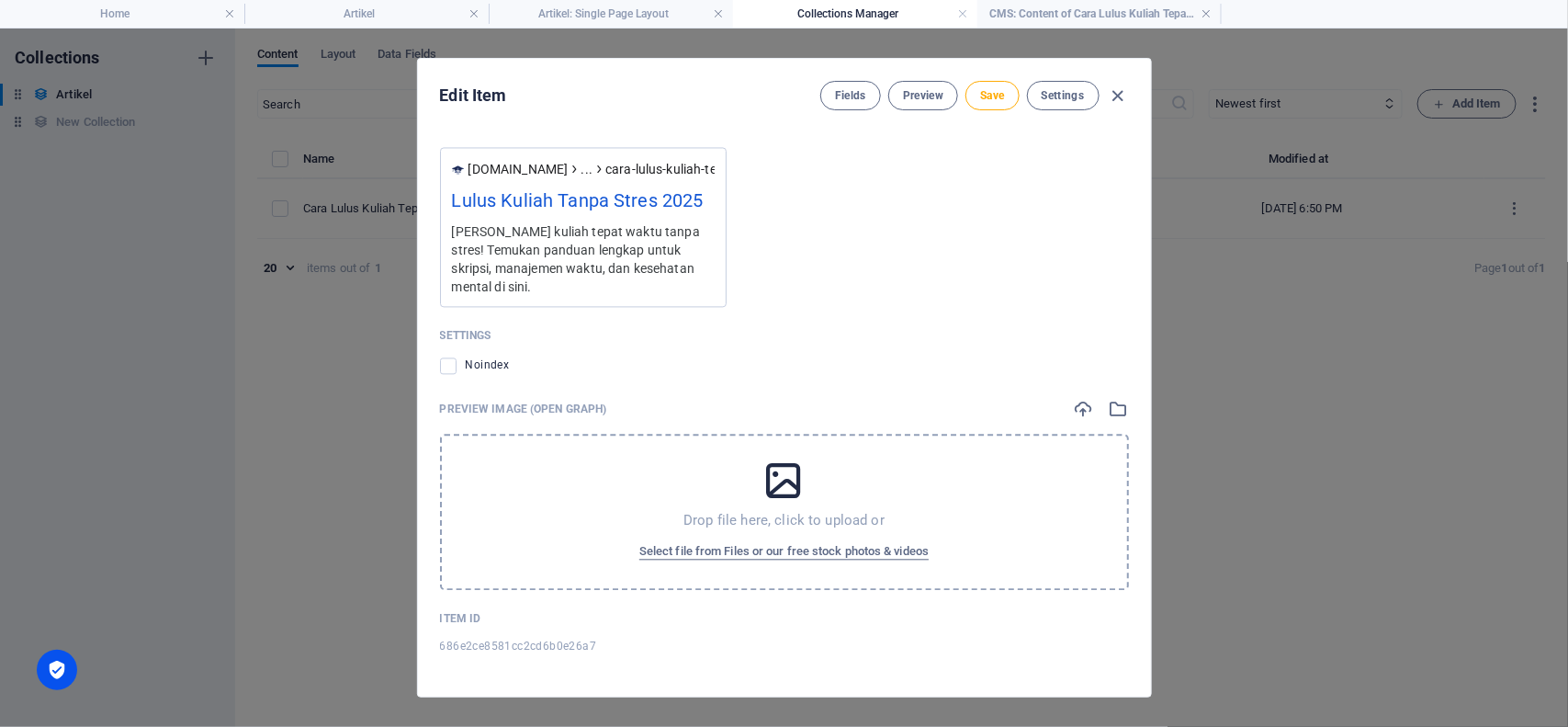 scroll, scrollTop: 1766, scrollLeft: 0, axis: vertical 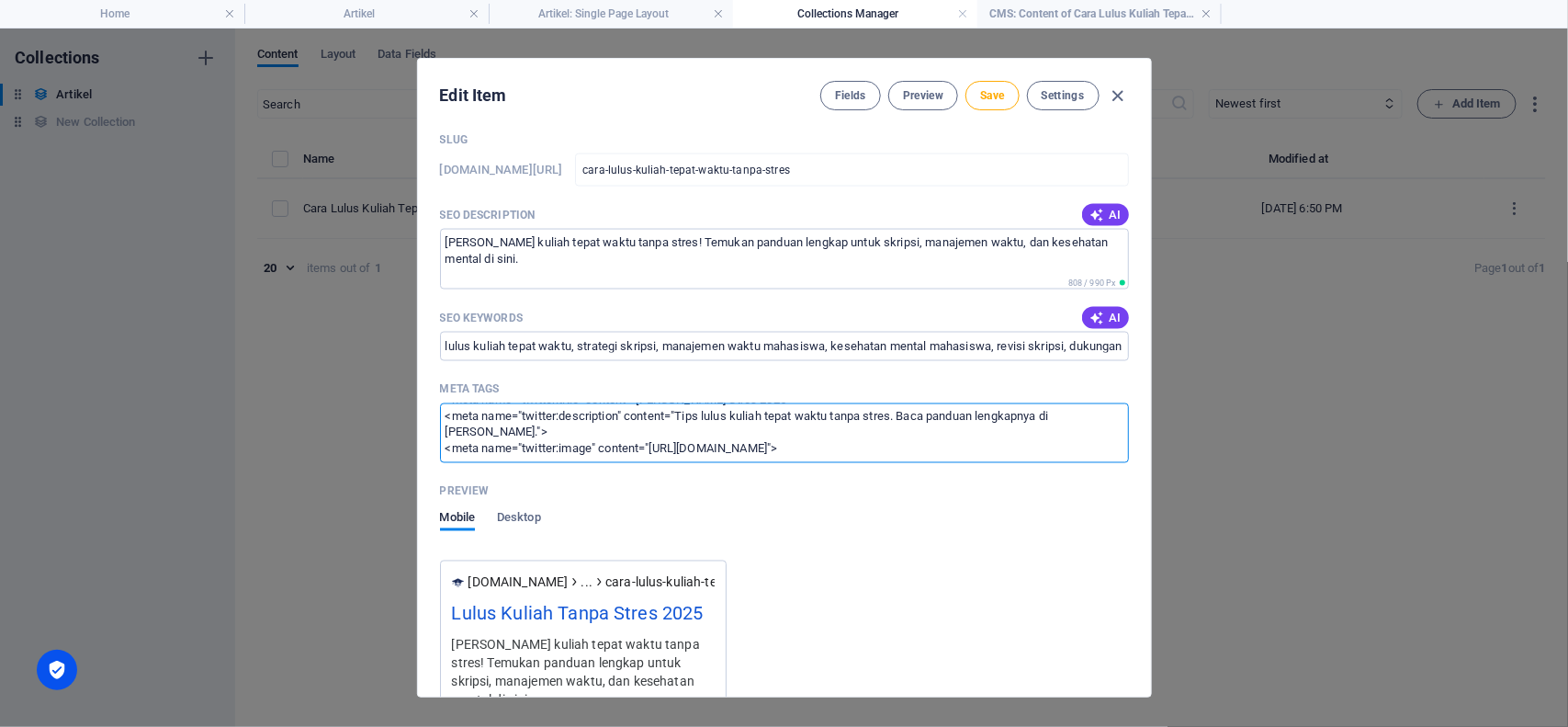 click on "<meta name="robots" content="index, follow">
<meta name="author" content="Bilik Joki">
<meta name="viewport" content="width=device-width, initial-scale=1.0">
<meta property="og:title" content="Lulus Kuliah Tanpa Stres 2025">
<meta property="og:description" content="Lulus kuliah tepat waktu tanpa stres! Temukan panduan lengkap untuk skripsi, manajemen waktu, dan kesehatan mental di sini.">
<meta property="og:url" content="[URL][DOMAIN_NAME]">
<meta property="og:type" content="article">
<meta property="og:image" content="[URL][DOMAIN_NAME]">
<meta name="twitter:card" content="summary_large_image">
<meta name="twitter:title" content="[PERSON_NAME] Stres 2025">
<meta name="twitter:description" content="Tips lulus kuliah tepat waktu tanpa stres. Baca panduan lengkapnya di [PERSON_NAME].">
<meta name="twitter:image" content="[URL][DOMAIN_NAME]">" at bounding box center [784, 433] 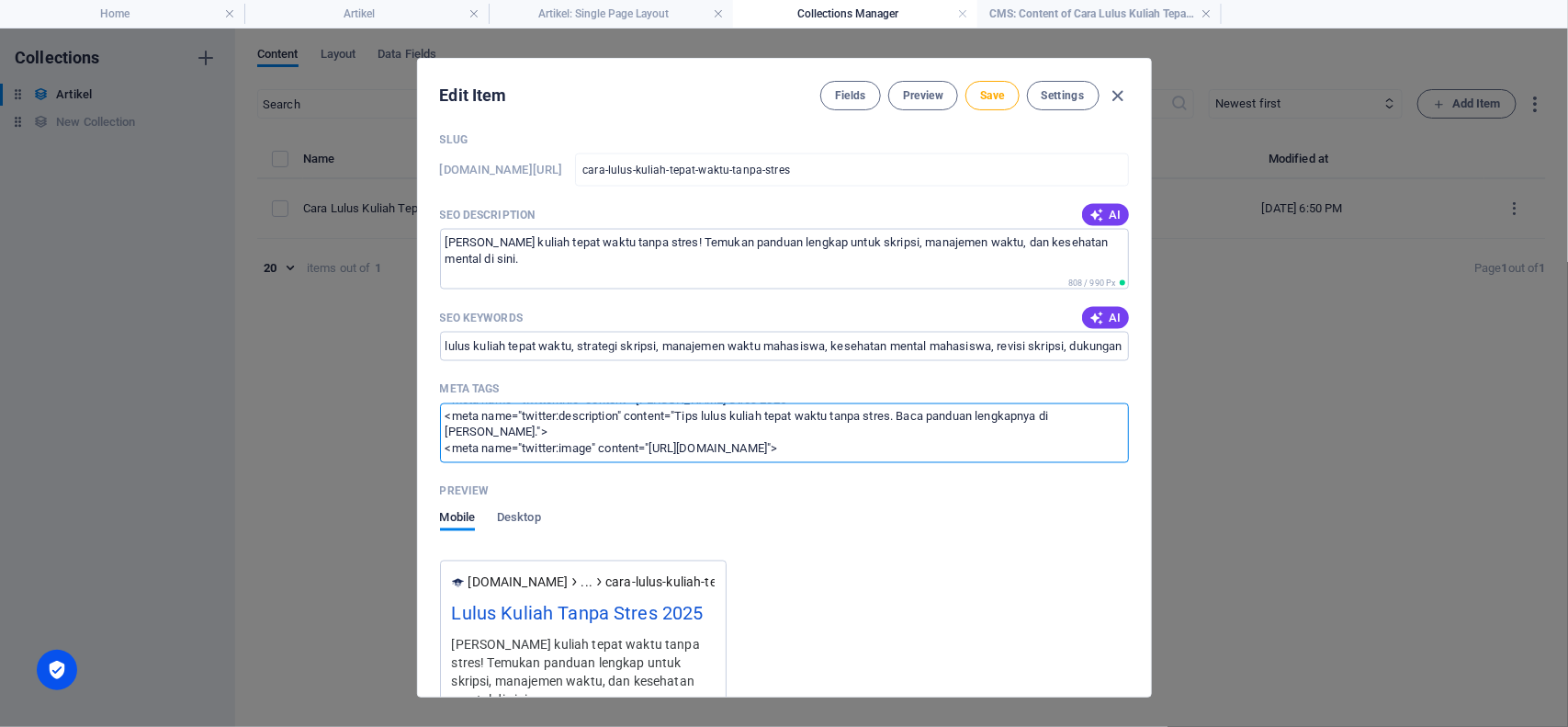 click on "<meta name="robots" content="index, follow">
<meta name="author" content="Bilik Joki">
<meta name="viewport" content="width=device-width, initial-scale=1.0">
<meta property="og:title" content="Lulus Kuliah Tanpa Stres 2025">
<meta property="og:description" content="Lulus kuliah tepat waktu tanpa stres! Temukan panduan lengkap untuk skripsi, manajemen waktu, dan kesehatan mental di sini.">
<meta property="og:url" content="[URL][DOMAIN_NAME]">
<meta property="og:type" content="article">
<meta property="og:image" content="[URL][DOMAIN_NAME]">
<meta name="twitter:card" content="summary_large_image">
<meta name="twitter:title" content="[PERSON_NAME] Stres 2025">
<meta name="twitter:description" content="Tips lulus kuliah tepat waktu tanpa stres. Baca panduan lengkapnya di [PERSON_NAME].">
<meta name="twitter:image" content="[URL][DOMAIN_NAME]">" at bounding box center (784, 433) 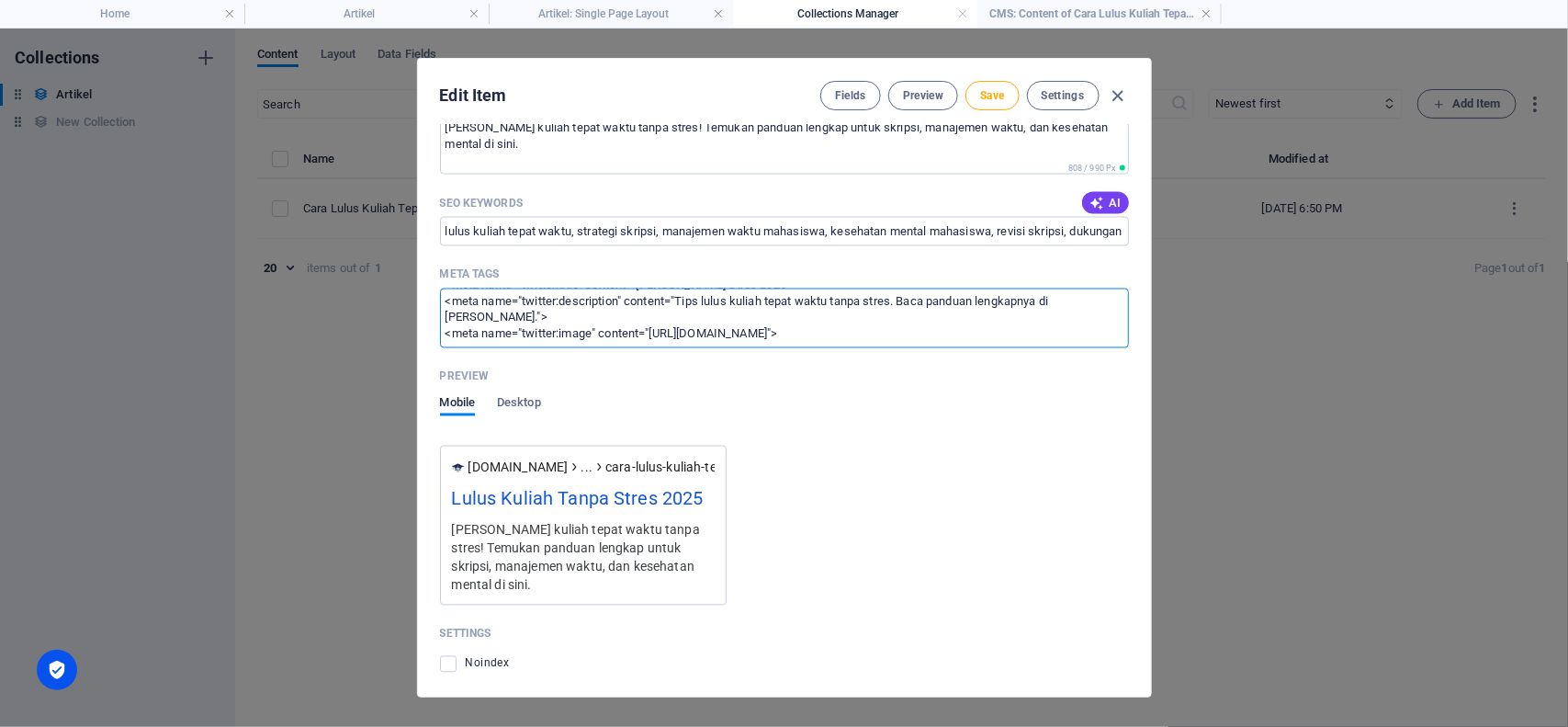scroll, scrollTop: 1306, scrollLeft: 0, axis: vertical 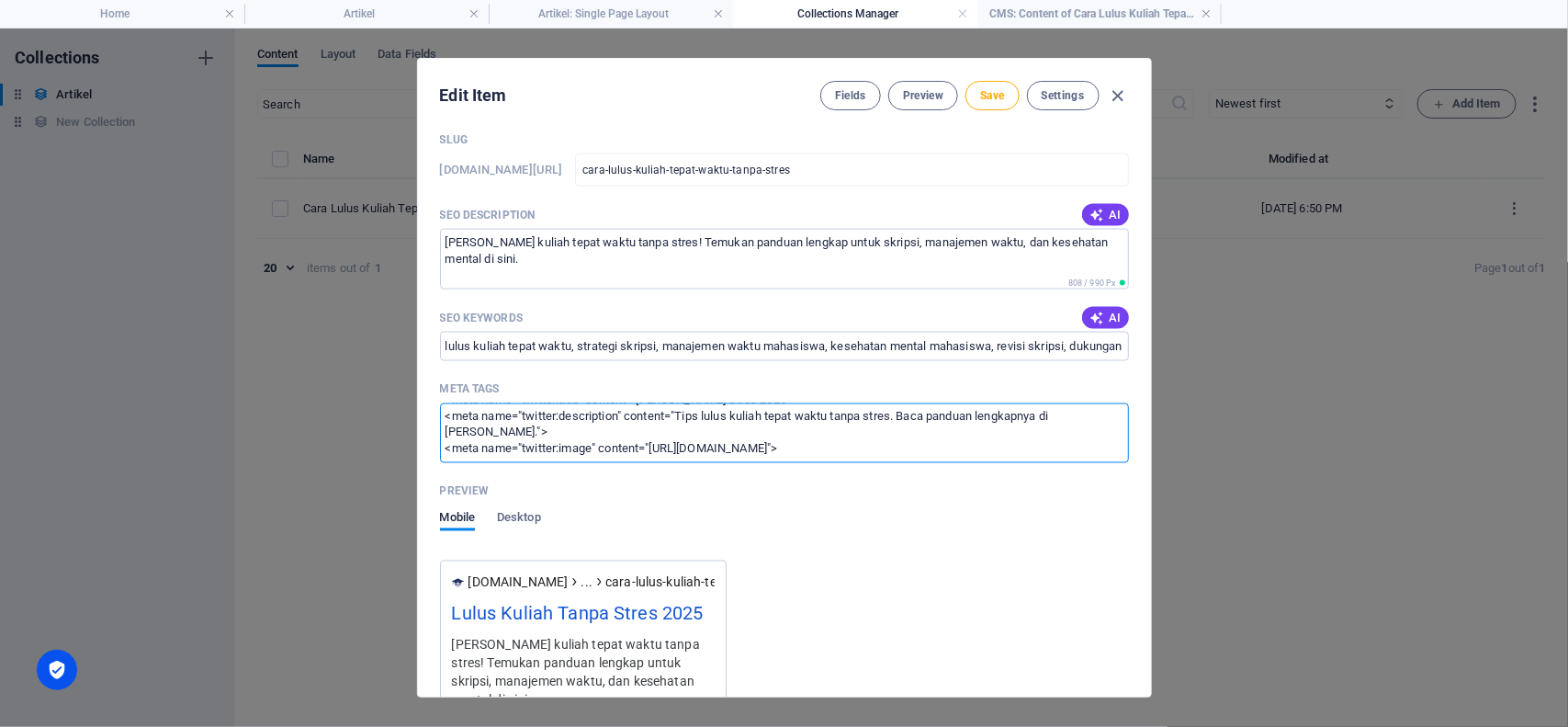 drag, startPoint x: 696, startPoint y: 462, endPoint x: 763, endPoint y: 470, distance: 67.47592 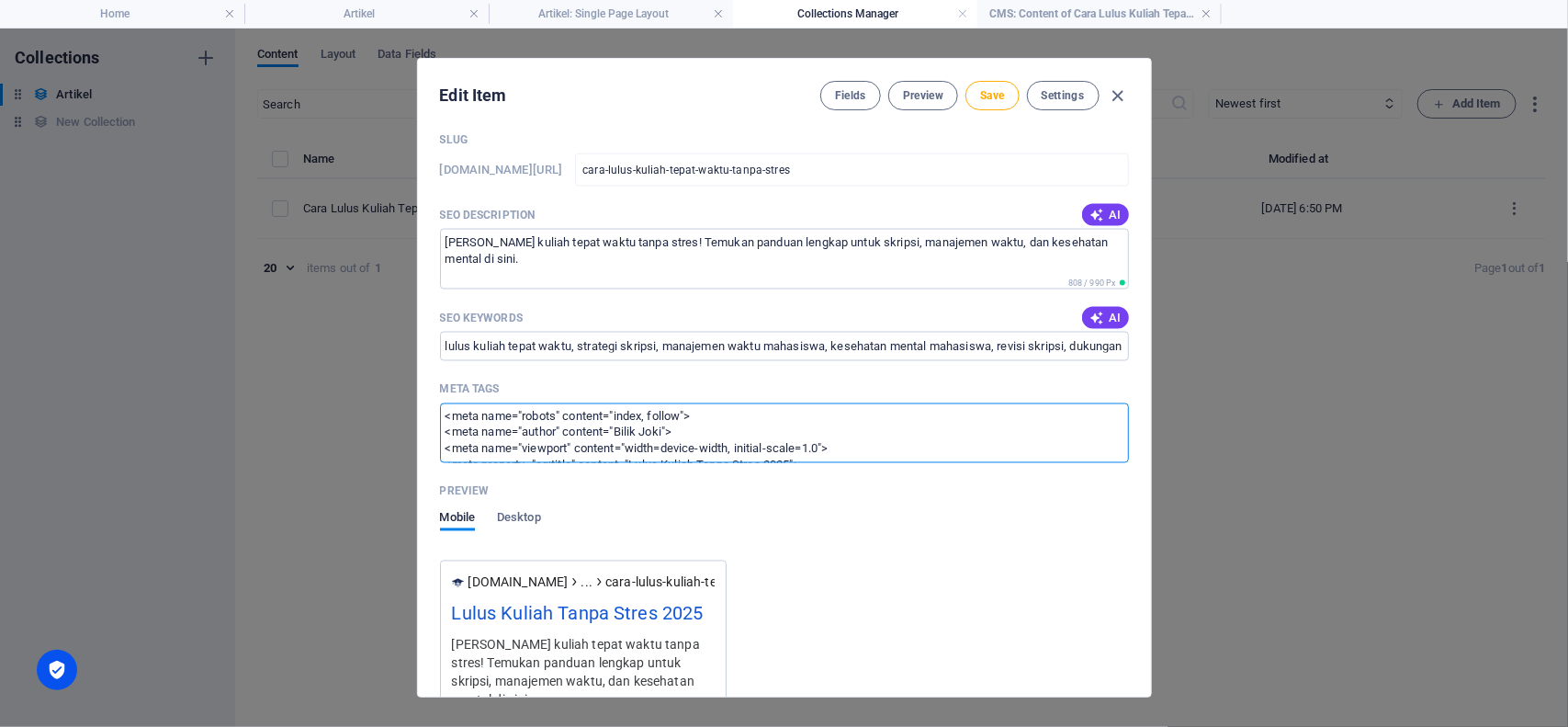 scroll, scrollTop: 196, scrollLeft: 0, axis: vertical 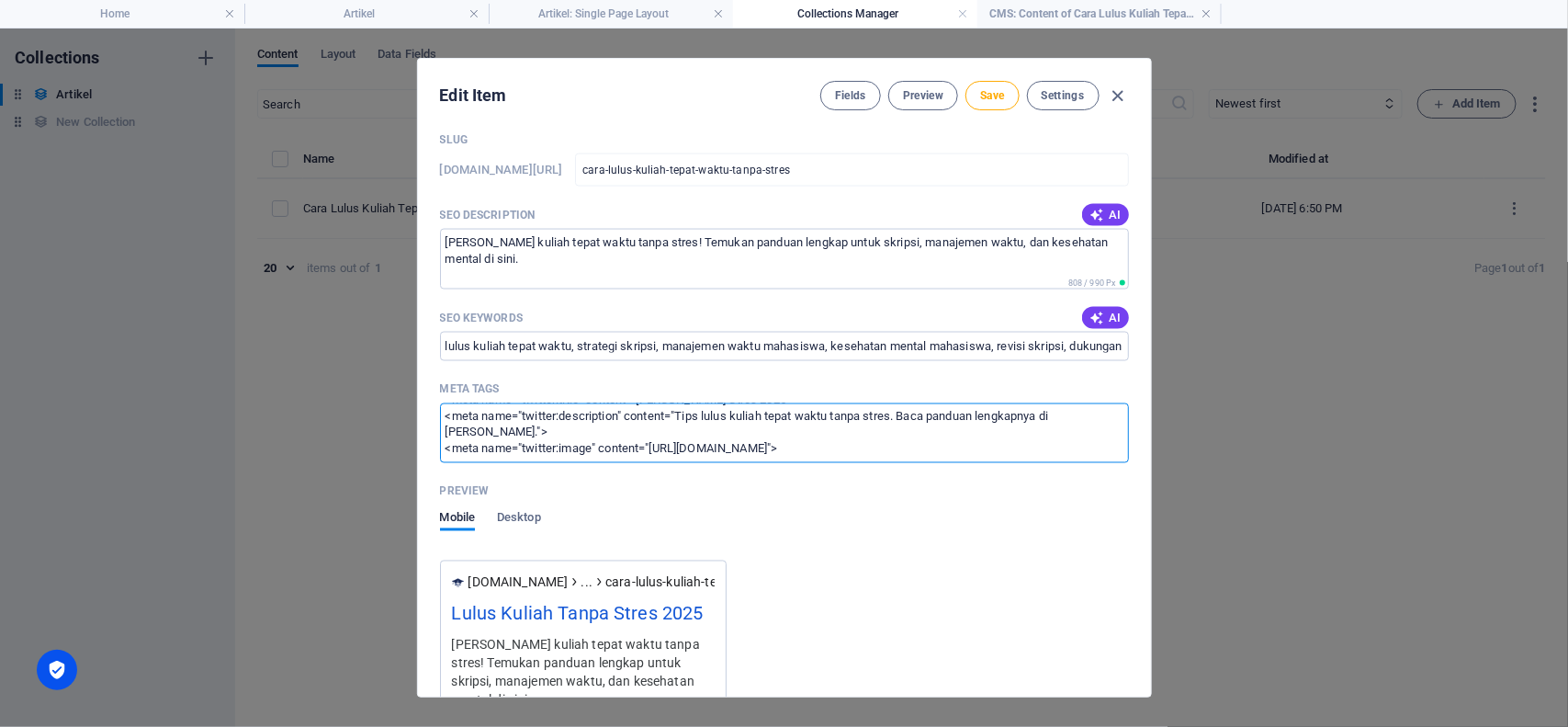 click on "<meta name="robots" content="index, follow">
<meta name="author" content="Bilik Joki">
<meta name="viewport" content="width=device-width, initial-scale=1.0">
<meta property="og:title" content="Lulus Kuliah Tanpa Stres 2025">
<meta property="og:description" content="Lulus kuliah tepat waktu tanpa stres! Temukan panduan lengkap untuk skripsi, manajemen waktu, dan kesehatan mental di sini.">
<meta property="og:url" content="[URL][DOMAIN_NAME]">
<meta property="og:type" content="article">
<meta property="og:image" content="[URL][DOMAIN_NAME]">
<meta name="twitter:card" content="summary_large_image">
<meta name="twitter:title" content="[PERSON_NAME] Stres 2025">
<meta name="twitter:description" content="Tips lulus kuliah tepat waktu tanpa stres. Baca panduan lengkapnya di [PERSON_NAME].">
<meta name="twitter:image" content="[URL][DOMAIN_NAME]">" at bounding box center [784, 433] 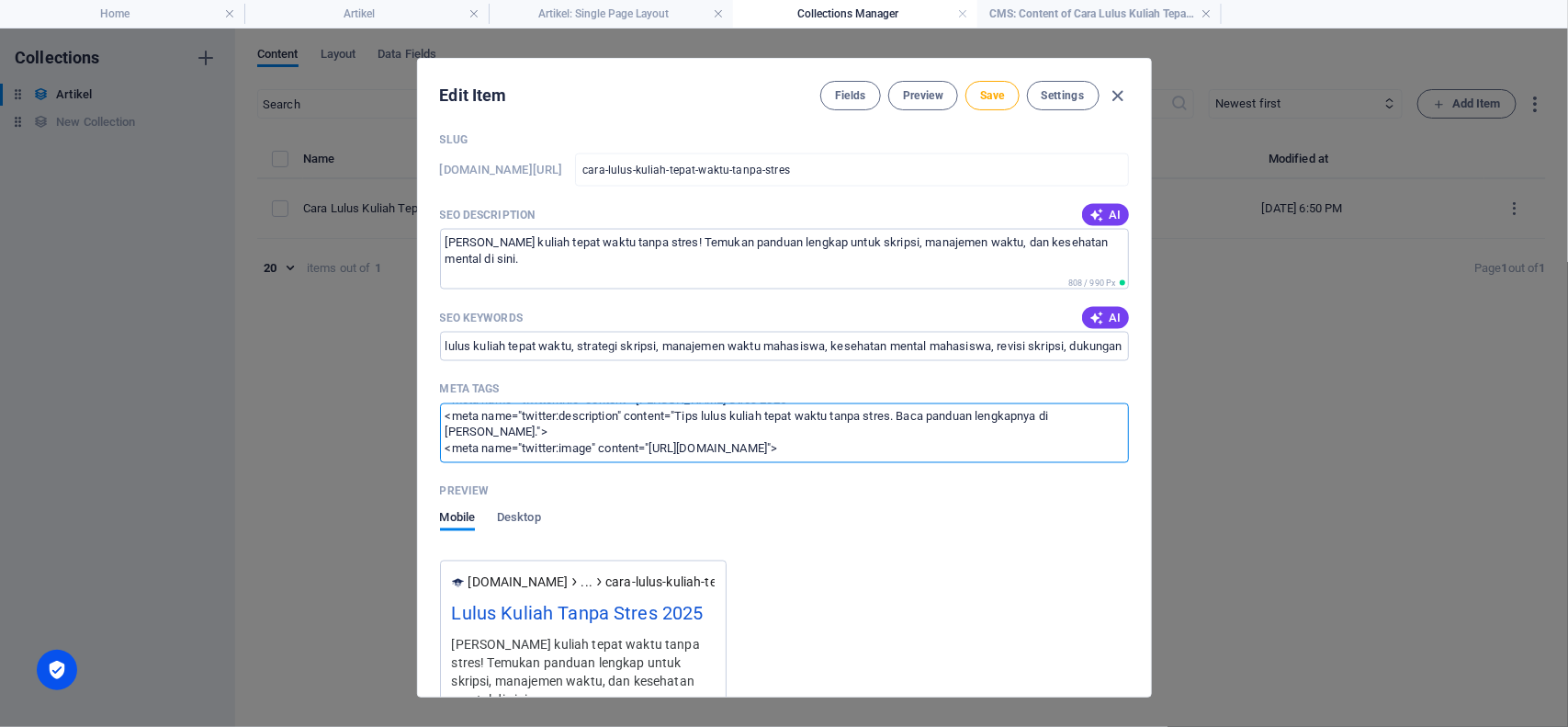 paste on "180/17537350/[DOMAIN_NAME]" 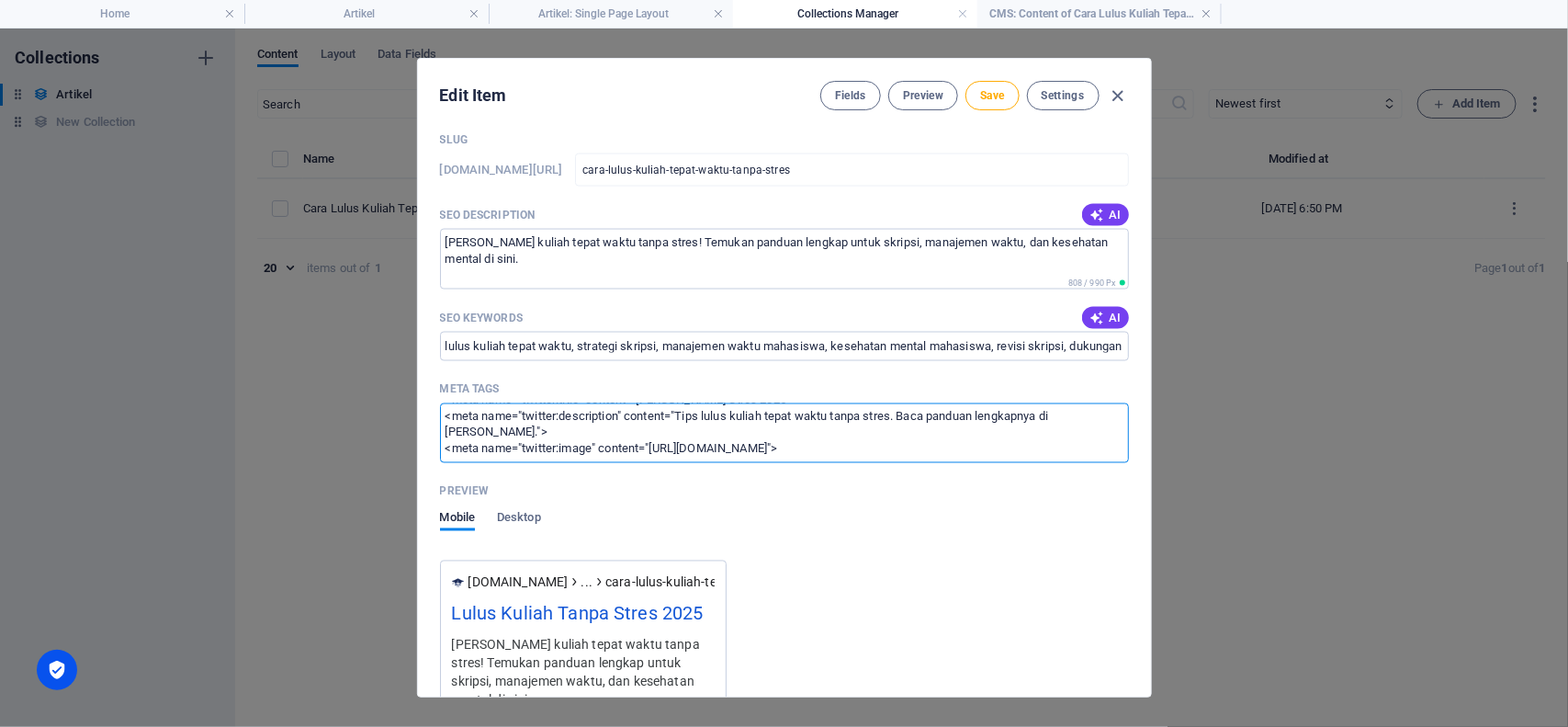 scroll, scrollTop: 212, scrollLeft: 0, axis: vertical 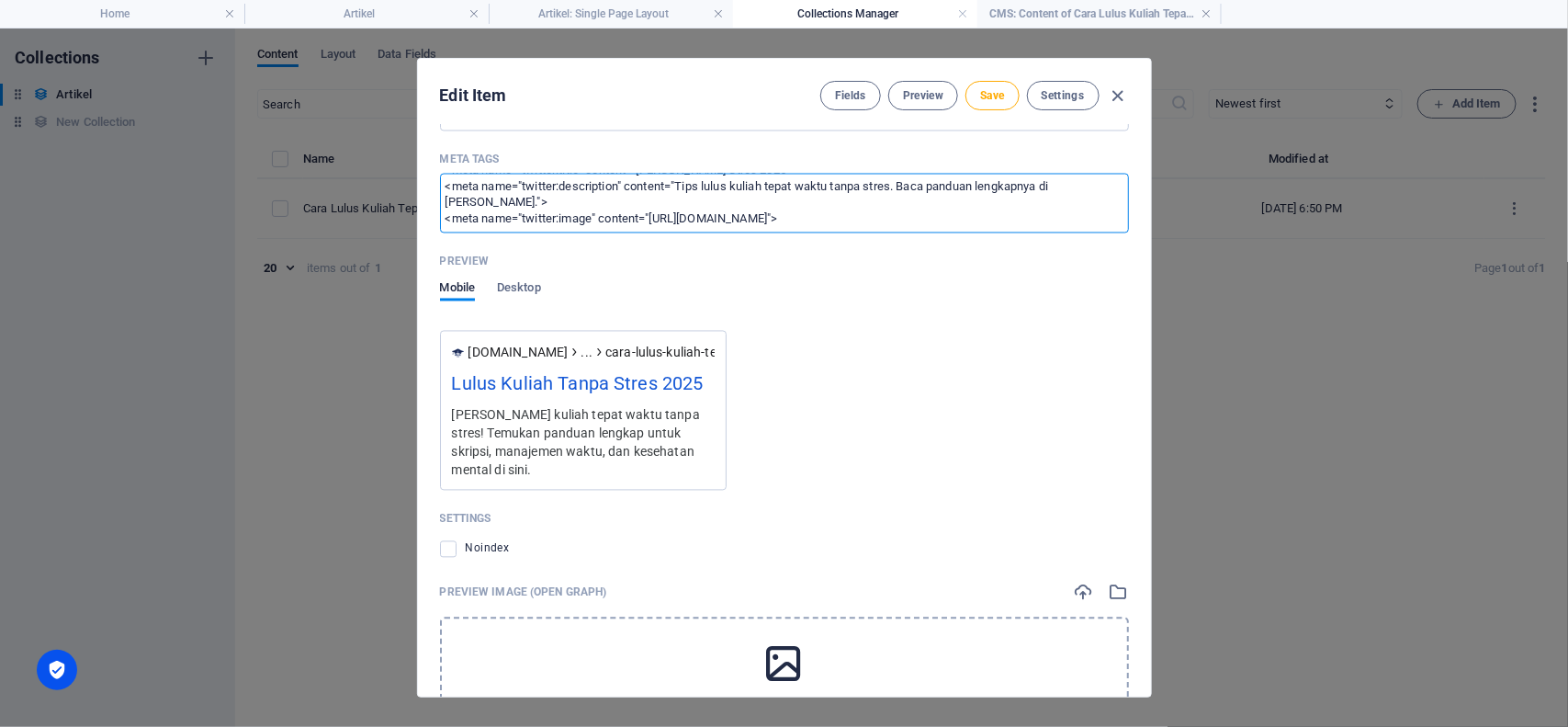 click on "<meta name="robots" content="index, follow">
<meta name="author" content="Bilik Joki">
<meta name="viewport" content="width=device-width, initial-scale=1.0">
<meta property="og:title" content="Lulus Kuliah Tanpa Stres 2025">
<meta property="og:description" content="Lulus kuliah tepat waktu tanpa stres! Temukan panduan lengkap untuk skripsi, manajemen waktu, dan kesehatan mental di sini.">
<meta property="og:url" content="[URL][DOMAIN_NAME]">
<meta property="og:type" content="article">
<meta property="og:image" content="[URL][DOMAIN_NAME]">
<meta name="twitter:card" content="summary_large_image">
<meta name="twitter:title" content="[PERSON_NAME] Stres 2025">
<meta name="twitter:description" content="Tips lulus kuliah tepat waktu tanpa stres. Baca panduan lengkapnya di [PERSON_NAME].">
<meta name="twitter:image" content="[URL][DOMAIN_NAME]">" at bounding box center (784, 203) 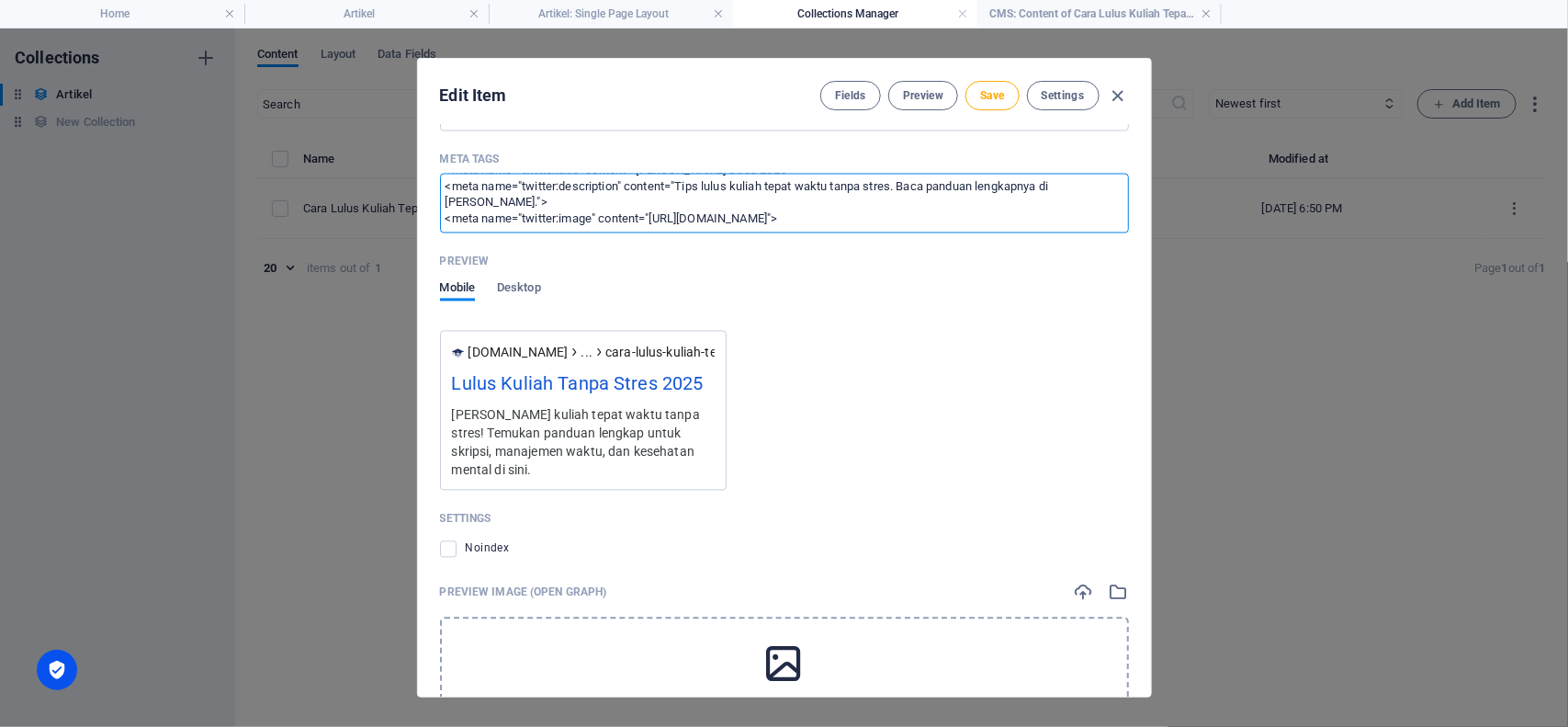 paste on "script type="application/ld+json">
{
"@context": "[URL][DOMAIN_NAME]",
"@type": "BlogPosting",
"headline": "Lulus Kuliah Tanpa Stres 2025",
"description": "Lulus kuliah tepat waktu tanpa stres! Temukan panduan lengkap untuk skripsi, manajemen waktu, dan kesehatan mental di sini.",
"image": "[URL][DOMAIN_NAME]",
"author": {
"@type": "Person",
"name": "Admin Lala"
},
"publisher": {
"@type": "Organization",
"name": "Bilik Joki",
"logo": {
"@type": "ImageObject",
"url": "[URL][PERSON_NAME][DOMAIN_NAME]"
}
},
"datePublished": "[DATE]",
"dateModified": "[DATE]",
"mainEntityOfPage": {
"@type": "WebPage",
"@id": "[URL][DOMAIN_NAME]"
}
}
</script>" 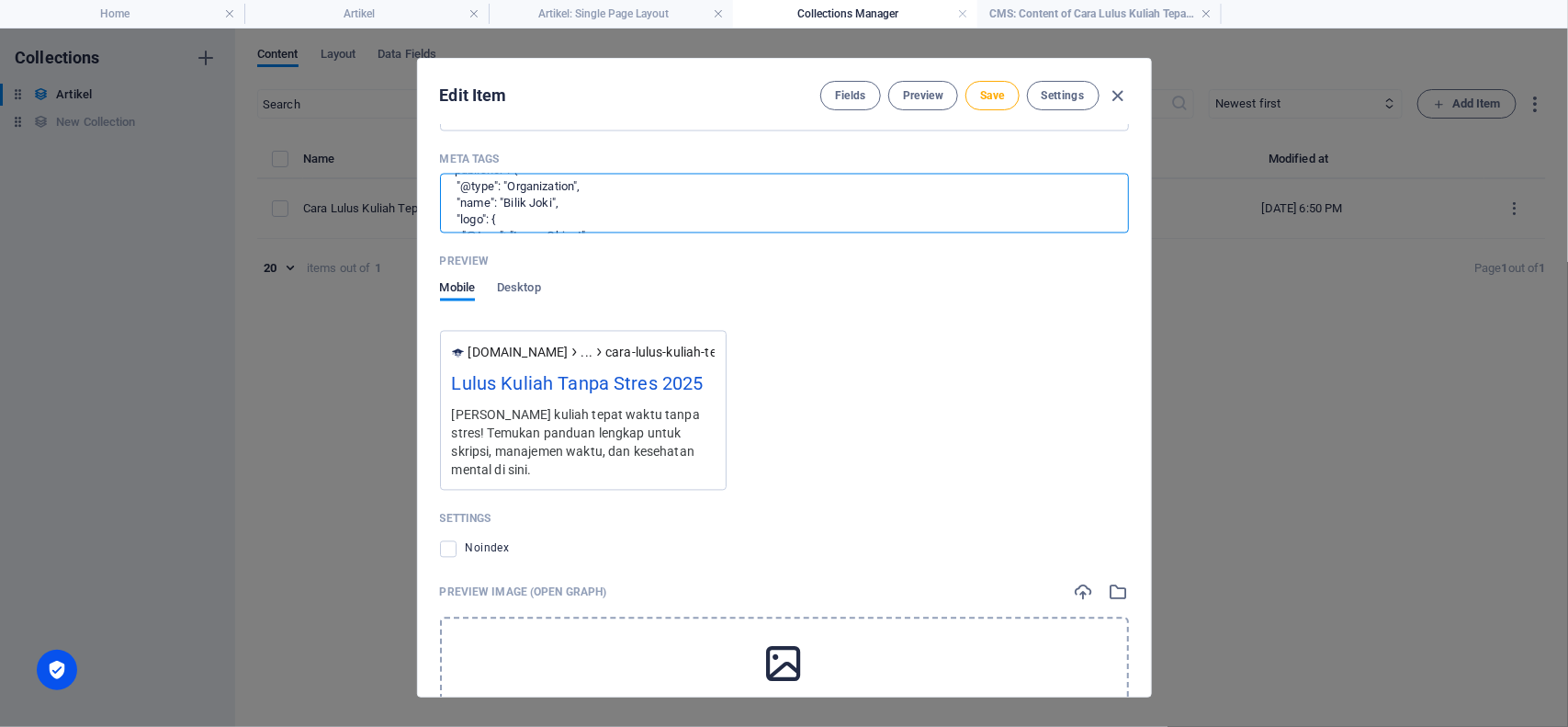 scroll, scrollTop: 402, scrollLeft: 0, axis: vertical 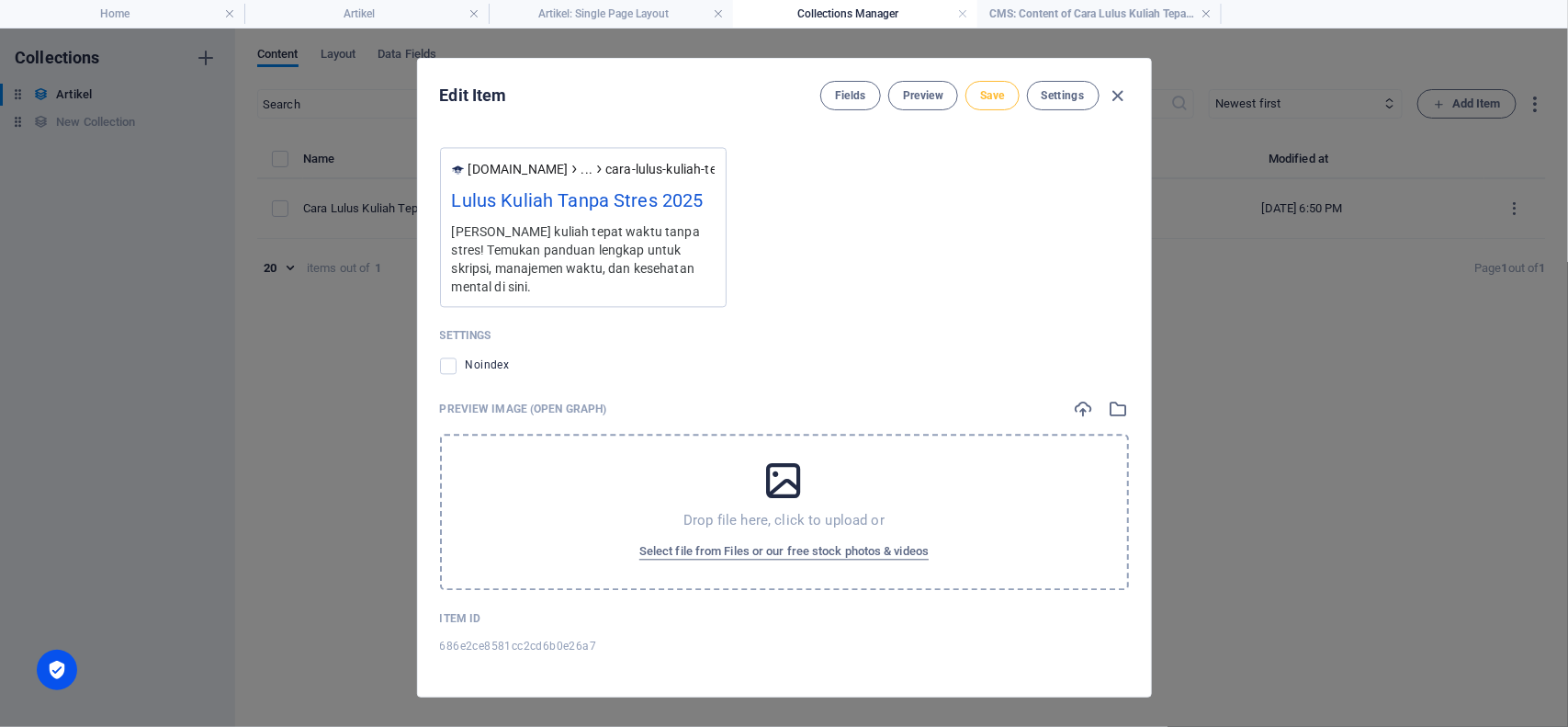 type on "<script type="application/ld+json">
{
"@context": "[URL][DOMAIN_NAME]",
"@type": "BlogPosting",
"headline": "Lulus Kuliah Tanpa Stres 2025",
"description": "Lulus kuliah tepat waktu tanpa stres! Temukan panduan lengkap untuk skripsi, manajemen waktu, dan kesehatan mental di sini.",
"image": "[URL][DOMAIN_NAME]",
"author": {
"@type": "Person",
"name": "Admin Lala"
},
"publisher": {
"@type": "Organization",
"name": "Bilik Joki",
"logo": {
"@type": "ImageObject",
"url": "[URL][PERSON_NAME][DOMAIN_NAME]"
}
},
"datePublished": "[DATE]",
"dateModified": "[DATE]",
"mainEntityOfPage": {
"@type": "WebPage",
"@id": "[URL][DOMAIN_NAME]"
}
}
</script>" 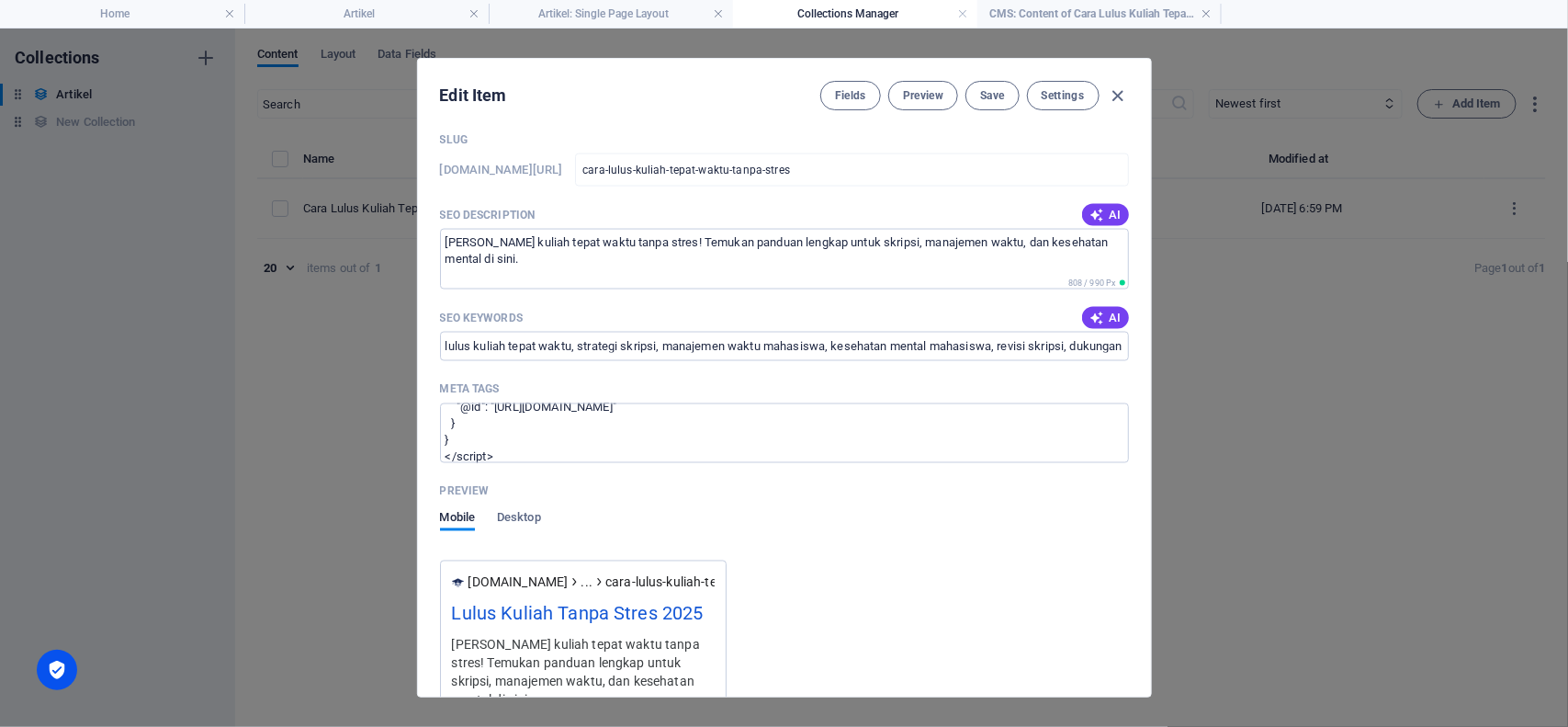 scroll, scrollTop: 1421, scrollLeft: 0, axis: vertical 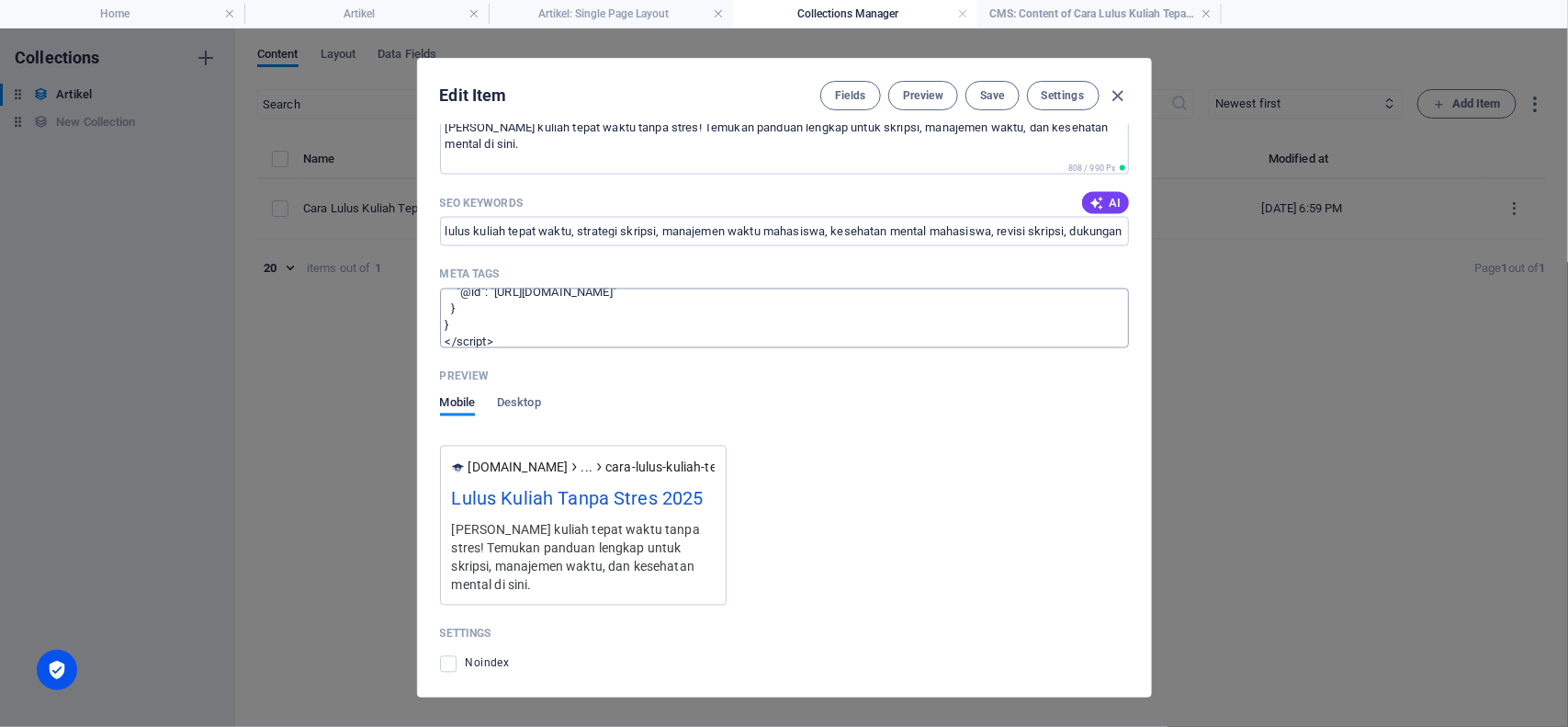 click on "<script type="application/ld+json">
{
"@context": "[URL][DOMAIN_NAME]",
"@type": "BlogPosting",
"headline": "Lulus Kuliah Tanpa Stres 2025",
"description": "Lulus kuliah tepat waktu tanpa stres! Temukan panduan lengkap untuk skripsi, manajemen waktu, dan kesehatan mental di sini.",
"image": "[URL][DOMAIN_NAME]",
"author": {
"@type": "Person",
"name": "Admin Lala"
},
"publisher": {
"@type": "Organization",
"name": "Bilik Joki",
"logo": {
"@type": "ImageObject",
"url": "[URL][PERSON_NAME][DOMAIN_NAME]"
}
},
"datePublished": "[DATE]",
"dateModified": "[DATE]",
"mainEntityOfPage": {
"@type": "WebPage",
"@id": "[URL][DOMAIN_NAME]"
}
}
</script>" at bounding box center (784, 318) 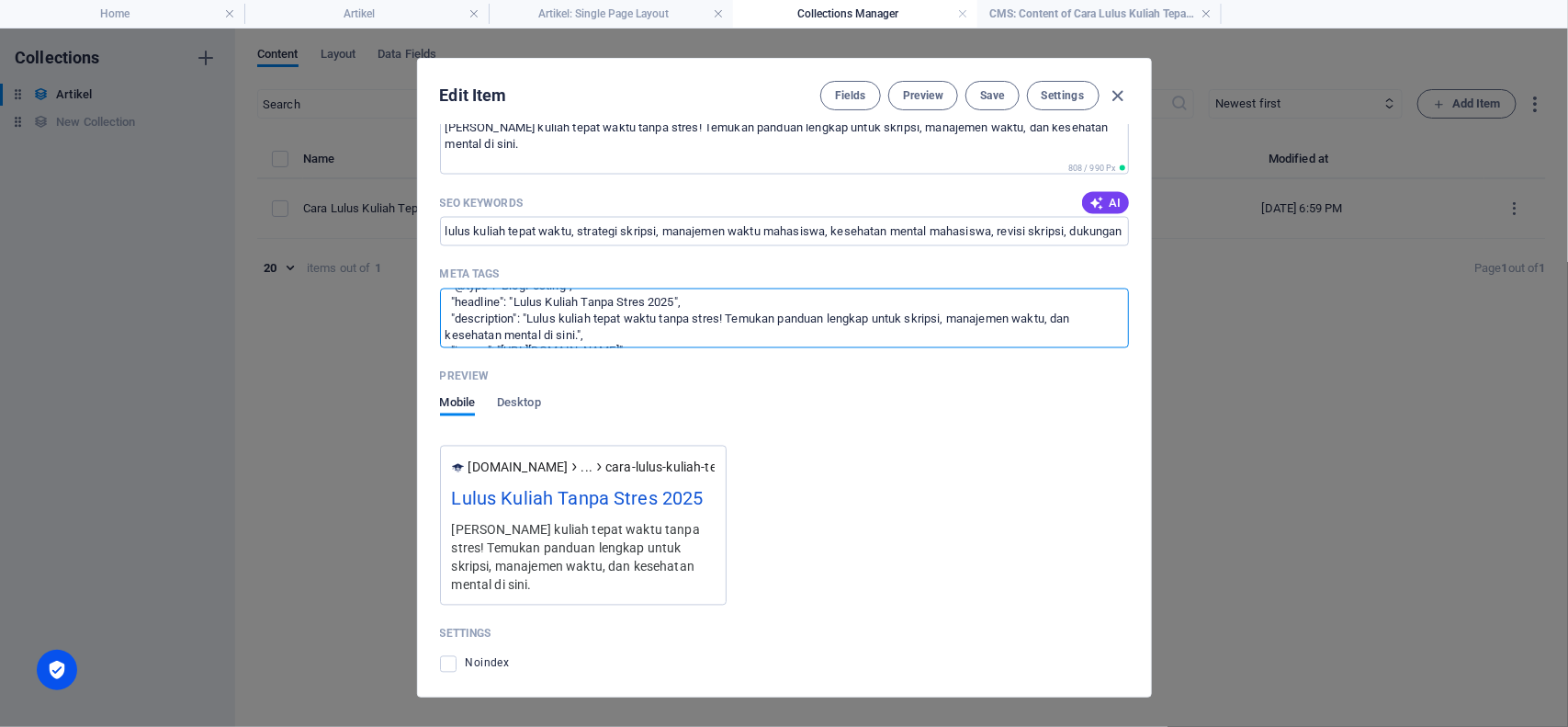 scroll, scrollTop: 0, scrollLeft: 0, axis: both 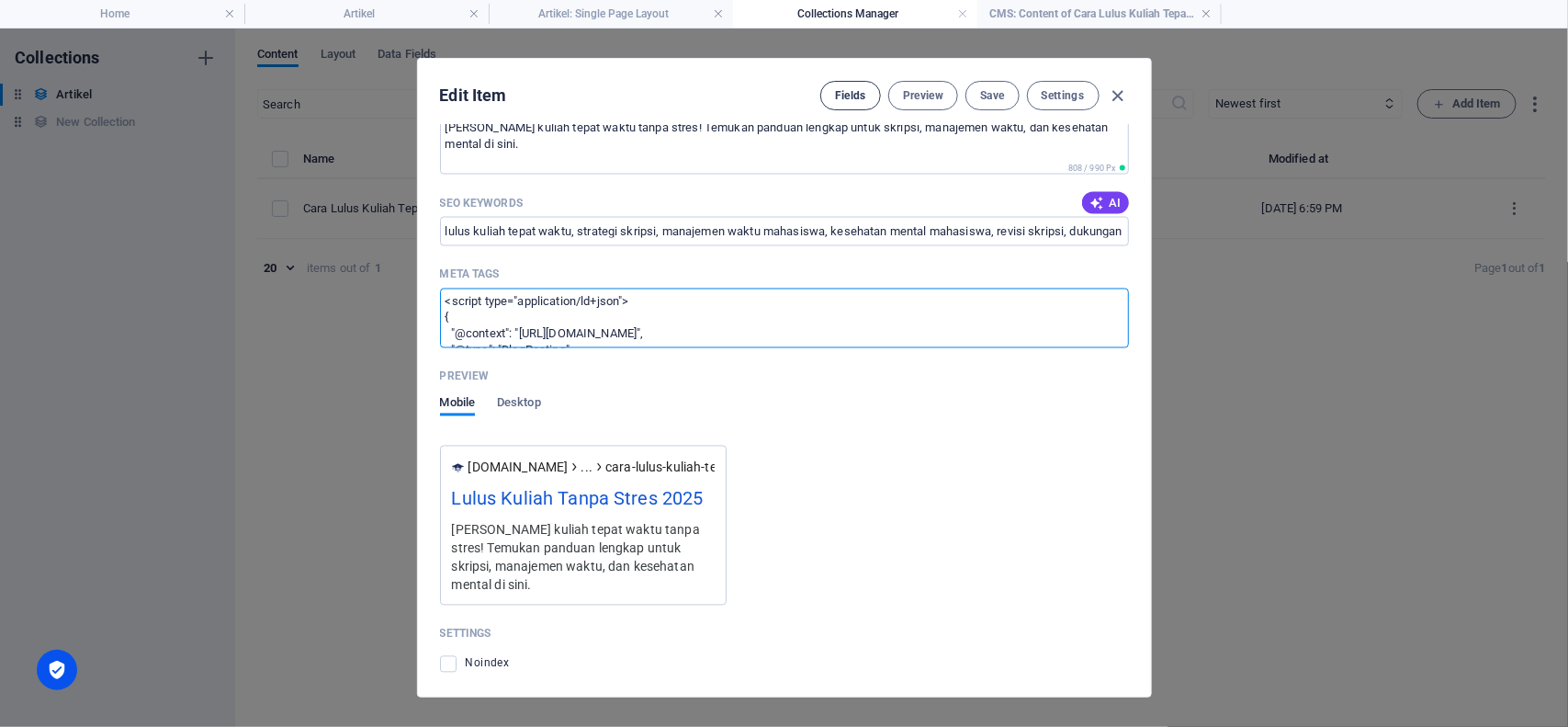click on "Fields" at bounding box center [851, 96] 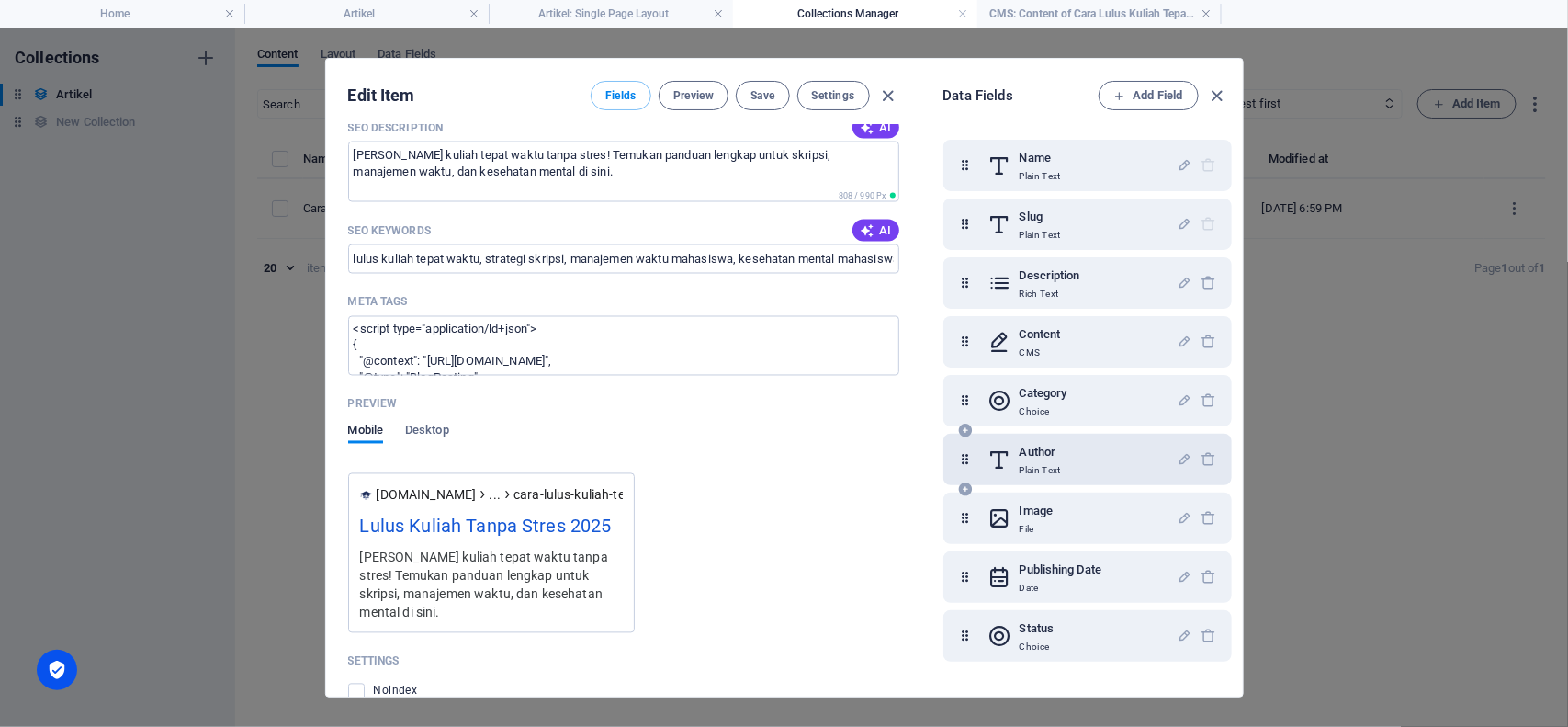click on "Author Plain Text" at bounding box center [1083, 460] 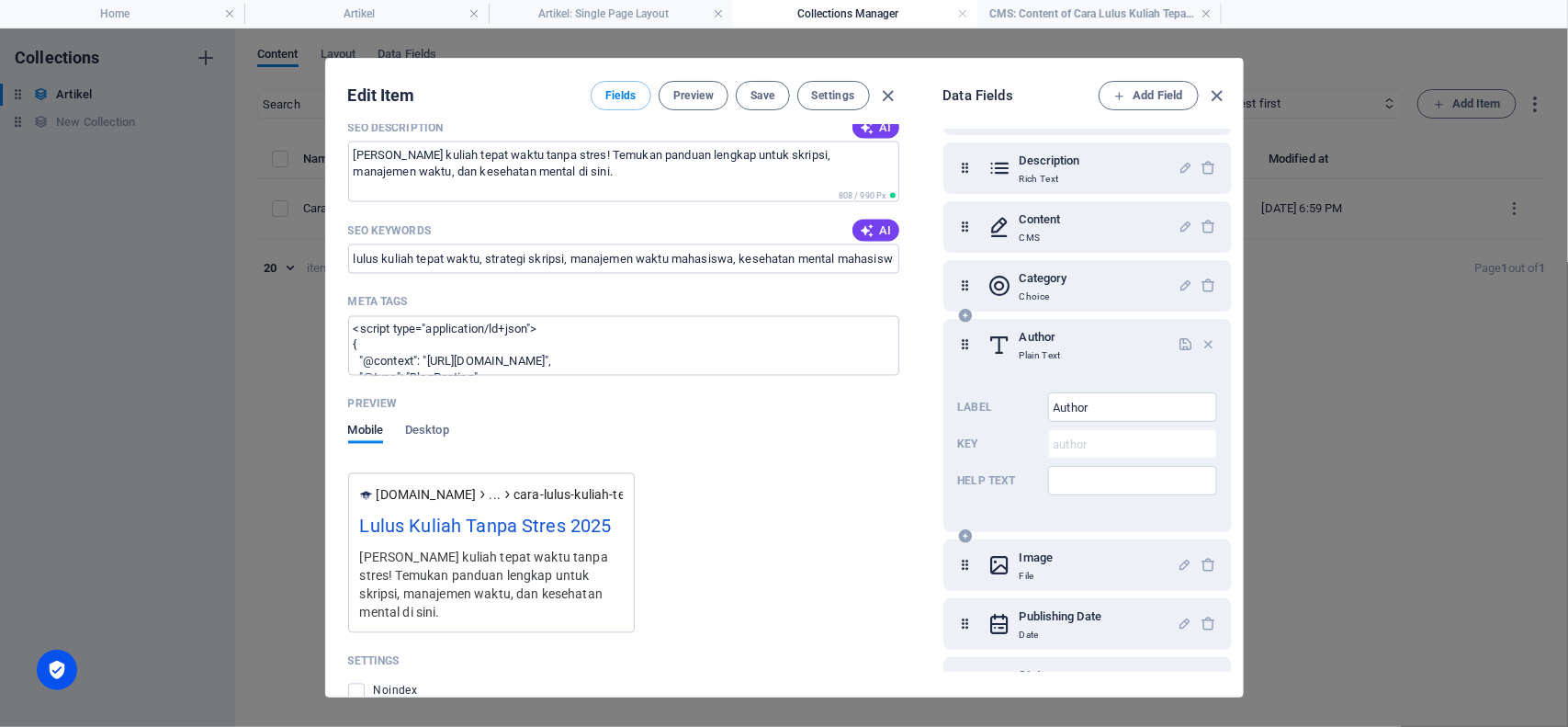 scroll, scrollTop: 158, scrollLeft: 0, axis: vertical 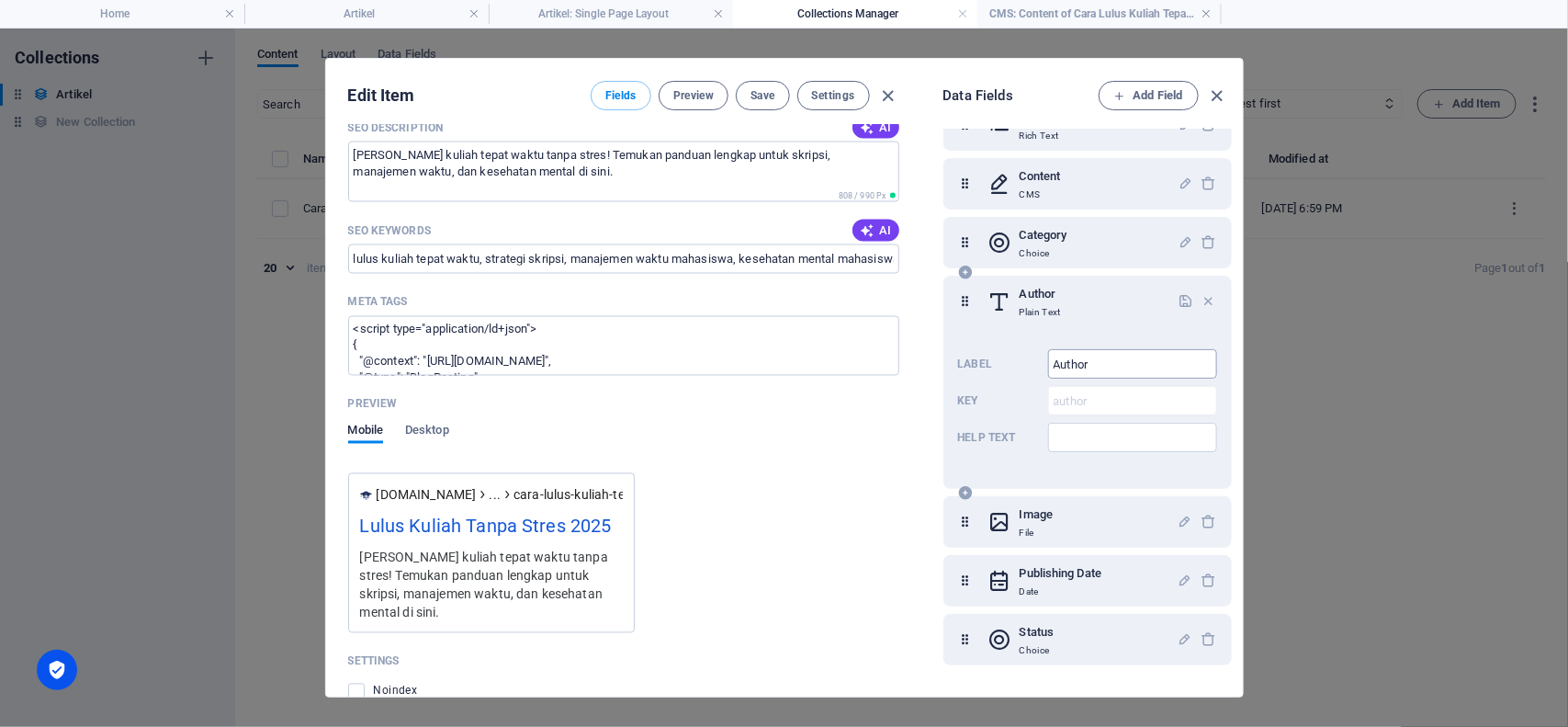 click on "Author" at bounding box center [1133, 364] 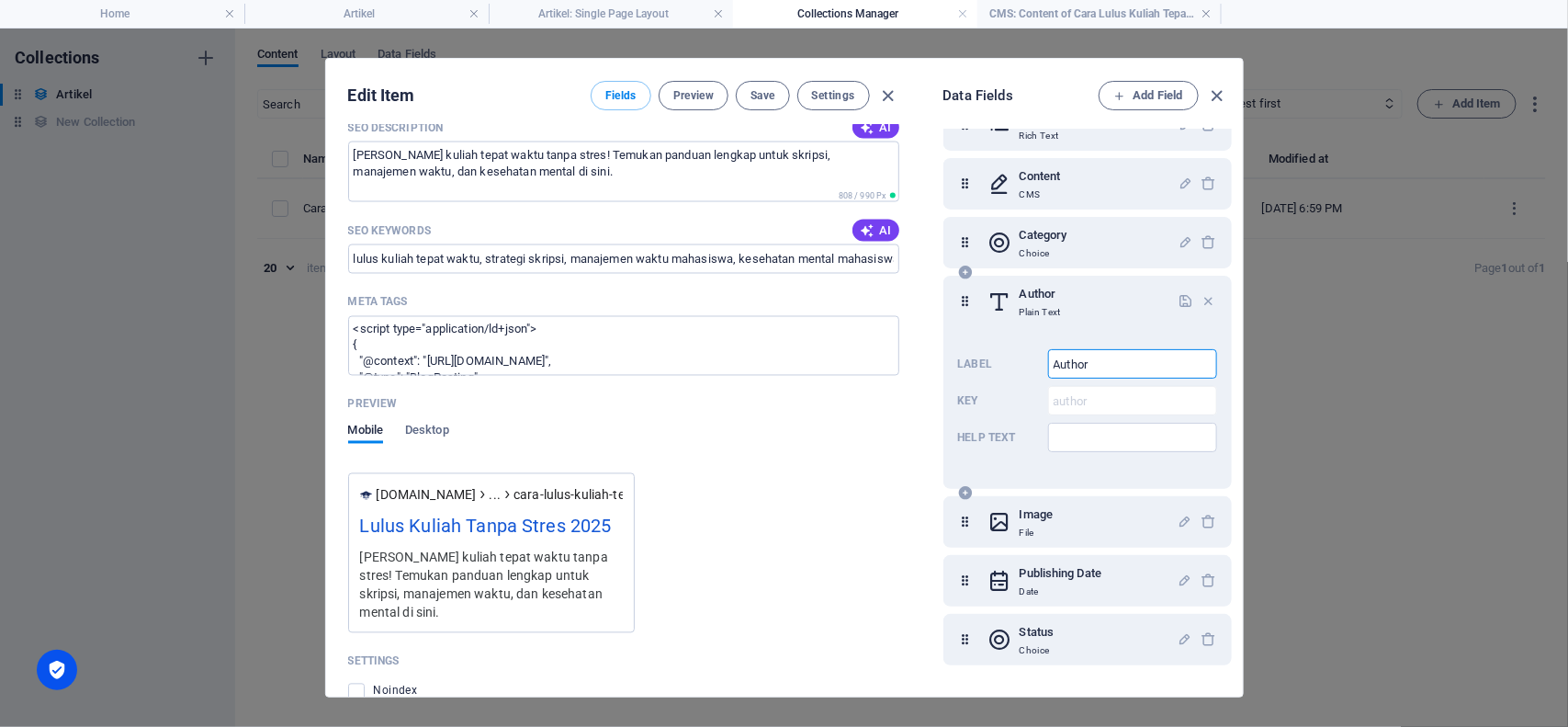 click on "Author" at bounding box center (1133, 364) 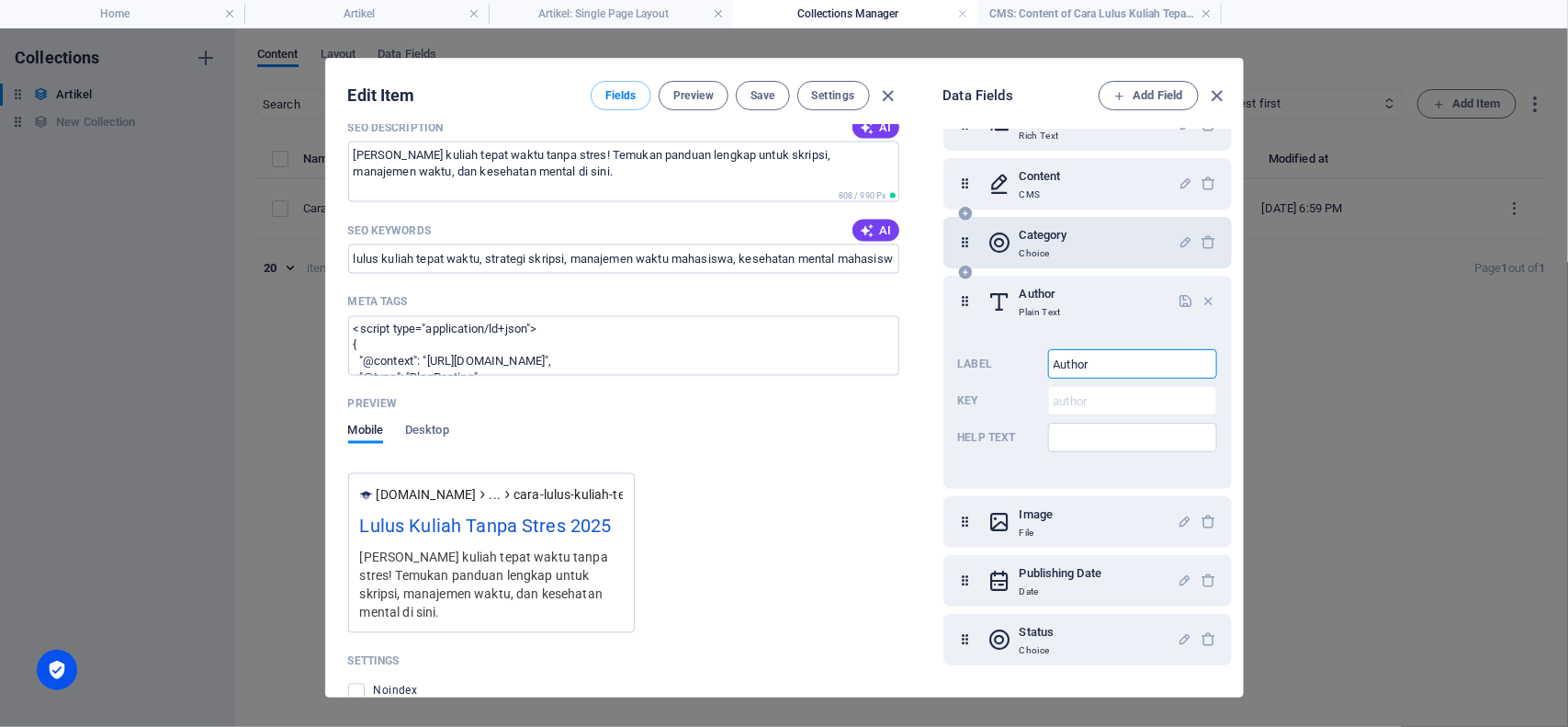 click on "Category" at bounding box center (1043, 235) 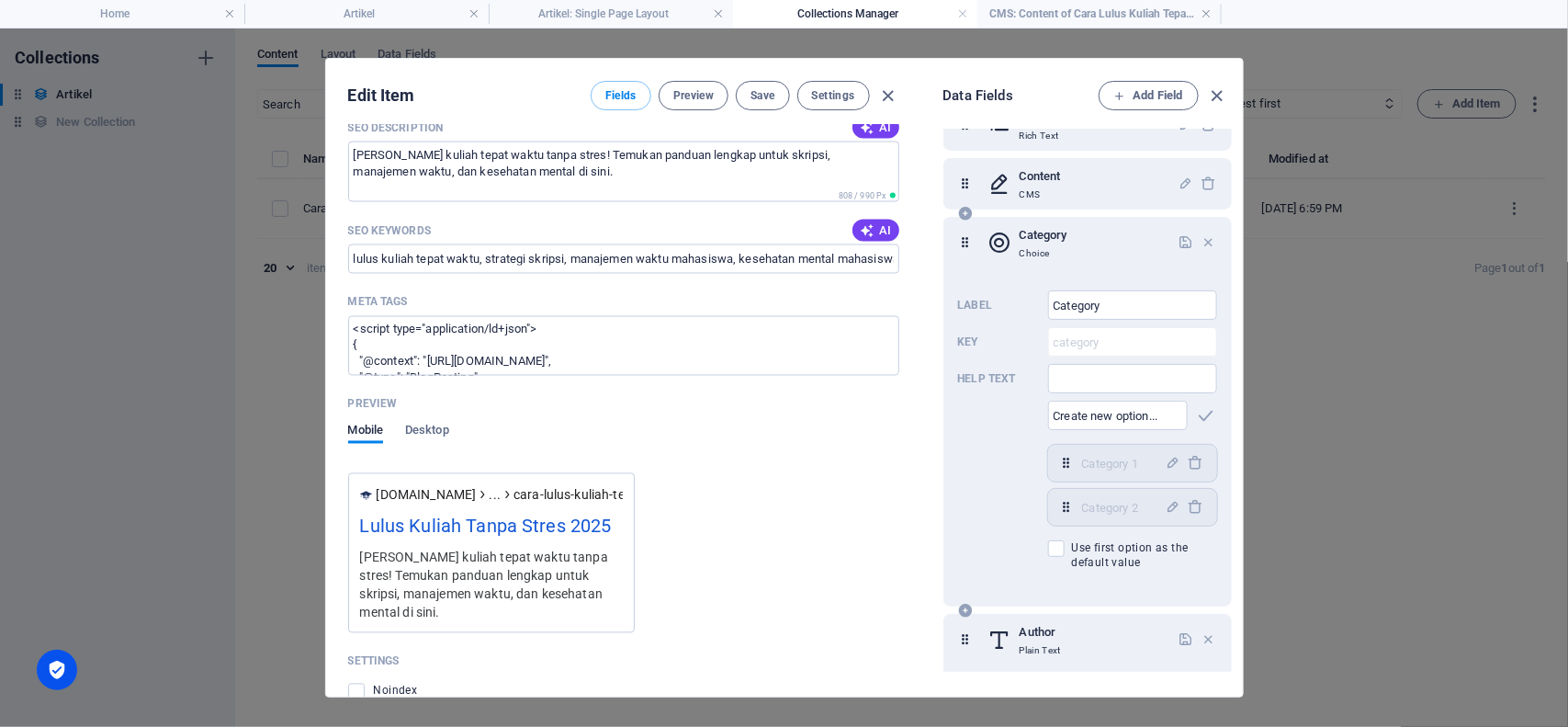 click at bounding box center [965, 243] 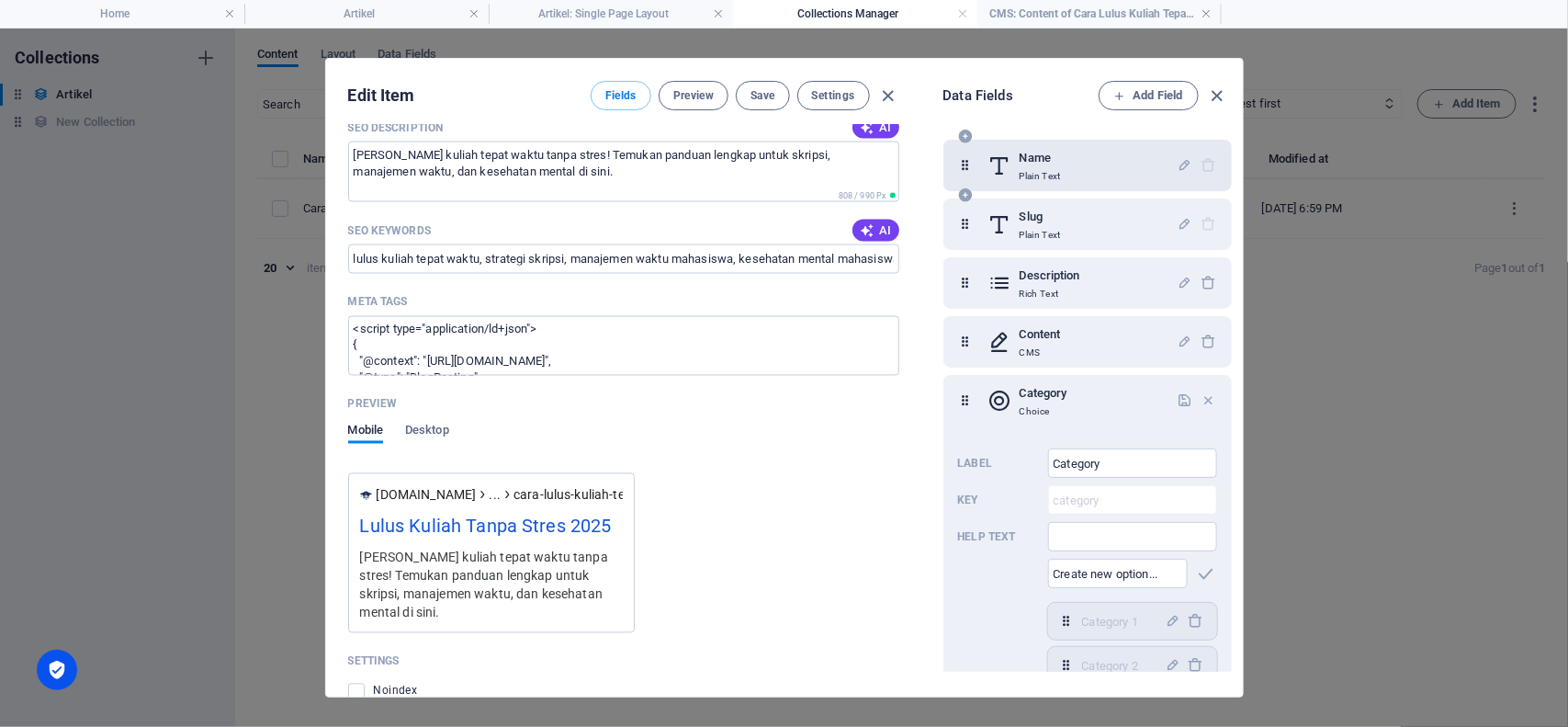 click on "Name Plain Text" at bounding box center [1083, 165] 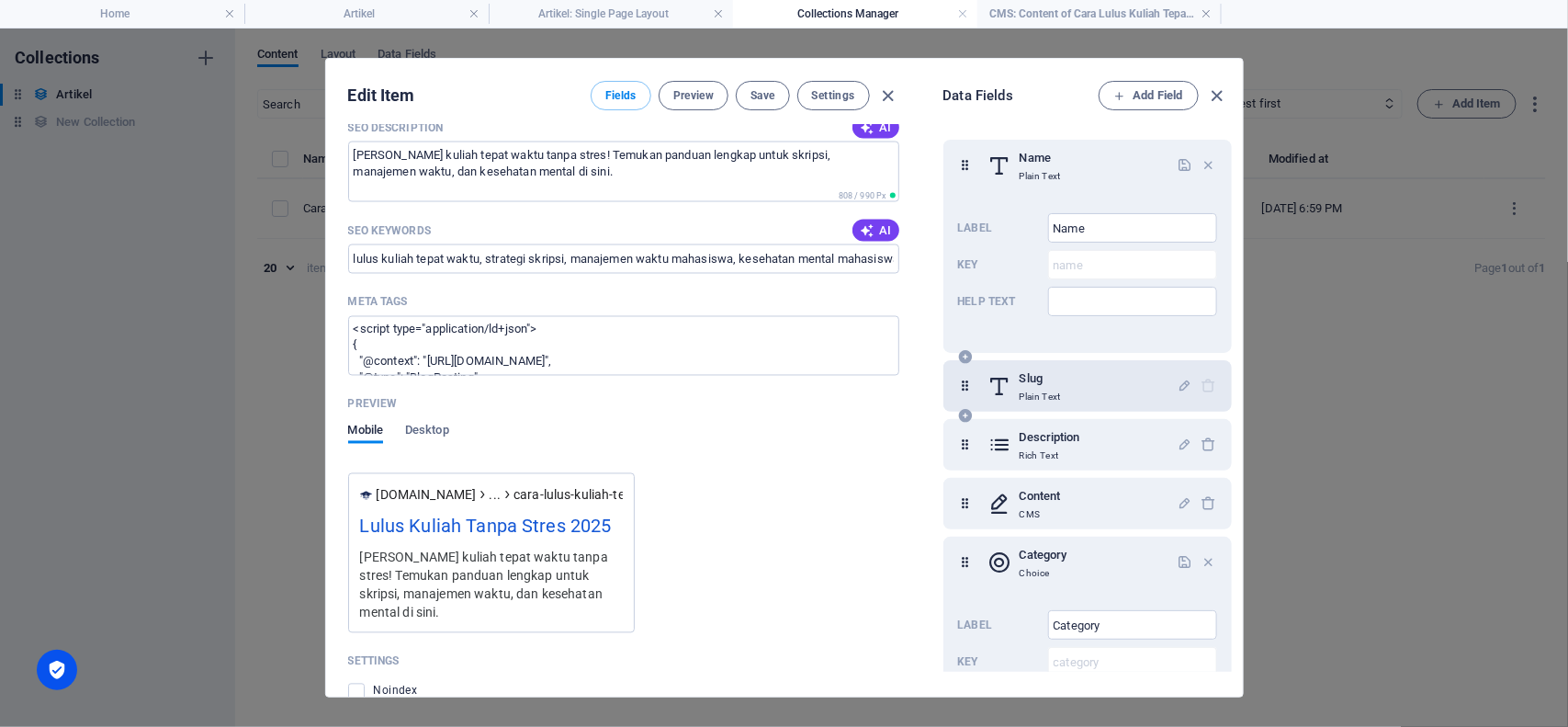 click on "Slug" at bounding box center [1040, 379] 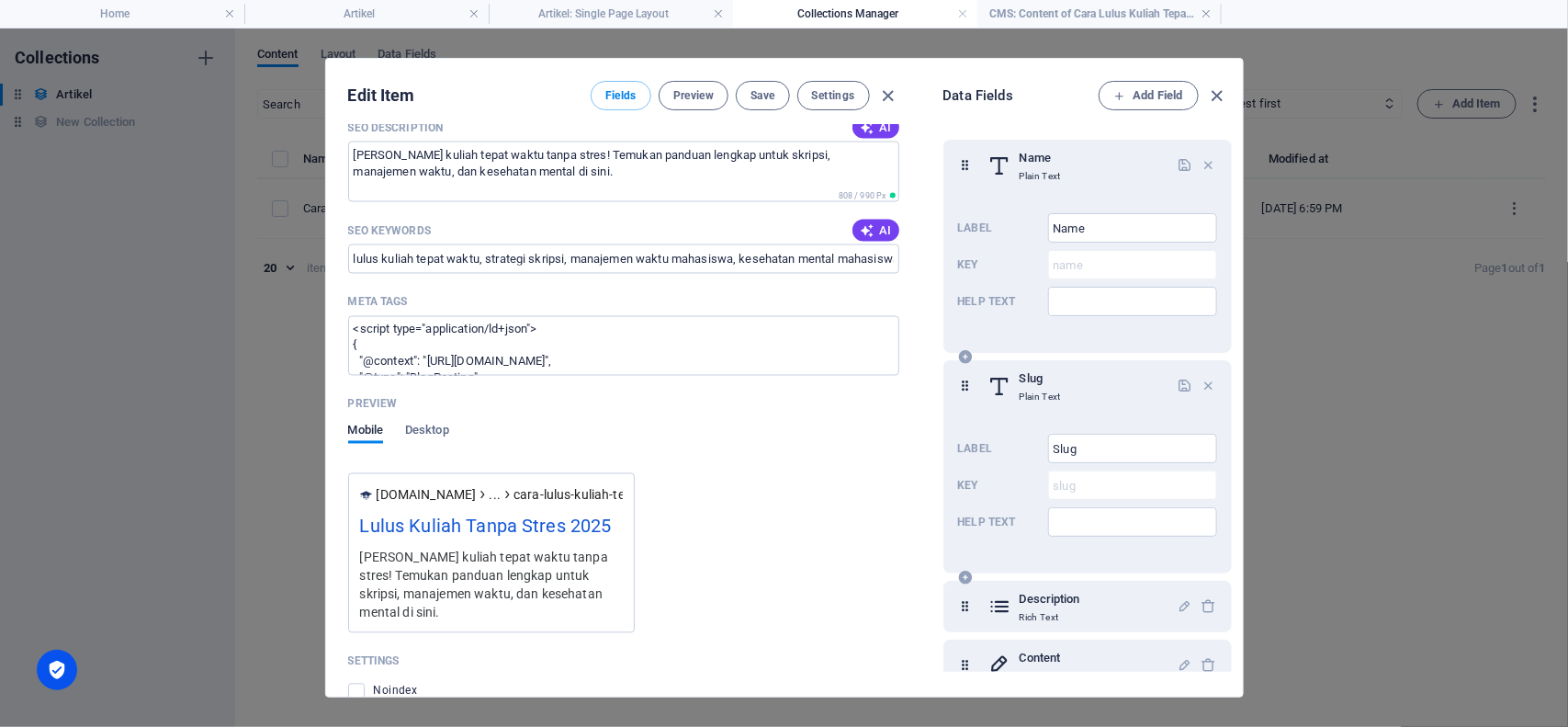 scroll, scrollTop: 345, scrollLeft: 0, axis: vertical 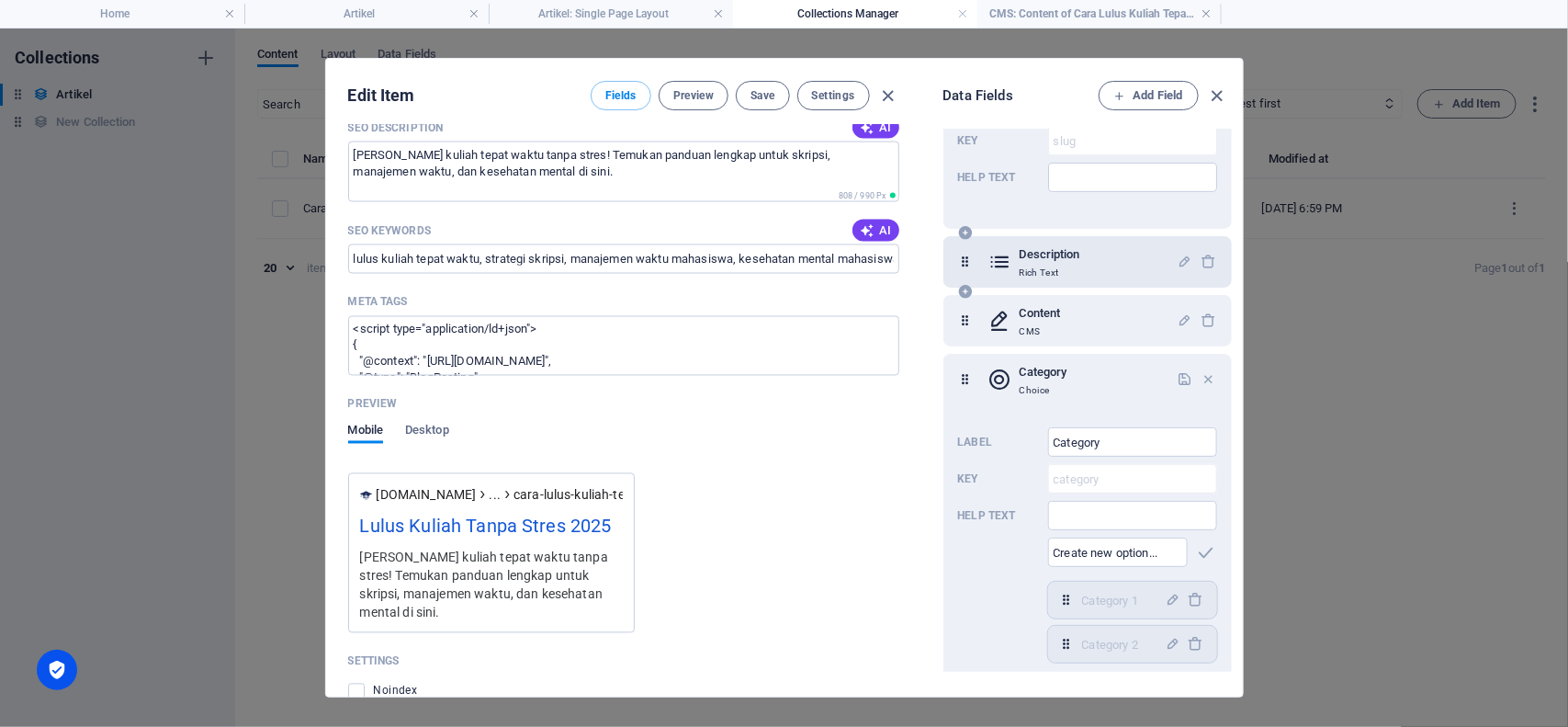 click on "Rich Text" at bounding box center (1050, 273) 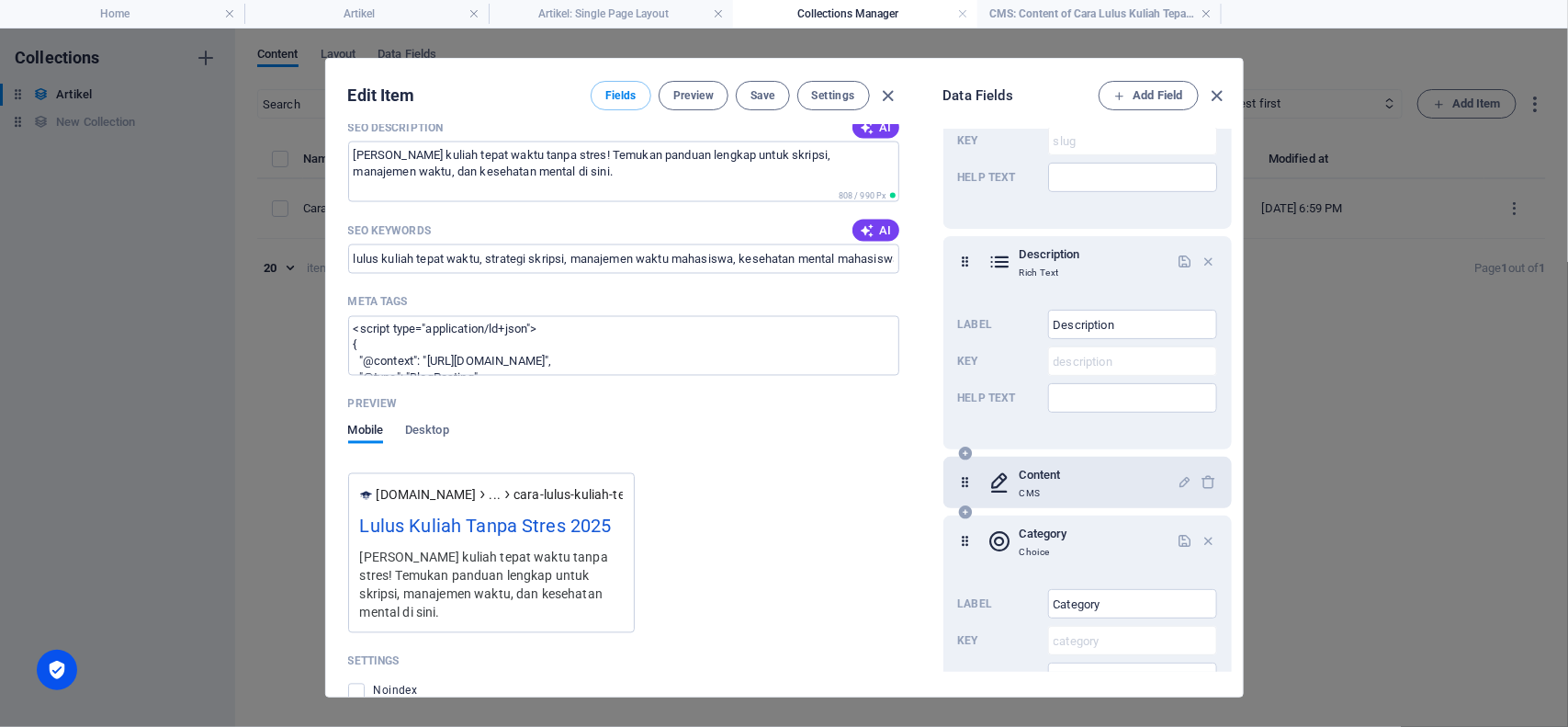 click on "Content" at bounding box center (1040, 475) 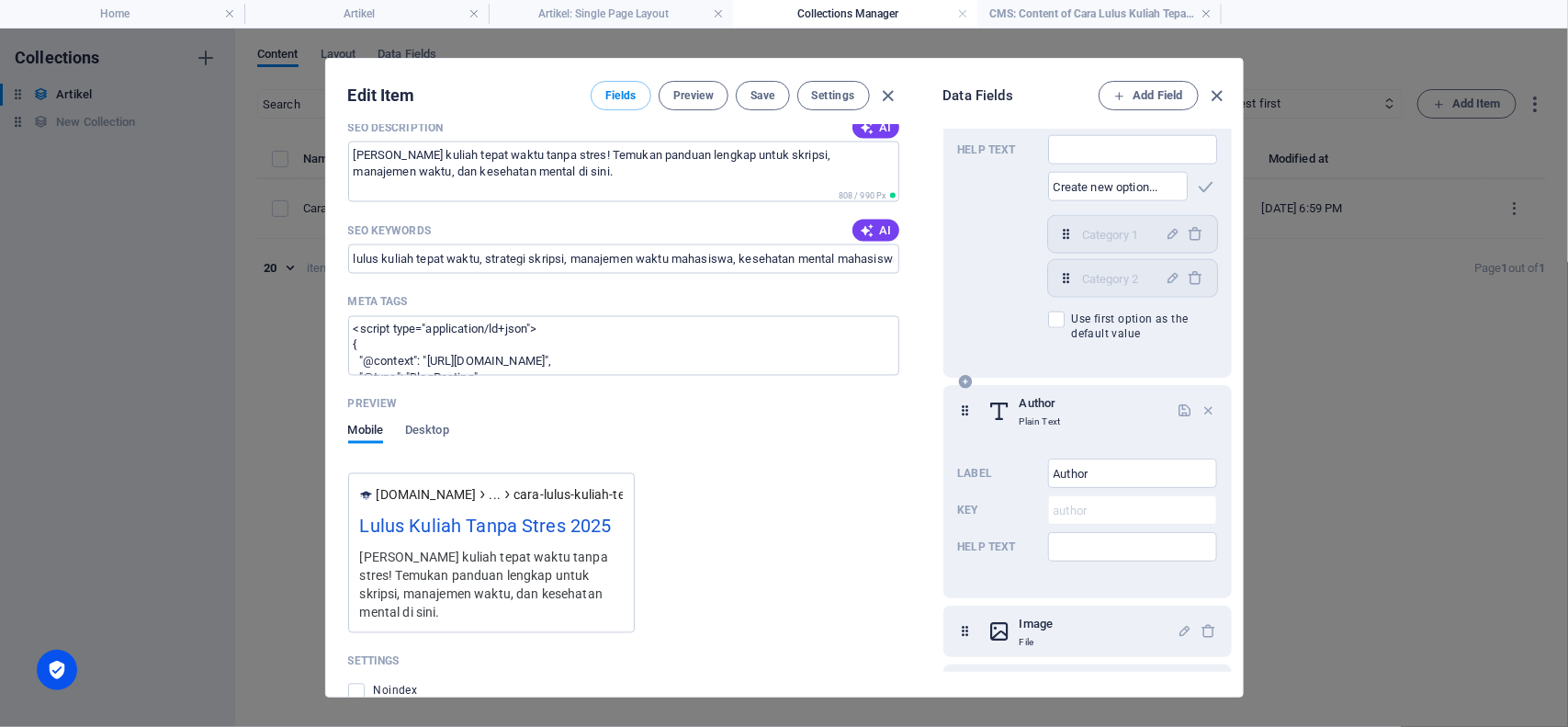 scroll, scrollTop: 1142, scrollLeft: 0, axis: vertical 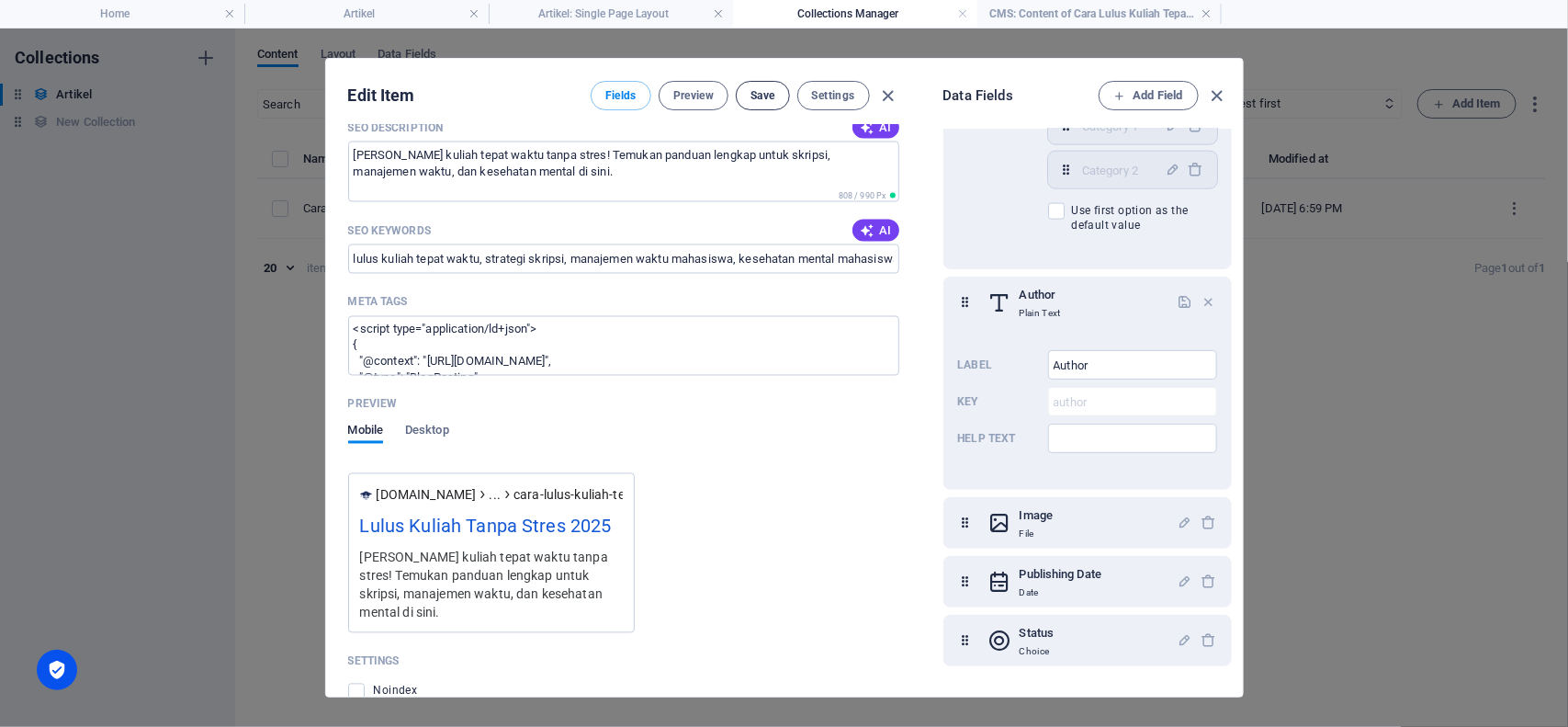 click on "Save" at bounding box center [762, 96] 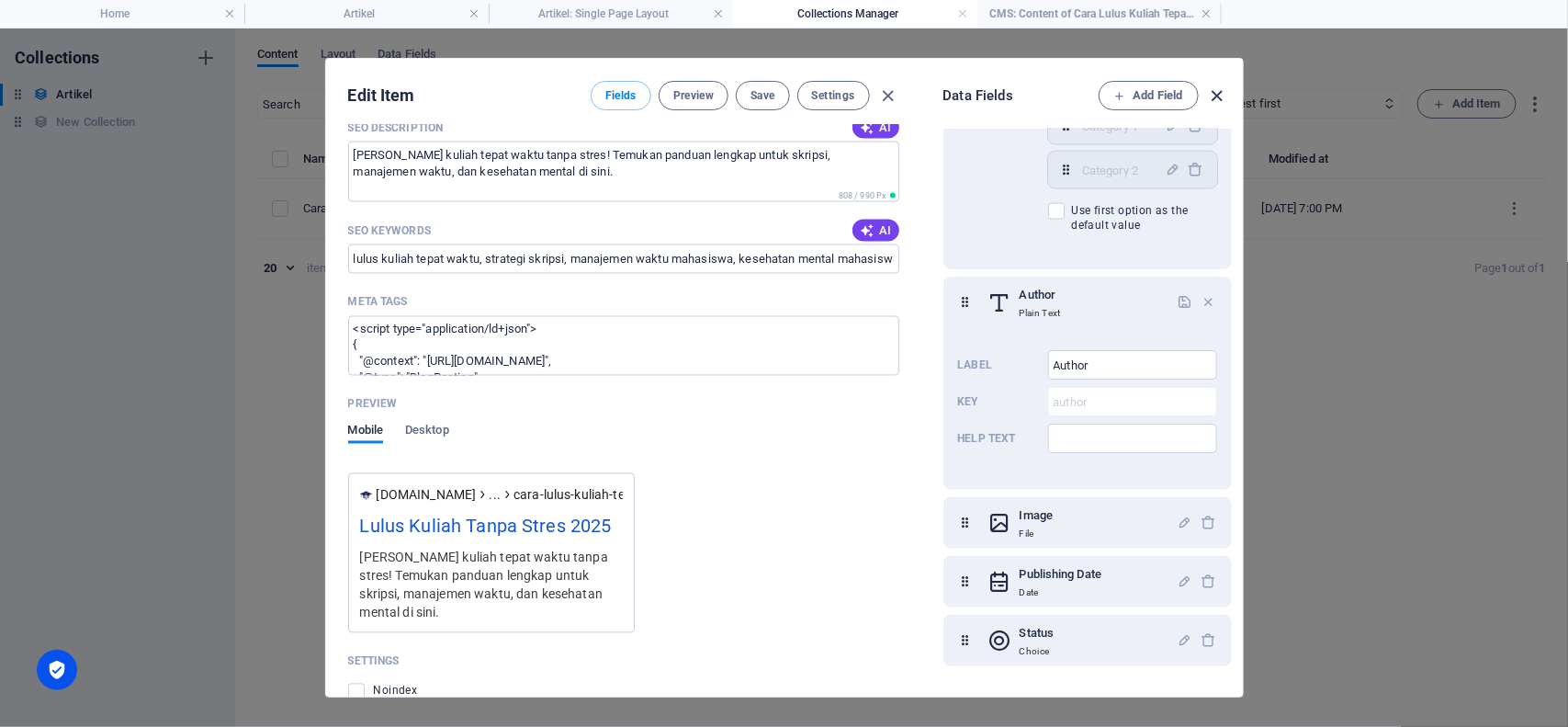 click at bounding box center (1216, 96) 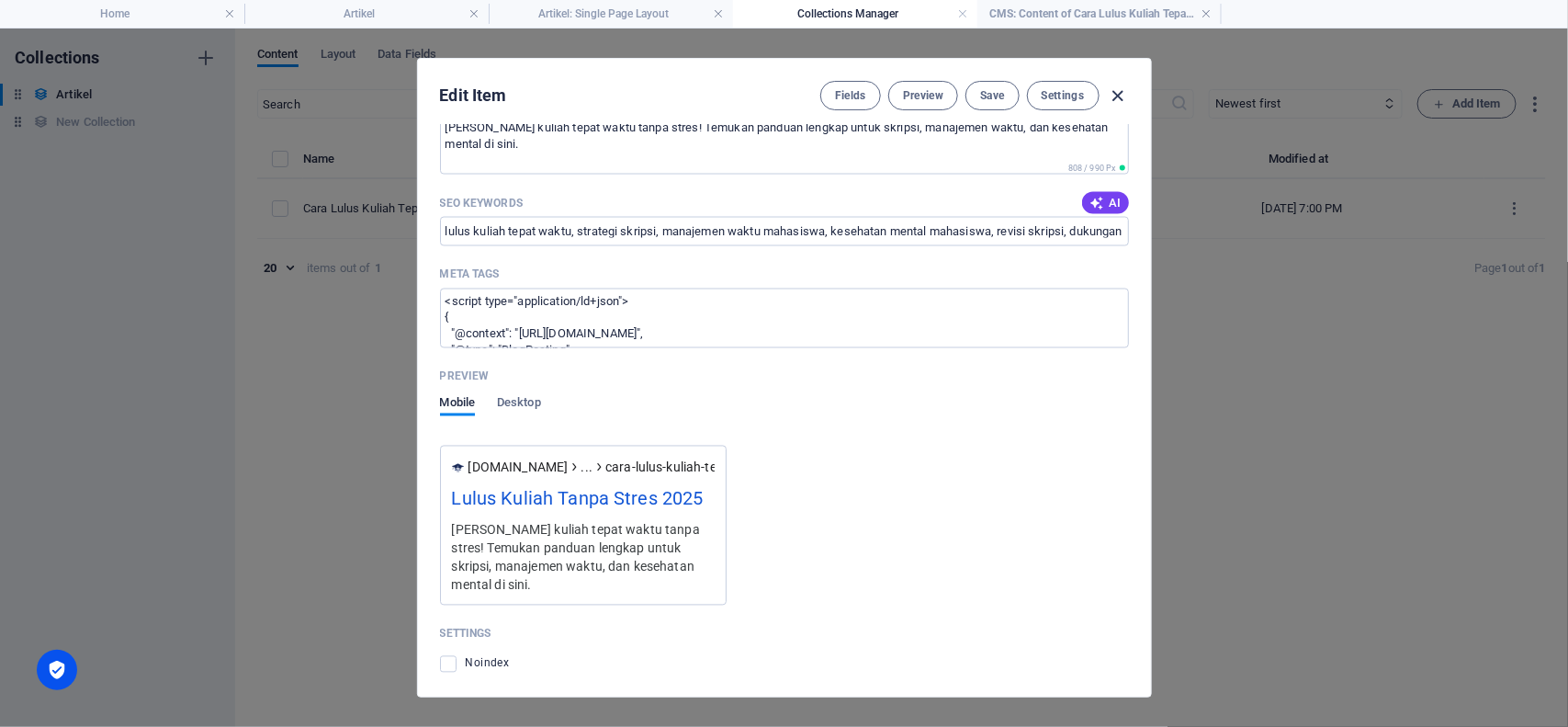 click at bounding box center (1117, 96) 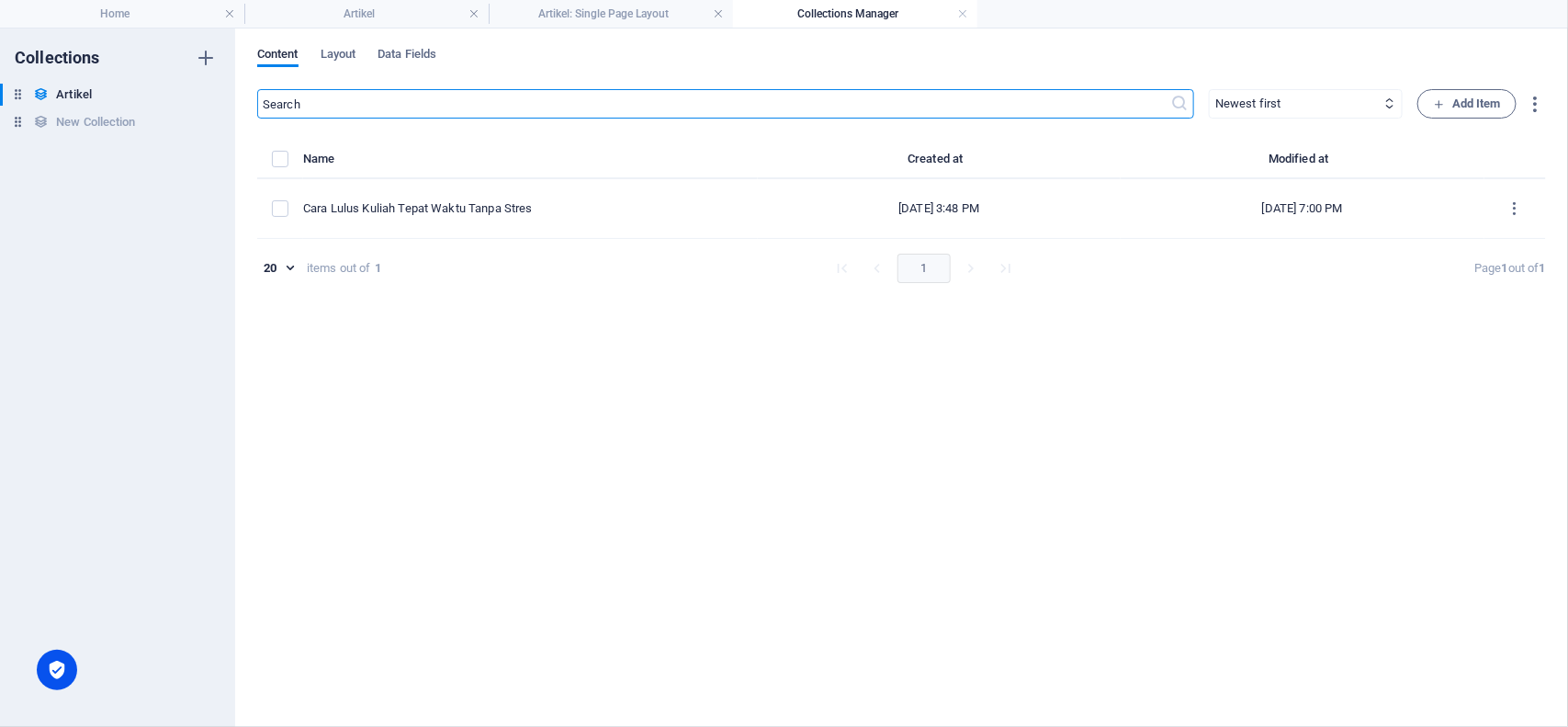scroll, scrollTop: 0, scrollLeft: 0, axis: both 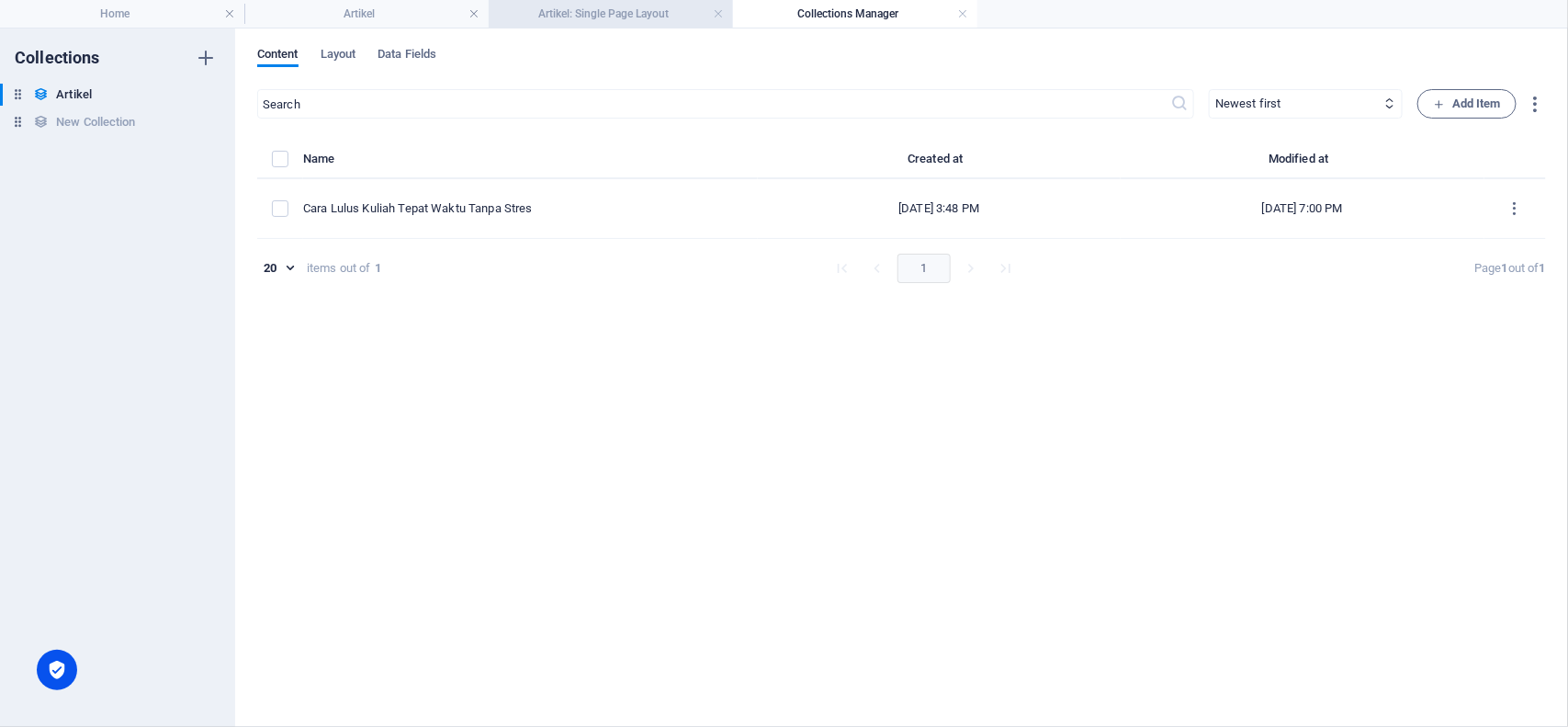 click on "Artikel: Single Page Layout" at bounding box center (611, 14) 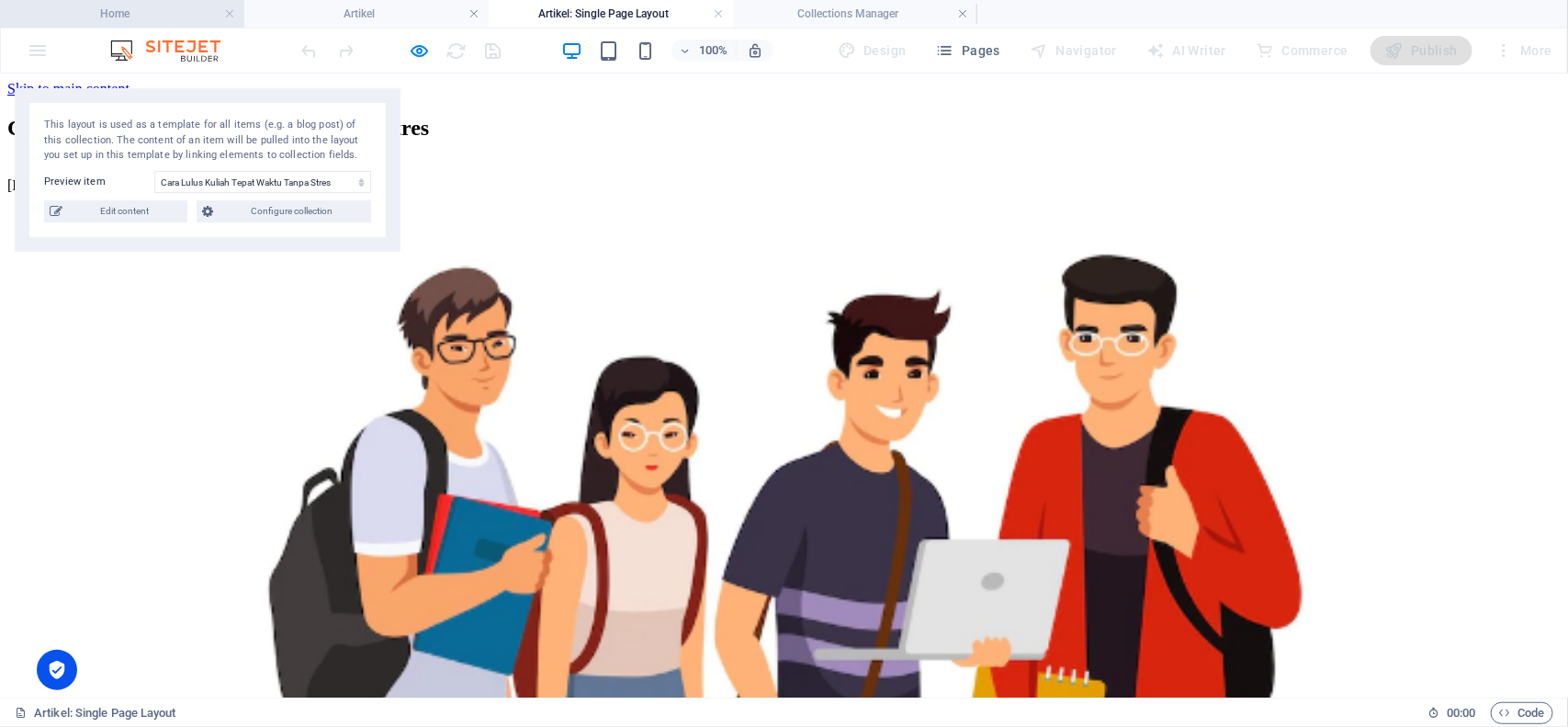 click on "Home" at bounding box center (122, 14) 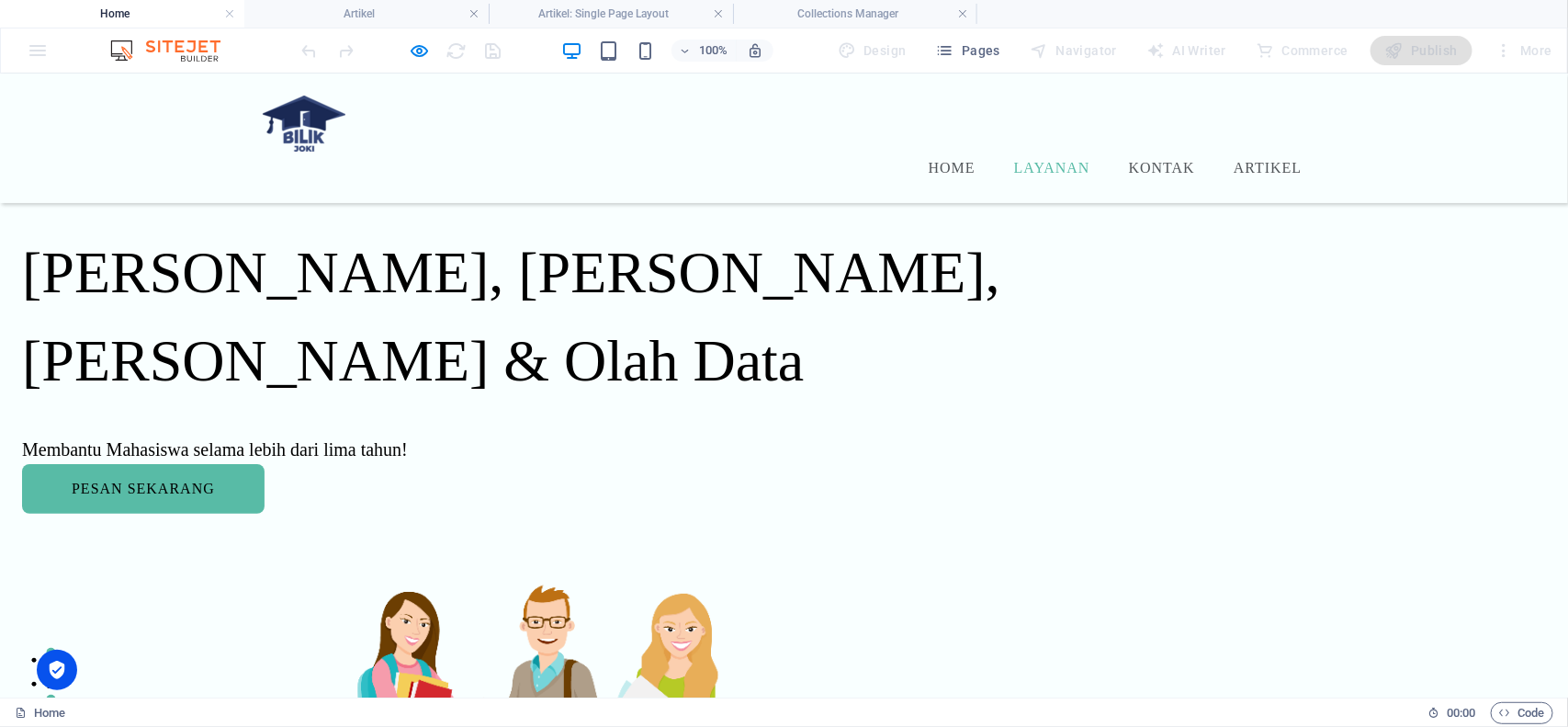 scroll, scrollTop: 804, scrollLeft: 0, axis: vertical 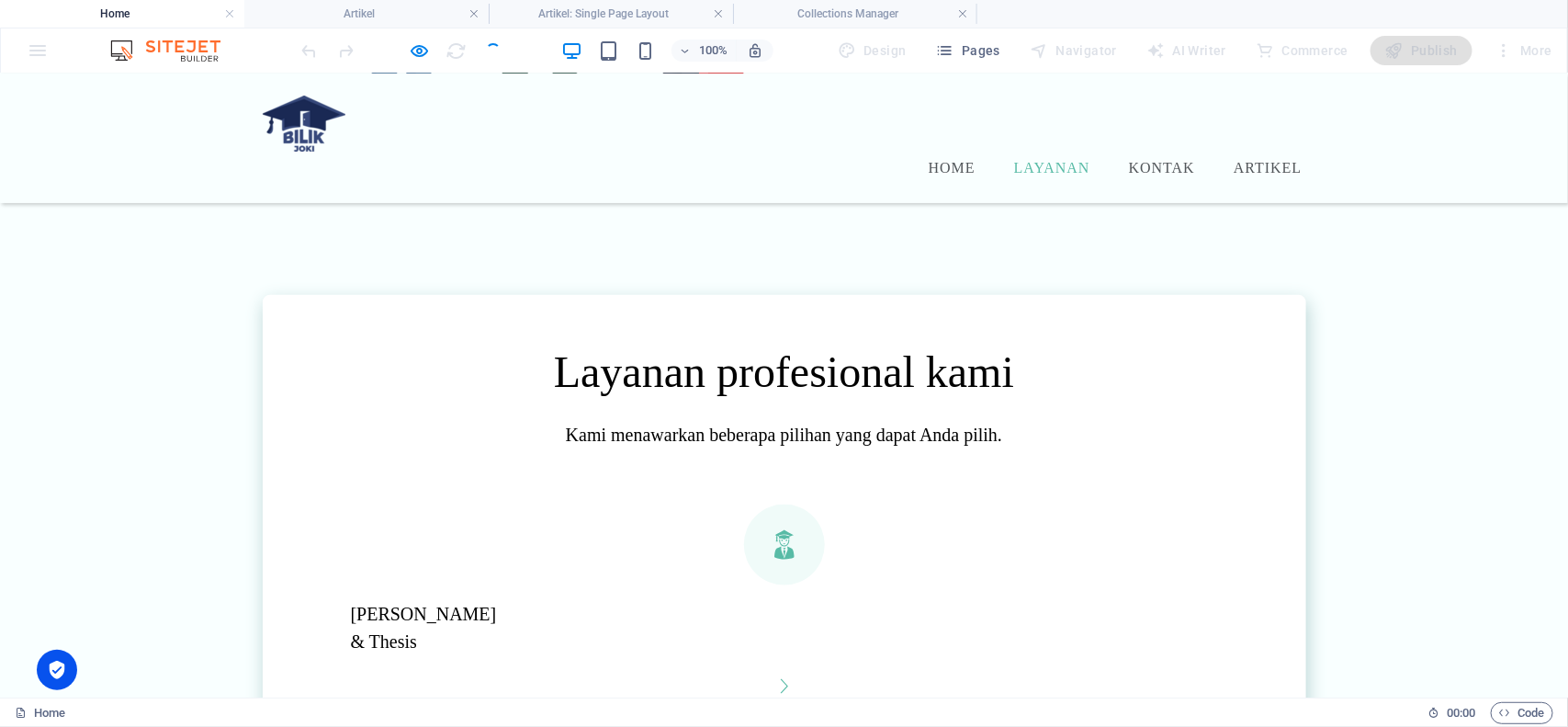 click on "Layanan profesional kami Kami menawarkan beberapa pilihan yang dapat Anda pilih.  [PERSON_NAME] & Thesis Jasa Design Tugas Kuliah Website & Aplikasi Jasa Olah Data .fa-secondary{opacity:.4} Bimbingan Online" at bounding box center [784, 1003] 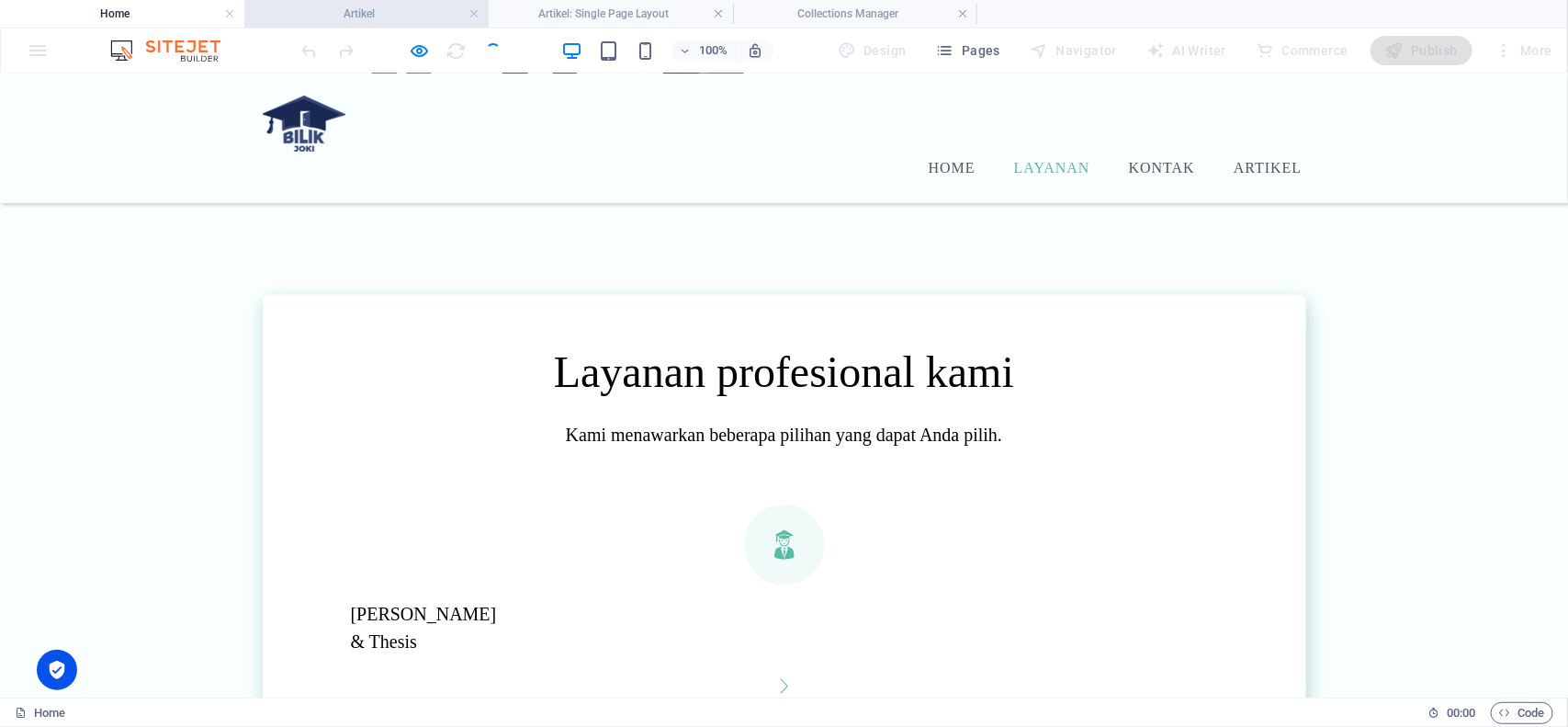 click on "Artikel" at bounding box center [367, 14] 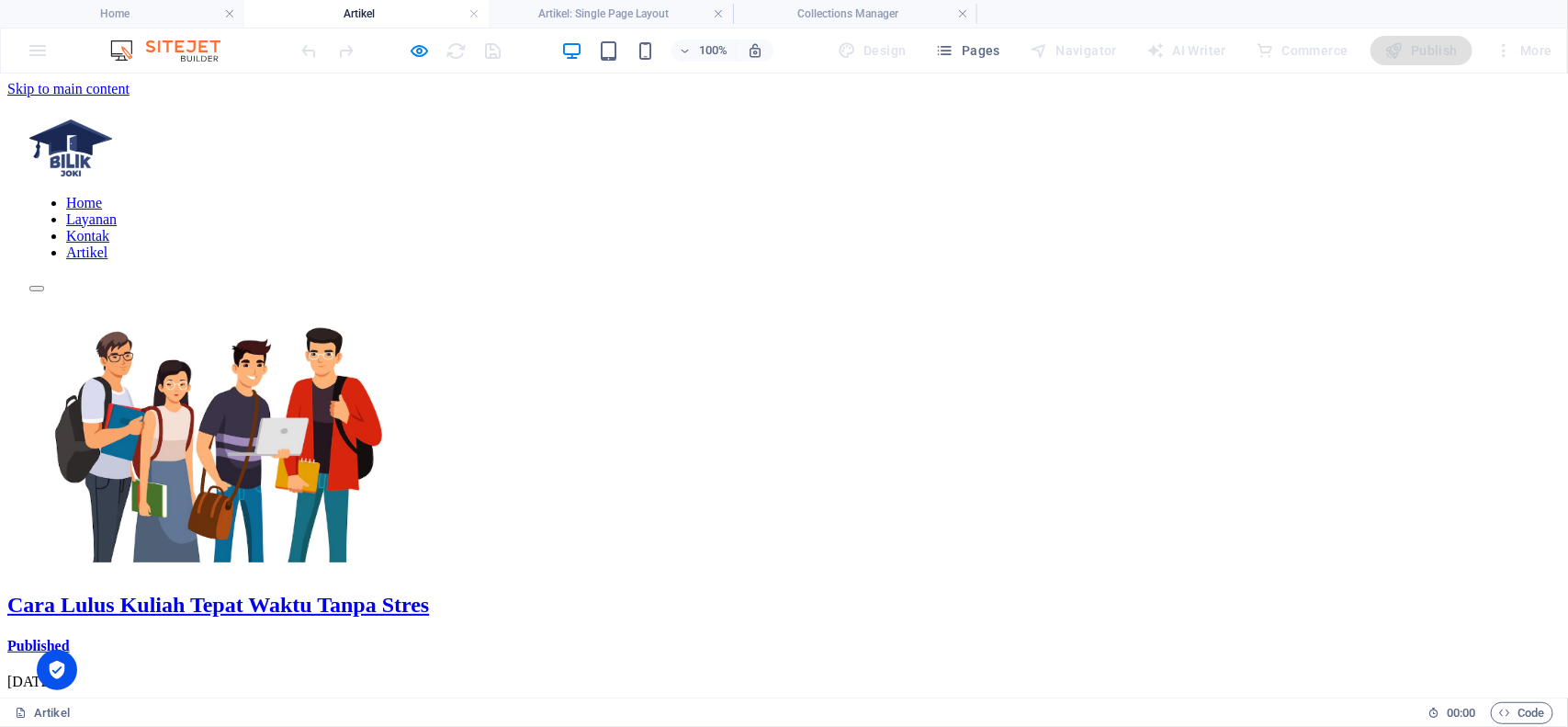 scroll, scrollTop: 115, scrollLeft: 0, axis: vertical 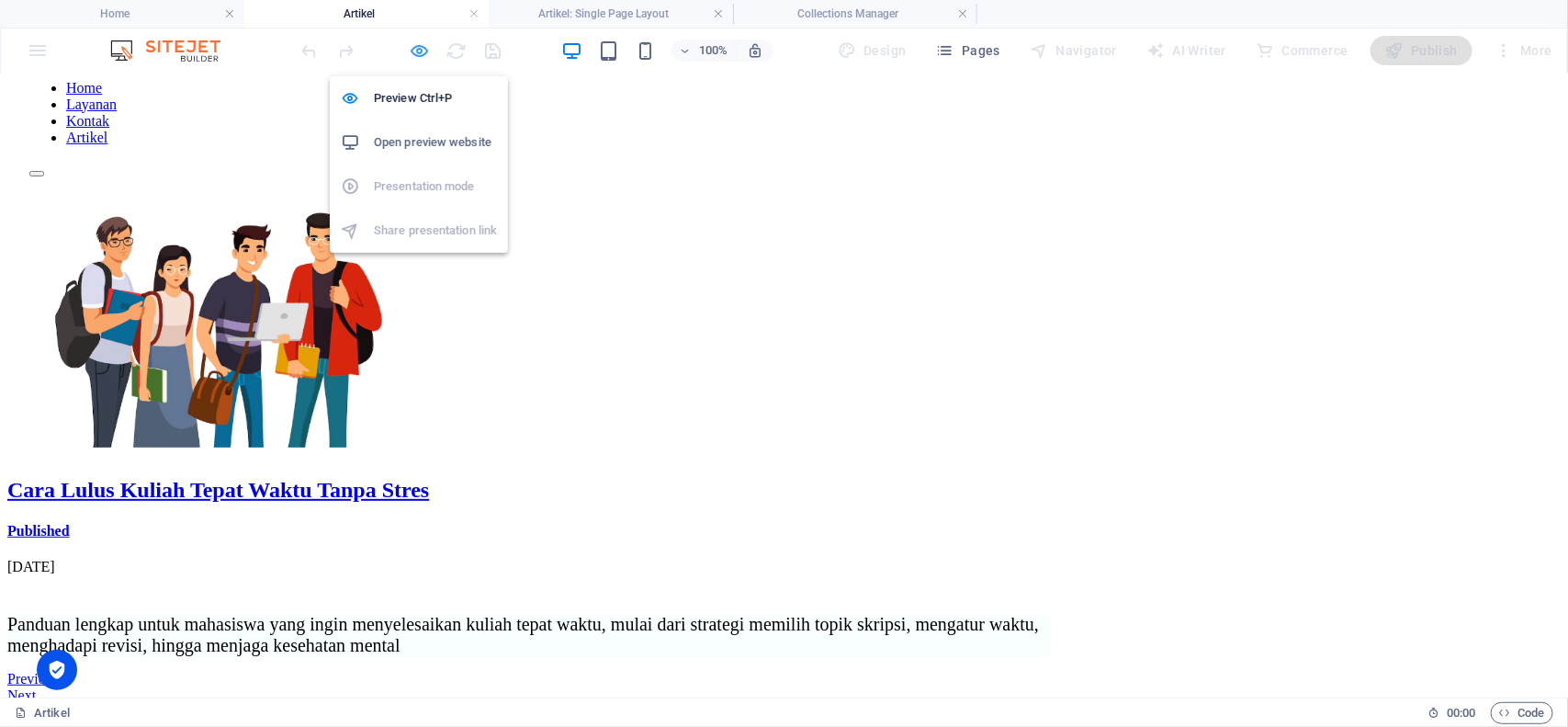 click at bounding box center (420, 51) 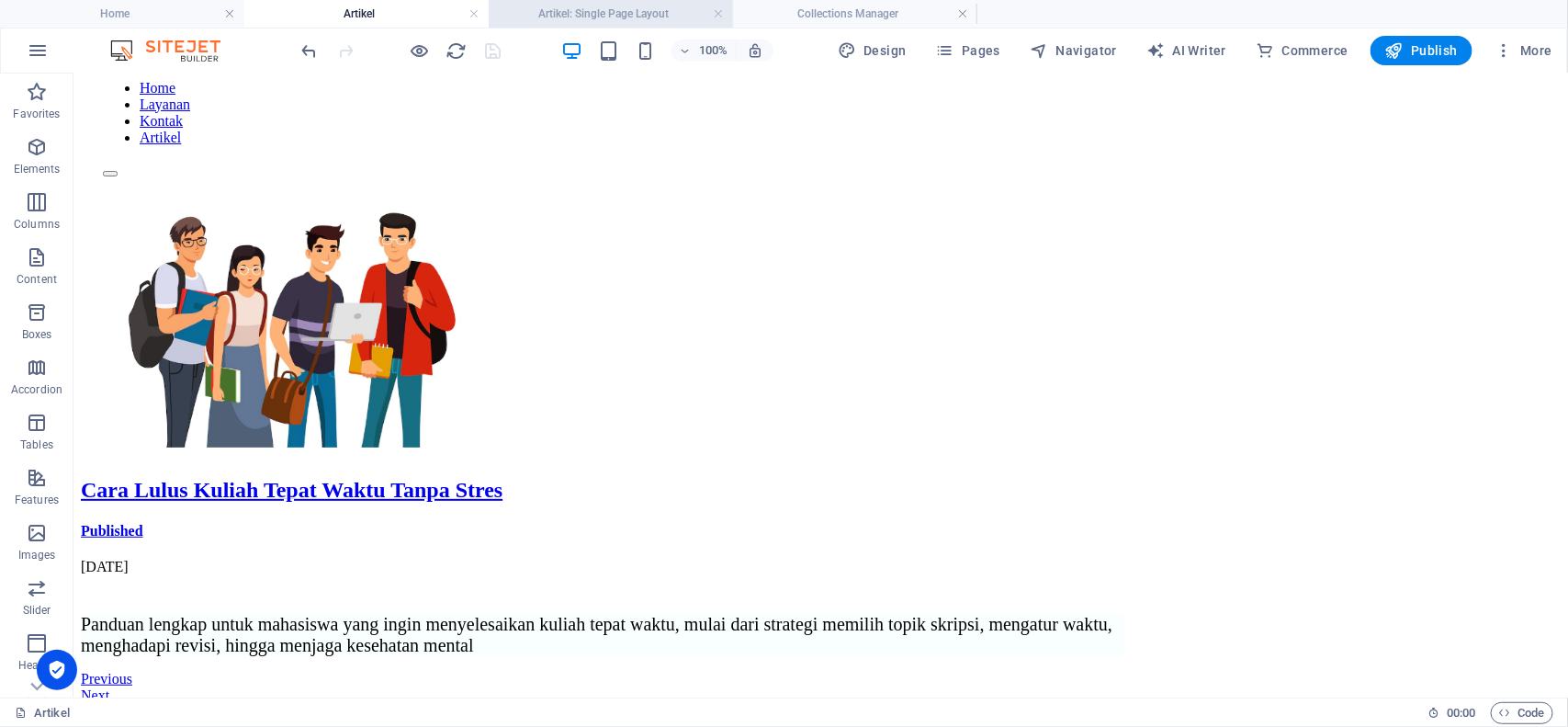 click on "Artikel: Single Page Layout" at bounding box center [611, 14] 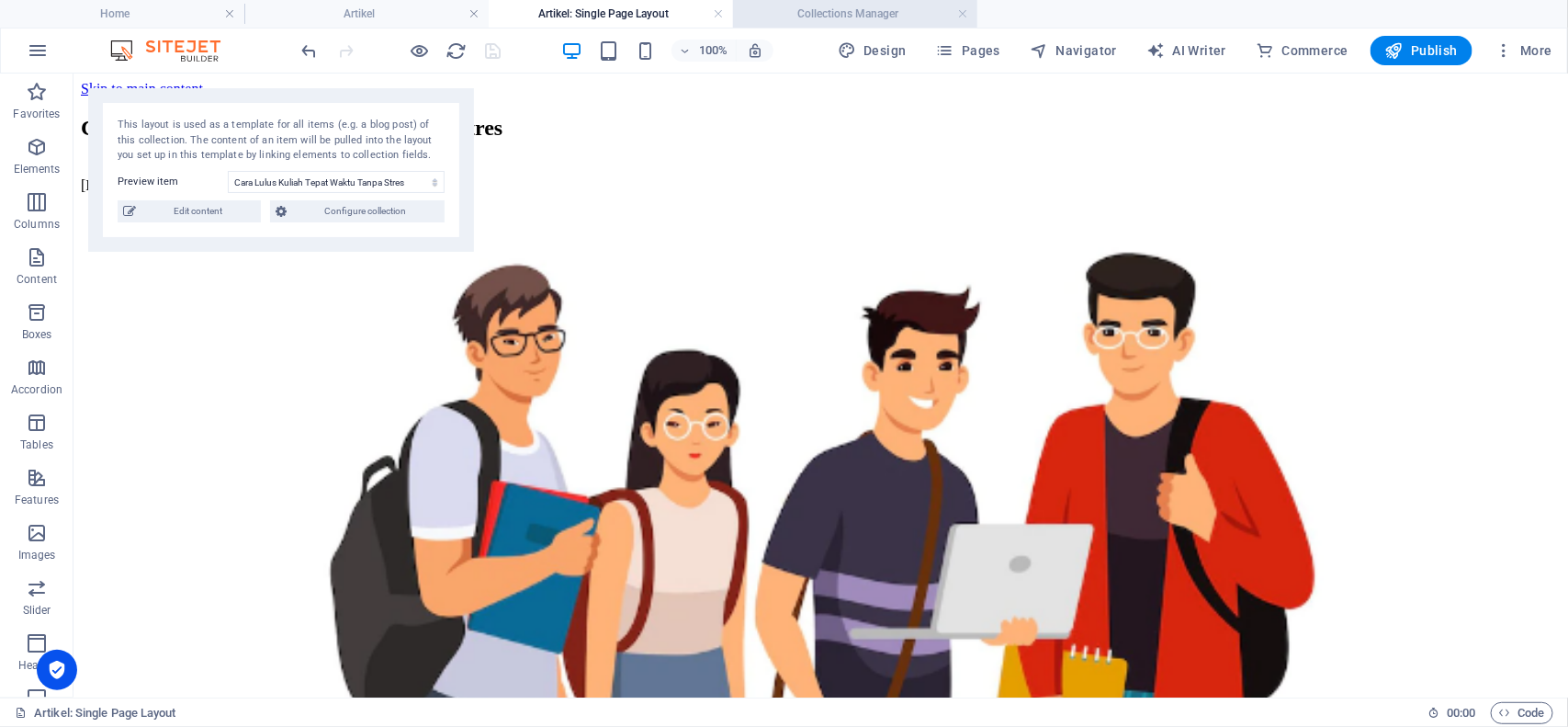 click on "Collections Manager" at bounding box center [855, 14] 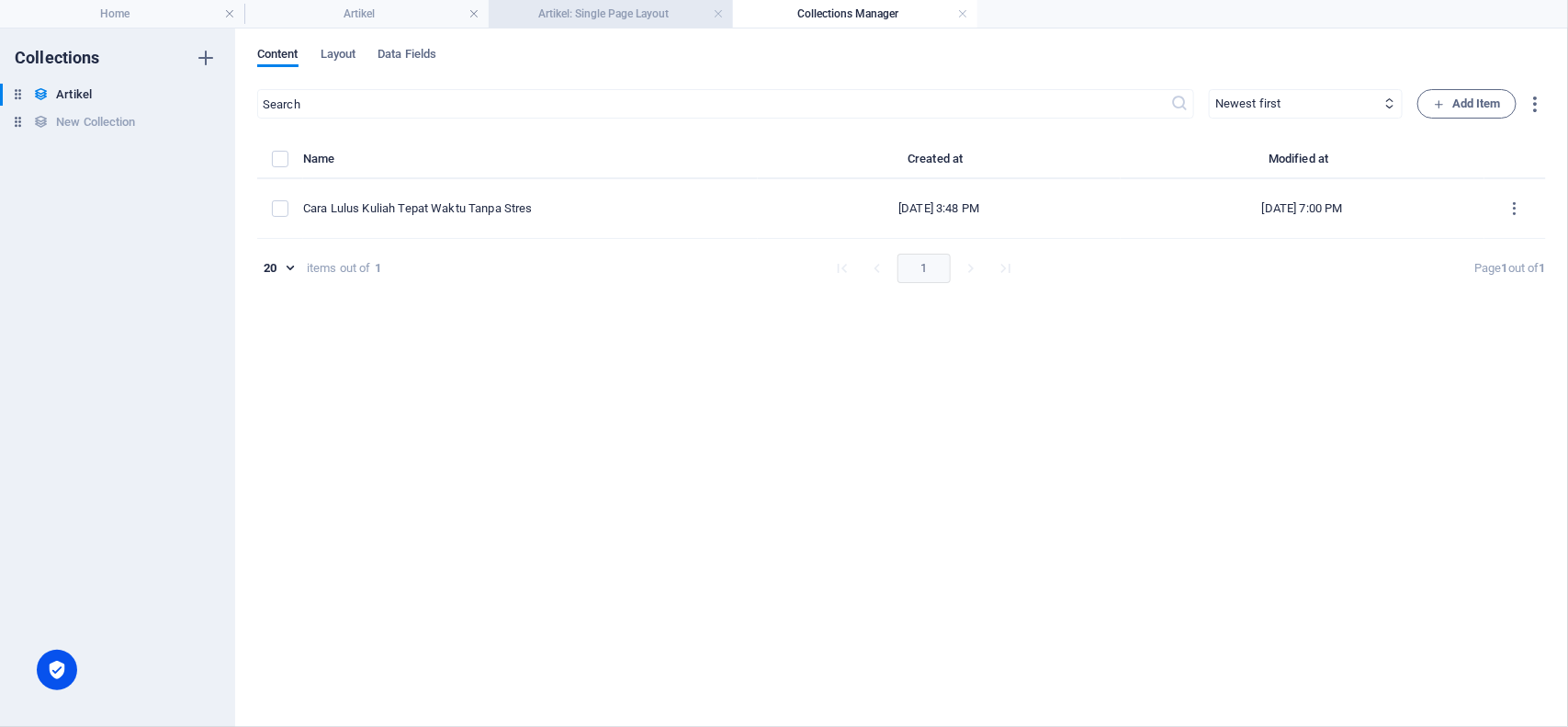 click on "Artikel: Single Page Layout" at bounding box center [611, 14] 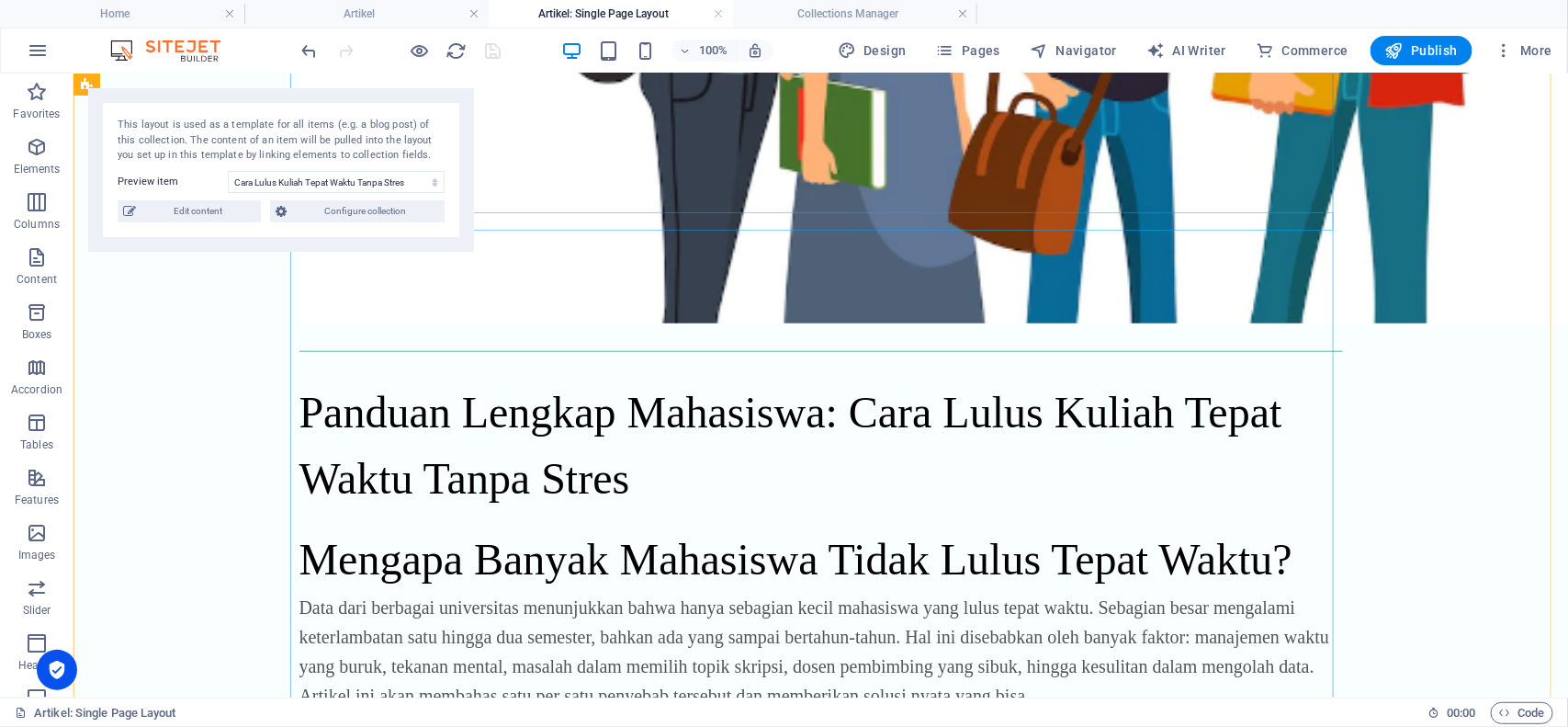 scroll, scrollTop: 574, scrollLeft: 0, axis: vertical 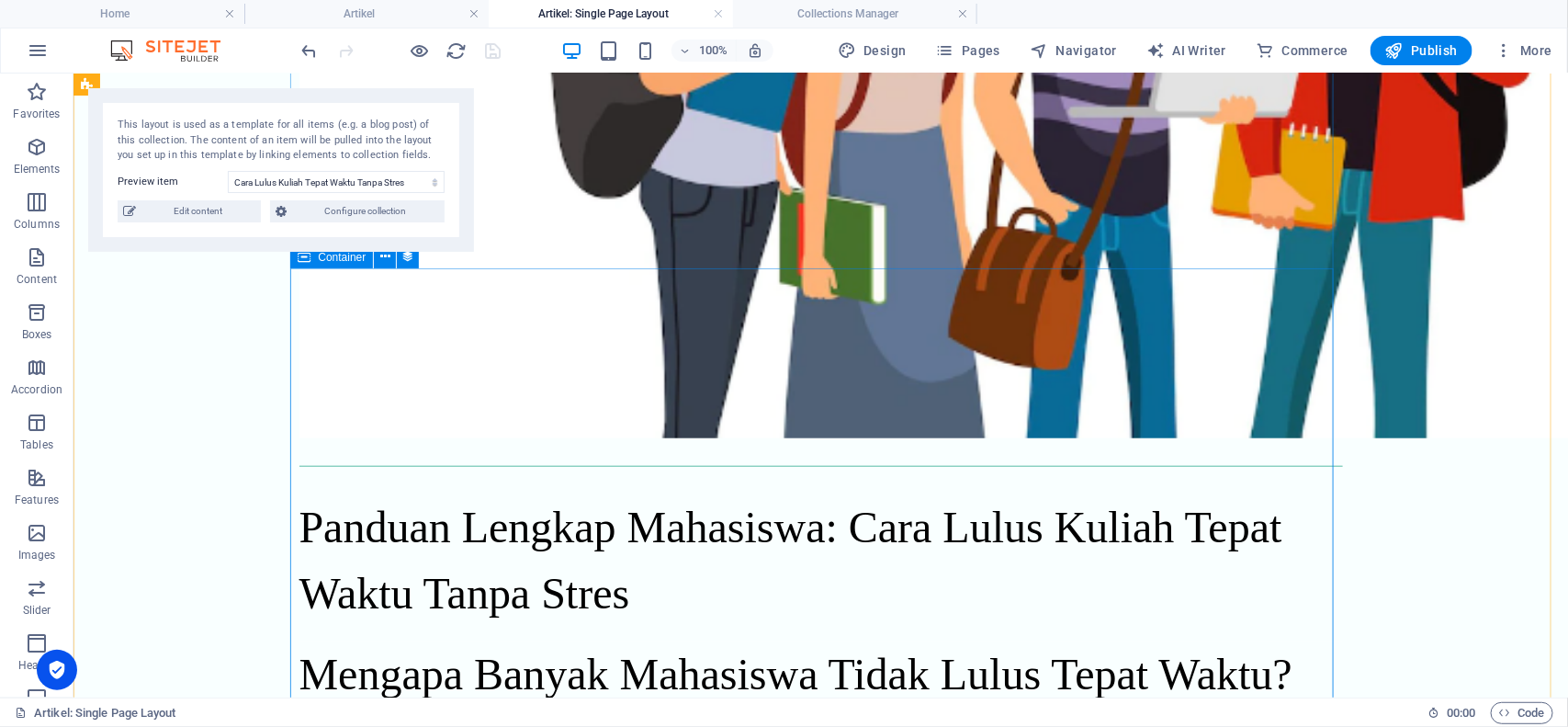 click on "Panduan Lengkap Mahasiswa: Cara Lulus Kuliah Tepat Waktu Tanpa Stres" at bounding box center [820, 560] 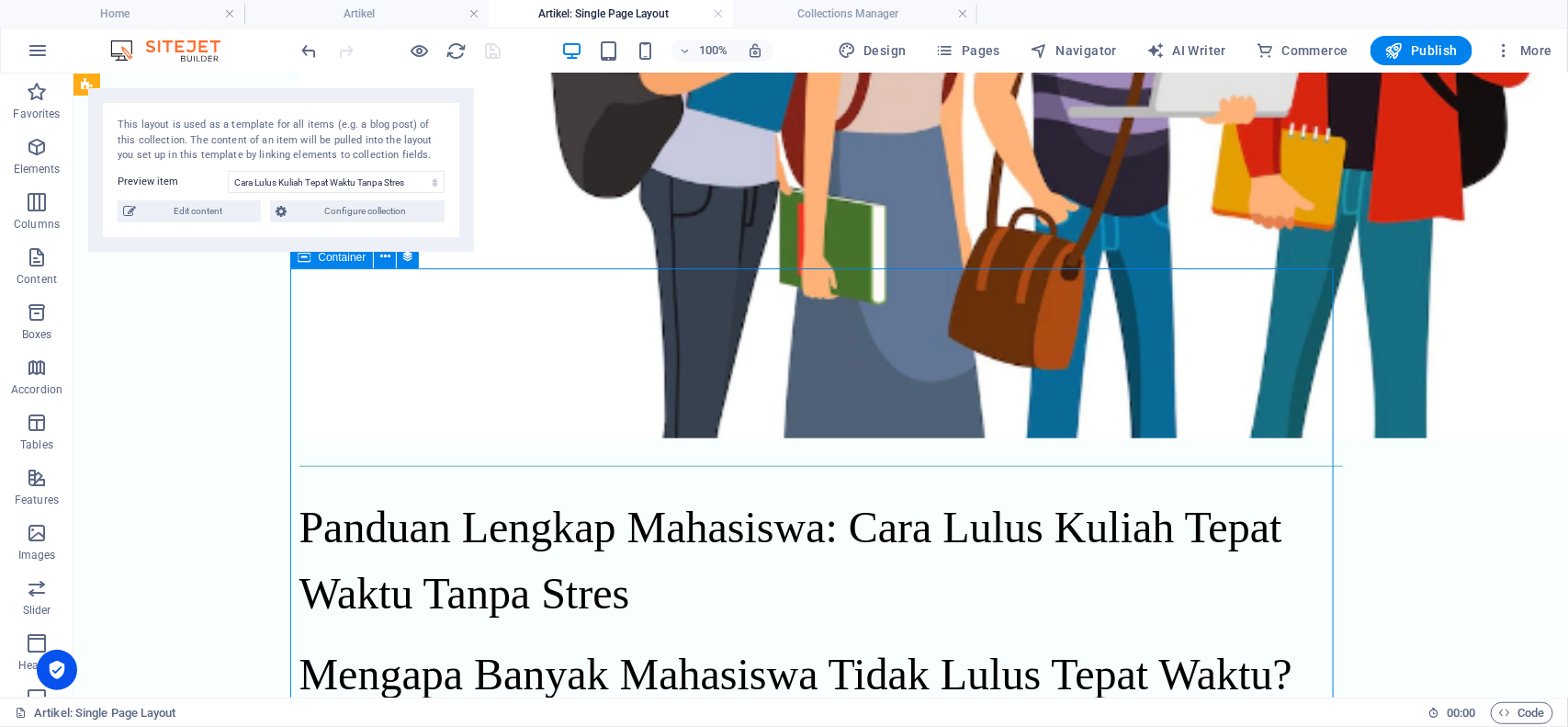 click on "Panduan Lengkap Mahasiswa: Cara Lulus Kuliah Tepat Waktu Tanpa Stres" at bounding box center [820, 560] 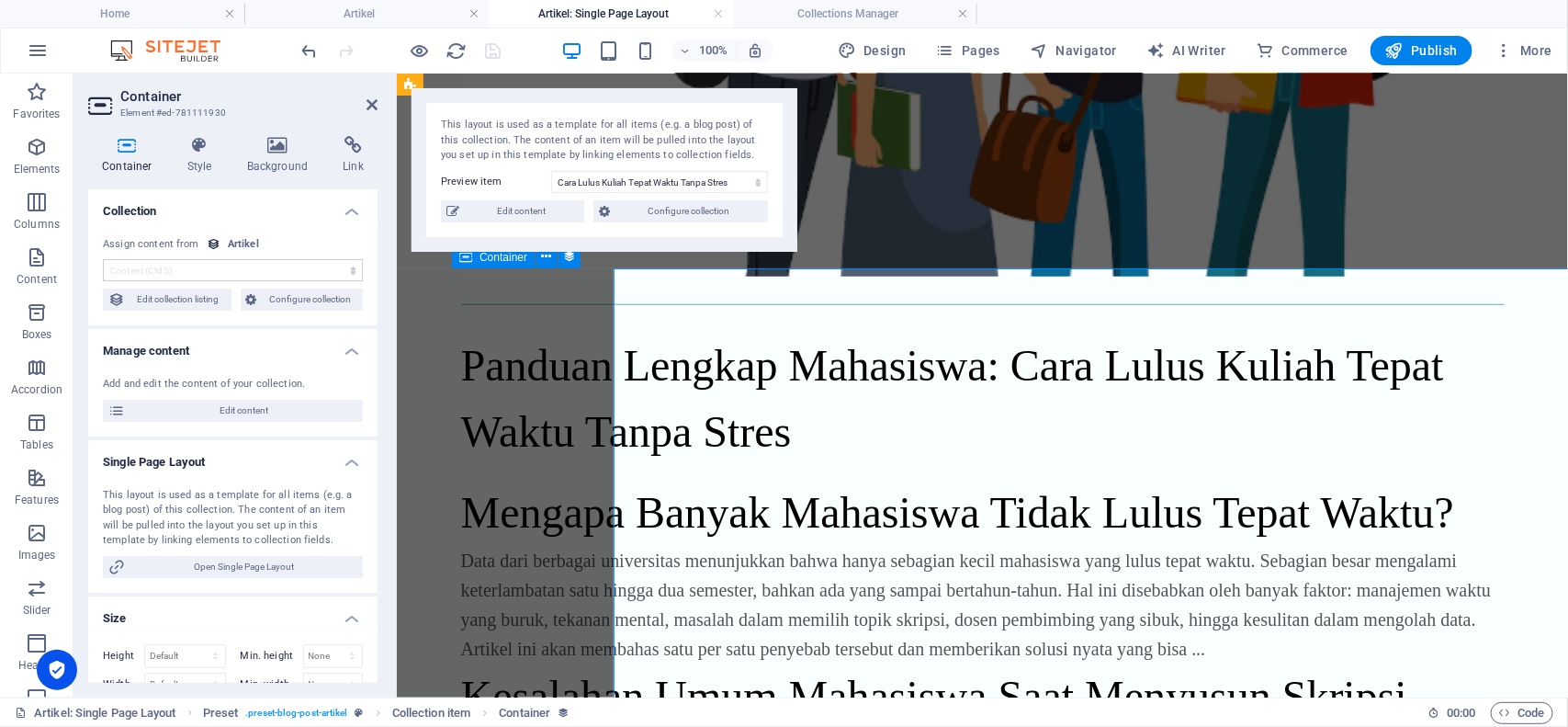 click on "Panduan Lengkap Mahasiswa: Cara Lulus Kuliah Tepat Waktu Tanpa Stres" at bounding box center [982, 398] 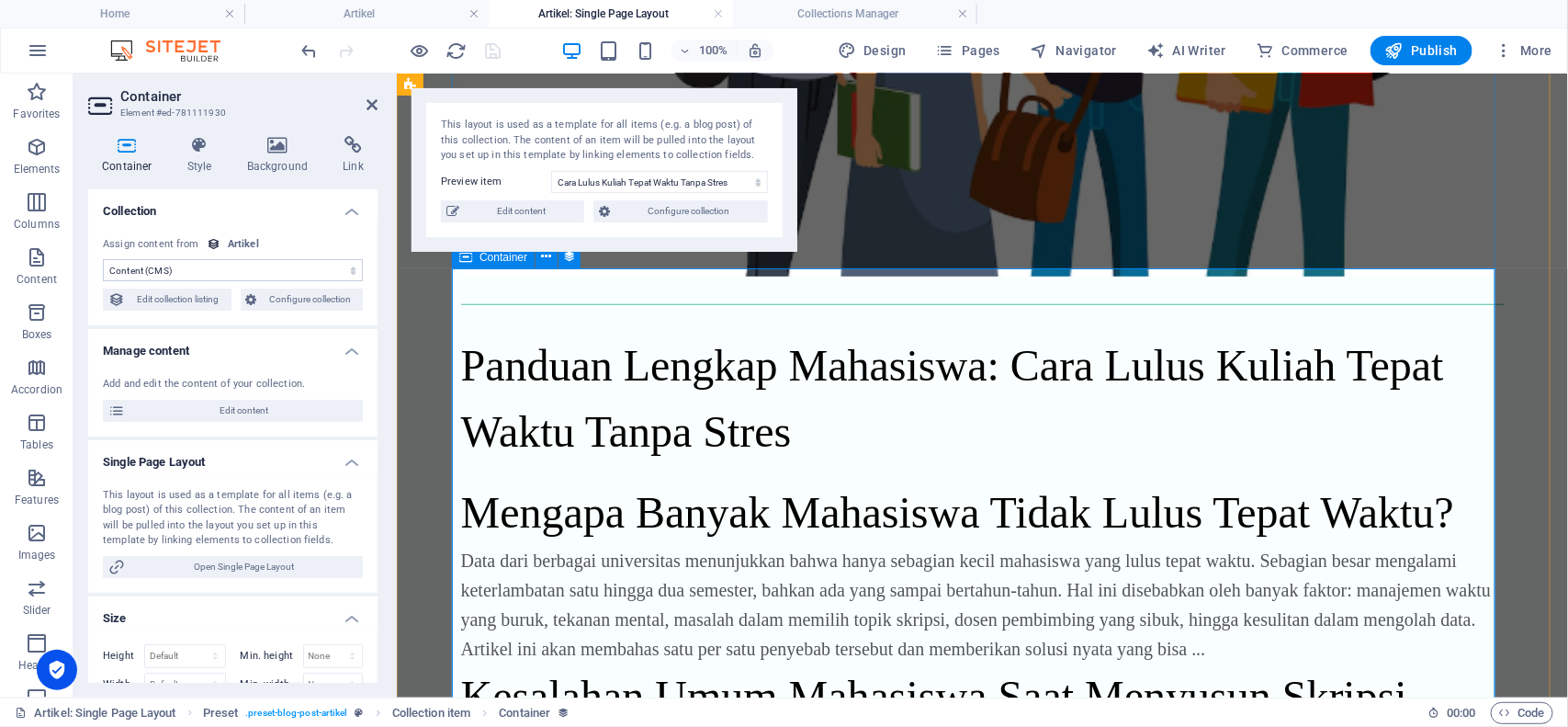 click on "Panduan Lengkap Mahasiswa: Cara Lulus Kuliah Tepat Waktu Tanpa Stres" at bounding box center [982, 398] 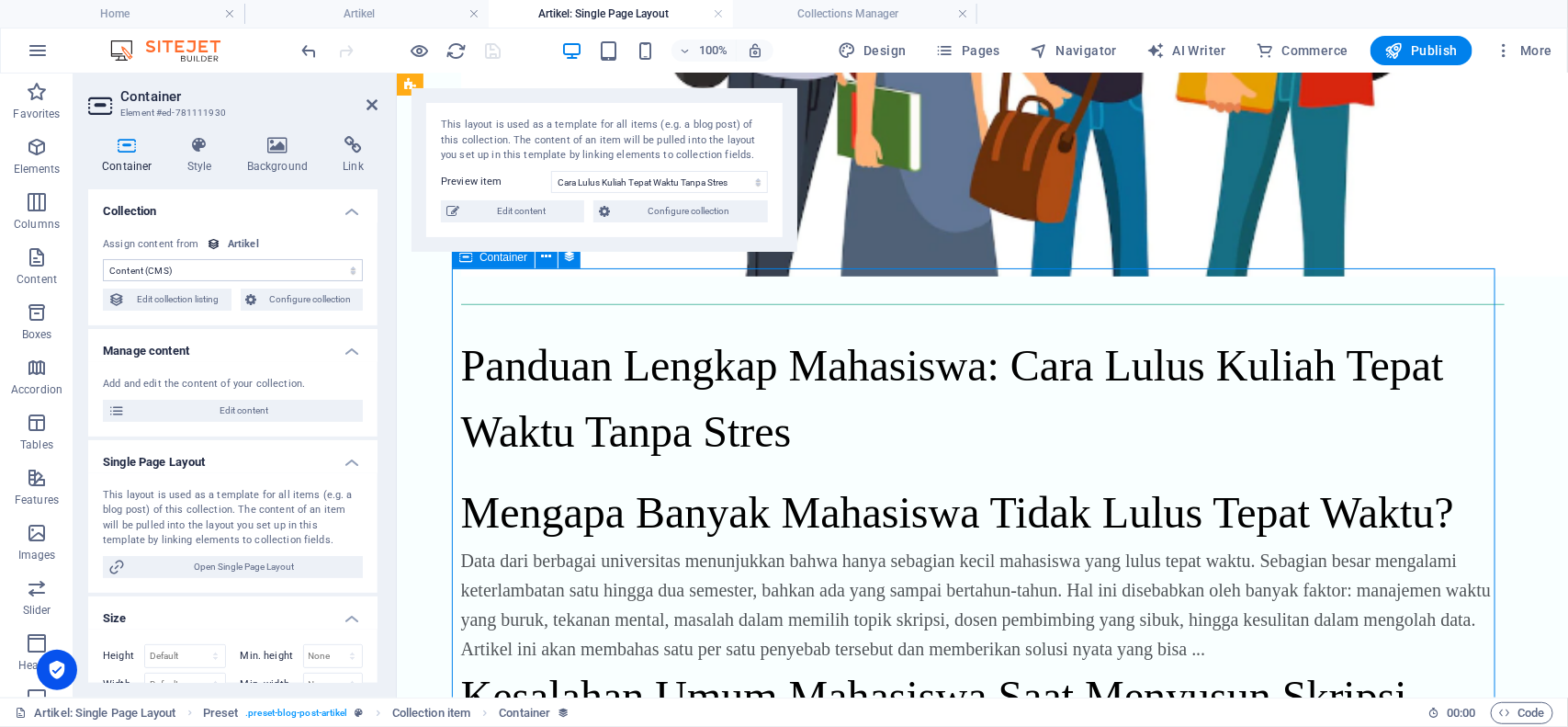 click on "Panduan Lengkap Mahasiswa: Cara Lulus Kuliah Tepat Waktu Tanpa Stres" at bounding box center (982, 398) 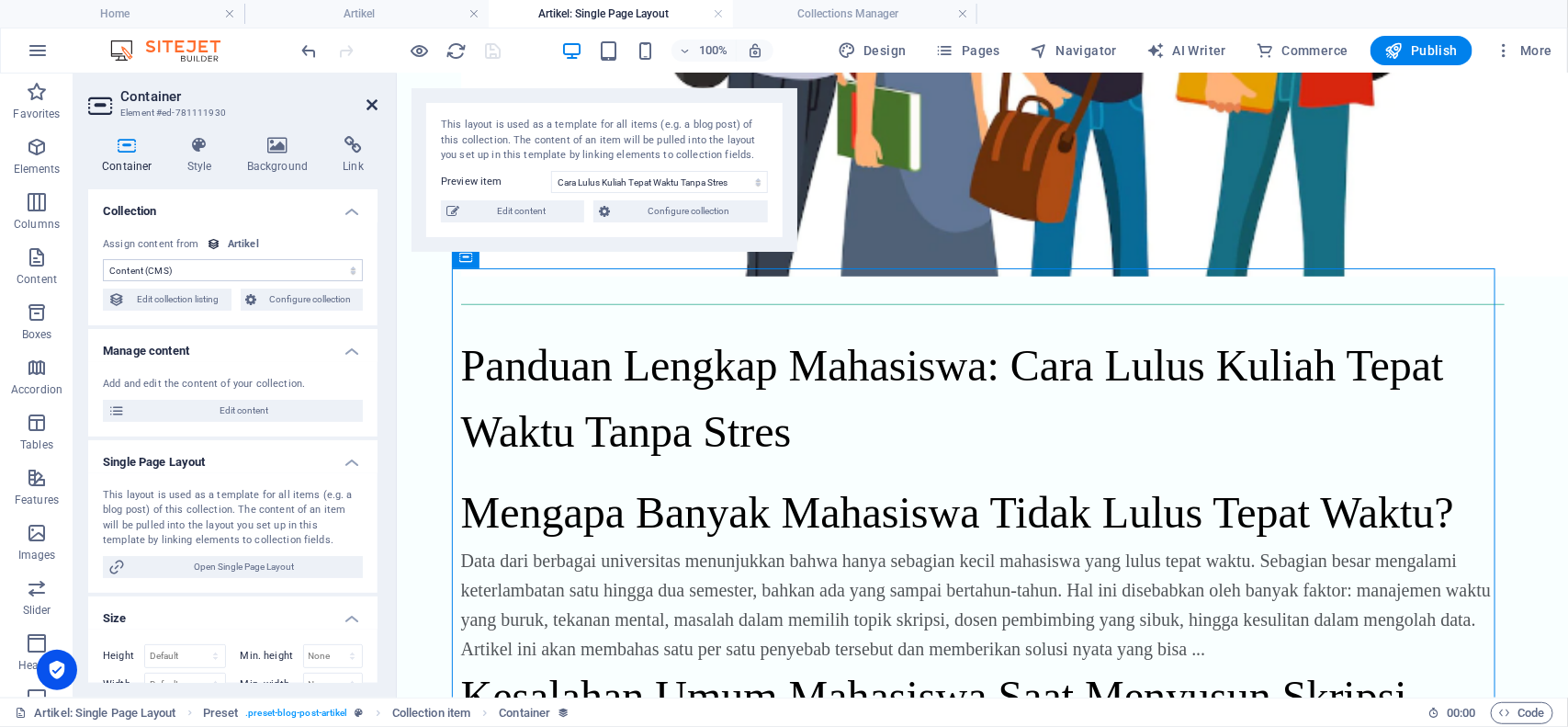 click at bounding box center [372, 105] 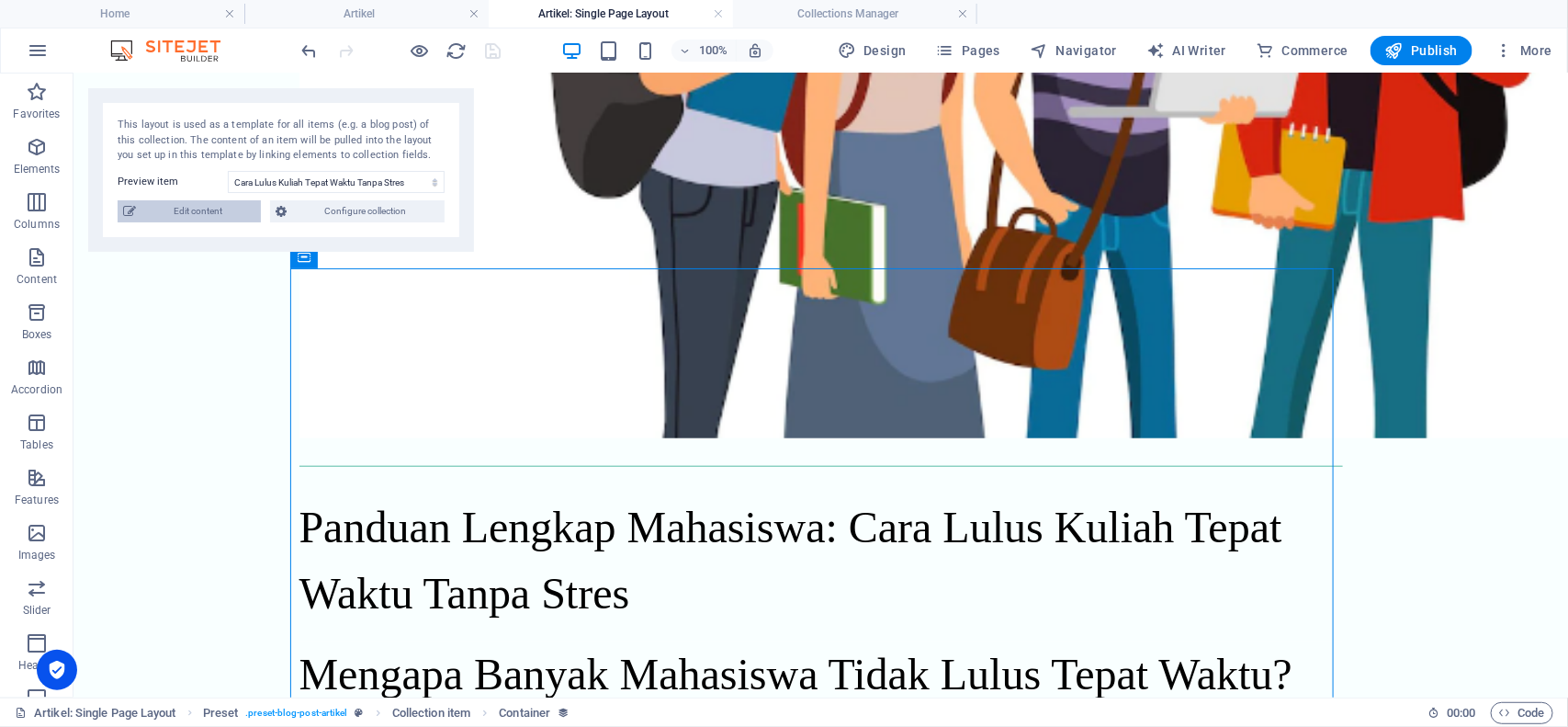 click on "Edit content" at bounding box center (198, 211) 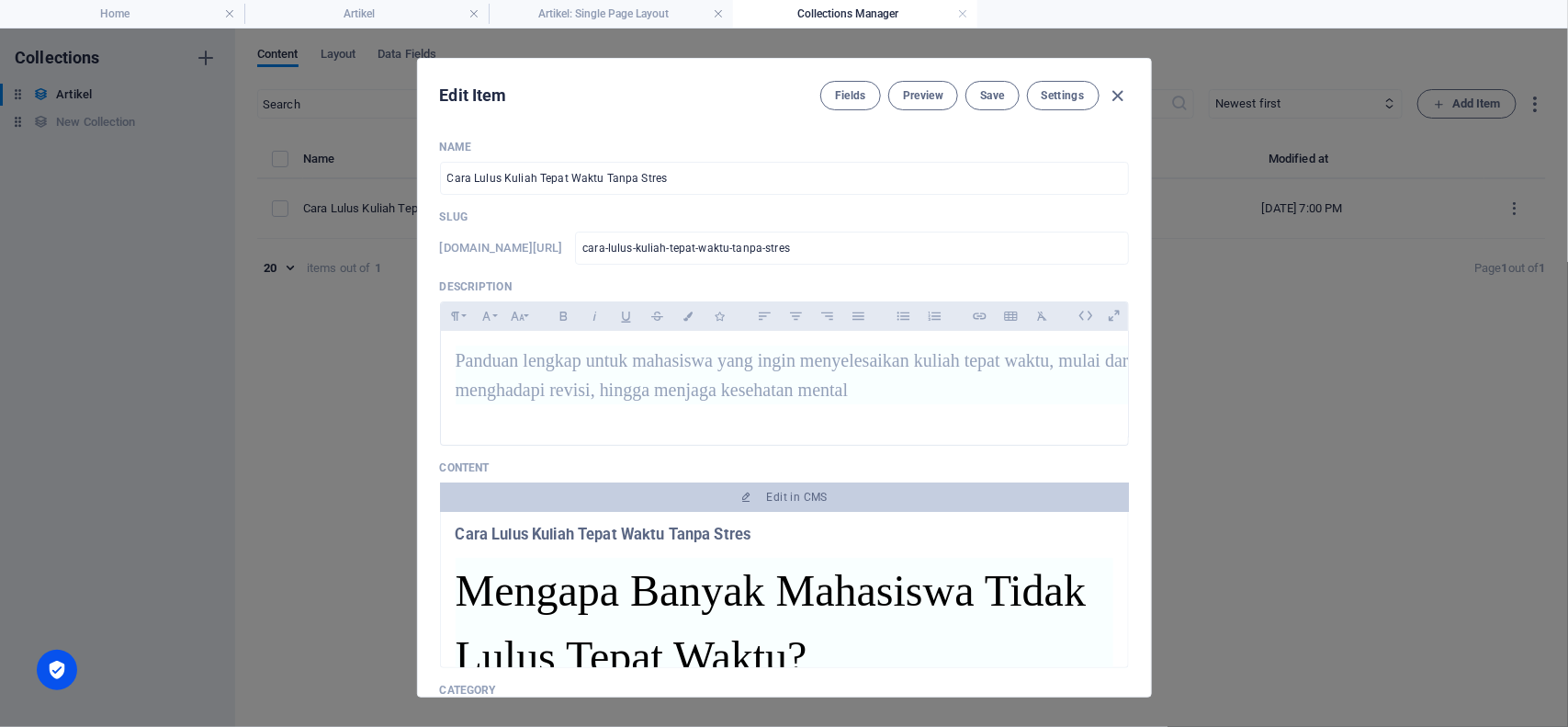scroll, scrollTop: 0, scrollLeft: 0, axis: both 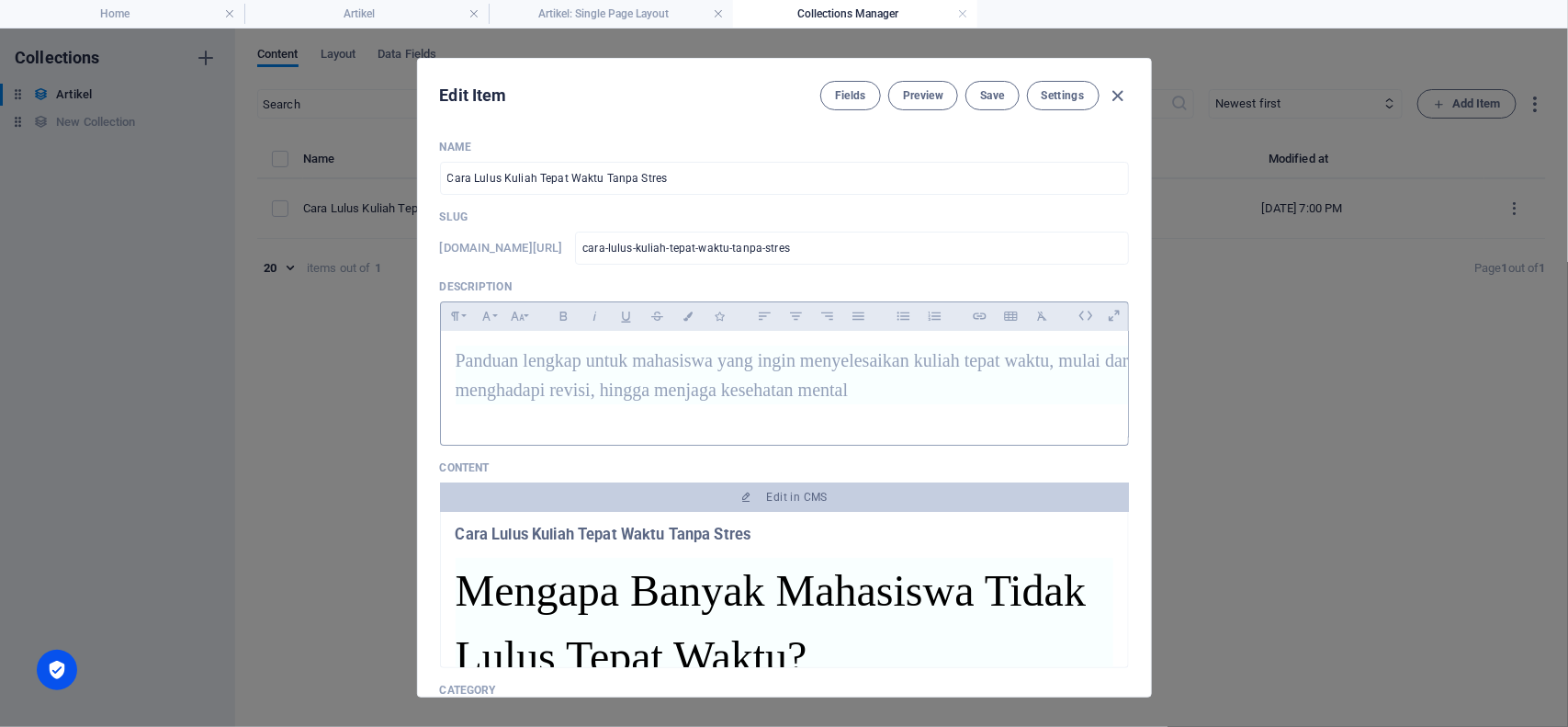 click on "Panduan lengkap untuk mahasiswa yang ingin menyelesaikan kuliah tepat waktu, mulai dari strategi memilih topik skripsi, mengatur waktu, menghadapi revisi, hingga menjaga kesehatan mental" at bounding box center (977, 375) 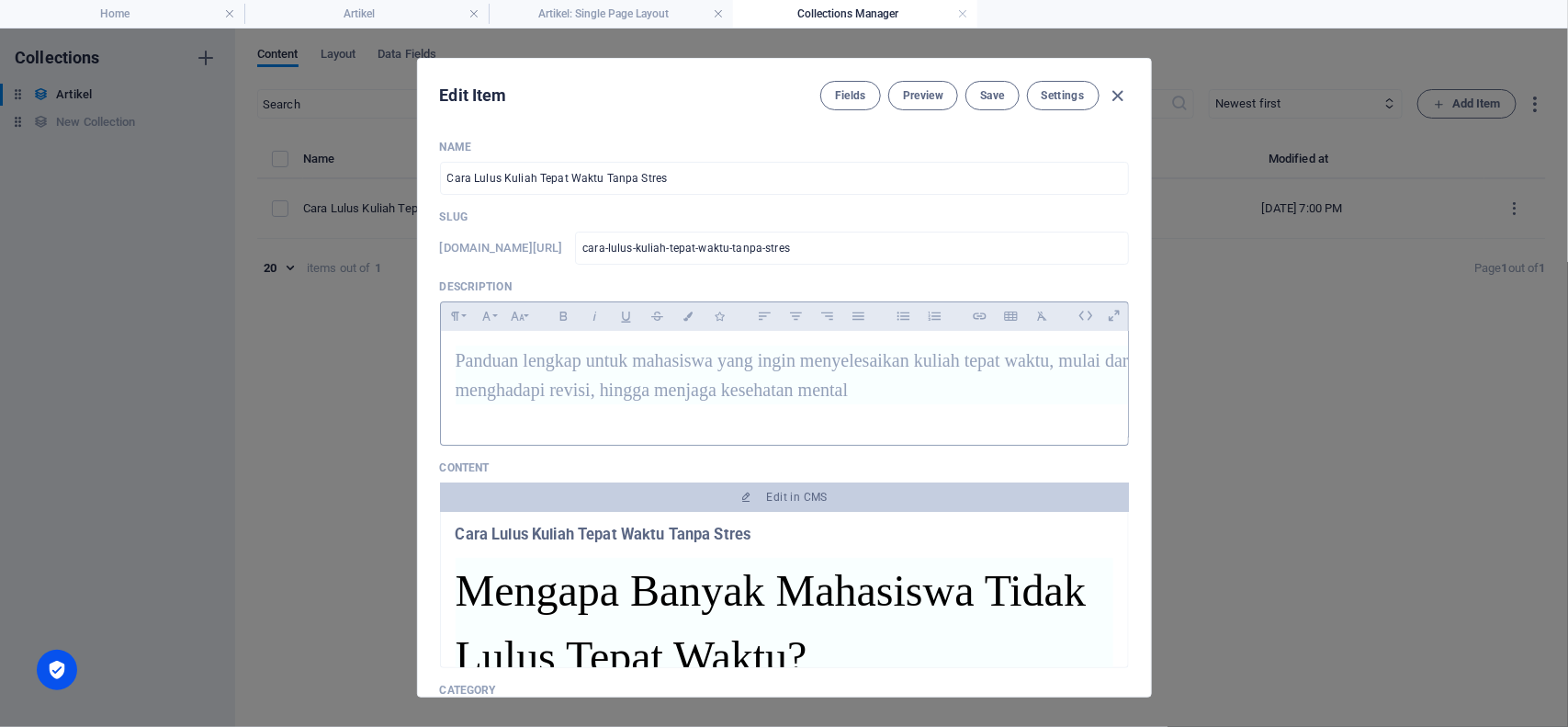 click at bounding box center (784, 441) 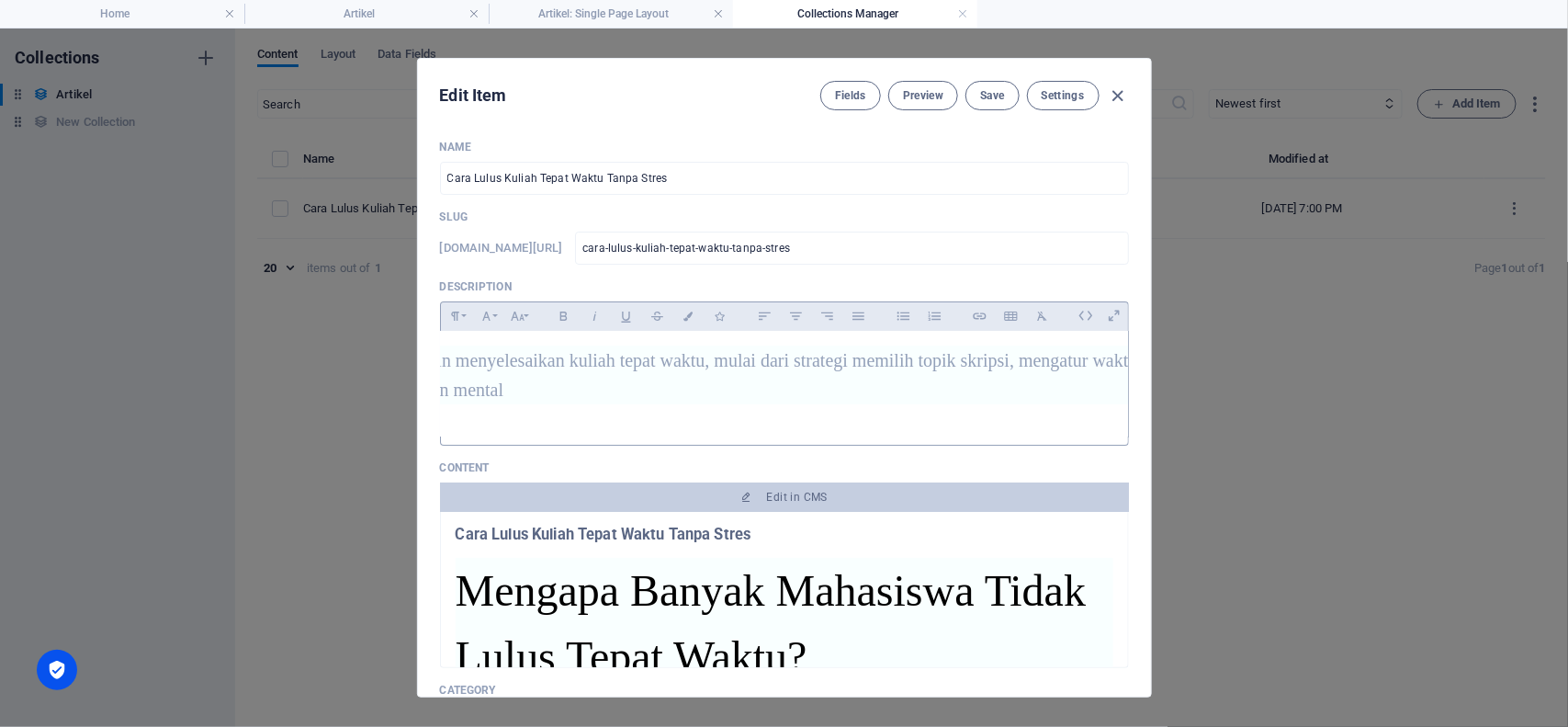 scroll, scrollTop: 0, scrollLeft: 347, axis: horizontal 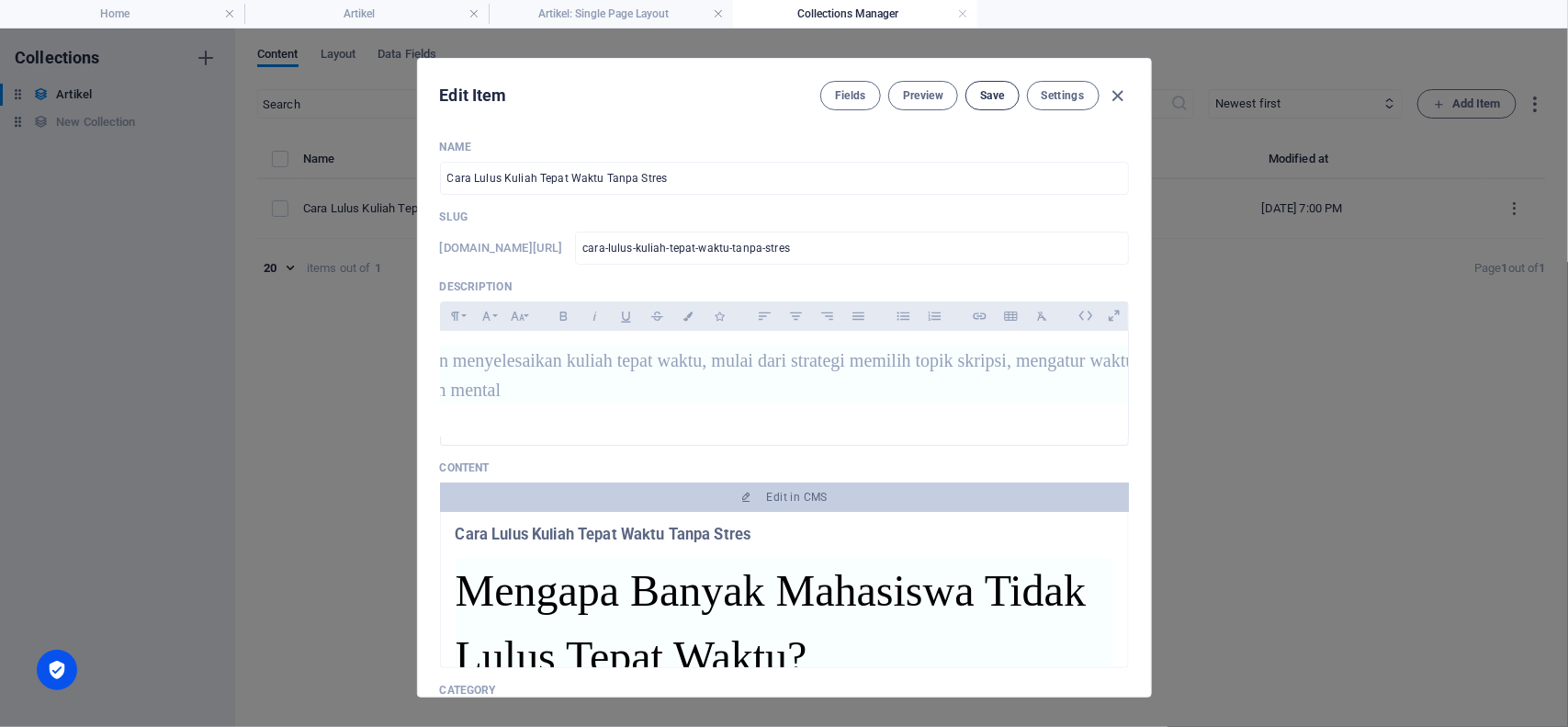 click on "Save" at bounding box center (992, 96) 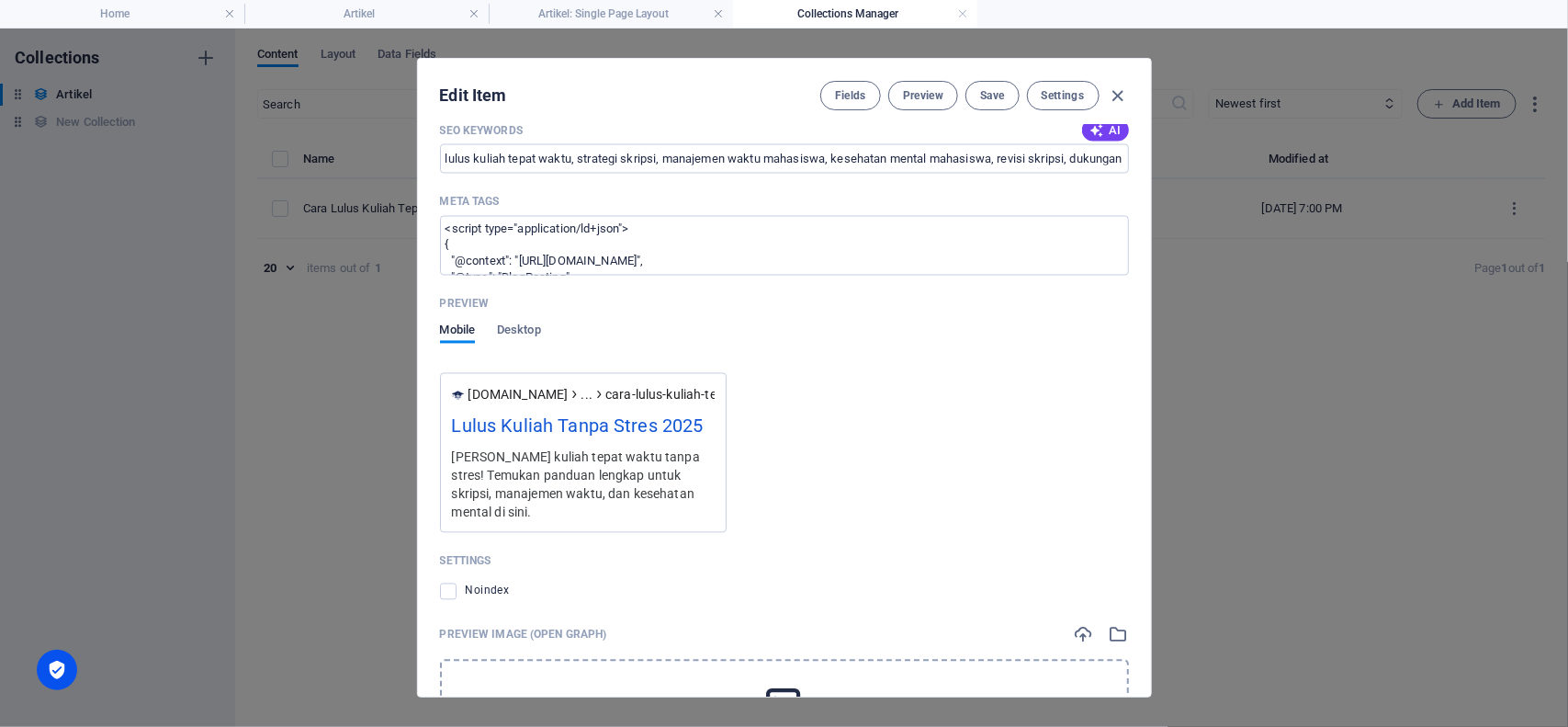 scroll, scrollTop: 1766, scrollLeft: 0, axis: vertical 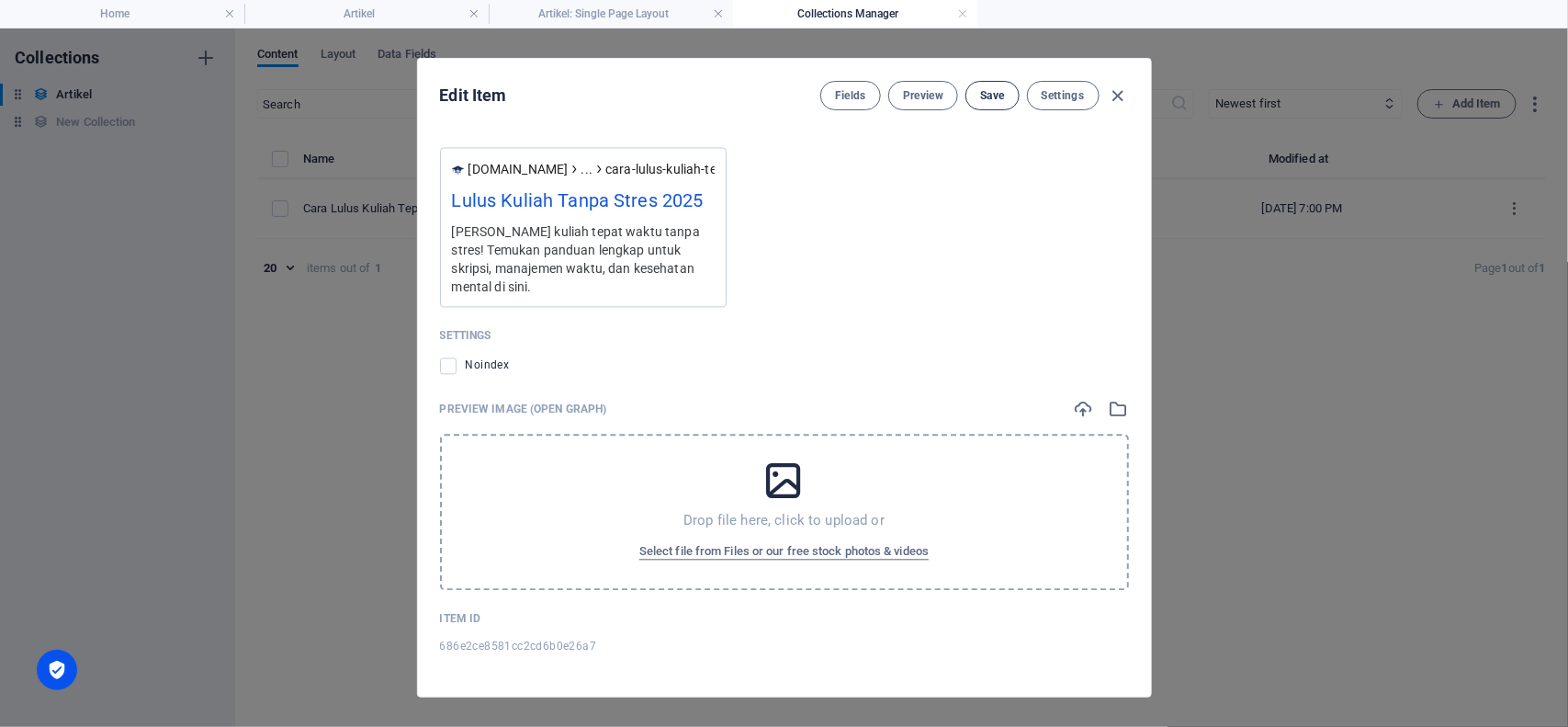 click on "Save" at bounding box center (992, 96) 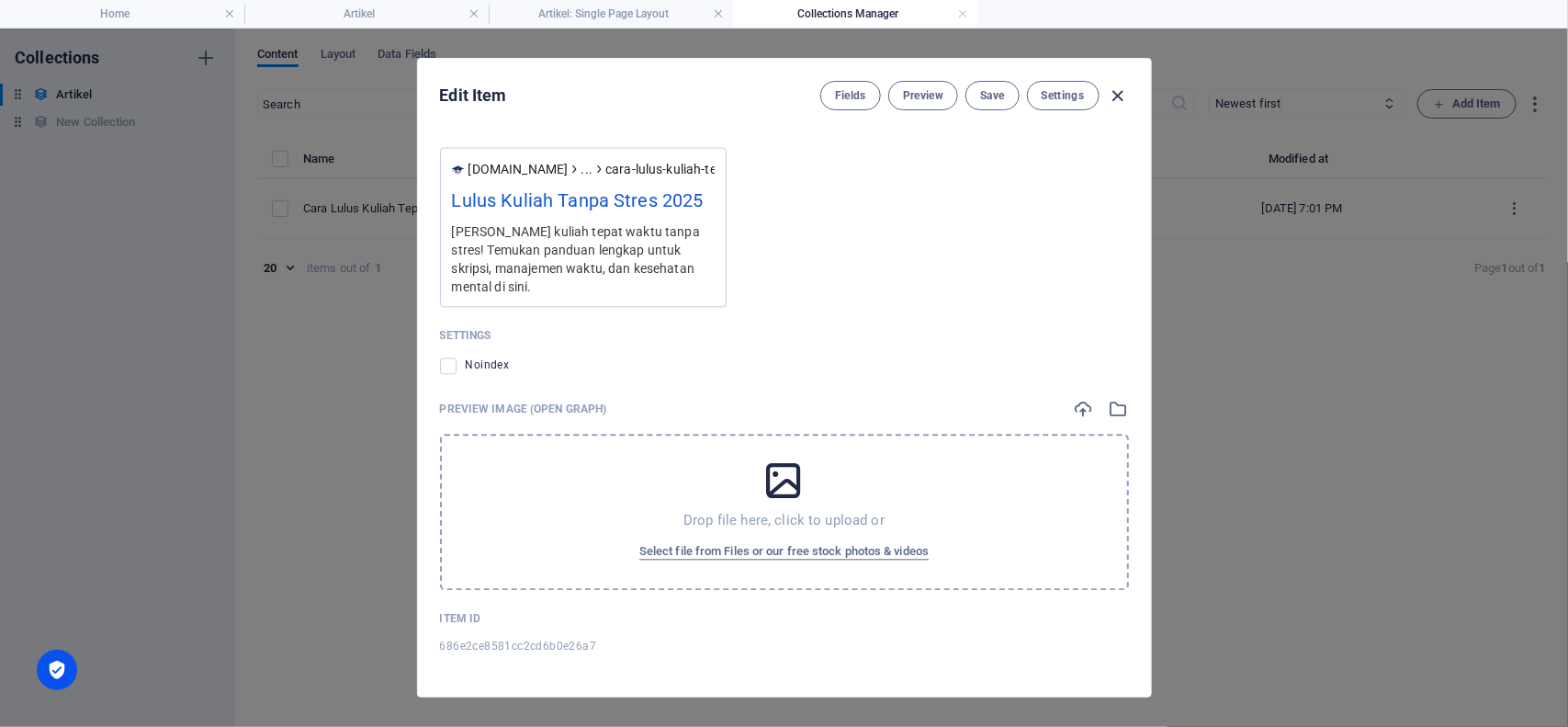 click at bounding box center [1117, 96] 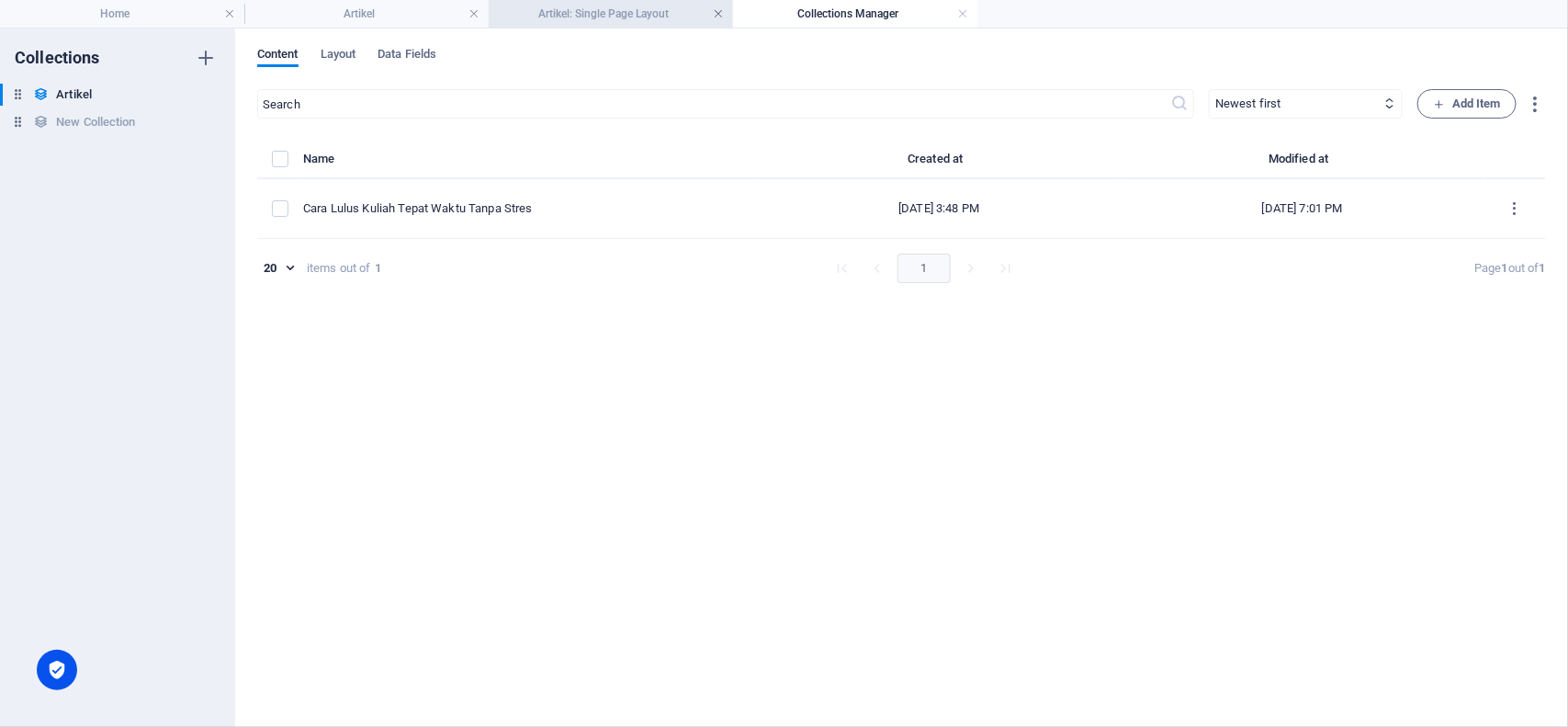 click at bounding box center (718, 14) 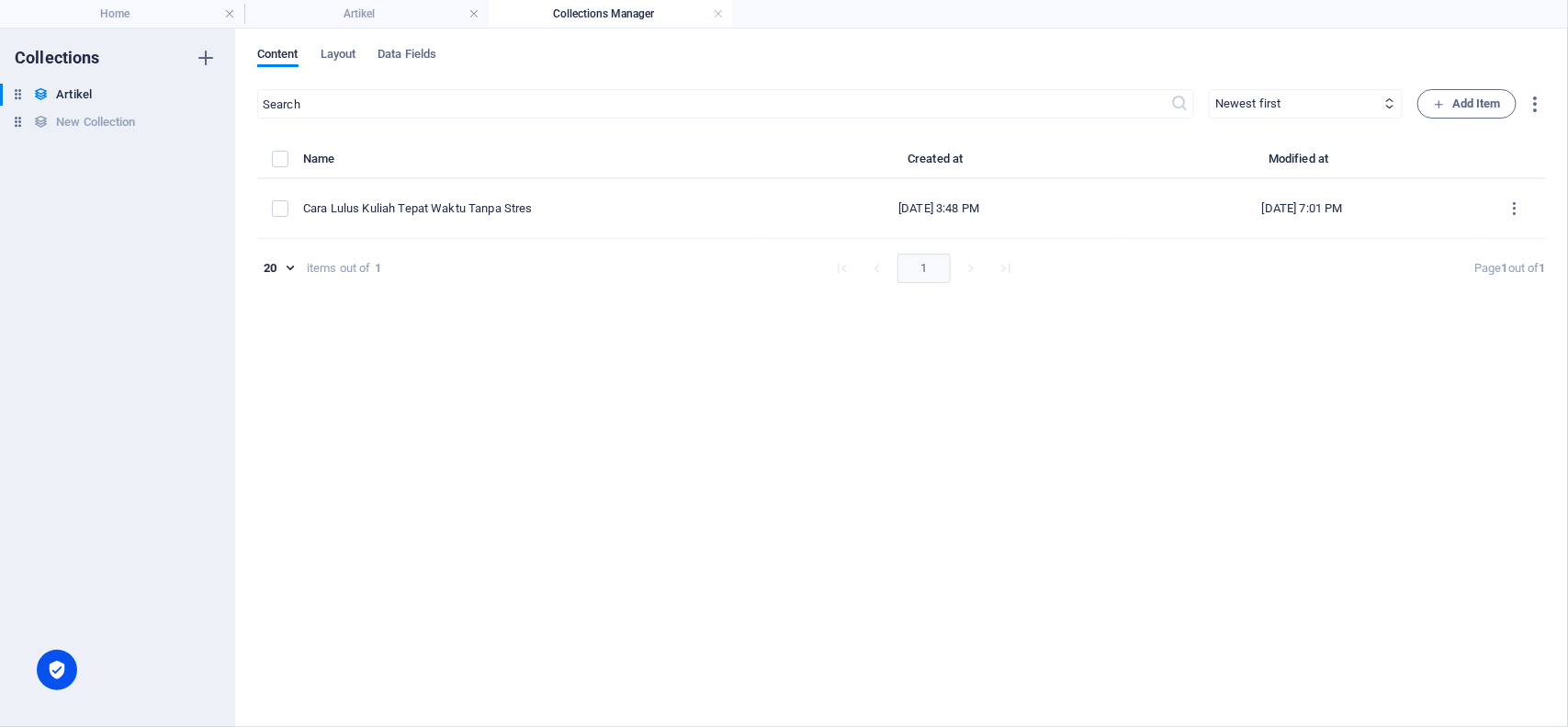 click on "Artikel" at bounding box center (367, 14) 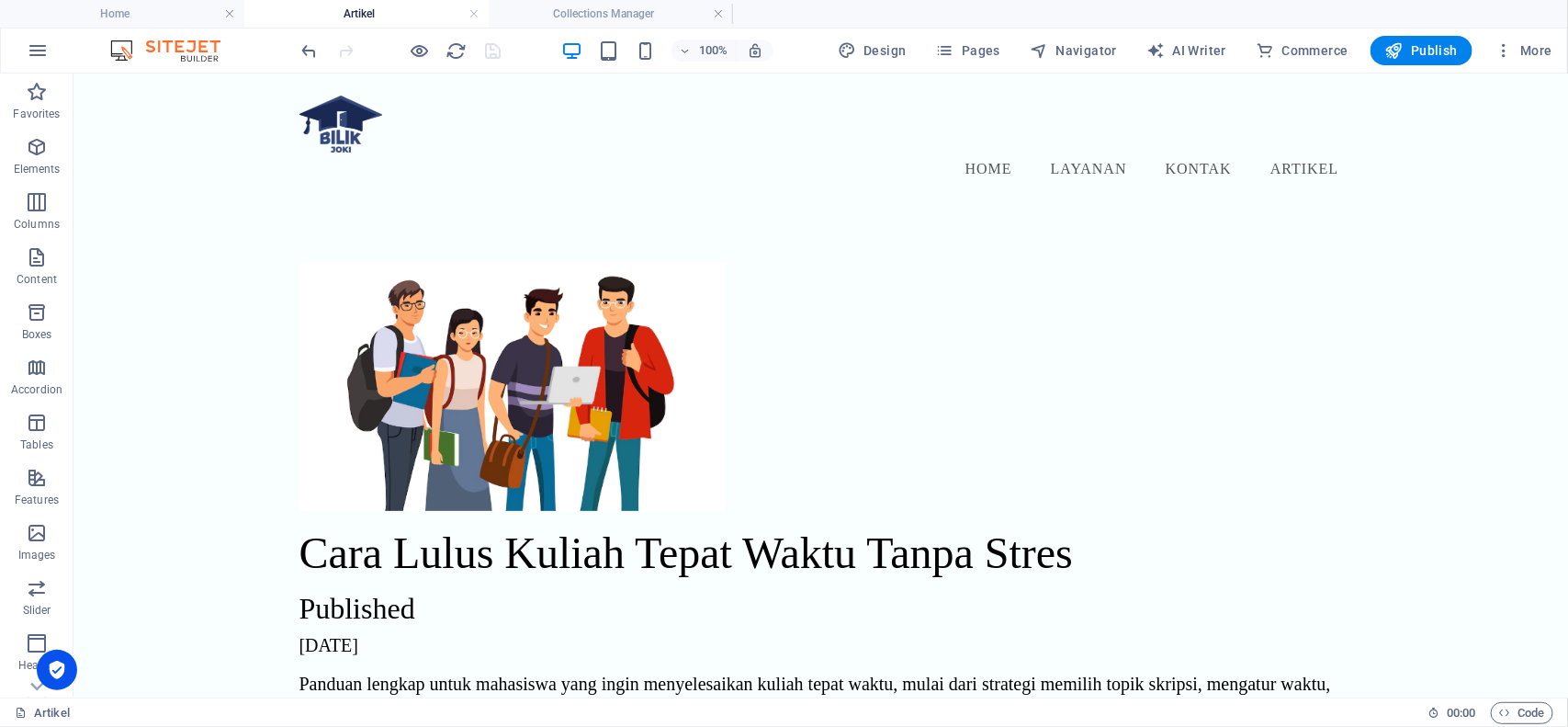 click on "Artikel" at bounding box center [367, 14] 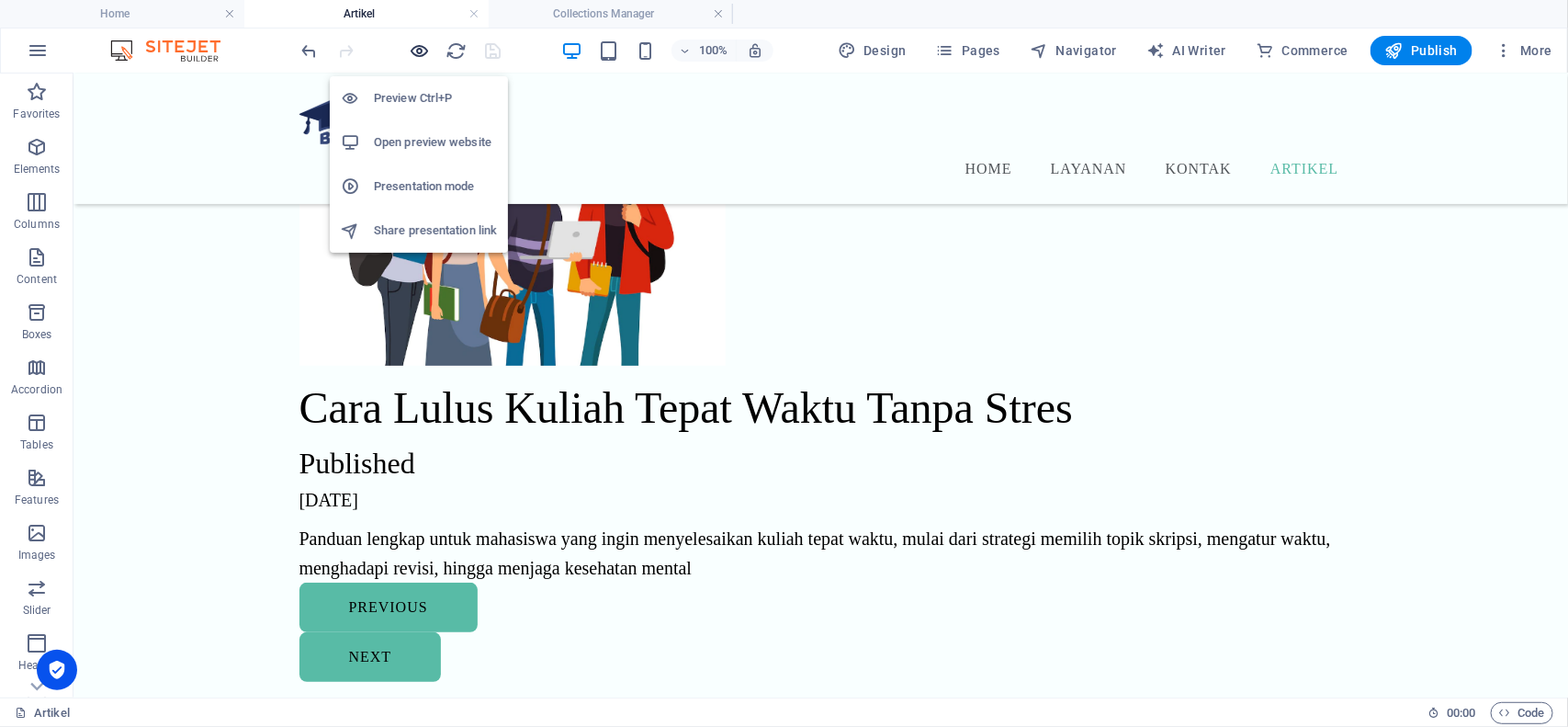 click at bounding box center (420, 51) 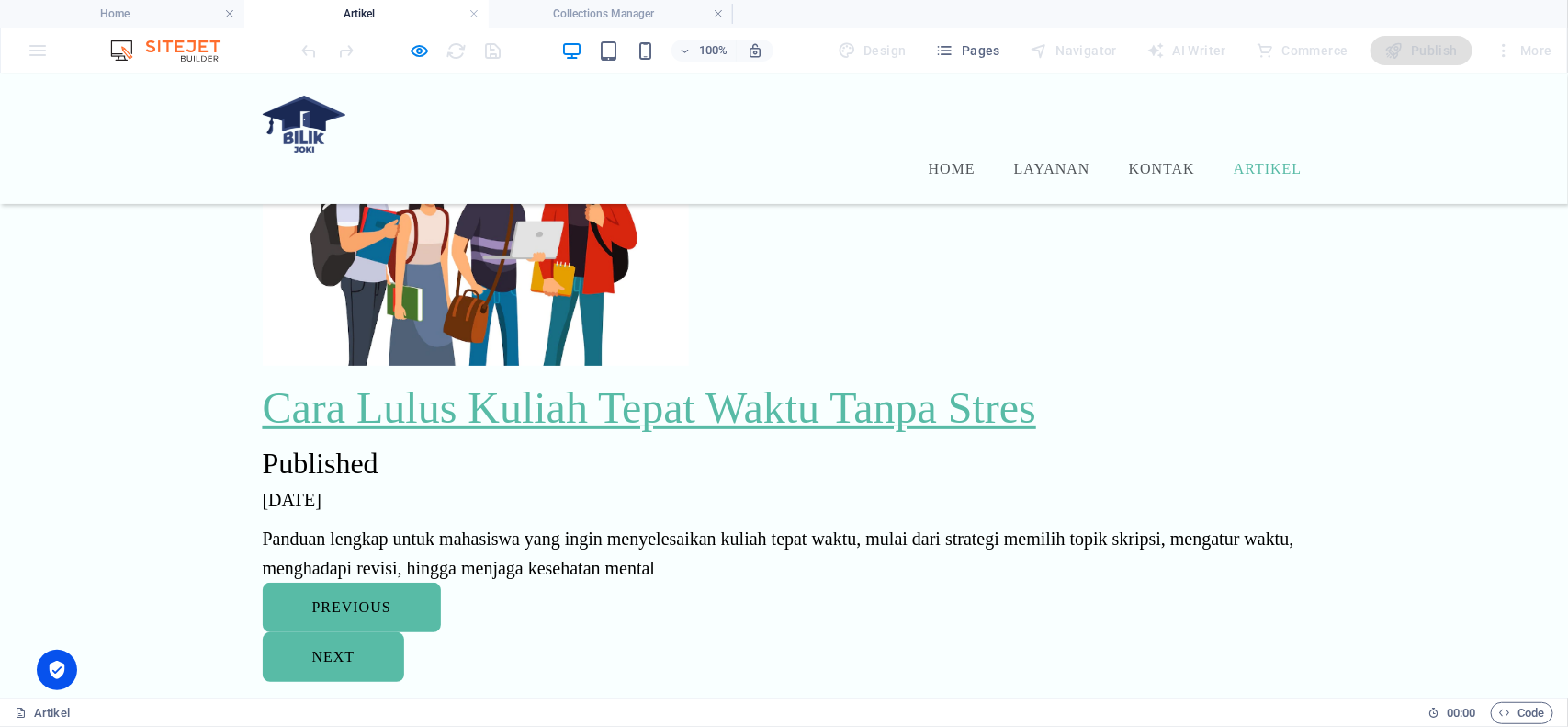click on "Cara Lulus Kuliah Tepat Waktu Tanpa Stres" at bounding box center (649, 406) 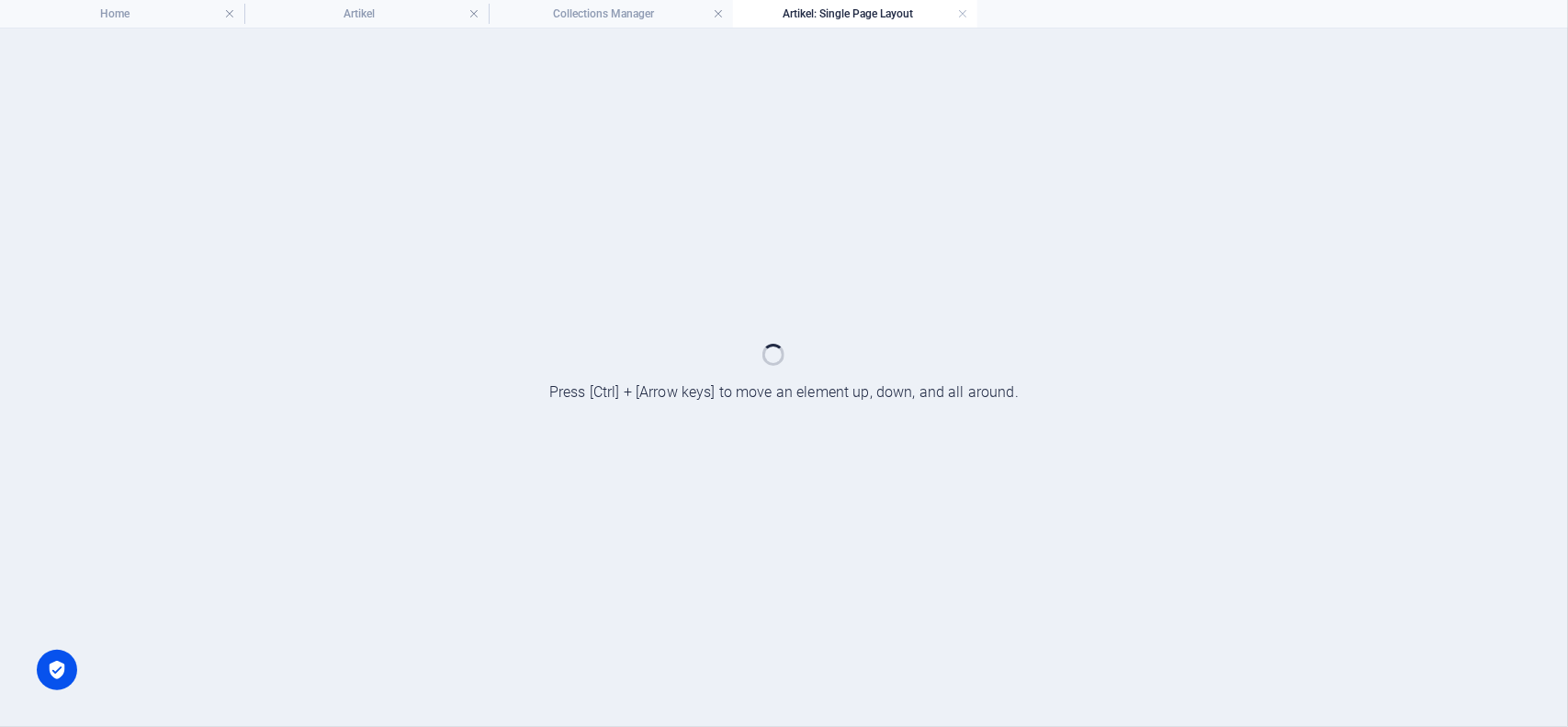scroll, scrollTop: 0, scrollLeft: 0, axis: both 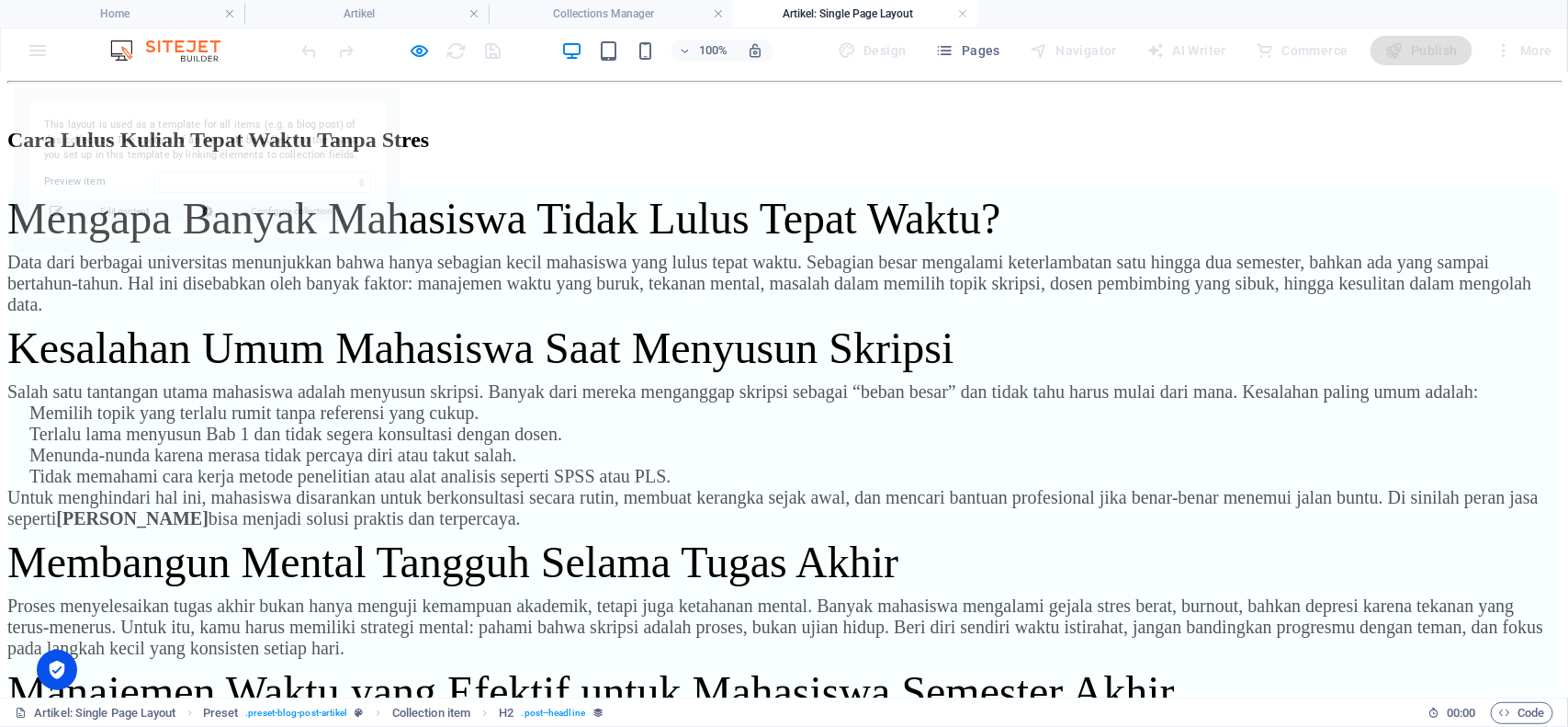select on "686e2ce8581cc2cd6b0e26a7" 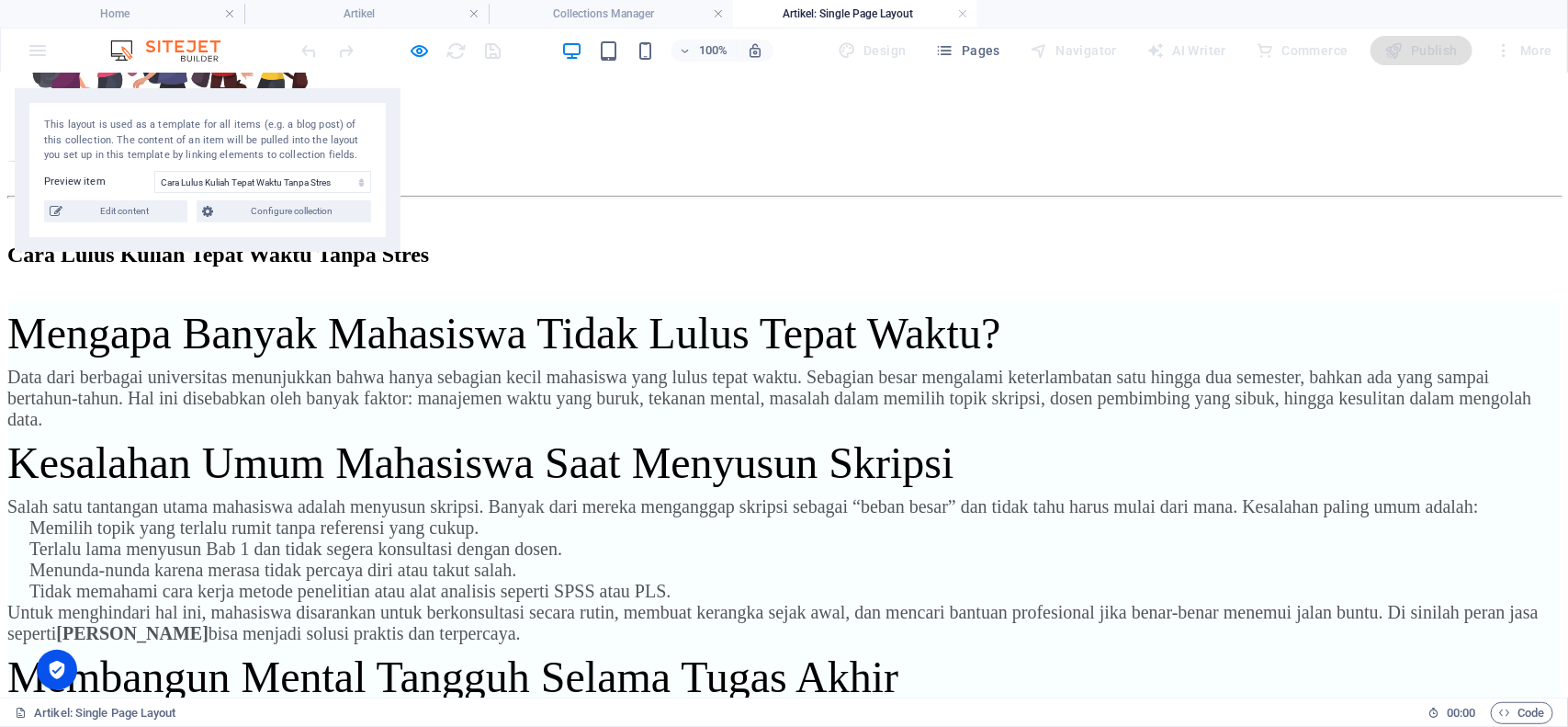scroll, scrollTop: 345, scrollLeft: 0, axis: vertical 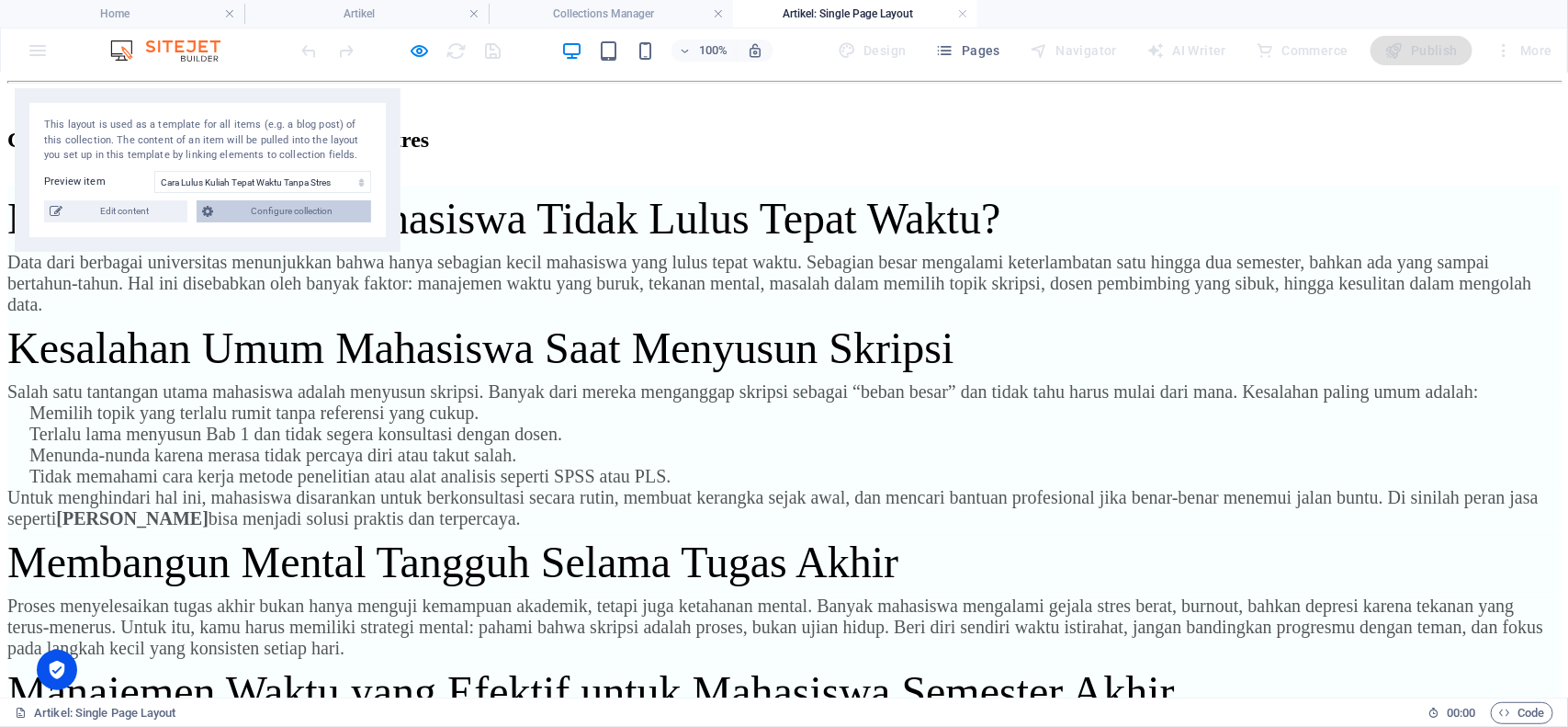 click on "Configure collection" at bounding box center [292, 211] 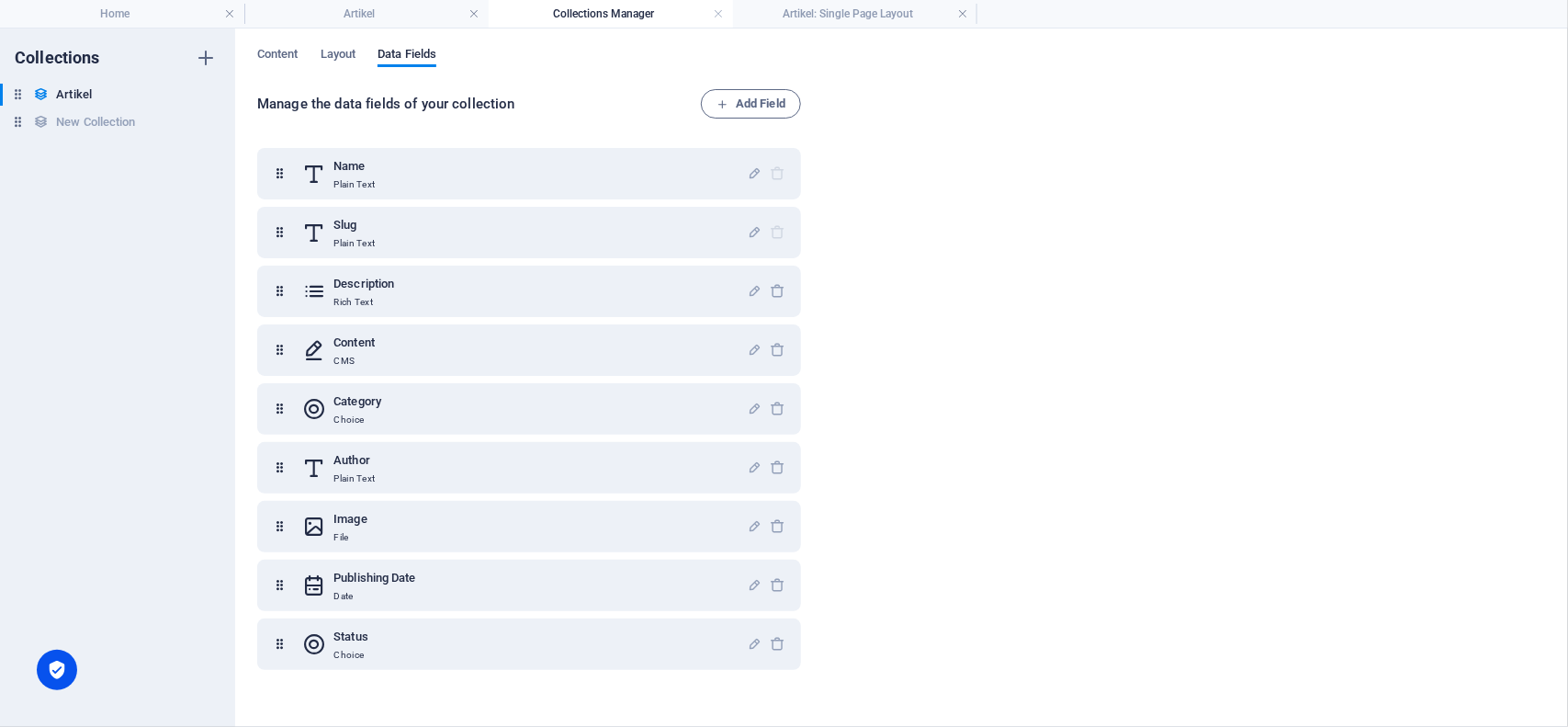 scroll, scrollTop: 0, scrollLeft: 0, axis: both 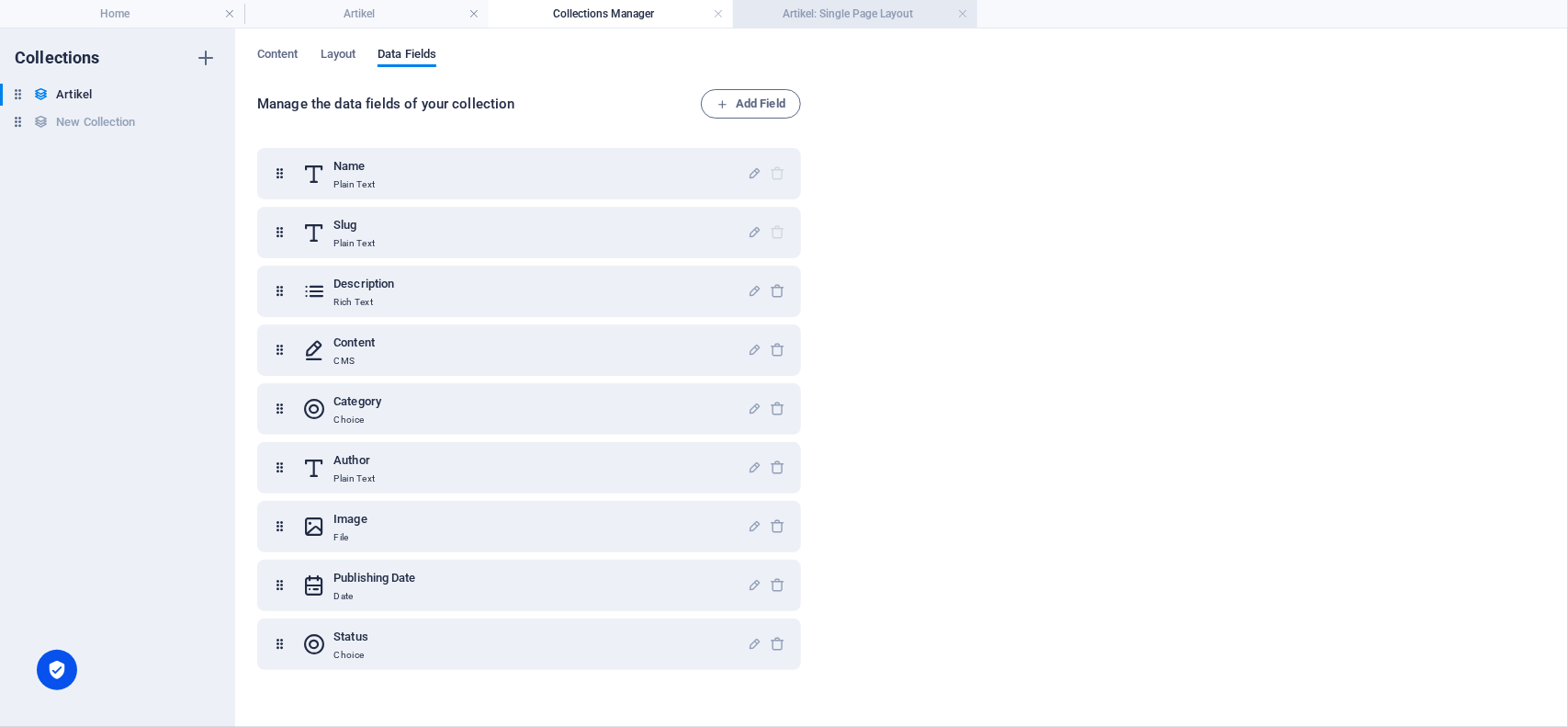 click on "Artikel: Single Page Layout" at bounding box center [855, 14] 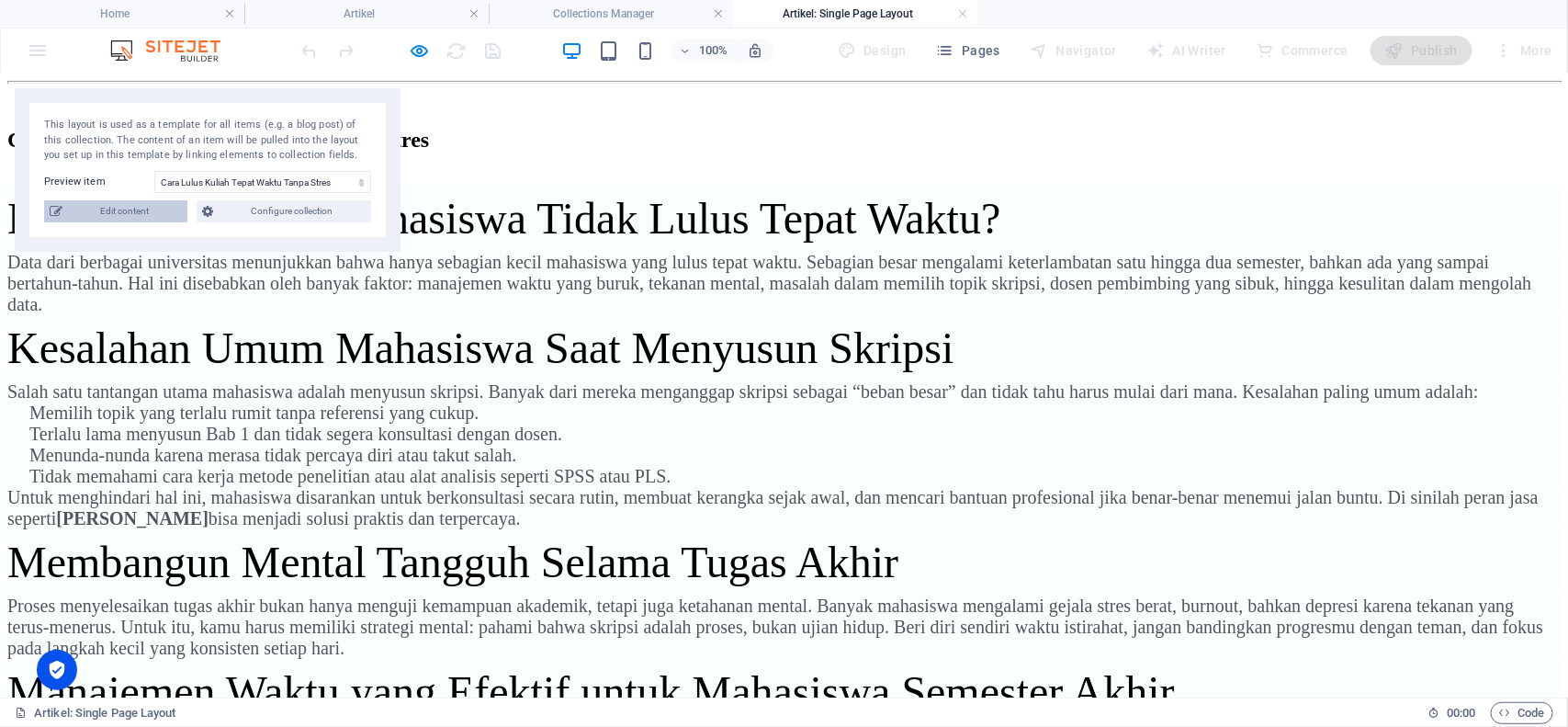 click on "Edit content" at bounding box center (125, 211) 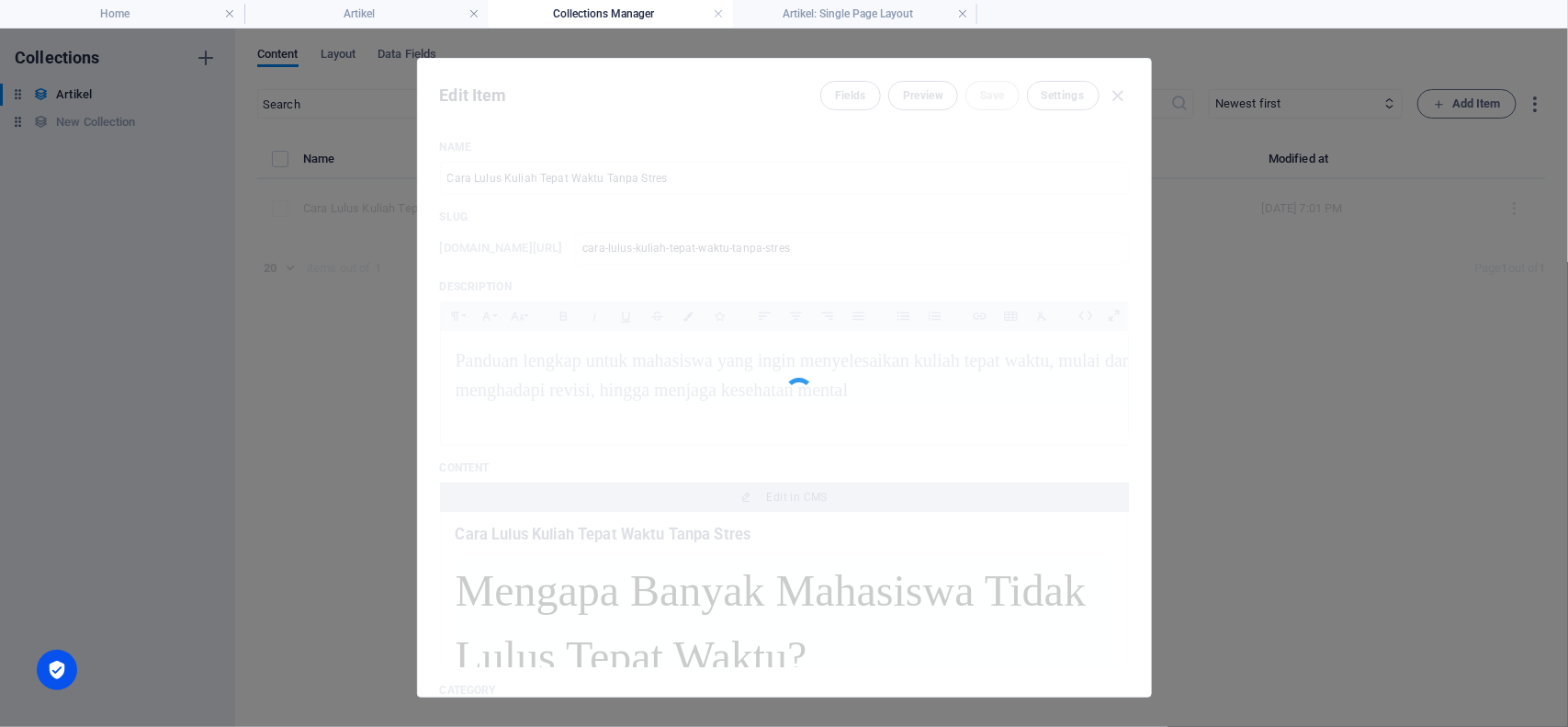 scroll, scrollTop: 0, scrollLeft: 0, axis: both 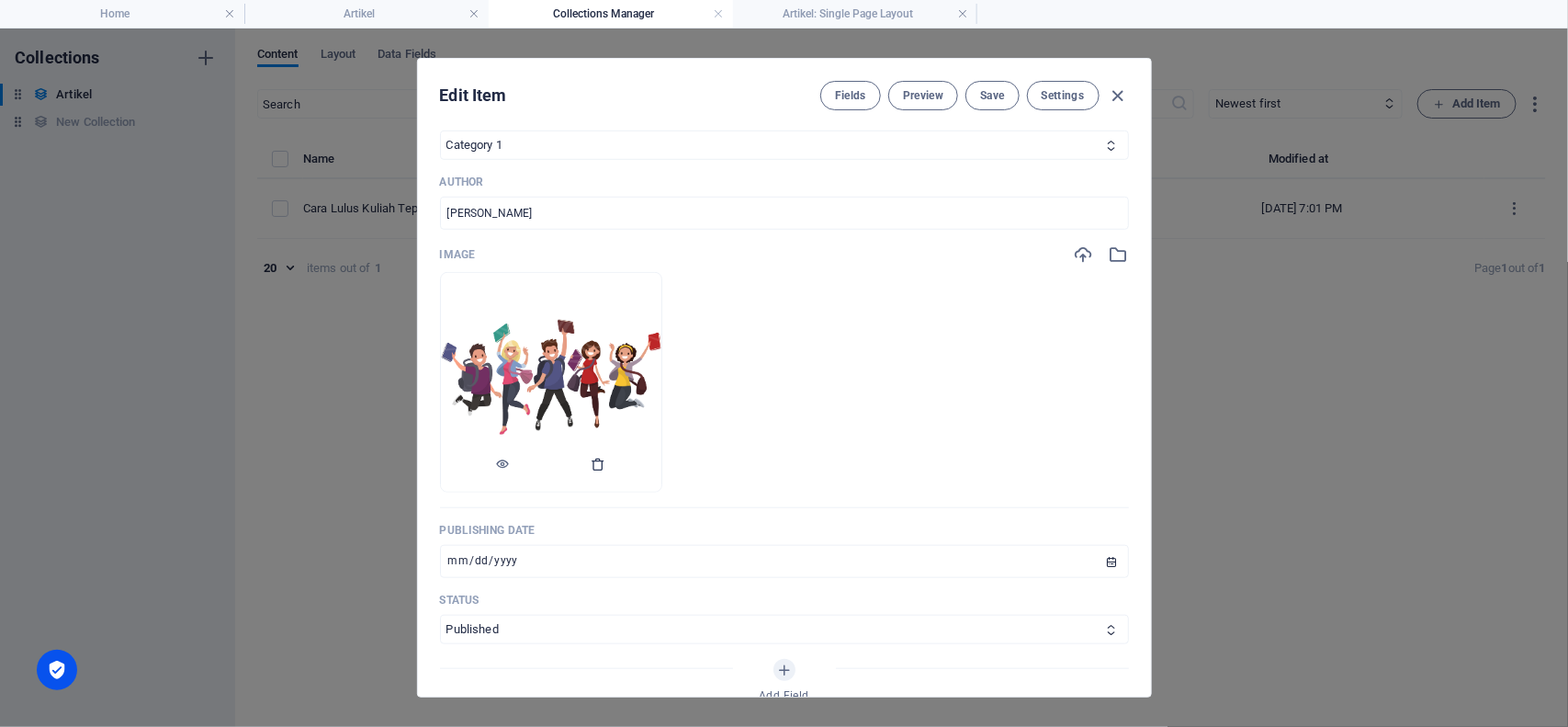 click at bounding box center (599, 464) 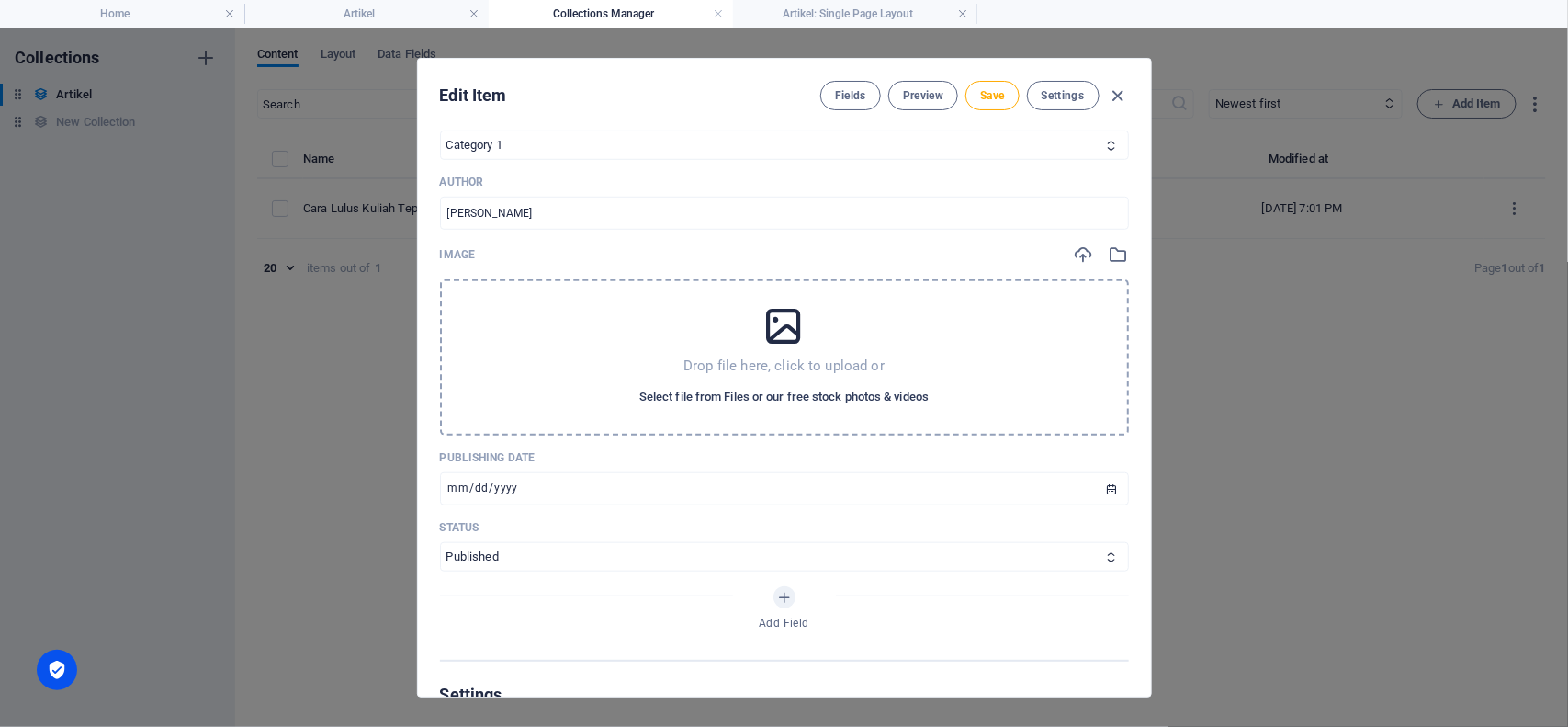 click on "Select file from Files or our free stock photos & videos" at bounding box center [784, 397] 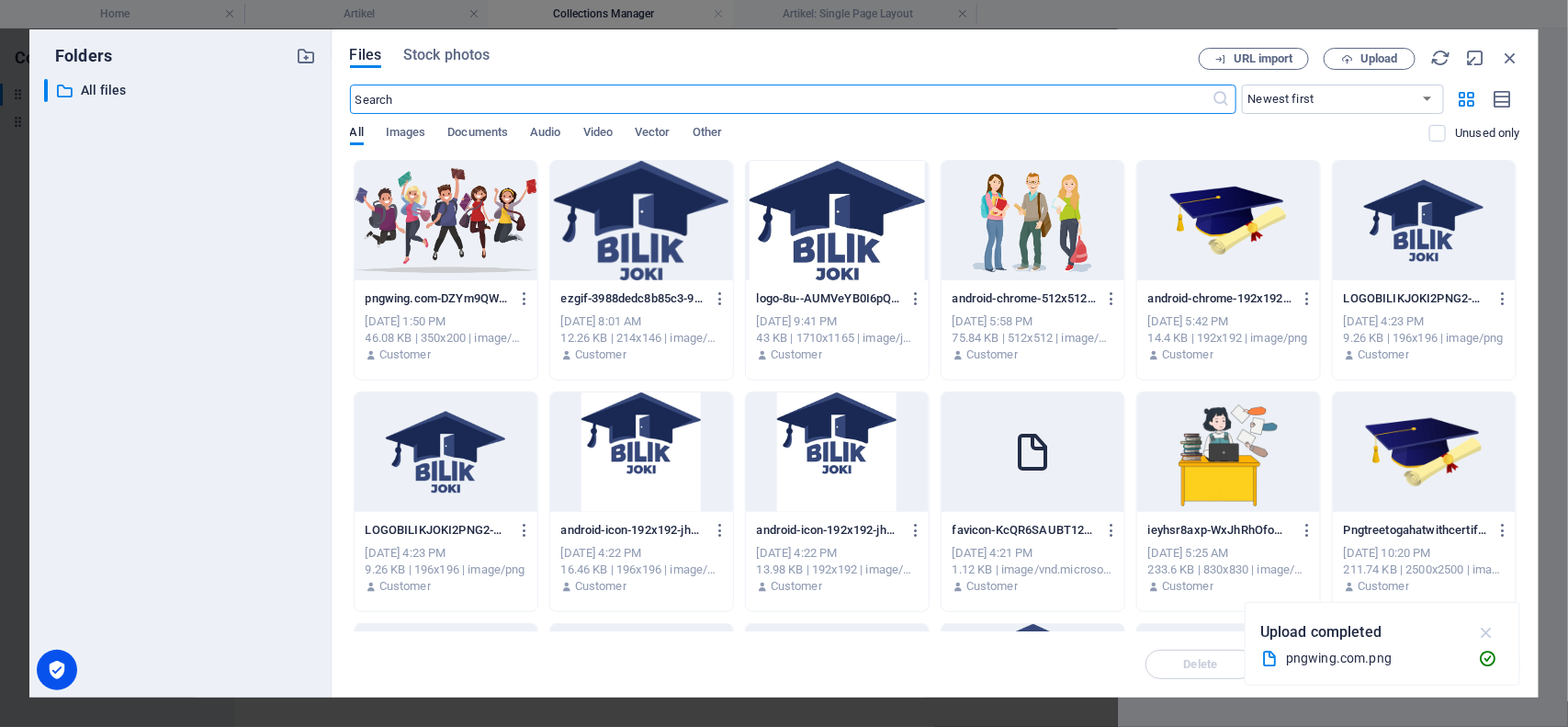 click at bounding box center [1486, 632] 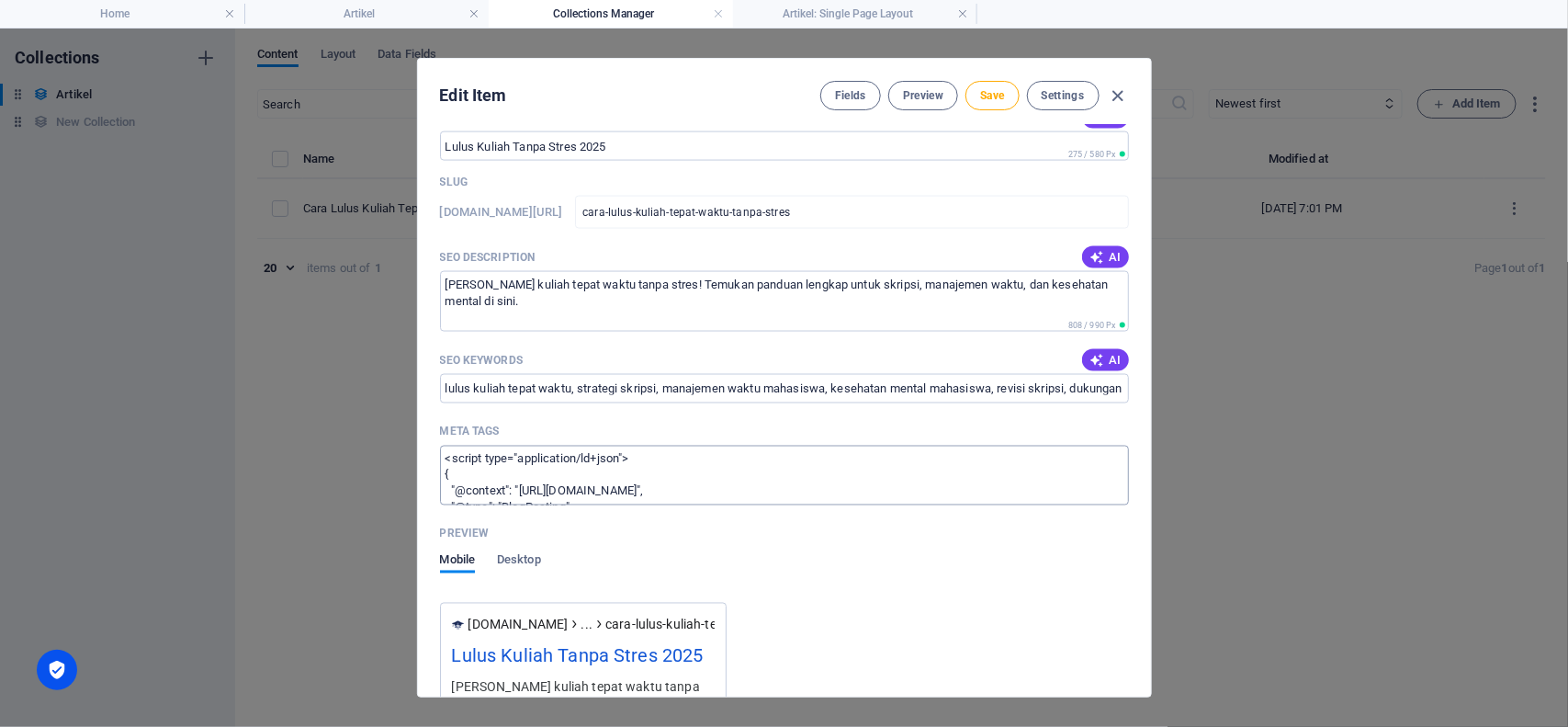 scroll, scrollTop: 1379, scrollLeft: 0, axis: vertical 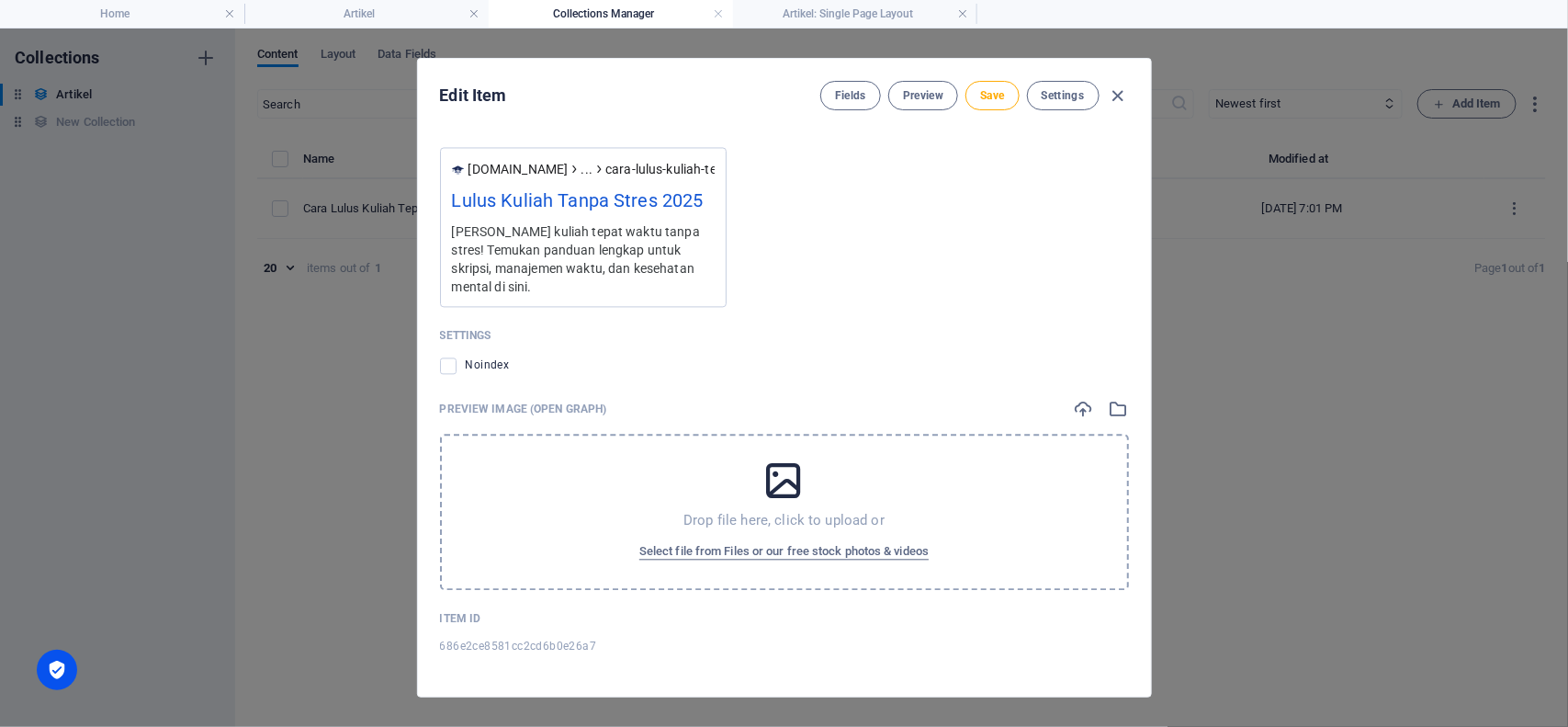 click on "Drop file here, click to upload or Select file from Files or our free stock photos & videos" at bounding box center [784, 512] 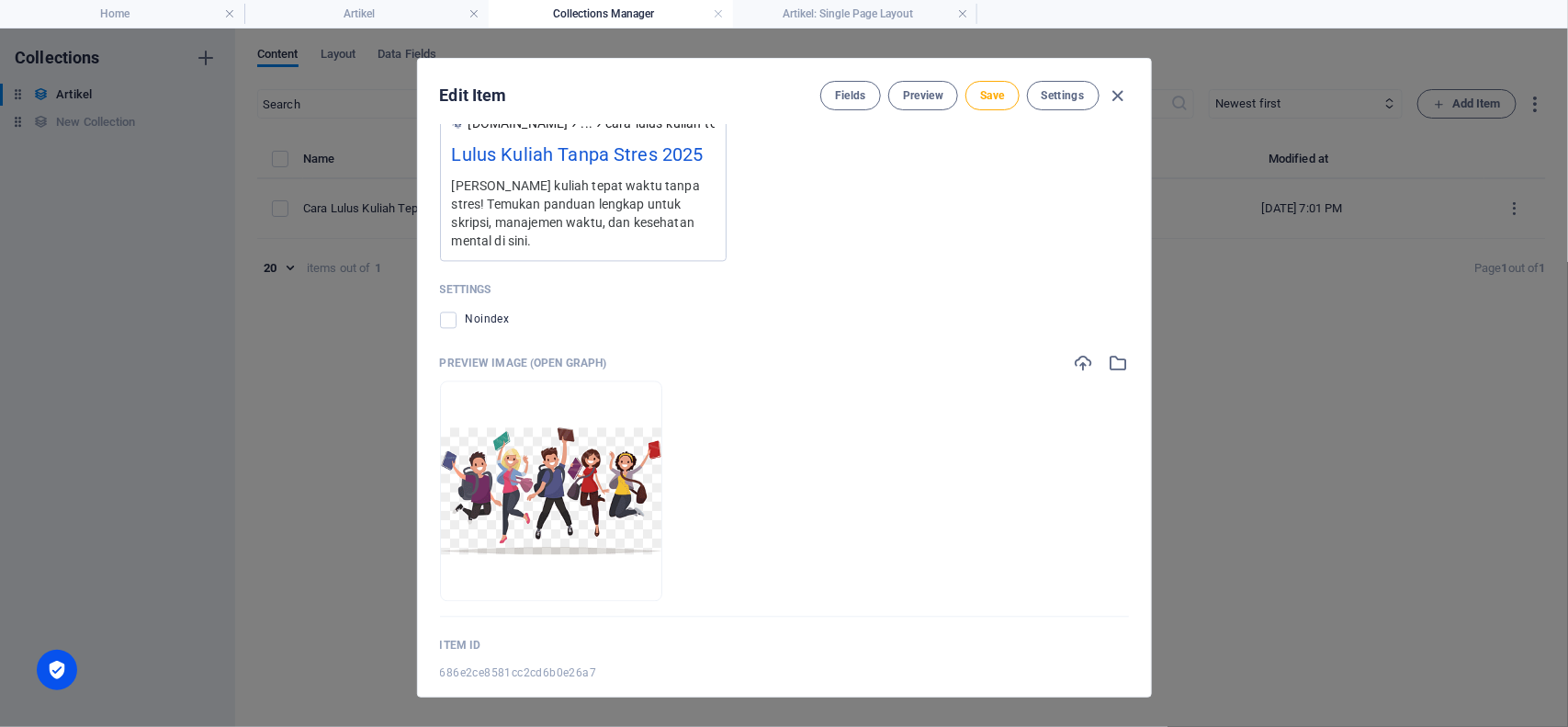 scroll, scrollTop: 1838, scrollLeft: 0, axis: vertical 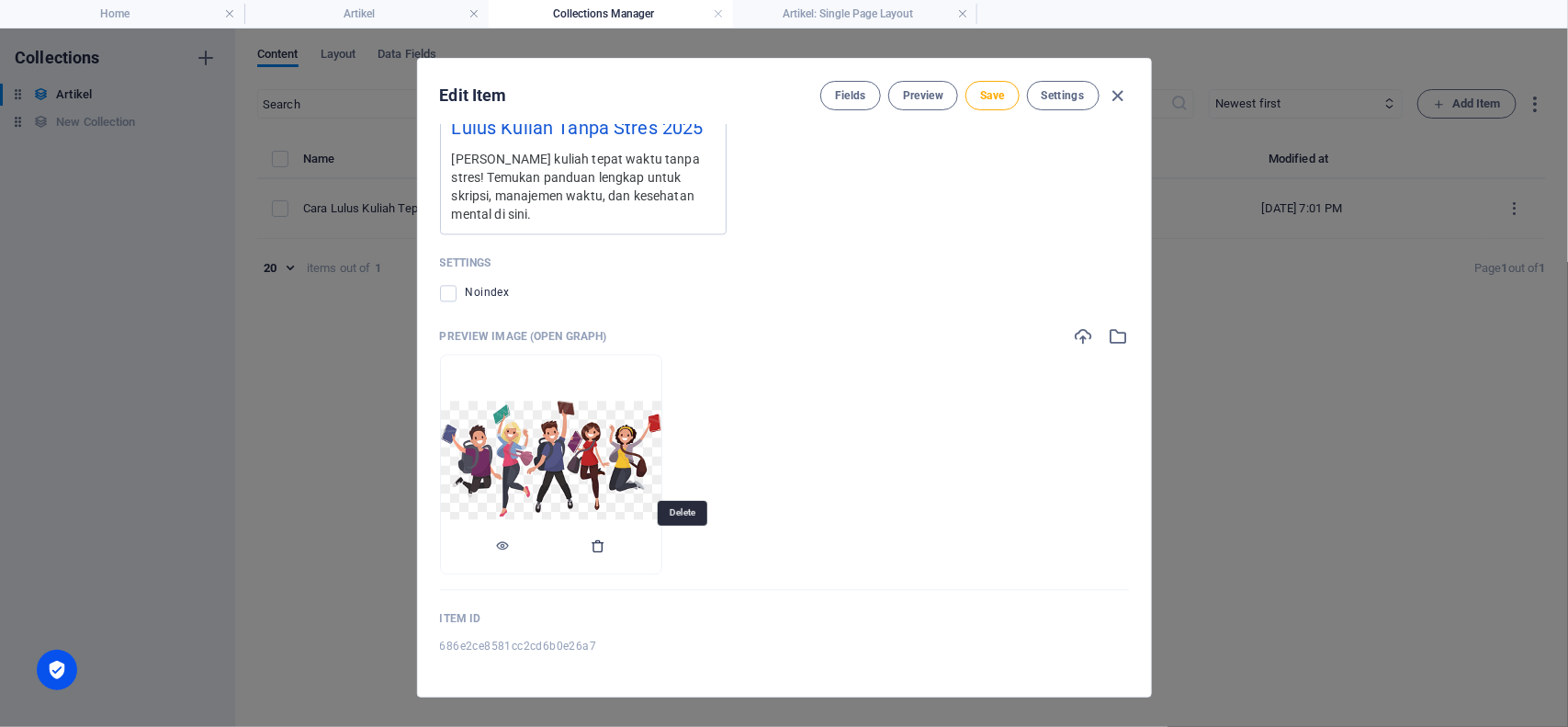 click at bounding box center [599, 546] 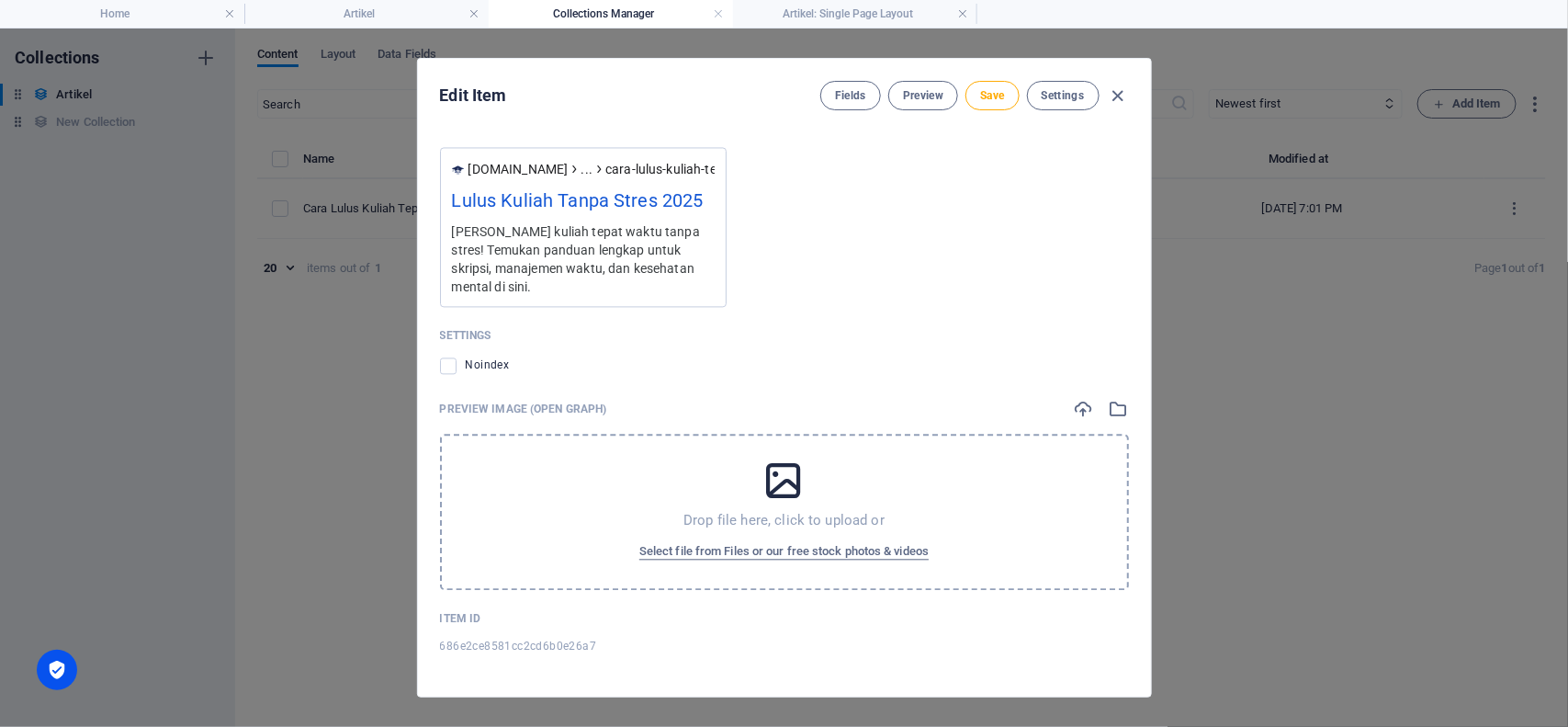 scroll, scrollTop: 1766, scrollLeft: 0, axis: vertical 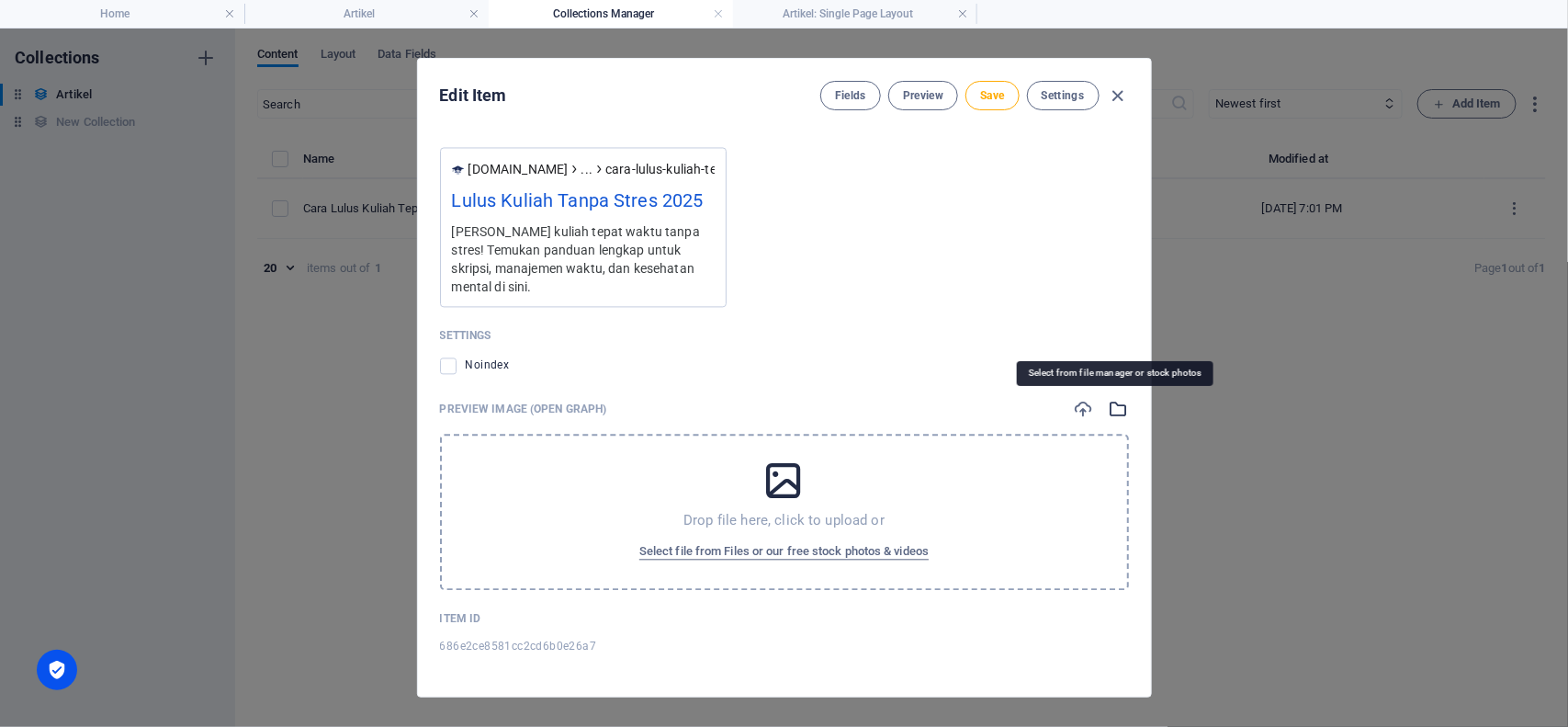 click at bounding box center (1119, 409) 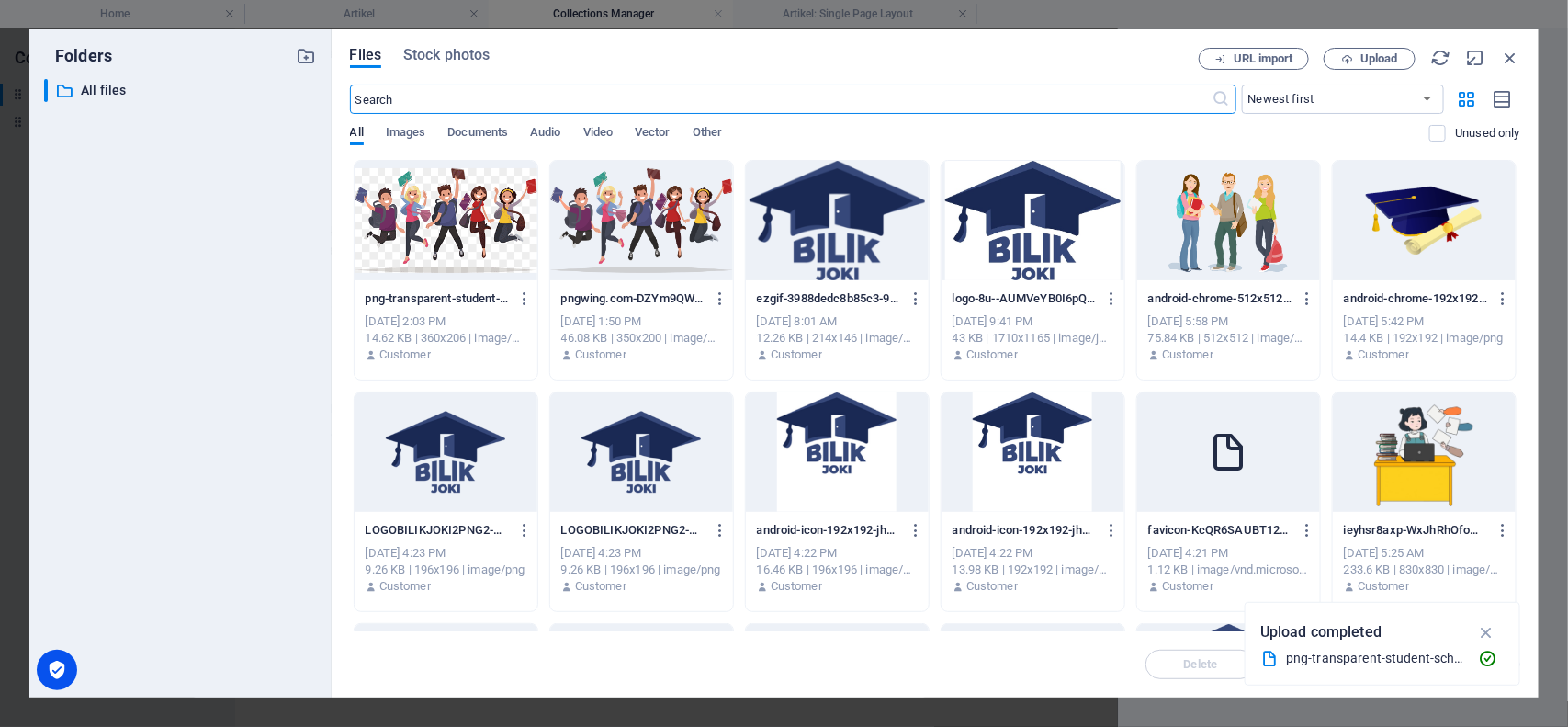 click at bounding box center (446, 221) 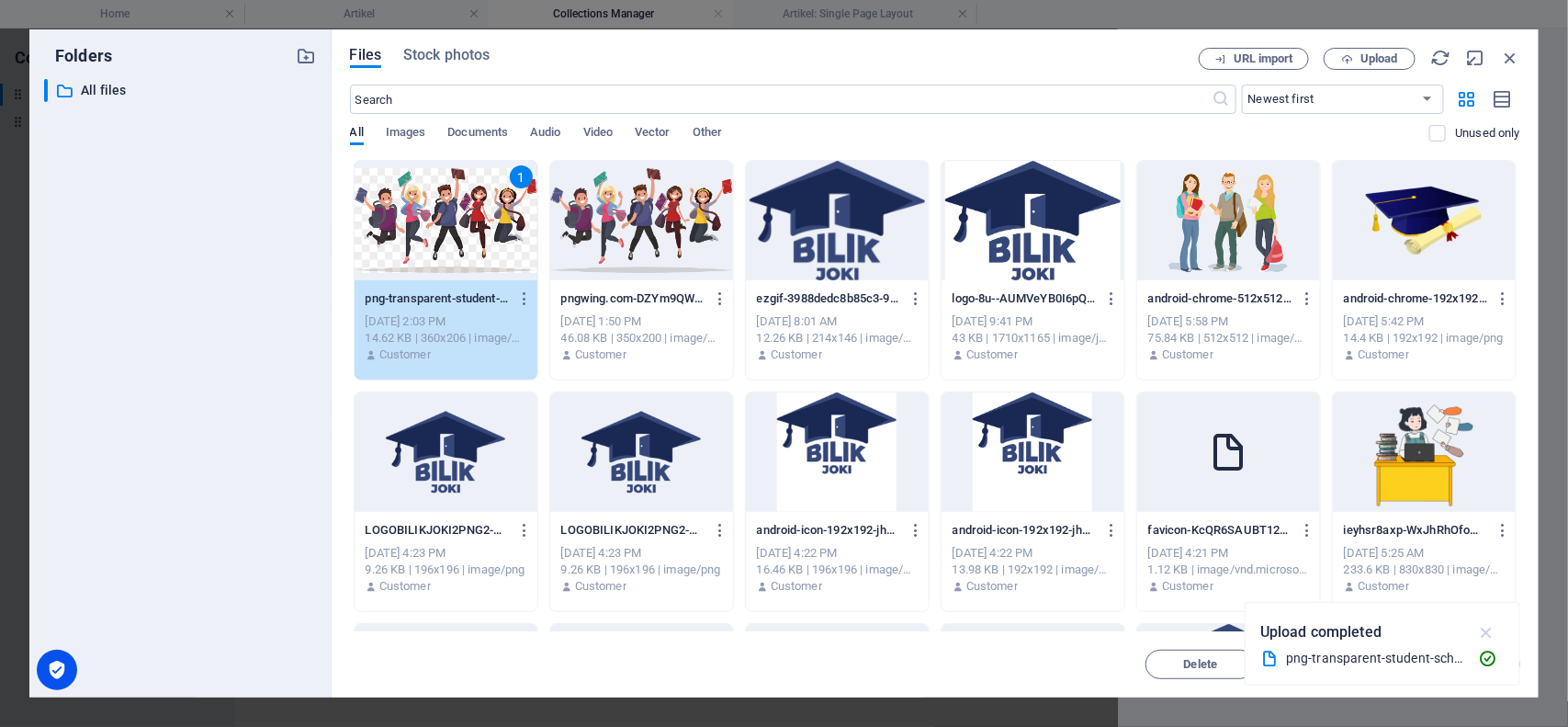 click at bounding box center [1486, 632] 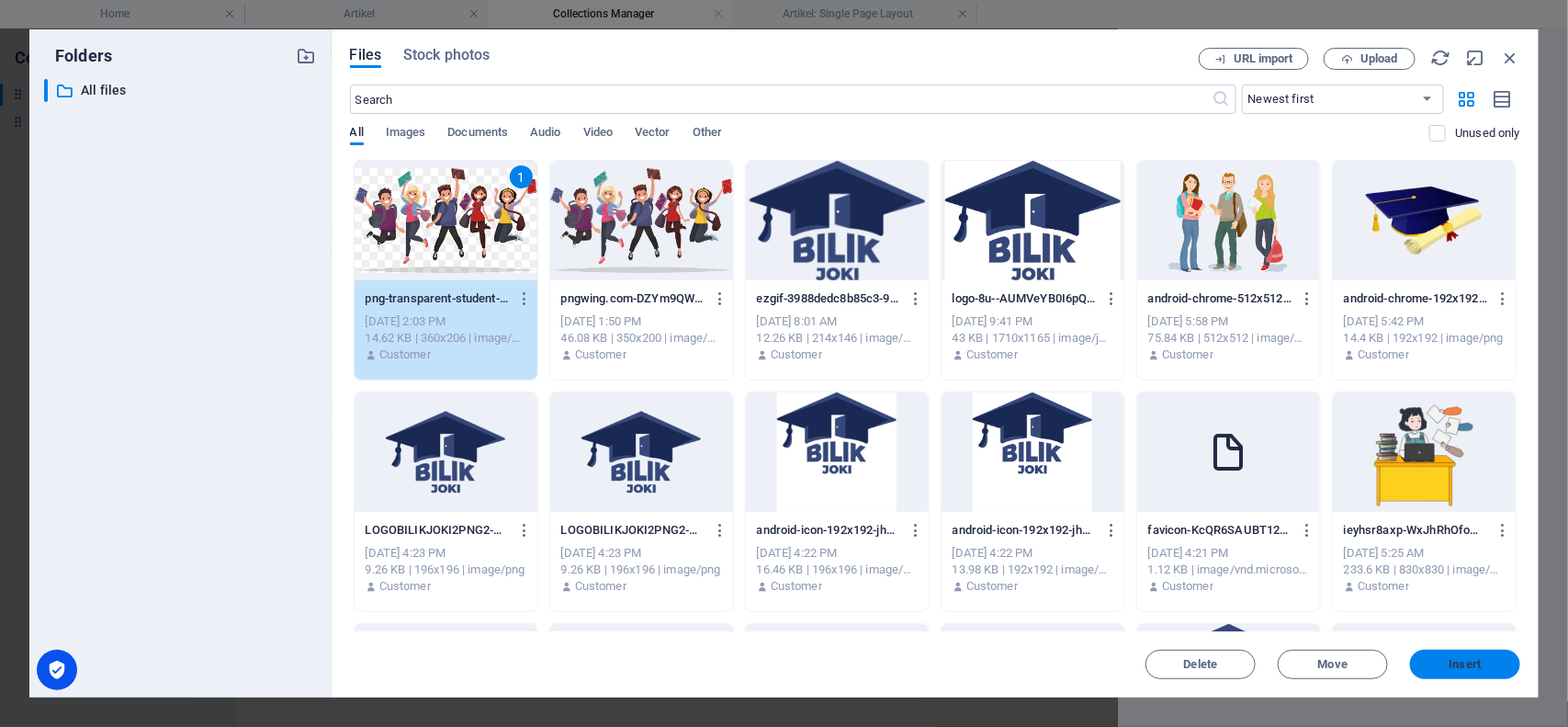 click on "Insert" at bounding box center [1465, 665] 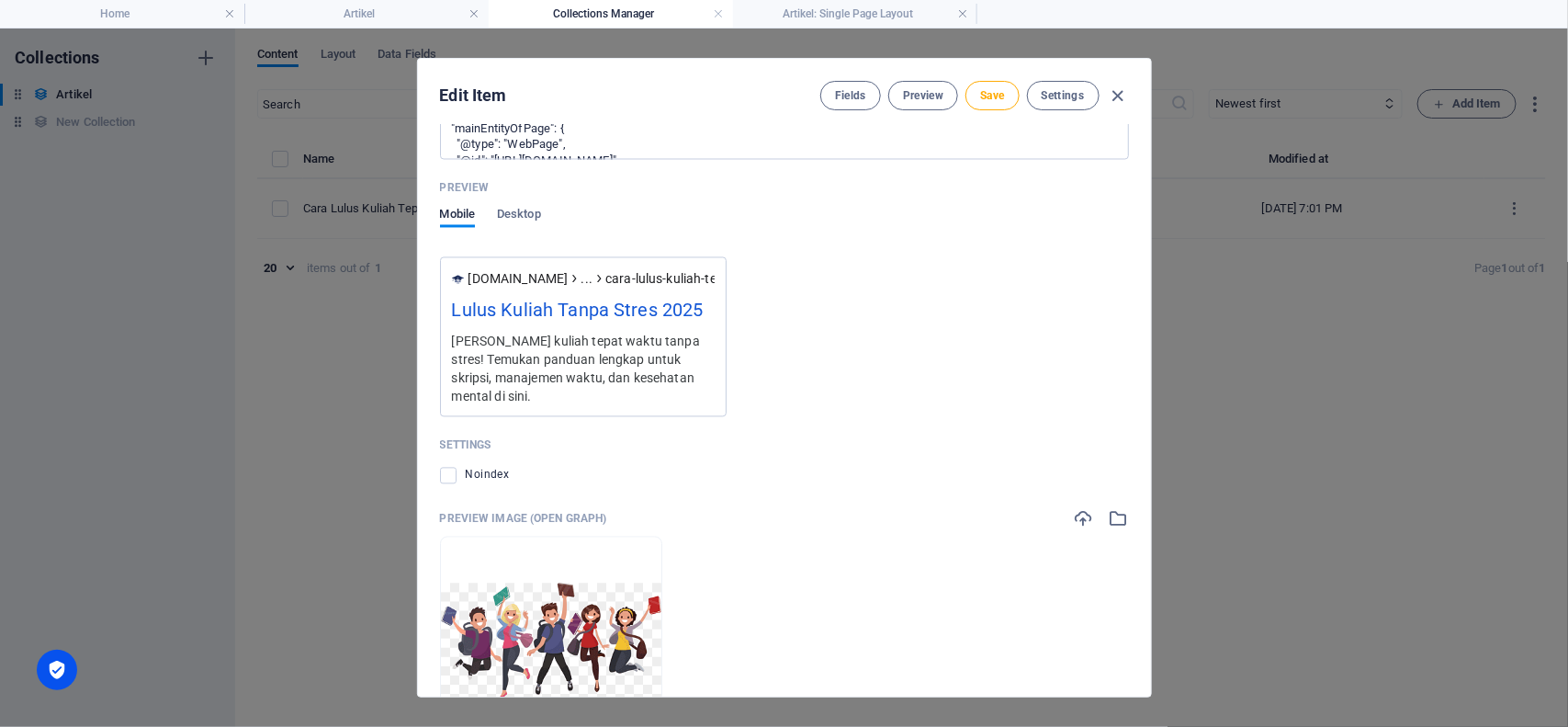 scroll, scrollTop: 1838, scrollLeft: 0, axis: vertical 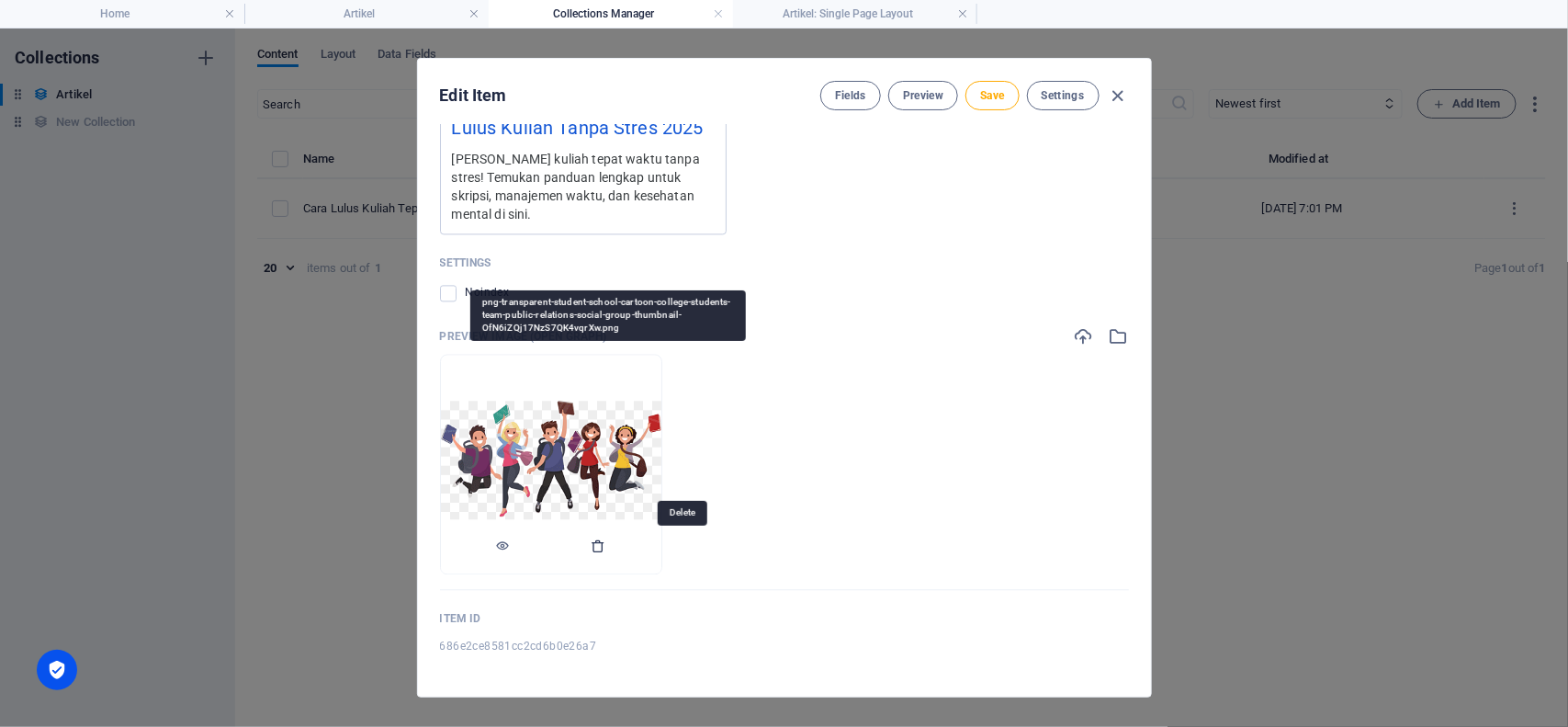 click at bounding box center [599, 546] 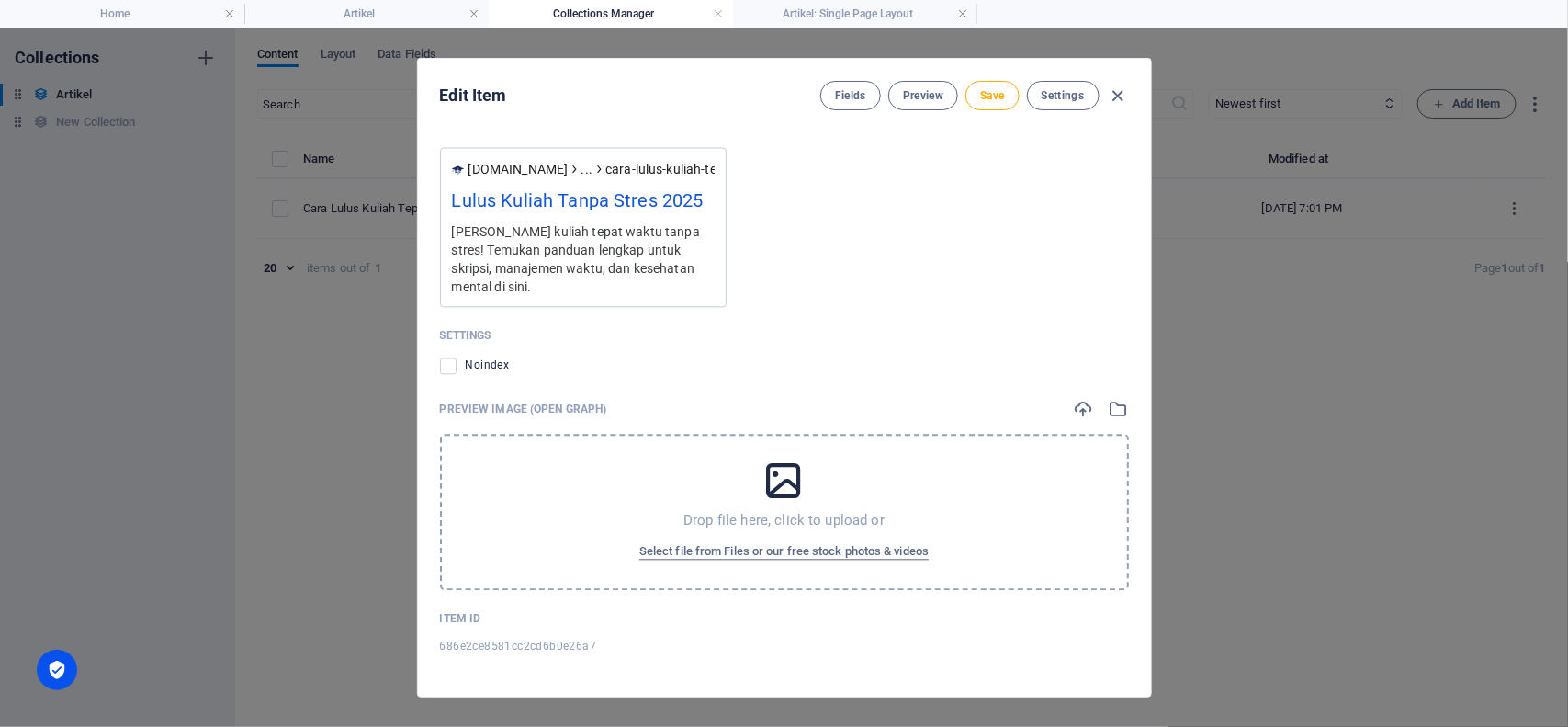 scroll, scrollTop: 1766, scrollLeft: 0, axis: vertical 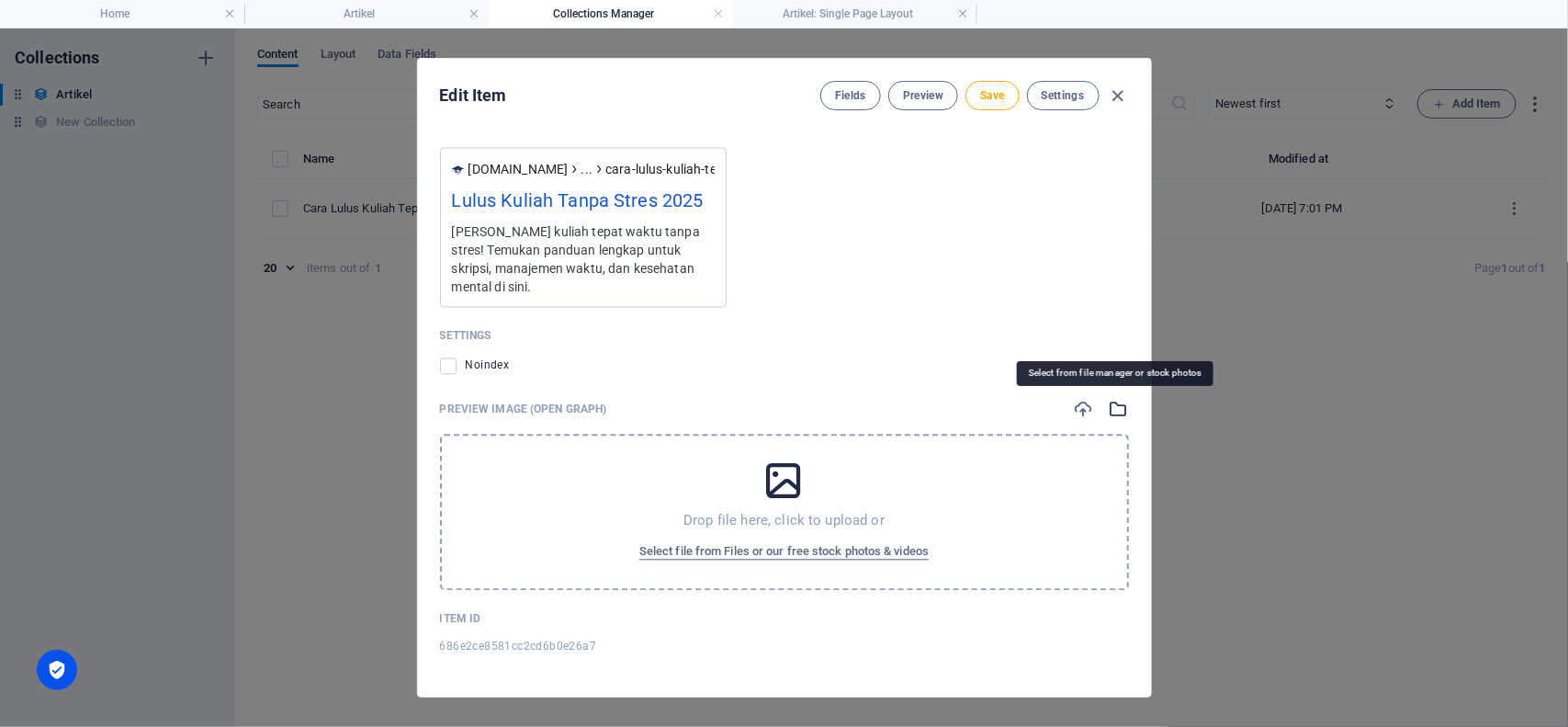 click at bounding box center [1119, 409] 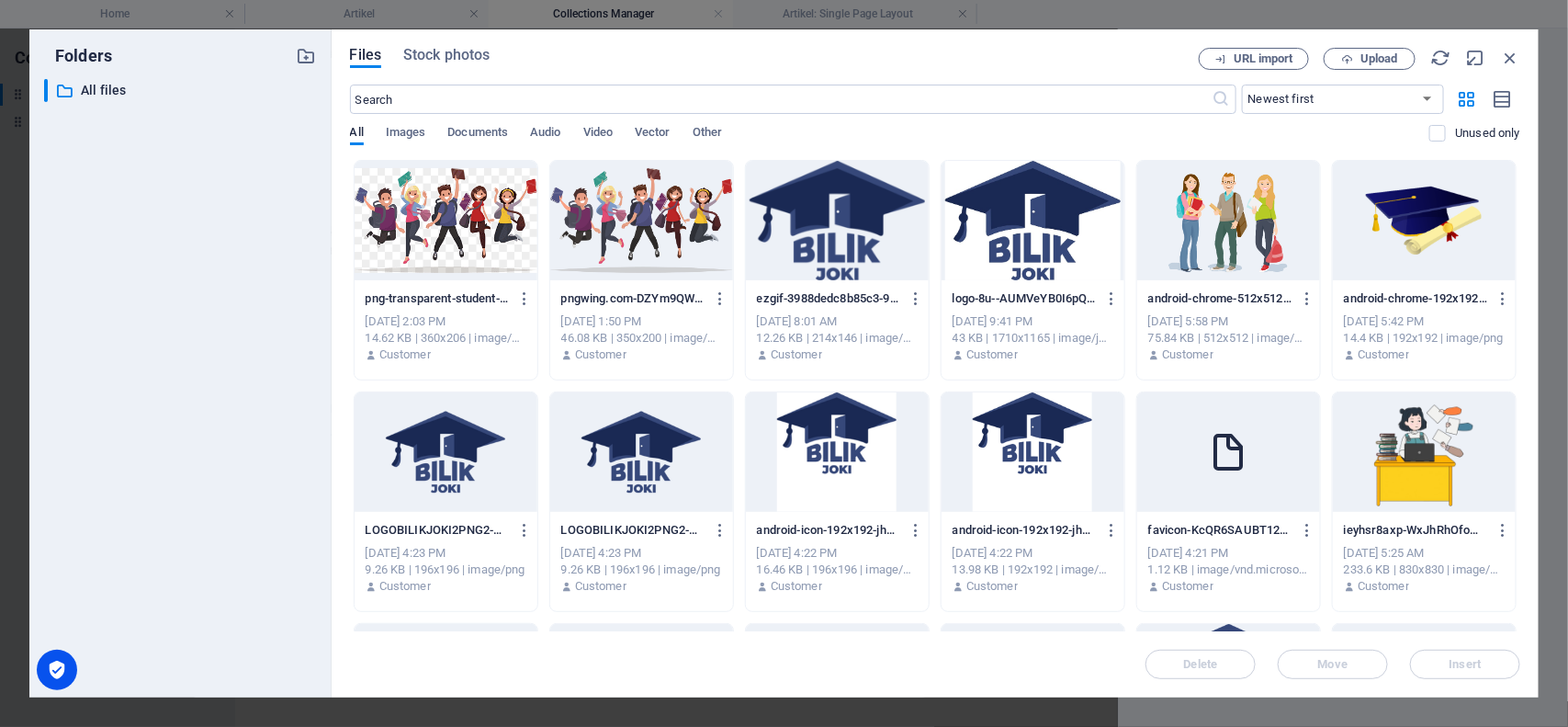 click at bounding box center [837, 221] 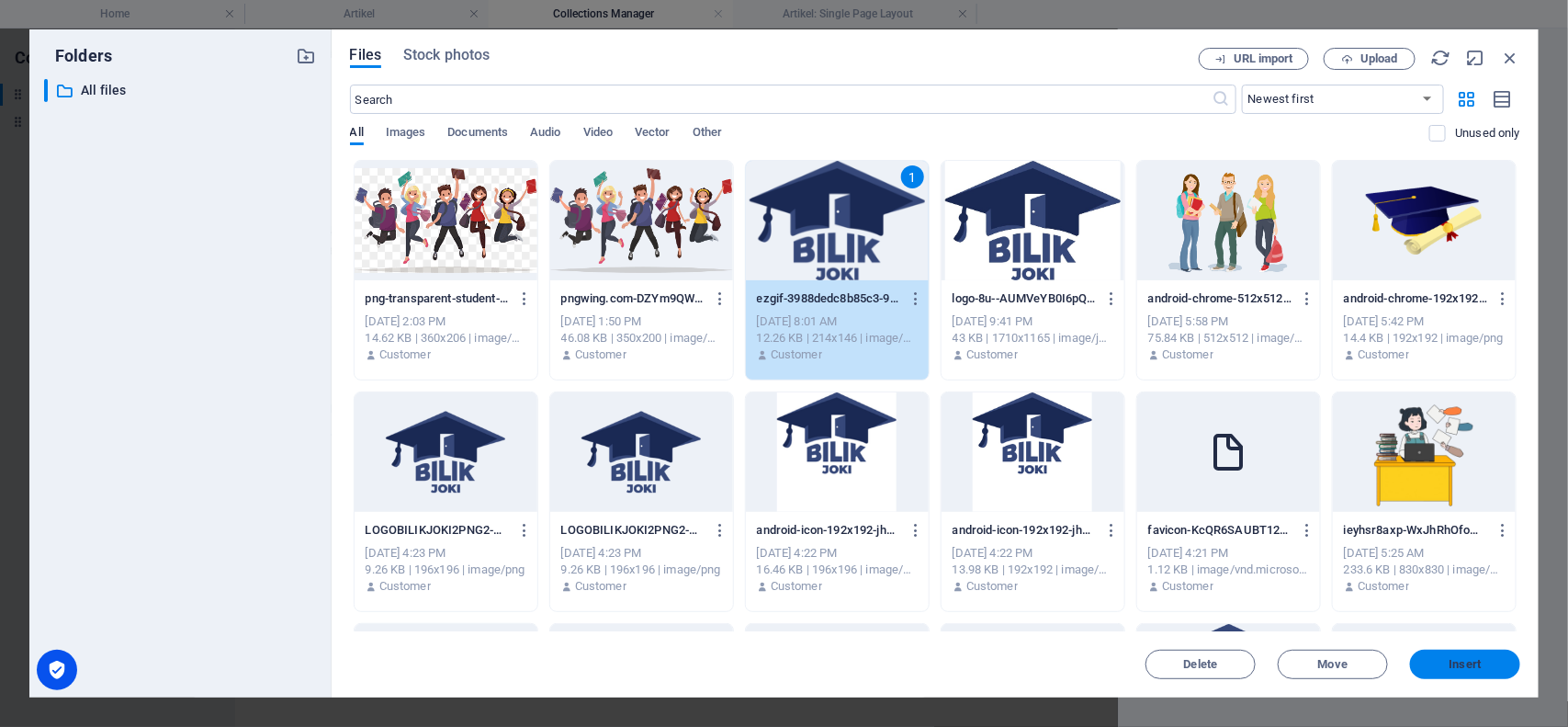 click on "Insert" at bounding box center (1465, 665) 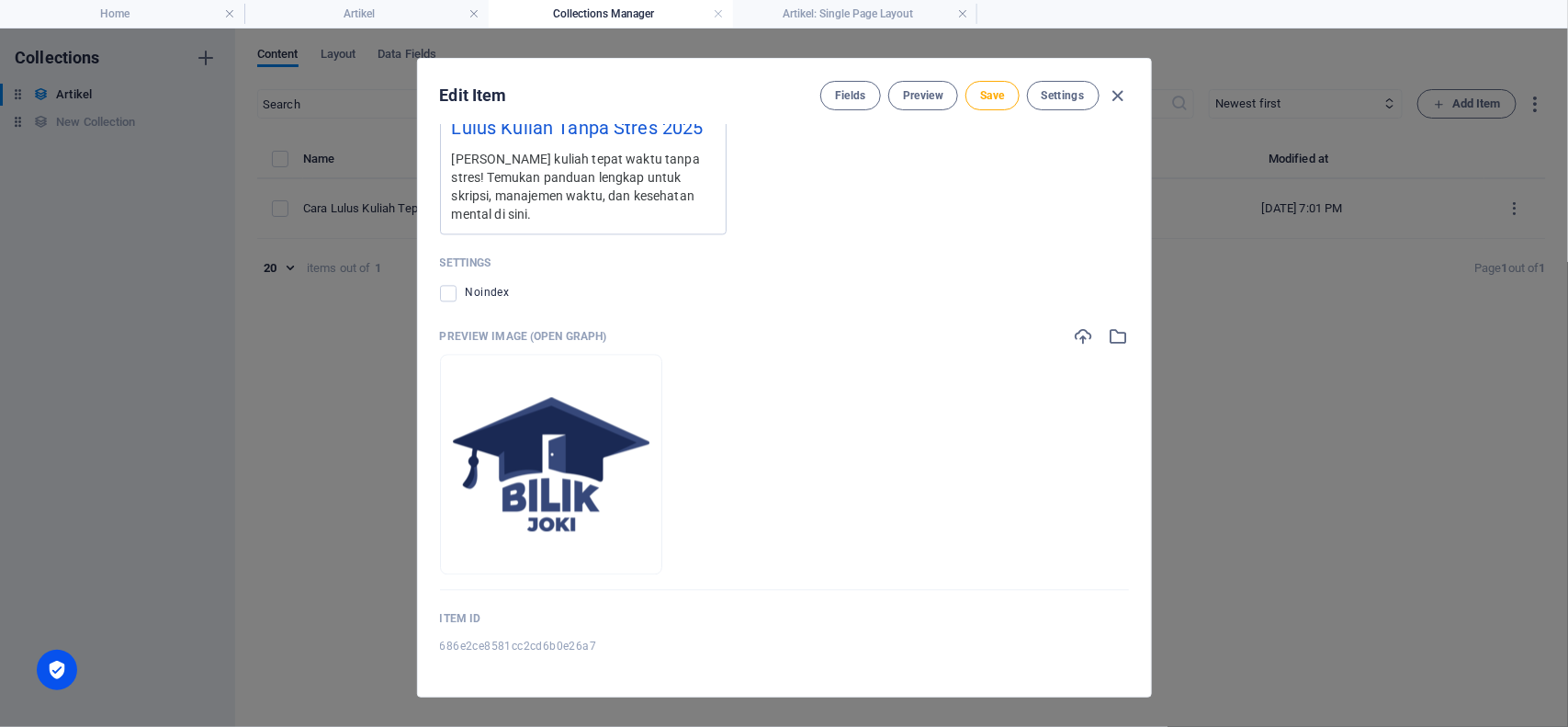 scroll, scrollTop: 1494, scrollLeft: 0, axis: vertical 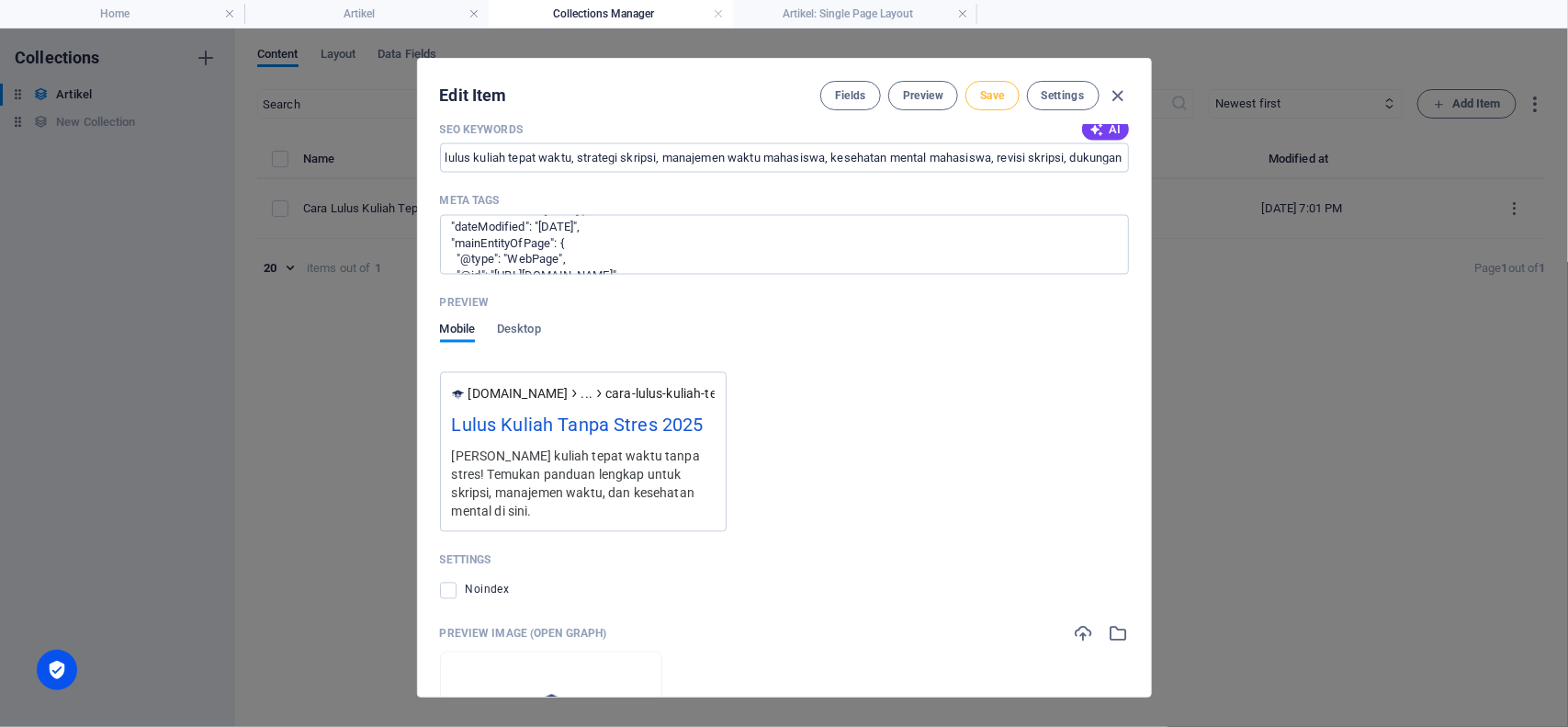 click on "Save" at bounding box center (992, 96) 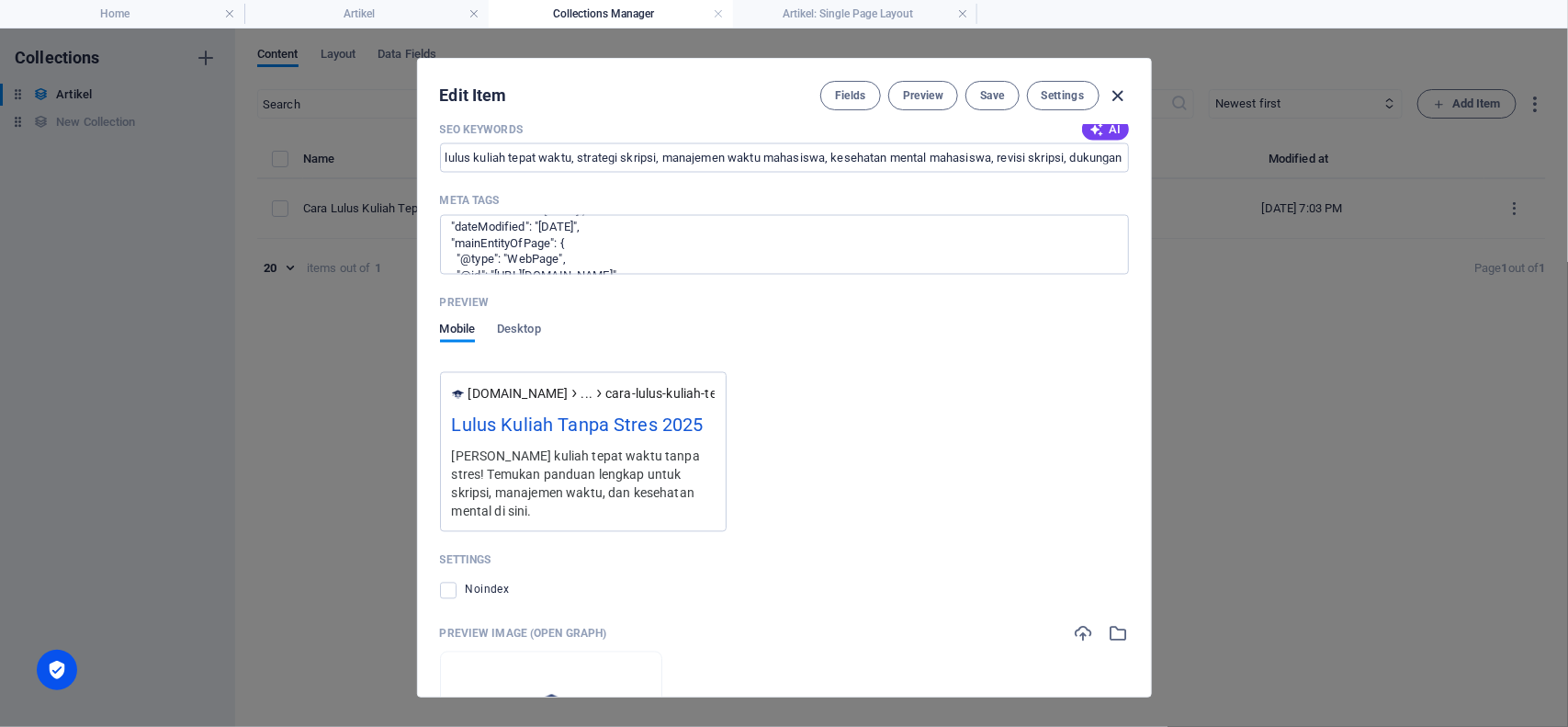click at bounding box center [1117, 96] 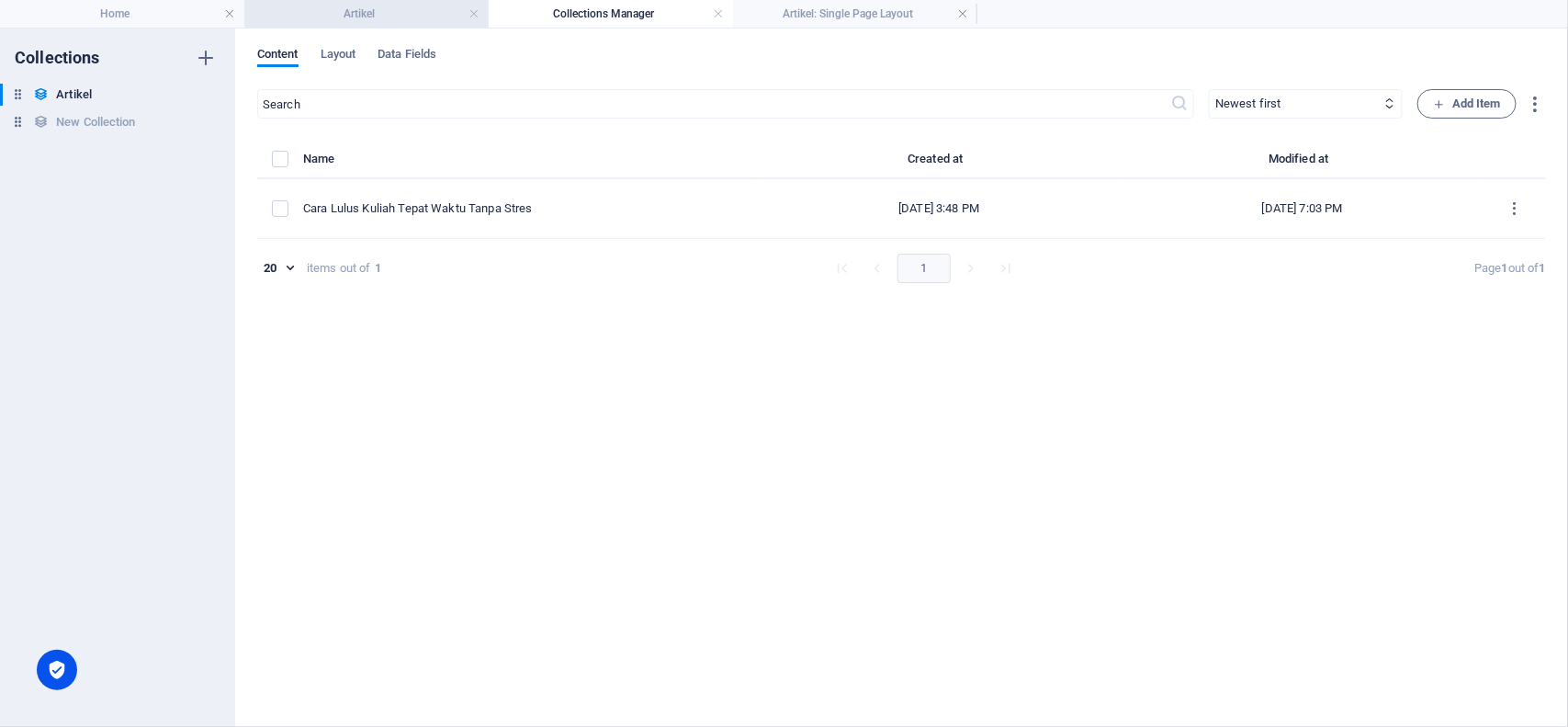 click on "Artikel" at bounding box center (367, 14) 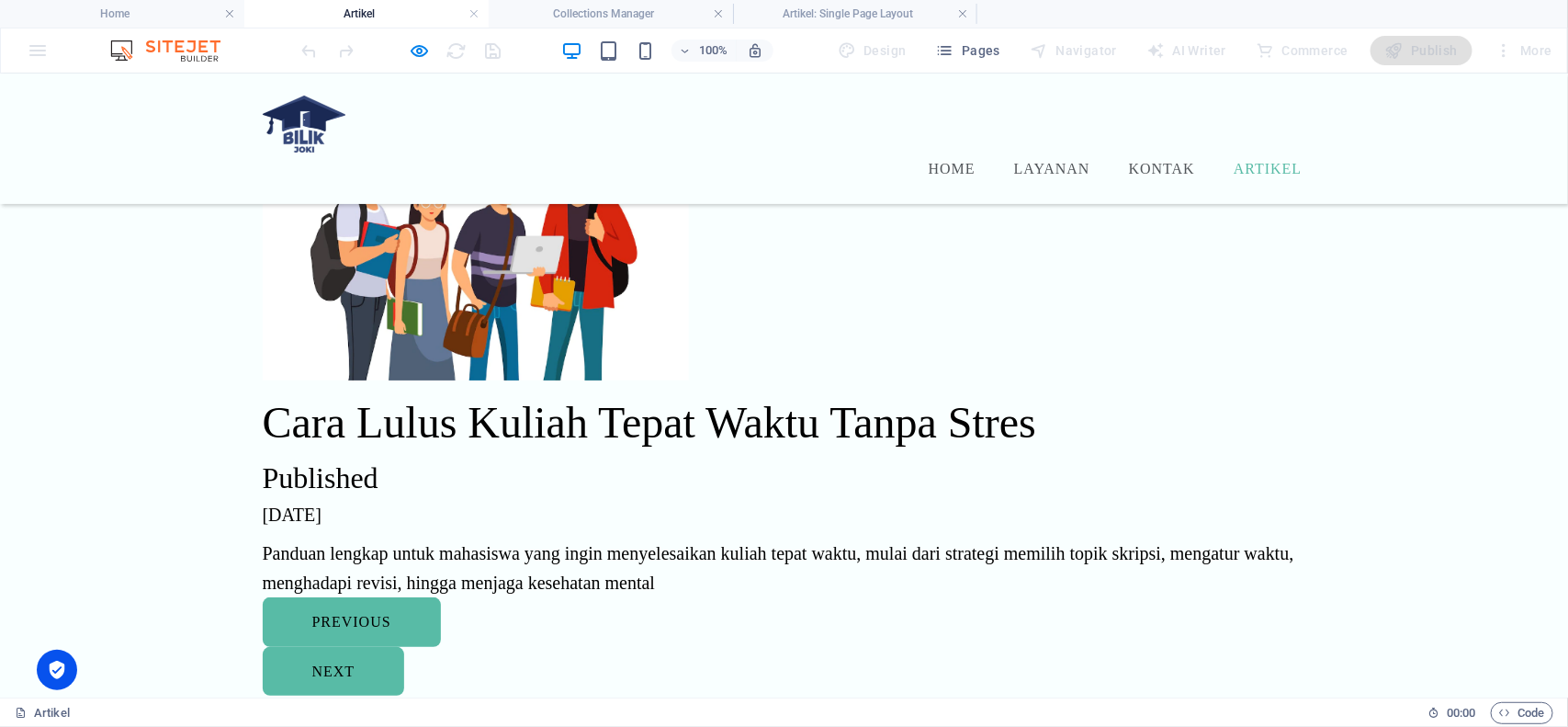 scroll, scrollTop: 115, scrollLeft: 0, axis: vertical 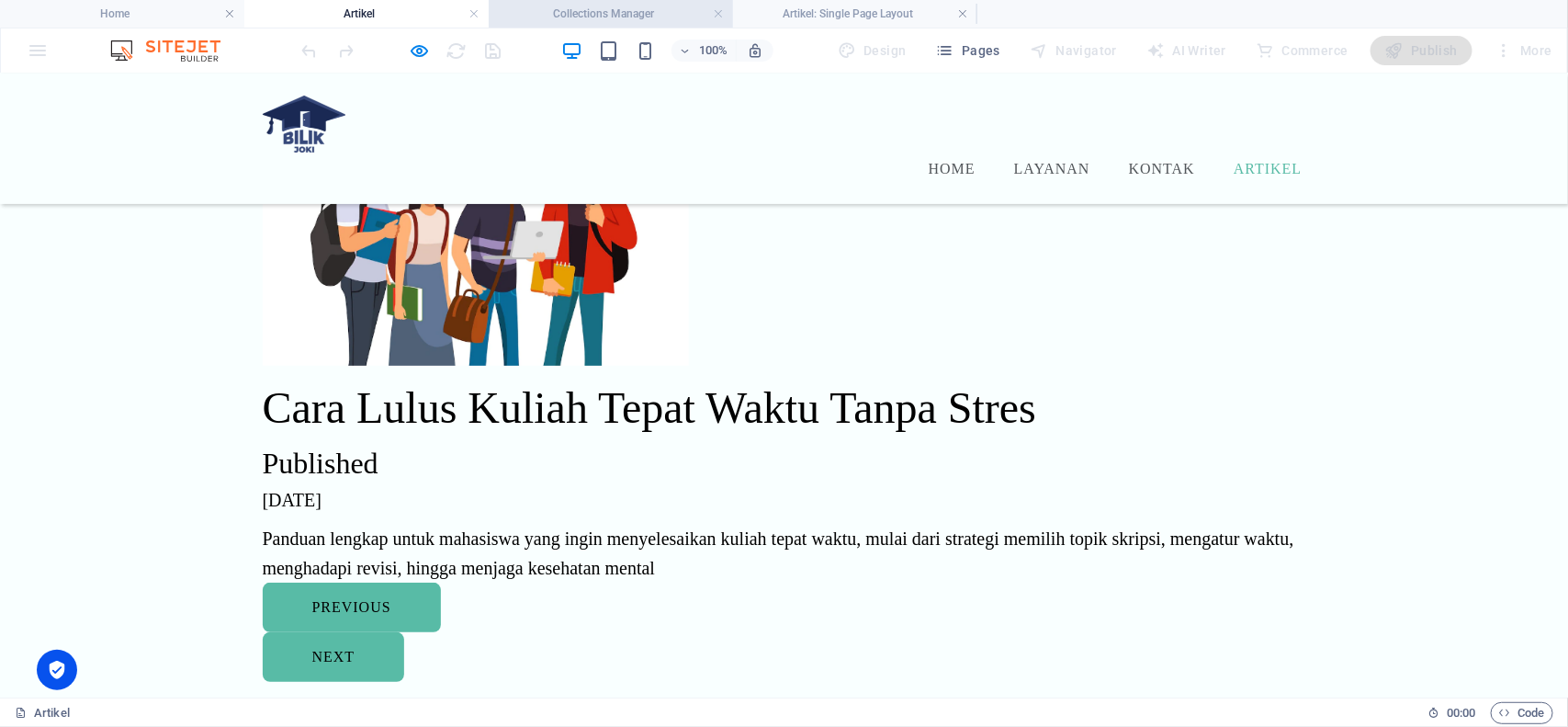 click on "Collections Manager" at bounding box center [611, 14] 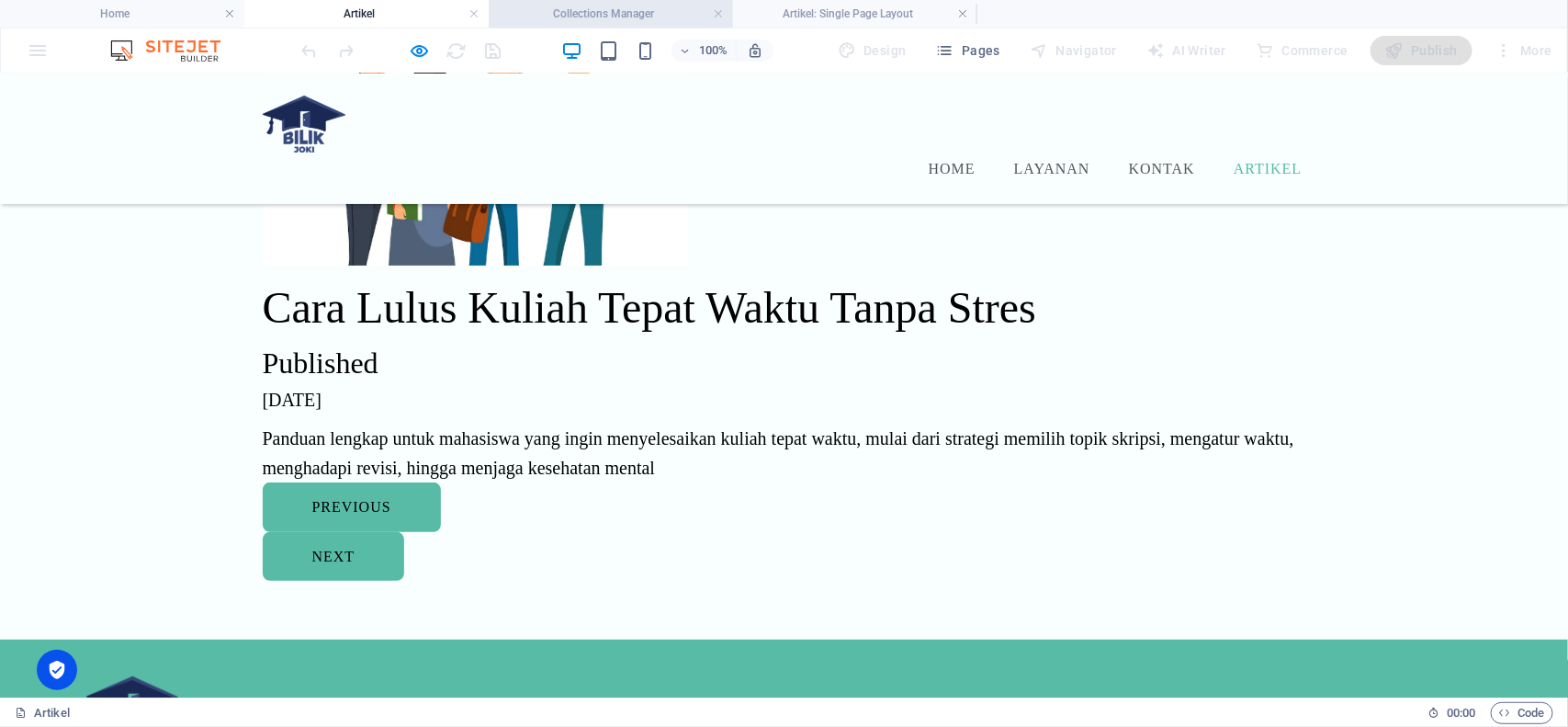 scroll, scrollTop: 0, scrollLeft: 0, axis: both 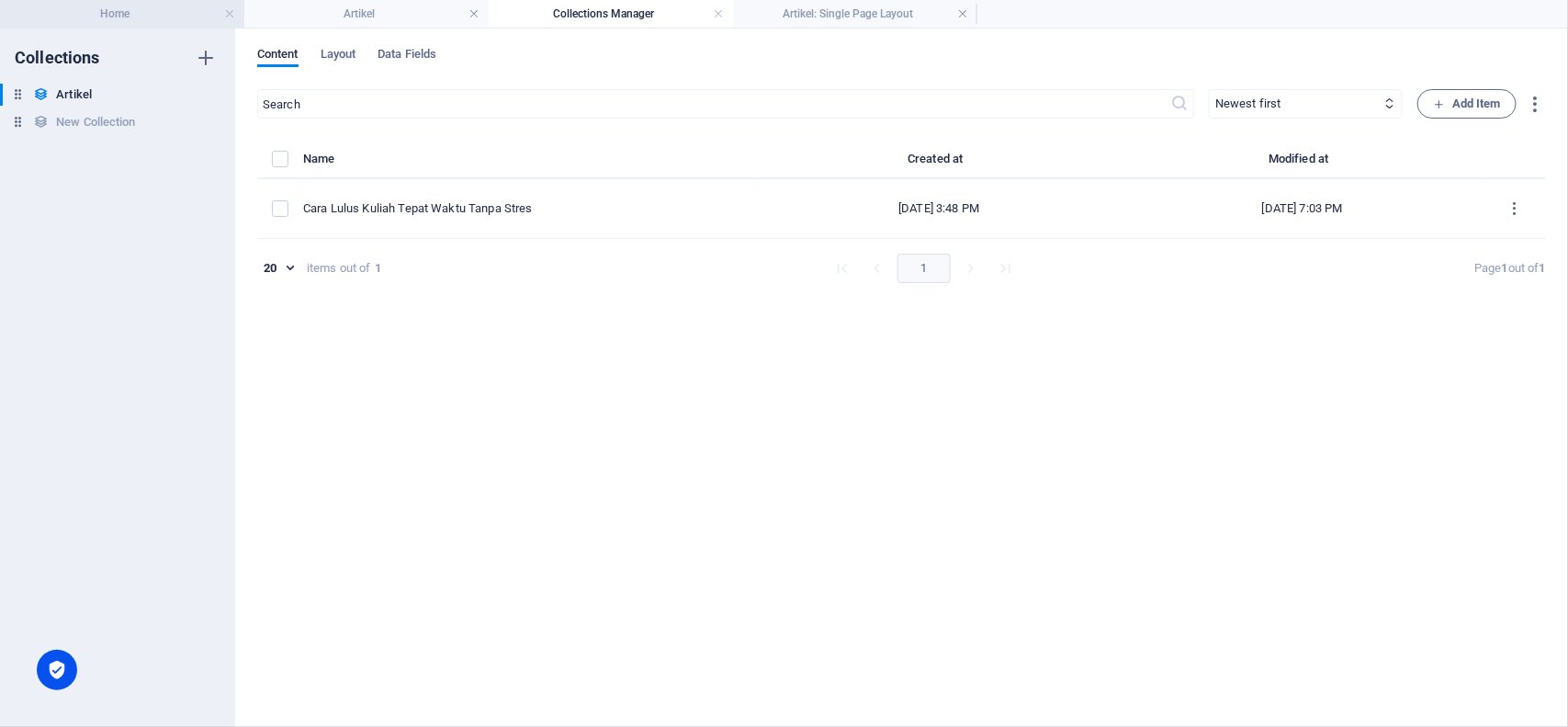 click on "Home" at bounding box center [122, 14] 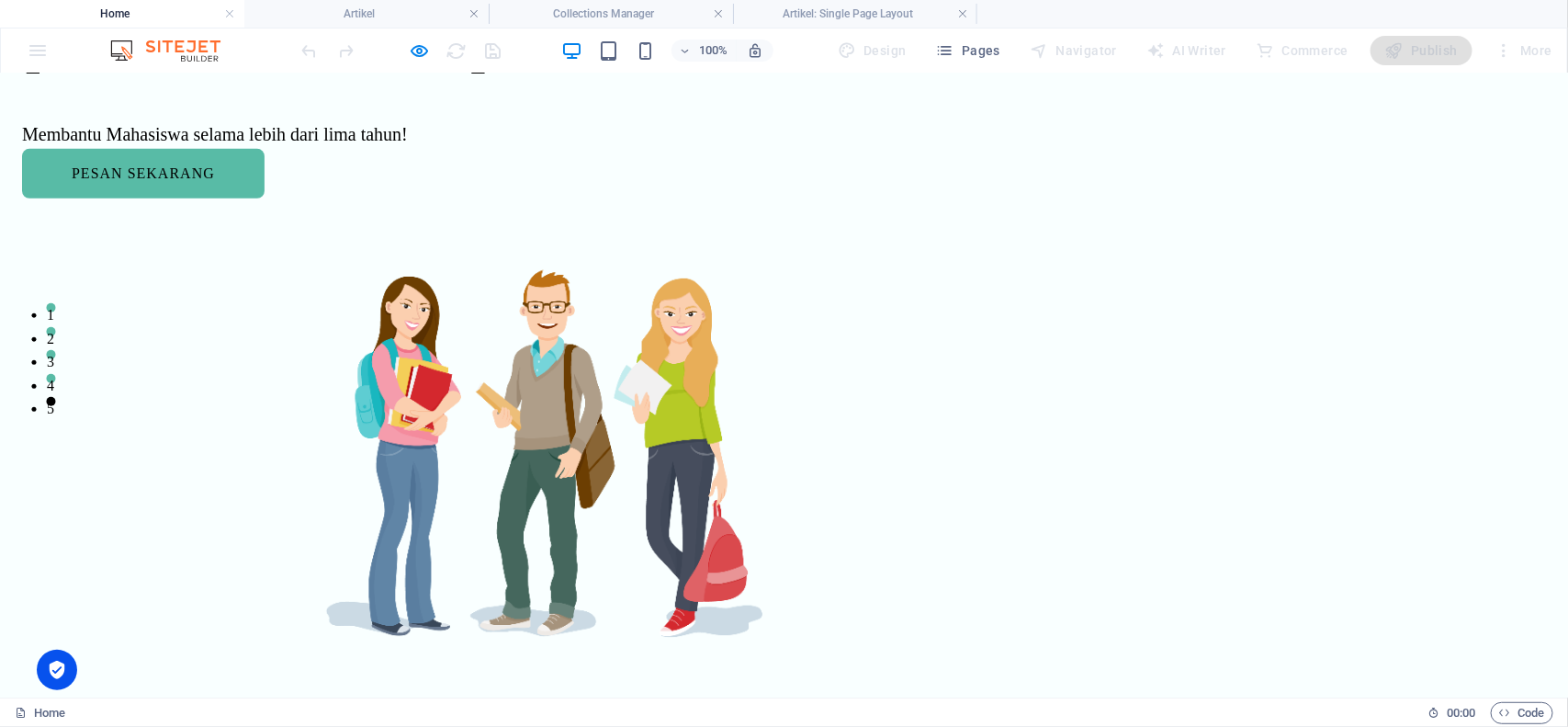 scroll, scrollTop: 0, scrollLeft: 0, axis: both 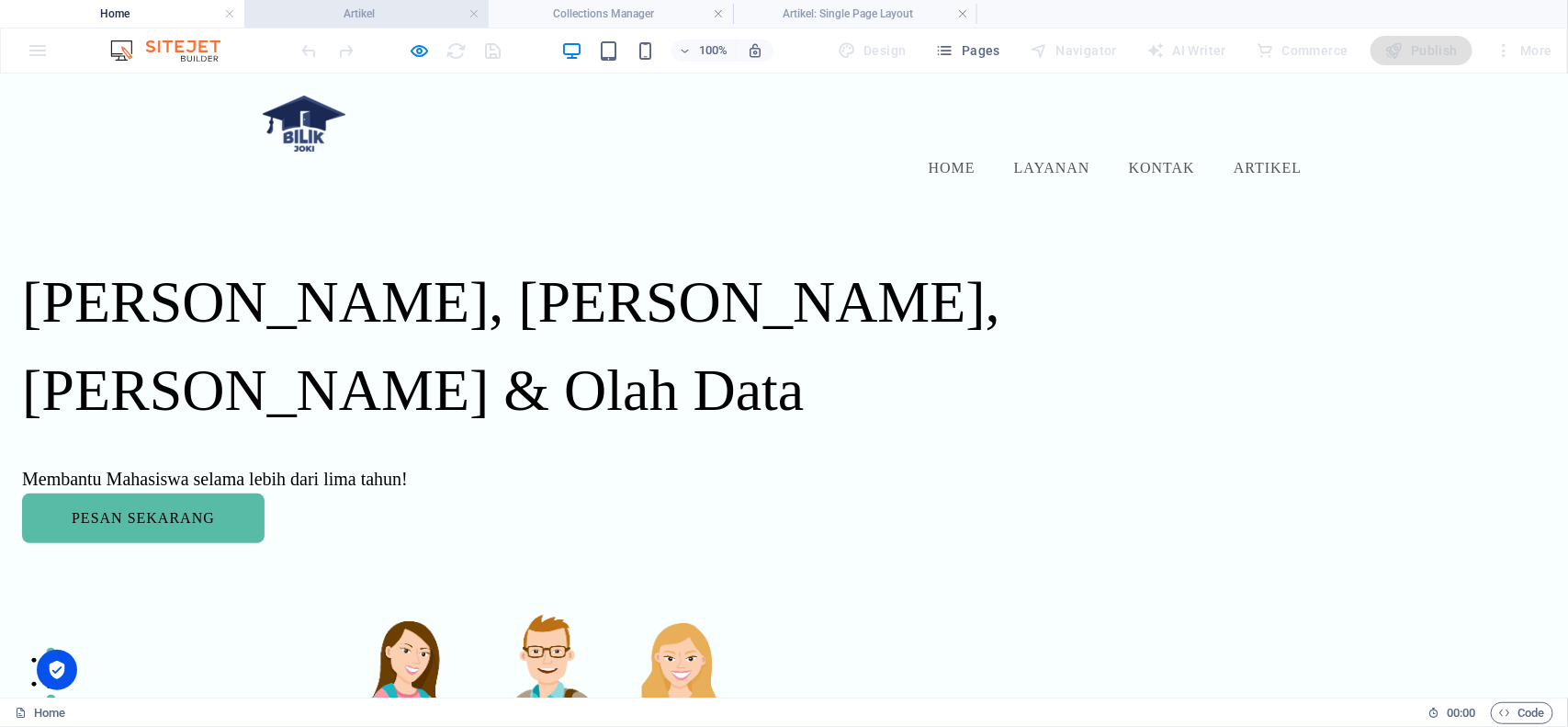 click on "Artikel" at bounding box center [367, 14] 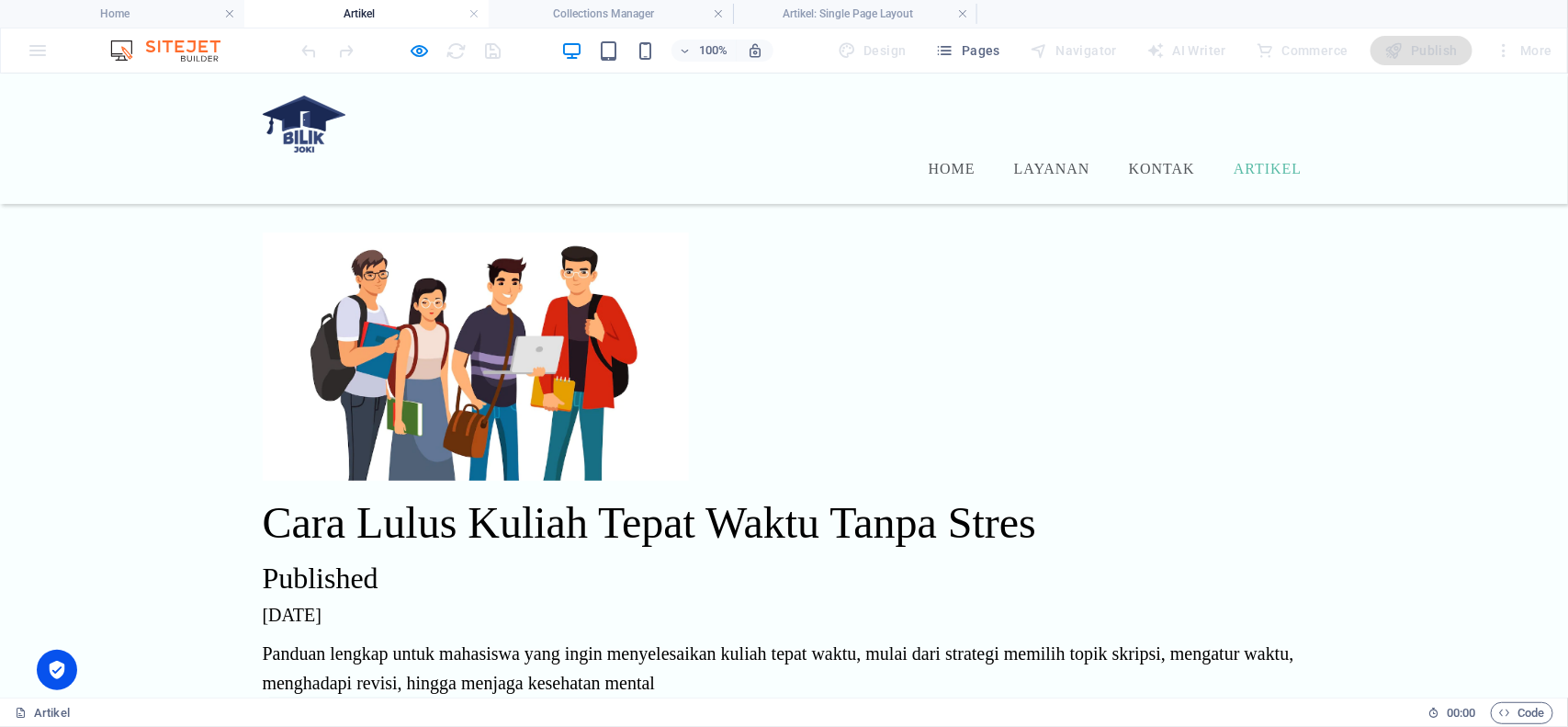 scroll, scrollTop: 115, scrollLeft: 0, axis: vertical 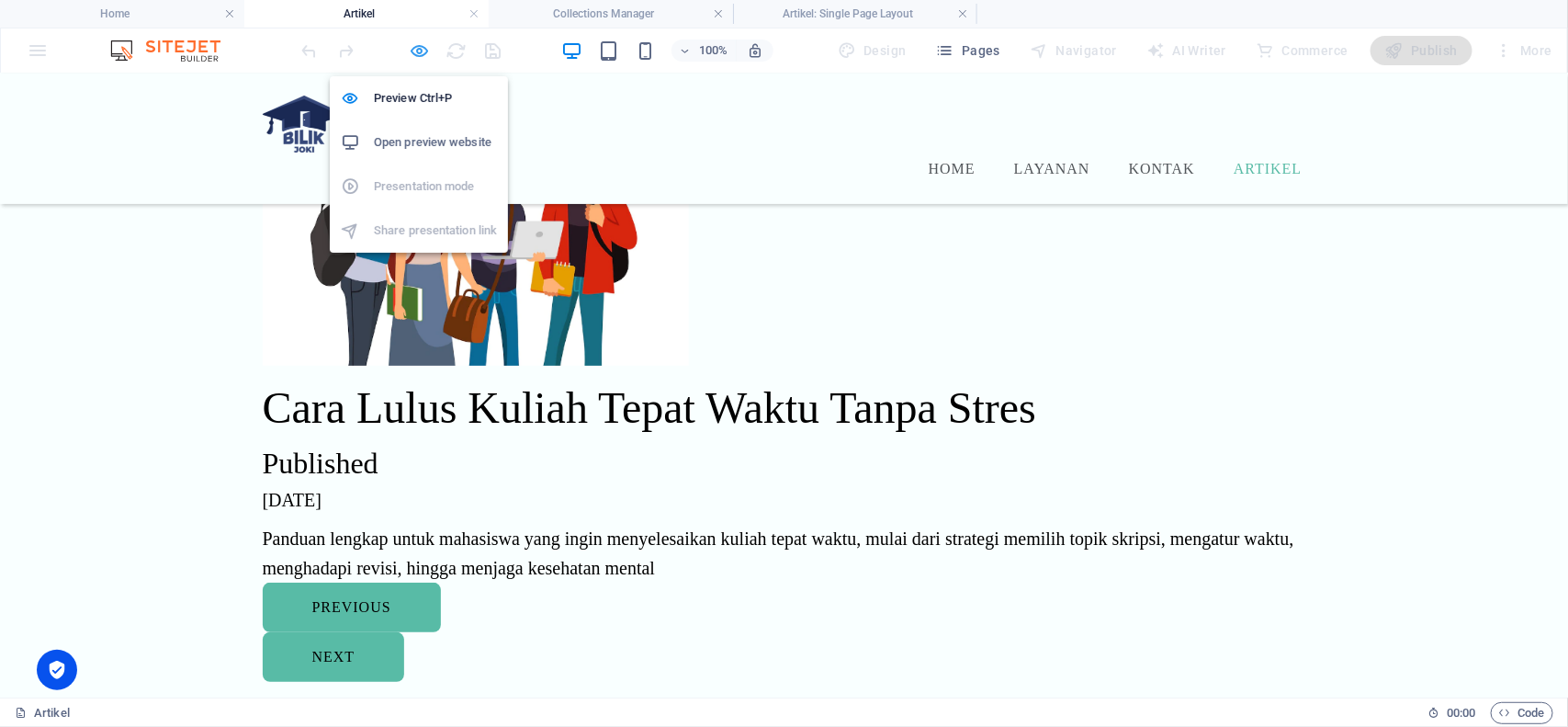 click at bounding box center [420, 51] 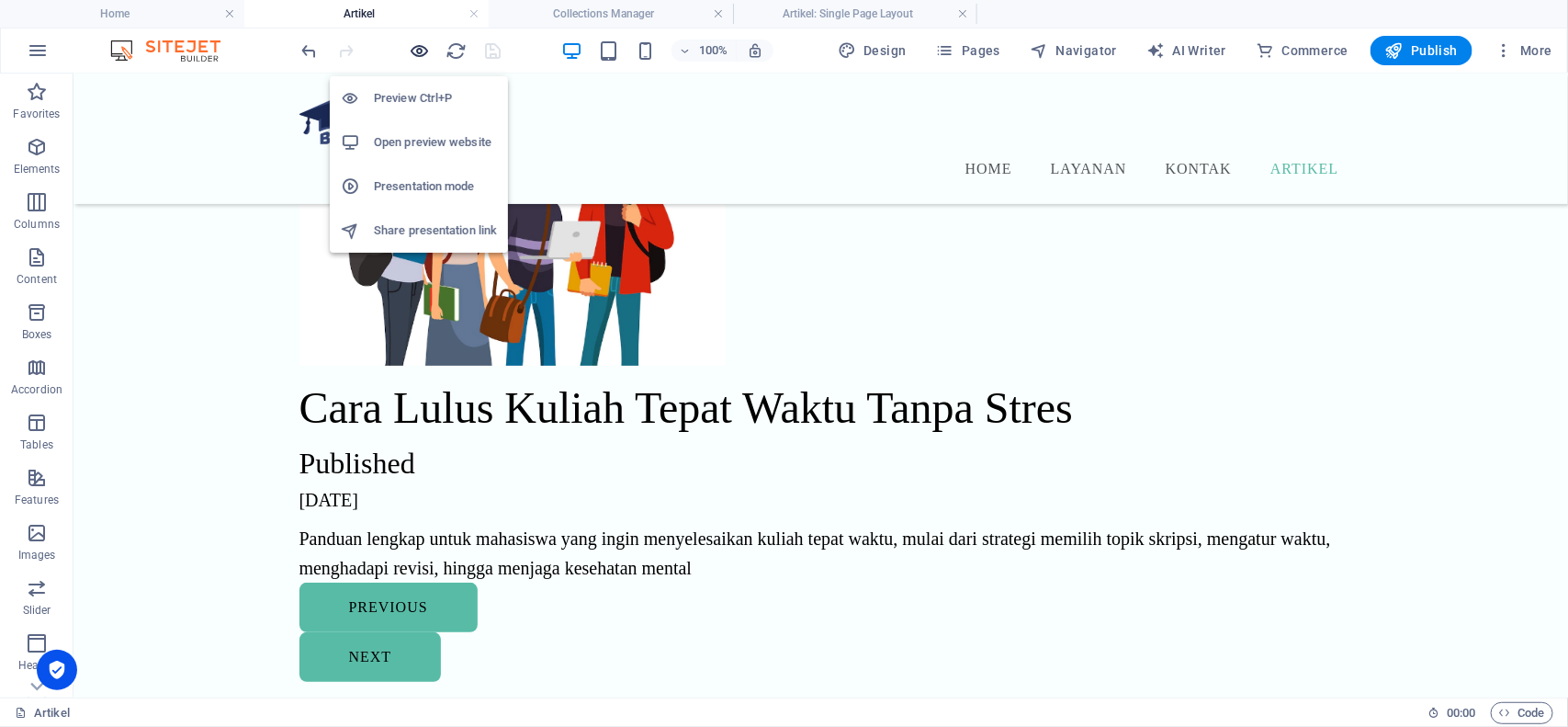 click at bounding box center [420, 51] 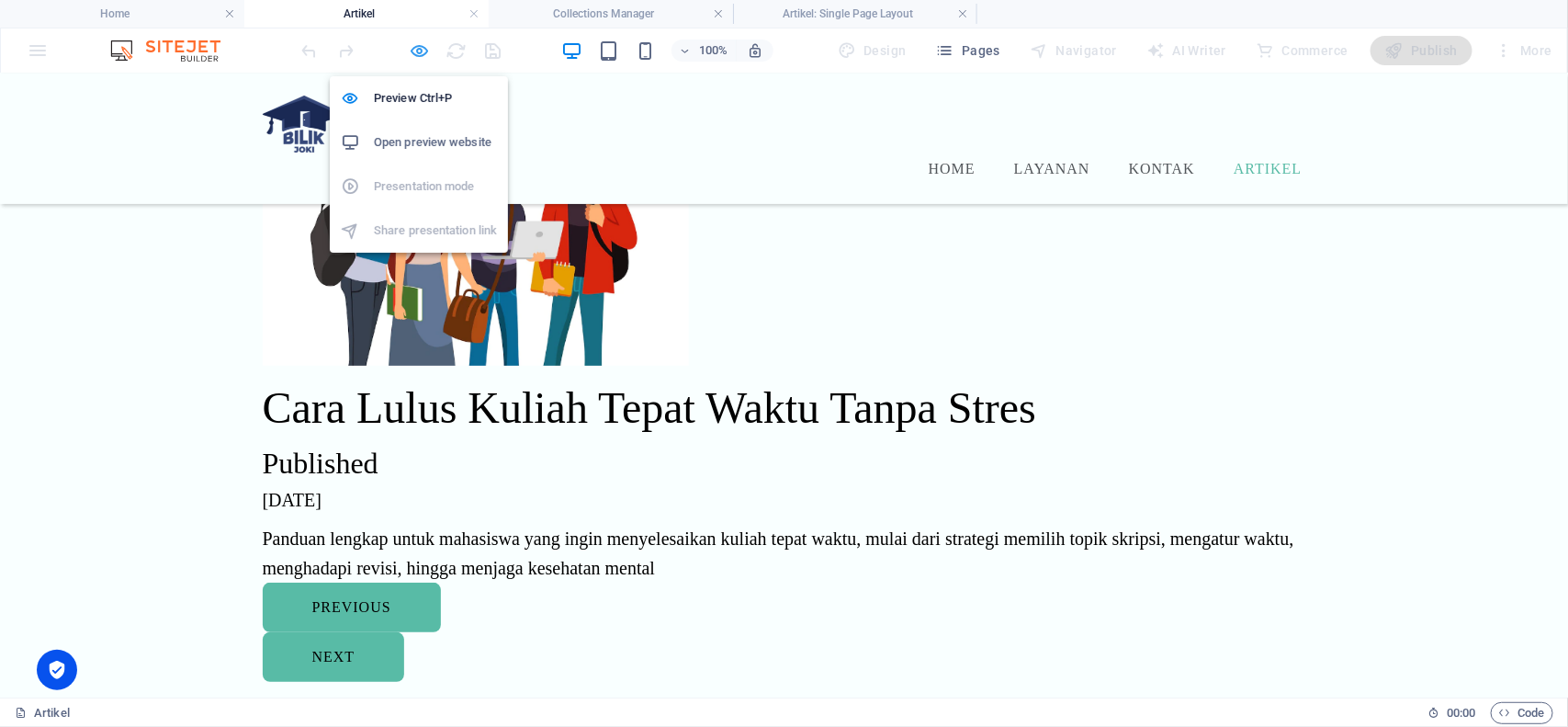 click at bounding box center [420, 51] 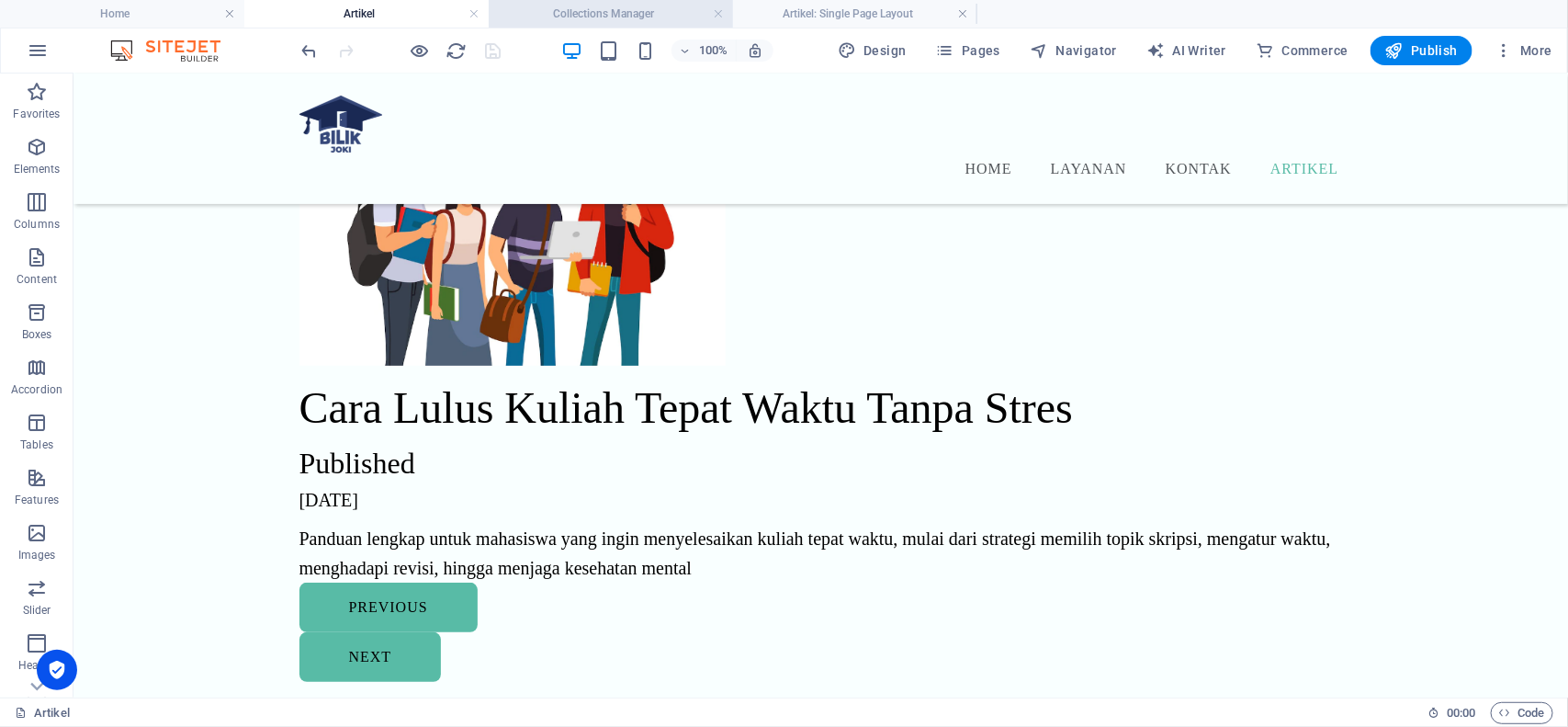 click on "Collections Manager" at bounding box center (611, 14) 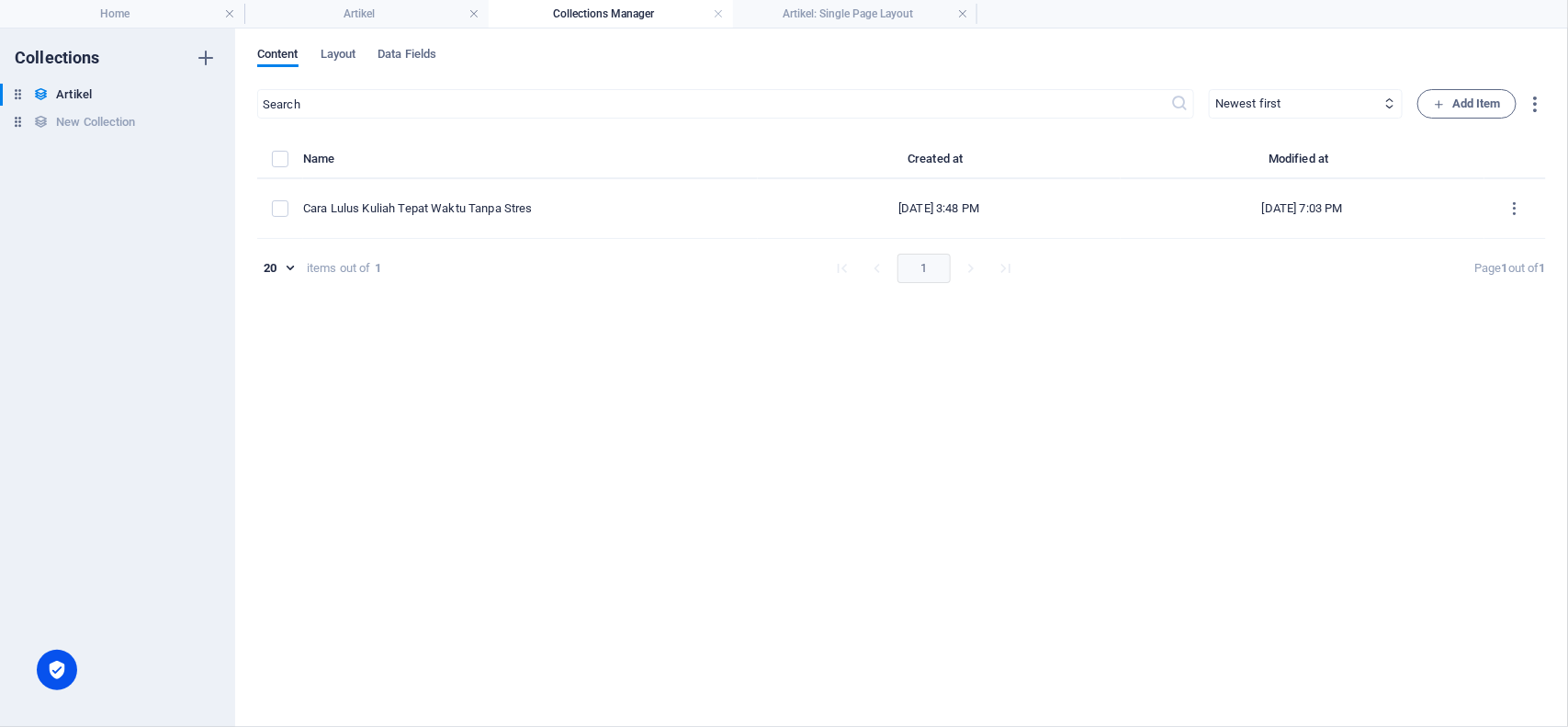 scroll, scrollTop: 0, scrollLeft: 0, axis: both 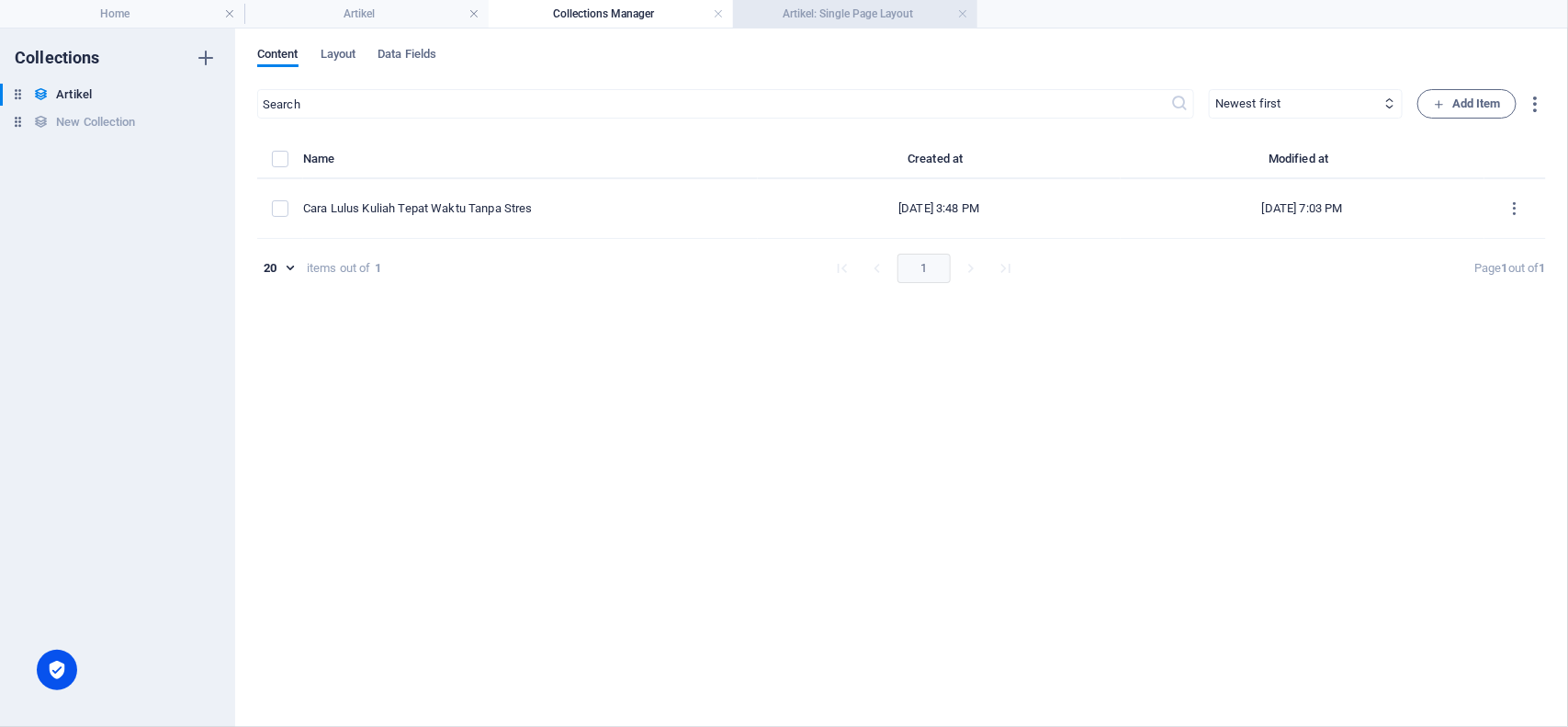 click on "Artikel: Single Page Layout" at bounding box center (855, 14) 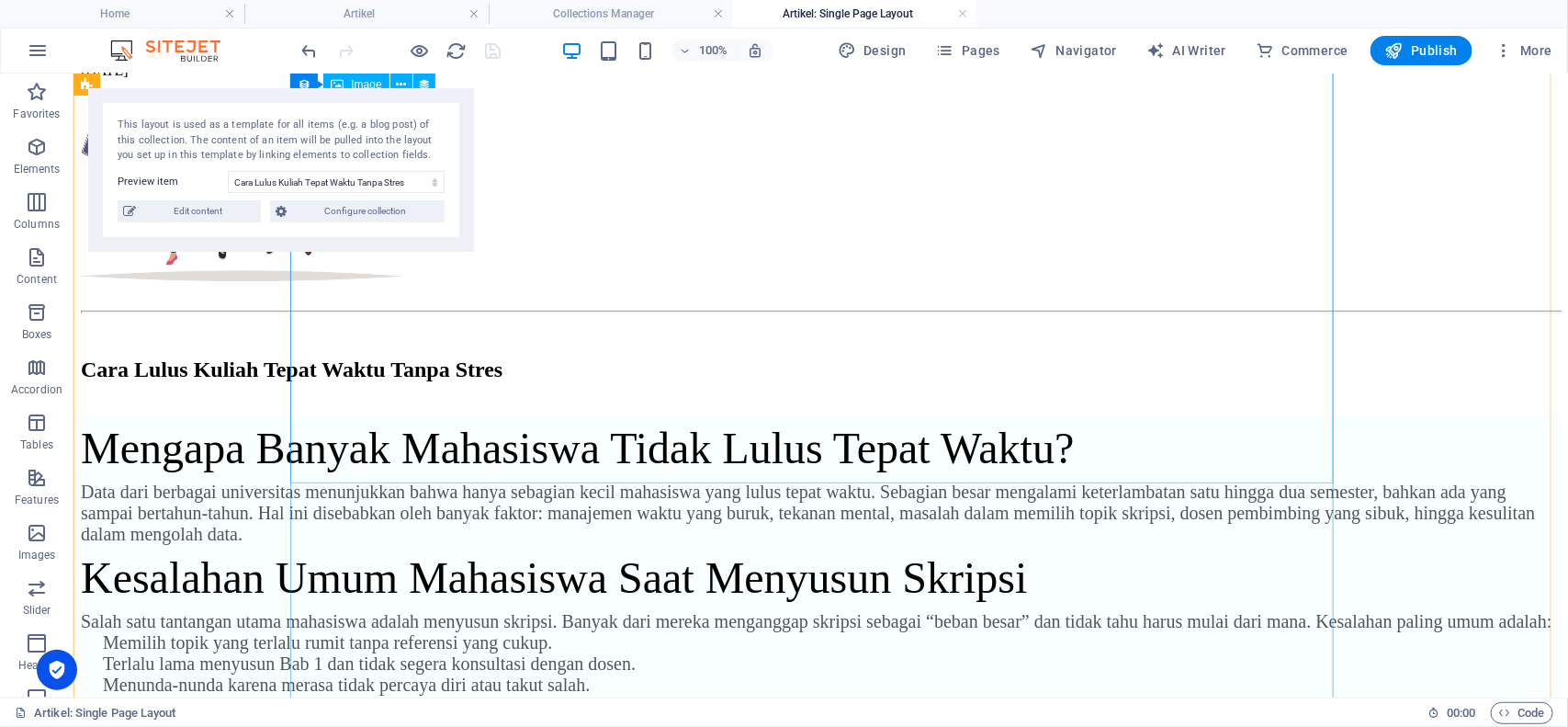 scroll, scrollTop: 0, scrollLeft: 0, axis: both 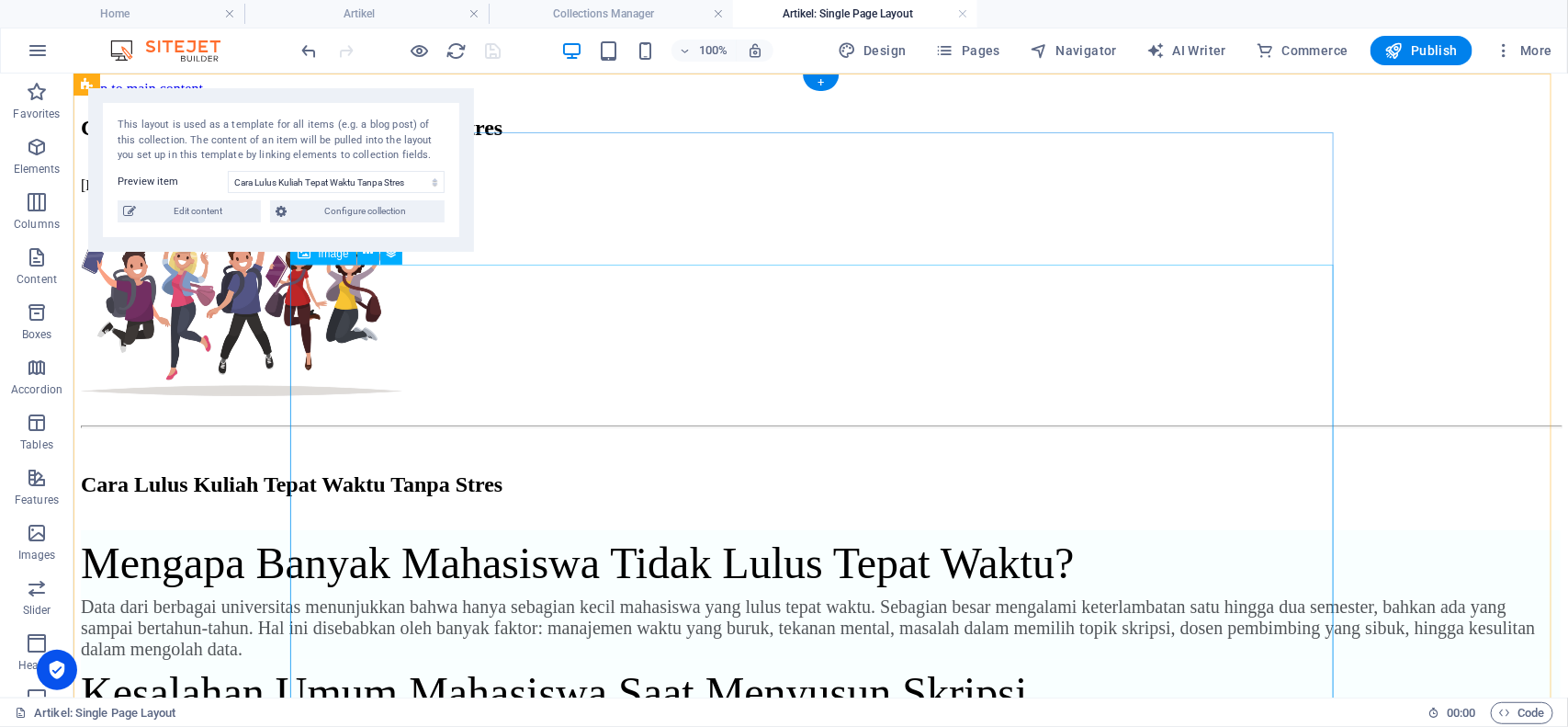 click at bounding box center (819, 305) 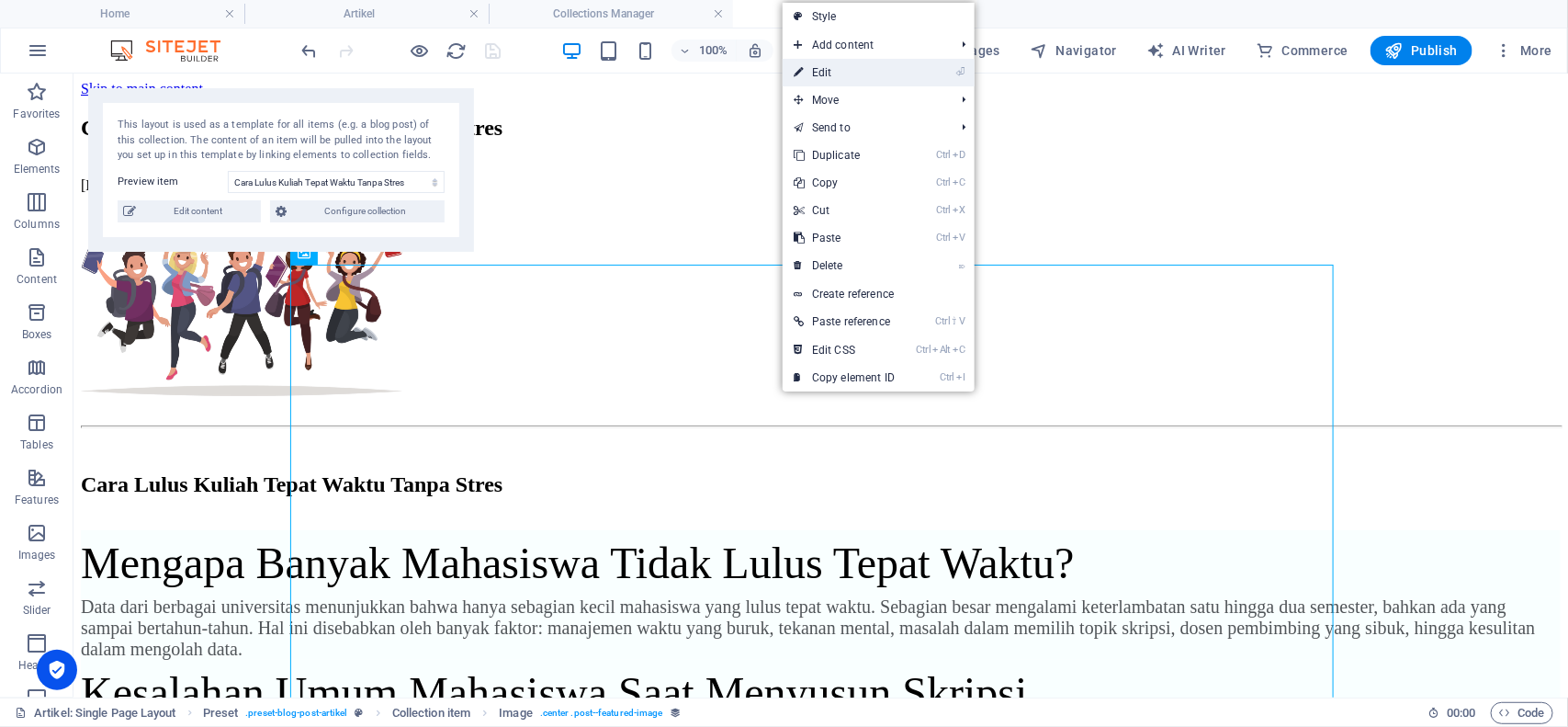 click on "⏎  Edit" at bounding box center (844, 73) 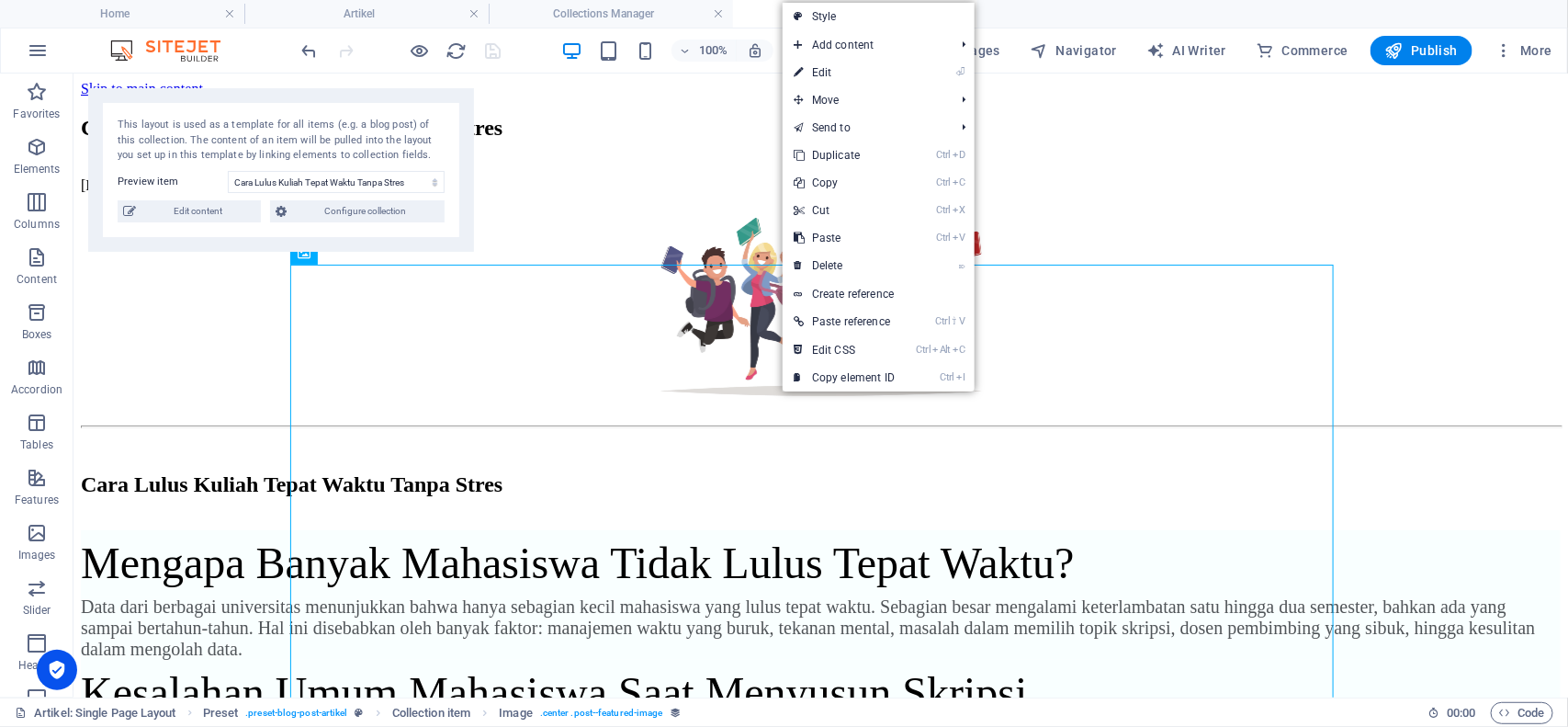 select on "image" 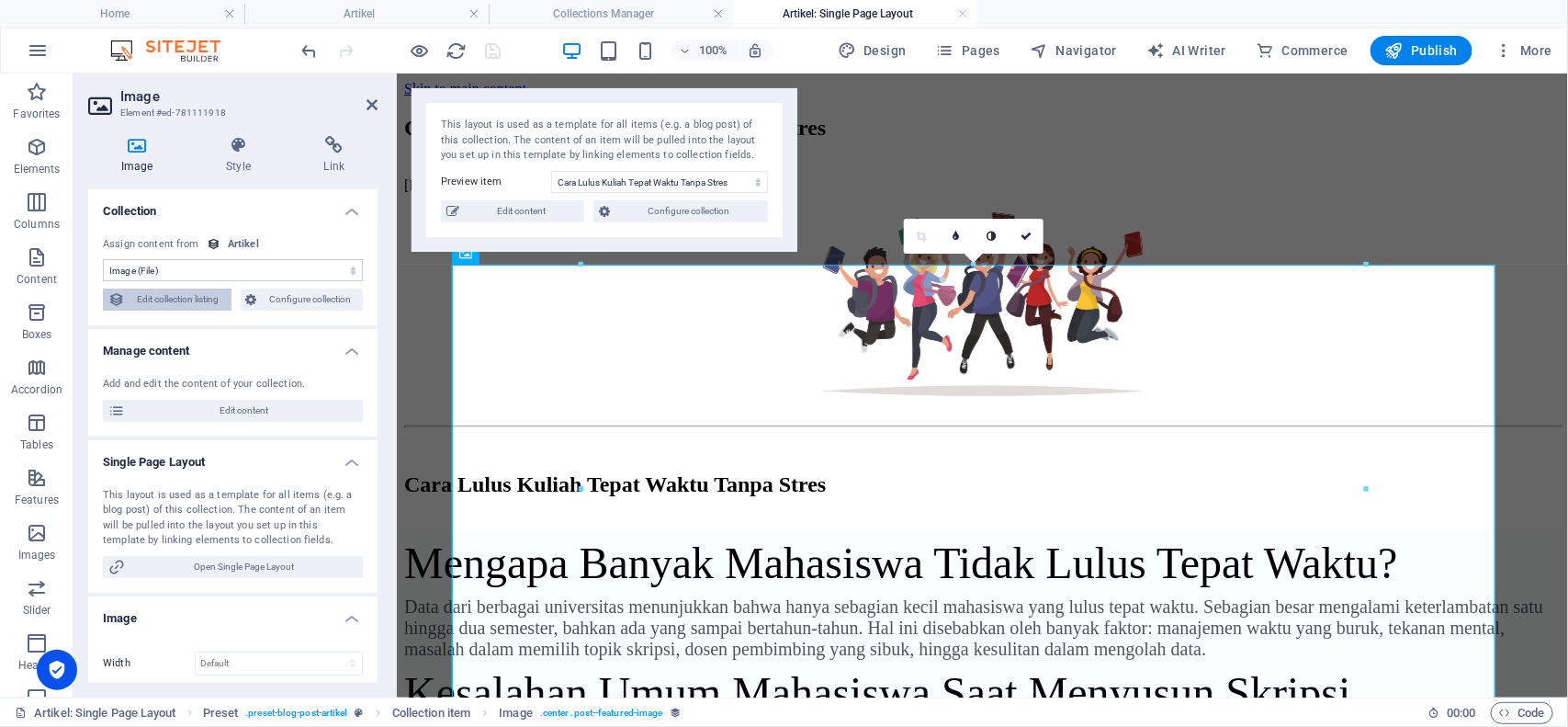 click on "Edit collection listing" at bounding box center [178, 300] 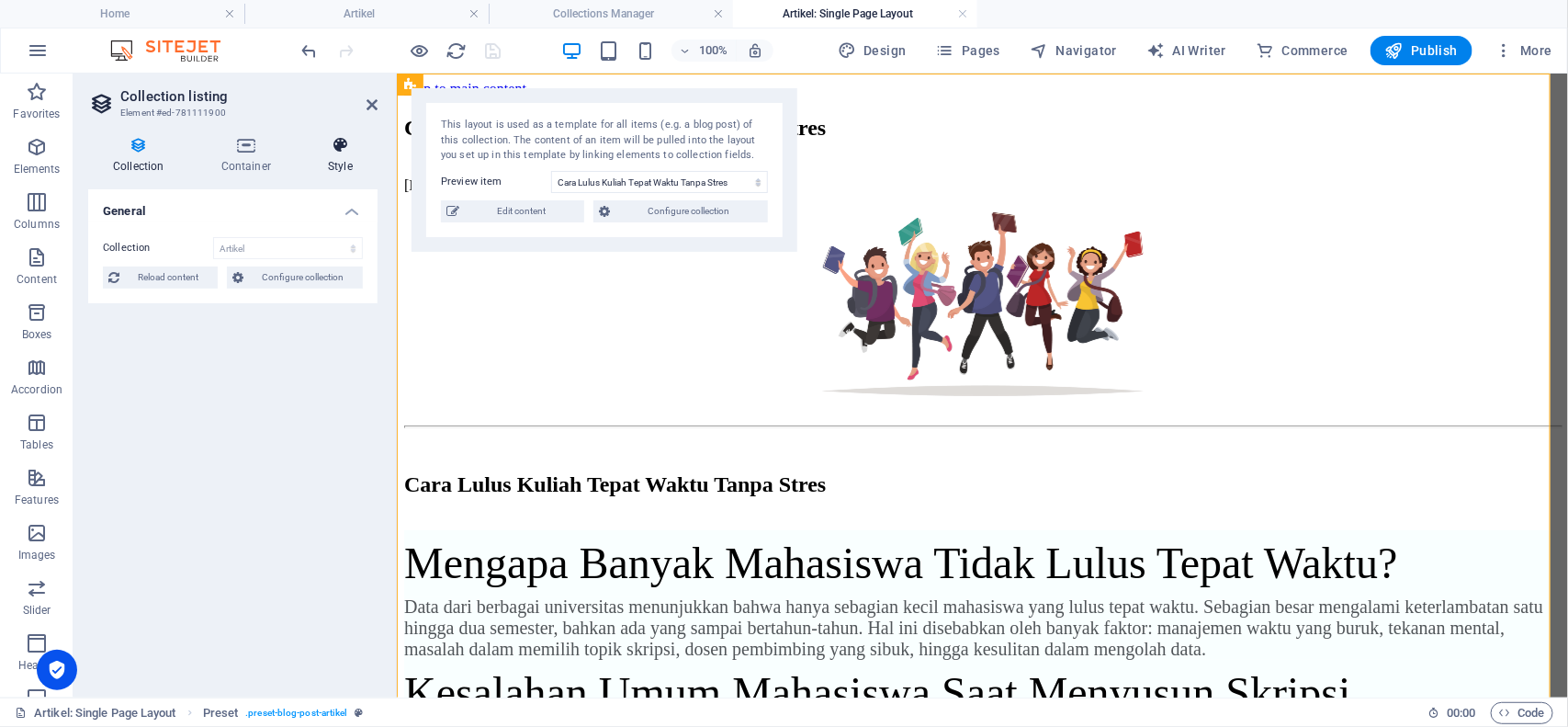 click at bounding box center [340, 145] 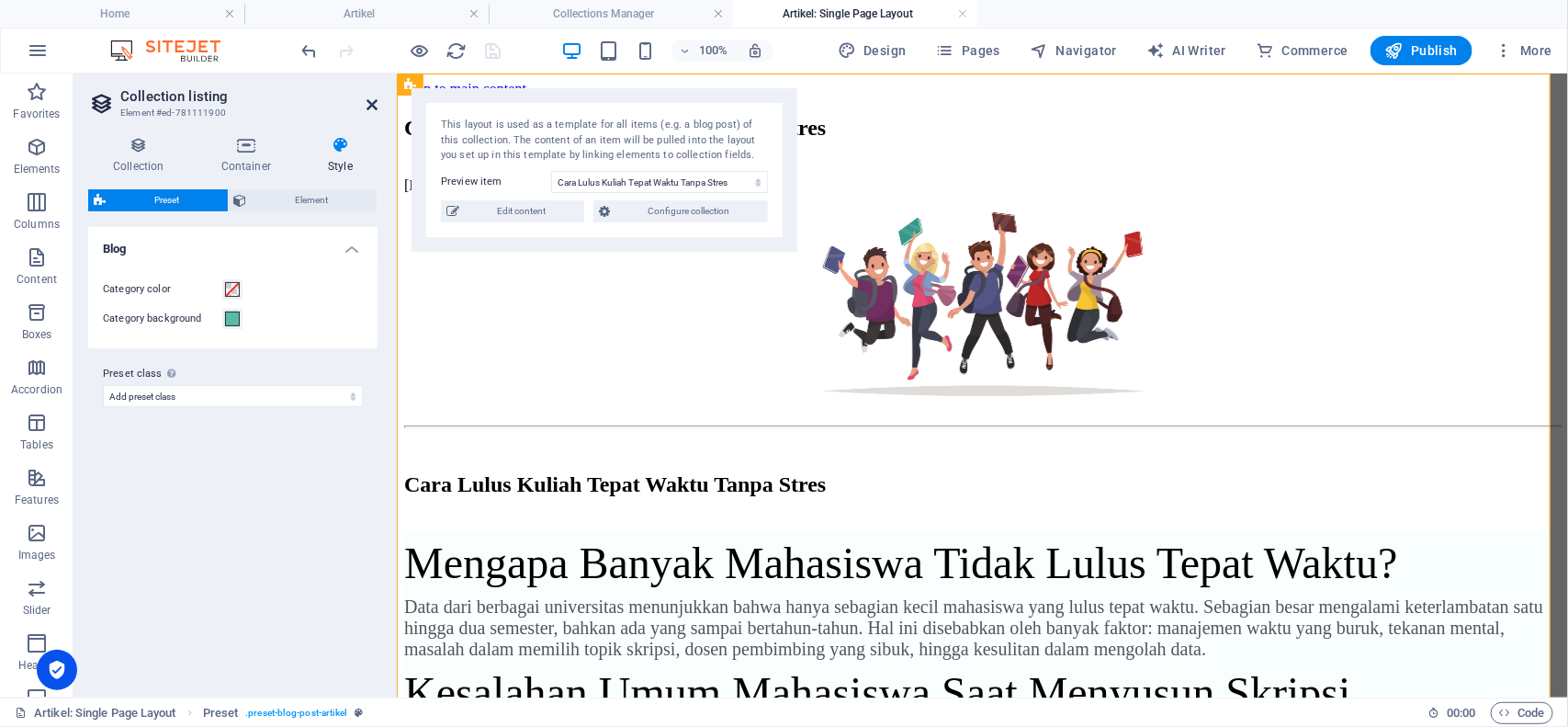 click at bounding box center (372, 105) 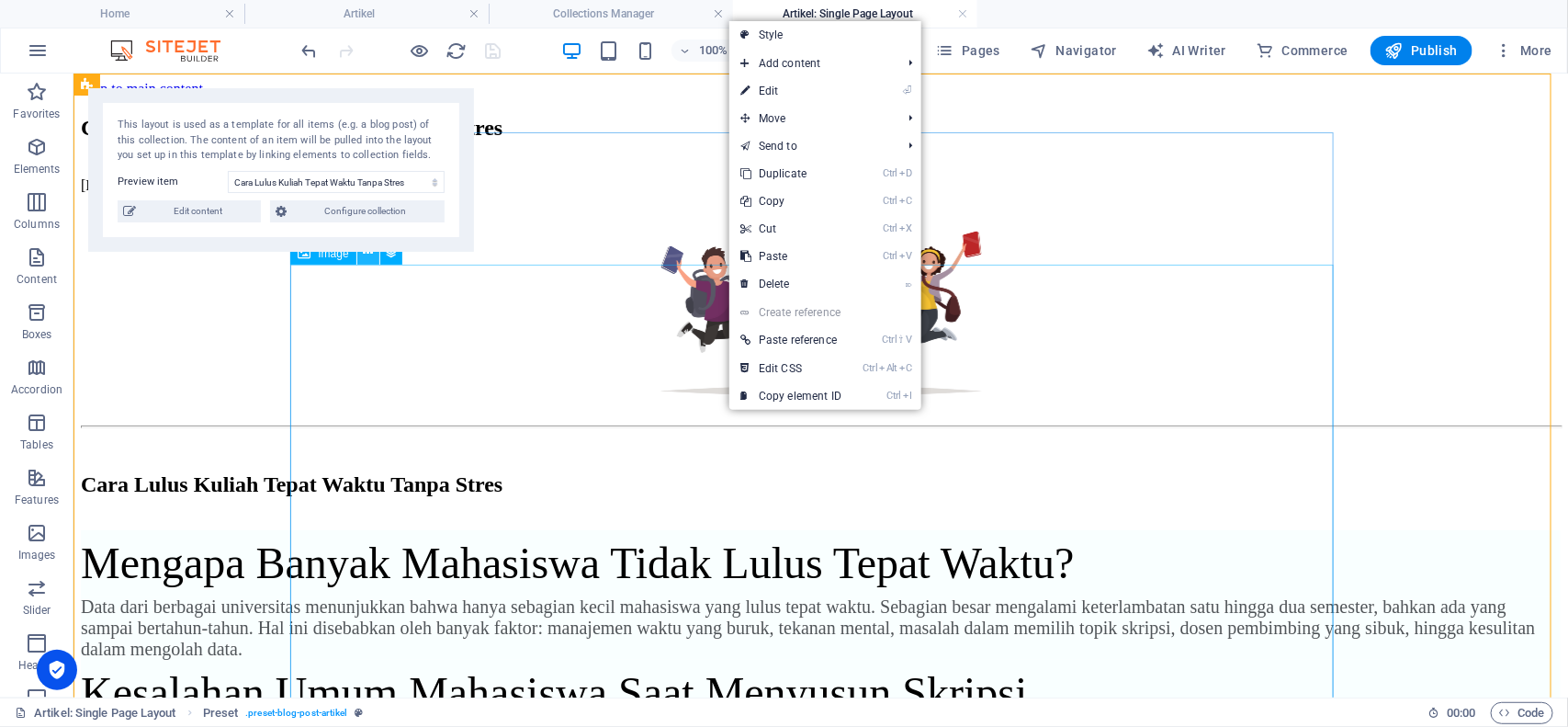 click at bounding box center (367, 253) 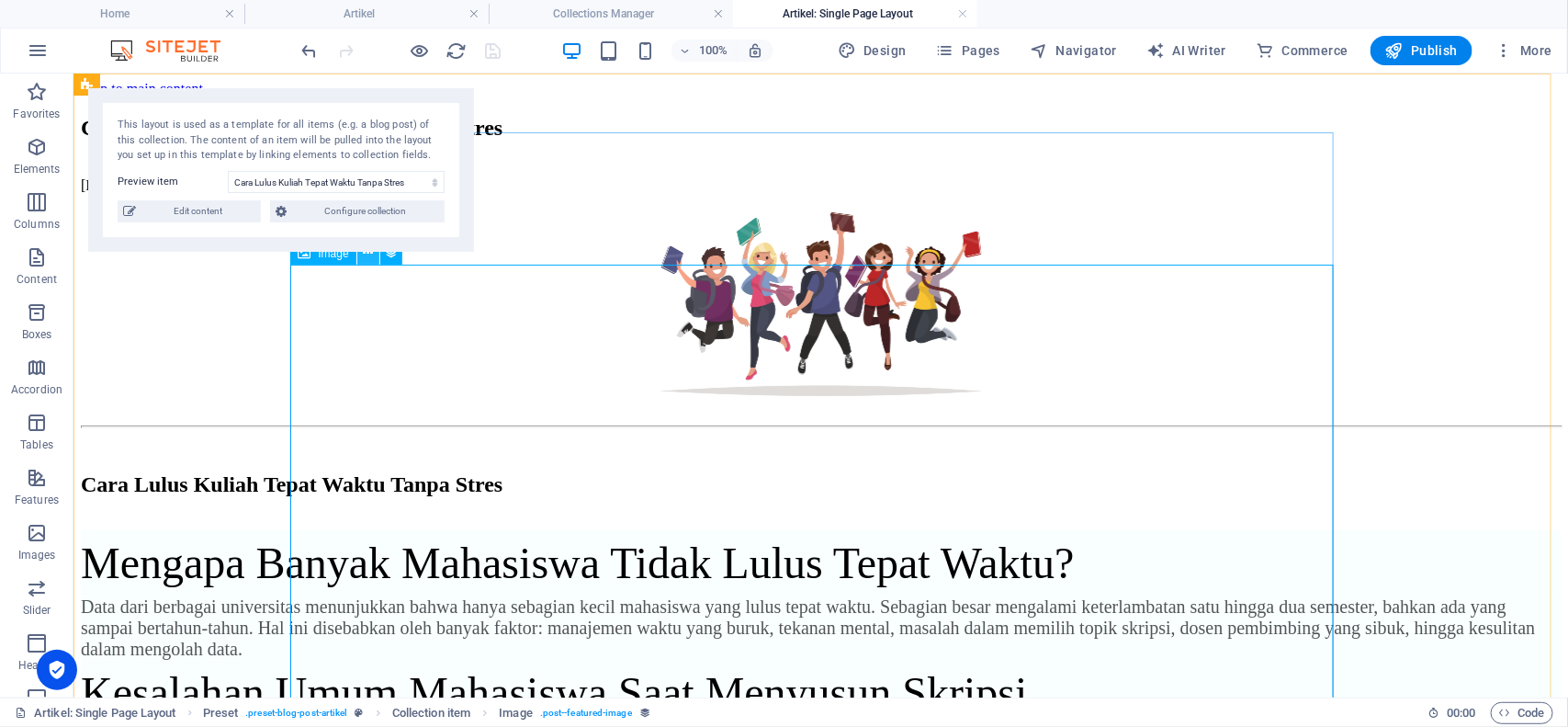 click at bounding box center [367, 253] 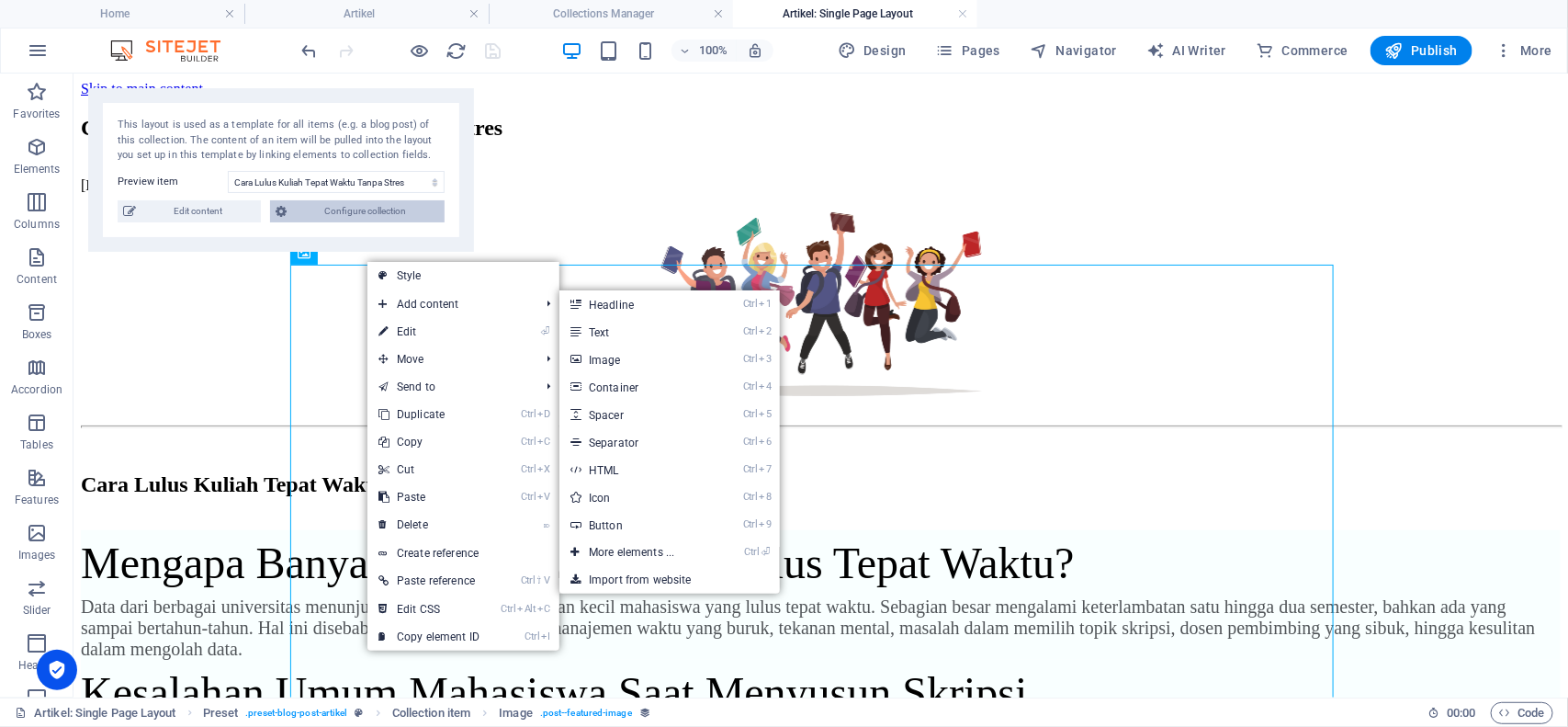 click on "Configure collection" at bounding box center [366, 211] 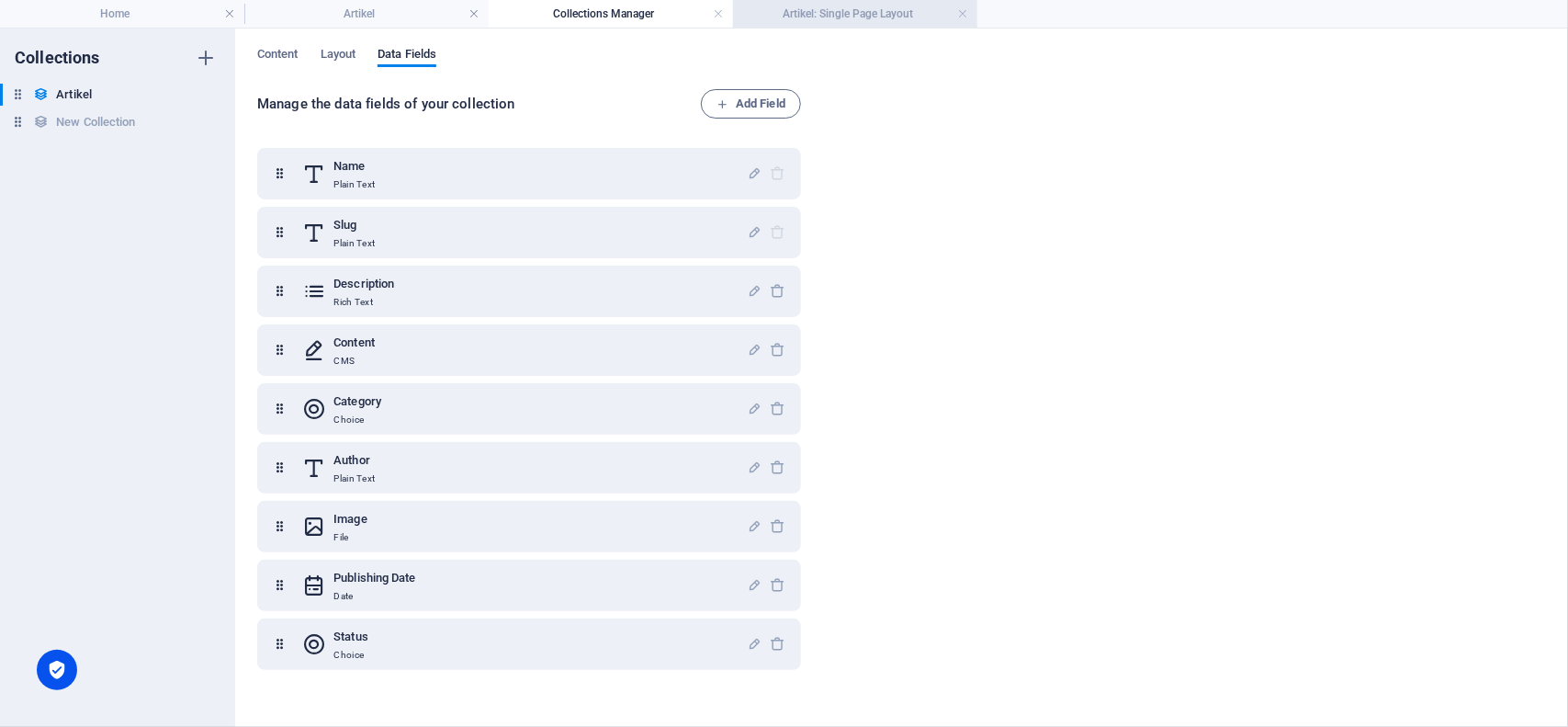 click on "Artikel: Single Page Layout" at bounding box center [855, 14] 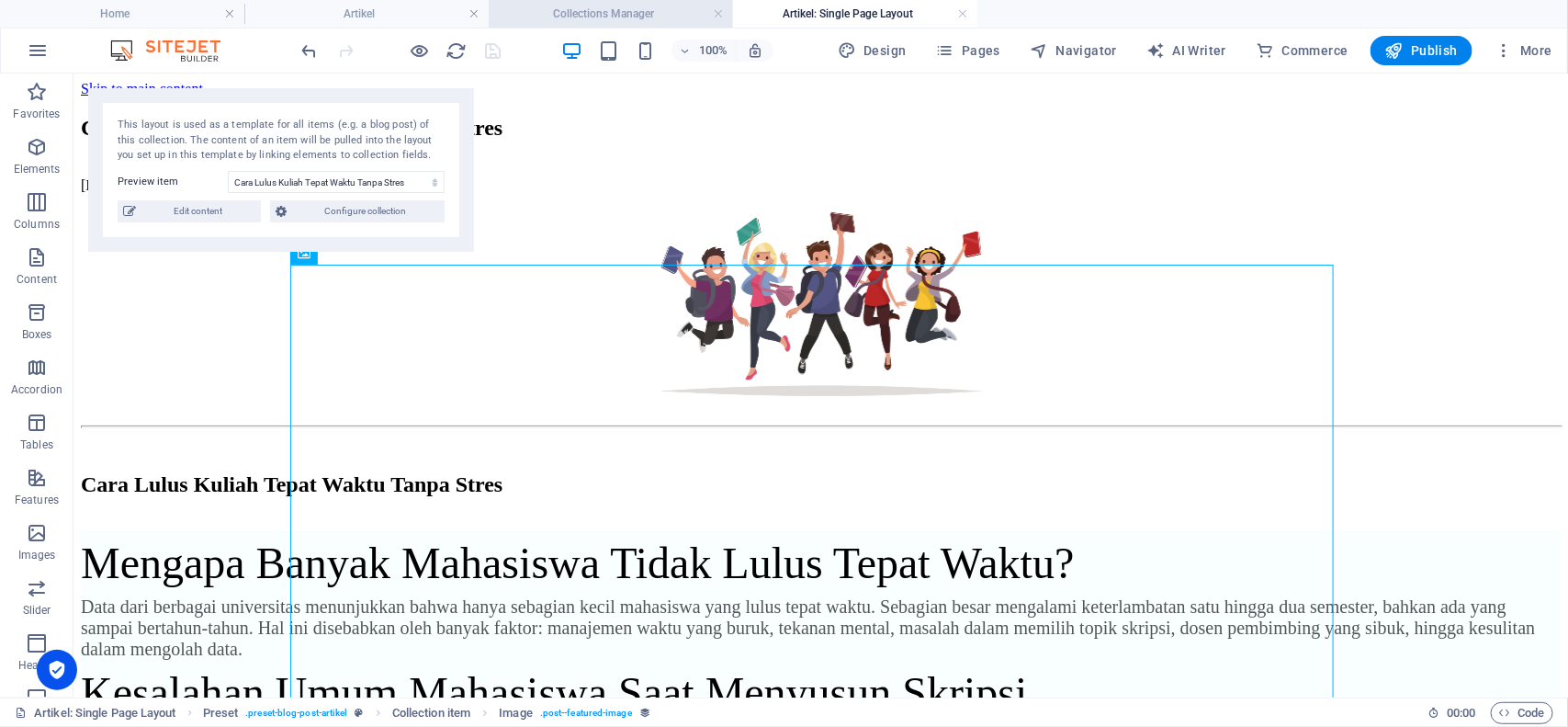 click on "Collections Manager" at bounding box center [611, 14] 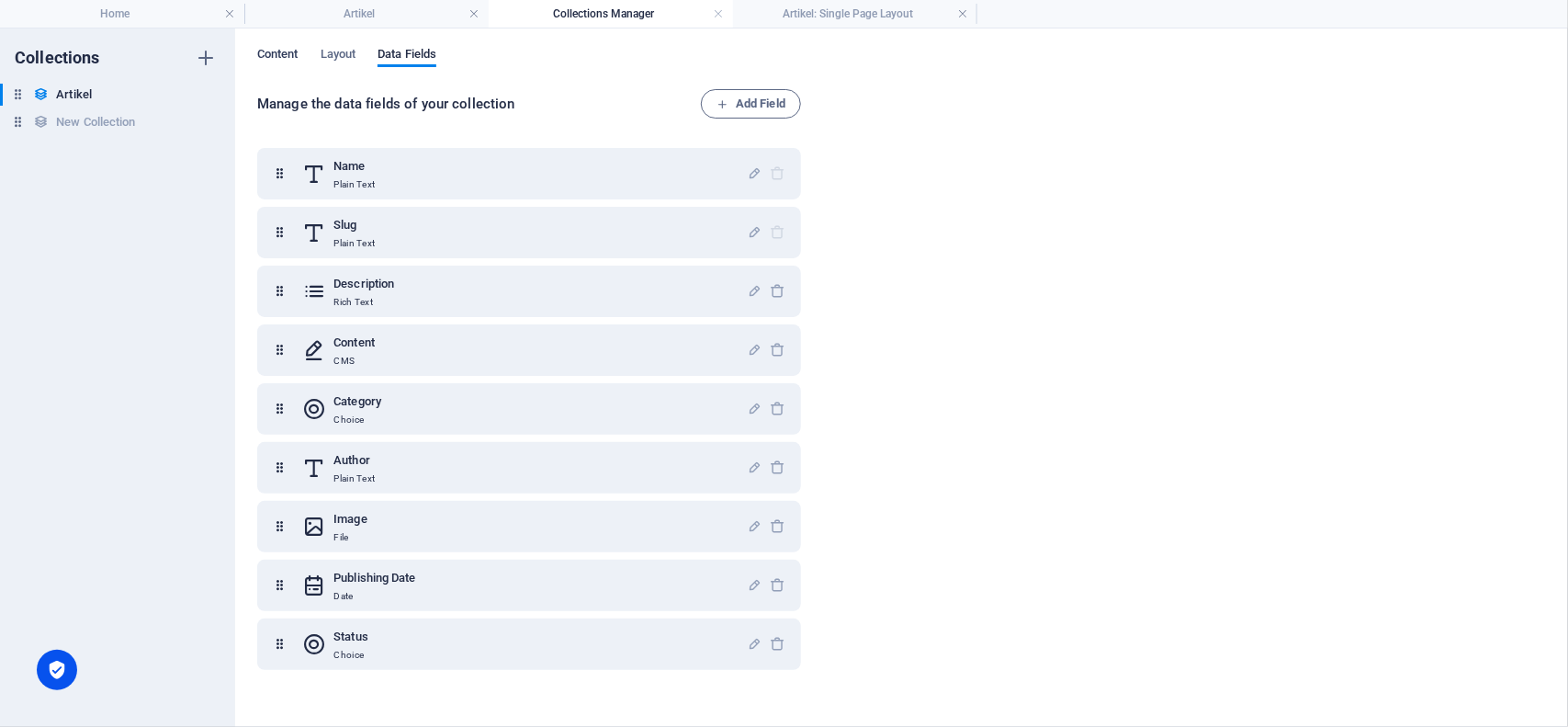 click on "Content" at bounding box center [277, 56] 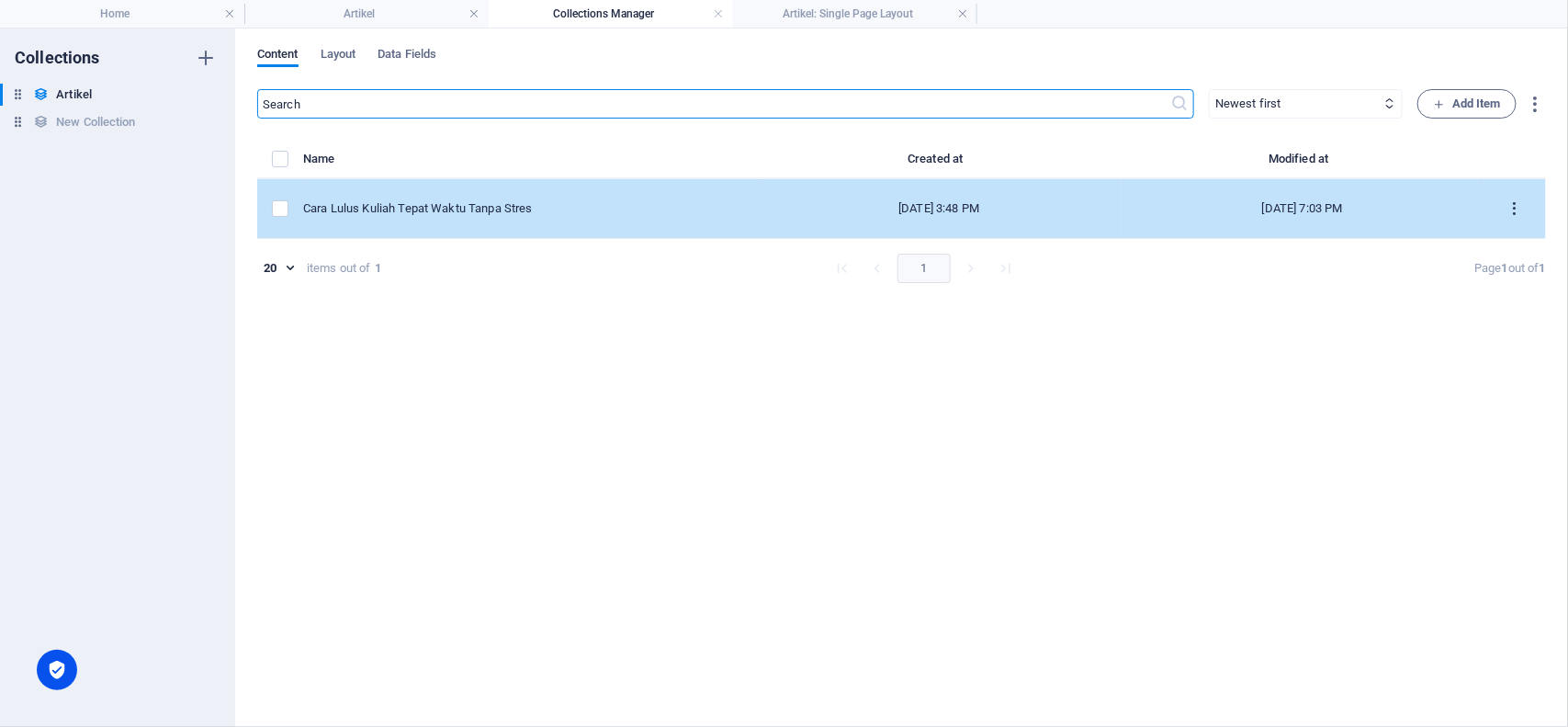 click at bounding box center (1515, 209) 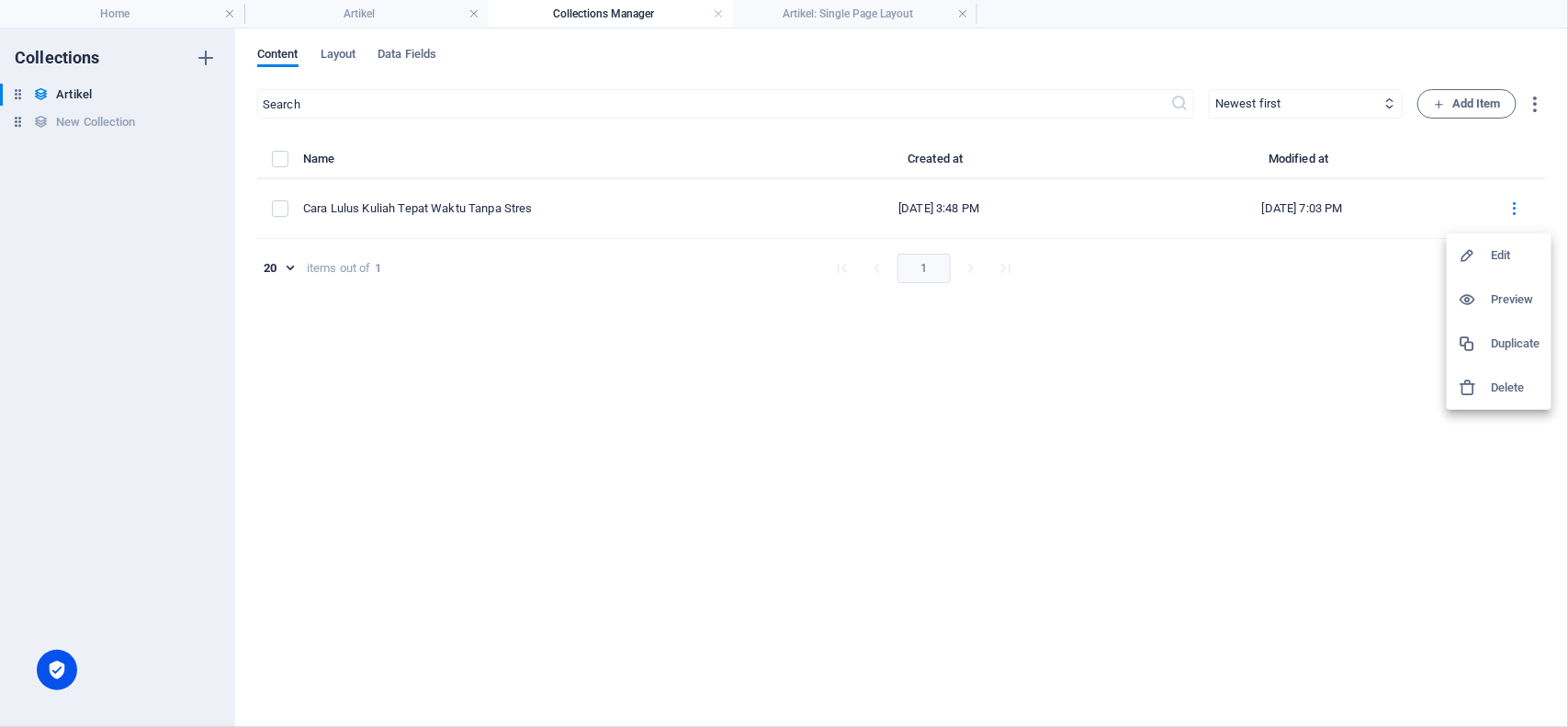 click on "Edit" at bounding box center (1516, 256) 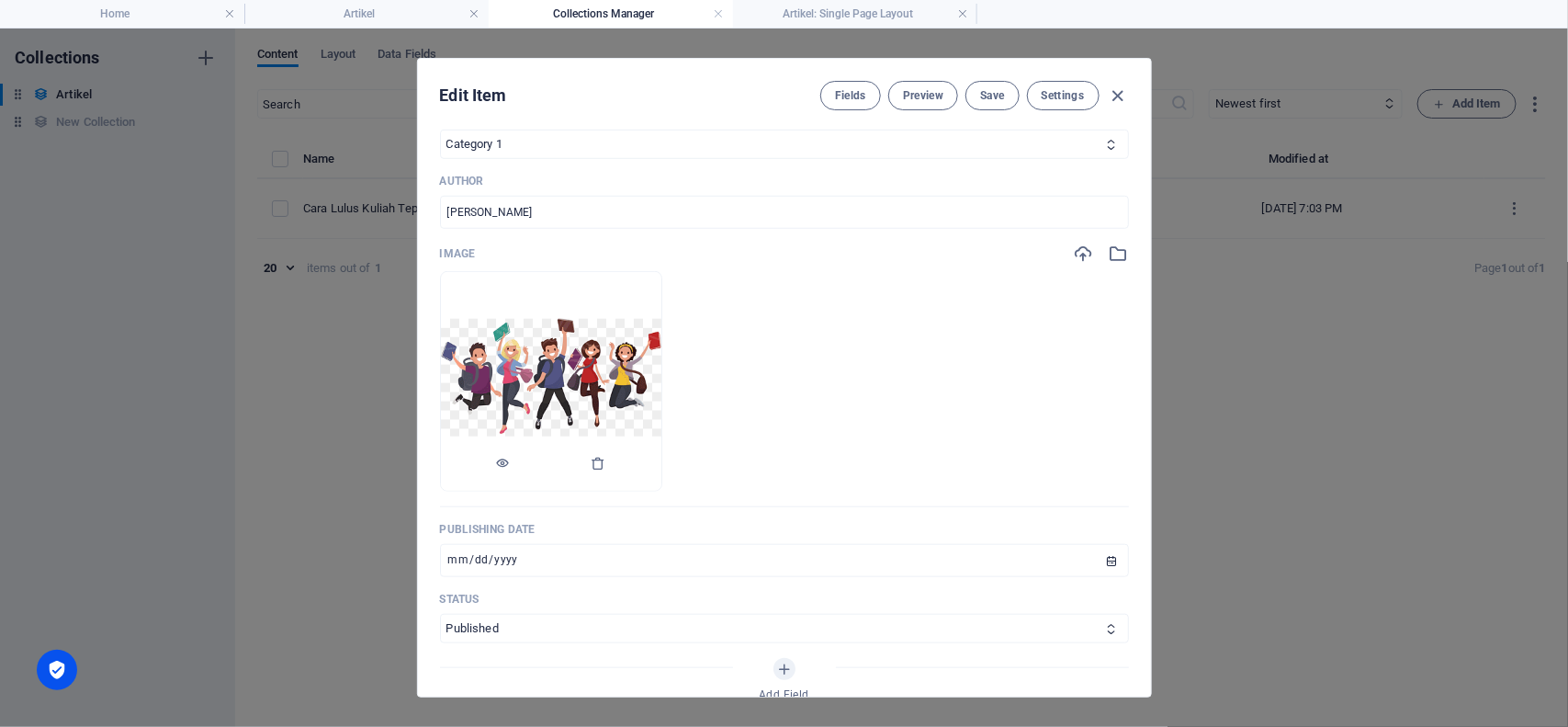 scroll, scrollTop: 689, scrollLeft: 0, axis: vertical 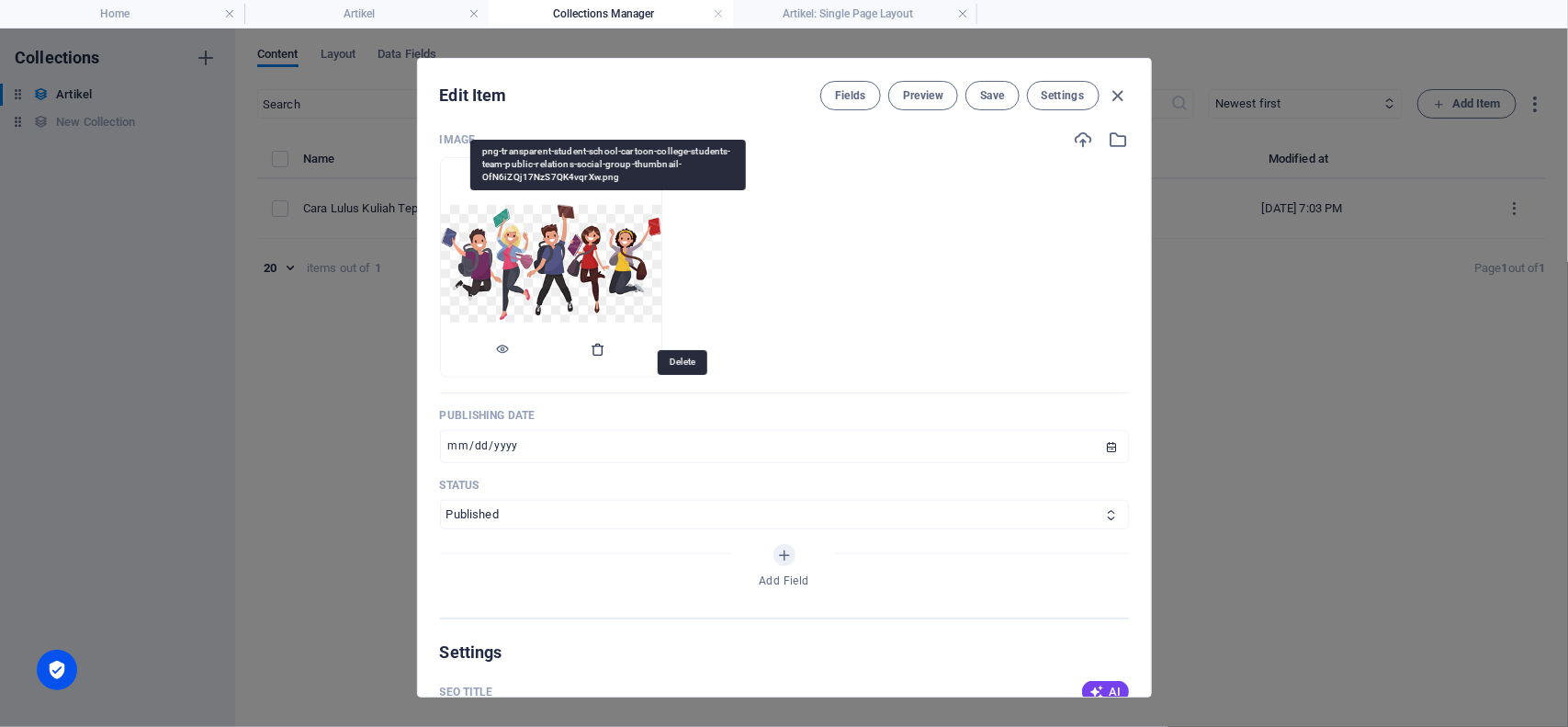 click at bounding box center (599, 349) 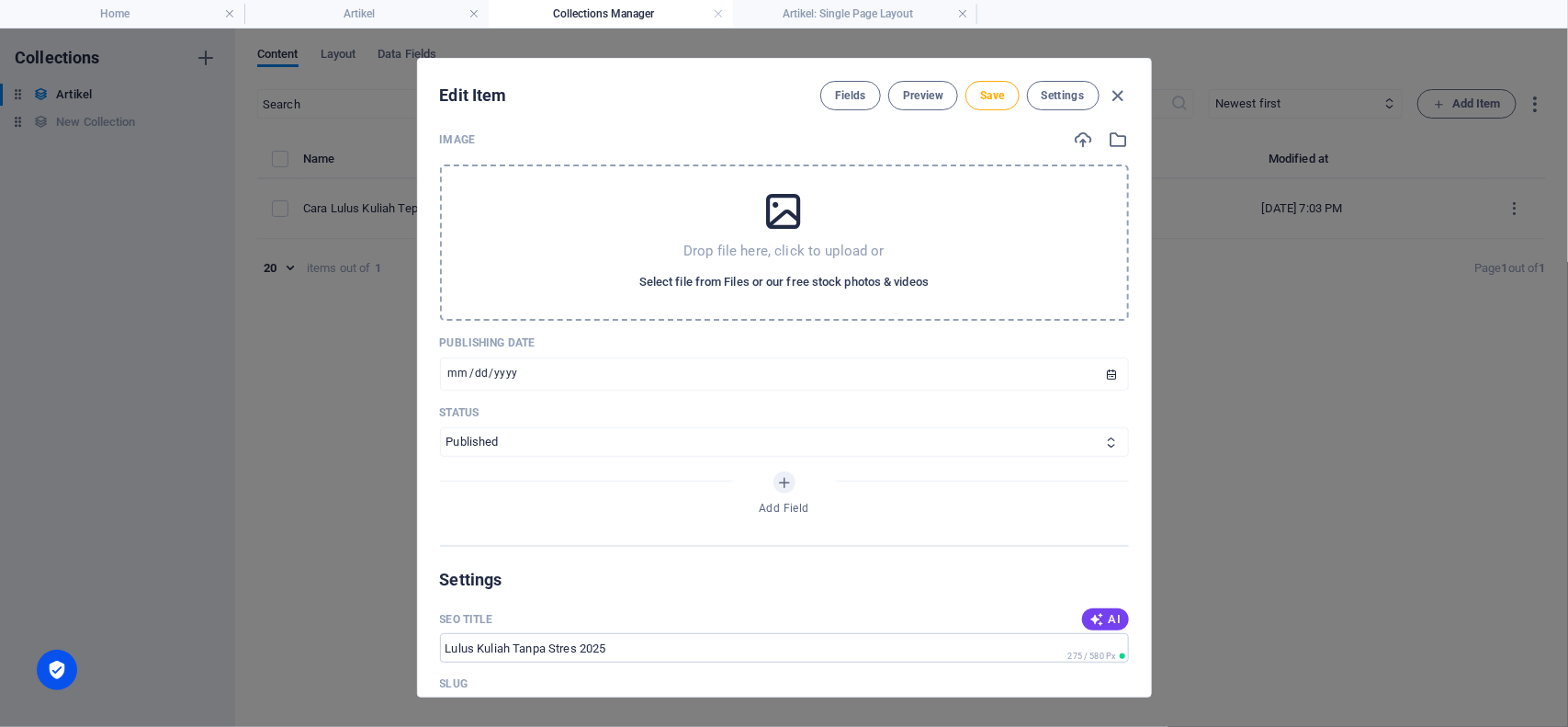 click on "Select file from Files or our free stock photos & videos" at bounding box center [784, 282] 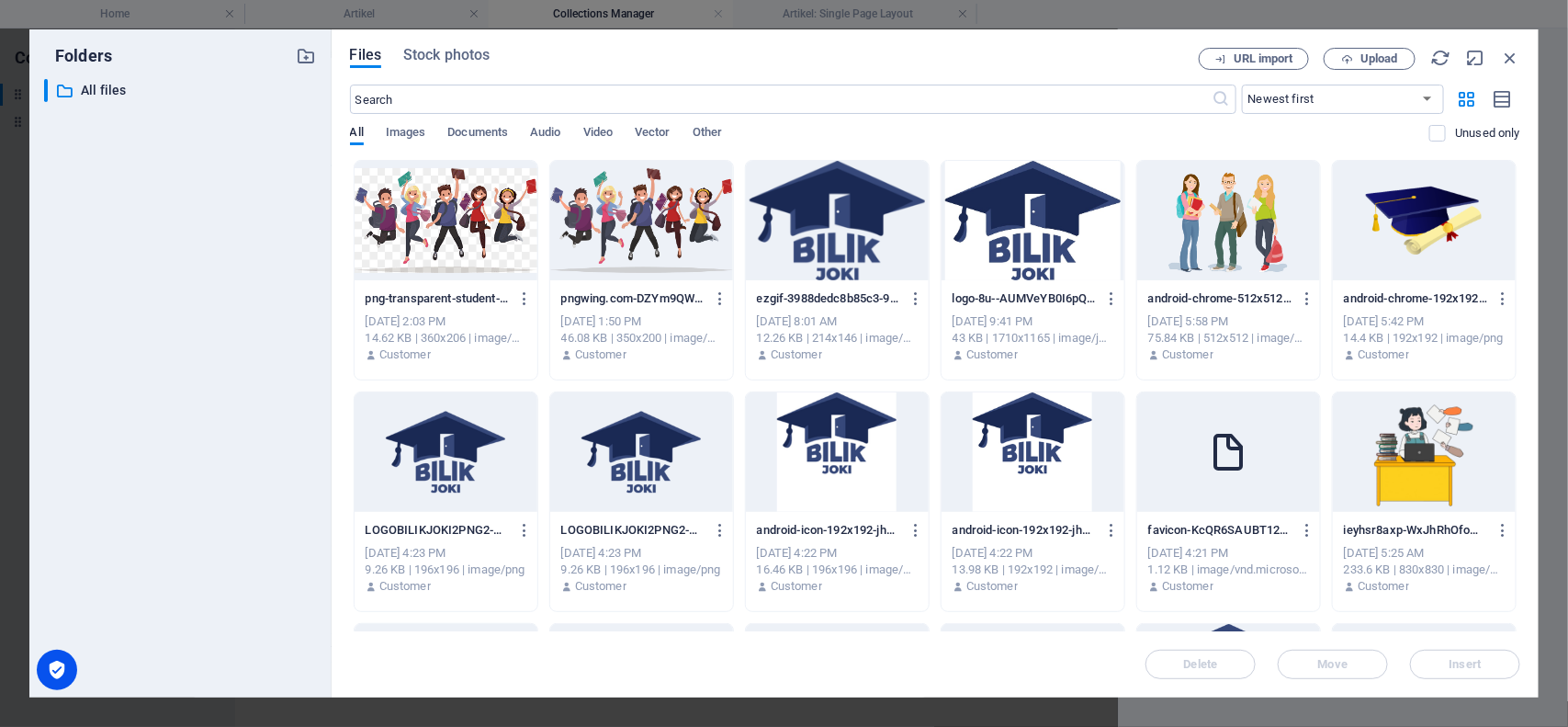 click at bounding box center [1228, 221] 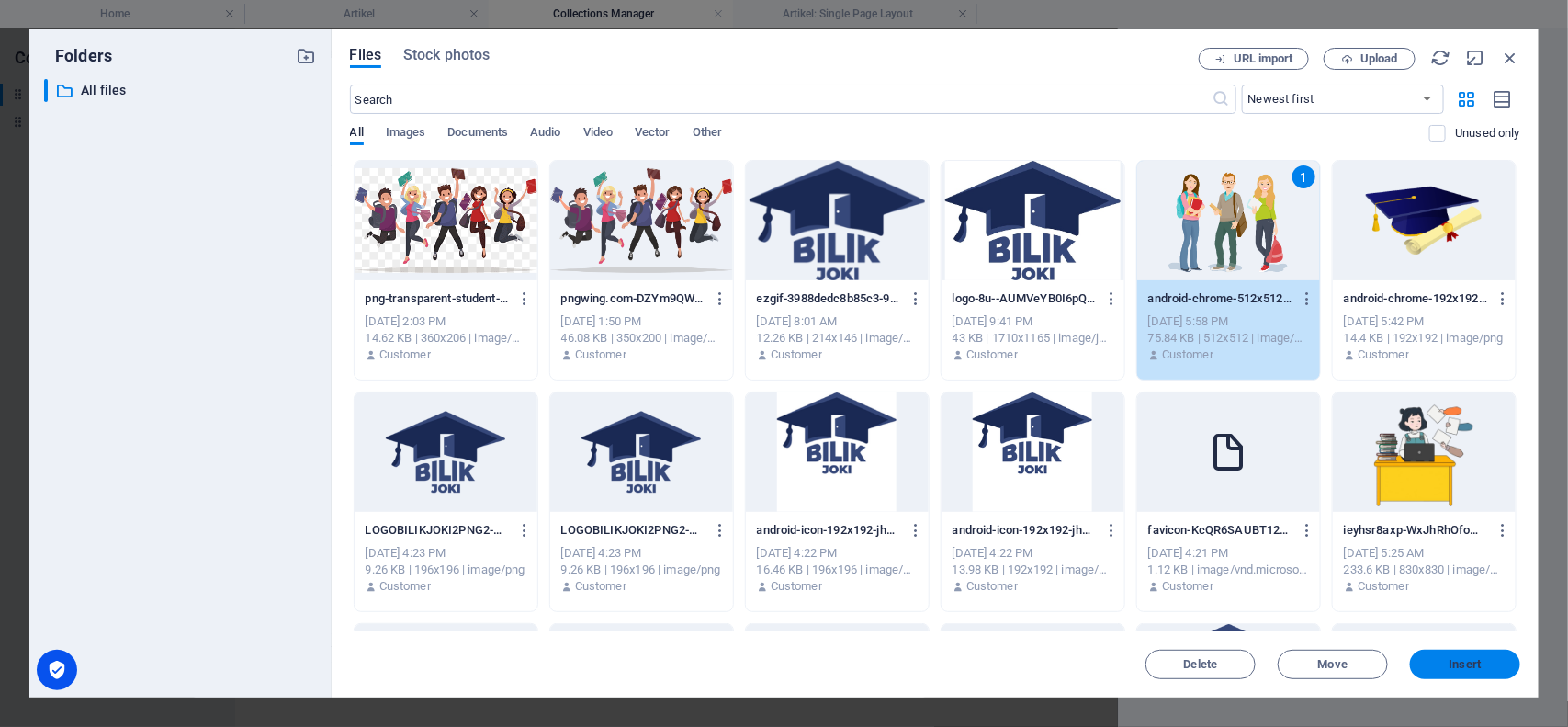 click on "Insert" at bounding box center (1465, 665) 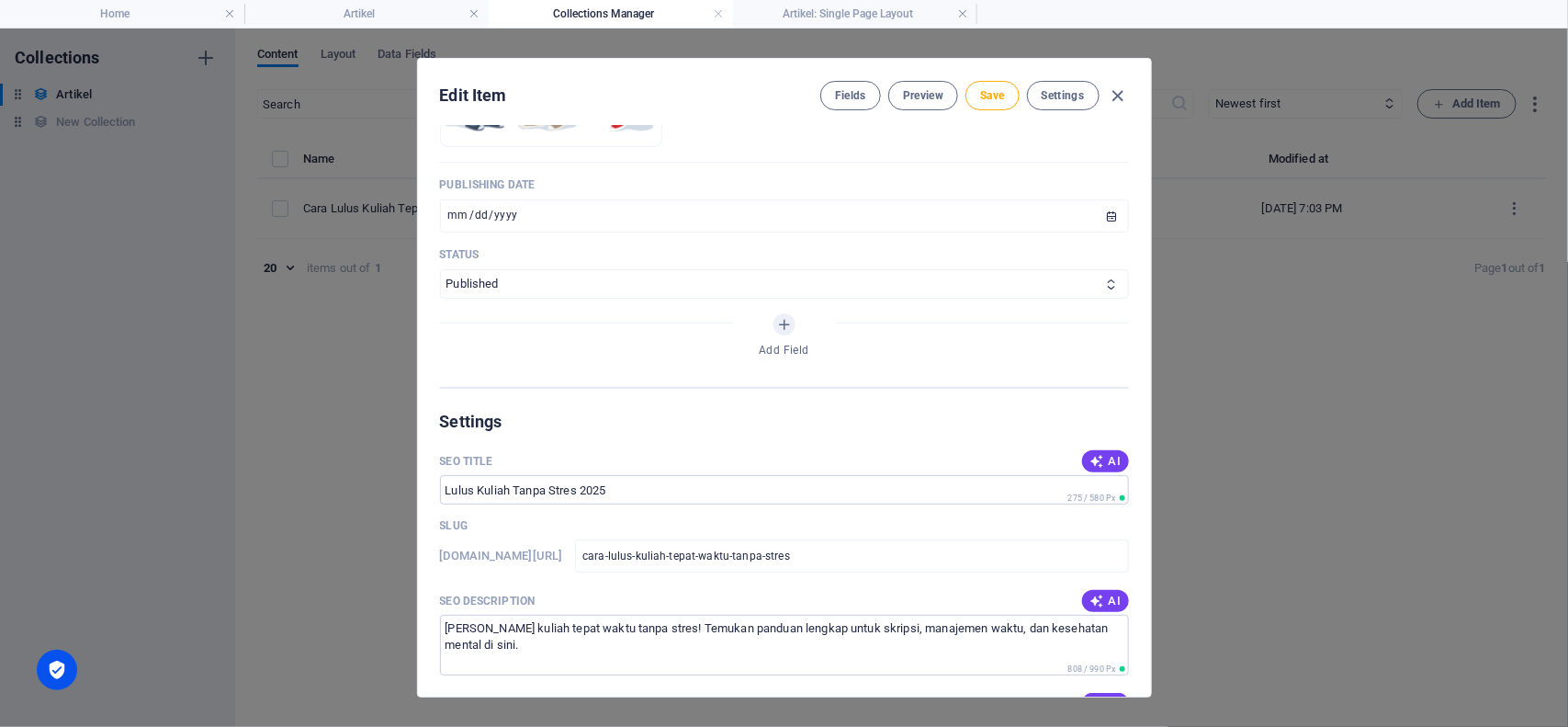 scroll, scrollTop: 575, scrollLeft: 0, axis: vertical 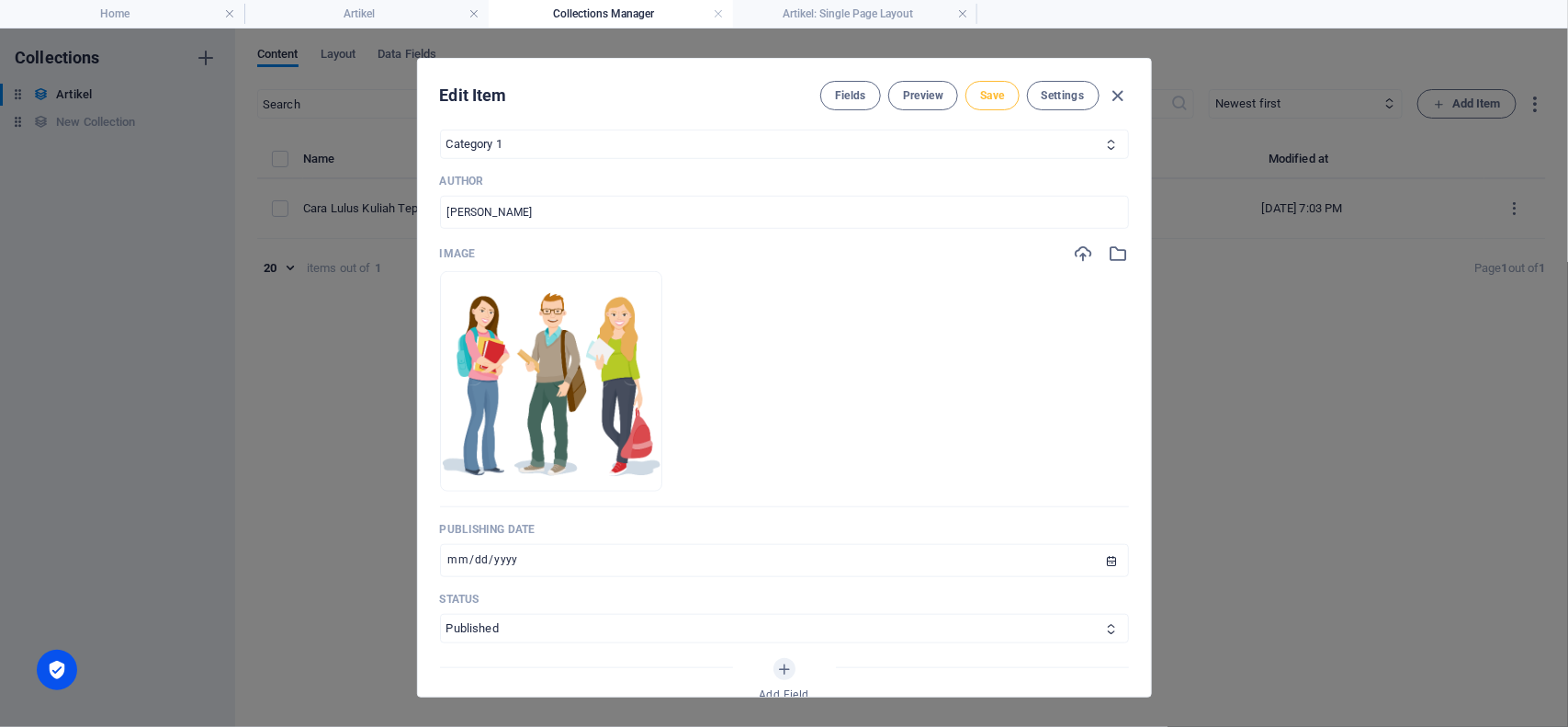 click on "Save" at bounding box center [992, 96] 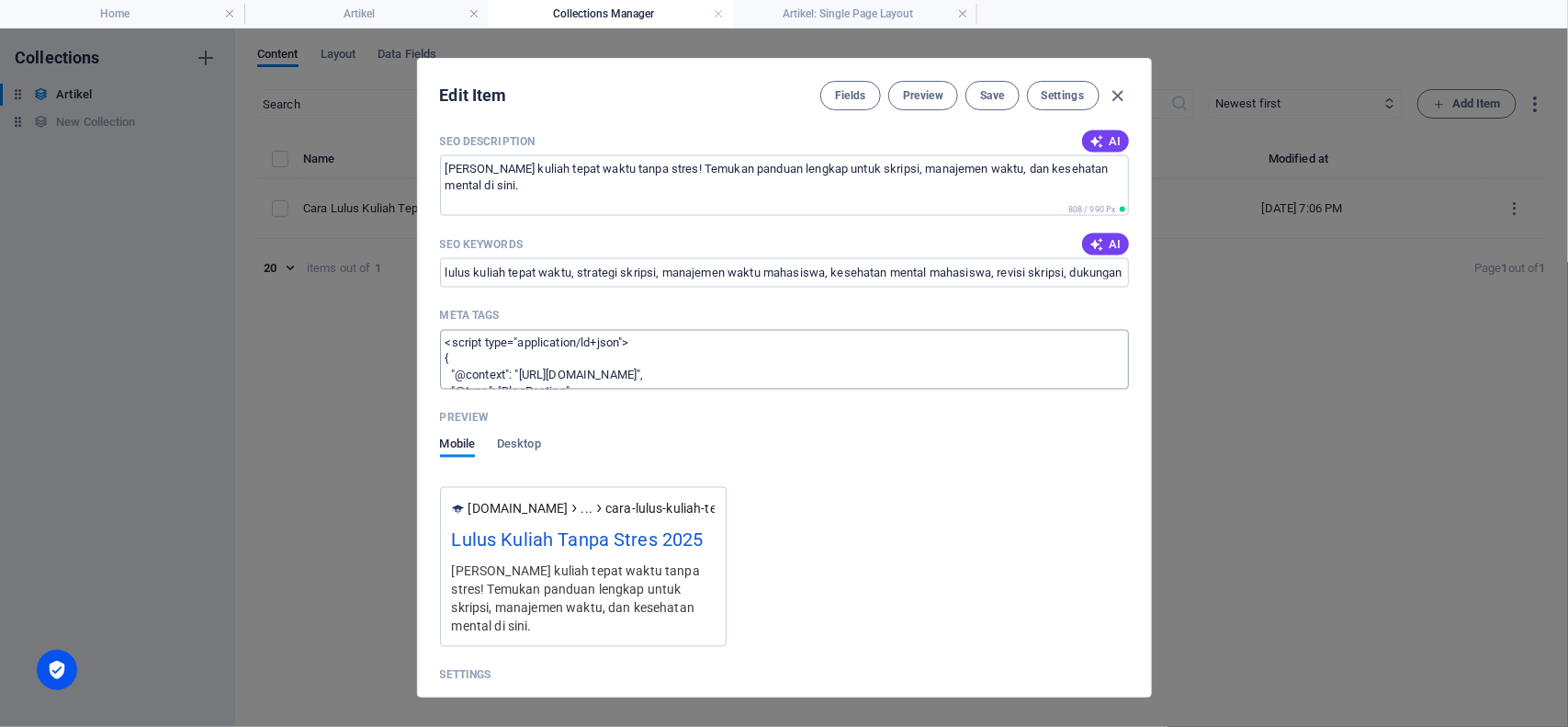scroll, scrollTop: 1494, scrollLeft: 0, axis: vertical 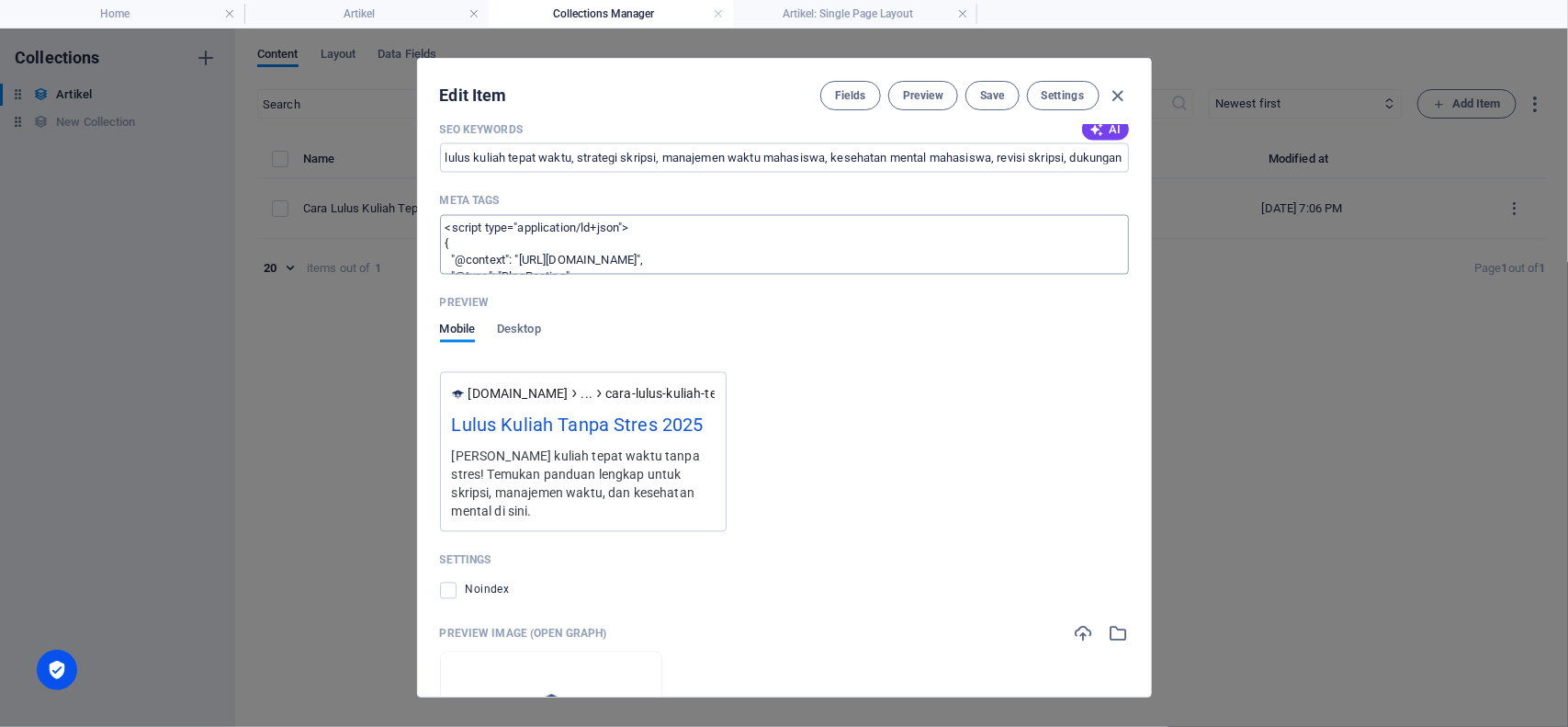 click on "<script type="application/ld+json">
{
"@context": "[URL][DOMAIN_NAME]",
"@type": "BlogPosting",
"headline": "Lulus Kuliah Tanpa Stres 2025",
"description": "Lulus kuliah tepat waktu tanpa stres! Temukan panduan lengkap untuk skripsi, manajemen waktu, dan kesehatan mental di sini.",
"image": "[URL][DOMAIN_NAME]",
"author": {
"@type": "Person",
"name": "Admin Lala"
},
"publisher": {
"@type": "Organization",
"name": "Bilik Joki",
"logo": {
"@type": "ImageObject",
"url": "[URL][PERSON_NAME][DOMAIN_NAME]"
}
},
"datePublished": "[DATE]",
"dateModified": "[DATE]",
"mainEntityOfPage": {
"@type": "WebPage",
"@id": "[URL][DOMAIN_NAME]"
}
}
</script>" at bounding box center (784, 244) 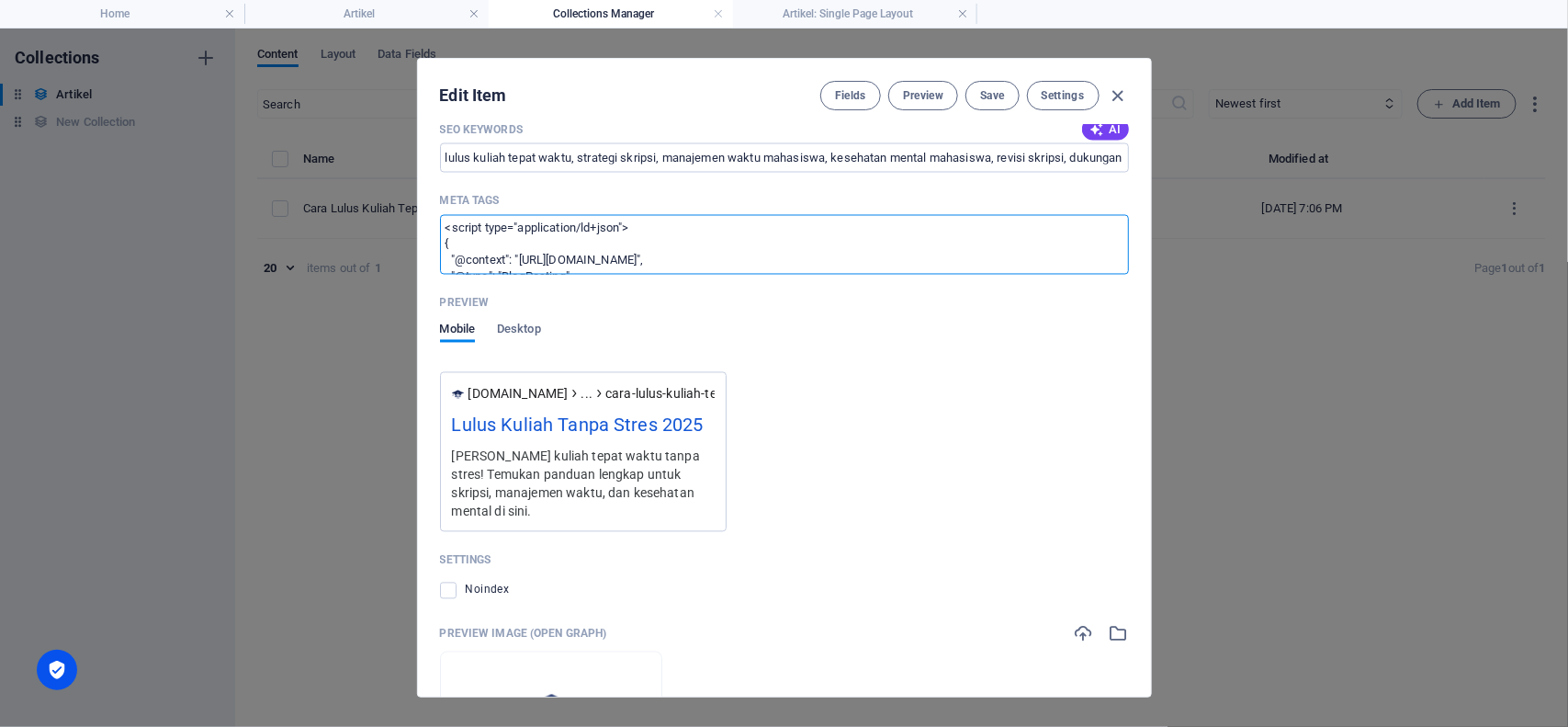 scroll, scrollTop: 1265, scrollLeft: 0, axis: vertical 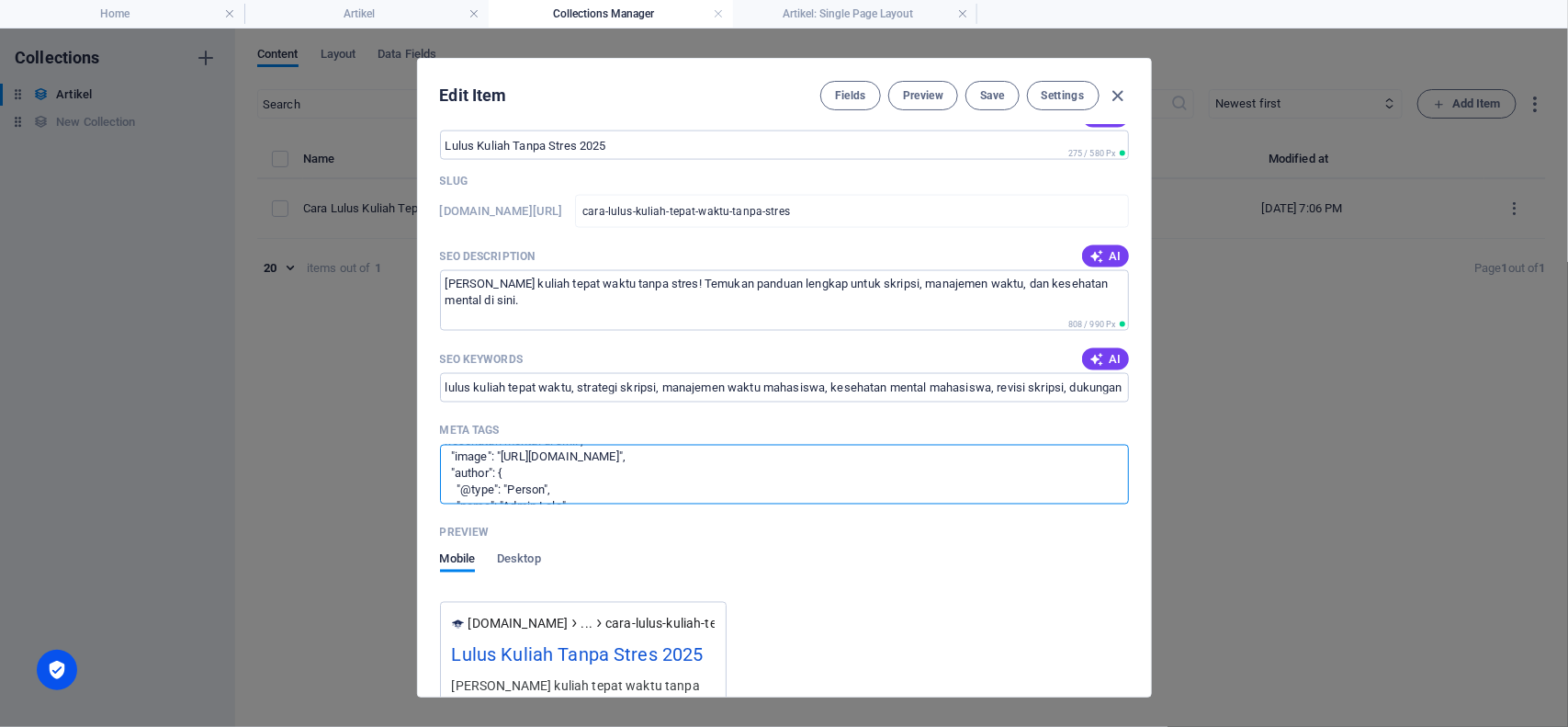 click on "<script type="application/ld+json">
{
"@context": "[URL][DOMAIN_NAME]",
"@type": "BlogPosting",
"headline": "Lulus Kuliah Tanpa Stres 2025",
"description": "Lulus kuliah tepat waktu tanpa stres! Temukan panduan lengkap untuk skripsi, manajemen waktu, dan kesehatan mental di sini.",
"image": "[URL][DOMAIN_NAME]",
"author": {
"@type": "Person",
"name": "Admin Lala"
},
"publisher": {
"@type": "Organization",
"name": "Bilik Joki",
"logo": {
"@type": "ImageObject",
"url": "[URL][PERSON_NAME][DOMAIN_NAME]"
}
},
"datePublished": "[DATE]",
"dateModified": "[DATE]",
"mainEntityOfPage": {
"@type": "WebPage",
"@id": "[URL][DOMAIN_NAME]"
}
}
</script>" at bounding box center (784, 474) 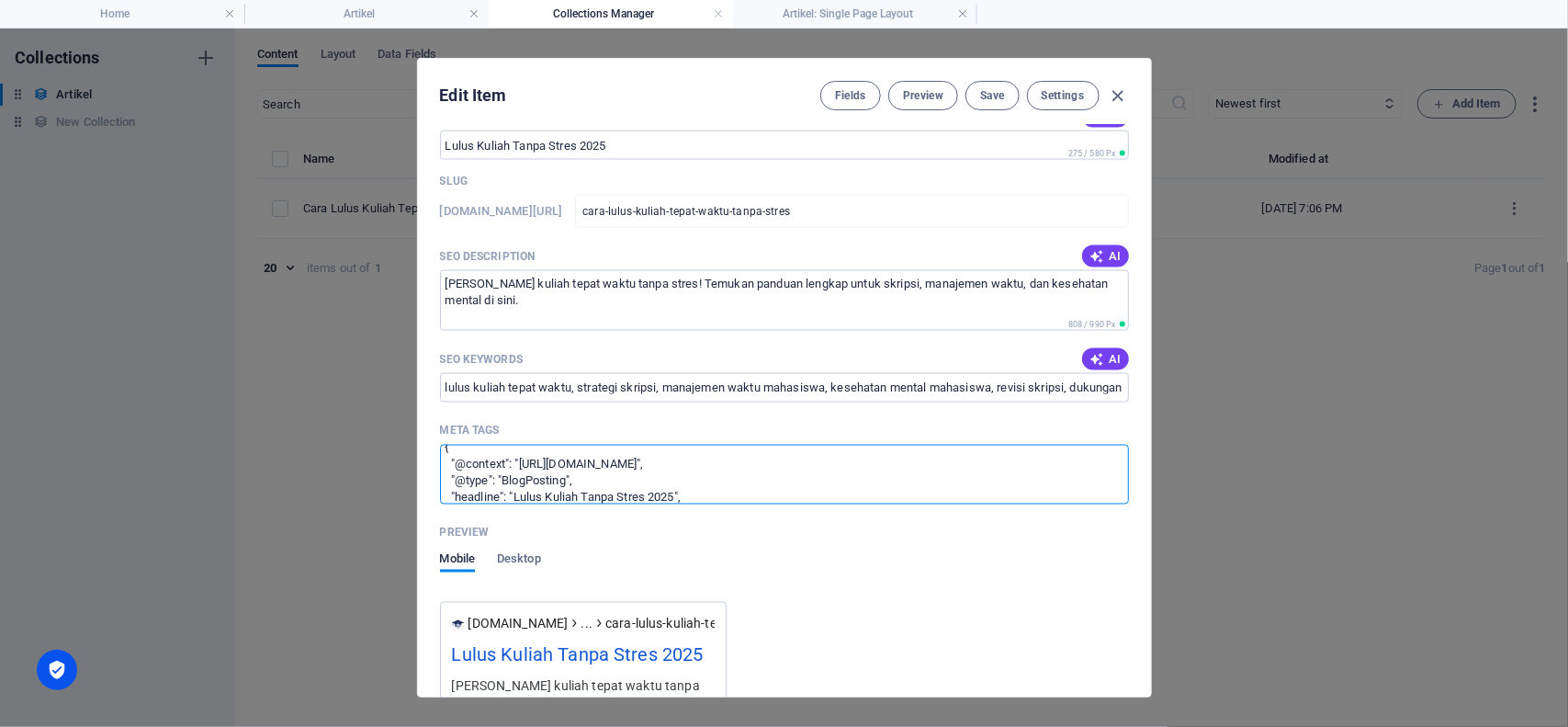 scroll, scrollTop: 0, scrollLeft: 0, axis: both 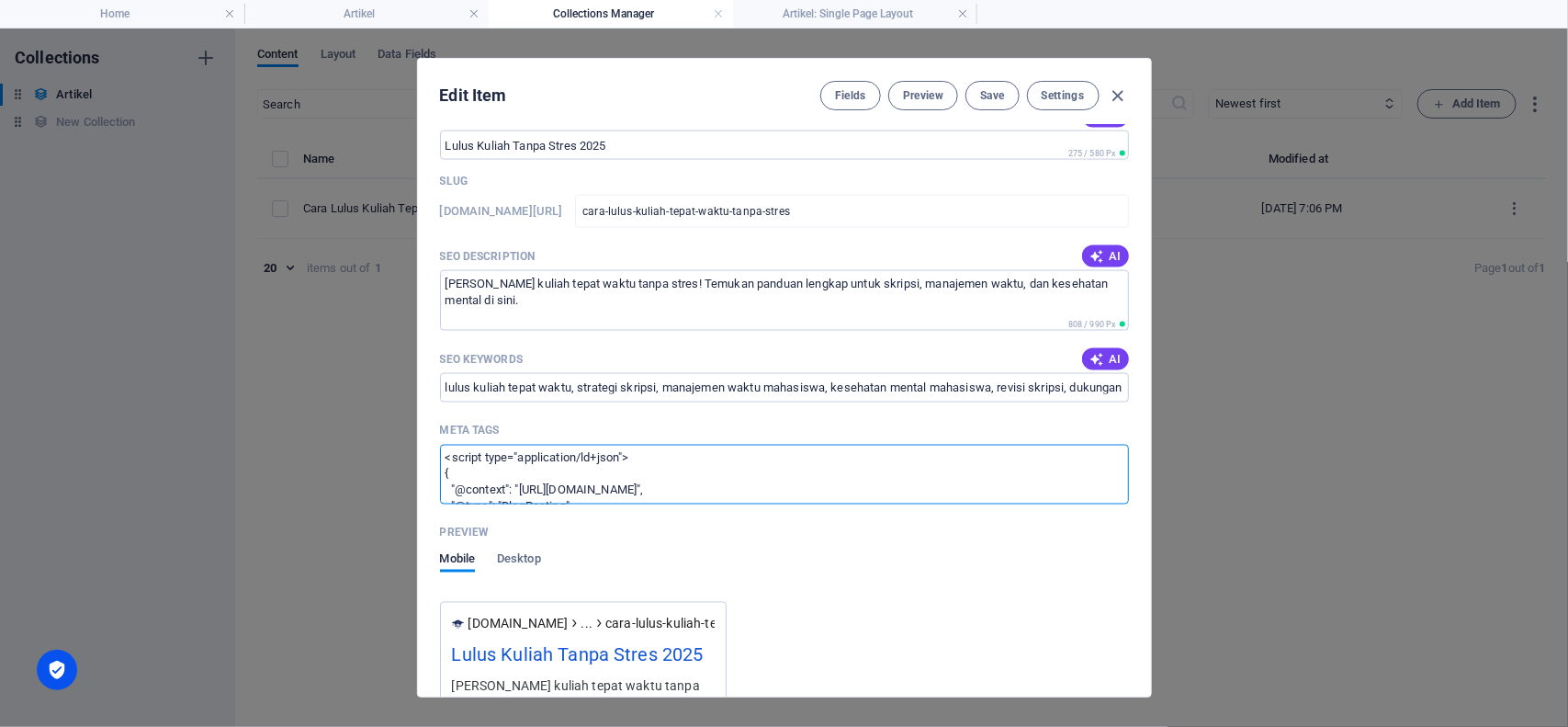 drag, startPoint x: 791, startPoint y: 506, endPoint x: 692, endPoint y: 528, distance: 101.41499 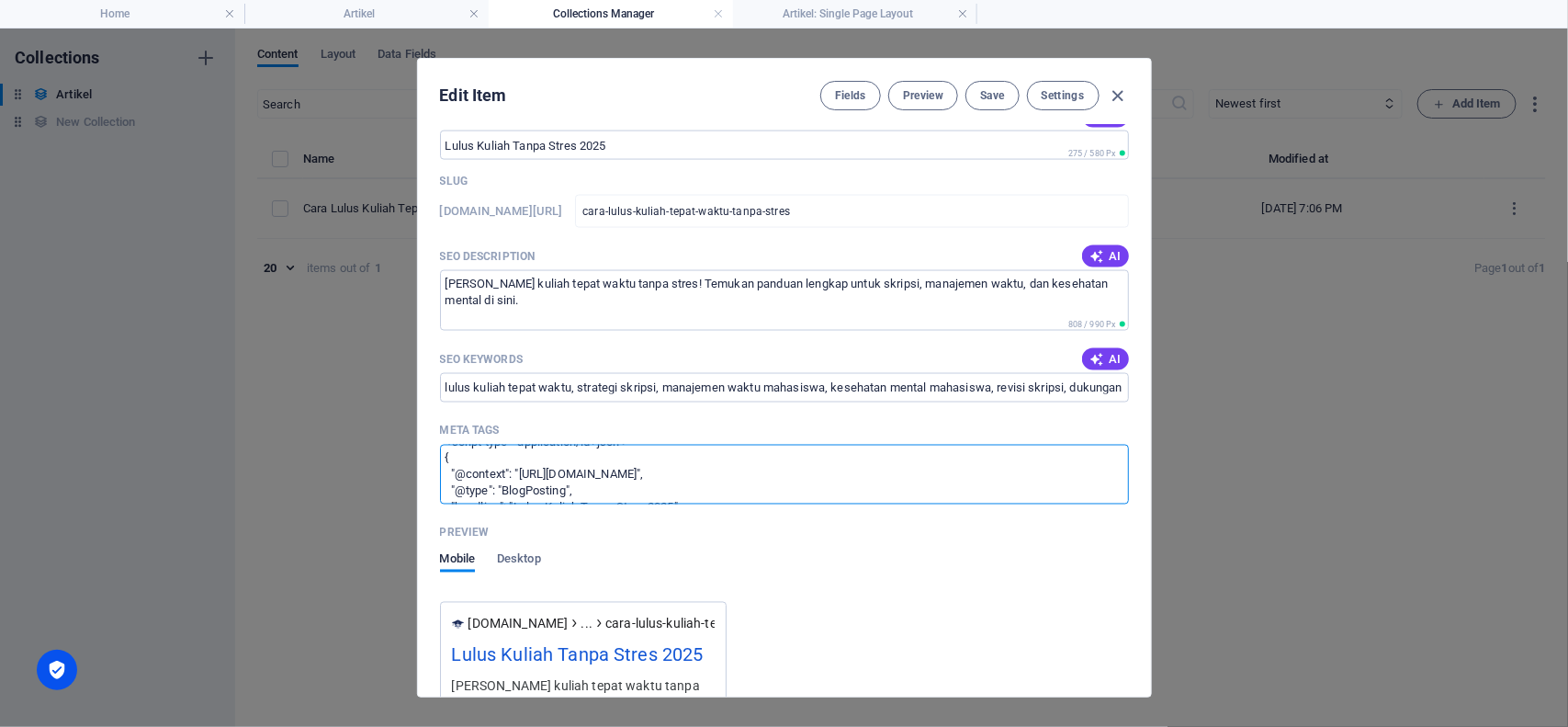 scroll, scrollTop: 245, scrollLeft: 0, axis: vertical 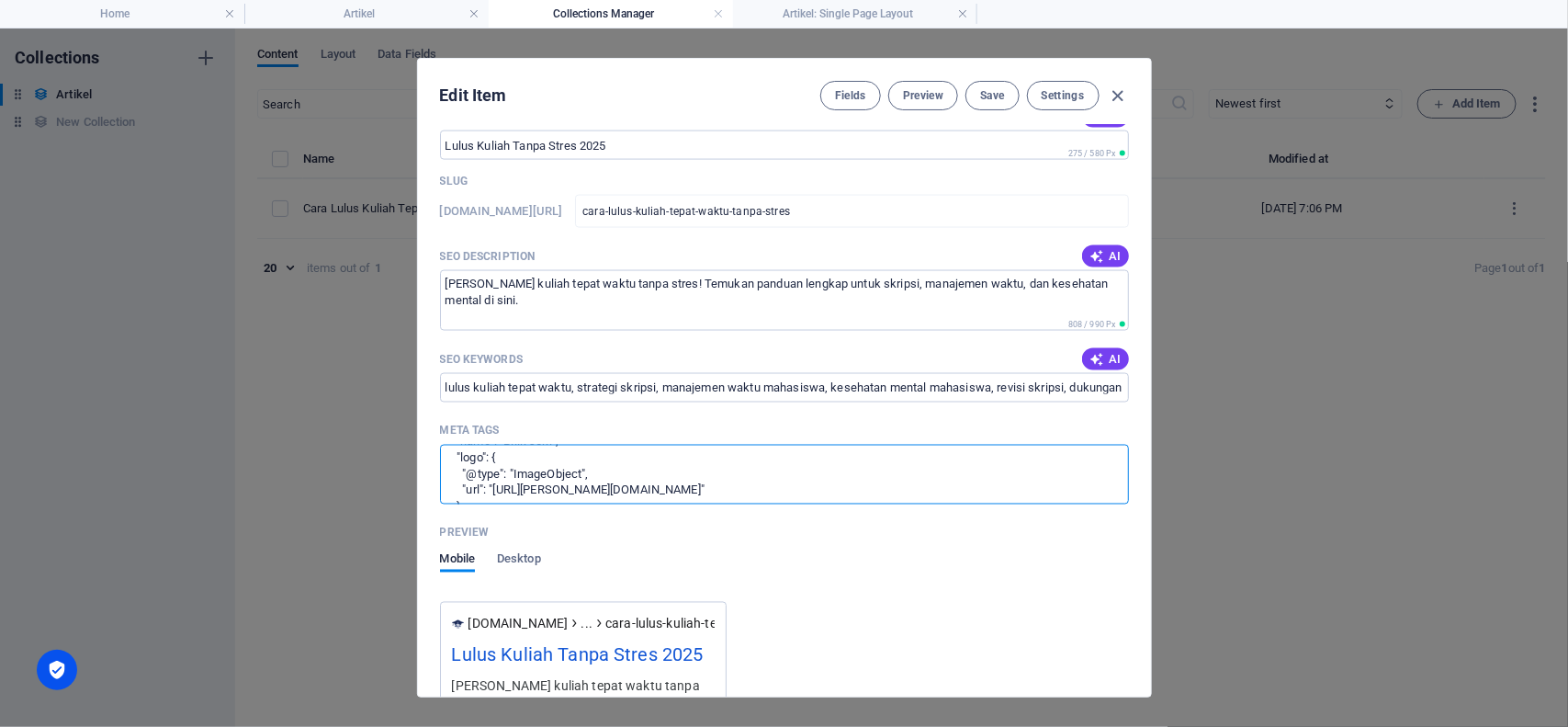 click on "<script type="application/ld+json">
{
"@context": "[URL][DOMAIN_NAME]",
"@type": "BlogPosting",
"headline": "Lulus Kuliah Tanpa Stres 2025",
"description": "Lulus kuliah tepat waktu tanpa stres! Temukan panduan lengkap untuk skripsi, manajemen waktu, dan kesehatan mental di sini.",
"image": "[URL][DOMAIN_NAME]",
"author": {
"@type": "Person",
"name": "Admin Lala"
},
"publisher": {
"@type": "Organization",
"name": "Bilik Joki",
"logo": {
"@type": "ImageObject",
"url": "[URL][PERSON_NAME][DOMAIN_NAME]"
}
},
"datePublished": "[DATE]",
"dateModified": "[DATE]",
"mainEntityOfPage": {
"@type": "WebPage",
"@id": "[URL][DOMAIN_NAME]"
}
}
</script>" at bounding box center (784, 474) 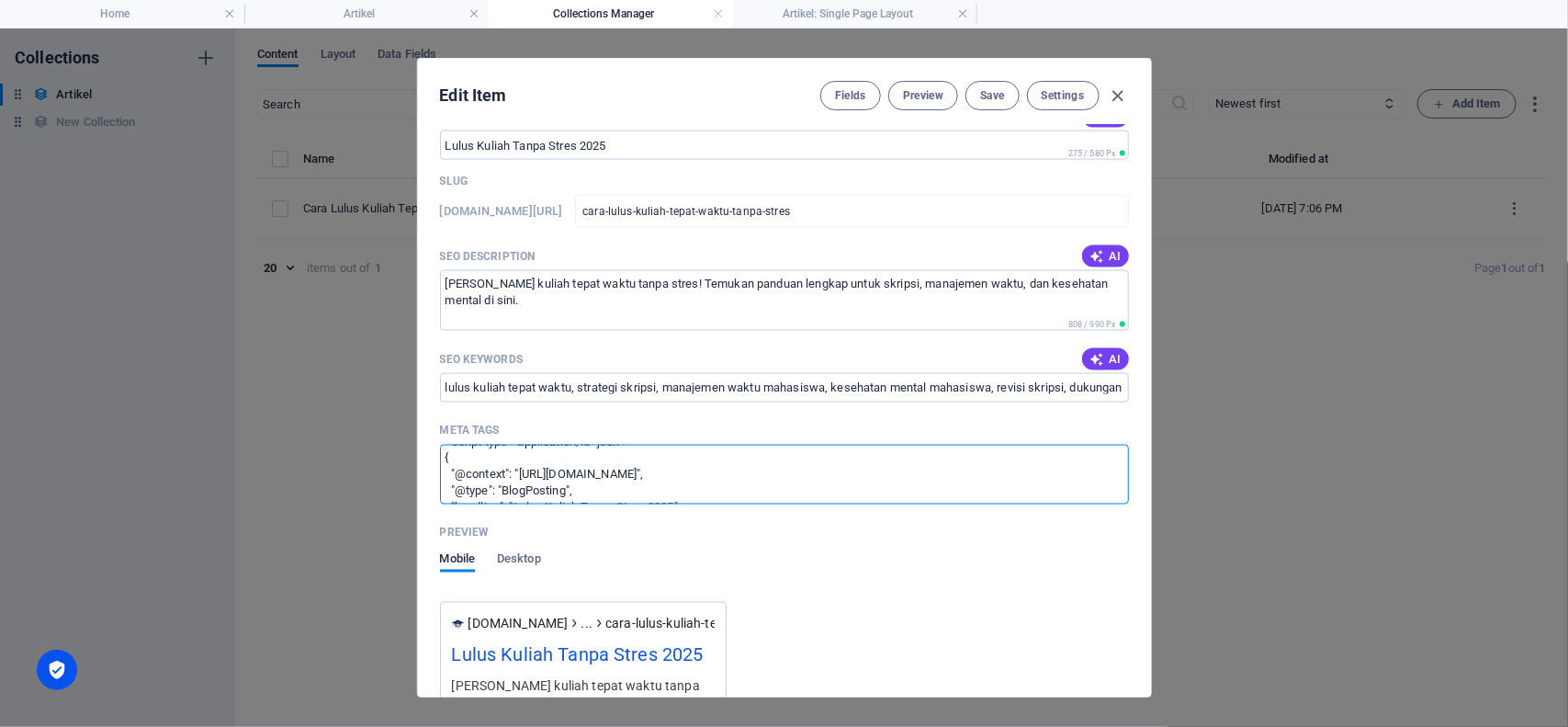 scroll, scrollTop: 0, scrollLeft: 0, axis: both 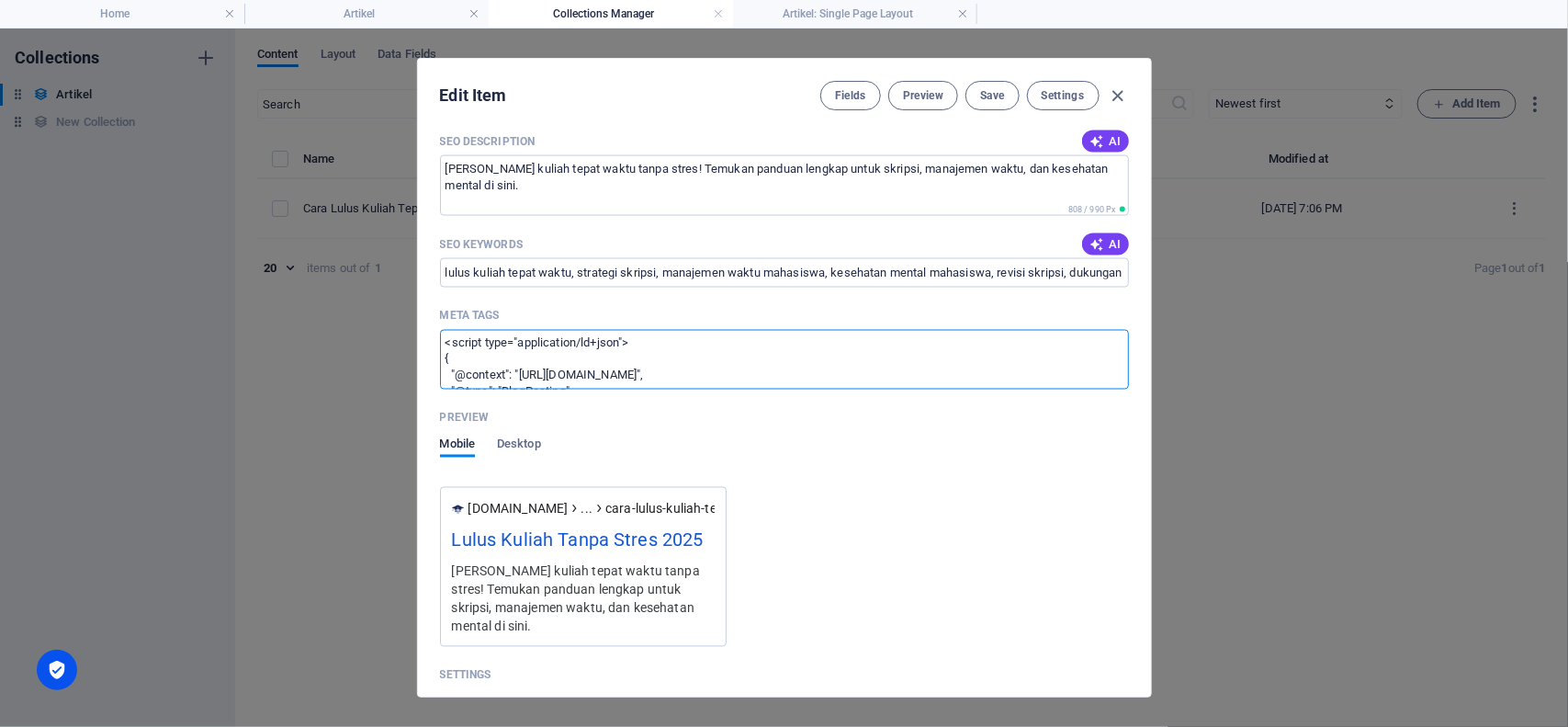 click on "<script type="application/ld+json">
{
"@context": "[URL][DOMAIN_NAME]",
"@type": "BlogPosting",
"headline": "Lulus Kuliah Tanpa Stres 2025",
"description": "Lulus kuliah tepat waktu tanpa stres! Temukan panduan lengkap untuk skripsi, manajemen waktu, dan kesehatan mental di sini.",
"image": "[URL][DOMAIN_NAME]",
"author": {
"@type": "Person",
"name": "Admin Lala"
},
"publisher": {
"@type": "Organization",
"name": "Bilik Joki",
"logo": {
"@type": "ImageObject",
"url": "[URL][PERSON_NAME][DOMAIN_NAME]"
}
},
"datePublished": "[DATE]",
"dateModified": "[DATE]",
"mainEntityOfPage": {
"@type": "WebPage",
"@id": "[URL][DOMAIN_NAME]"
}
}
</script>" at bounding box center [784, 359] 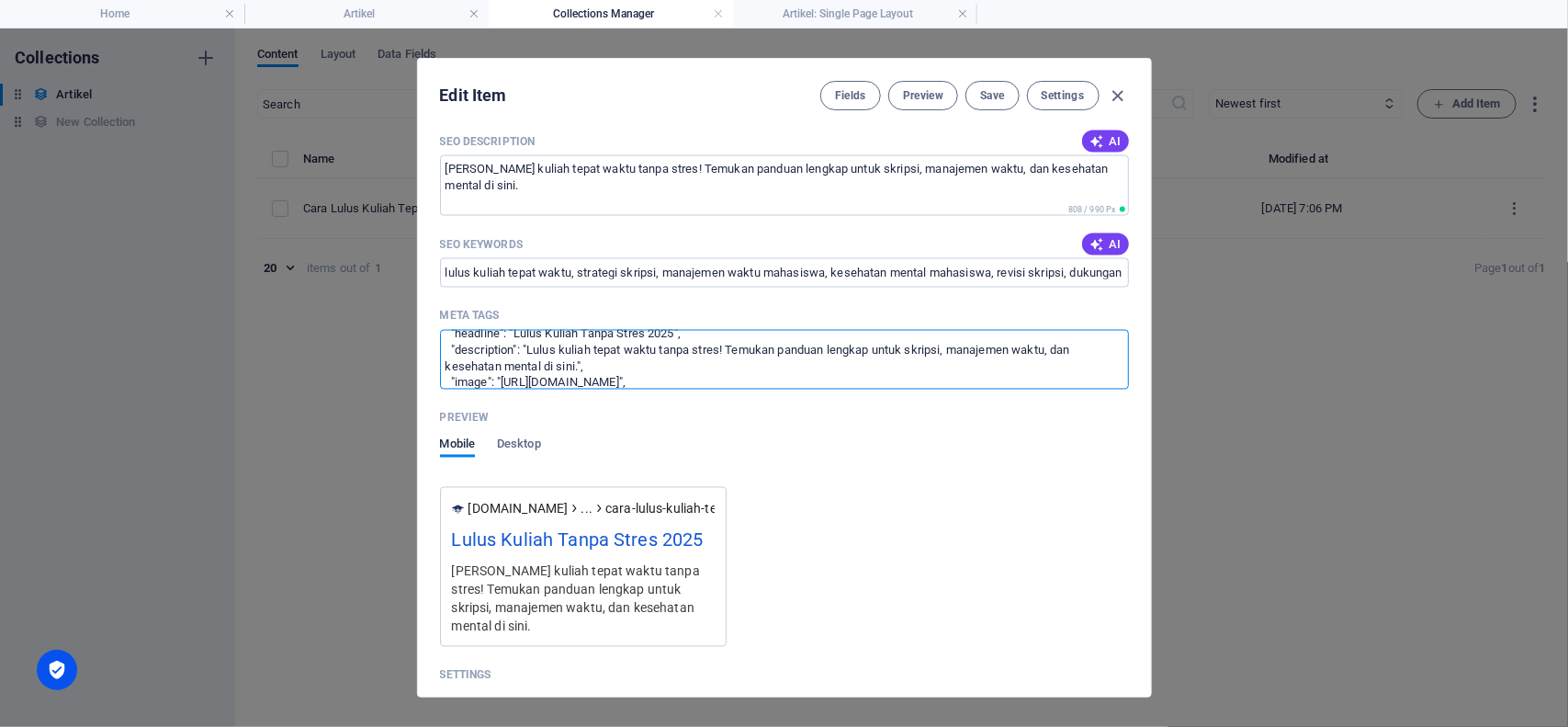scroll, scrollTop: 92, scrollLeft: 0, axis: vertical 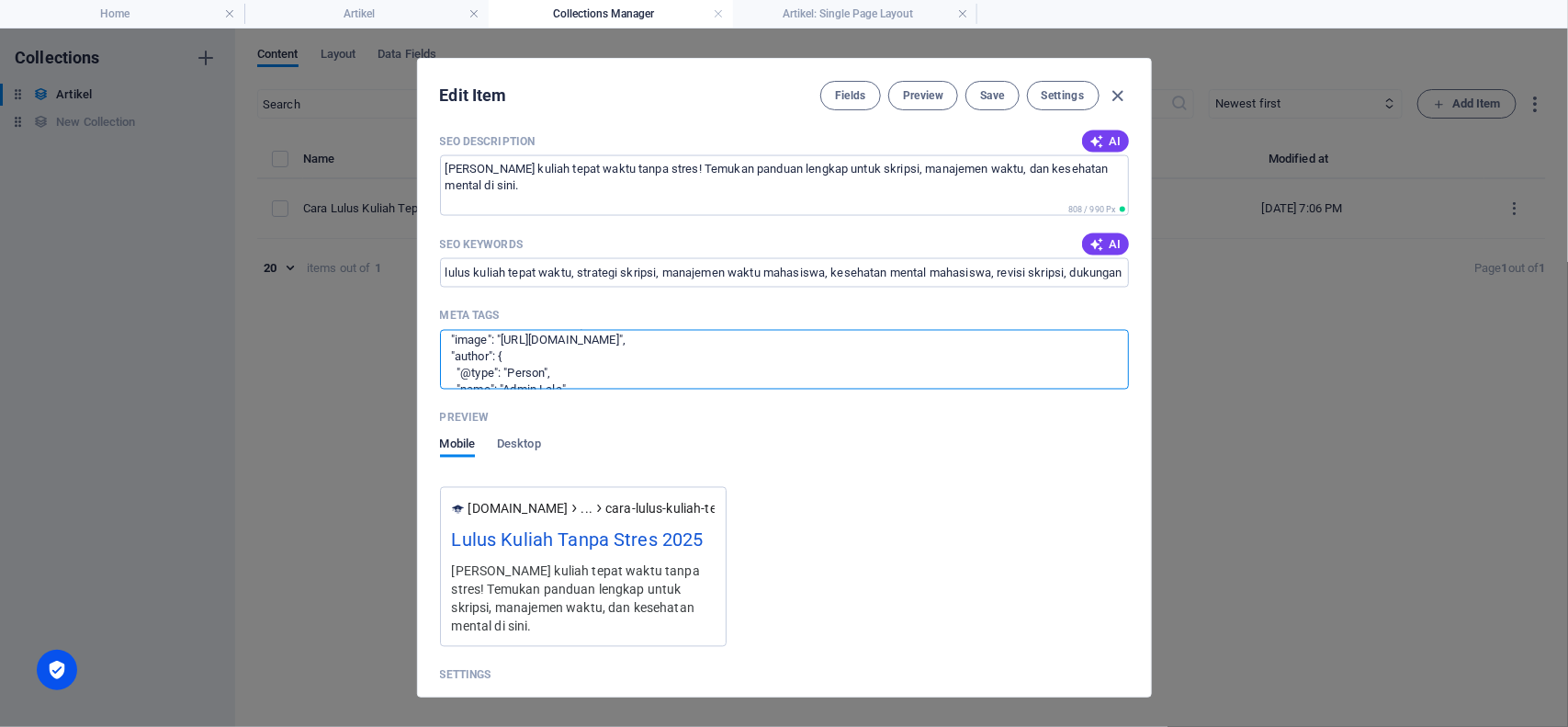 drag, startPoint x: 788, startPoint y: 419, endPoint x: 774, endPoint y: 415, distance: 14.56022 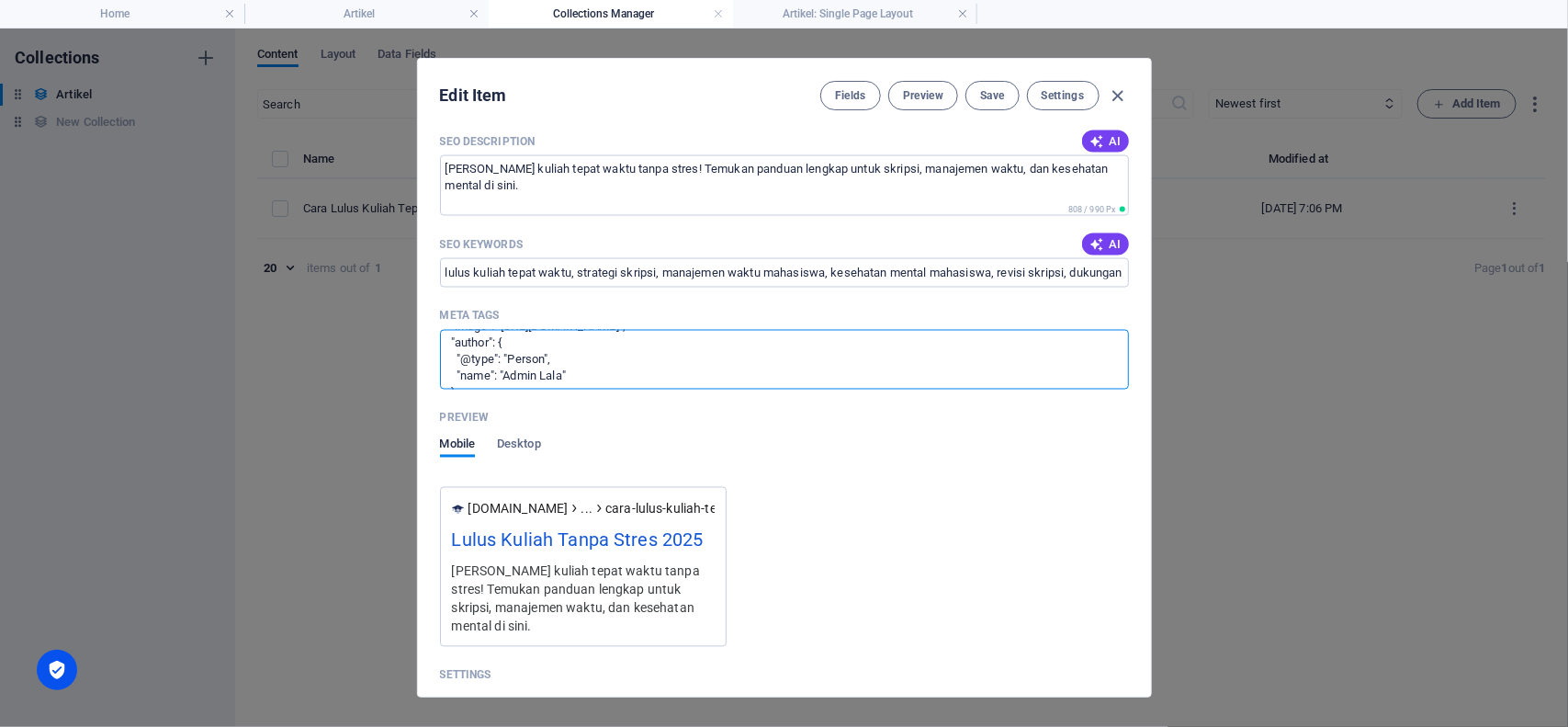 click on "<script type="application/ld+json">
{
"@context": "[URL][DOMAIN_NAME]",
"@type": "BlogPosting",
"headline": "Lulus Kuliah Tanpa Stres 2025",
"description": "Lulus kuliah tepat waktu tanpa stres! Temukan panduan lengkap untuk skripsi, manajemen waktu, dan kesehatan mental di sini.",
"image": "[URL][DOMAIN_NAME]",
"author": {
"@type": "Person",
"name": "Admin Lala"
},
"publisher": {
"@type": "Organization",
"name": "Bilik Joki",
"logo": {
"@type": "ImageObject",
"url": "[URL][PERSON_NAME][DOMAIN_NAME]"
}
},
"datePublished": "[DATE]",
"dateModified": "[DATE]",
"mainEntityOfPage": {
"@type": "WebPage",
"@id": "[URL][DOMAIN_NAME]"
}
}
</script>" at bounding box center [784, 359] 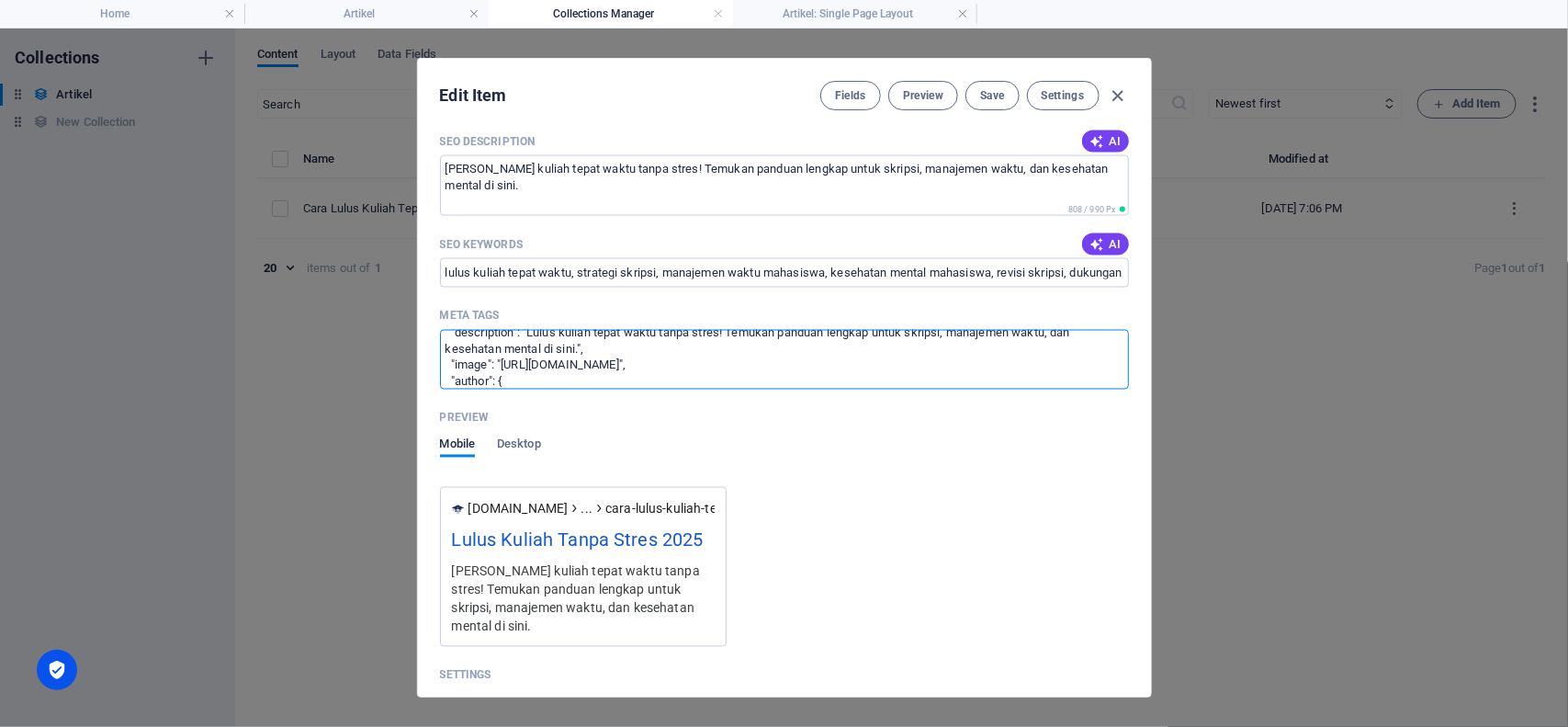 scroll, scrollTop: 108, scrollLeft: 0, axis: vertical 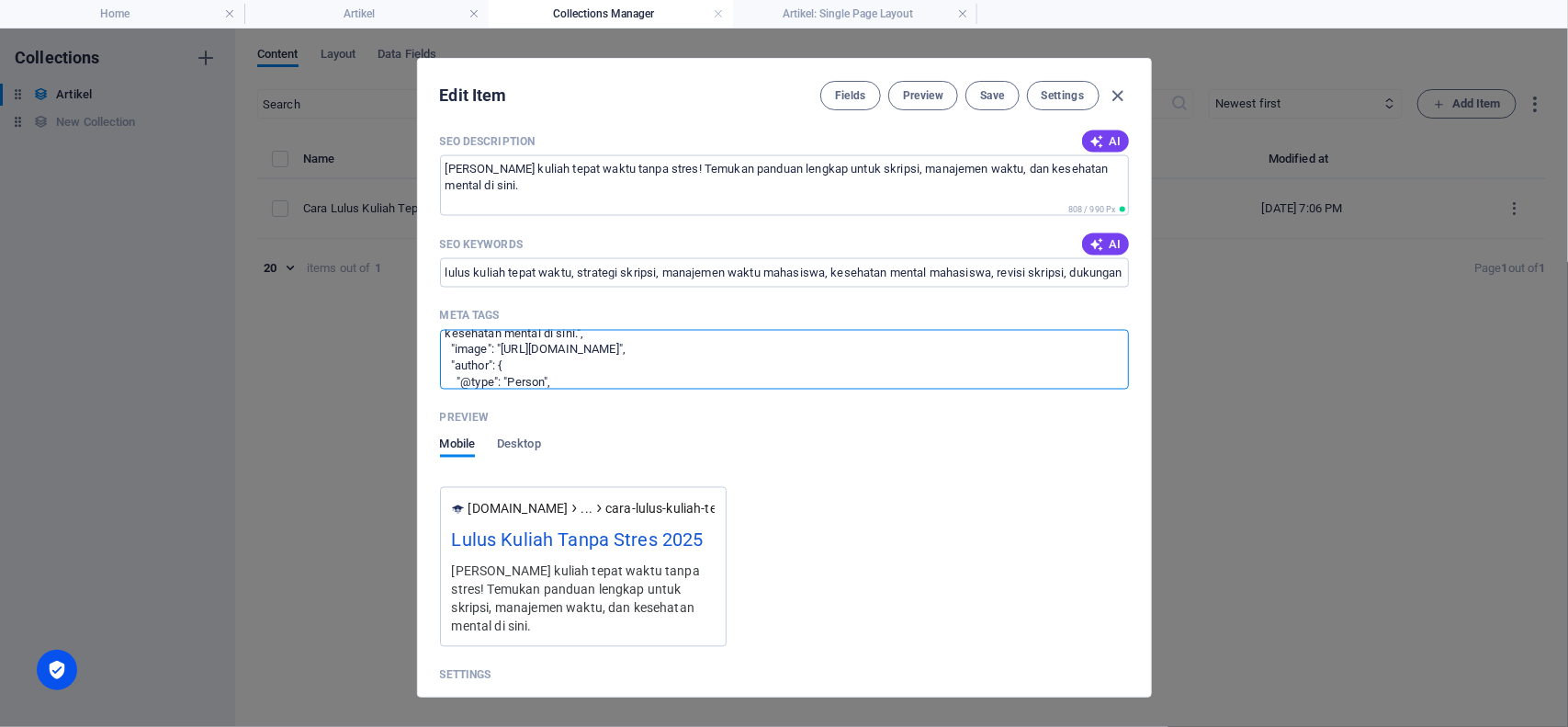 click on "<script type="application/ld+json">
{
"@context": "[URL][DOMAIN_NAME]",
"@type": "BlogPosting",
"headline": "Lulus Kuliah Tanpa Stres 2025",
"description": "Lulus kuliah tepat waktu tanpa stres! Temukan panduan lengkap untuk skripsi, manajemen waktu, dan kesehatan mental di sini.",
"image": "[URL][DOMAIN_NAME]",
"author": {
"@type": "Person",
"name": "Admin Lala"
},
"publisher": {
"@type": "Organization",
"name": "Bilik Joki",
"logo": {
"@type": "ImageObject",
"url": "[URL][PERSON_NAME][DOMAIN_NAME]"
}
},
"datePublished": "[DATE]",
"dateModified": "[DATE]",
"mainEntityOfPage": {
"@type": "WebPage",
"@id": "[URL][DOMAIN_NAME]"
}
}
</script>" at bounding box center [784, 359] 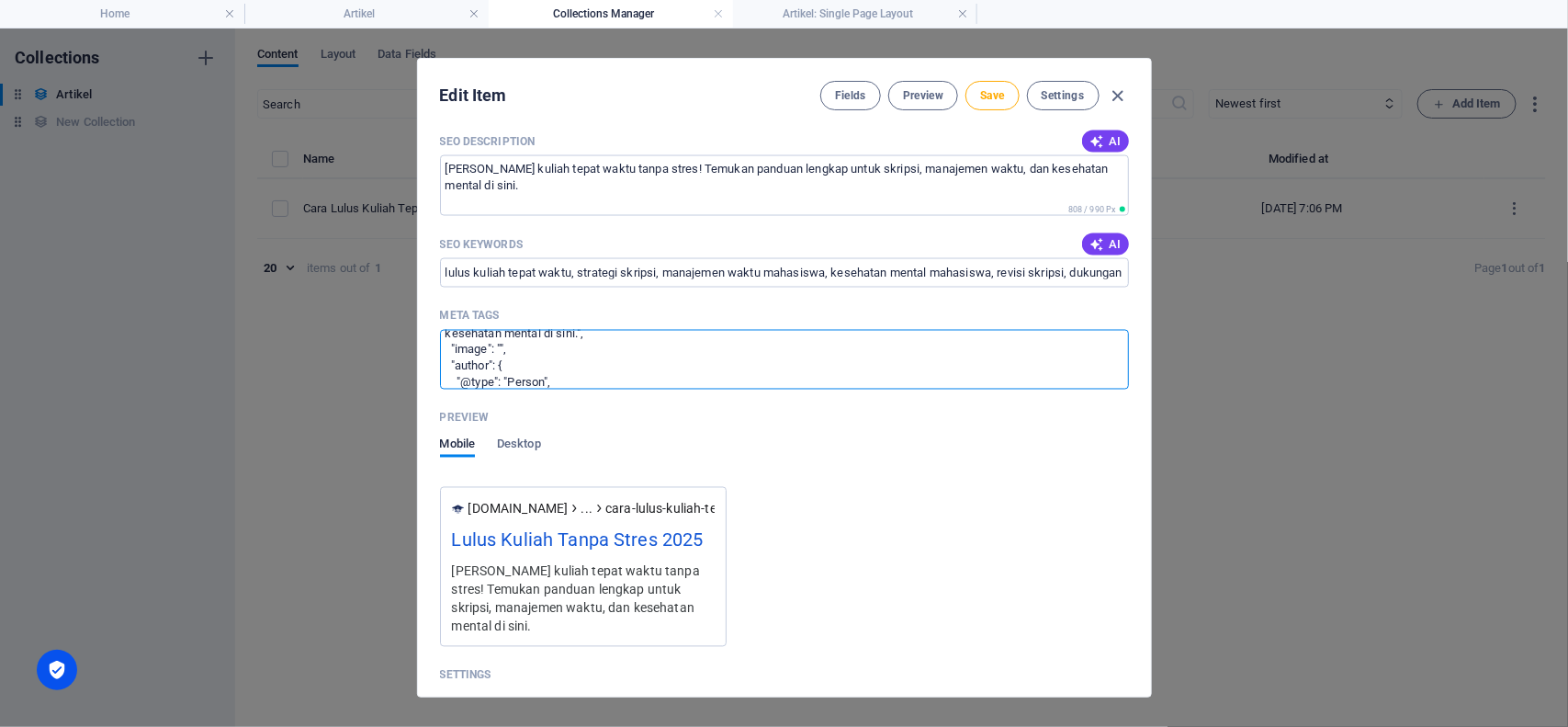 paste on "[URL][DOMAIN_NAME]" 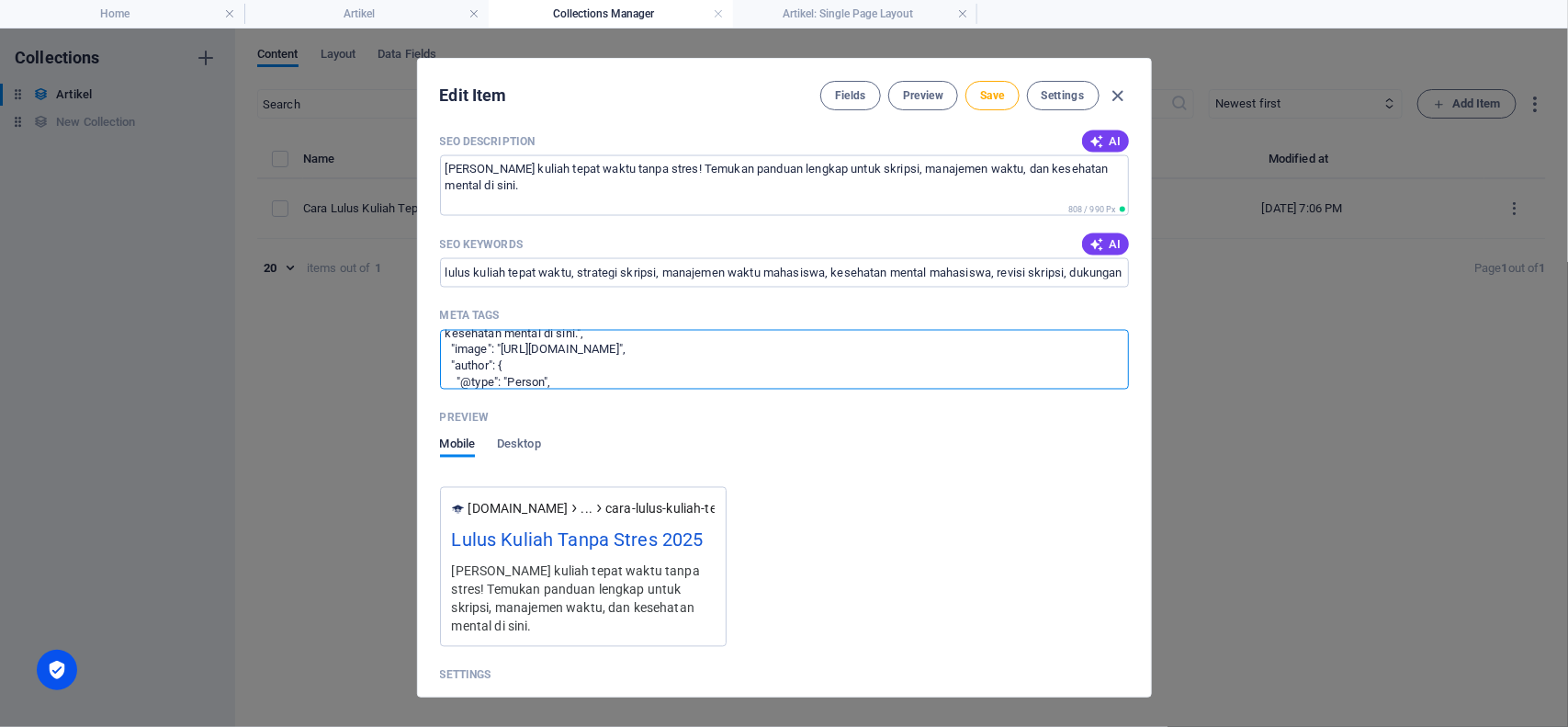 type on "<script type="application/ld+json">
{
"@context": "[URL][DOMAIN_NAME]",
"@type": "BlogPosting",
"headline": "Lulus Kuliah Tanpa Stres 2025",
"description": "Lulus kuliah tepat waktu tanpa stres! Temukan panduan lengkap untuk skripsi, manajemen waktu, dan kesehatan mental di sini.",
"image": "[URL][DOMAIN_NAME]",
"author": {
"@type": "Person",
"name": "Admin Lala"
},
"publisher": {
"@type": "Organization",
"name": "Bilik Joki",
"logo": {
"@type": "ImageObject",
"url": "[URL][DOMAIN_NAME]"
}
},
"datePublished": "[DATE]",
"dateModified": "[DATE]",
"mainEntityOfPage": {
"@type": "WebPage",
"@id": "[URL][DOMAIN_NAME]"
}
}
</script>" 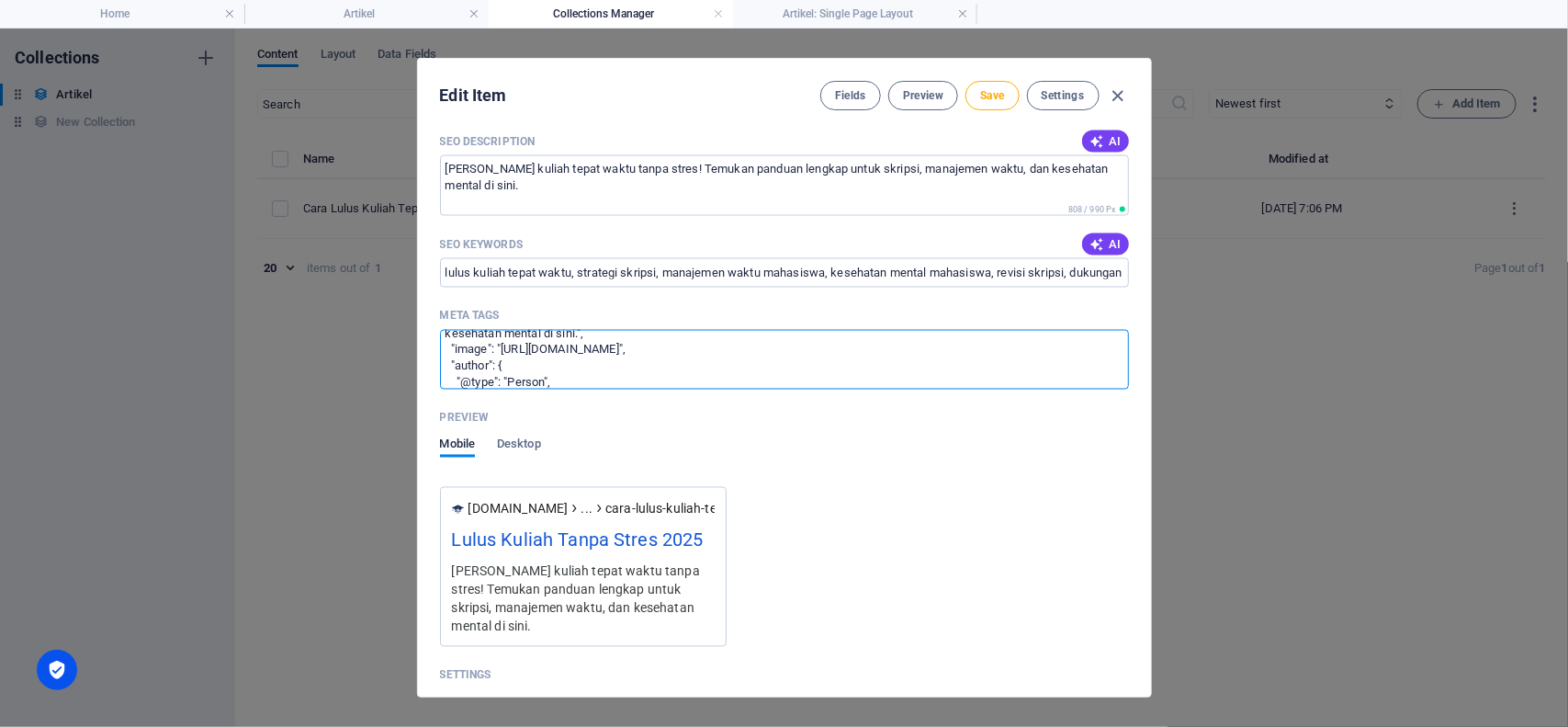 click on "<script type="application/ld+json">
{
"@context": "[URL][DOMAIN_NAME]",
"@type": "BlogPosting",
"headline": "Lulus Kuliah Tanpa Stres 2025",
"description": "Lulus kuliah tepat waktu tanpa stres! Temukan panduan lengkap untuk skripsi, manajemen waktu, dan kesehatan mental di sini.",
"image": "[URL][DOMAIN_NAME]",
"author": {
"@type": "Person",
"name": "Admin Lala"
},
"publisher": {
"@type": "Organization",
"name": "Bilik Joki",
"logo": {
"@type": "ImageObject",
"url": "[URL][DOMAIN_NAME]"
}
},
"datePublished": "[DATE]",
"dateModified": "[DATE]",
"mainEntityOfPage": {
"@type": "WebPage",
"@id": "[URL][DOMAIN_NAME]"
}
}
</script>" at bounding box center [784, 359] 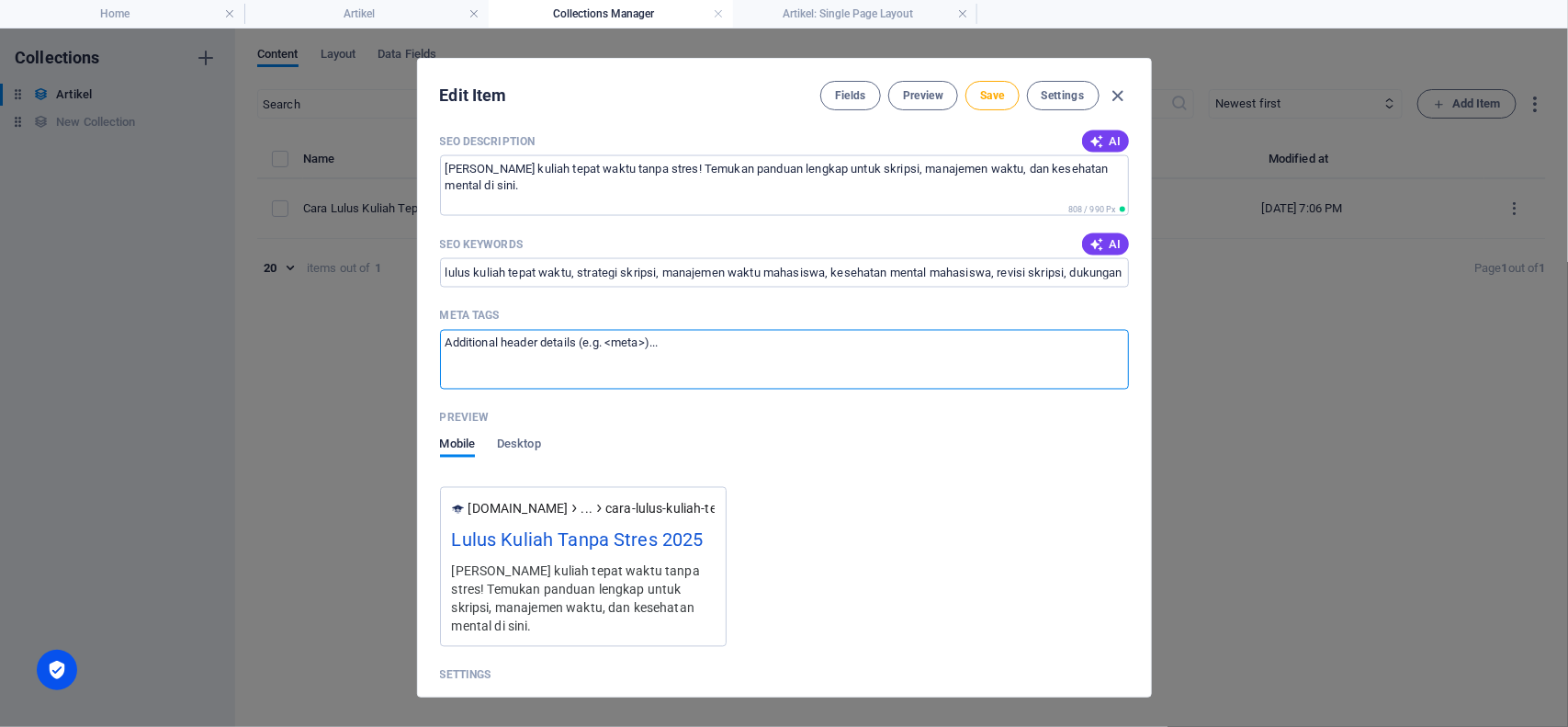 scroll, scrollTop: 0, scrollLeft: 0, axis: both 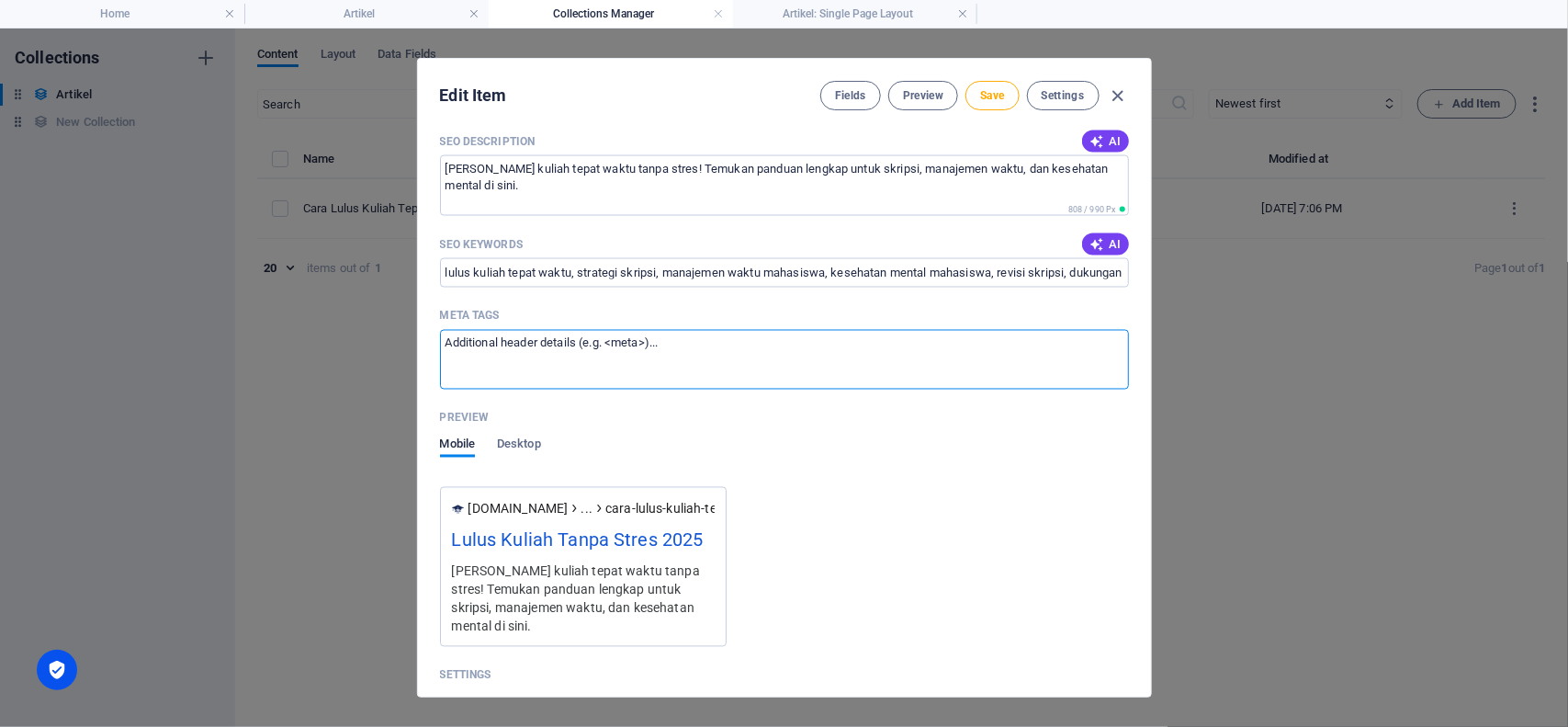 paste on "<script type="application/ld+json">
{
"@context": "[URL][DOMAIN_NAME]",
"@type": "BlogPosting",
"headline": "Lulus Kuliah Tanpa Stres 2025",
"description": "Lulus kuliah tepat waktu tanpa stres! Temukan panduan lengkap untuk skripsi, manajemen waktu, dan kesehatan mental di sini.",
"image": "[URL][DOMAIN_NAME]",
"author": {
"@type": "Person",
"name": "Admin Lala"
},
"publisher": {
"@type": "Organization",
"name": "Bilik Joki",
"logo": {
"@type": "ImageObject",
"url": "[URL][PERSON_NAME][DOMAIN_NAME]"
}
},
"datePublished": "[DATE]",
"dateModified": "[DATE]",
"mainEntityOfPage": {
"@type": "WebPage",
"@id": "[URL][DOMAIN_NAME]"
}
}
</script>" 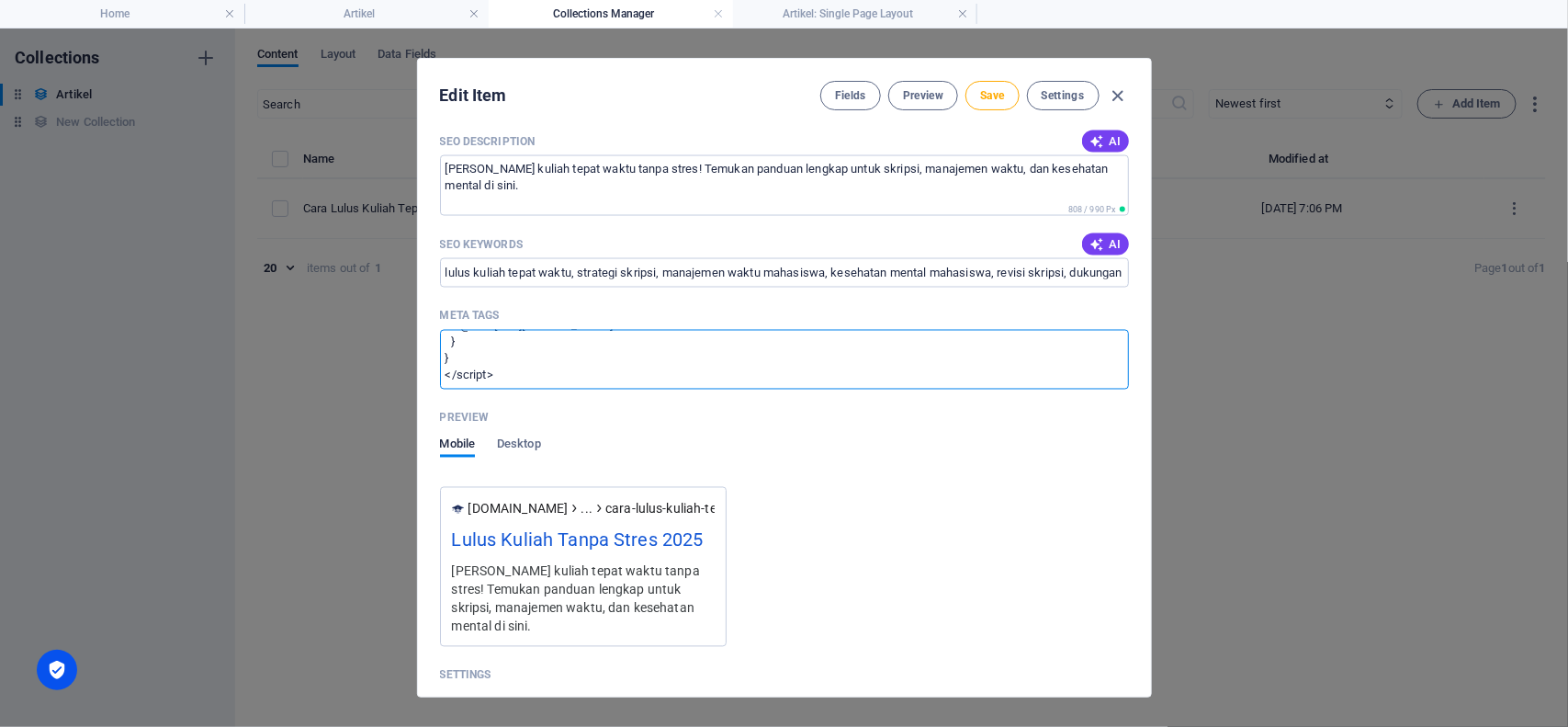 scroll, scrollTop: 425, scrollLeft: 0, axis: vertical 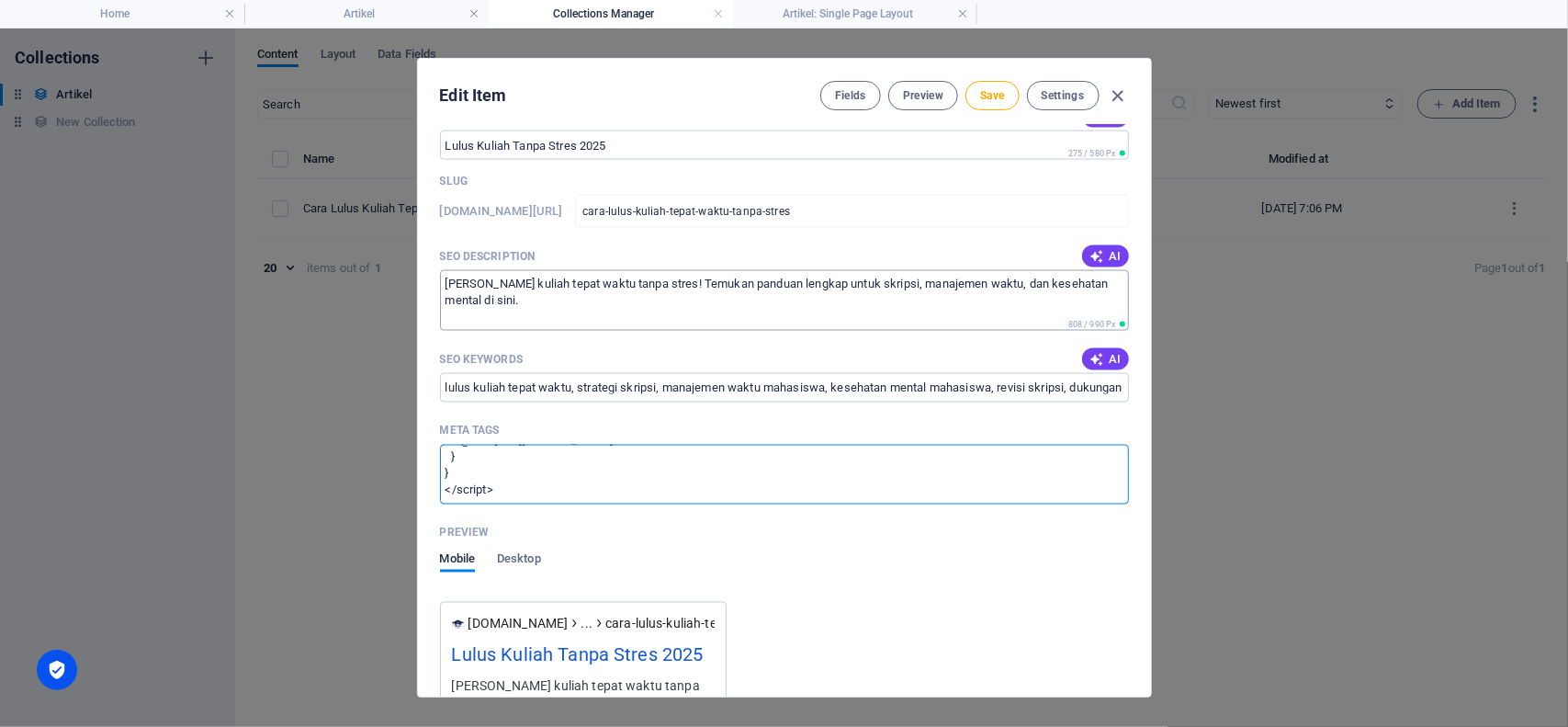 type on "<script type="application/ld+json">
{
"@context": "[URL][DOMAIN_NAME]",
"@type": "BlogPosting",
"headline": "Lulus Kuliah Tanpa Stres 2025",
"description": "Lulus kuliah tepat waktu tanpa stres! Temukan panduan lengkap untuk skripsi, manajemen waktu, dan kesehatan mental di sini.",
"image": "[URL][DOMAIN_NAME]",
"author": {
"@type": "Person",
"name": "Admin Lala"
},
"publisher": {
"@type": "Organization",
"name": "Bilik Joki",
"logo": {
"@type": "ImageObject",
"url": "[URL][PERSON_NAME][DOMAIN_NAME]"
}
},
"datePublished": "[DATE]",
"dateModified": "[DATE]",
"mainEntityOfPage": {
"@type": "WebPage",
"@id": "[URL][DOMAIN_NAME]"
}
}
</script>" 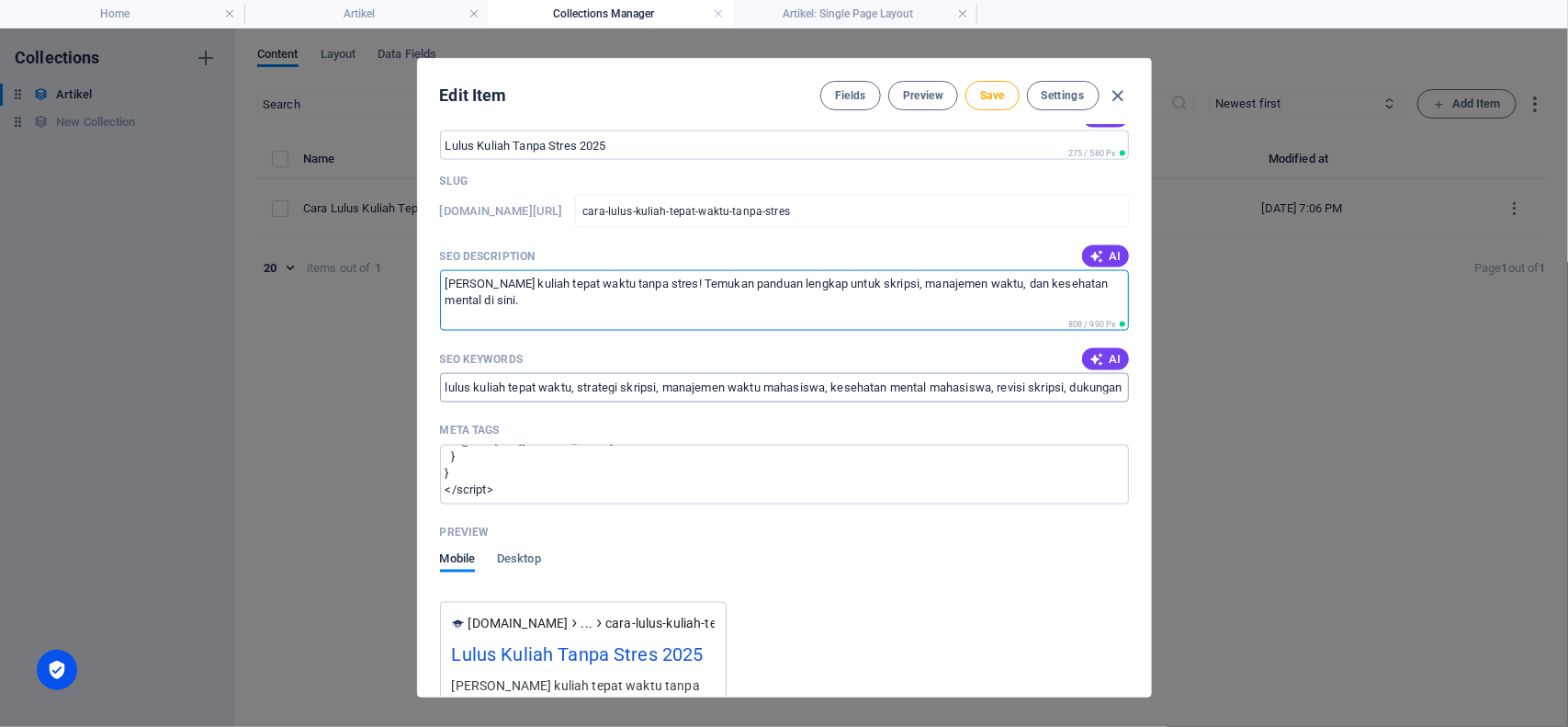 click on "lulus kuliah tepat waktu, strategi skripsi, manajemen waktu mahasiswa, kesehatan mental mahasiswa, revisi skripsi, dukungan akademik" at bounding box center (784, 388) 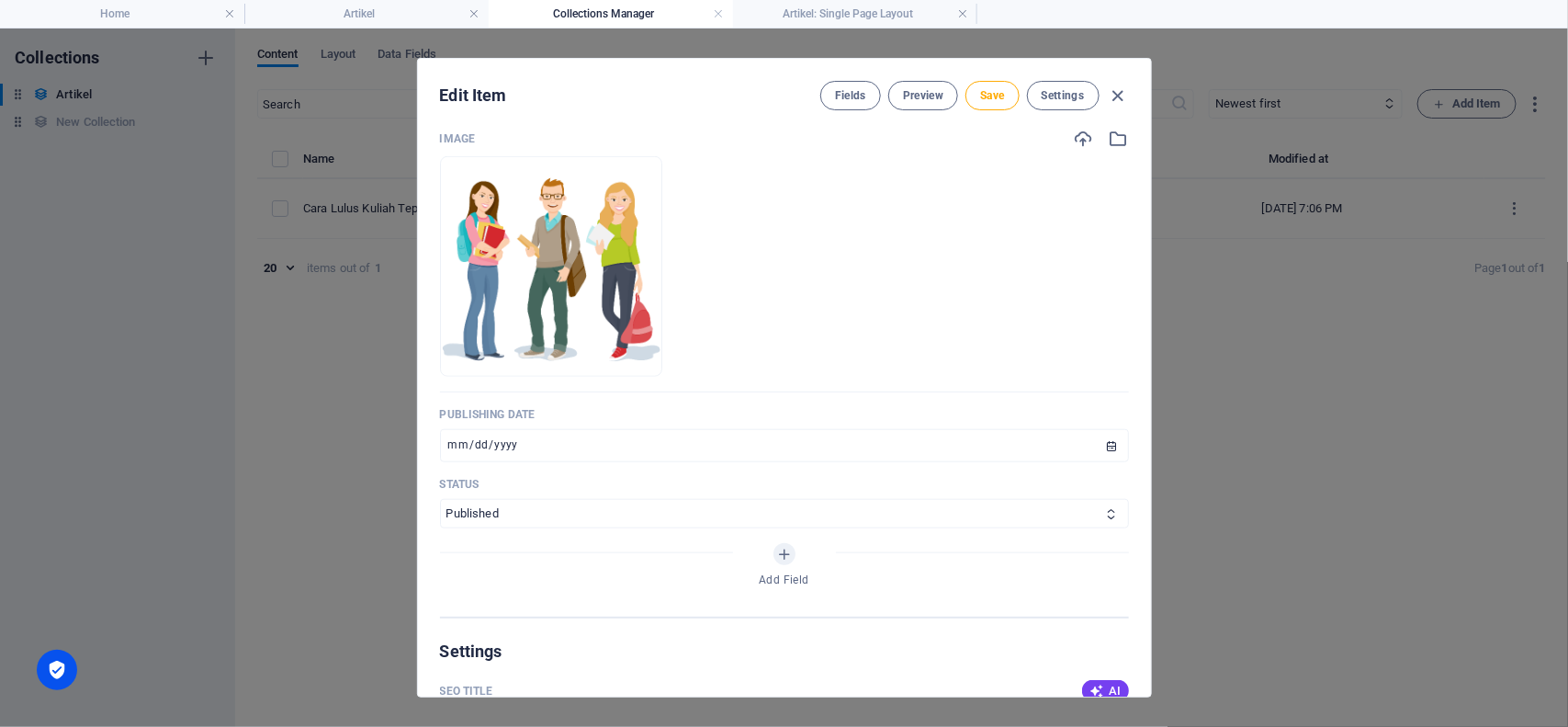 scroll, scrollTop: 116, scrollLeft: 0, axis: vertical 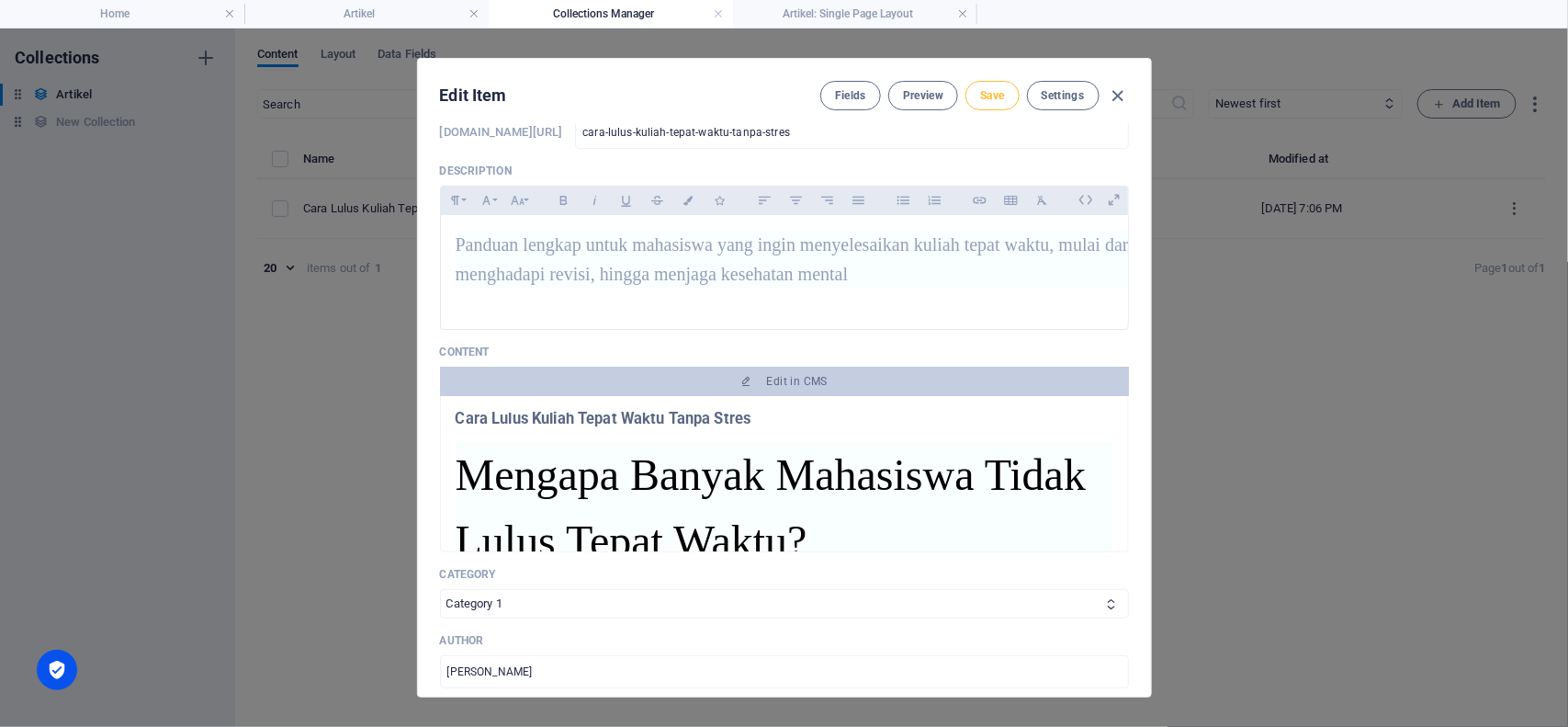 click on "Save" at bounding box center (992, 96) 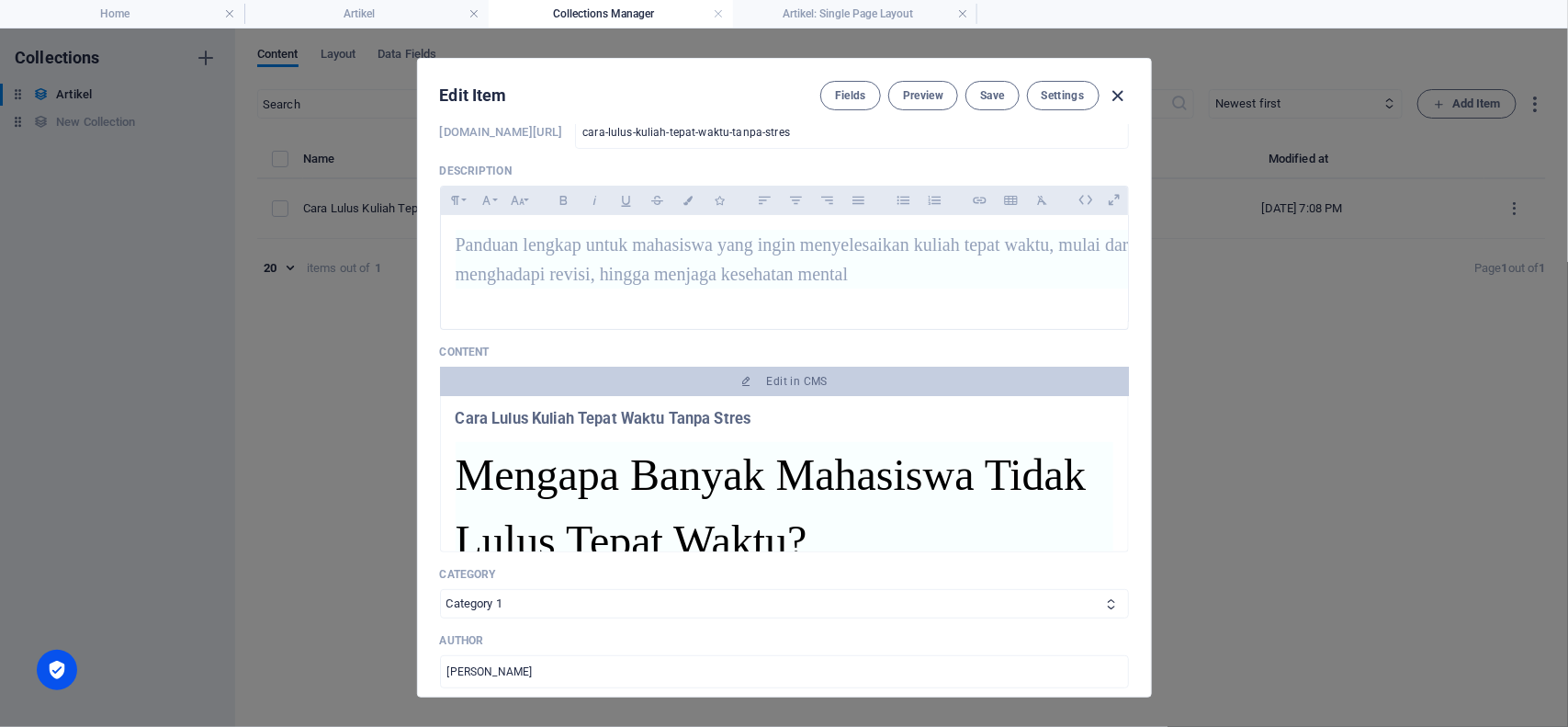 click at bounding box center [1117, 96] 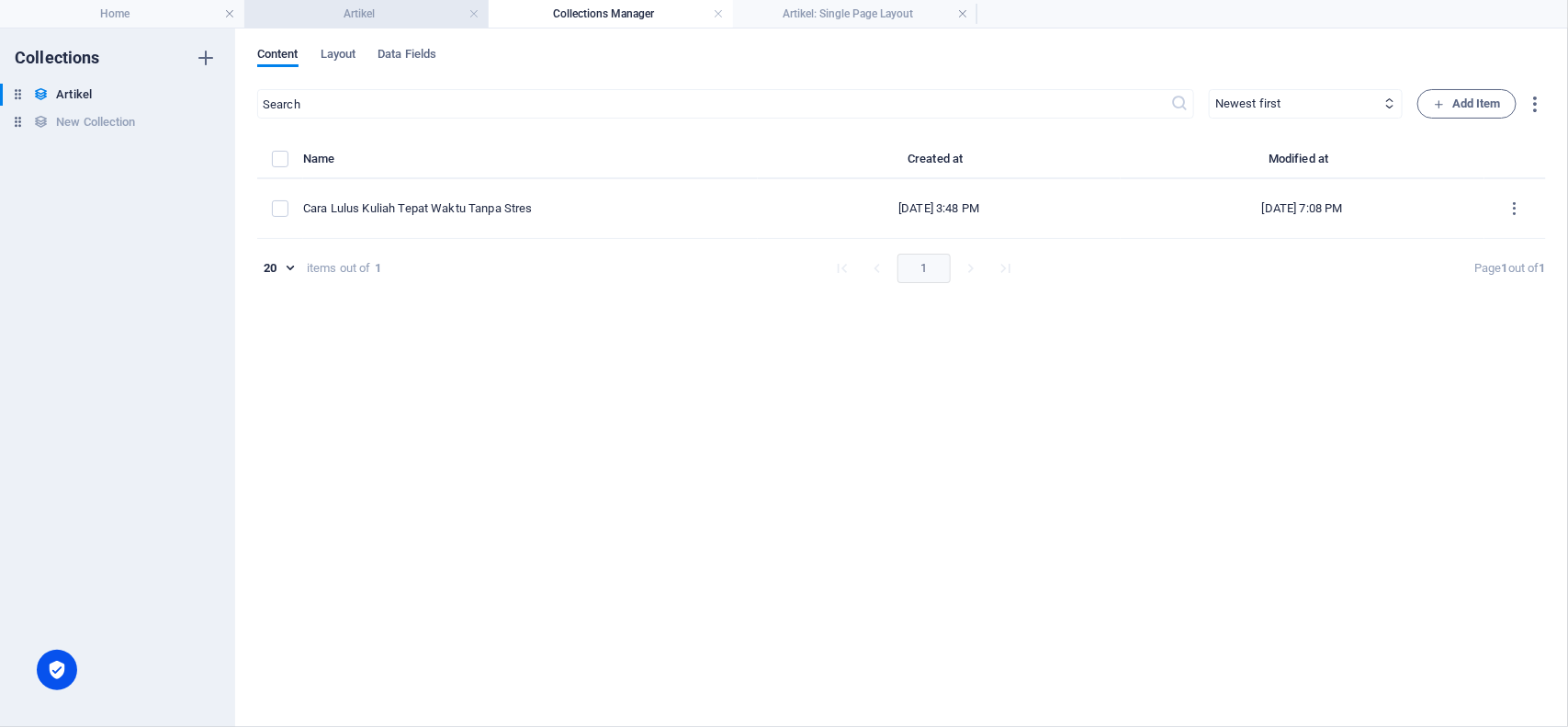 click on "Artikel" at bounding box center [367, 14] 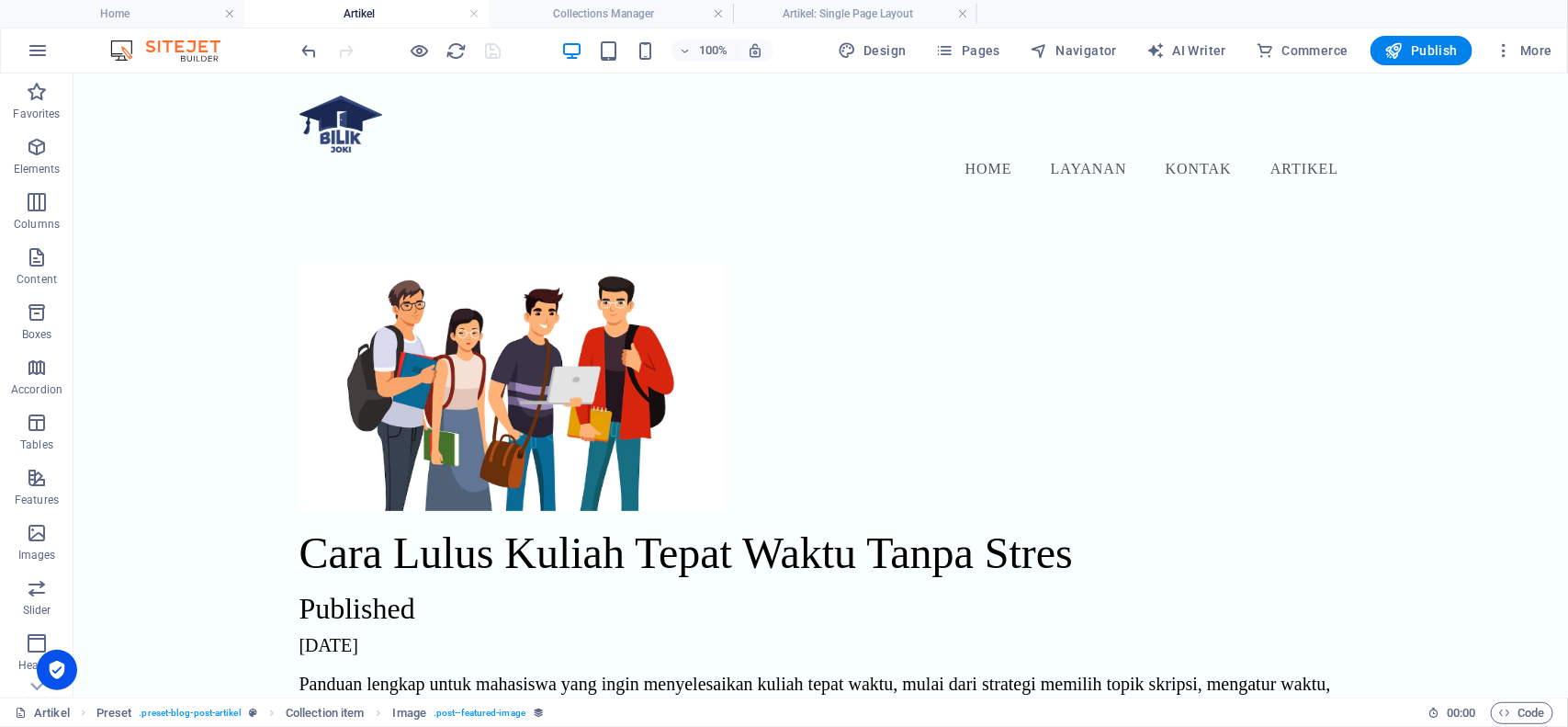 scroll, scrollTop: 115, scrollLeft: 0, axis: vertical 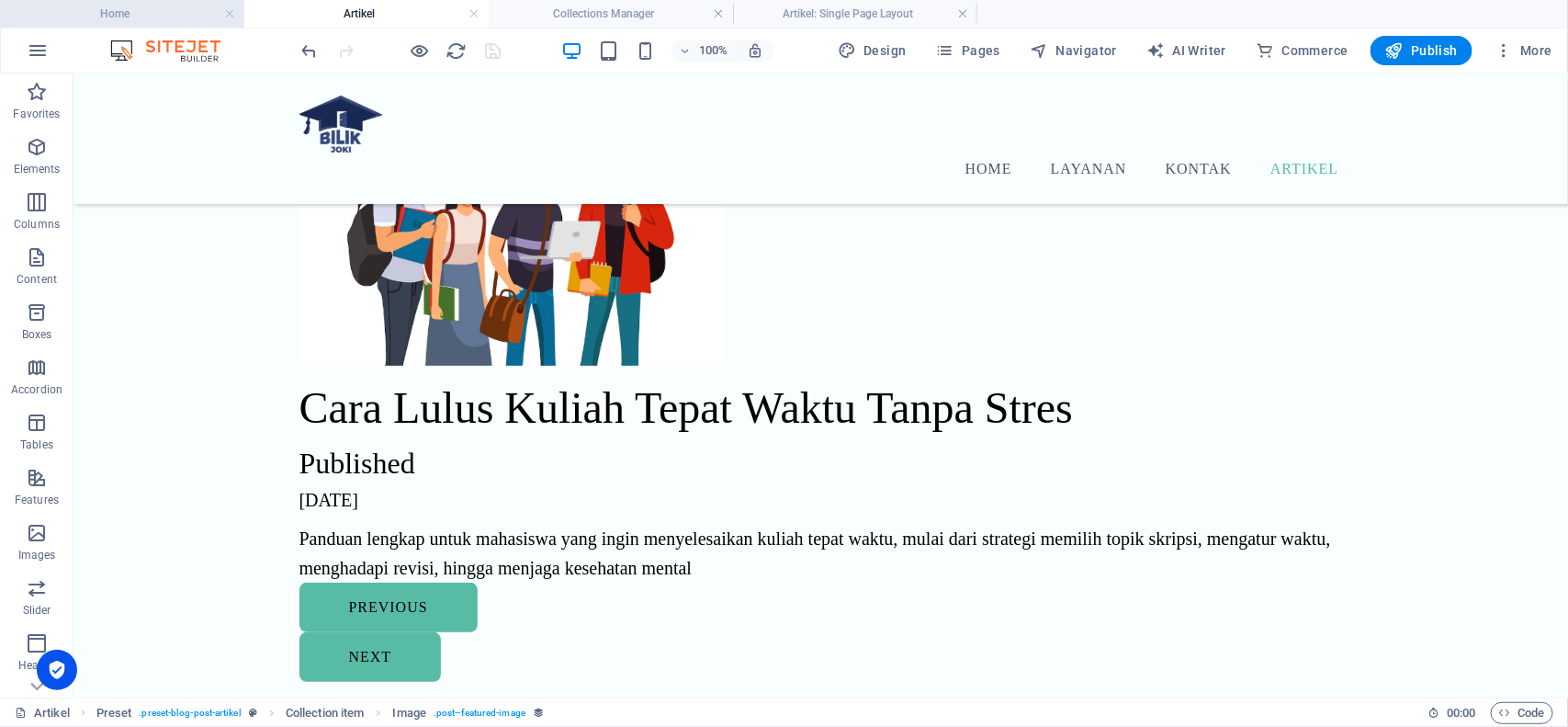 click on "Home" at bounding box center [122, 14] 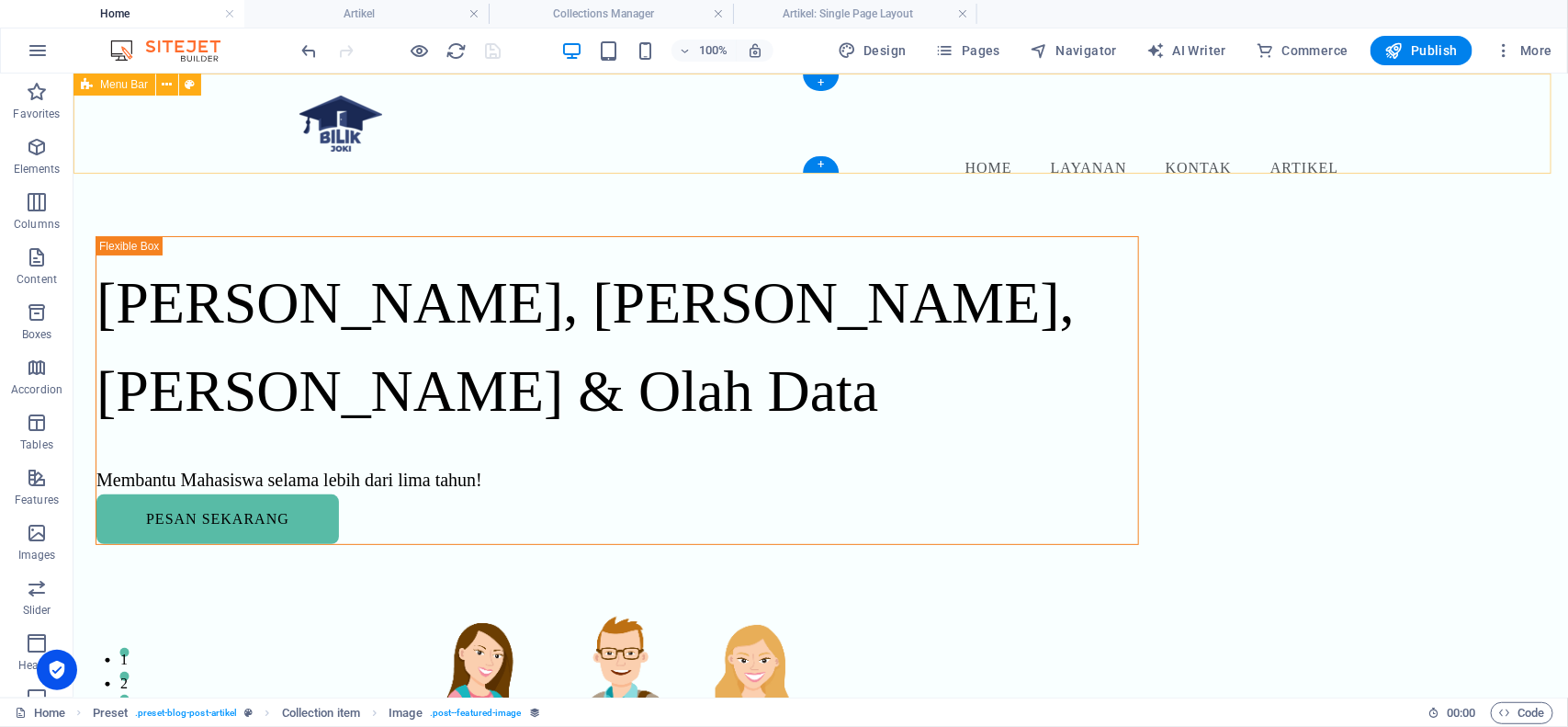 scroll, scrollTop: 0, scrollLeft: 0, axis: both 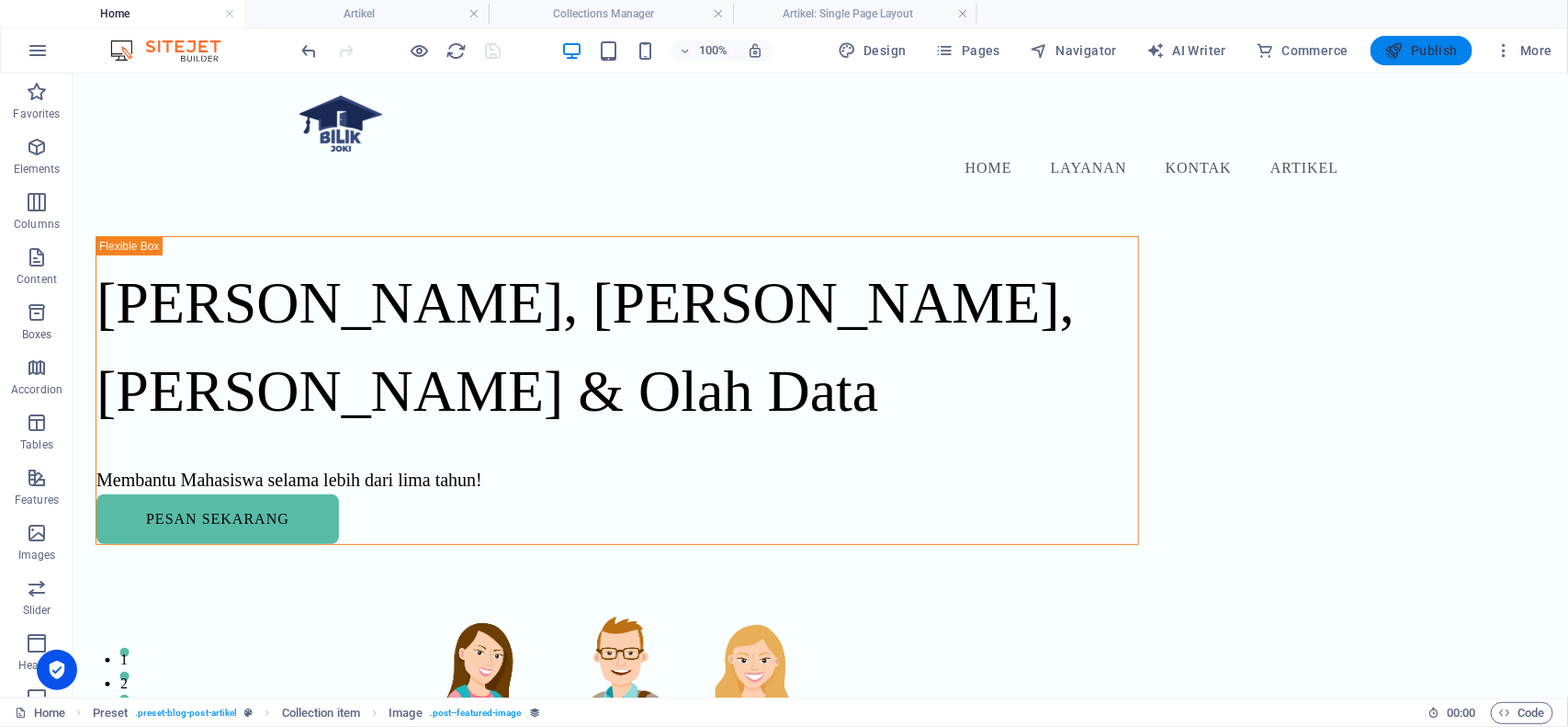 click on "Publish" at bounding box center (1421, 51) 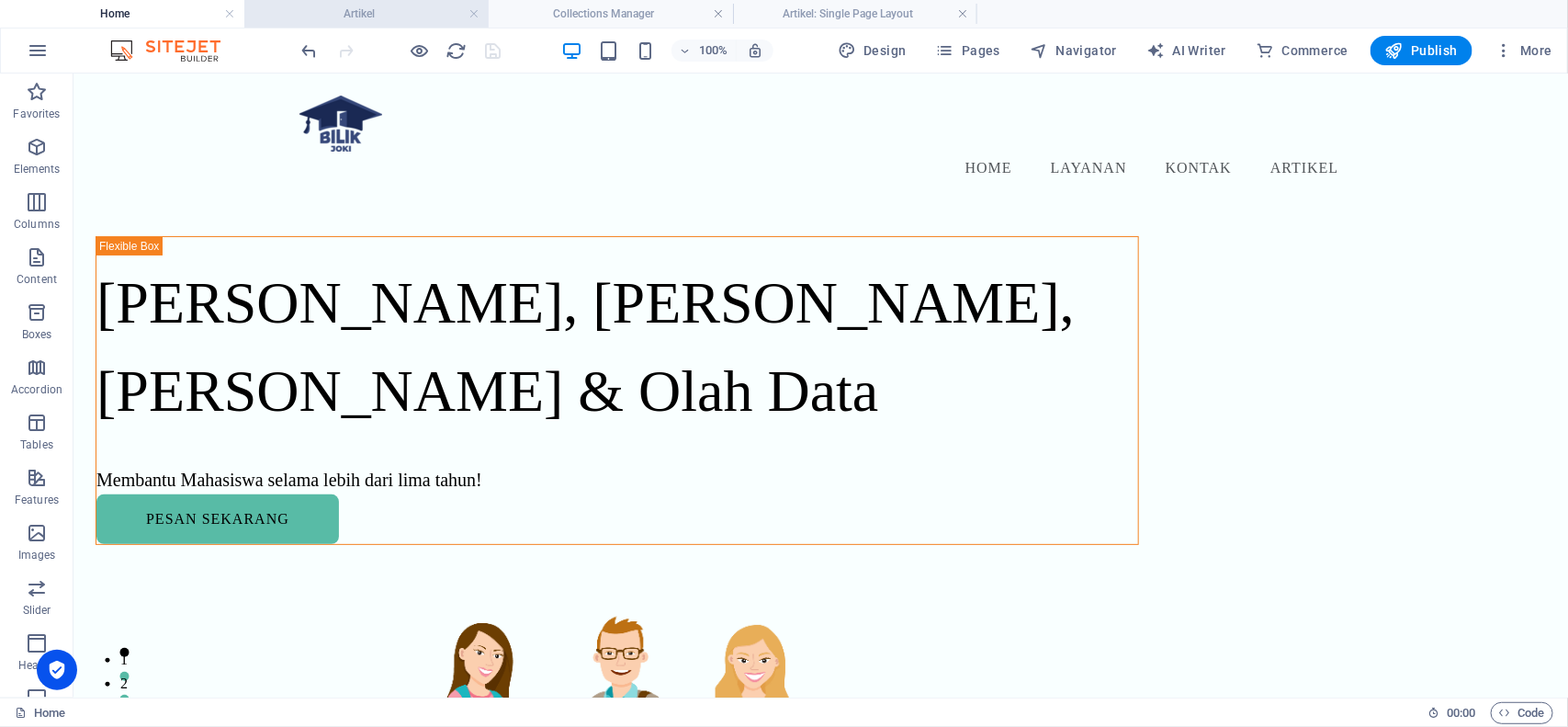 click on "Artikel" at bounding box center (367, 14) 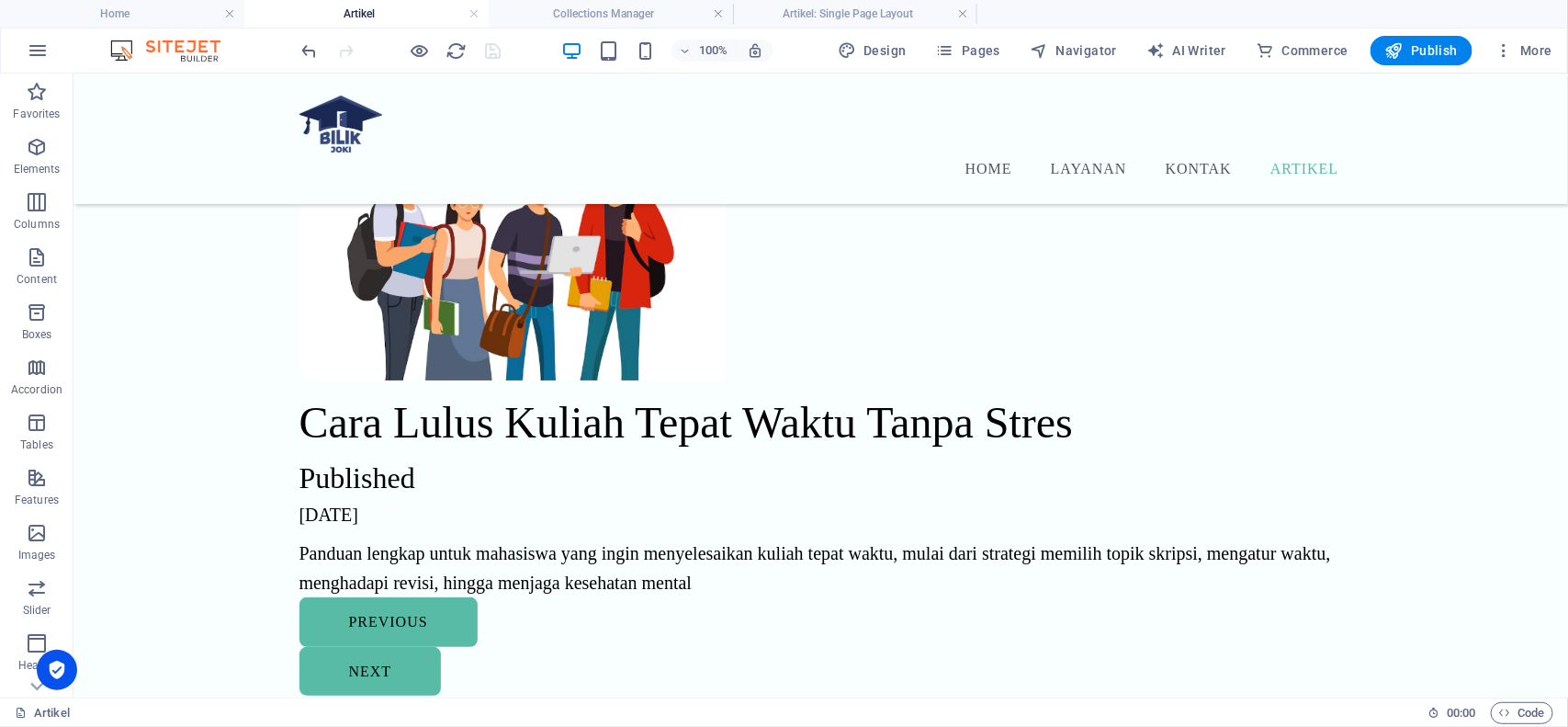 scroll, scrollTop: 115, scrollLeft: 0, axis: vertical 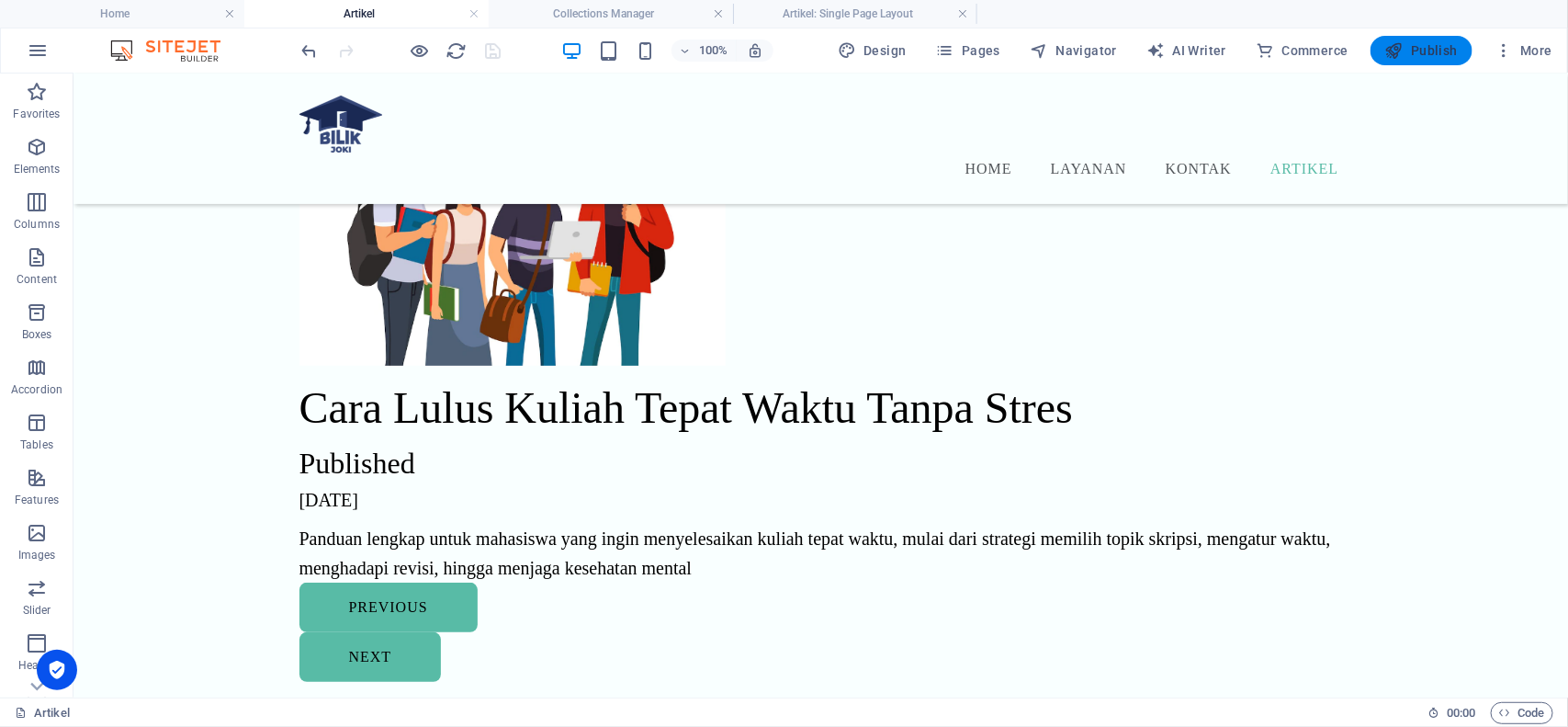 click on "Publish" at bounding box center [1421, 51] 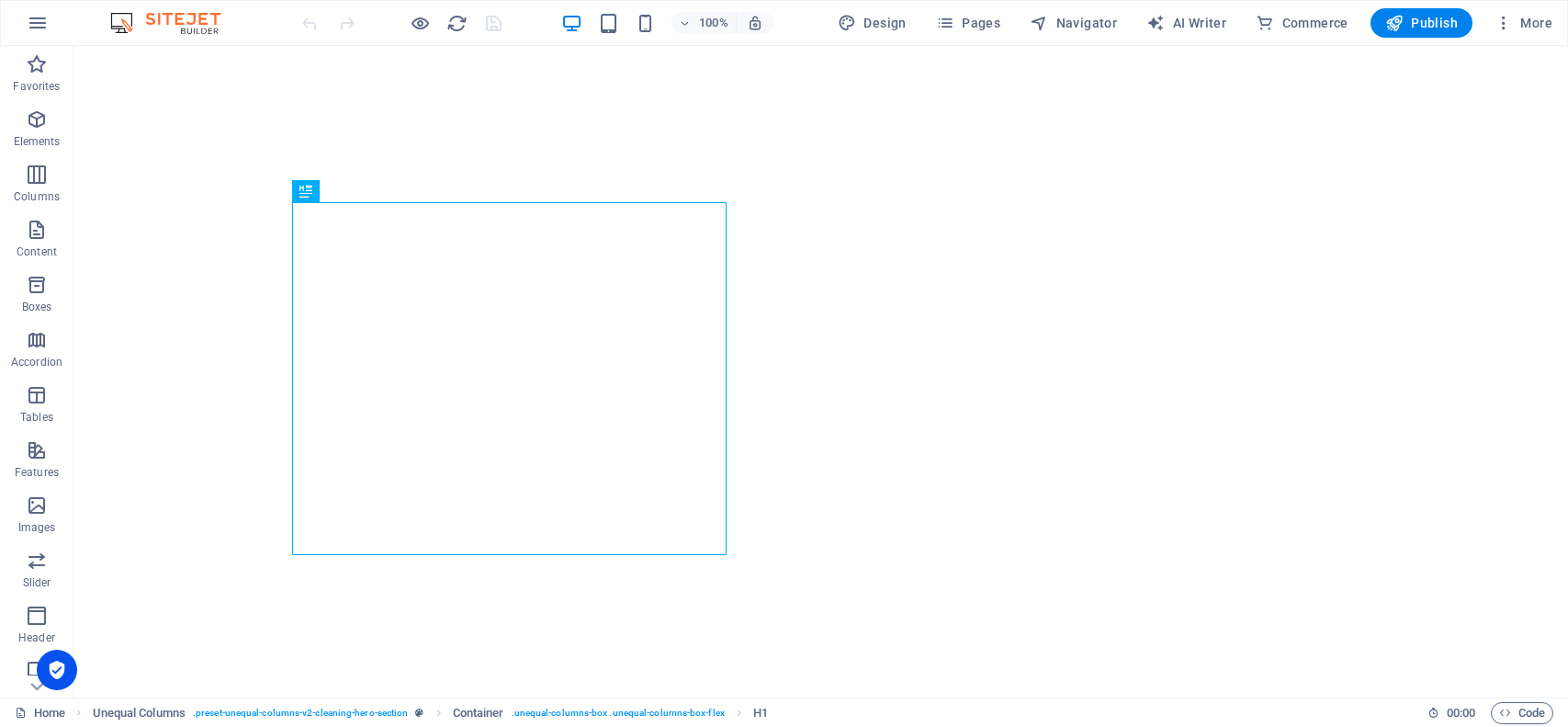 scroll, scrollTop: 0, scrollLeft: 0, axis: both 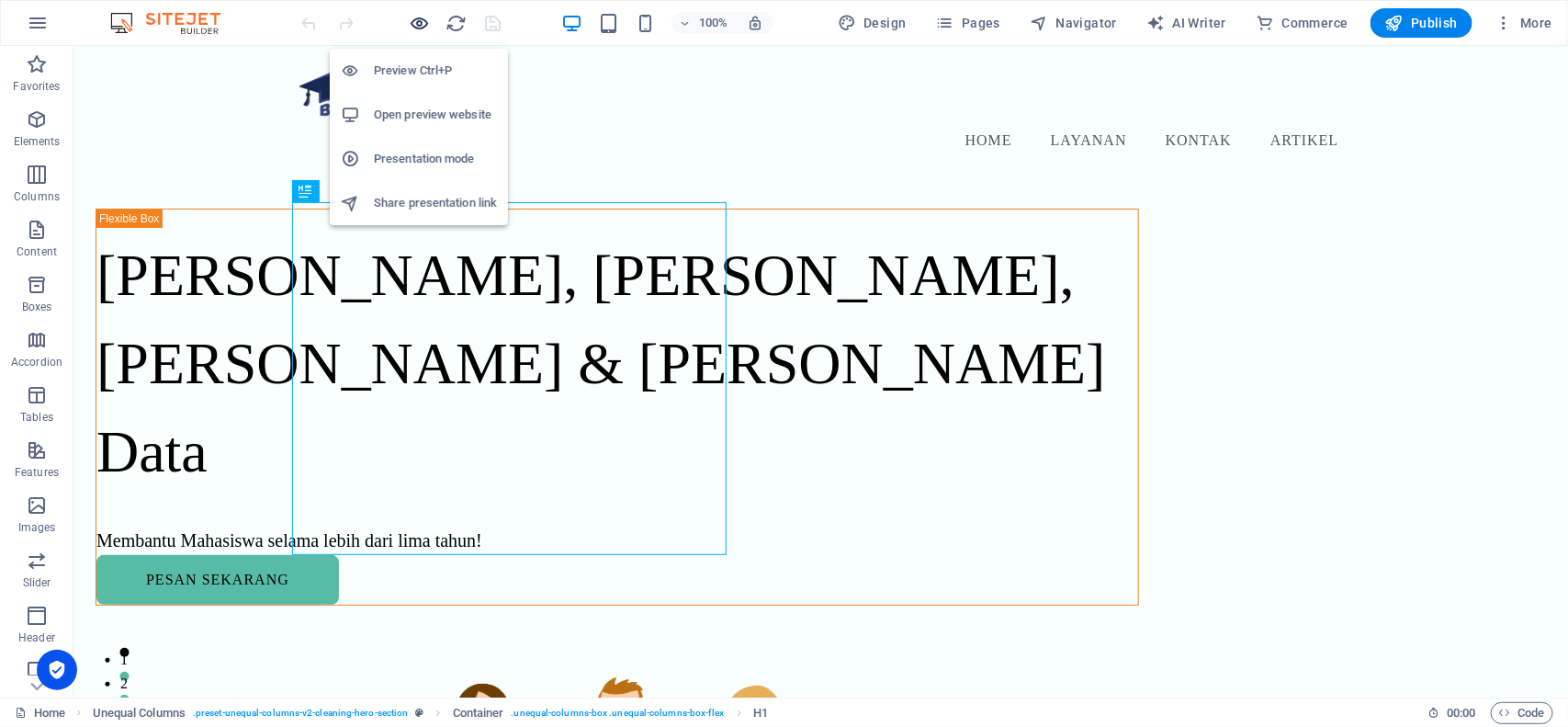 click at bounding box center [420, 23] 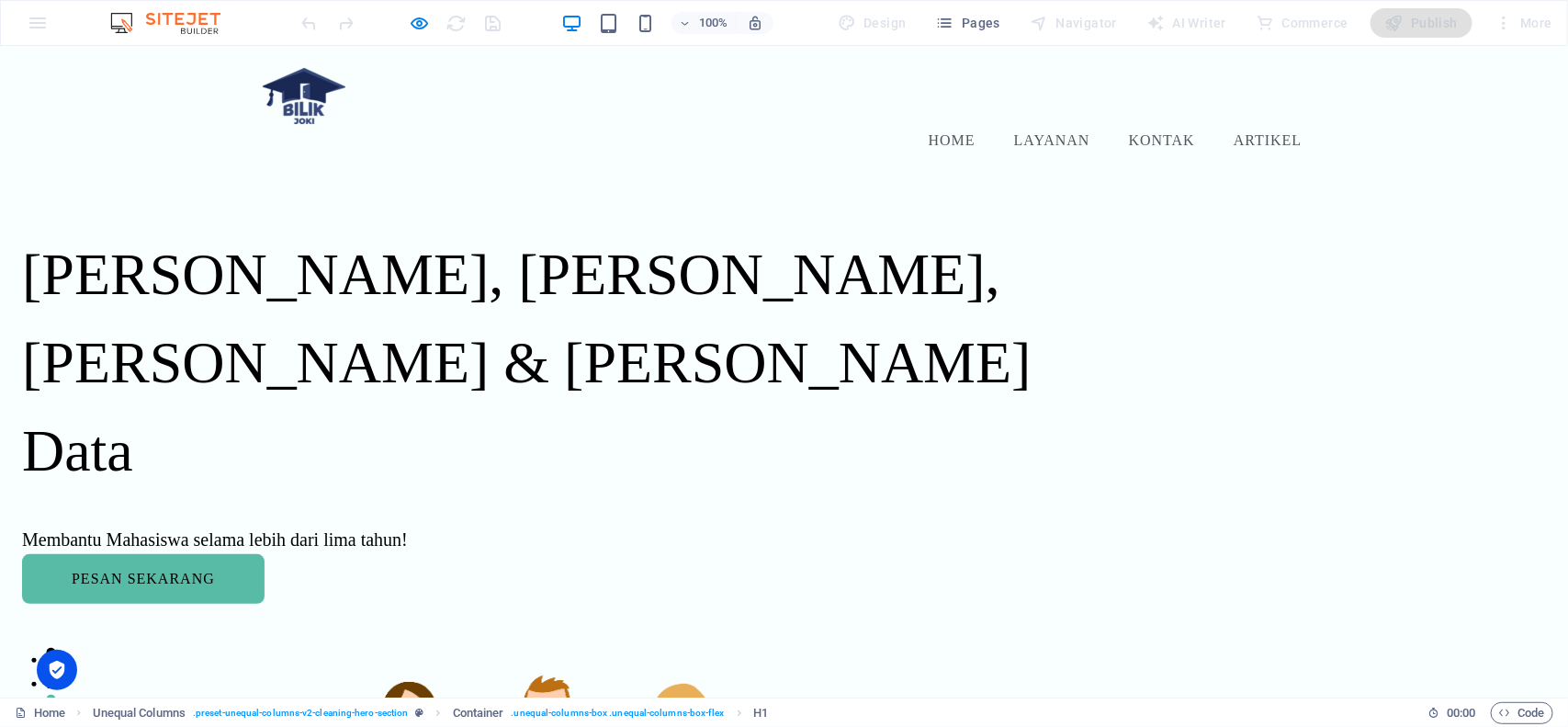 click on "Artikel" at bounding box center (1268, 140) 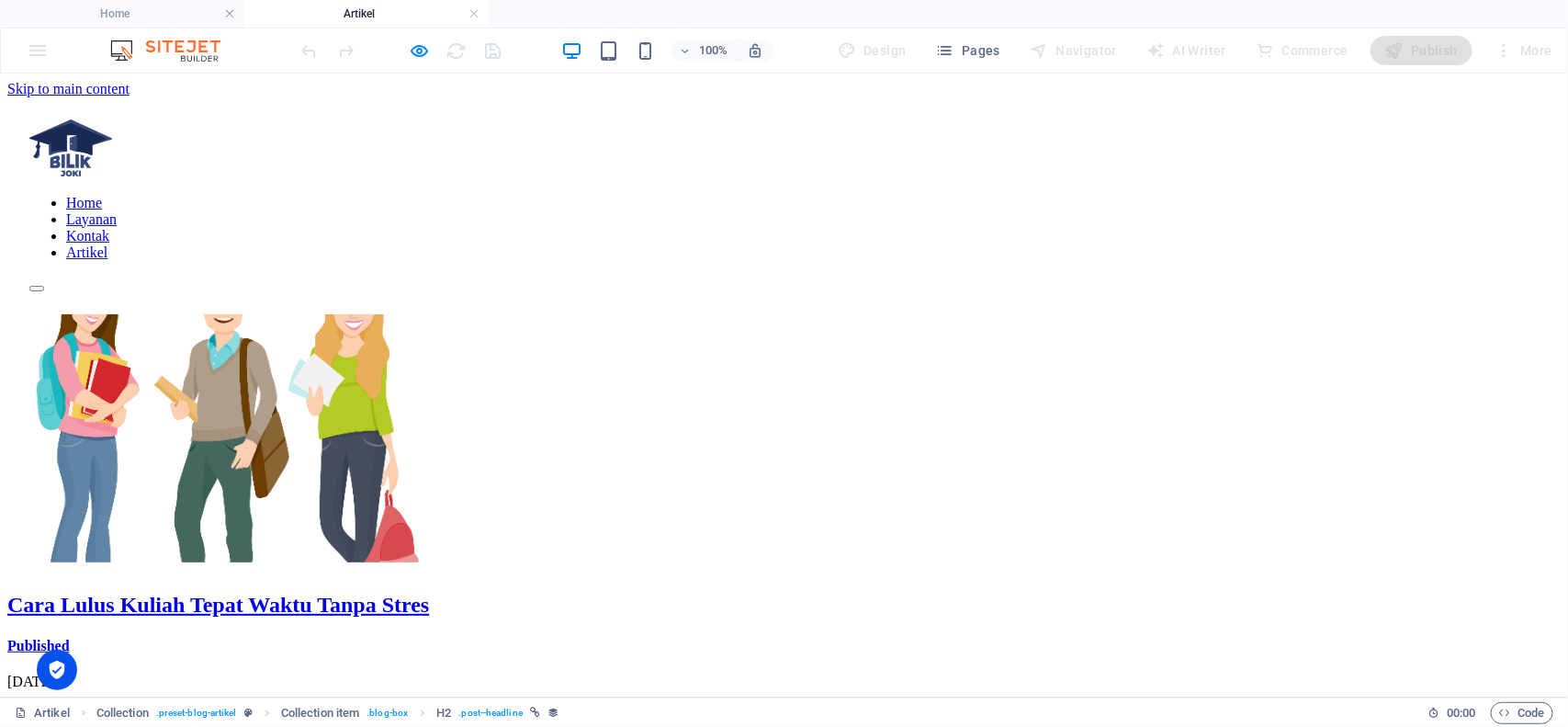 scroll, scrollTop: 0, scrollLeft: 0, axis: both 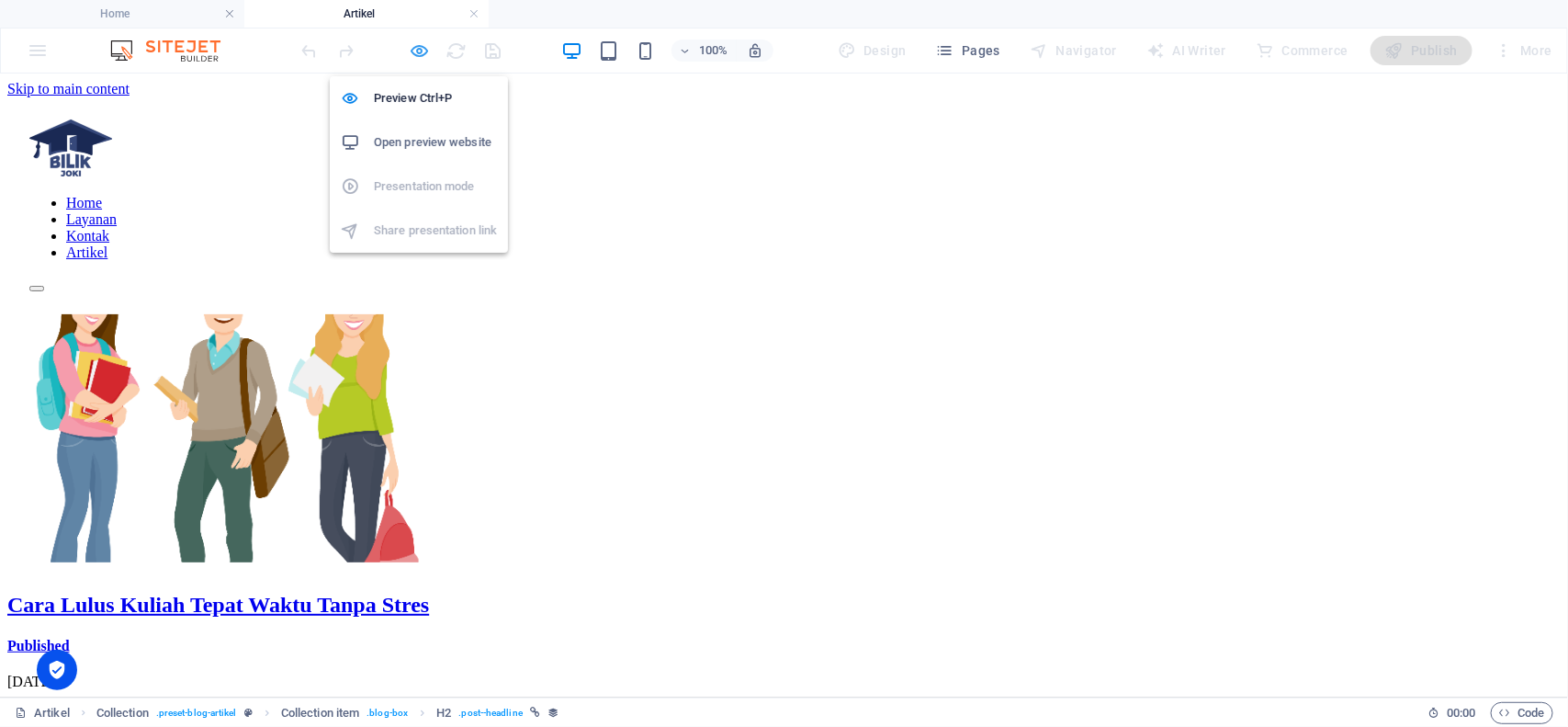 click at bounding box center (420, 51) 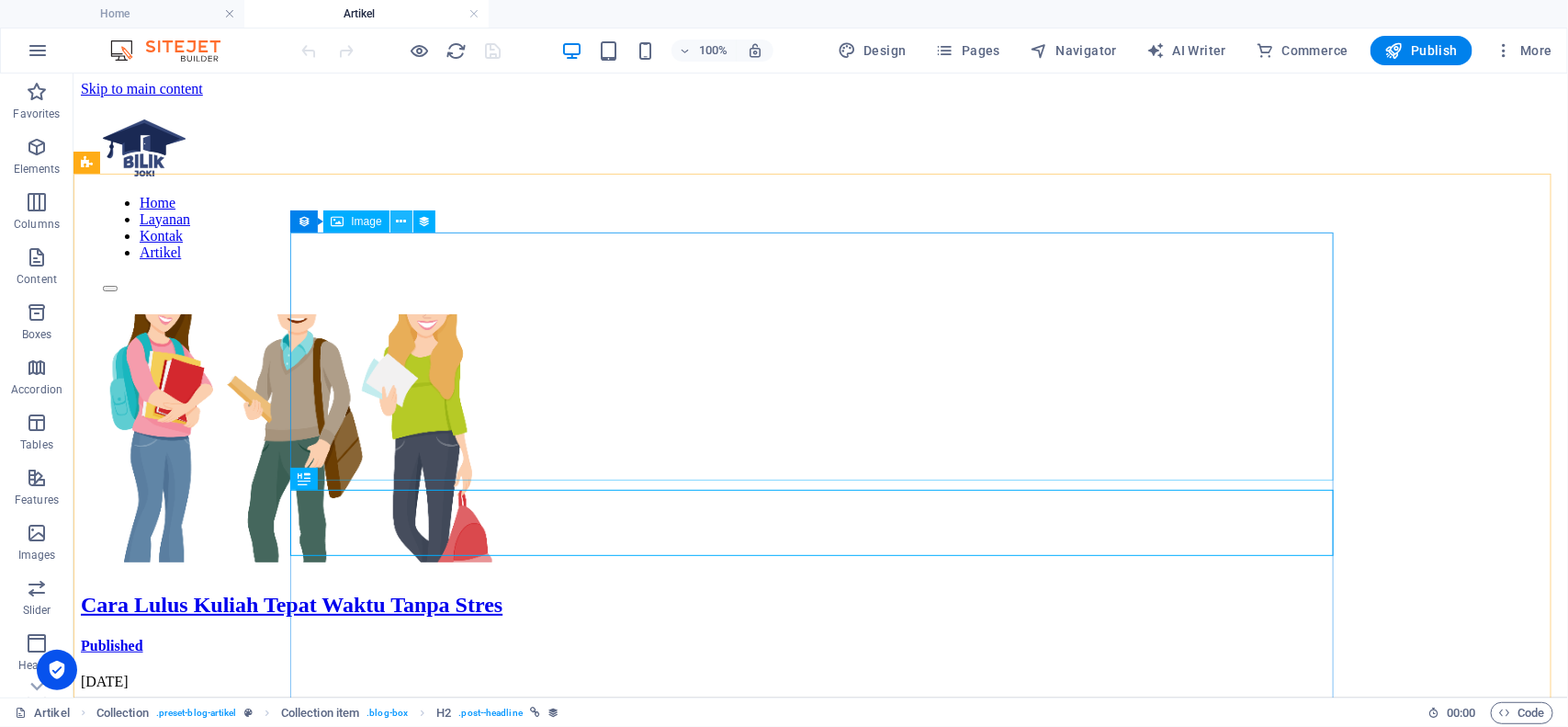 click at bounding box center [400, 222] 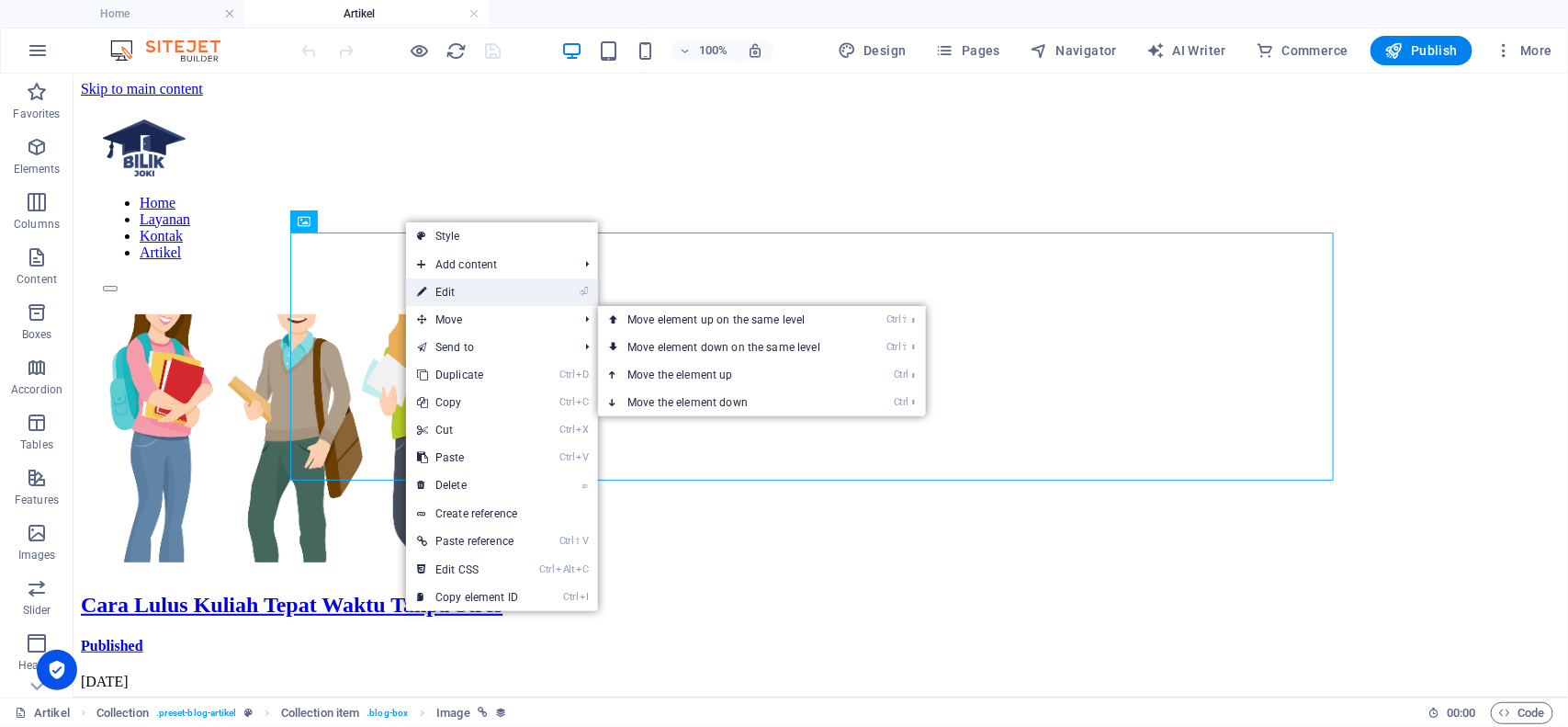 click on "⏎  Edit" at bounding box center [468, 292] 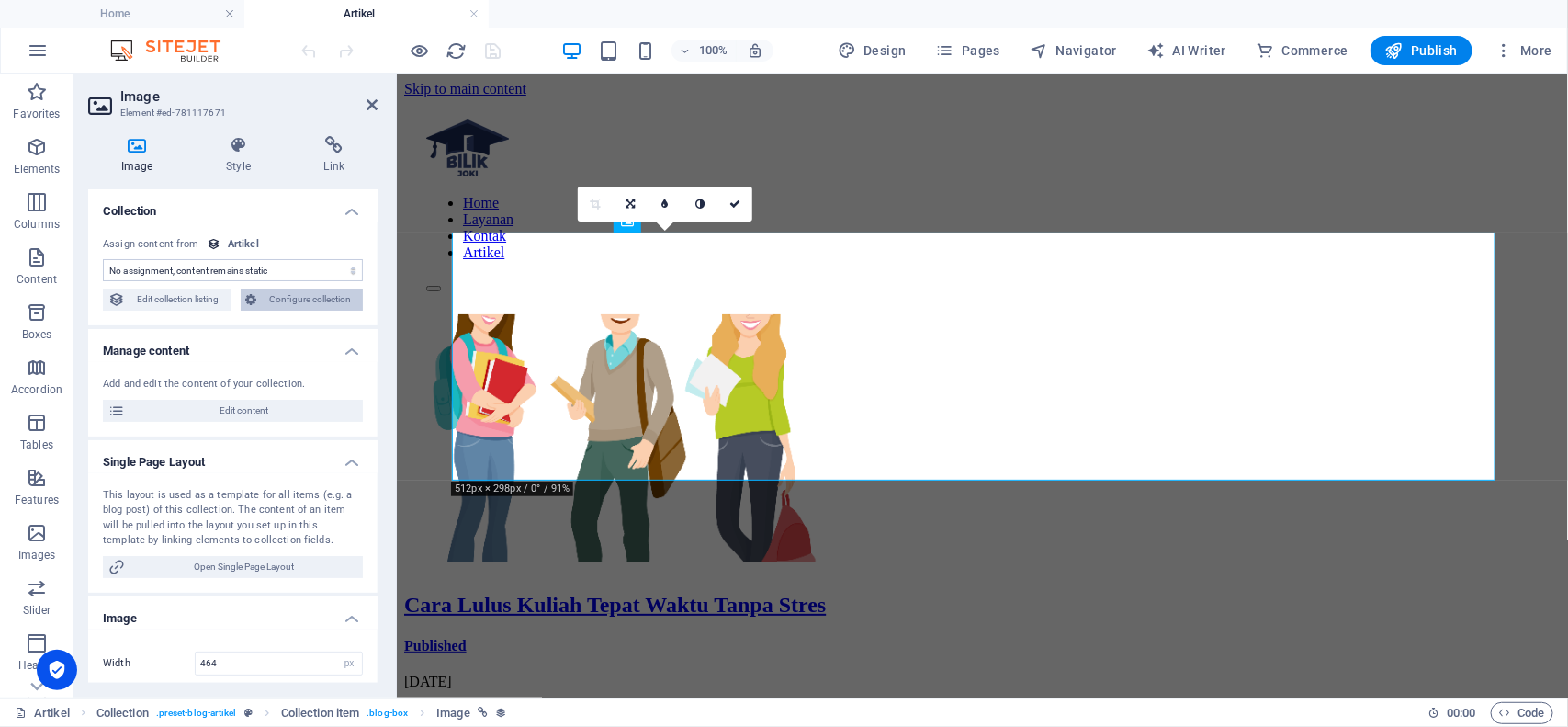 select on "image" 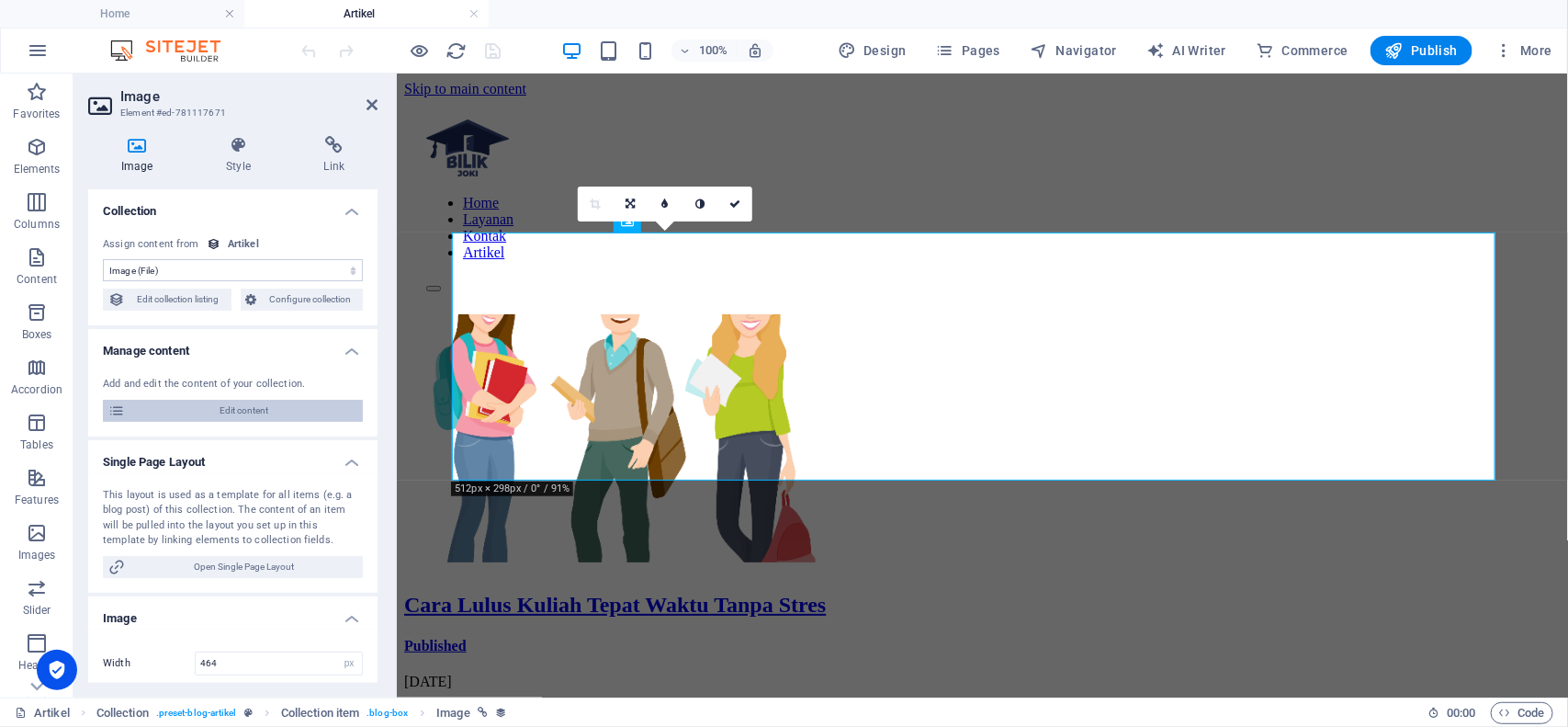 click on "Edit content" at bounding box center (243, 411) 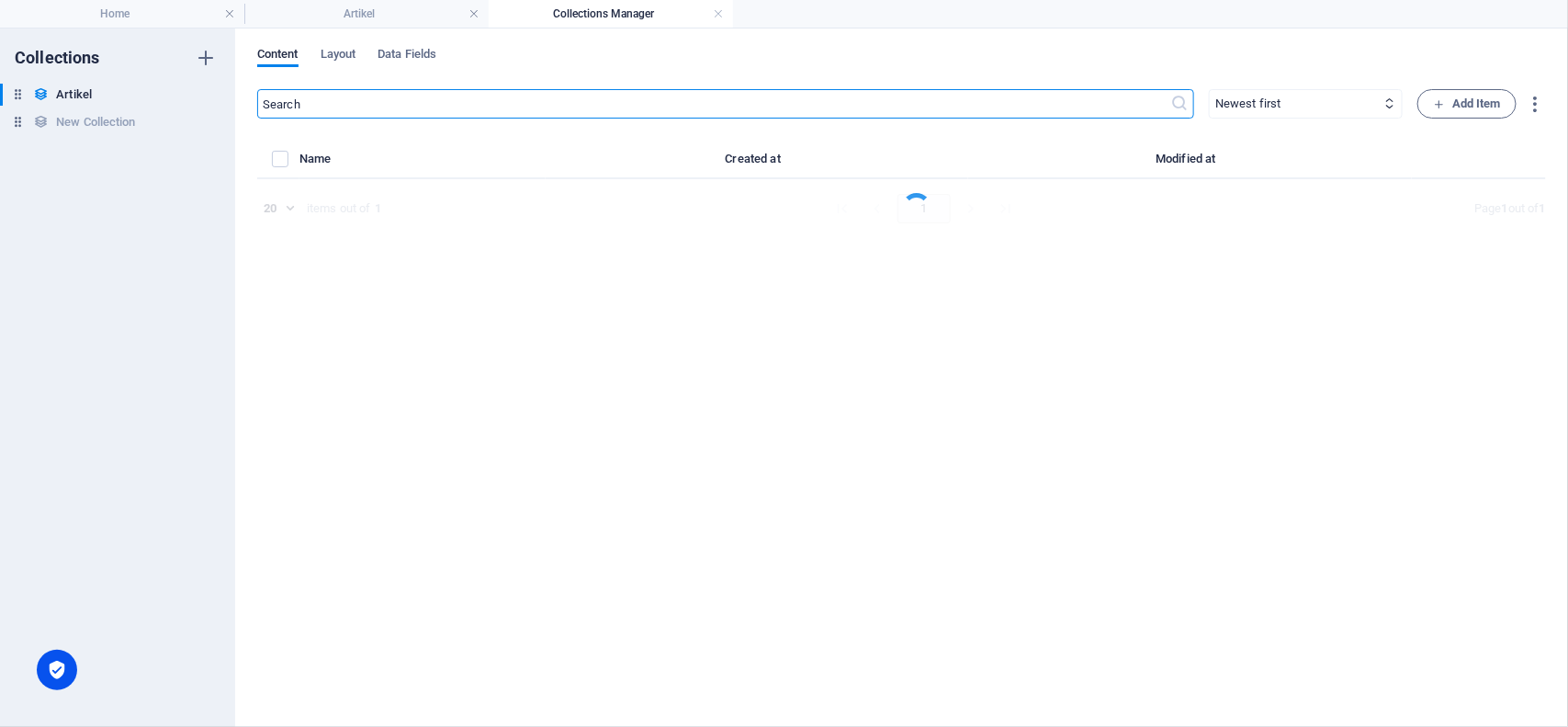 click on "Artikel" at bounding box center (367, 14) 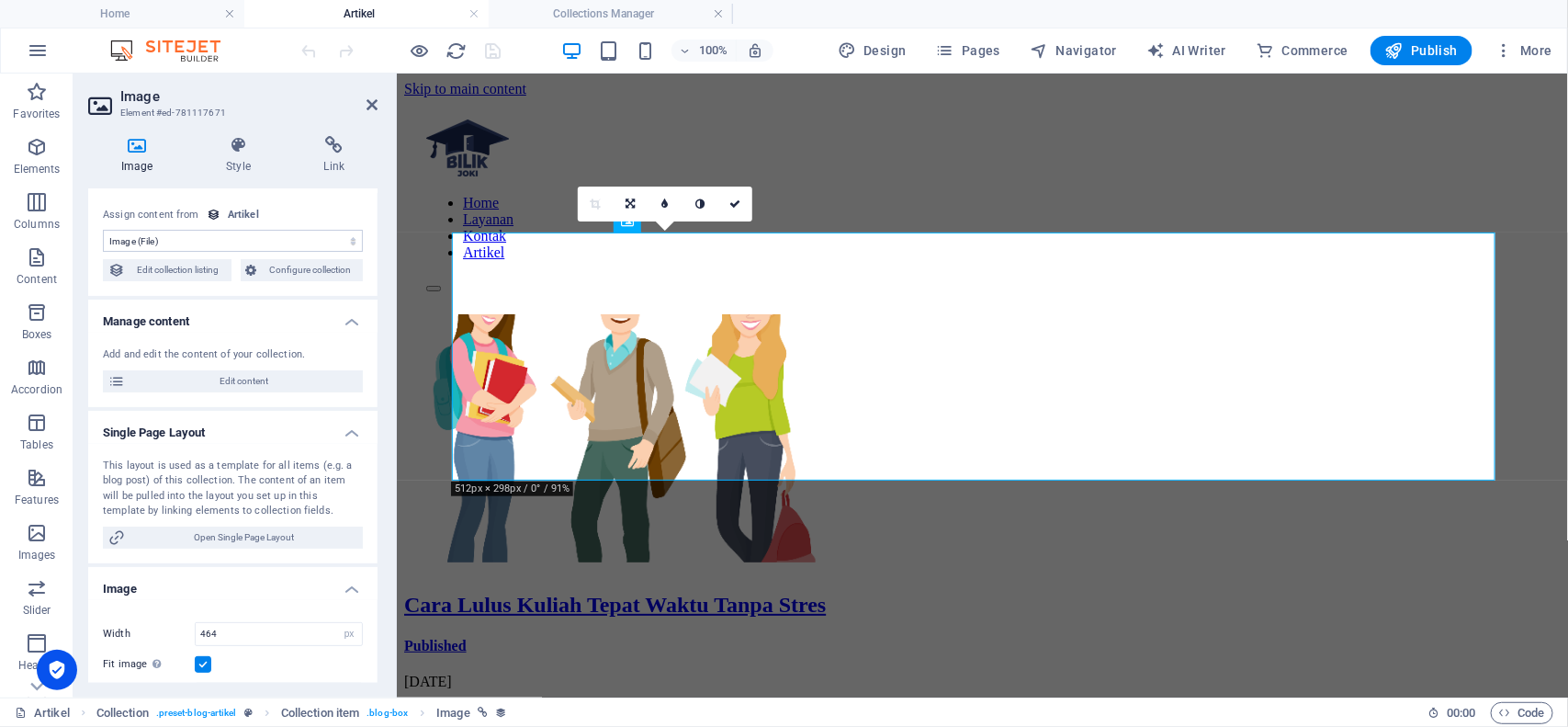 scroll, scrollTop: 0, scrollLeft: 0, axis: both 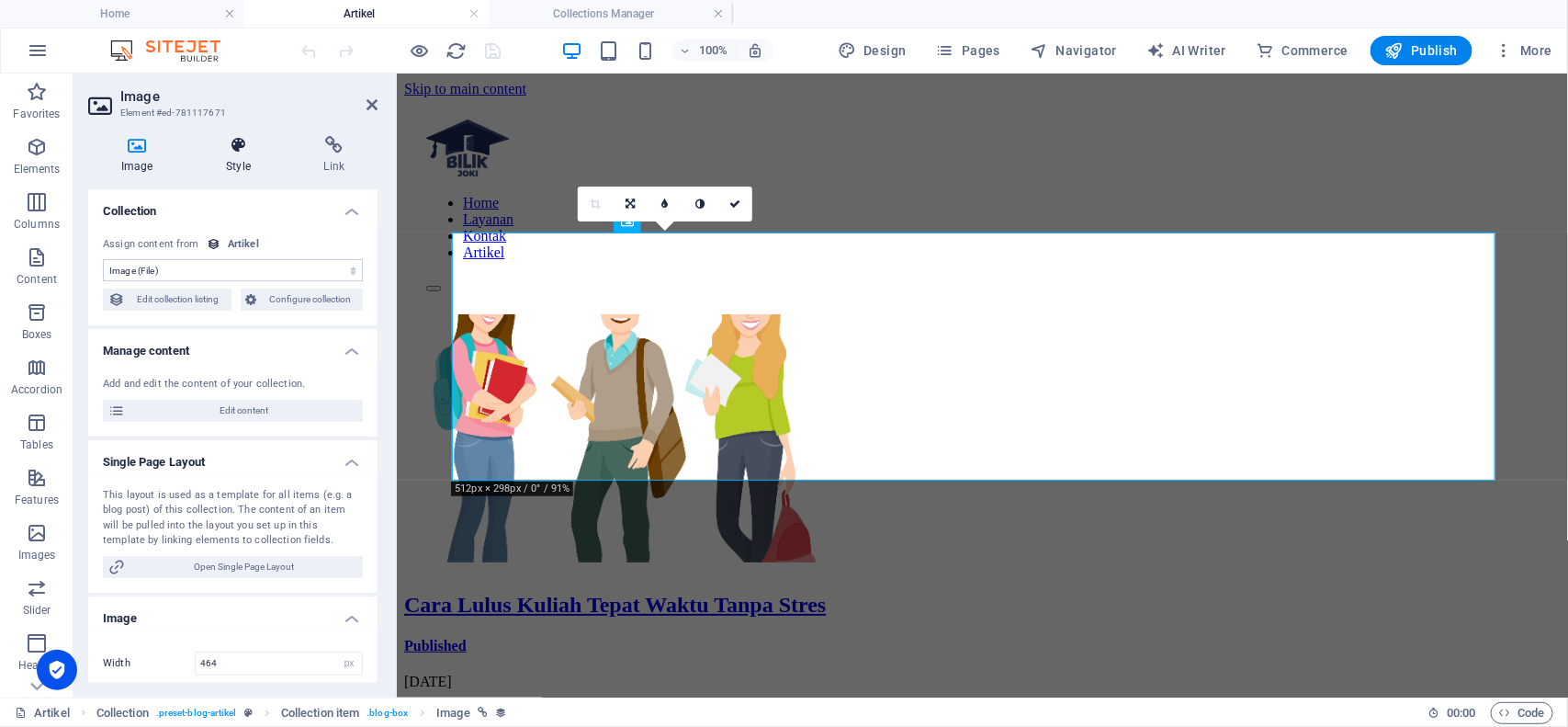 click at bounding box center [238, 145] 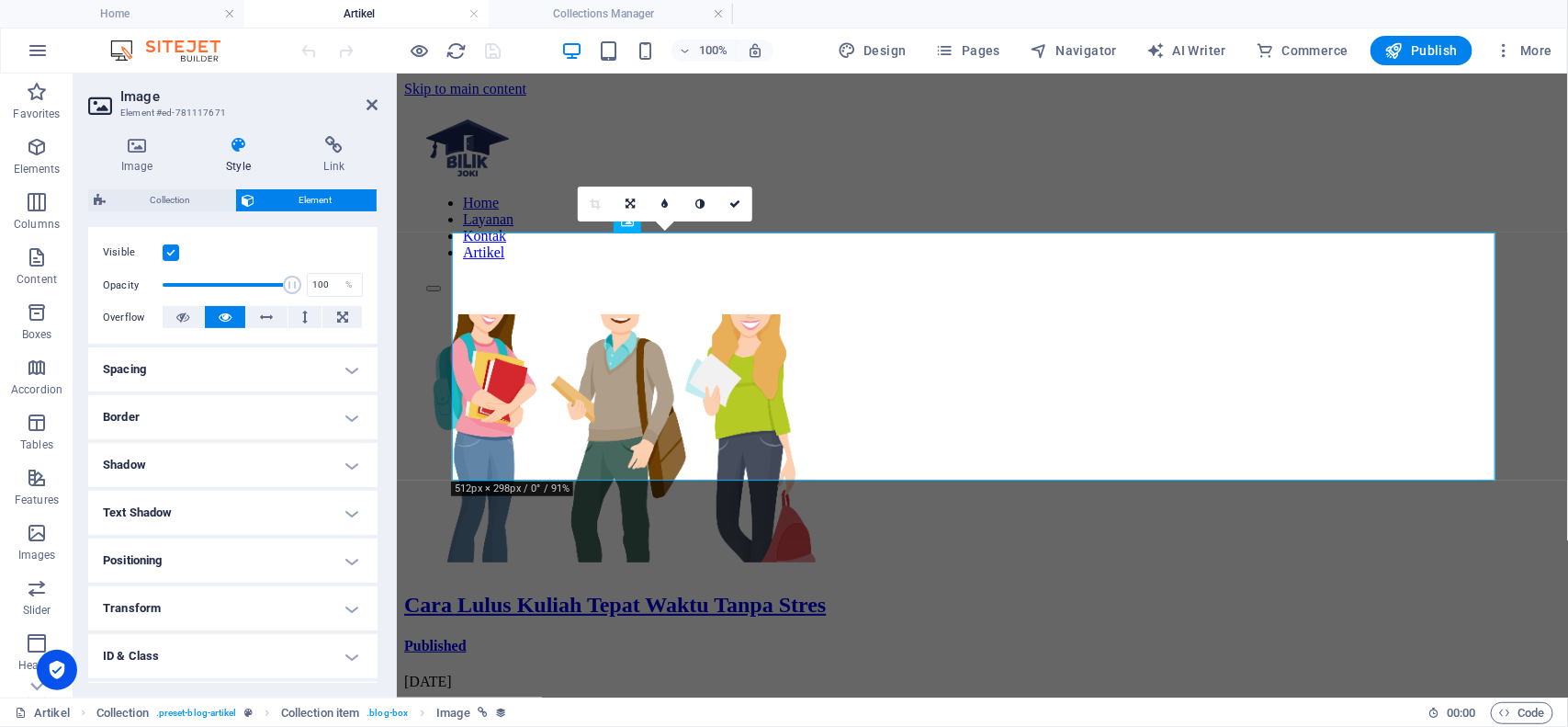 scroll, scrollTop: 320, scrollLeft: 0, axis: vertical 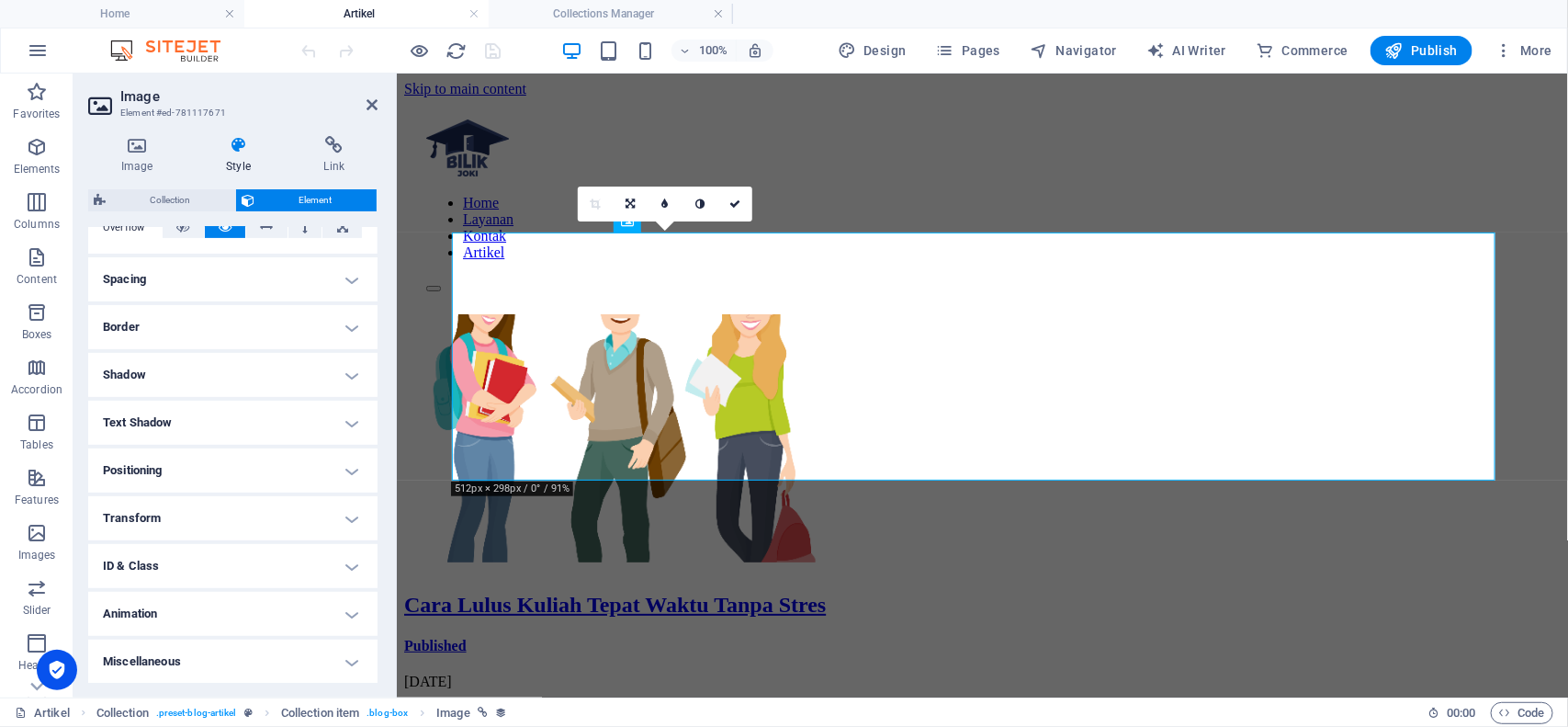 click on "ID & Class" at bounding box center [232, 566] 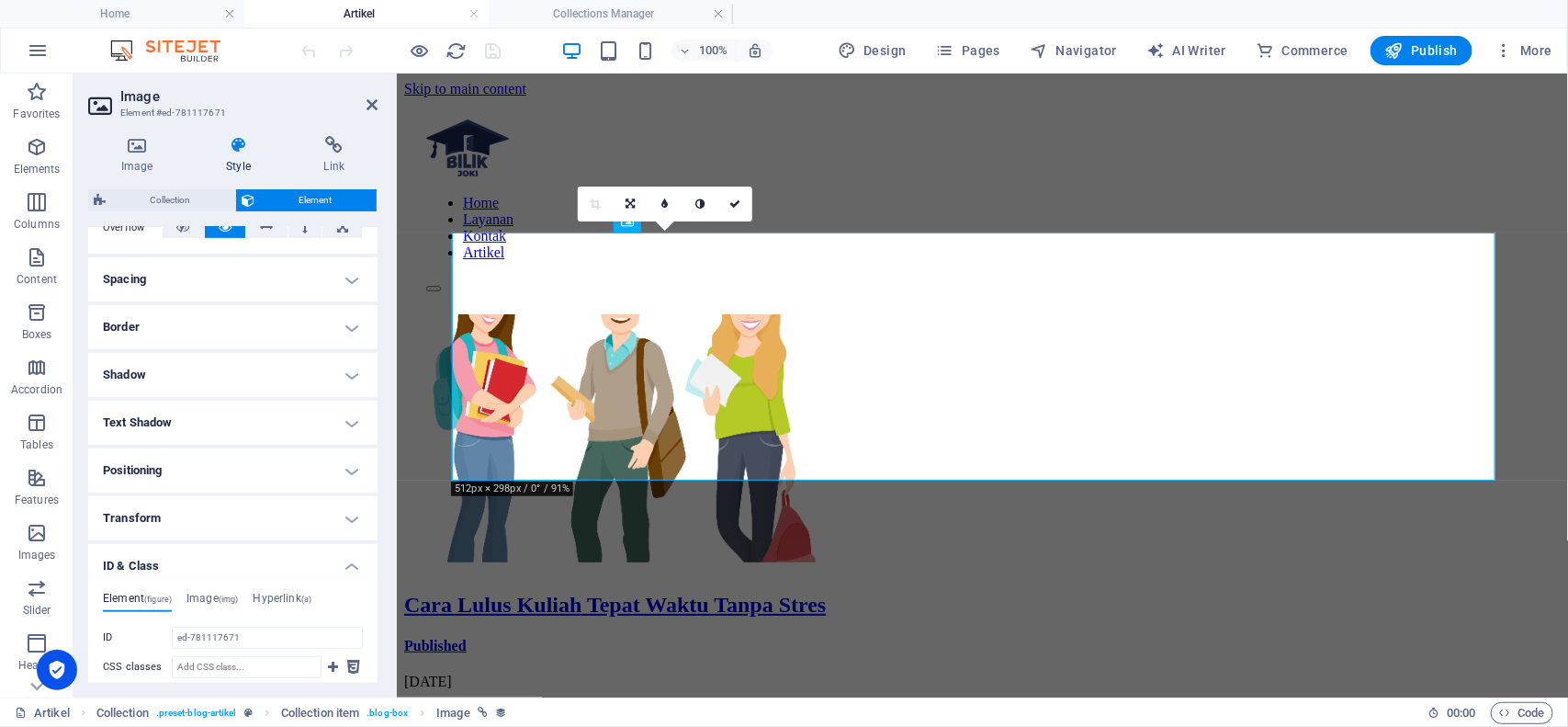 scroll, scrollTop: 544, scrollLeft: 0, axis: vertical 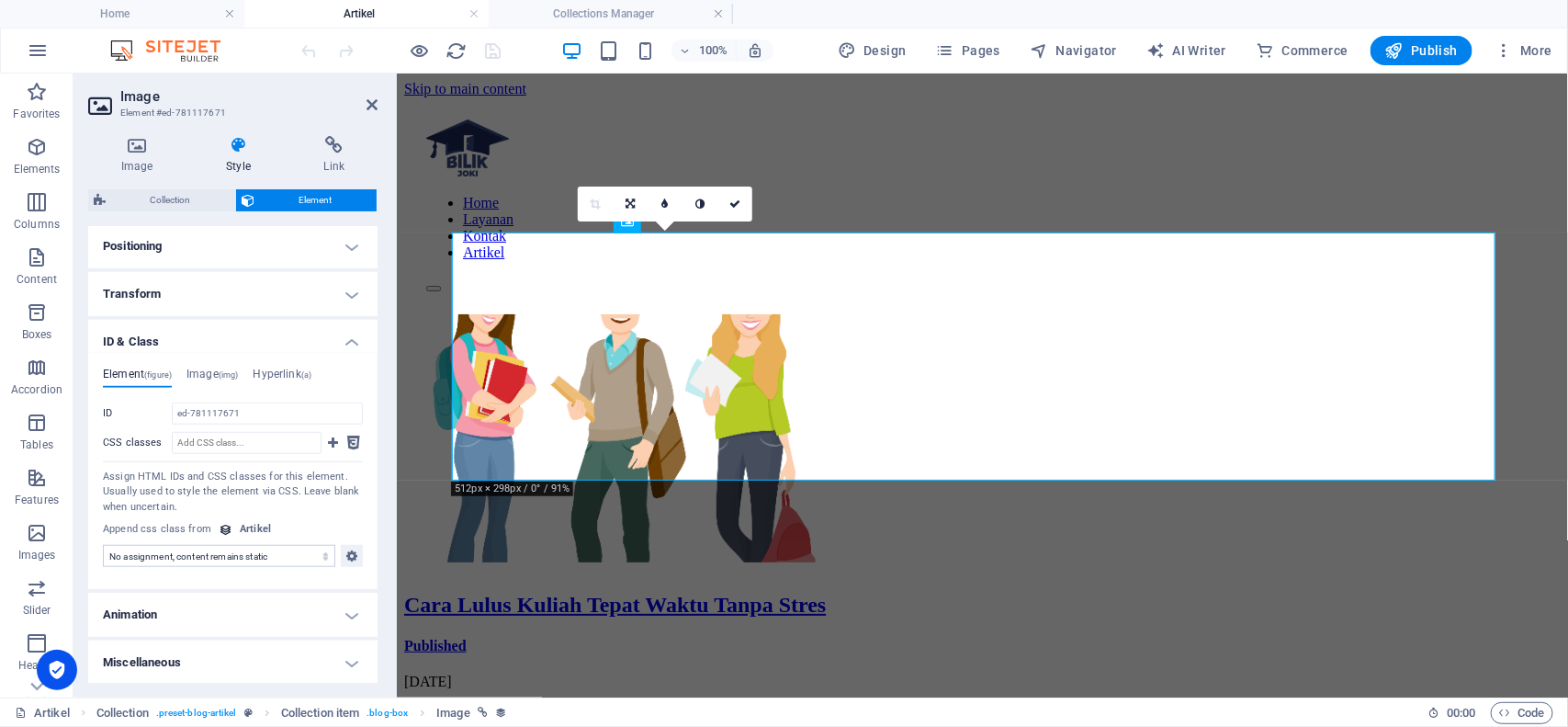 click on "ID & Class" at bounding box center [232, 336] 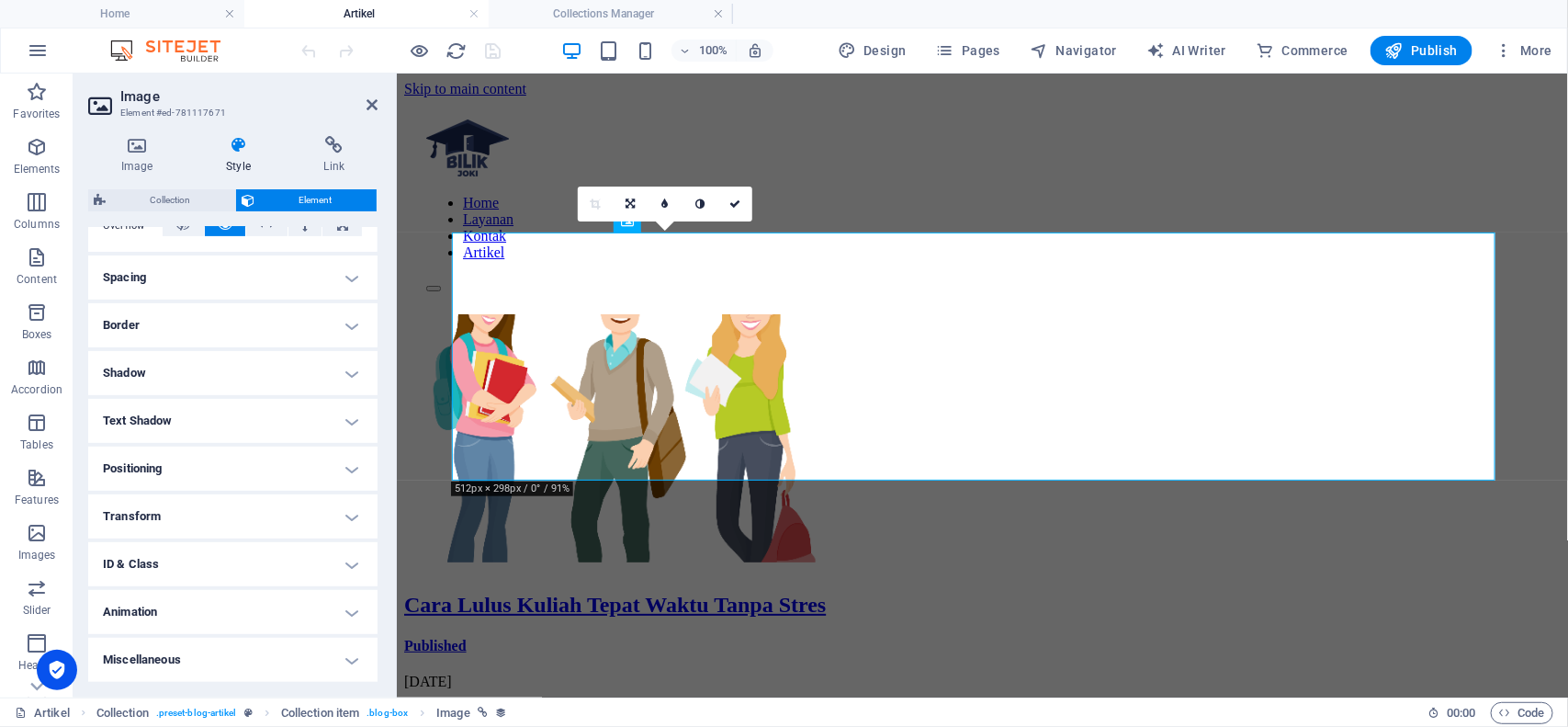 scroll, scrollTop: 320, scrollLeft: 0, axis: vertical 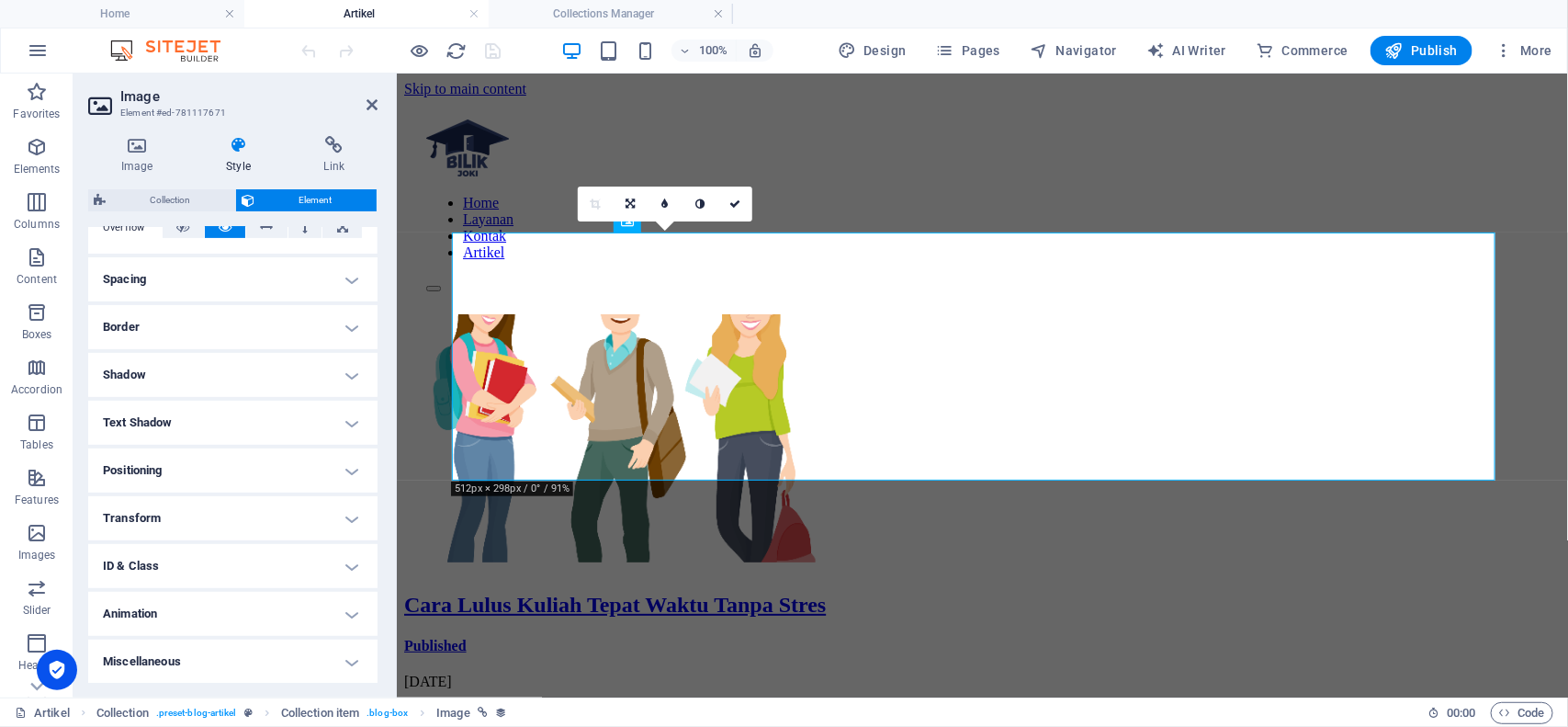 click on "Miscellaneous" at bounding box center [232, 662] 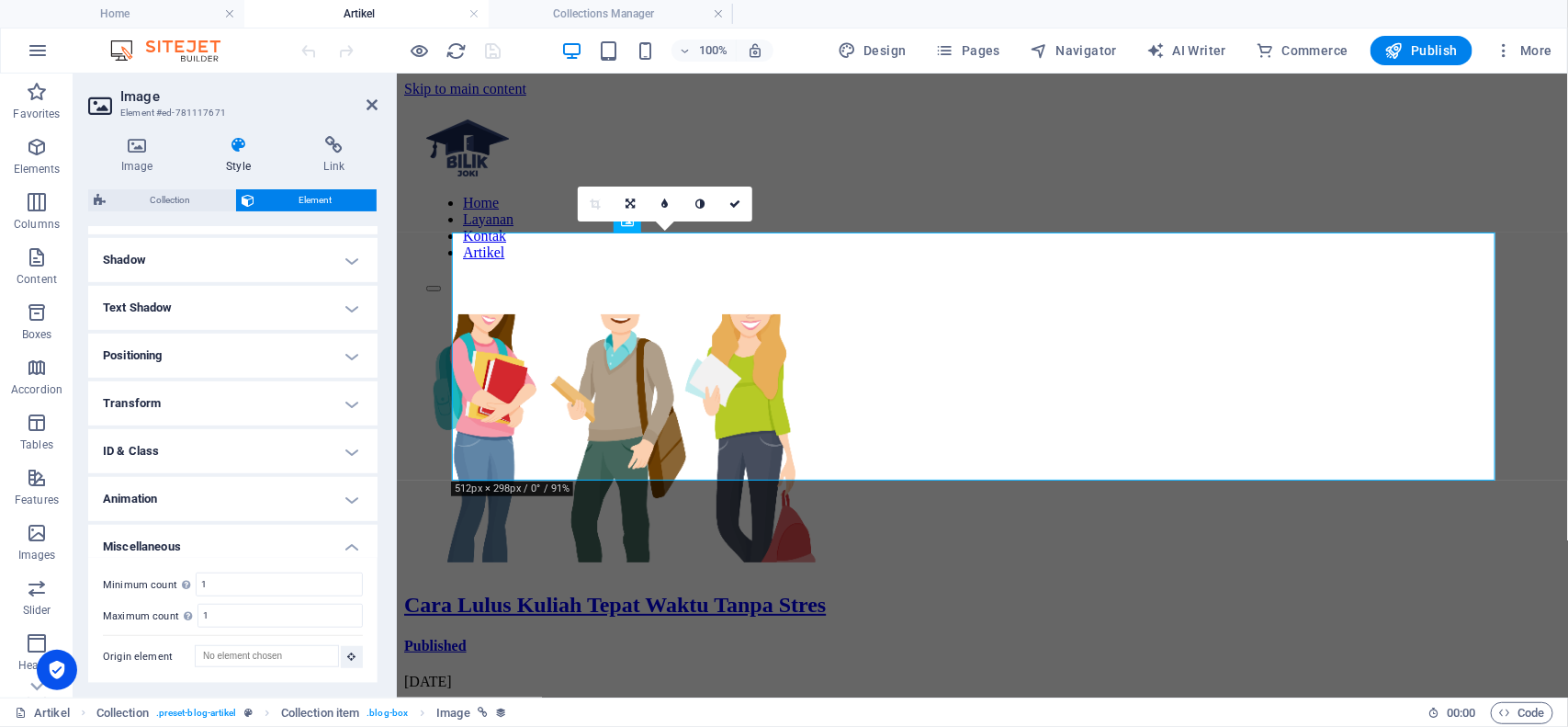 click on "Miscellaneous" at bounding box center (232, 541) 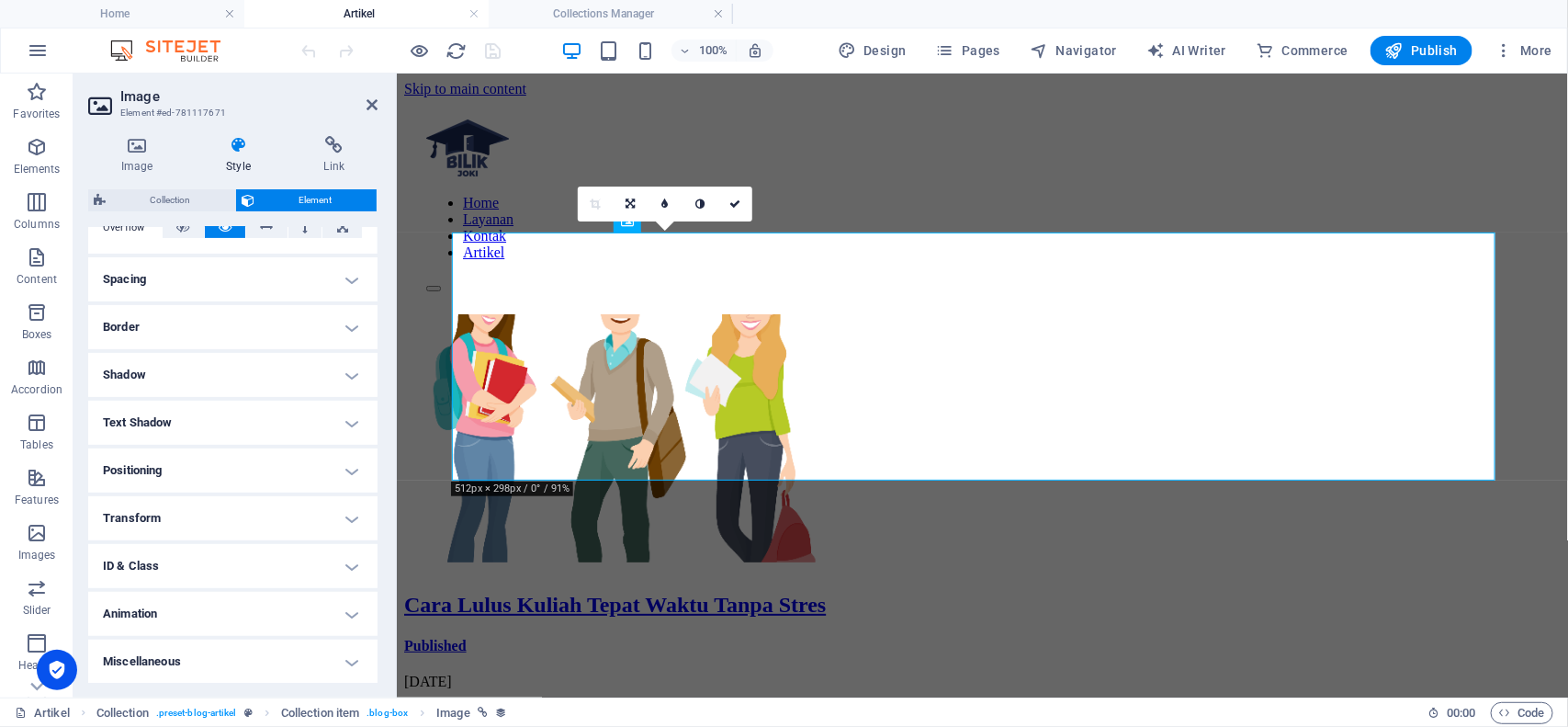 scroll, scrollTop: 0, scrollLeft: 0, axis: both 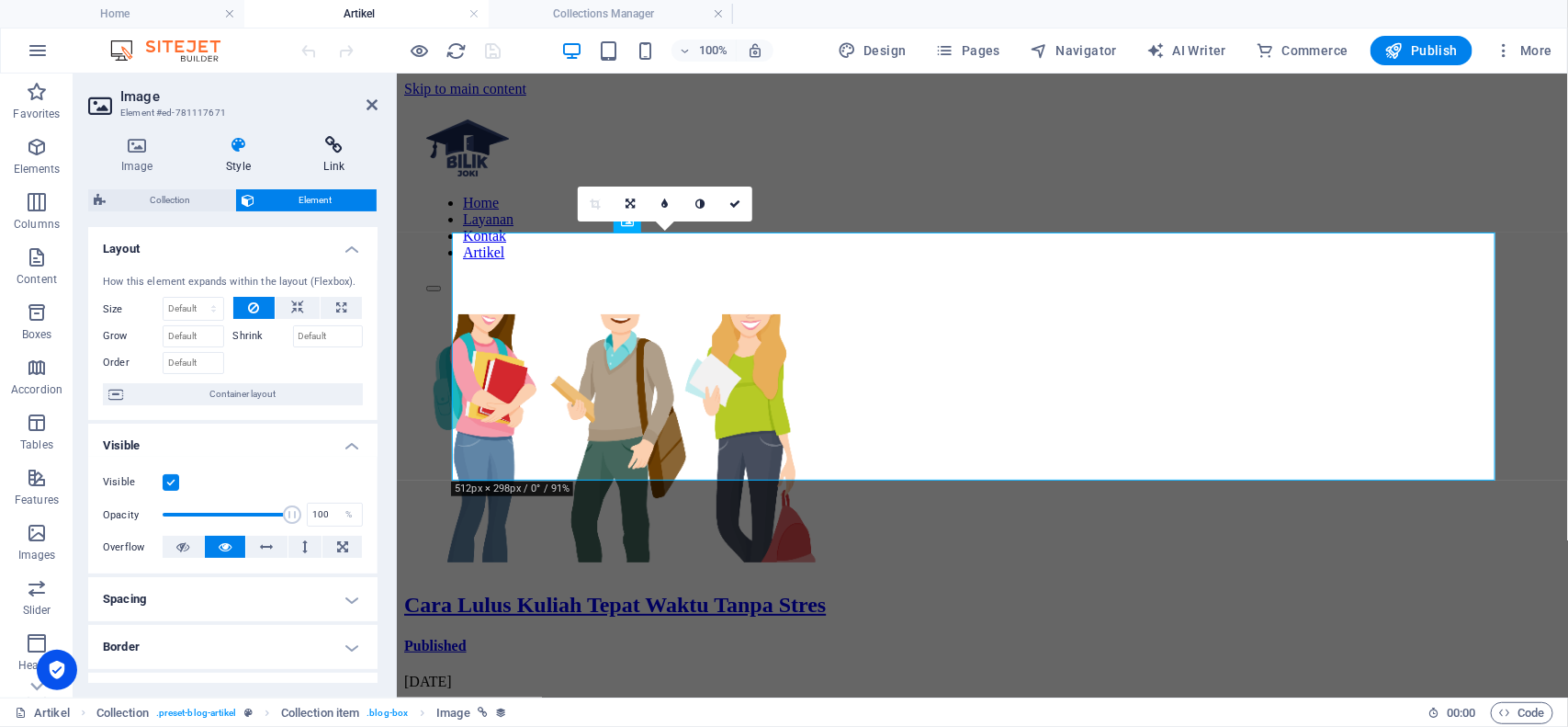 click at bounding box center (334, 145) 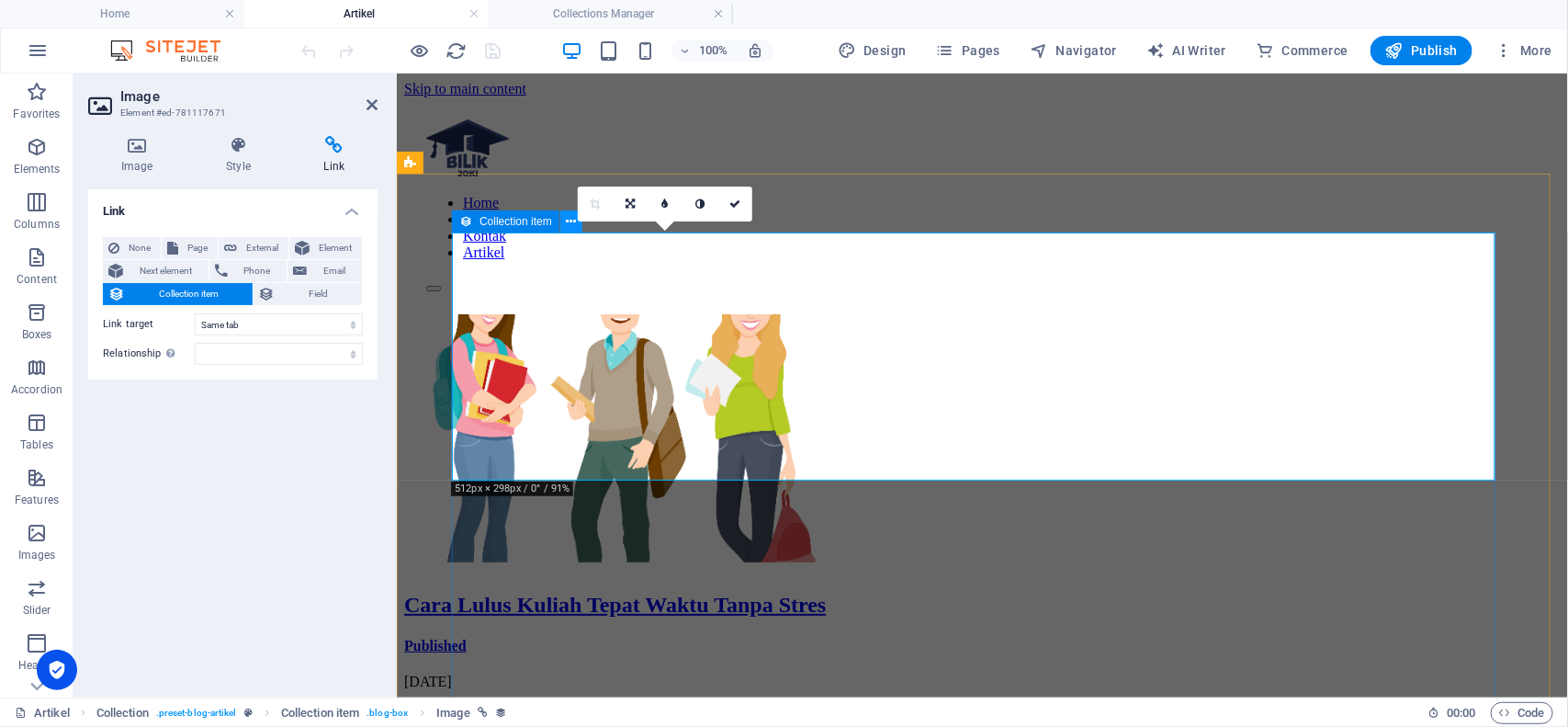 click at bounding box center [570, 222] 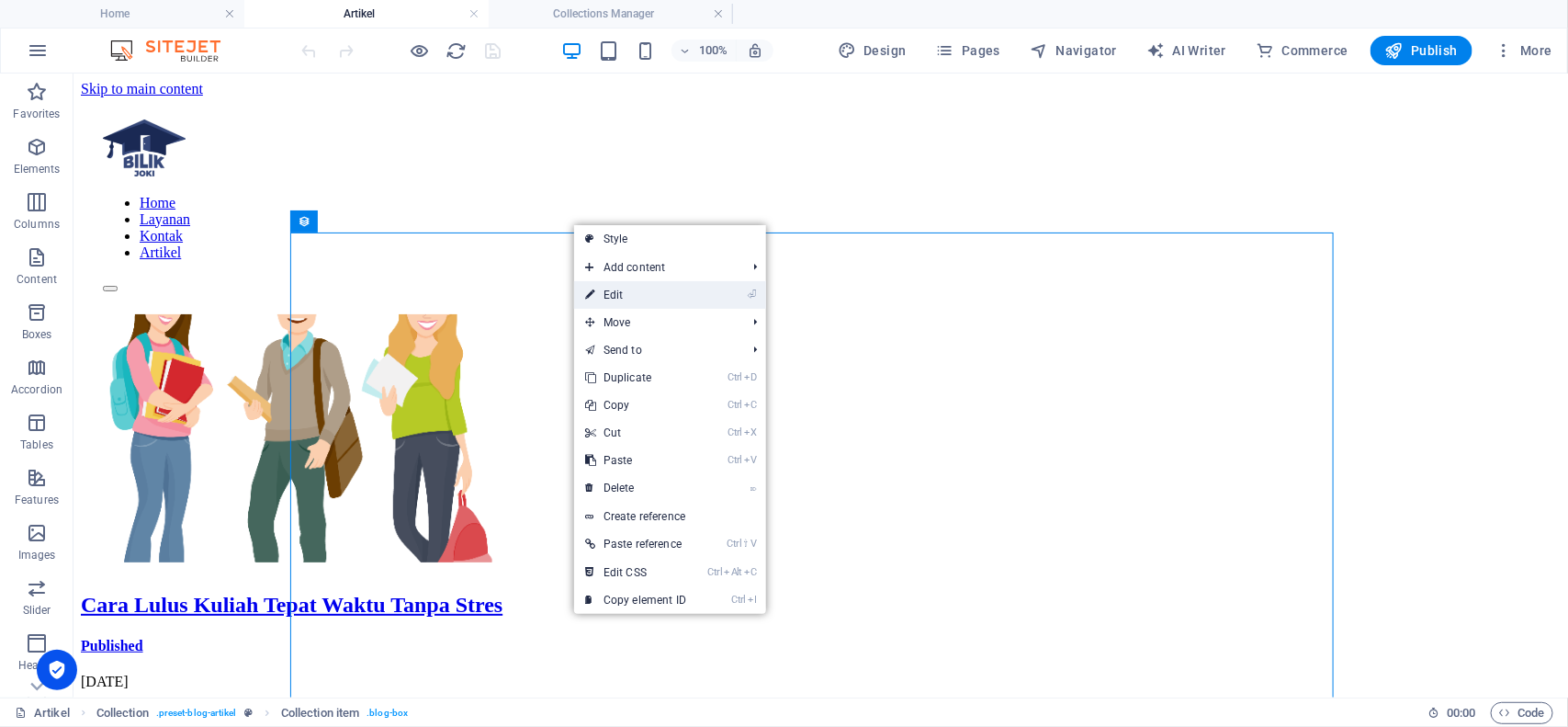 click on "⏎  Edit" at bounding box center [636, 295] 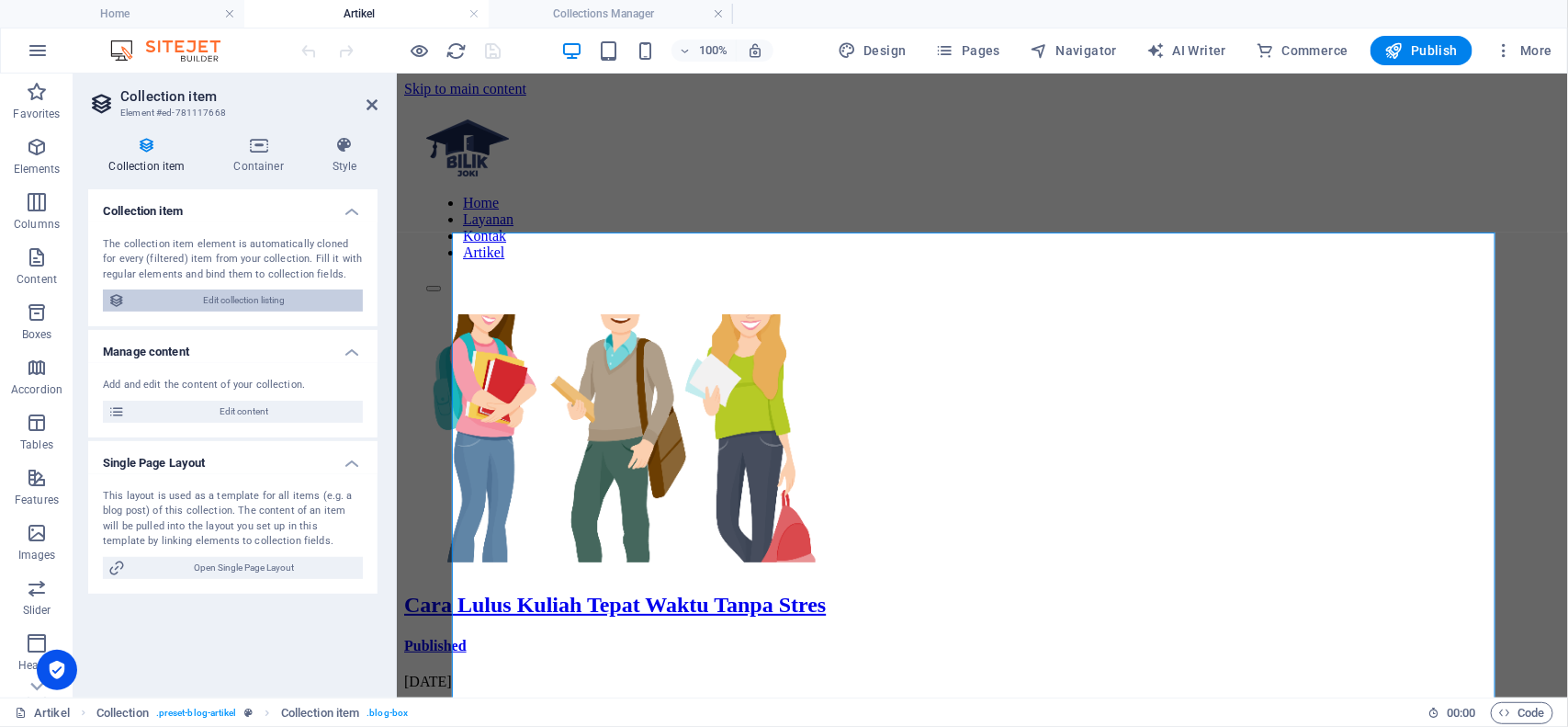 click on "Edit collection listing" at bounding box center [243, 301] 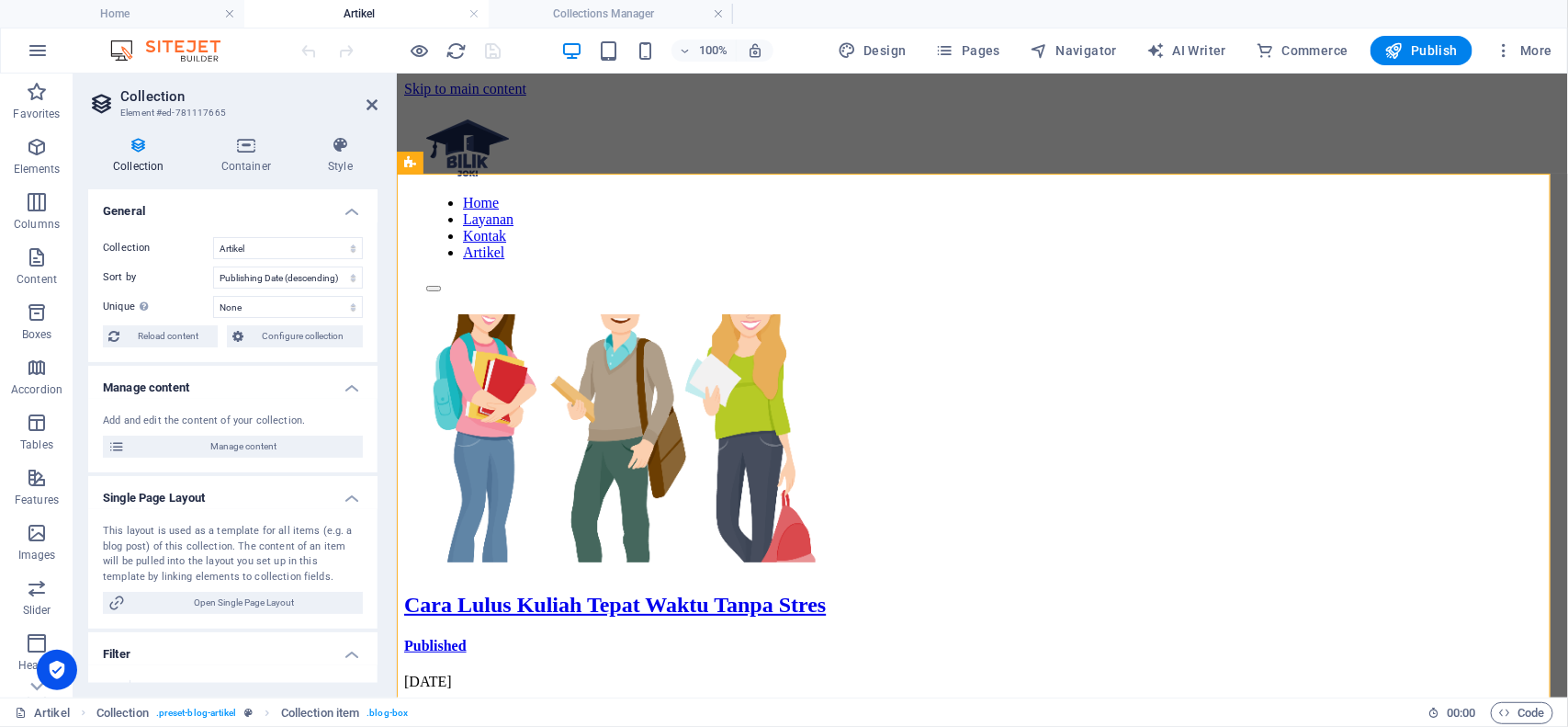 click at bounding box center (372, 105) 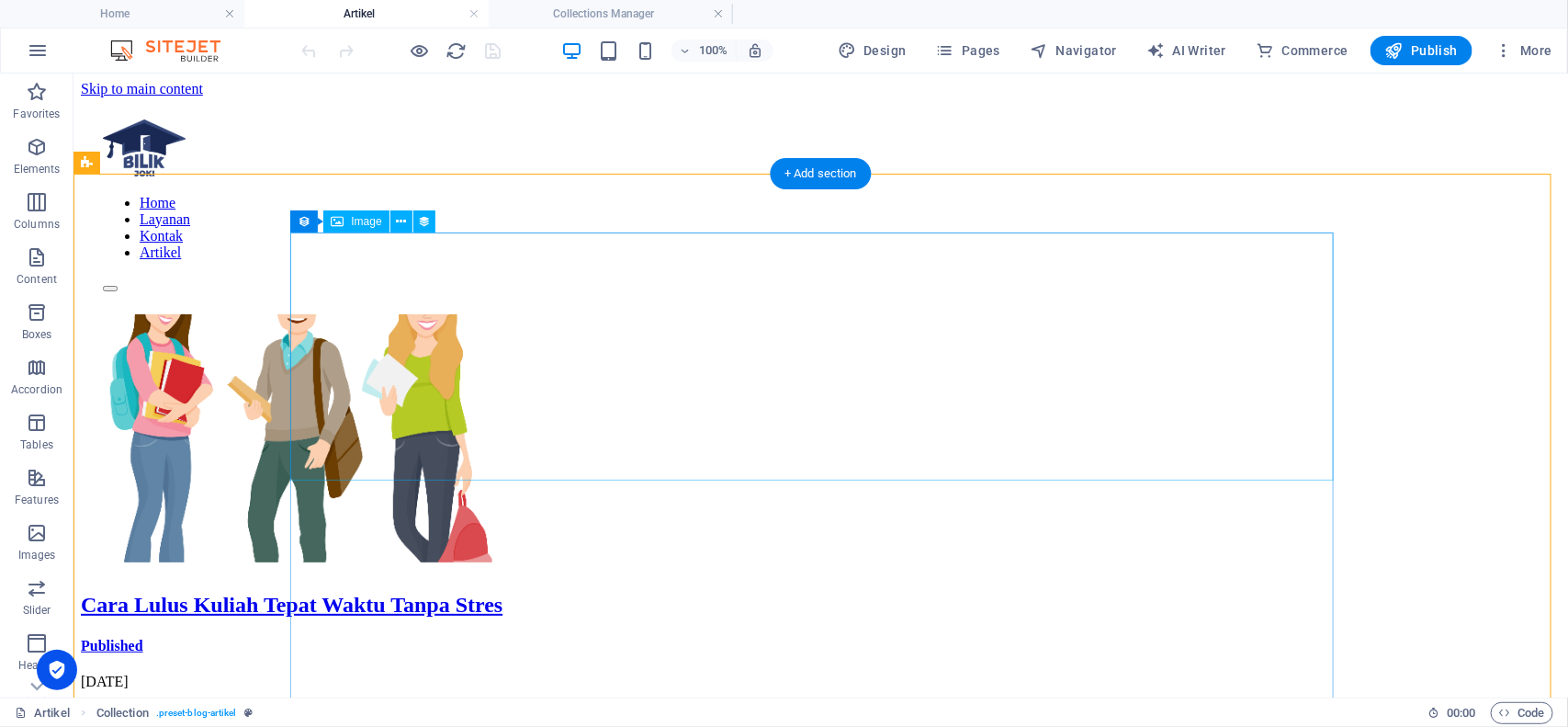 click at bounding box center (819, 439) 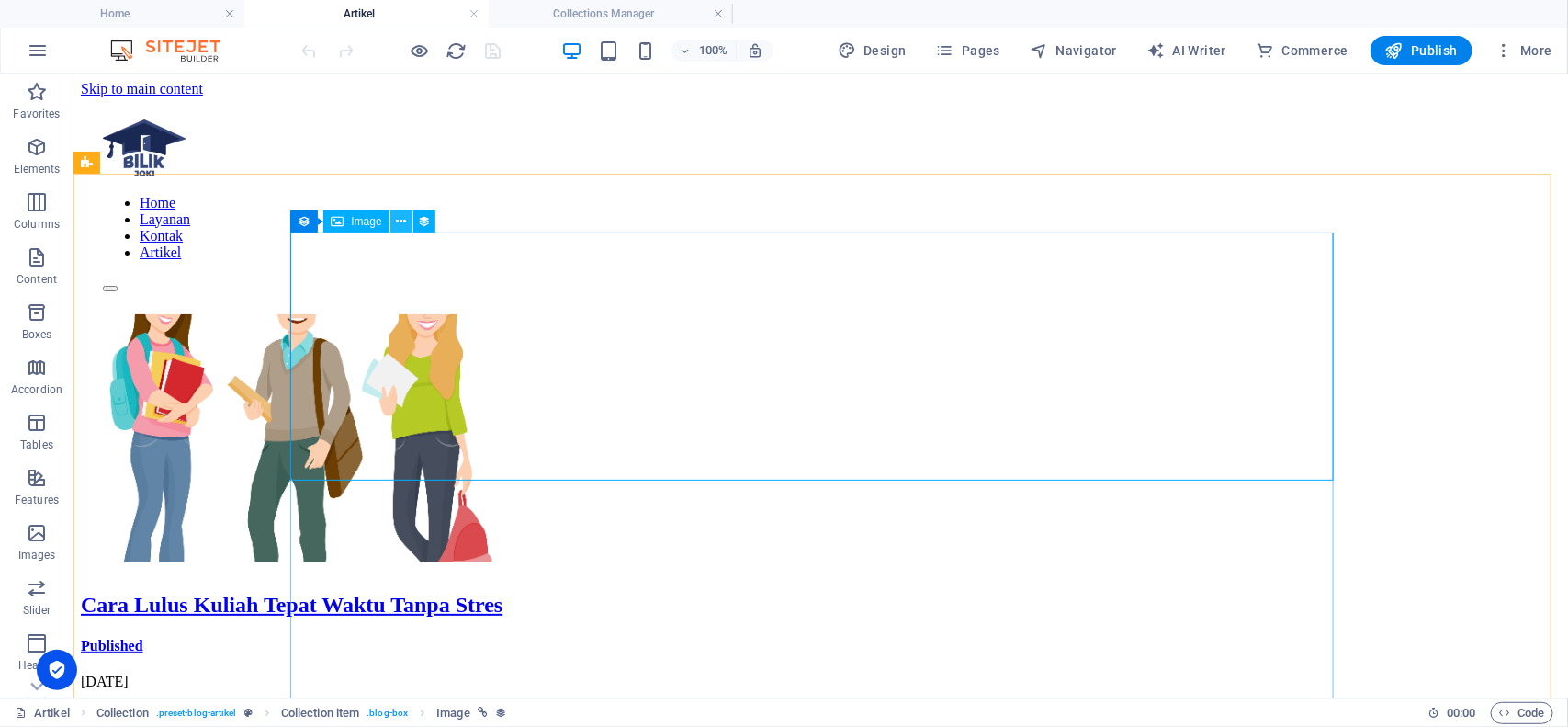 click at bounding box center [400, 222] 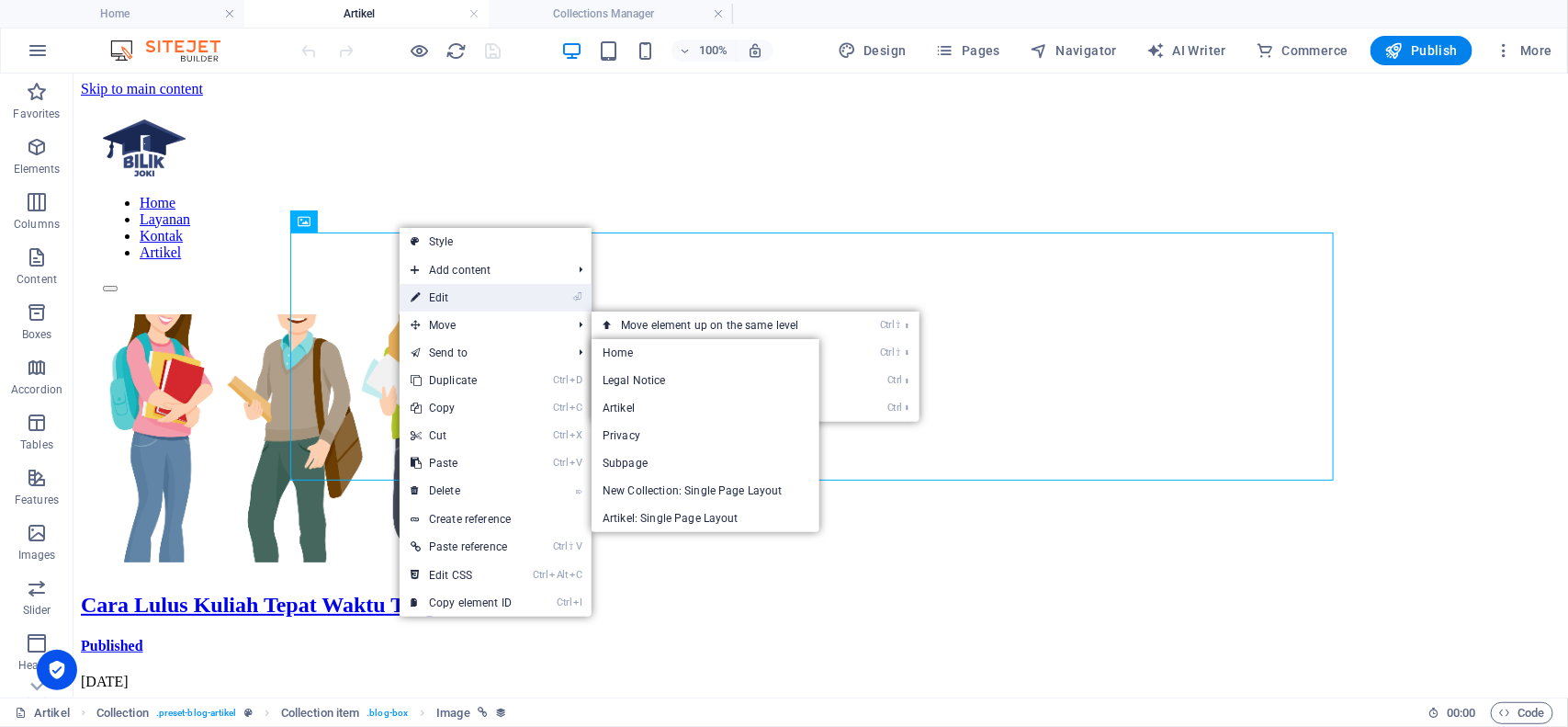 click on "⏎  Edit" at bounding box center [461, 298] 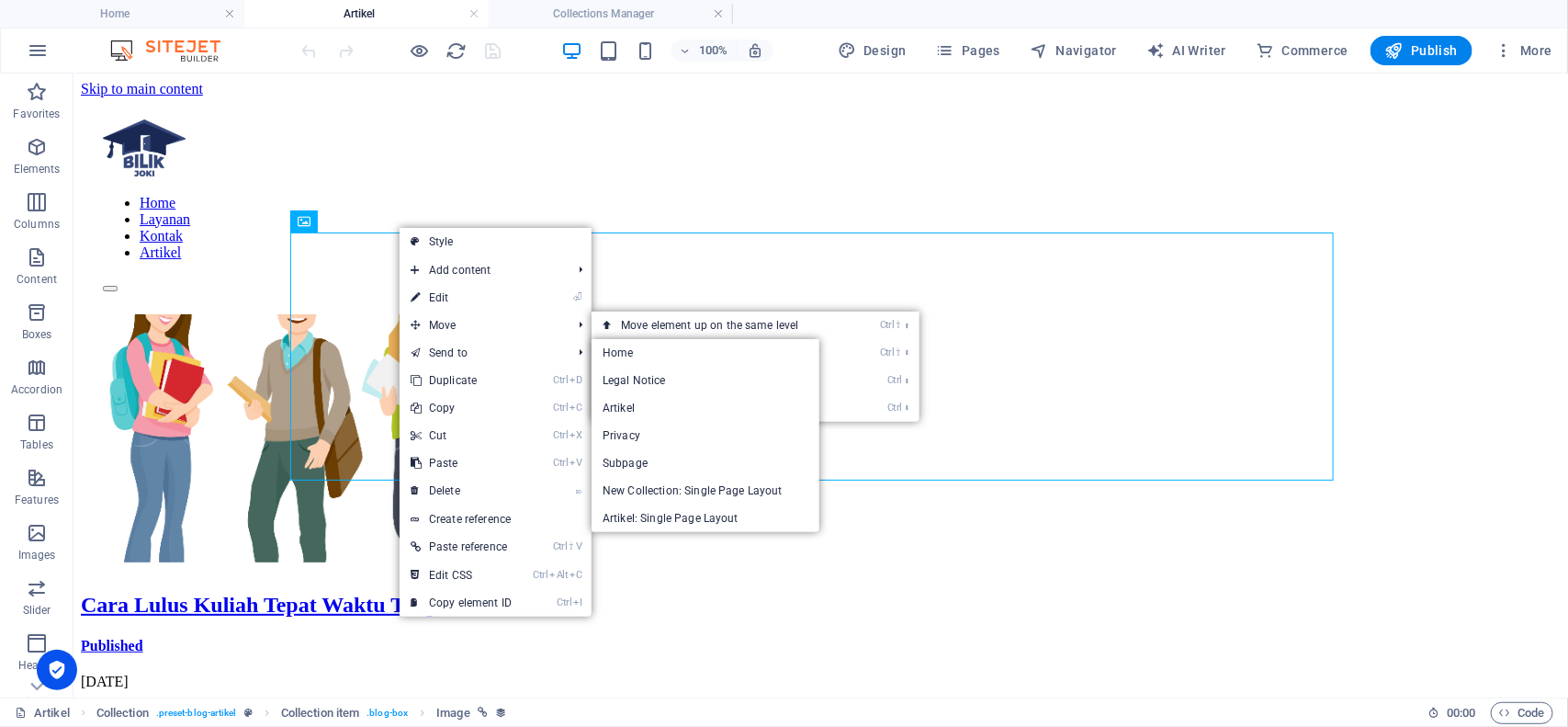 select on "image" 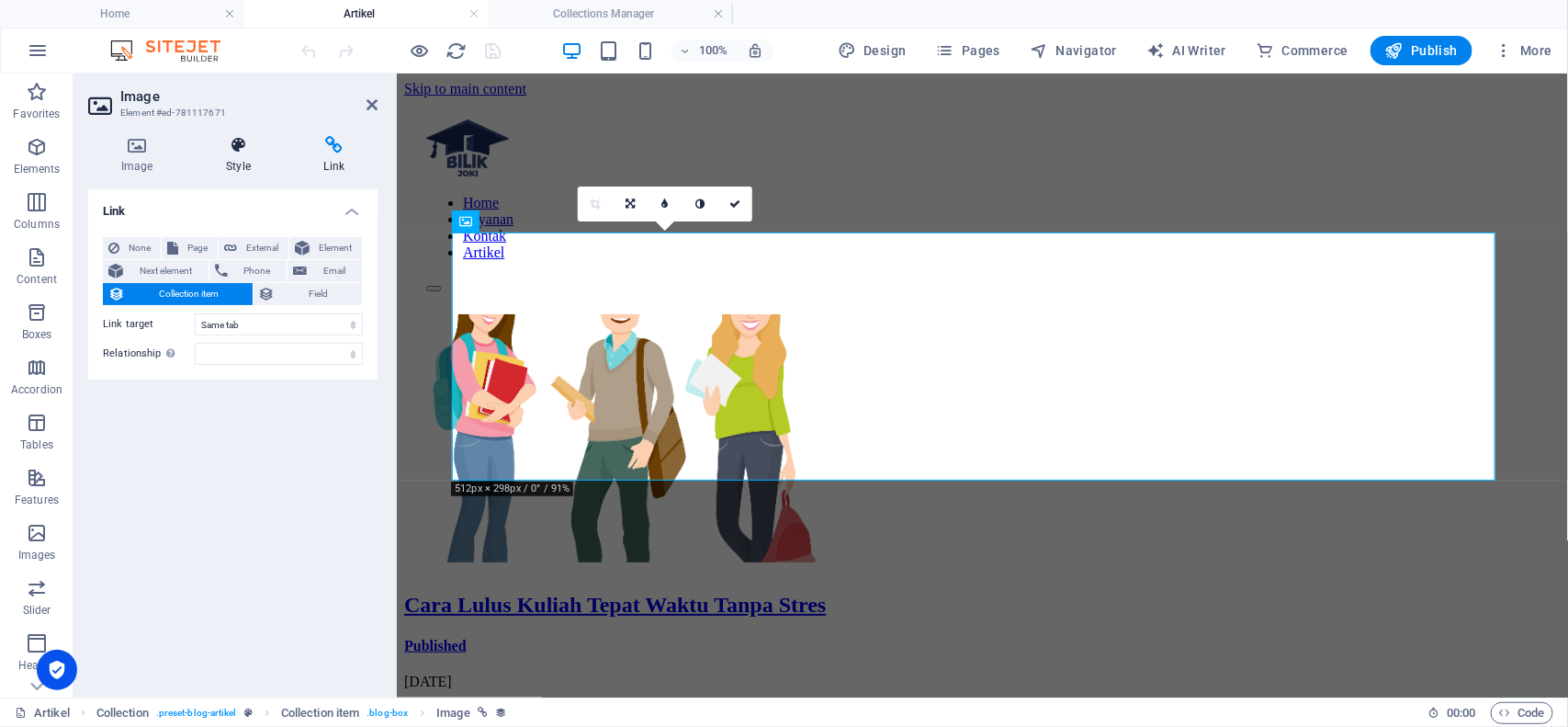 click on "Style" at bounding box center (242, 155) 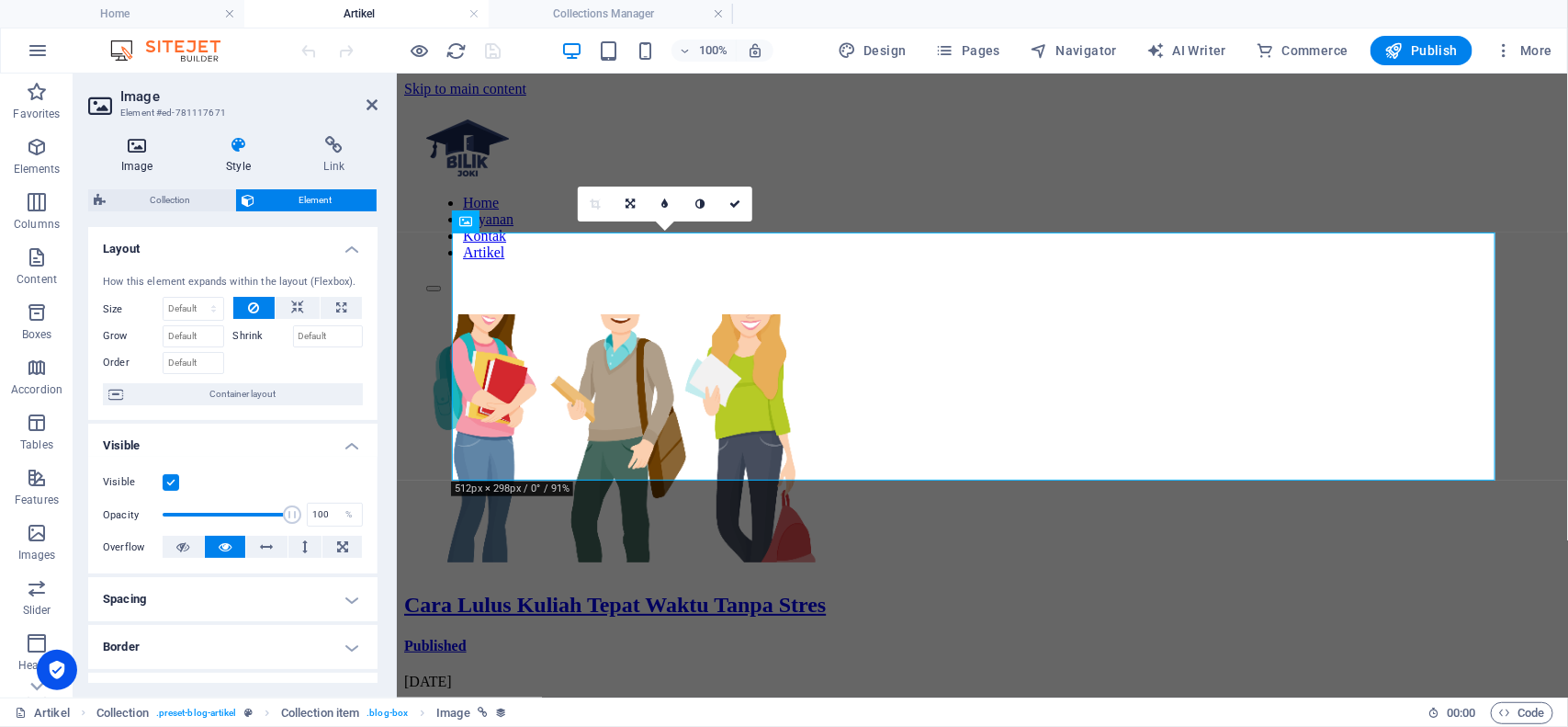 click on "Image" at bounding box center (141, 155) 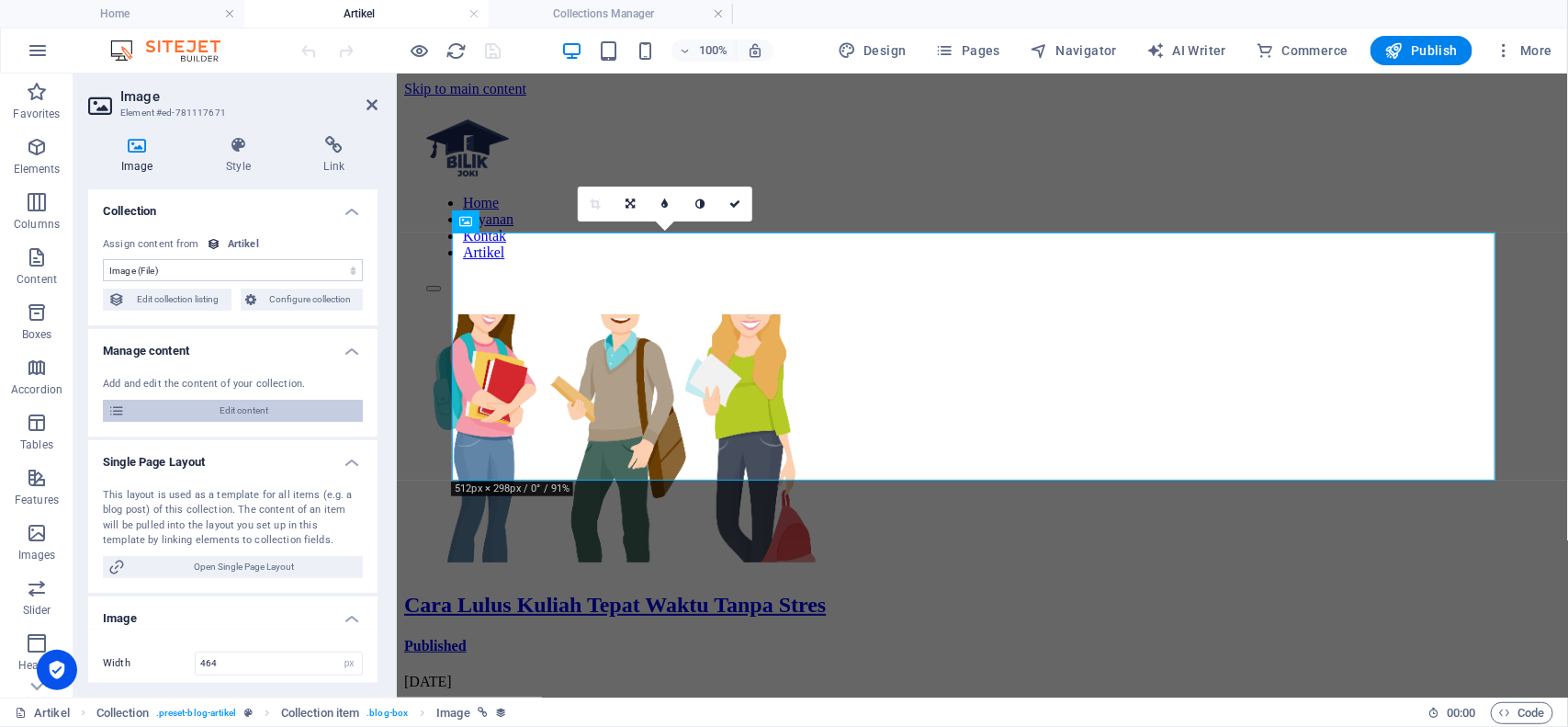 click on "Edit content" at bounding box center [243, 411] 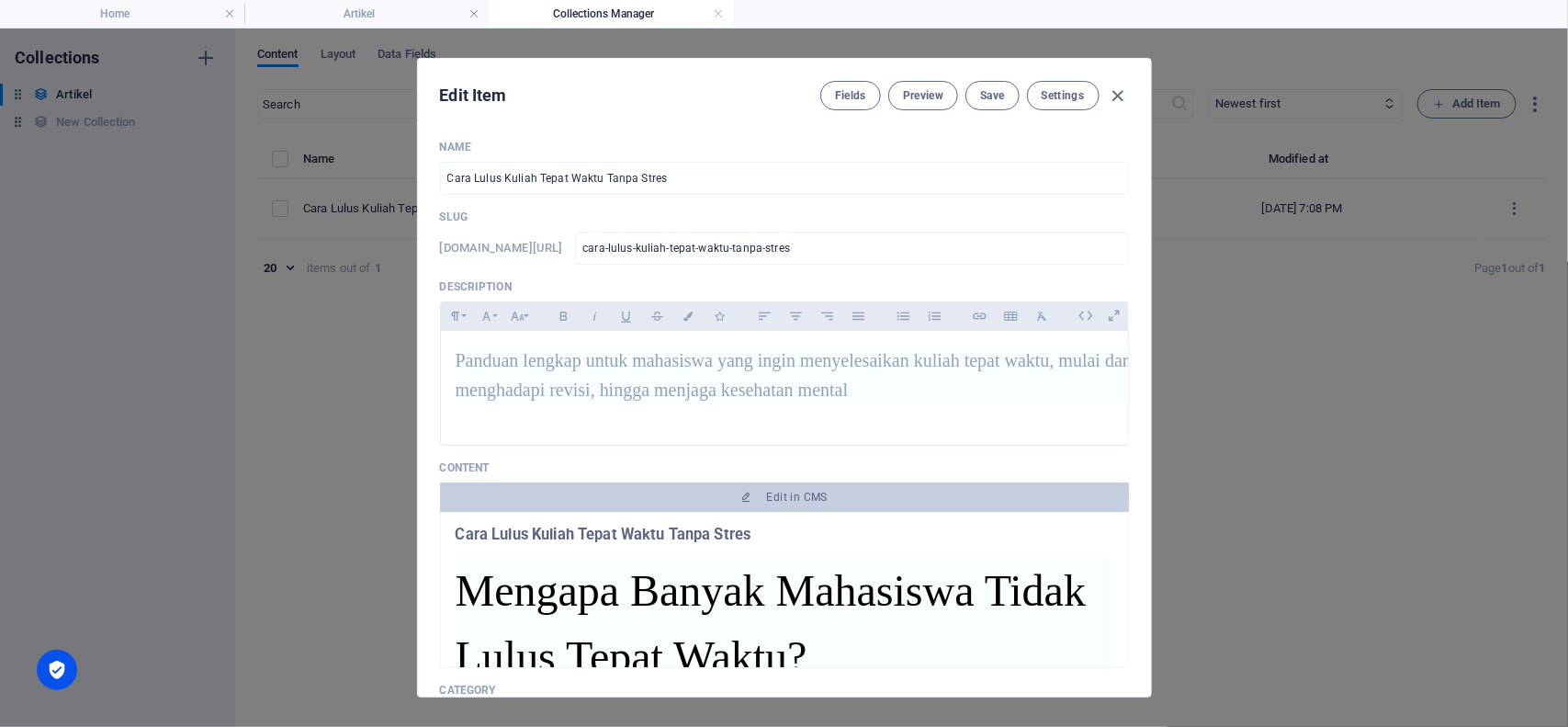 type on "[DATE]" 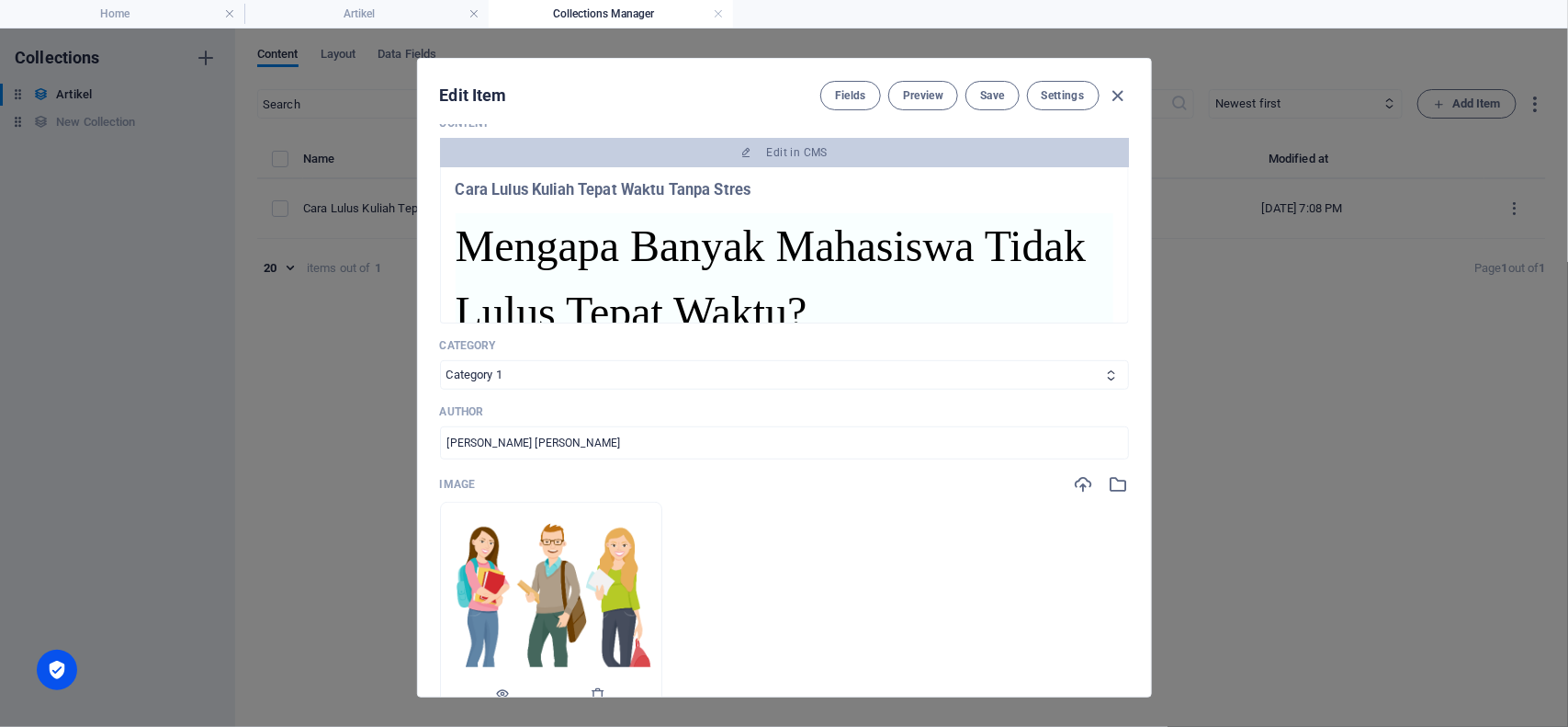 scroll, scrollTop: 689, scrollLeft: 0, axis: vertical 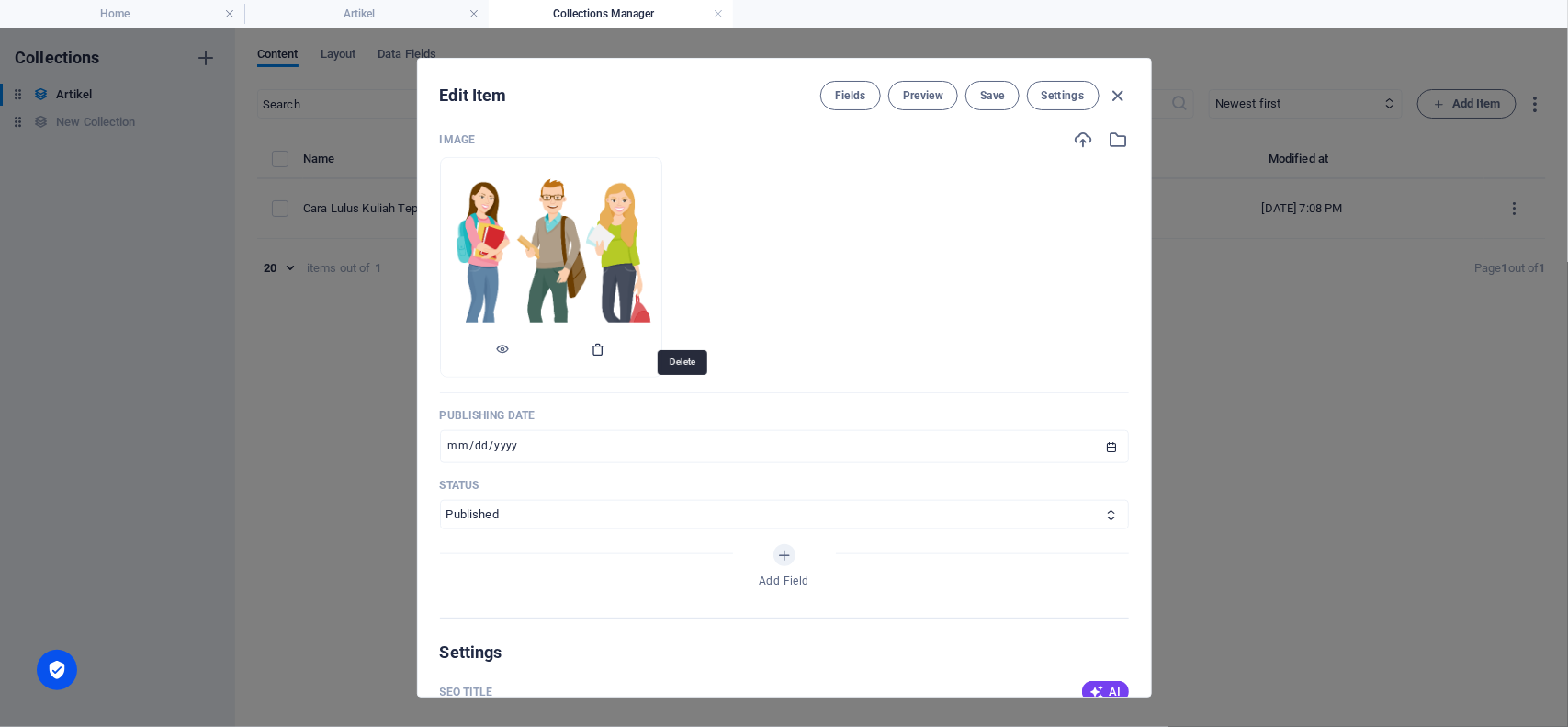 click at bounding box center (599, 349) 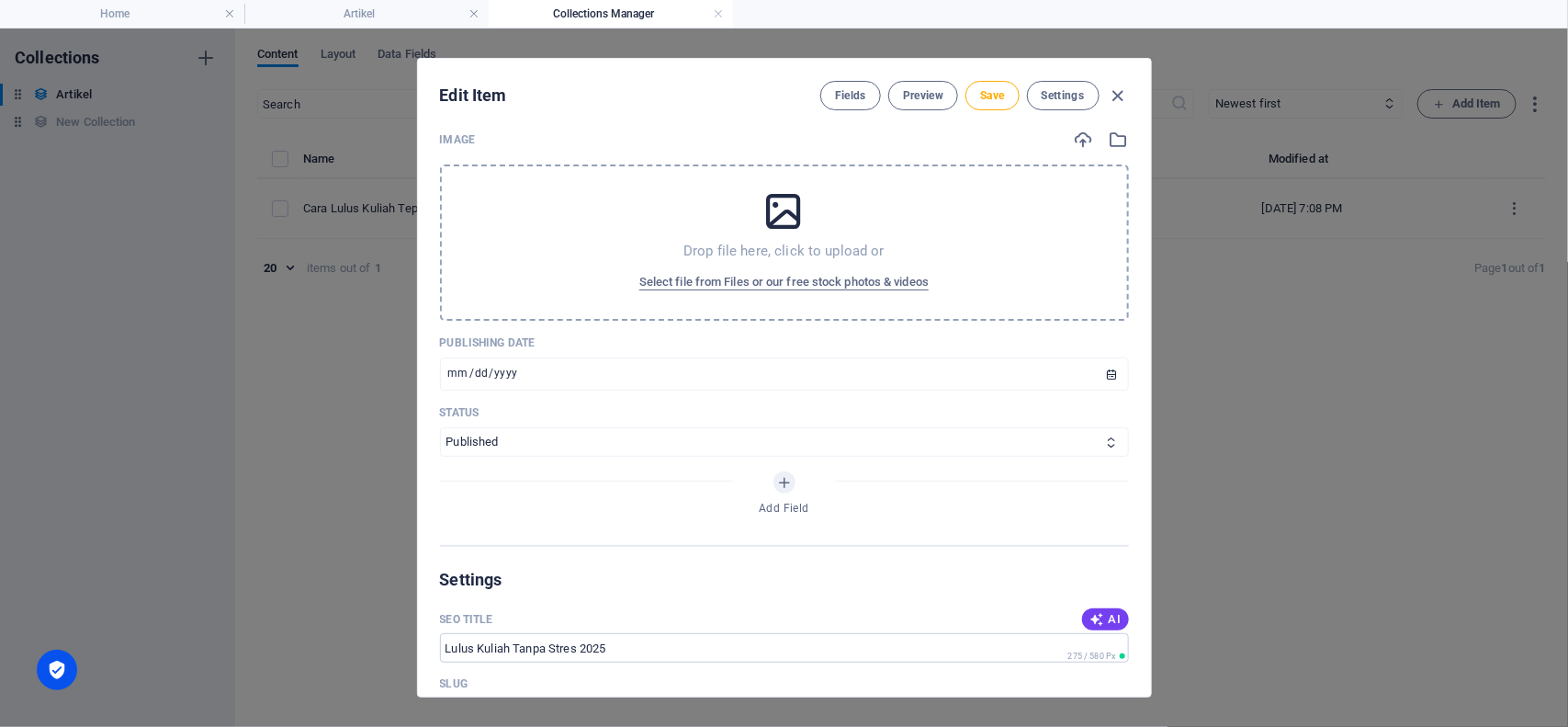 click on "Select file from Files or our free stock photos & videos" at bounding box center [784, 282] 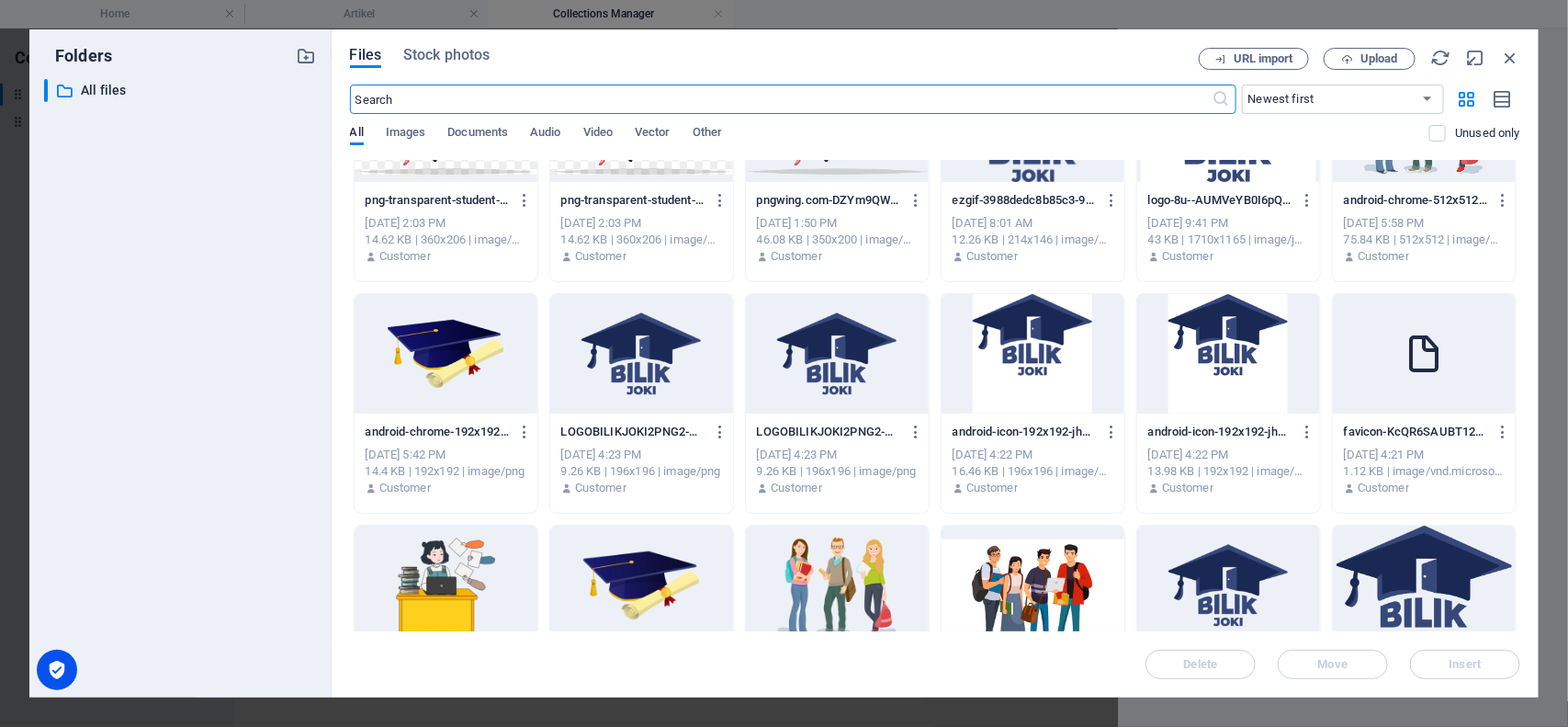 scroll, scrollTop: 0, scrollLeft: 0, axis: both 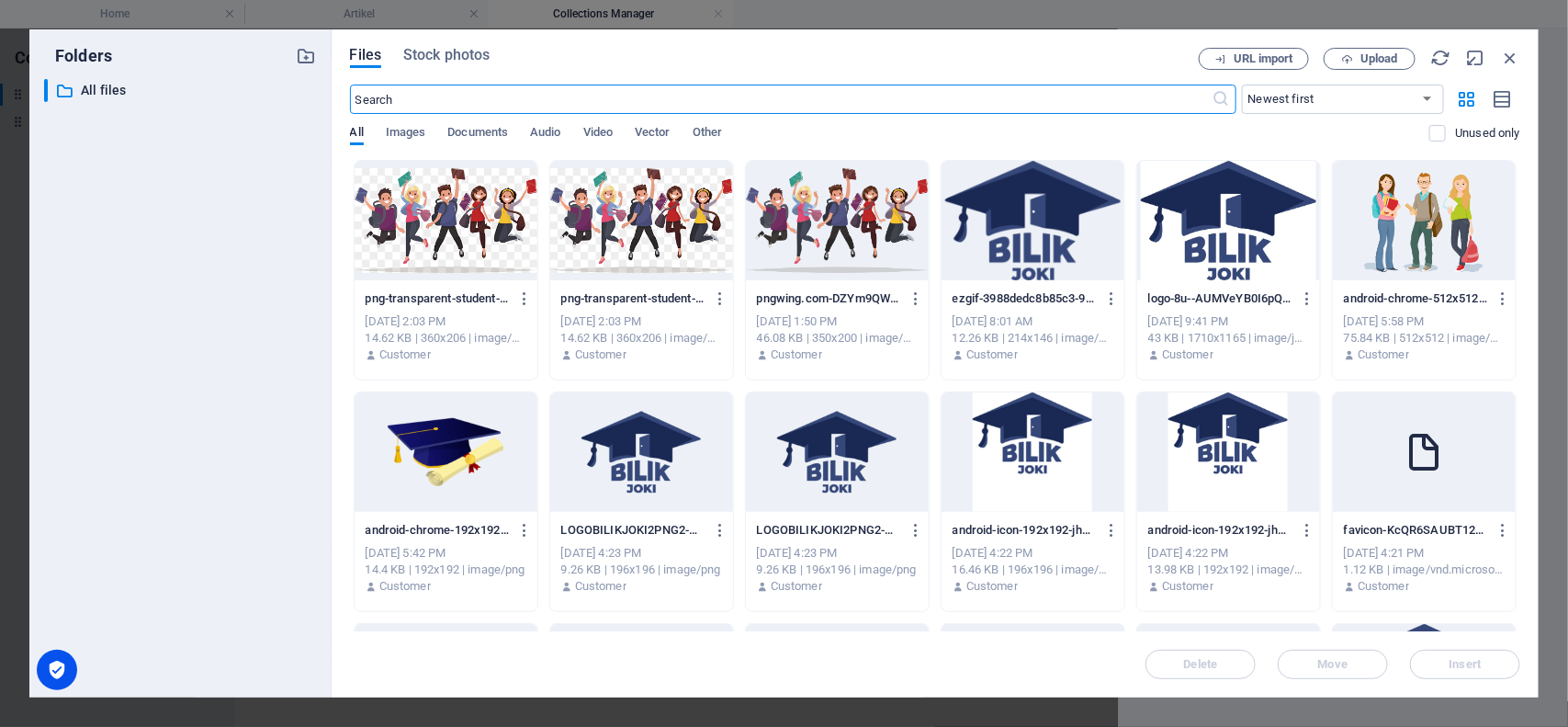 click at bounding box center [446, 452] 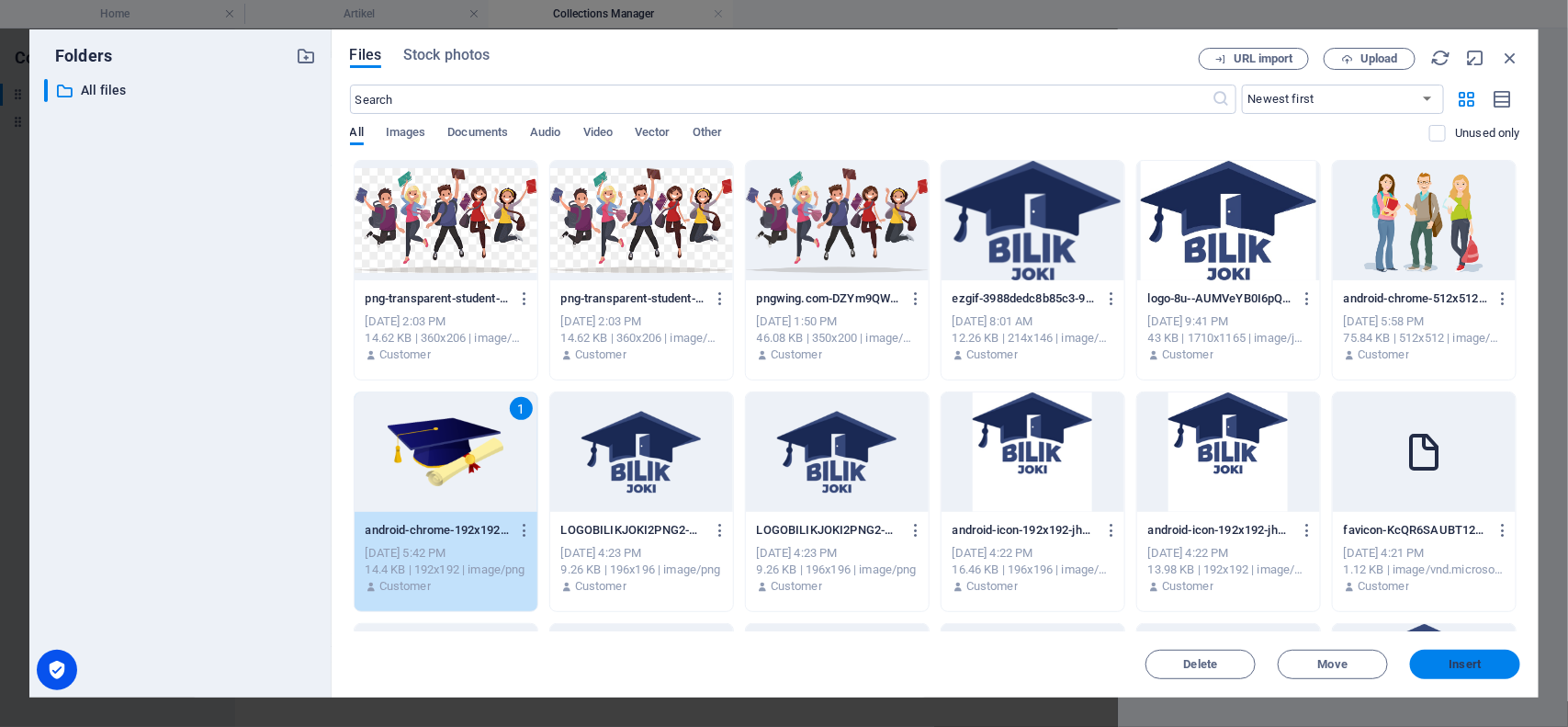 click on "Insert" at bounding box center (1465, 665) 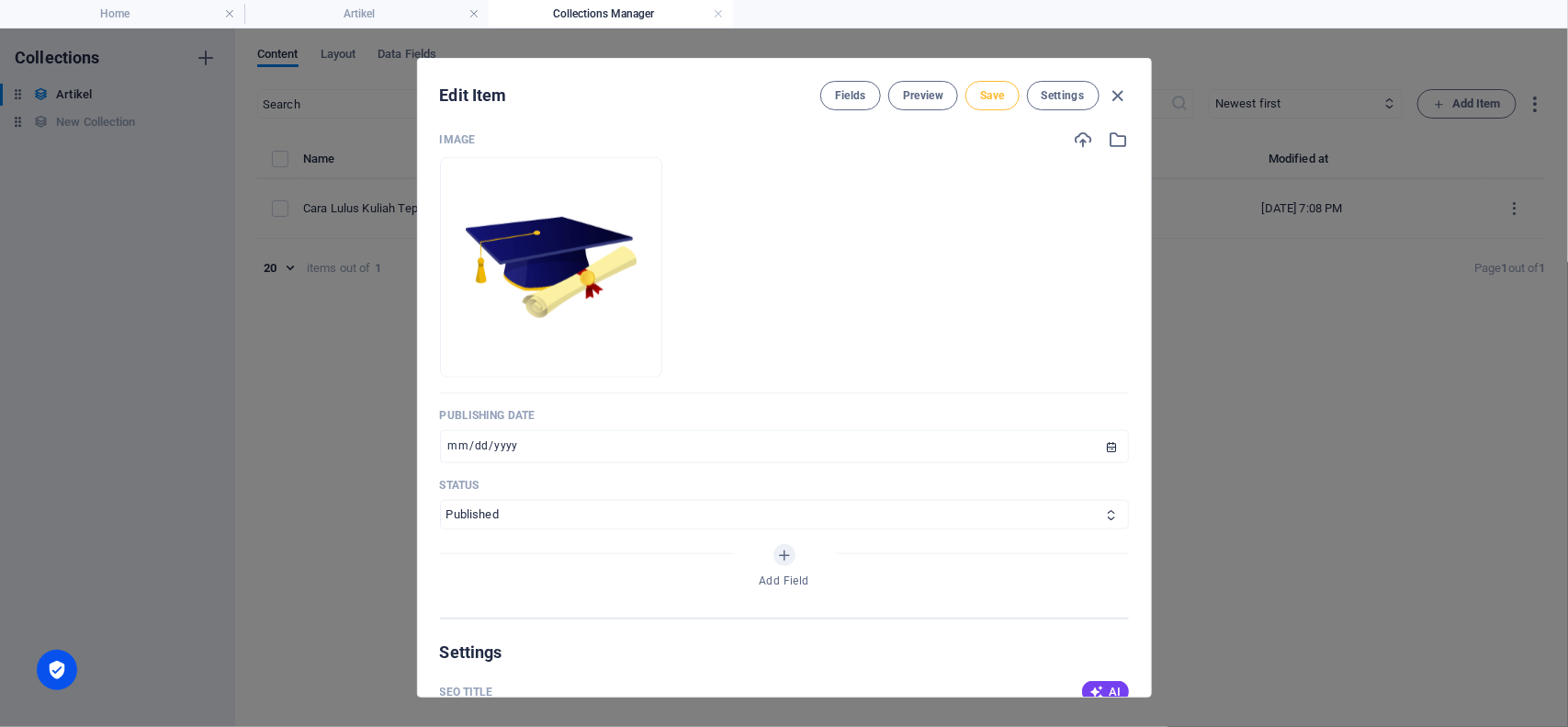 click on "Save" at bounding box center [992, 96] 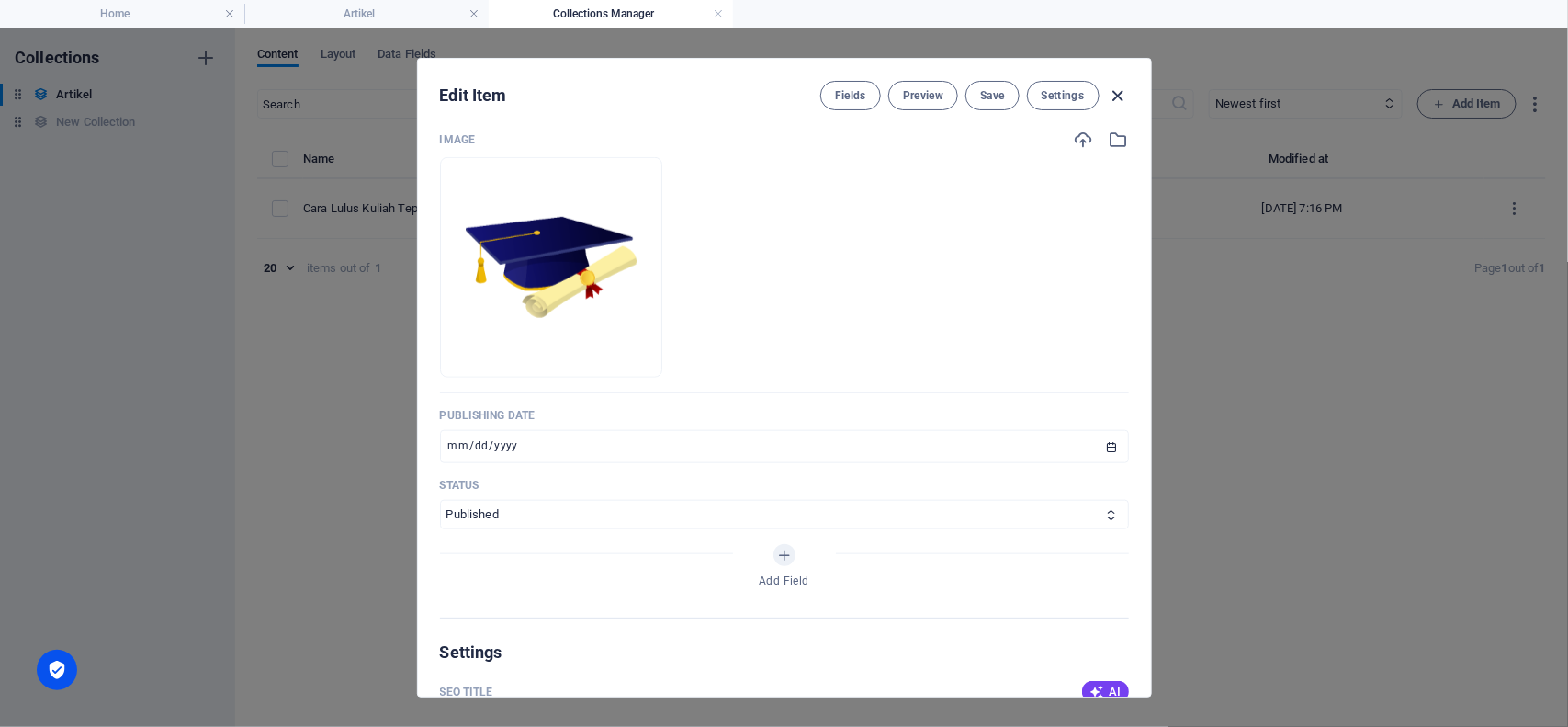 click at bounding box center [1117, 96] 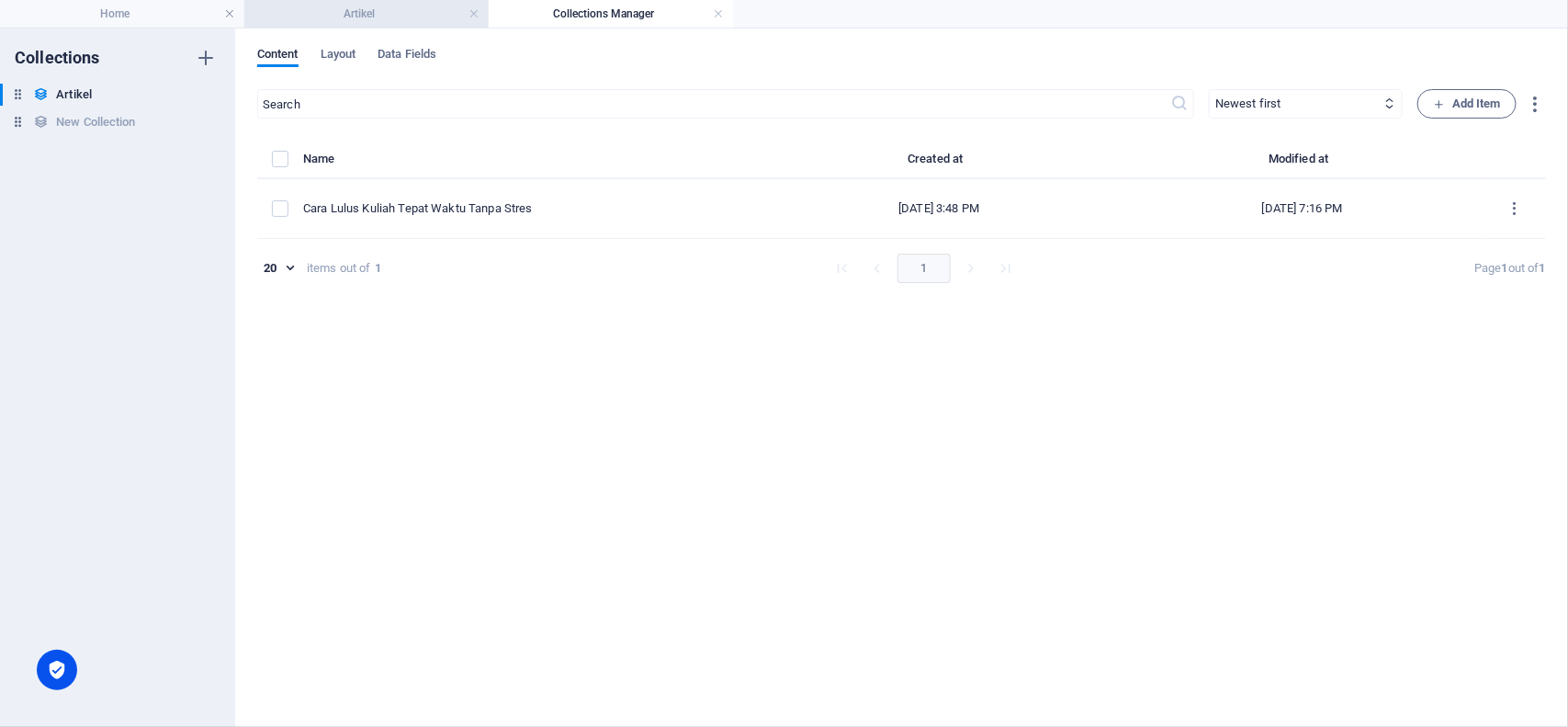 click on "Artikel" at bounding box center [367, 14] 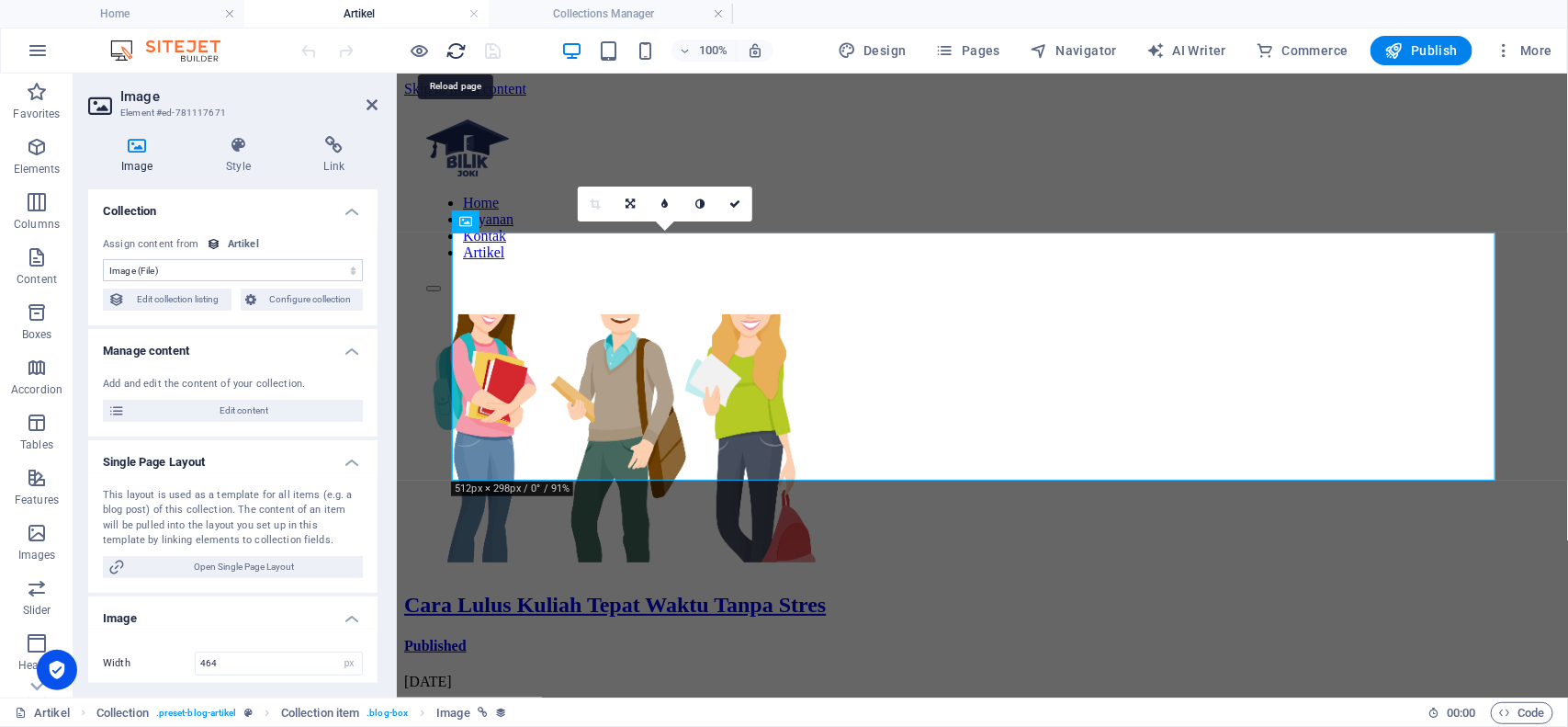 click at bounding box center [457, 51] 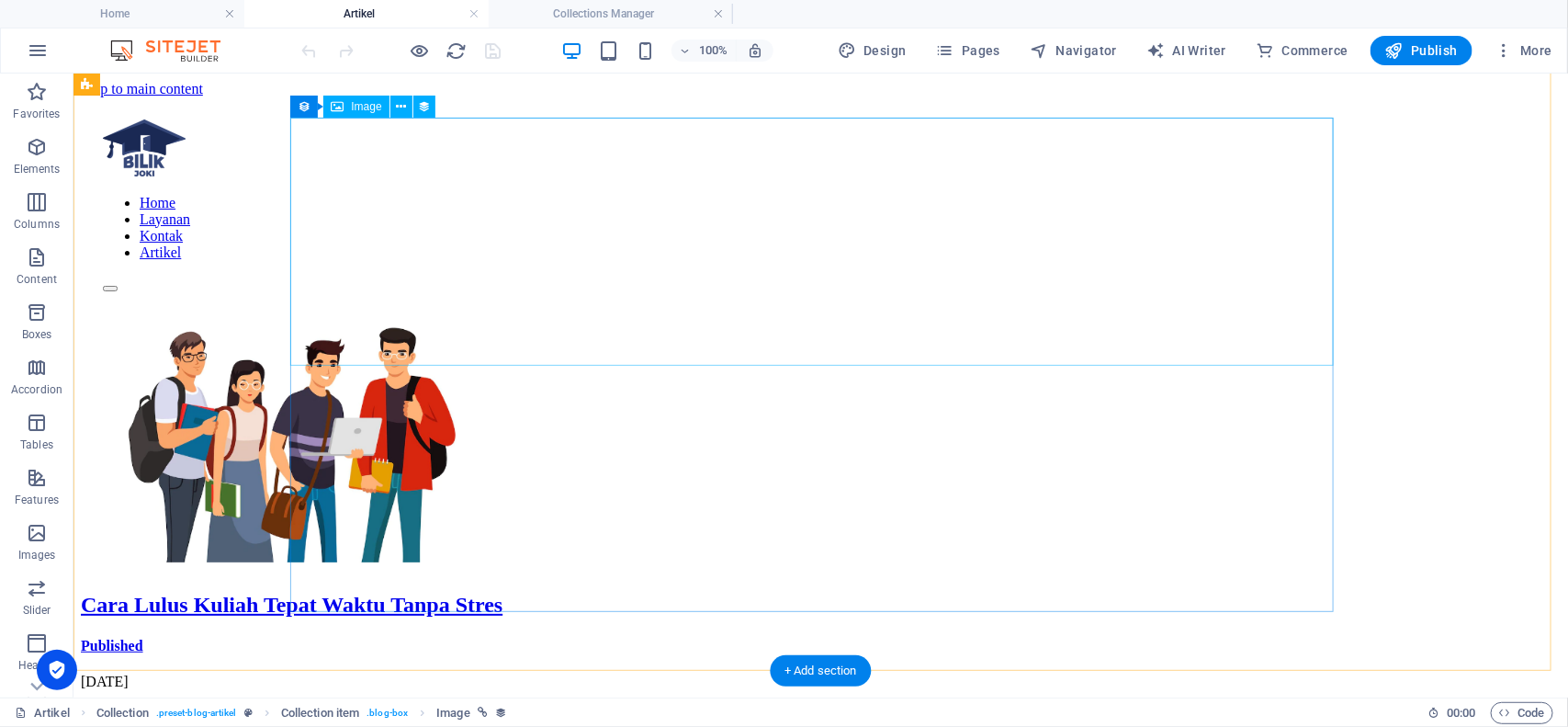 scroll, scrollTop: 0, scrollLeft: 0, axis: both 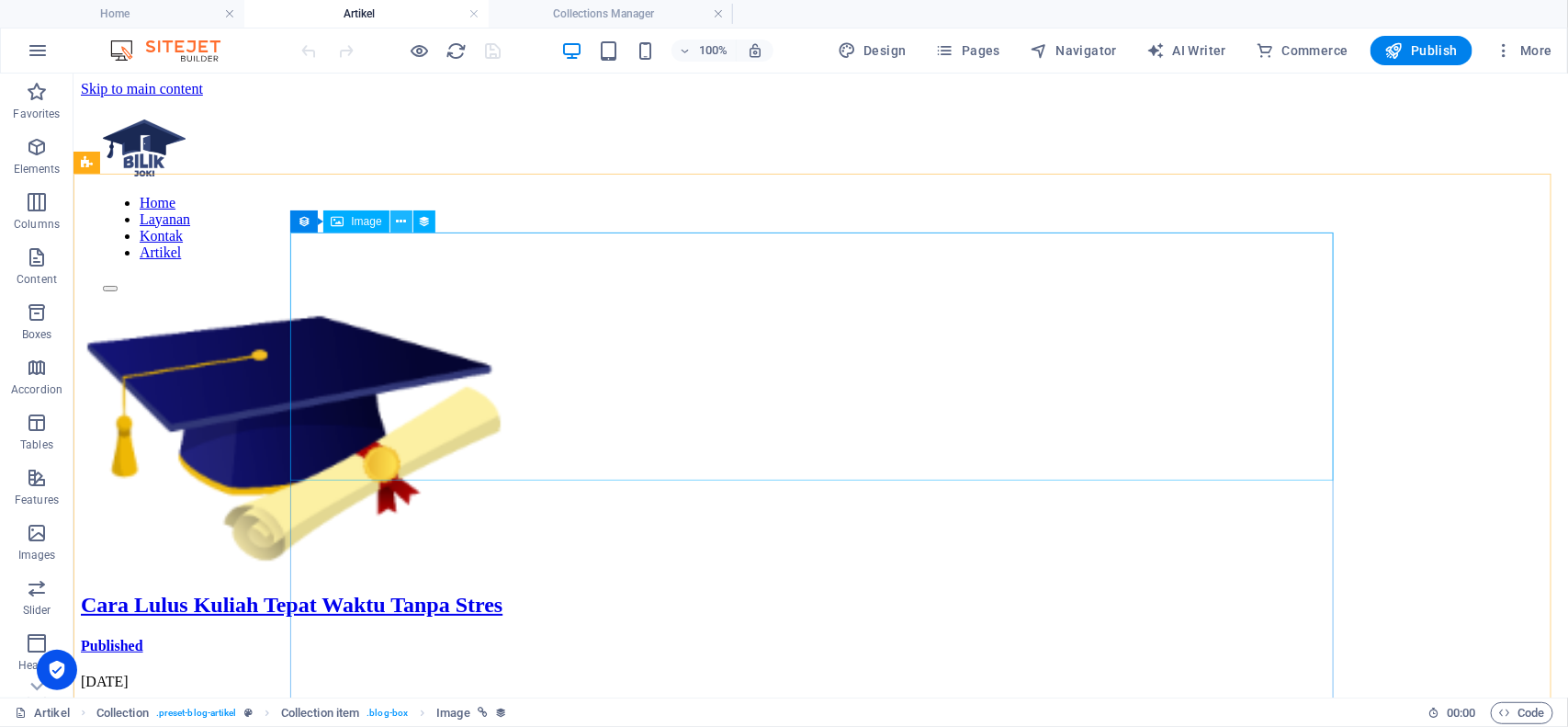 click at bounding box center [400, 222] 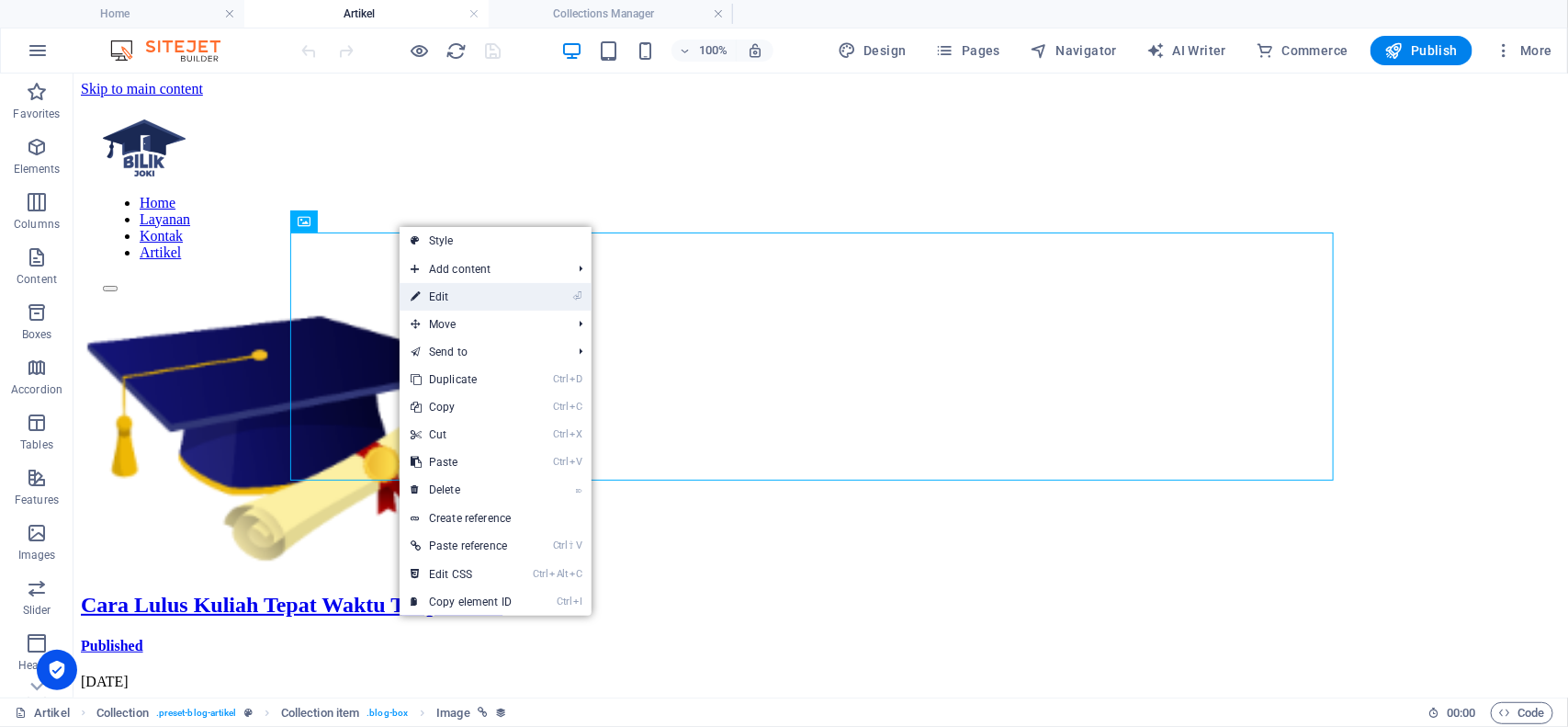 click on "⏎  Edit" at bounding box center (461, 297) 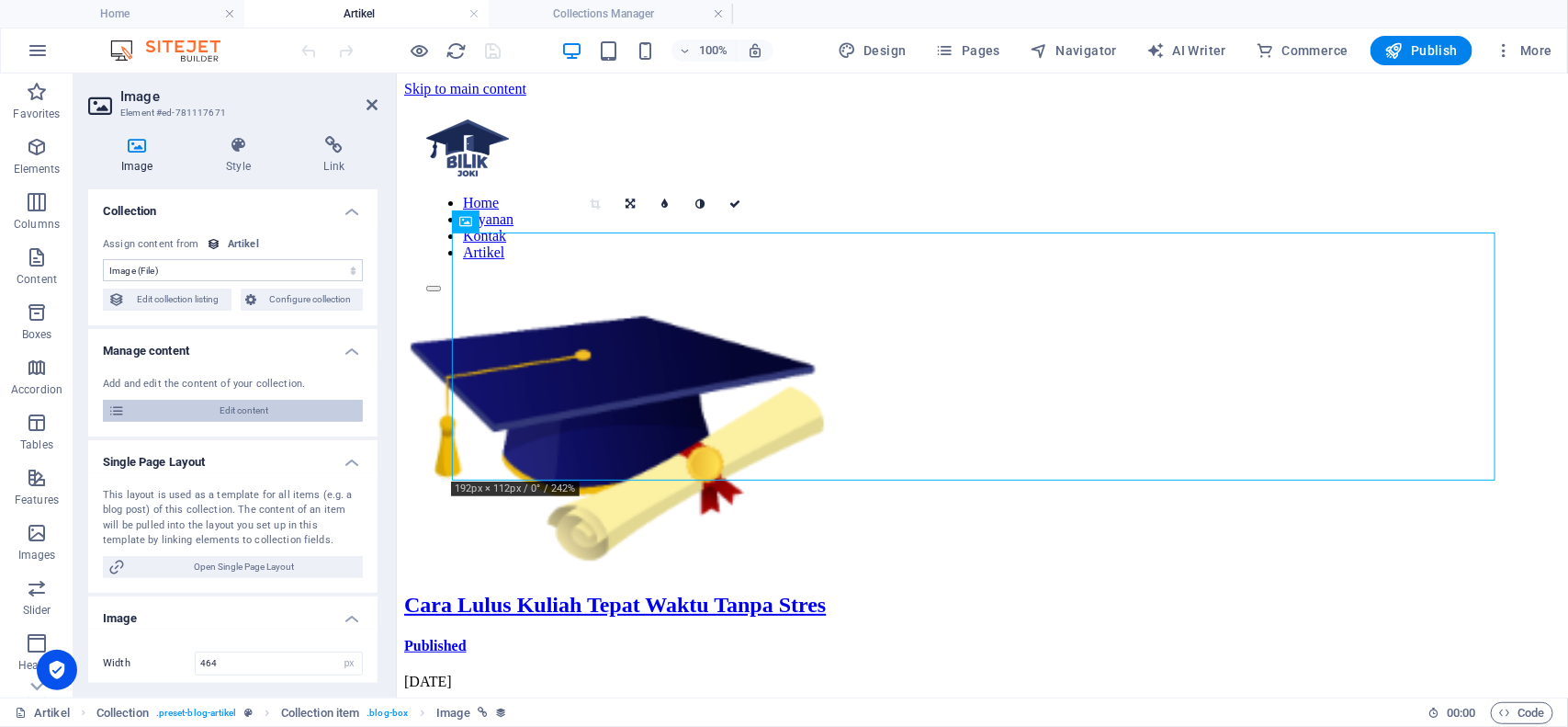 click on "Edit content" at bounding box center (243, 411) 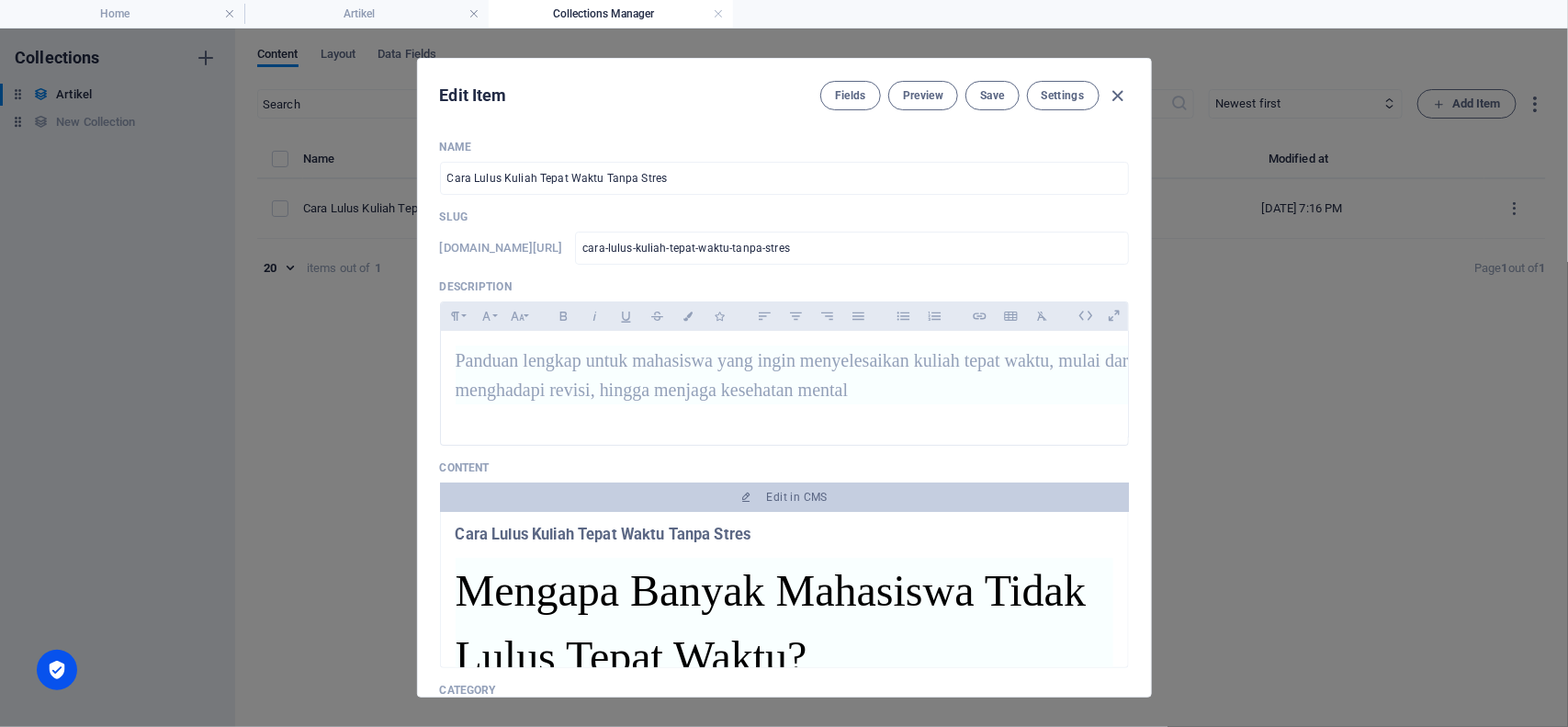 scroll, scrollTop: 115, scrollLeft: 0, axis: vertical 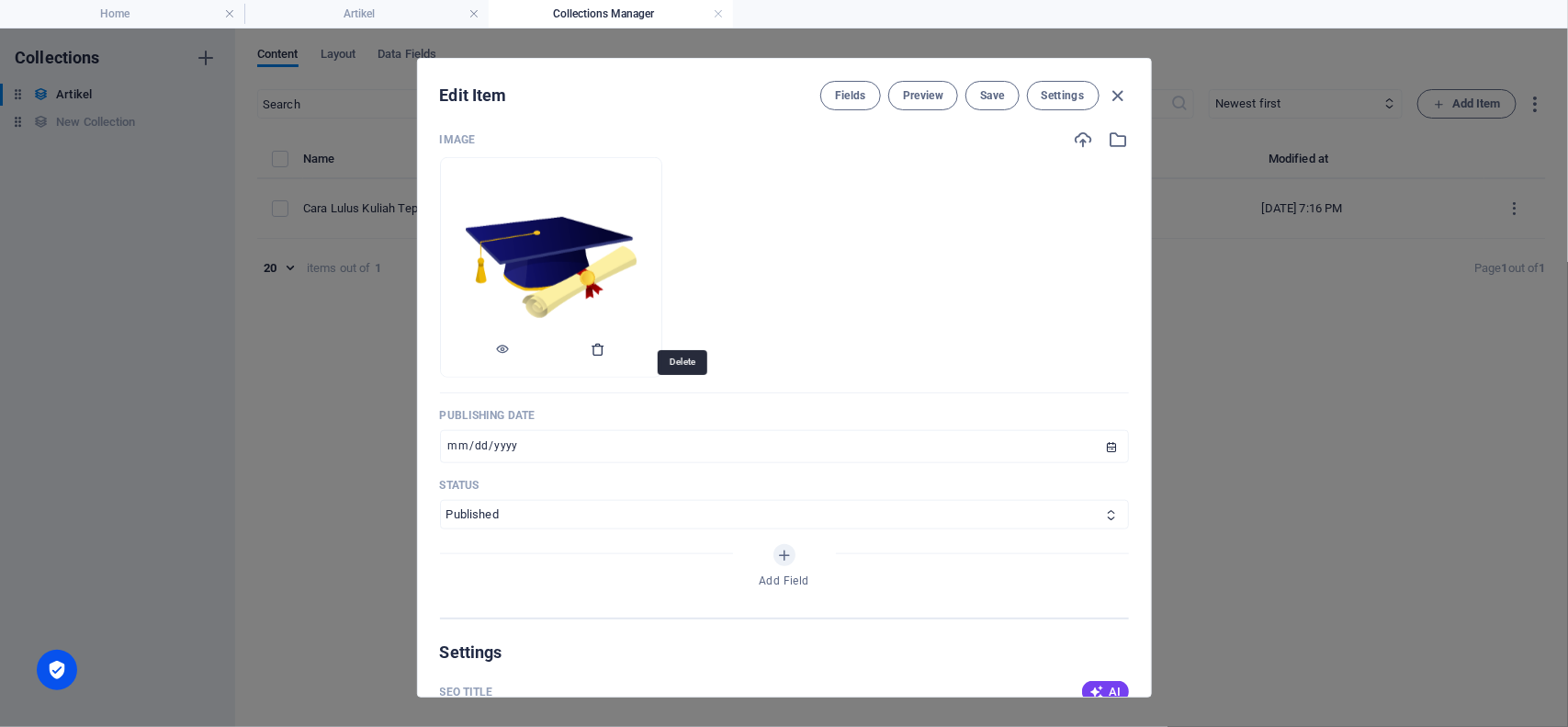 click at bounding box center [599, 349] 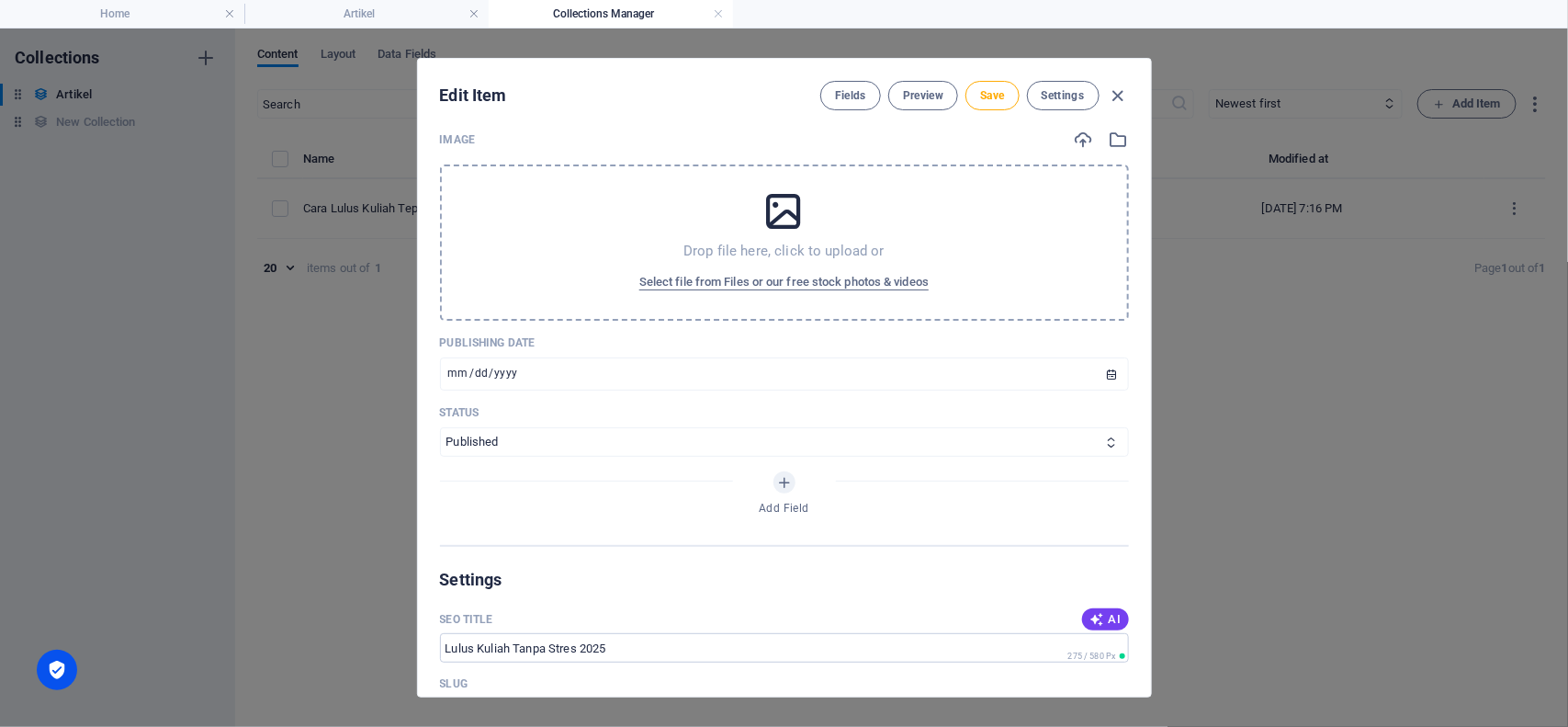 click on "Select file from Files or our free stock photos & videos" at bounding box center [784, 282] 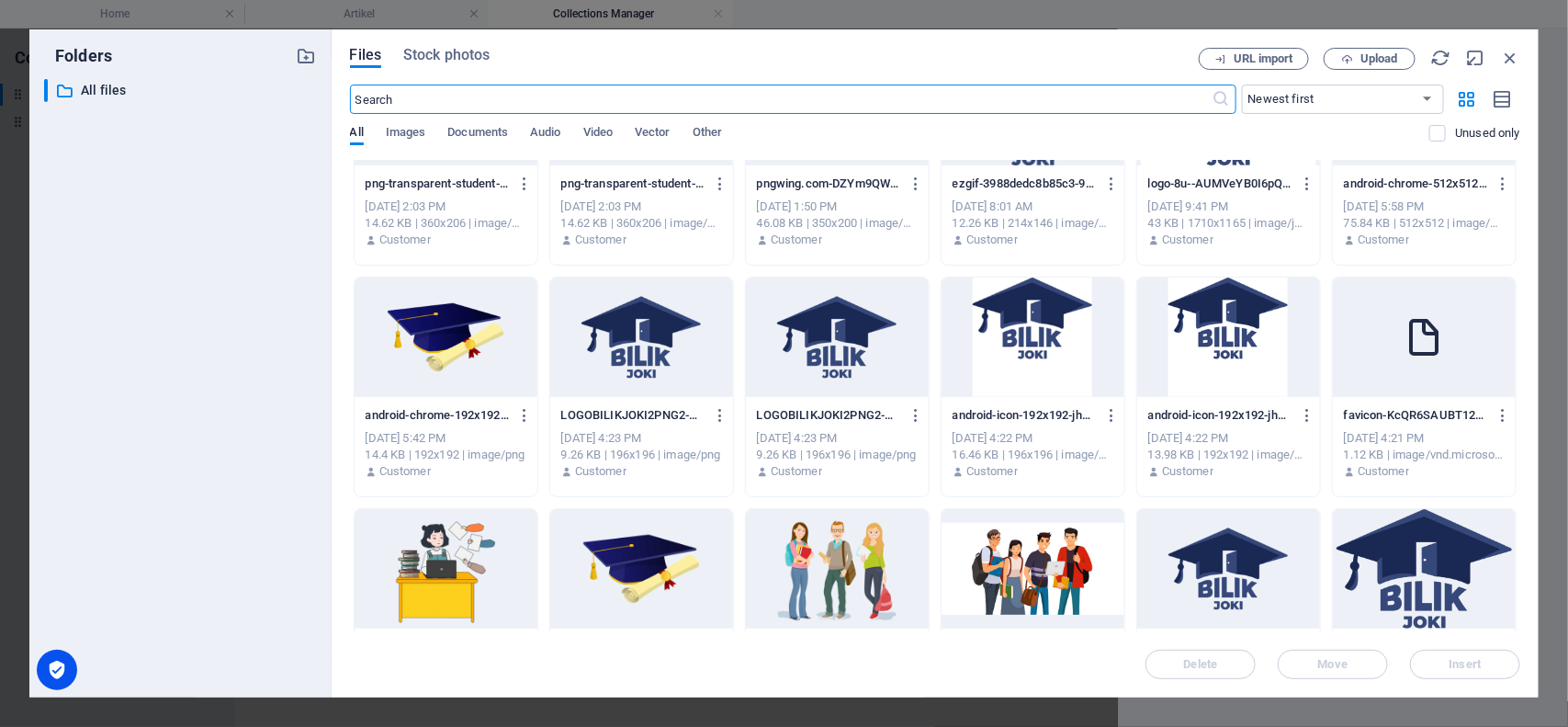 scroll, scrollTop: 230, scrollLeft: 0, axis: vertical 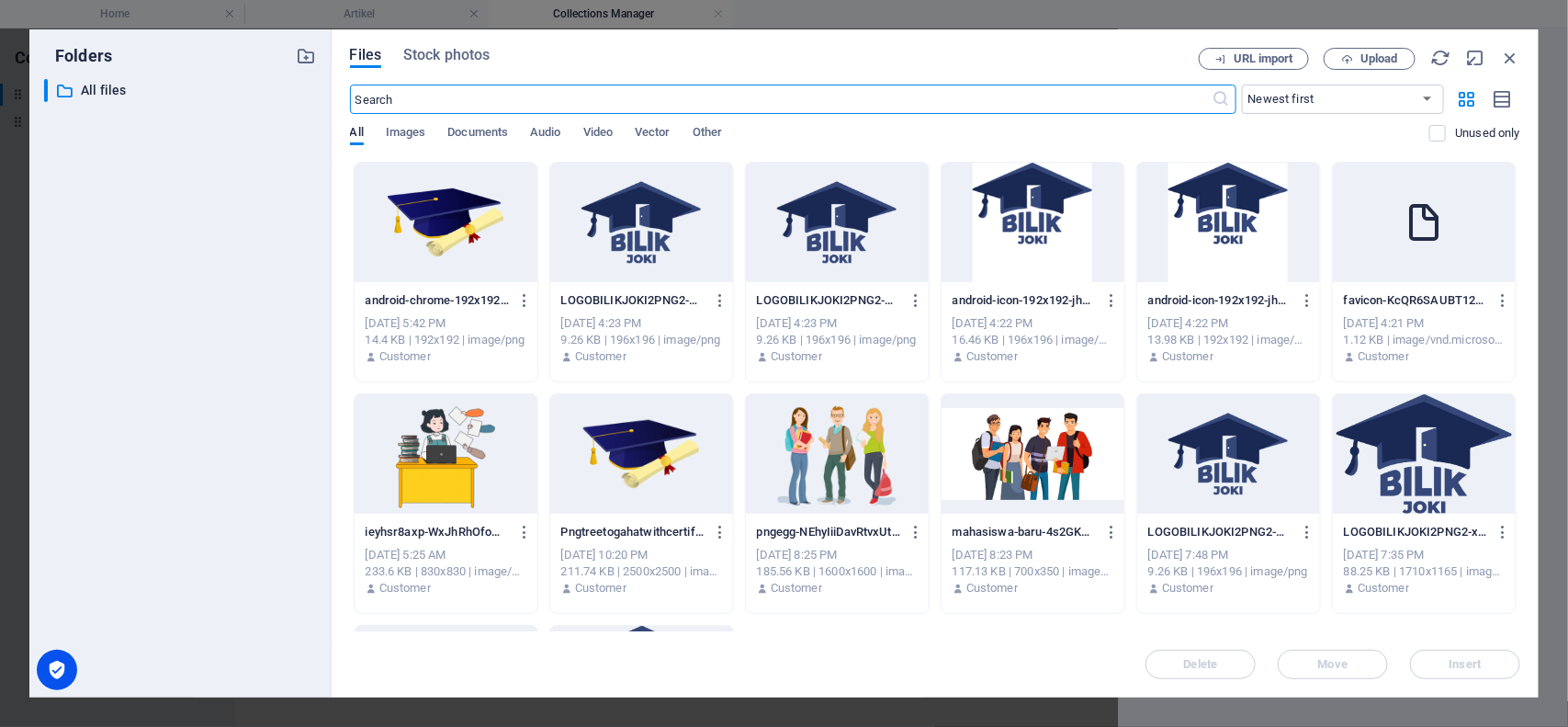 click at bounding box center [641, 454] 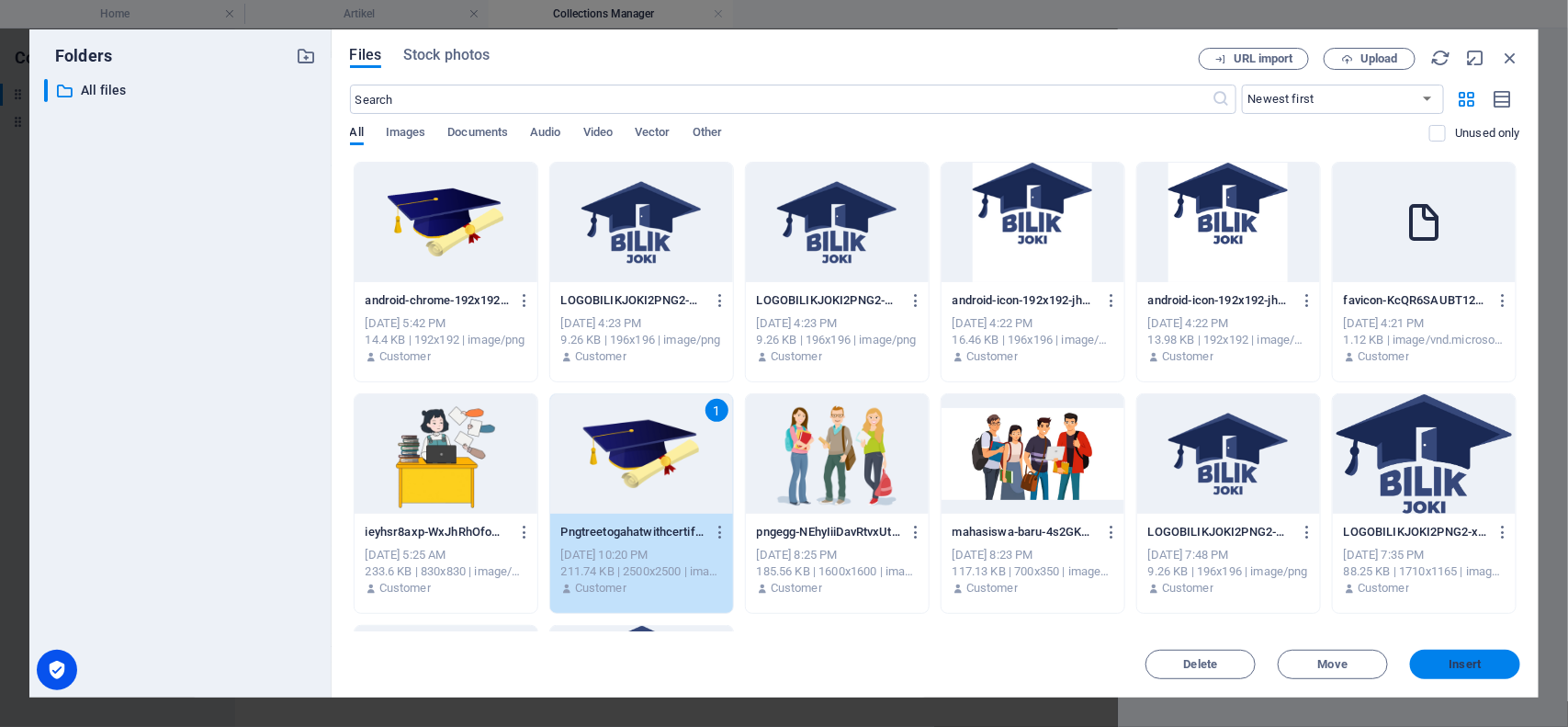 click on "Insert" at bounding box center [1465, 665] 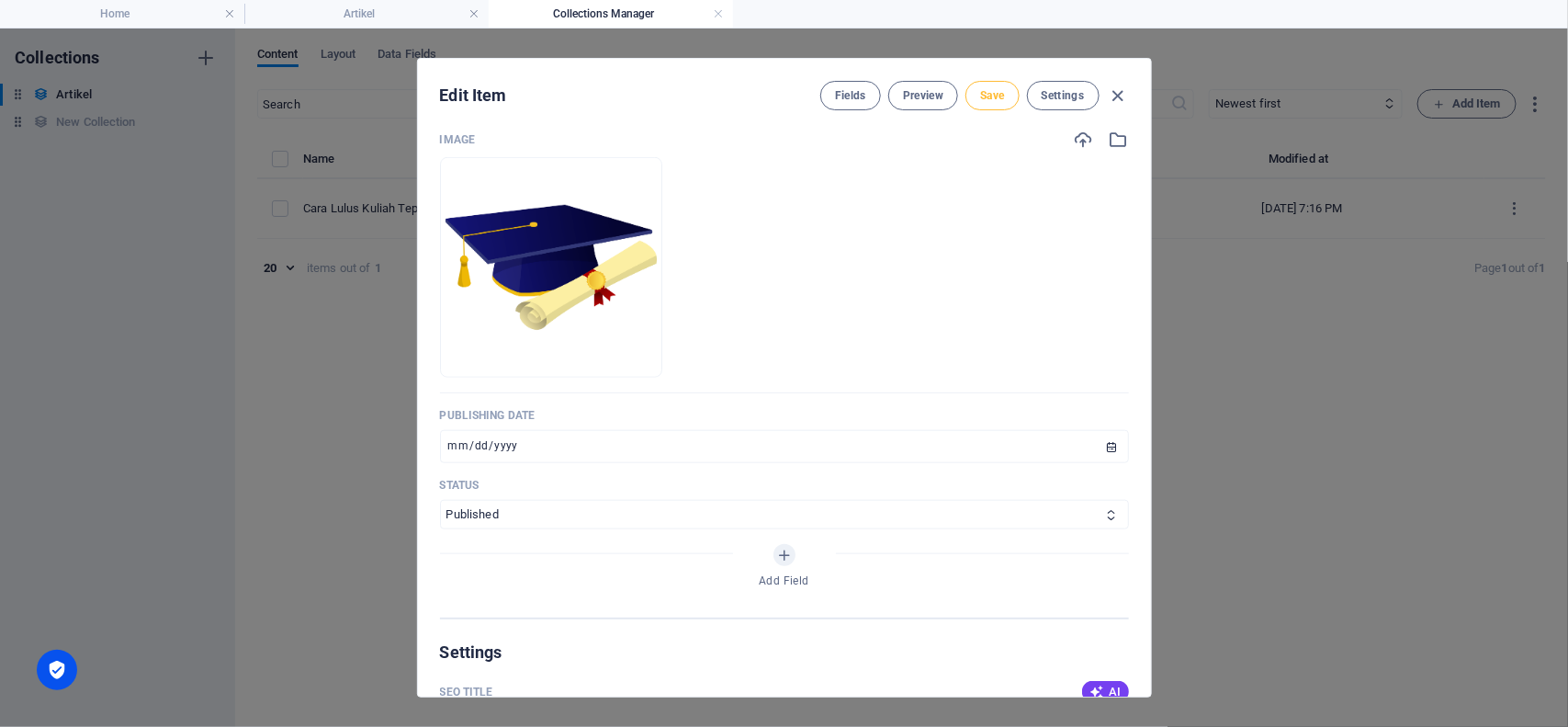 click on "Save" at bounding box center [992, 96] 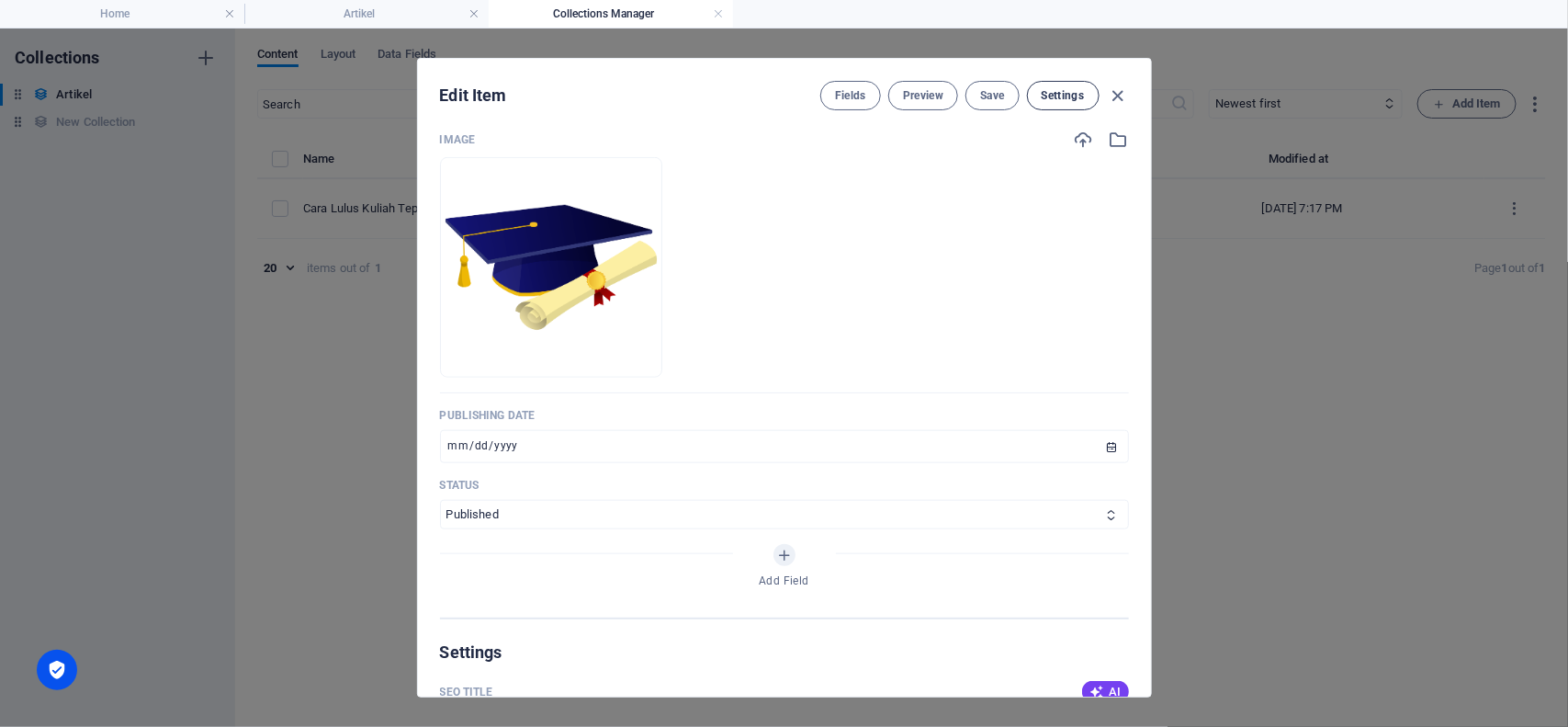 click on "Settings" at bounding box center [1063, 96] 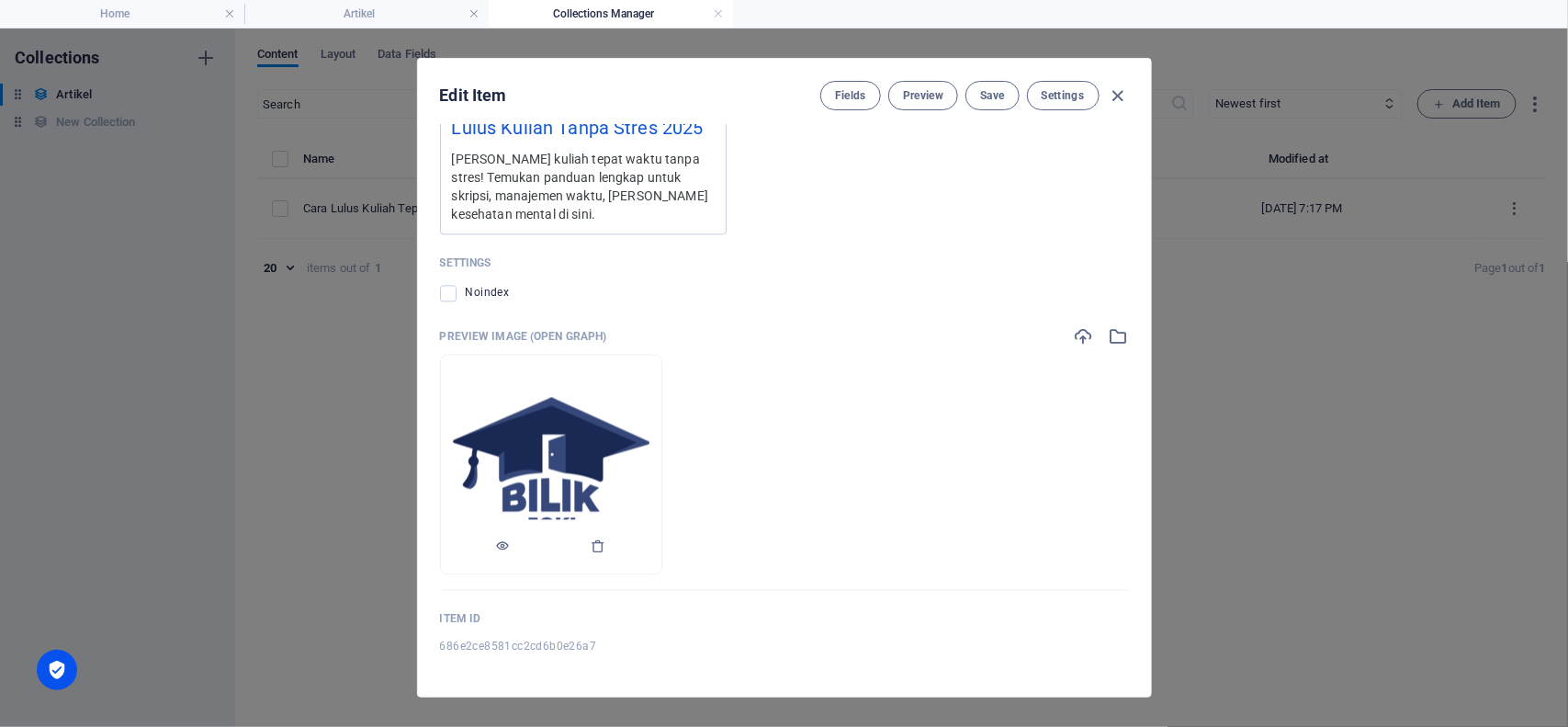 scroll, scrollTop: 1838, scrollLeft: 0, axis: vertical 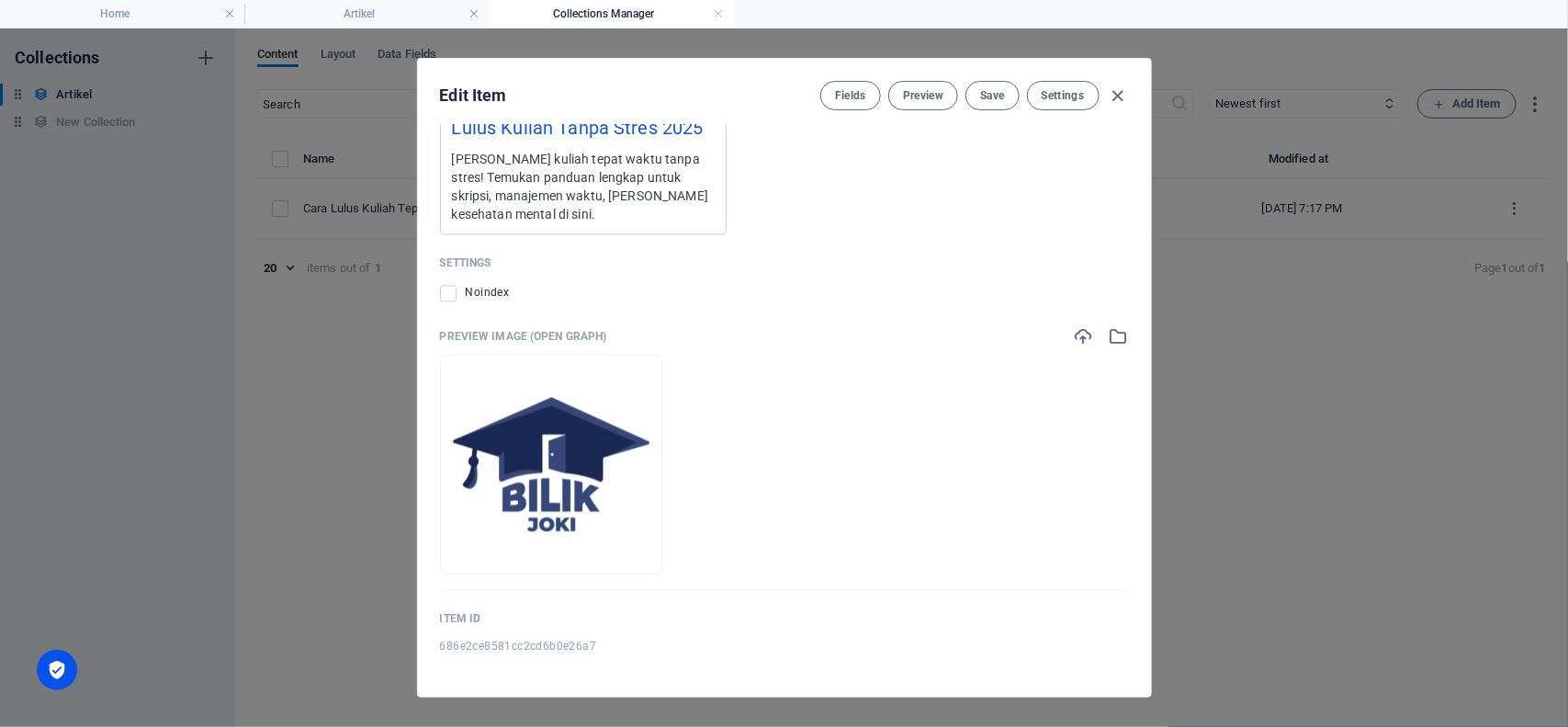 click on "686e2ce8581cc2cd6b0e26a7" at bounding box center (518, 646) 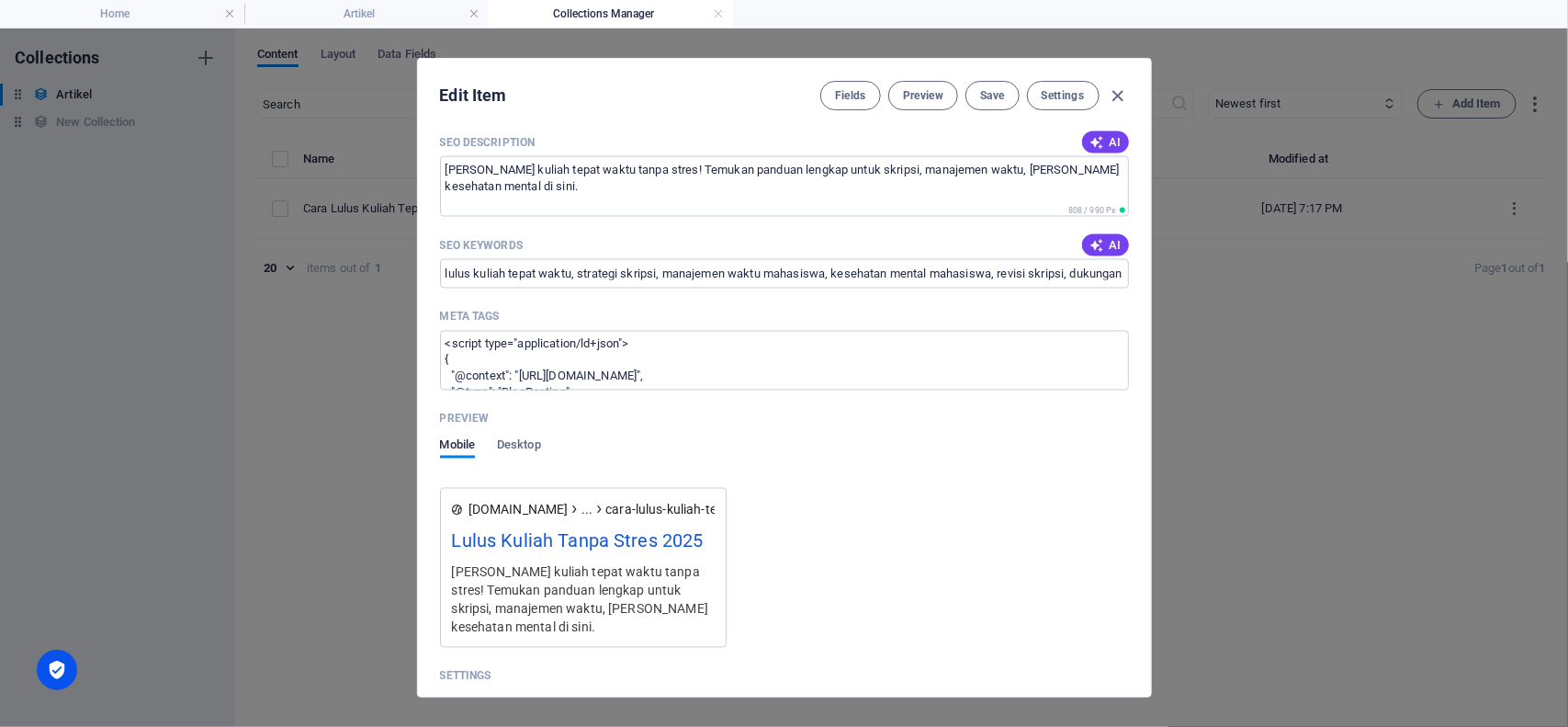 scroll, scrollTop: 1149, scrollLeft: 0, axis: vertical 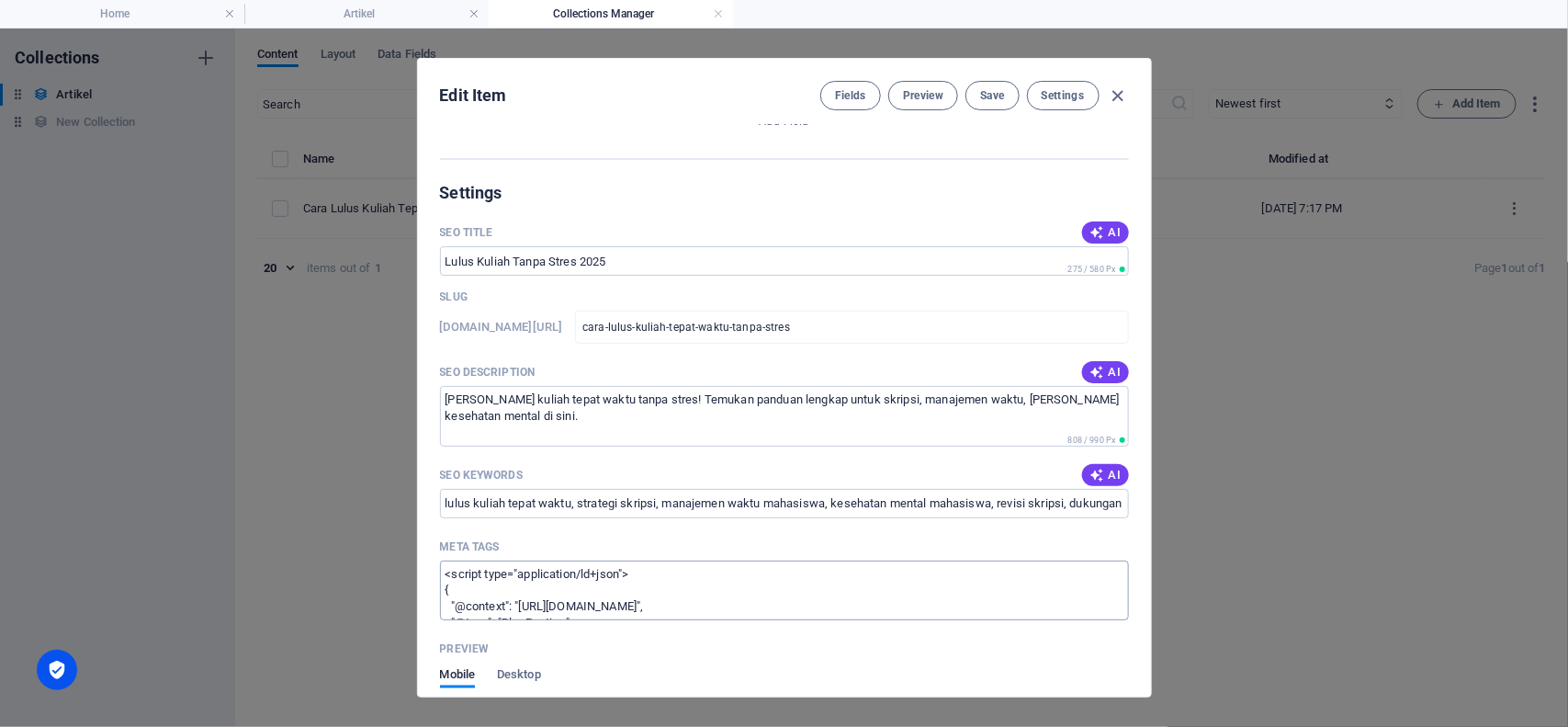 click on "<script type="application/ld+json">
{
"@context": "[URL][DOMAIN_NAME]",
"@type": "BlogPosting",
"headline": "Lulus Kuliah Tanpa Stres 2025",
"description": "Lulus kuliah tepat waktu tanpa stres! Temukan panduan lengkap untuk skripsi, manajemen waktu, dan kesehatan mental di sini.",
"image": "[URL][DOMAIN_NAME]",
"author": {
"@type": "Person",
"name": "Admin Lala"
},
"publisher": {
"@type": "Organization",
"name": "Bilik Joki",
"logo": {
"@type": "ImageObject",
"url": "[URL][PERSON_NAME][DOMAIN_NAME]"
}
},
"datePublished": "[DATE]",
"dateModified": "[DATE]",
"mainEntityOfPage": {
"@type": "WebPage",
"@id": "[URL][DOMAIN_NAME]"
}
}
</script>" at bounding box center [784, 590] 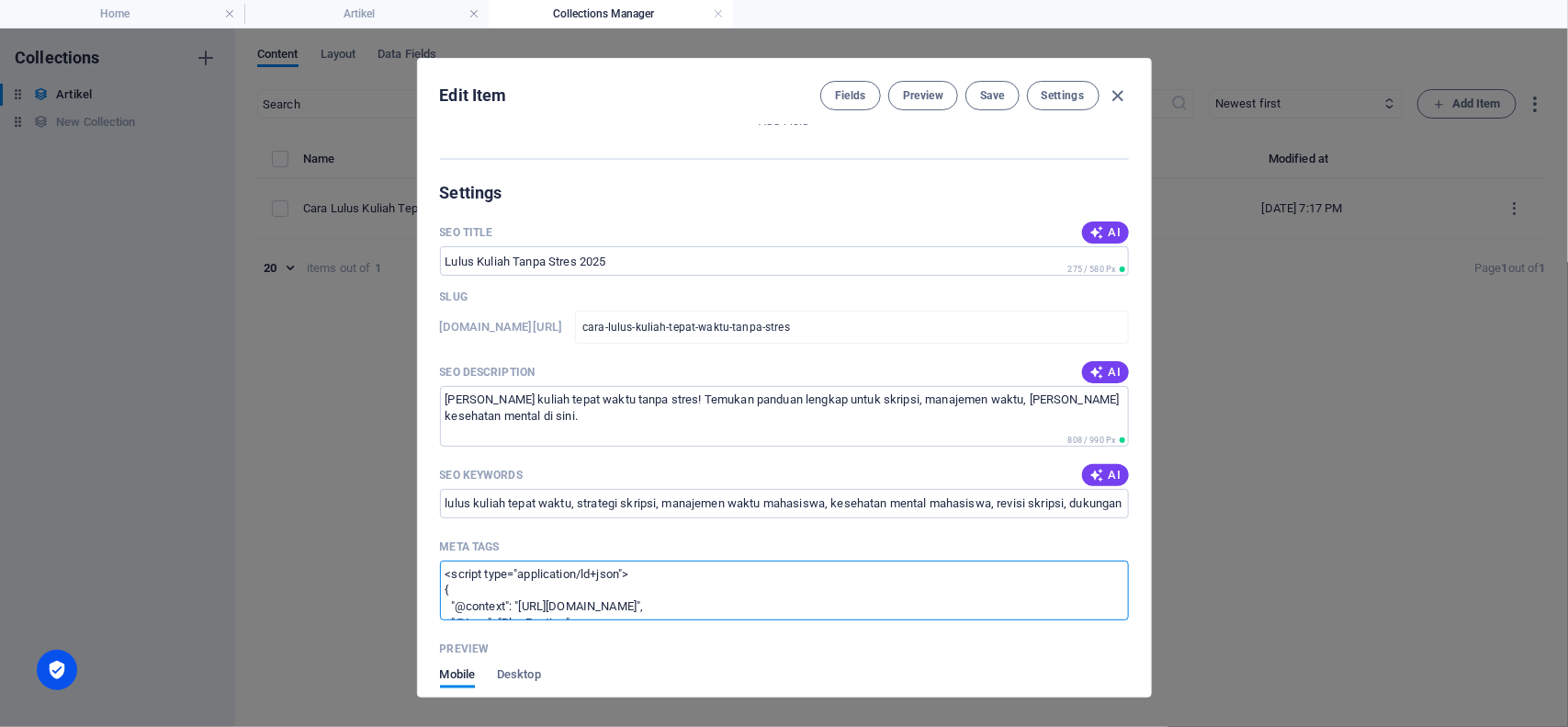 click on "<script type="application/ld+json">
{
"@context": "[URL][DOMAIN_NAME]",
"@type": "BlogPosting",
"headline": "Lulus Kuliah Tanpa Stres 2025",
"description": "Lulus kuliah tepat waktu tanpa stres! Temukan panduan lengkap untuk skripsi, manajemen waktu, dan kesehatan mental di sini.",
"image": "[URL][DOMAIN_NAME]",
"author": {
"@type": "Person",
"name": "Admin Lala"
},
"publisher": {
"@type": "Organization",
"name": "Bilik Joki",
"logo": {
"@type": "ImageObject",
"url": "[URL][PERSON_NAME][DOMAIN_NAME]"
}
},
"datePublished": "[DATE]",
"dateModified": "[DATE]",
"mainEntityOfPage": {
"@type": "WebPage",
"@id": "[URL][DOMAIN_NAME]"
}
}
</script>" at bounding box center (784, 590) 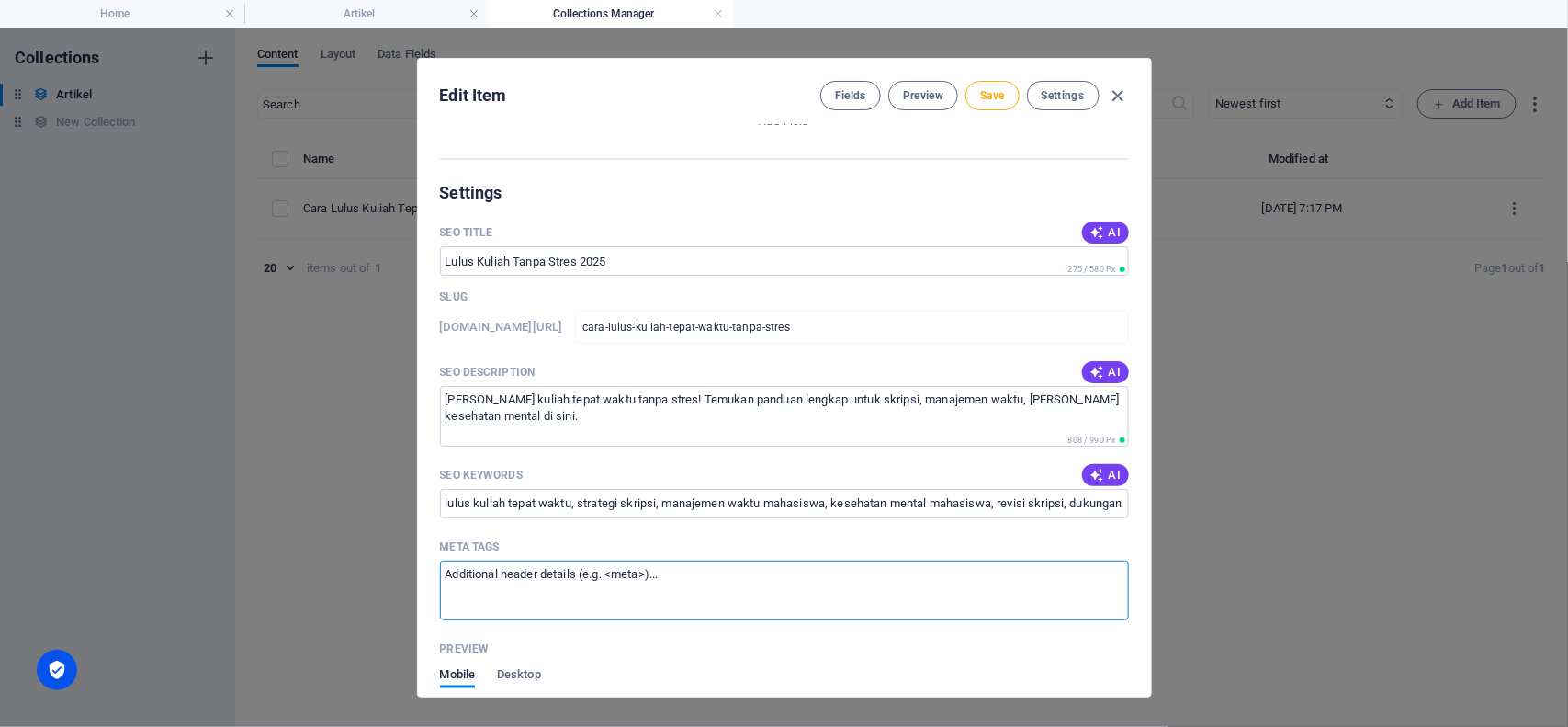 click on "Meta tags ​" at bounding box center [784, 590] 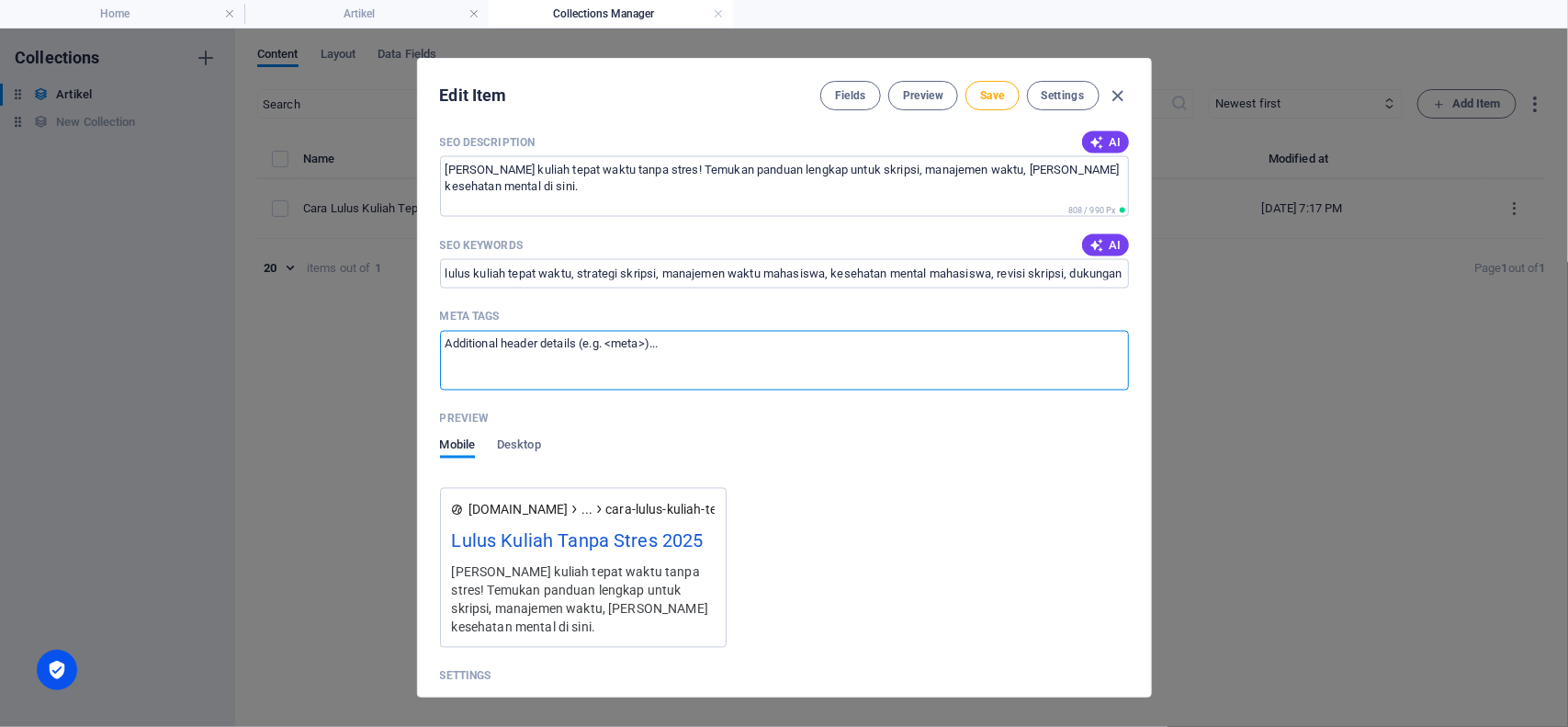 scroll, scrollTop: 1494, scrollLeft: 0, axis: vertical 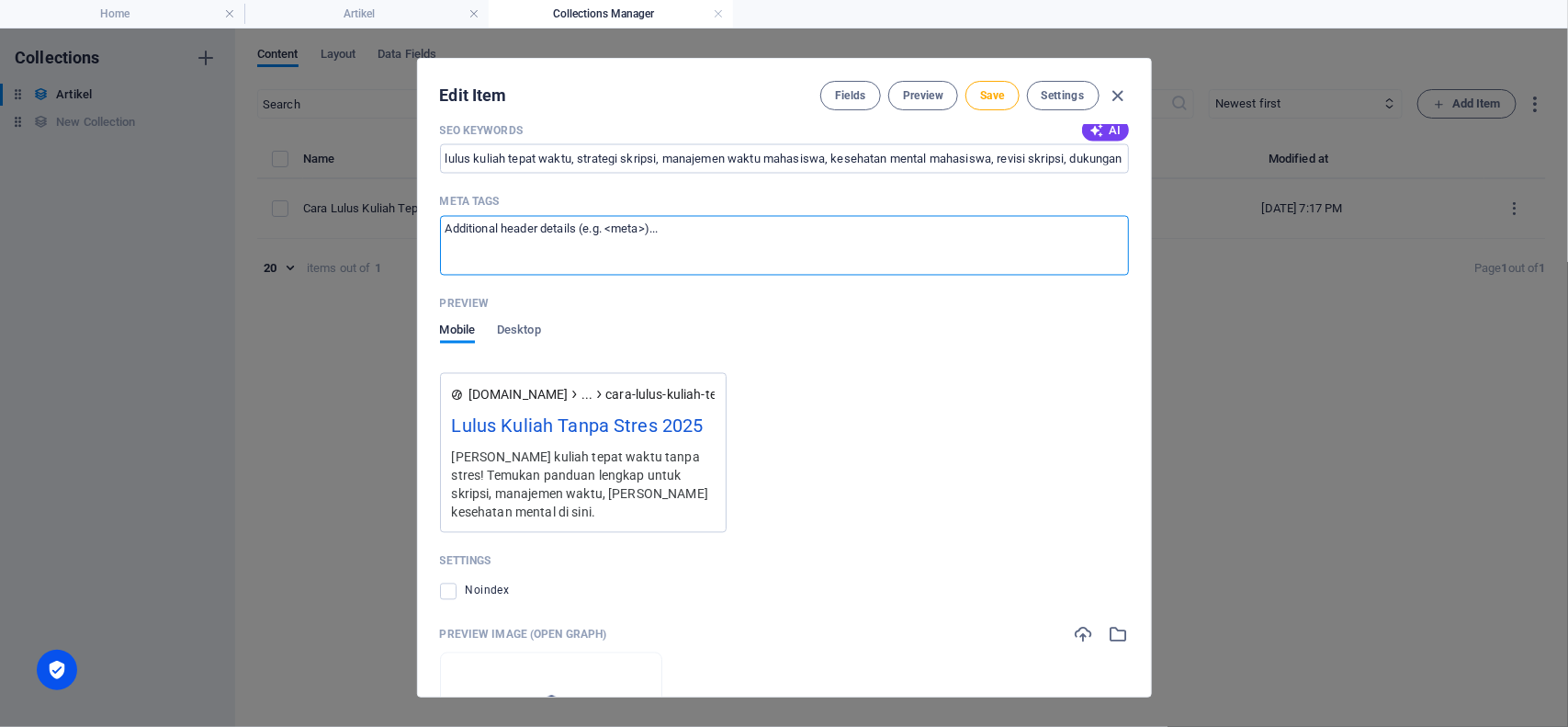 click on "[PERSON_NAME] kuliah tepat waktu tanpa stres! Temukan panduan lengkap untuk skripsi, manajemen waktu, dan kesehatan mental di sini." at bounding box center (583, 484) 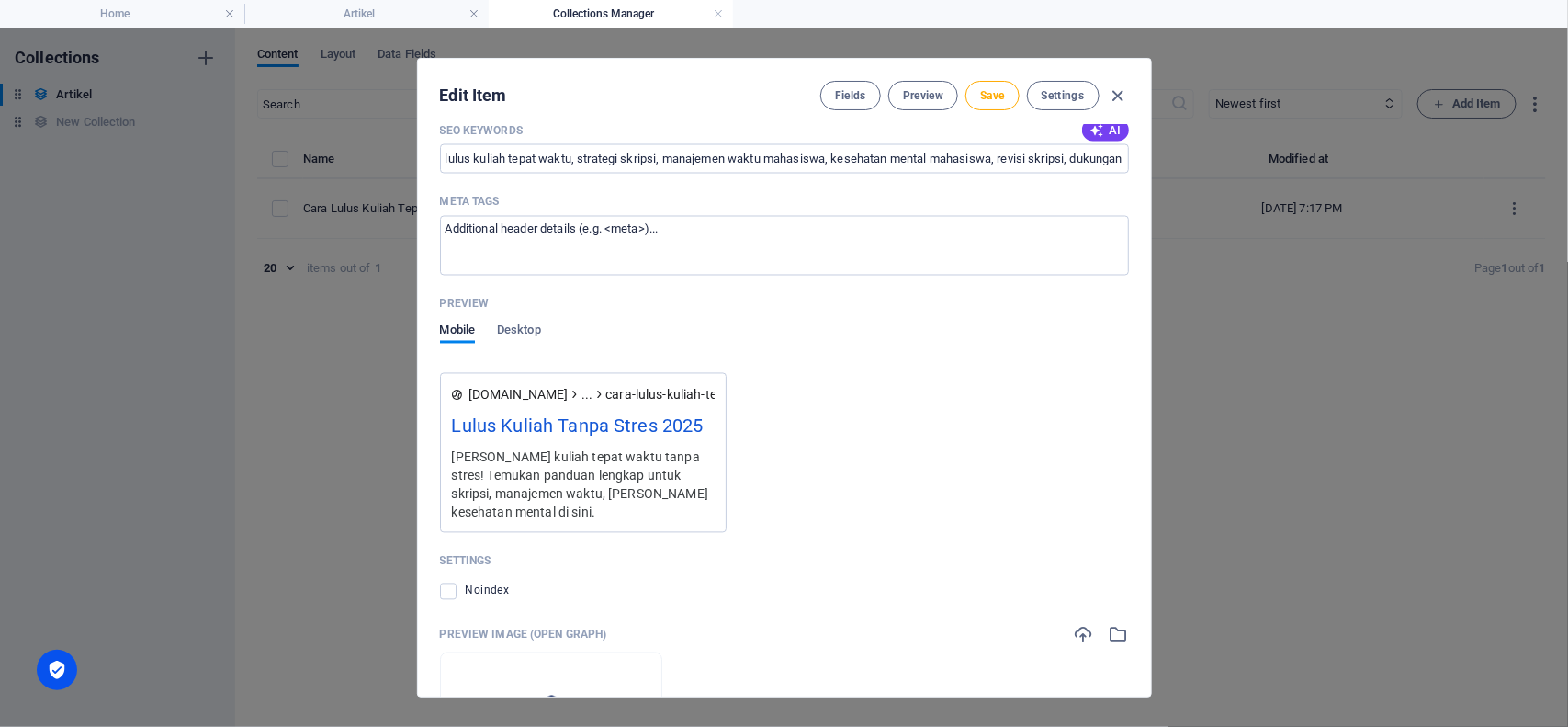 click on "[PERSON_NAME] kuliah tepat waktu tanpa stres! Temukan panduan lengkap untuk skripsi, manajemen waktu, dan kesehatan mental di sini." at bounding box center [583, 484] 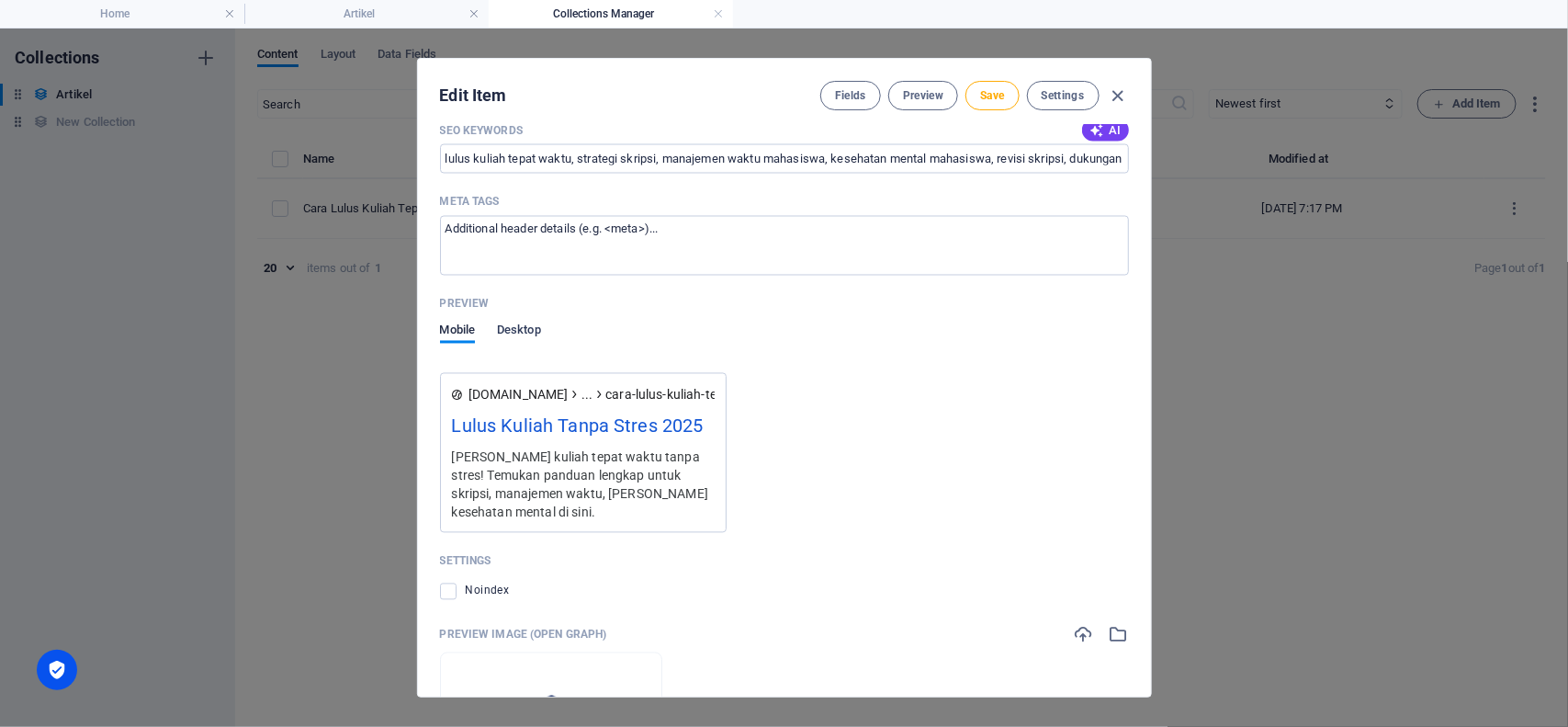 click on "Desktop" at bounding box center (519, 333) 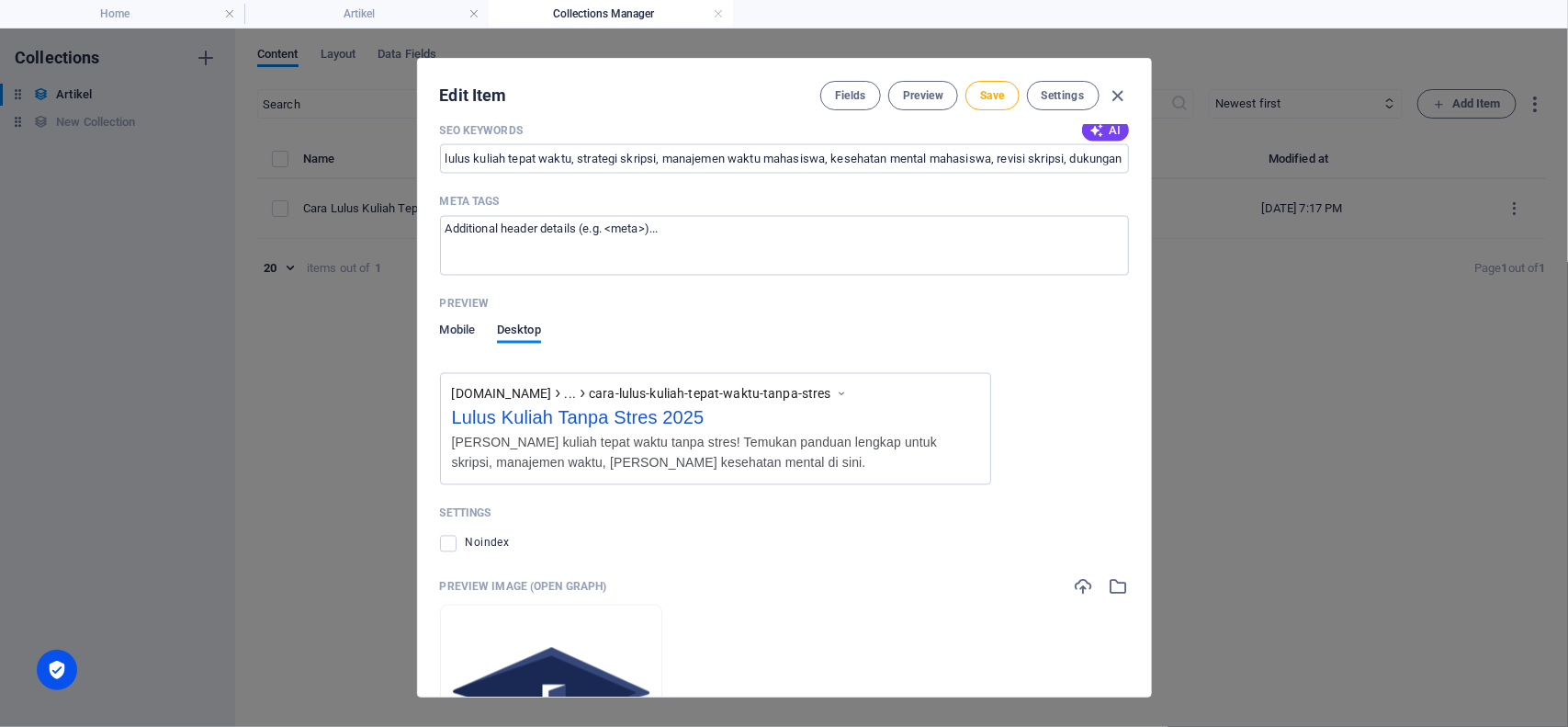 click on "Mobile" at bounding box center [457, 333] 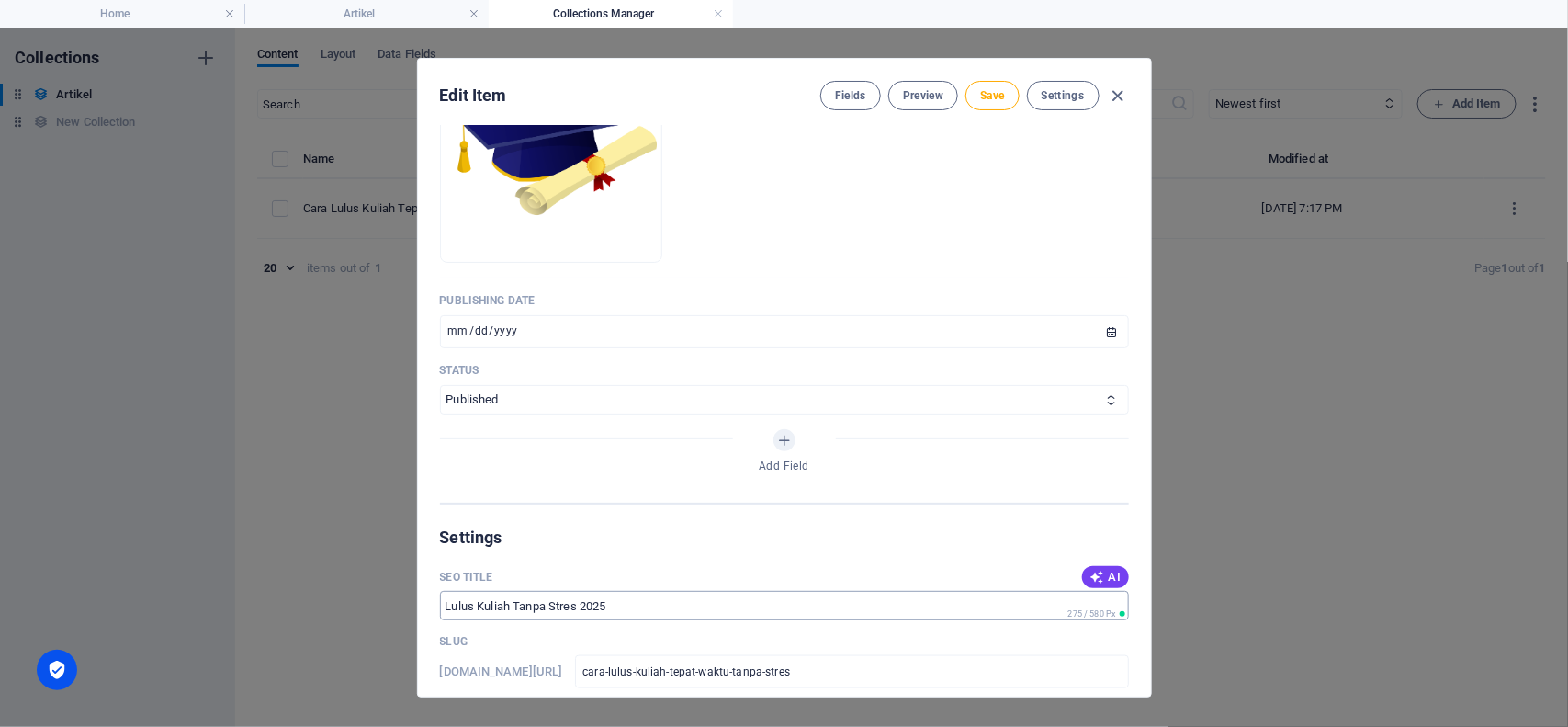 scroll, scrollTop: 689, scrollLeft: 0, axis: vertical 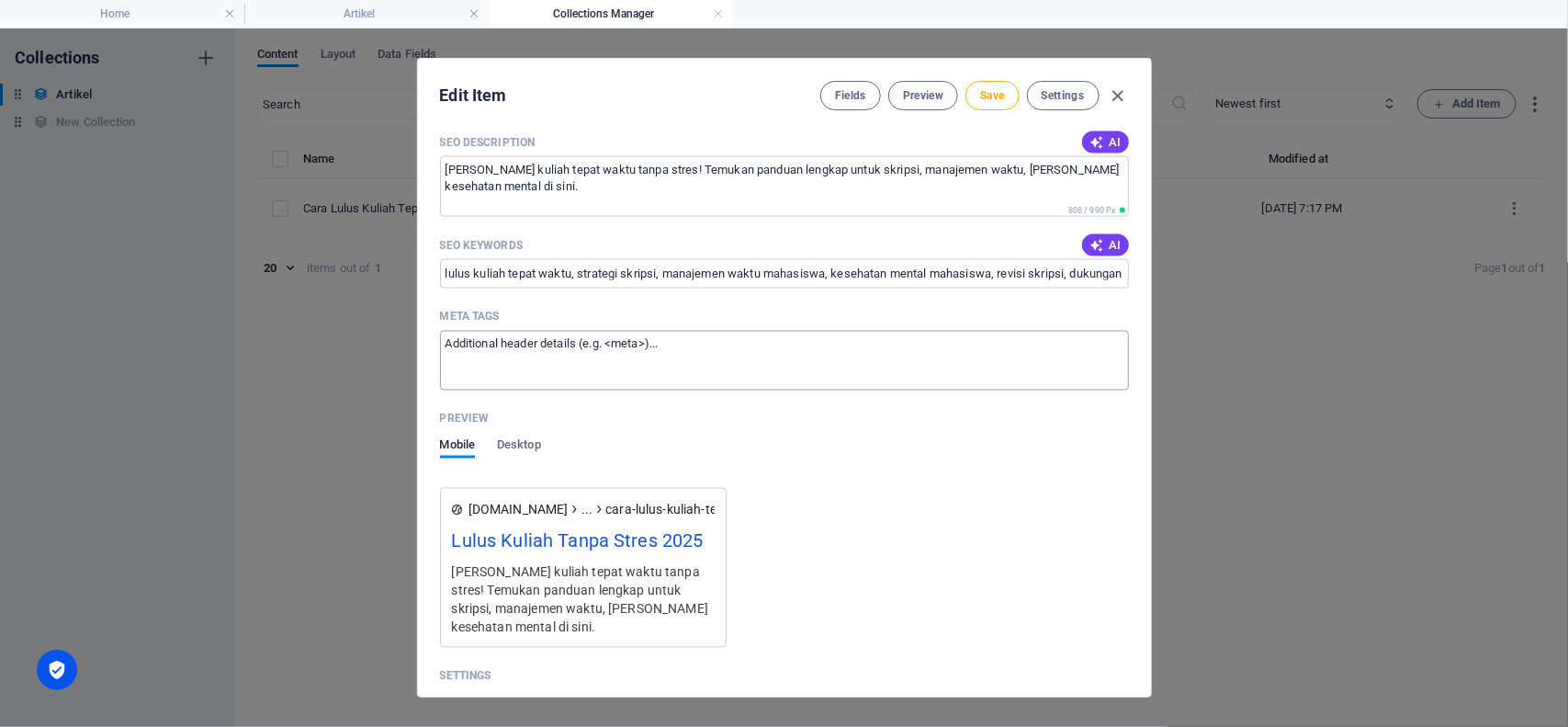 click on "Meta tags ​" at bounding box center [784, 360] 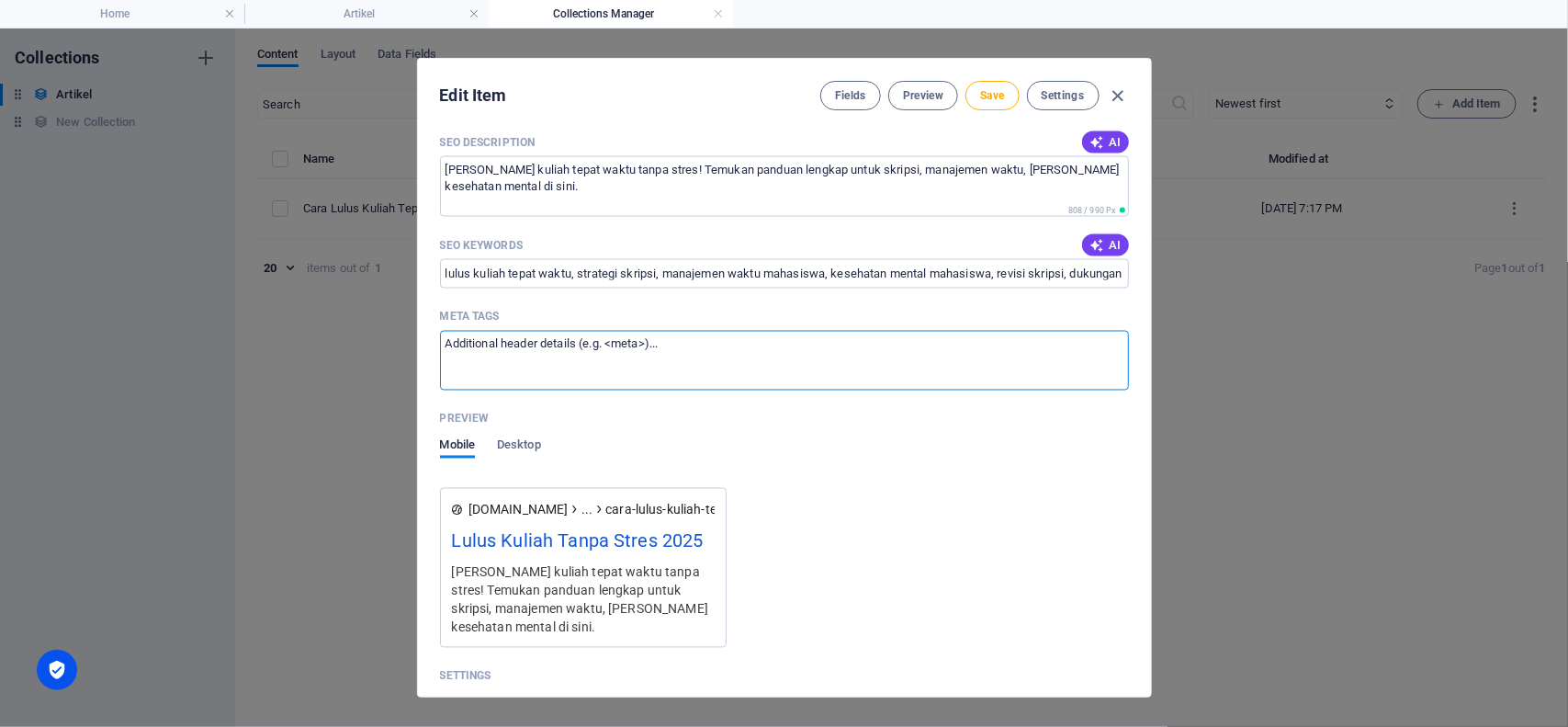 paste on "<meta name="robots" content="index, follow">
<meta name="author" content="Bilik Joki">
<meta name="viewport" content="width=device-width, initial-scale=1.0">
<meta property="og:title" content="Lulus Kuliah Tanpa Stres 2025">
<meta property="og:description" content="Lulus kuliah tepat waktu tanpa stres! Temukan panduan lengkap untuk skripsi, manajemen waktu, dan kesehatan mental di sini.">
<meta property="og:url" content="[URL][DOMAIN_NAME]">
<meta property="og:type" content="article">
<meta property="og:image" content="[URL][DOMAIN_NAME]">
<meta name="twitter:card" content="summary_large_image">
<meta name="twitter:title" content="[PERSON_NAME] Stres 2025">
<meta name="twitter:description" content="Tips lulus kuliah tepat waktu tanpa stres. Baca panduan lengkapnya di [PERSON_NAME].">
<meta name="twitter:image" content="[URL][DOMAIN_NAME]">" 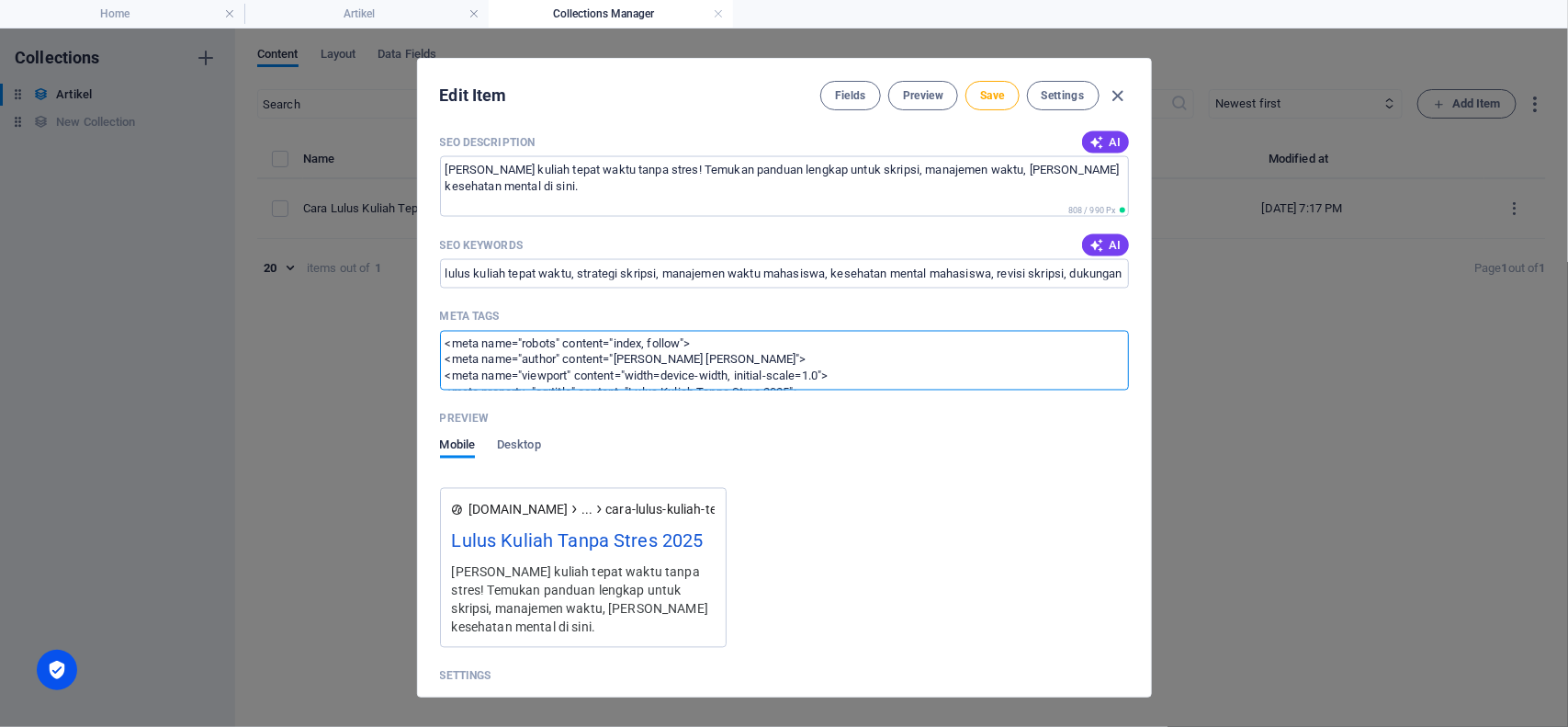 scroll, scrollTop: 189, scrollLeft: 0, axis: vertical 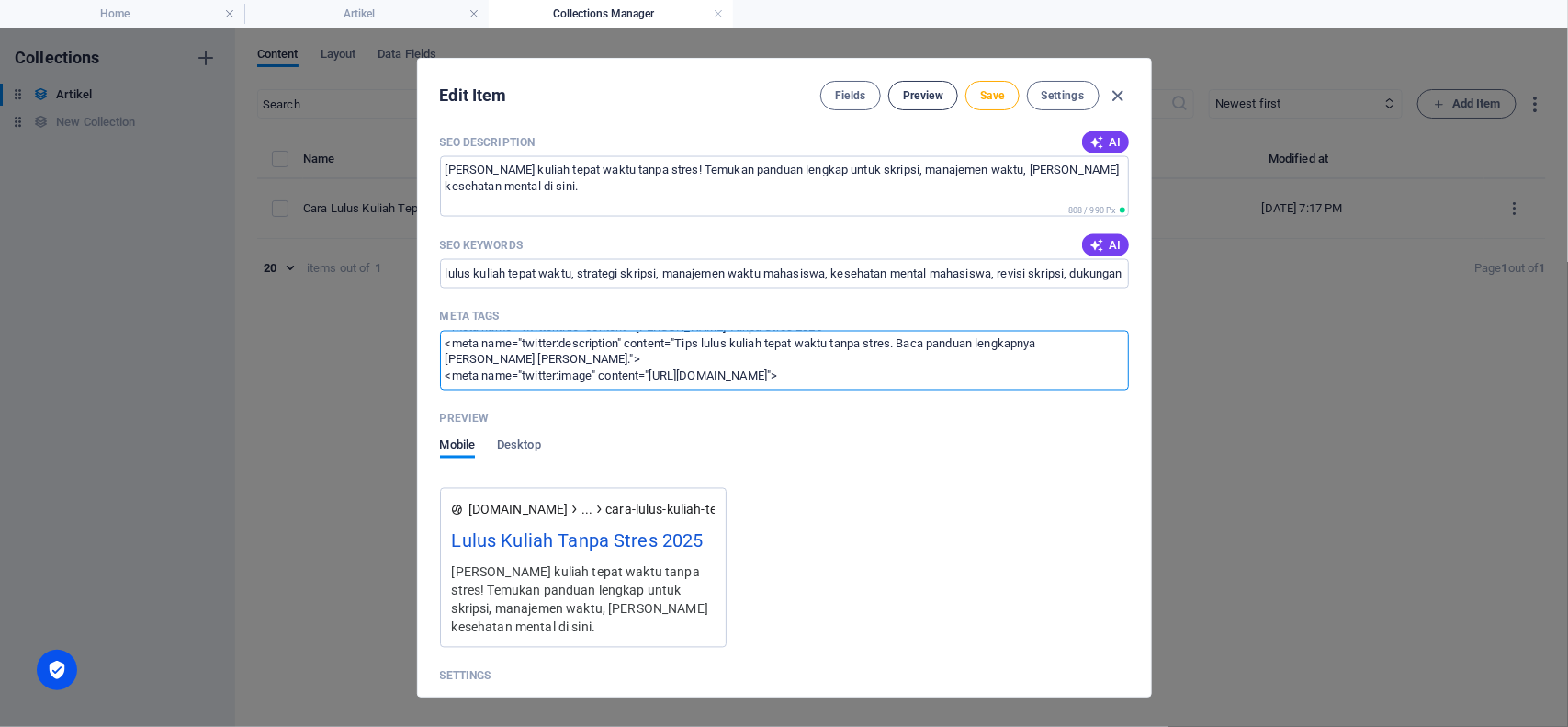 type on "<meta name="robots" content="index, follow">
<meta name="author" content="Bilik Joki">
<meta name="viewport" content="width=device-width, initial-scale=1.0">
<meta property="og:title" content="Lulus Kuliah Tanpa Stres 2025">
<meta property="og:description" content="Lulus kuliah tepat waktu tanpa stres! Temukan panduan lengkap untuk skripsi, manajemen waktu, dan kesehatan mental di sini.">
<meta property="og:url" content="[URL][DOMAIN_NAME]">
<meta property="og:type" content="article">
<meta property="og:image" content="[URL][DOMAIN_NAME]">
<meta name="twitter:card" content="summary_large_image">
<meta name="twitter:title" content="[PERSON_NAME] Stres 2025">
<meta name="twitter:description" content="Tips lulus kuliah tepat waktu tanpa stres. Baca panduan lengkapnya di [PERSON_NAME].">
<meta name="twitter:image" content="[URL][DOMAIN_NAME]">" 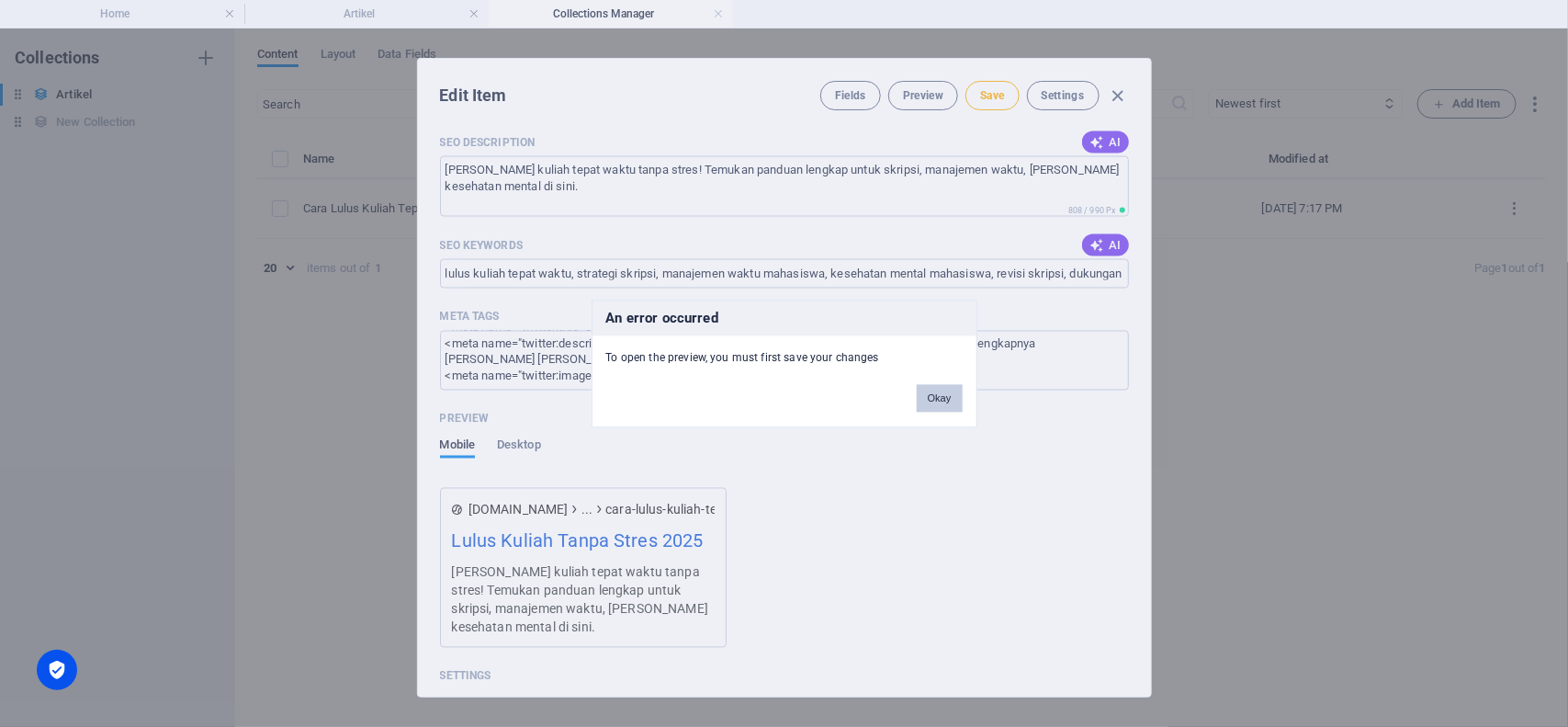 click on "Okay" at bounding box center [940, 398] 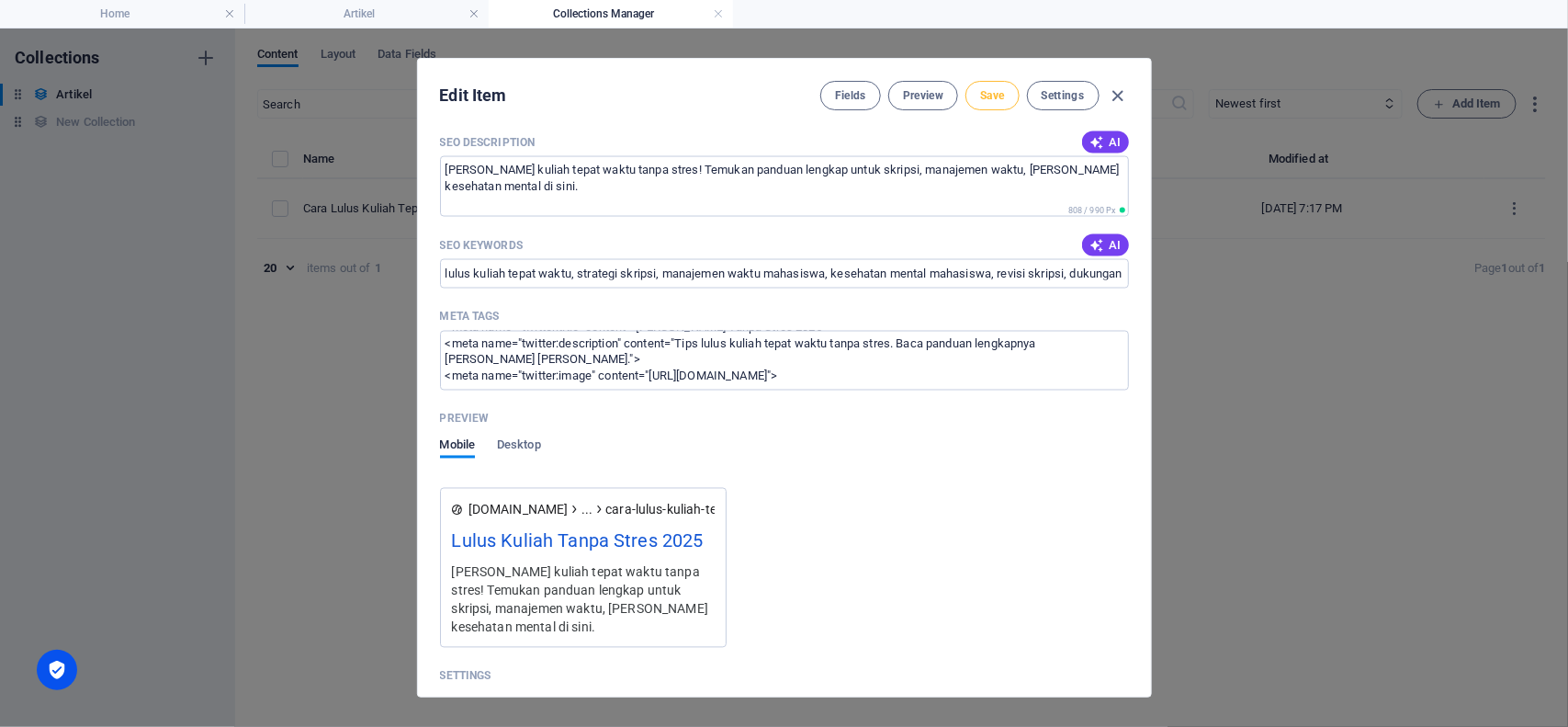 click on "Save" at bounding box center [992, 96] 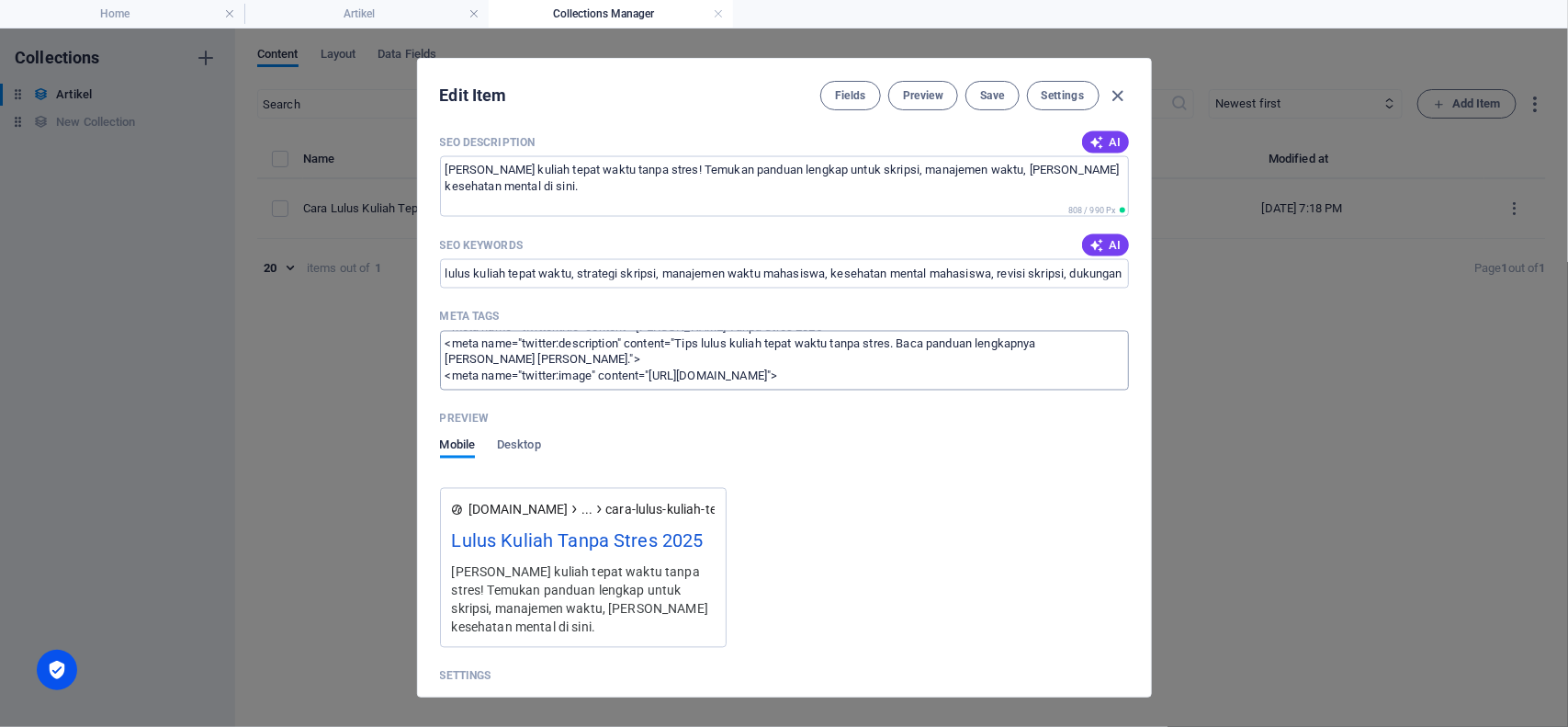 scroll, scrollTop: 196, scrollLeft: 0, axis: vertical 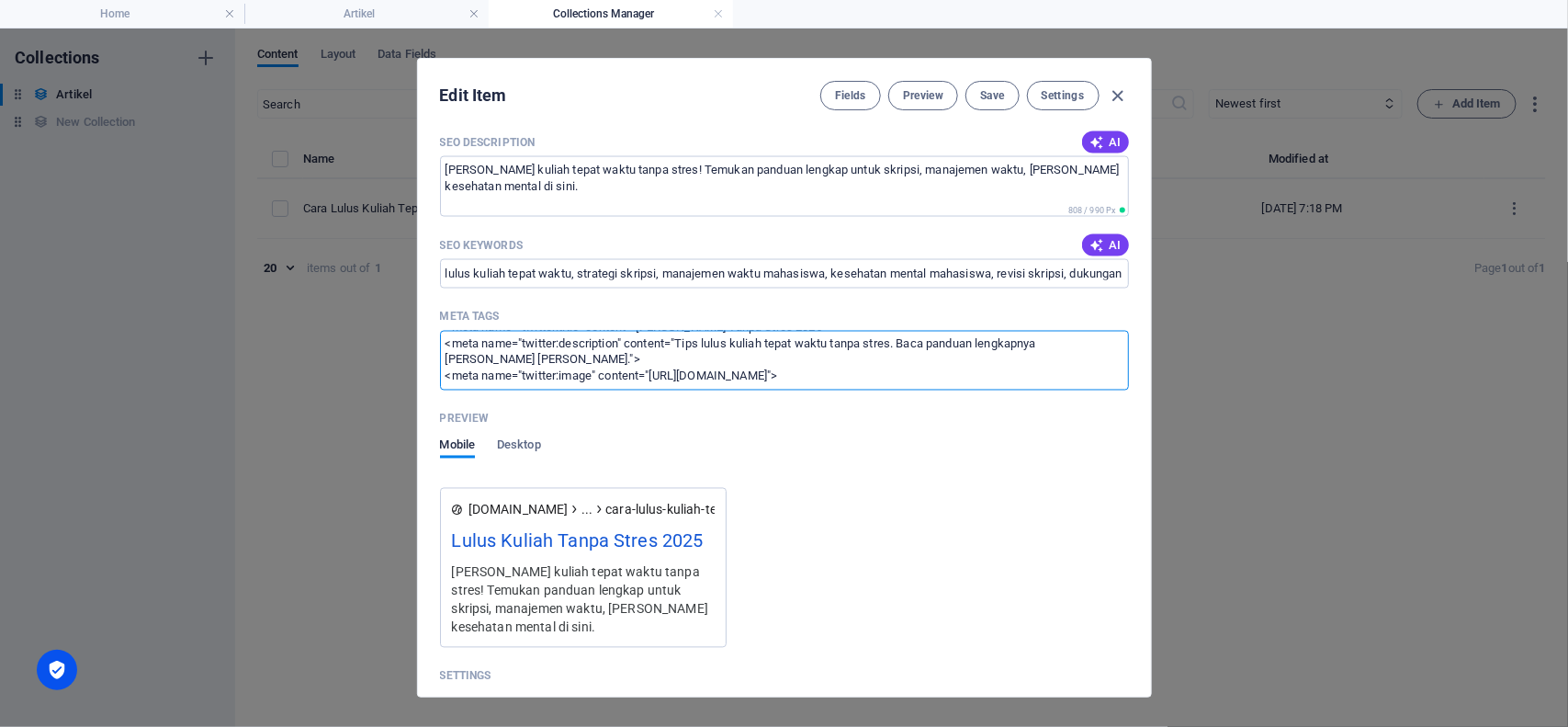 click on "<meta name="robots" content="index, follow">
<meta name="author" content="Bilik Joki">
<meta name="viewport" content="width=device-width, initial-scale=1.0">
<meta property="og:title" content="Lulus Kuliah Tanpa Stres 2025">
<meta property="og:description" content="Lulus kuliah tepat waktu tanpa stres! Temukan panduan lengkap untuk skripsi, manajemen waktu, dan kesehatan mental di sini.">
<meta property="og:url" content="[URL][DOMAIN_NAME]">
<meta property="og:type" content="article">
<meta property="og:image" content="[URL][DOMAIN_NAME]">
<meta name="twitter:card" content="summary_large_image">
<meta name="twitter:title" content="[PERSON_NAME] Stres 2025">
<meta name="twitter:description" content="Tips lulus kuliah tepat waktu tanpa stres. Baca panduan lengkapnya di [PERSON_NAME].">
<meta name="twitter:image" content="[URL][DOMAIN_NAME]">" at bounding box center (784, 360) 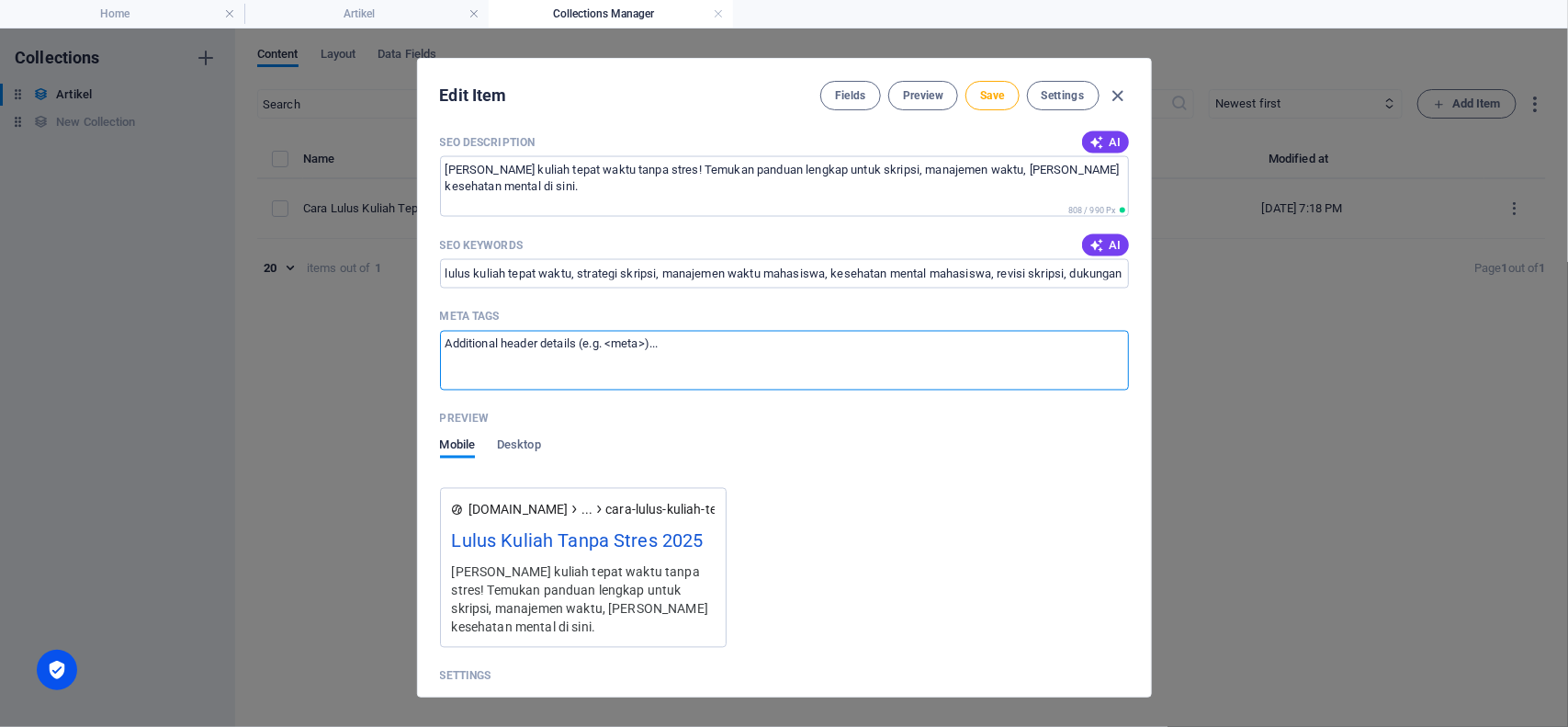 scroll, scrollTop: 0, scrollLeft: 0, axis: both 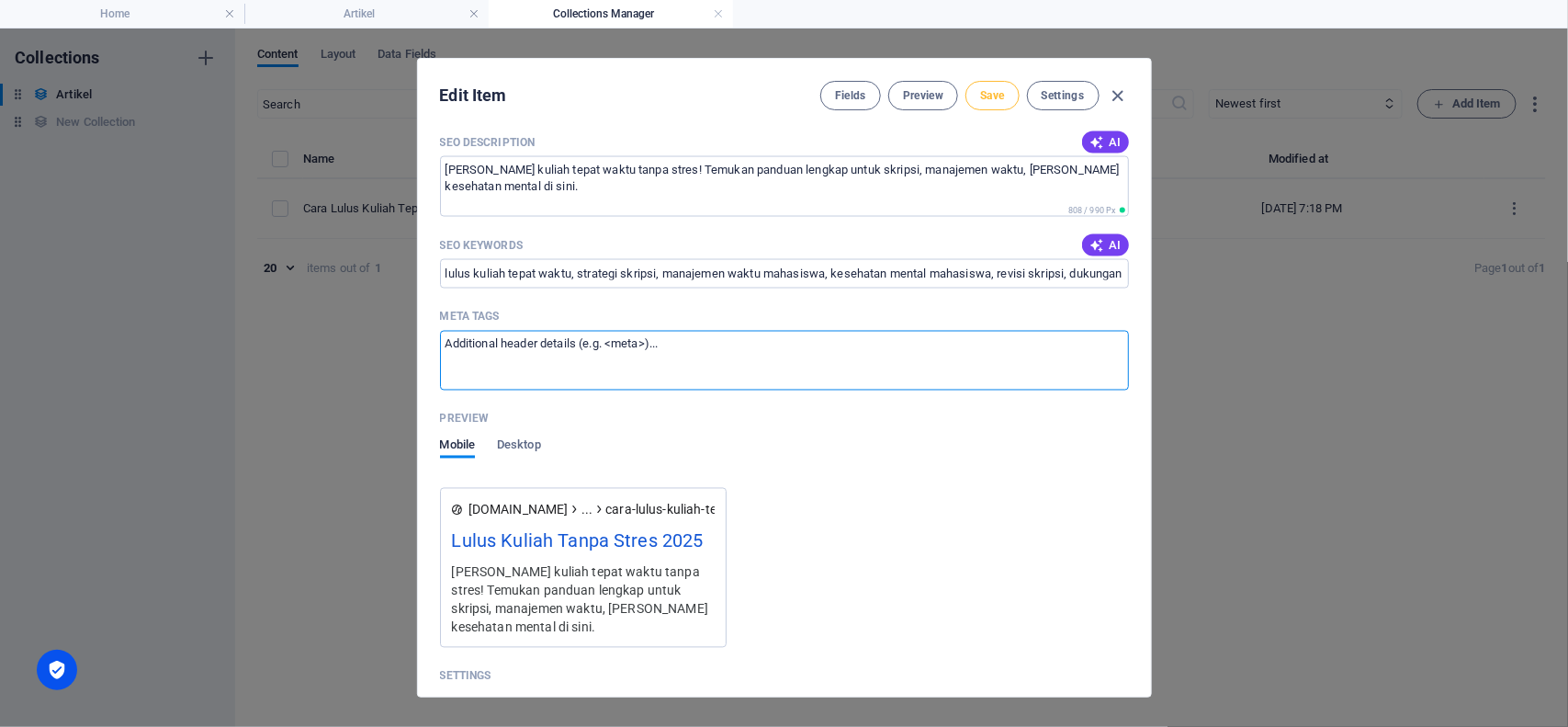 type 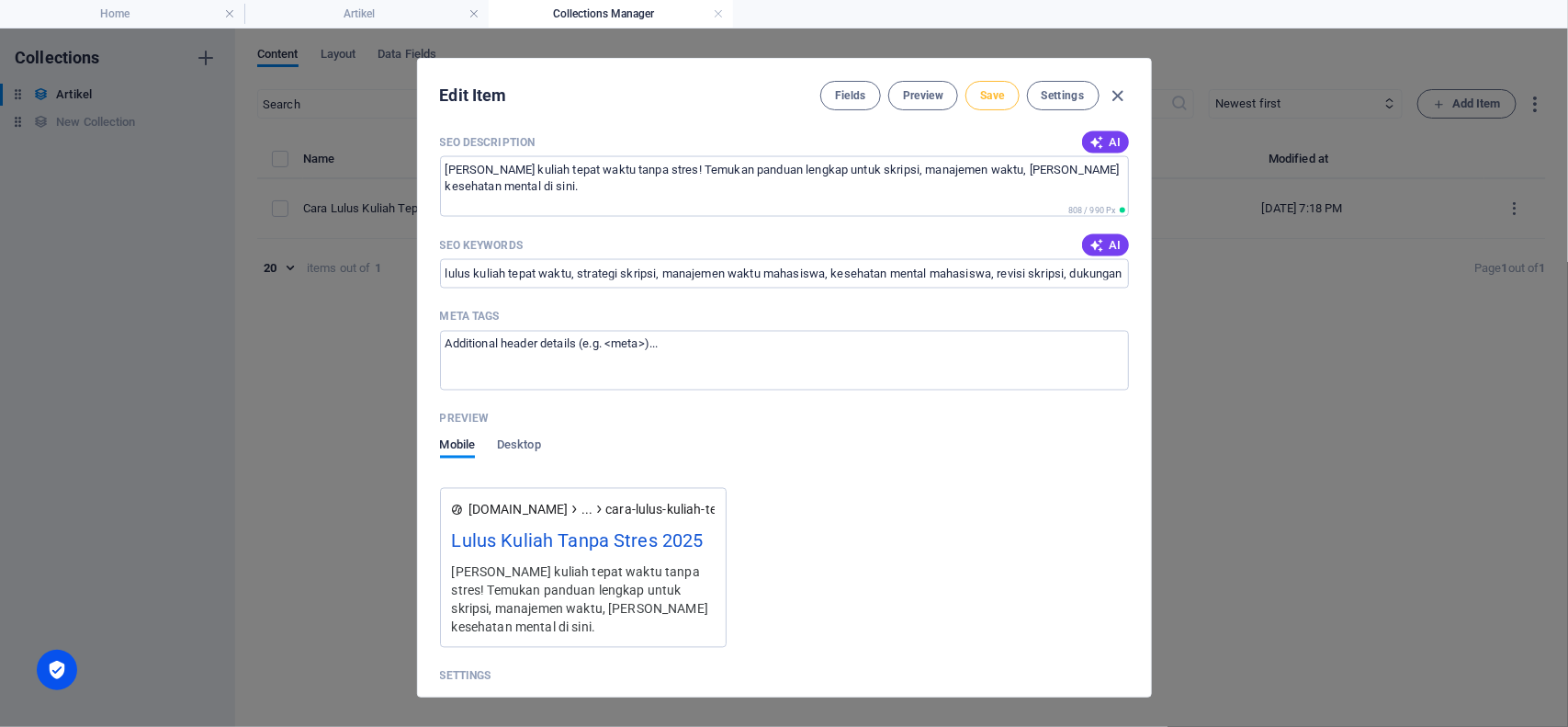 click on "Save" at bounding box center [992, 96] 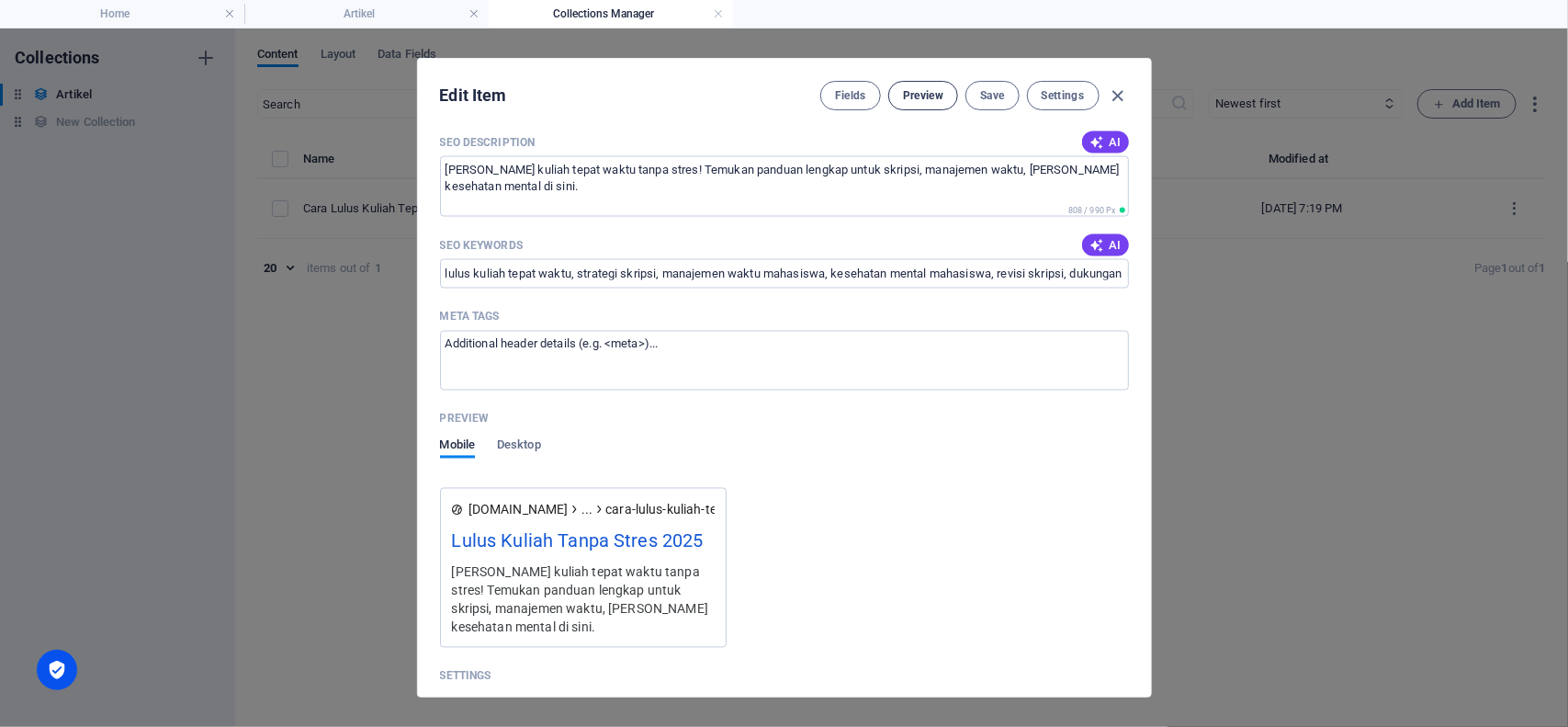 click on "Preview" at bounding box center [923, 96] 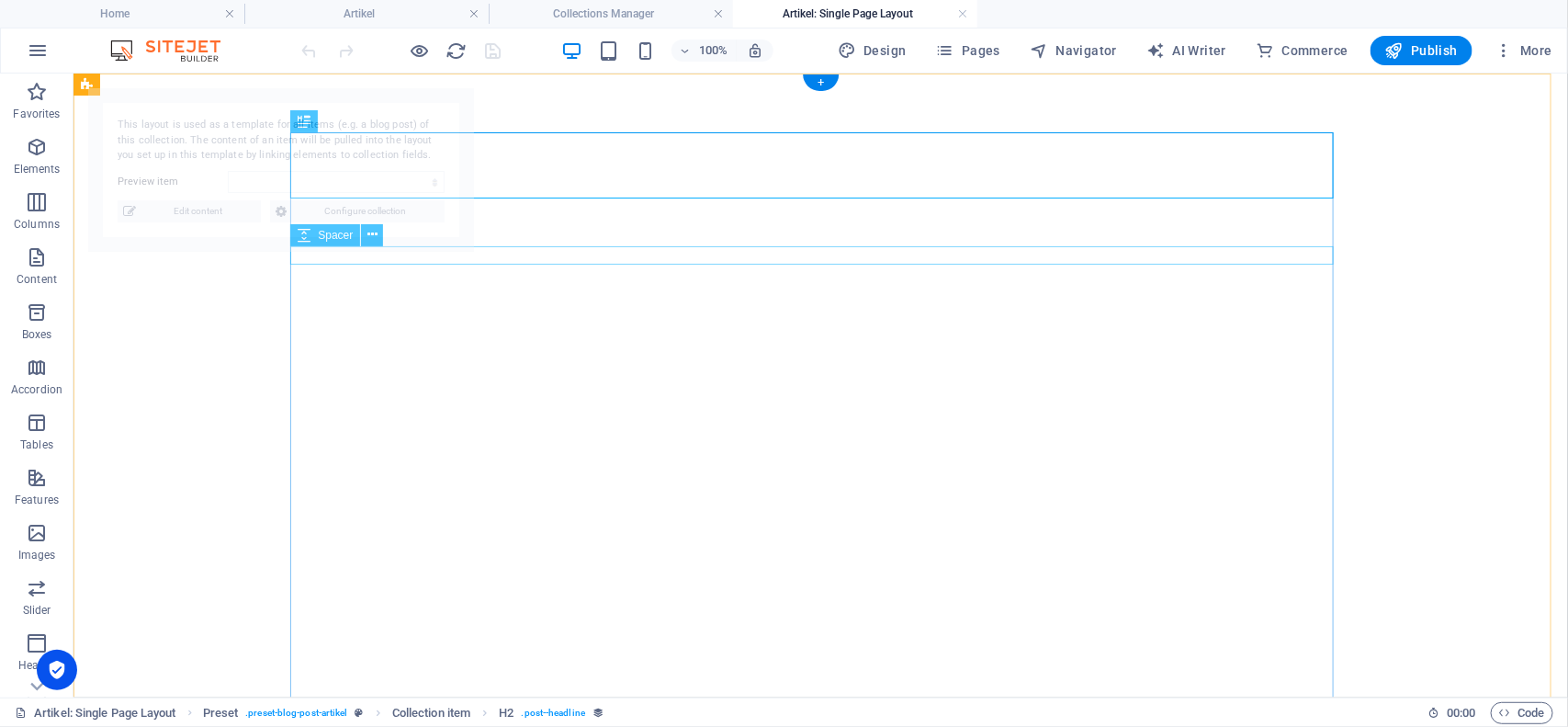 select on "686e2ce8581cc2cd6b0e26a7" 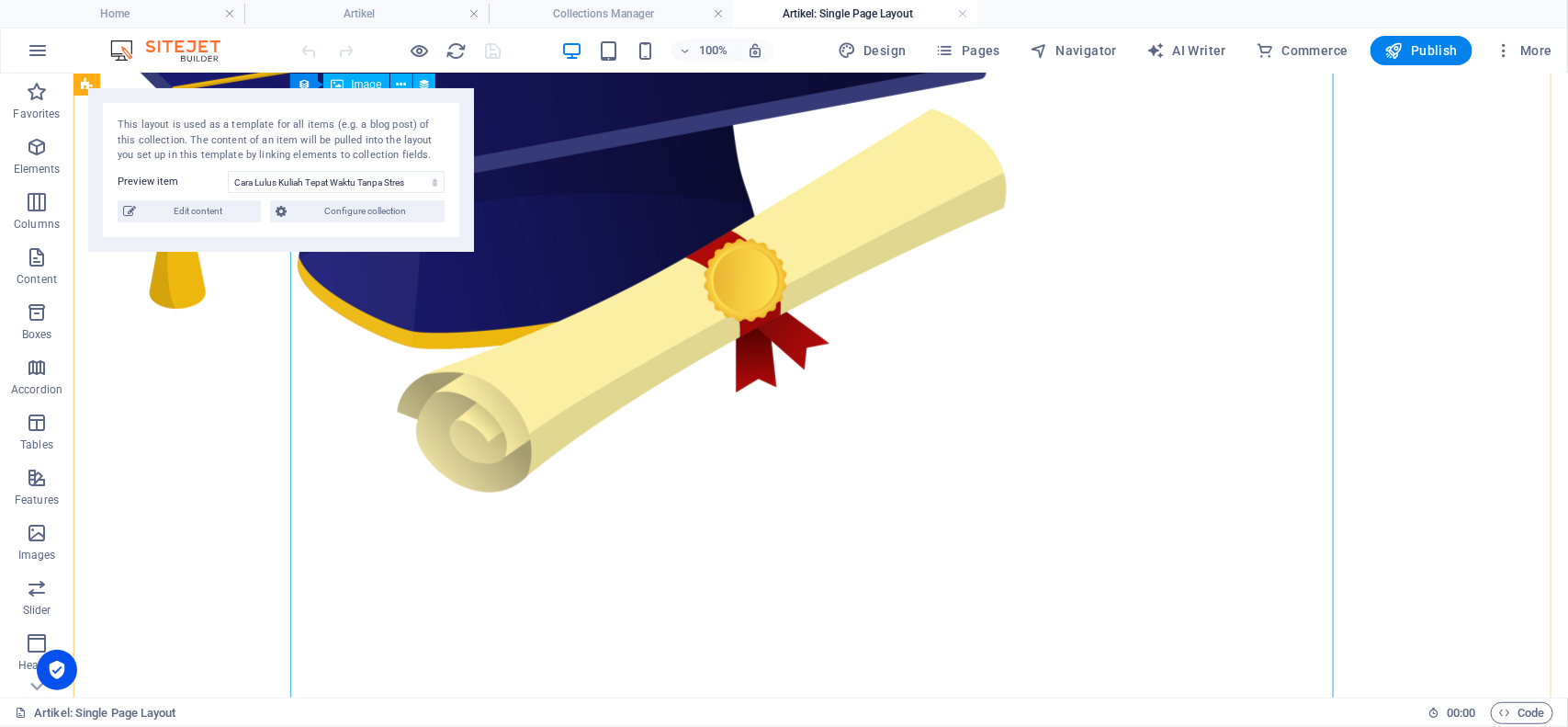 scroll, scrollTop: 689, scrollLeft: 0, axis: vertical 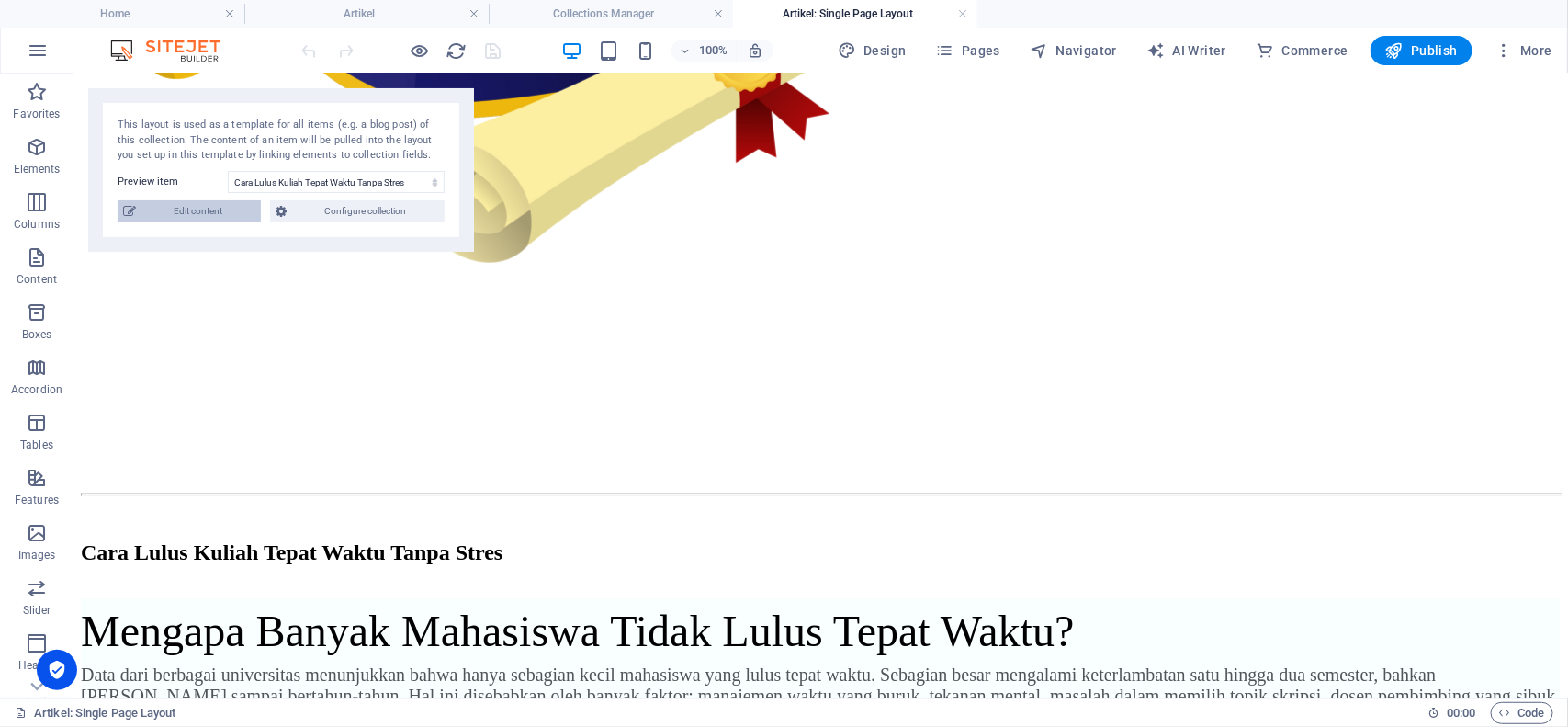 click on "Edit content" at bounding box center (198, 211) 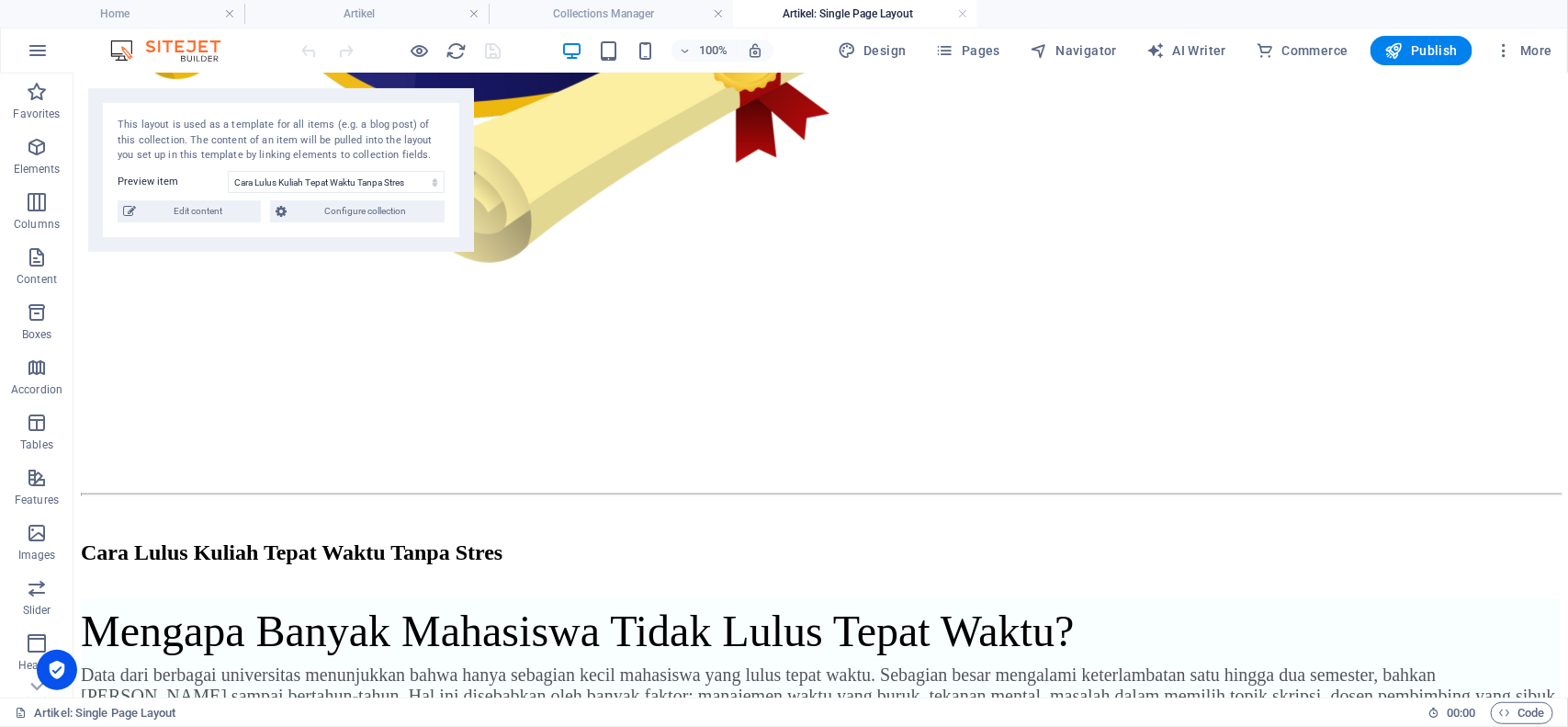 type on "[DATE]" 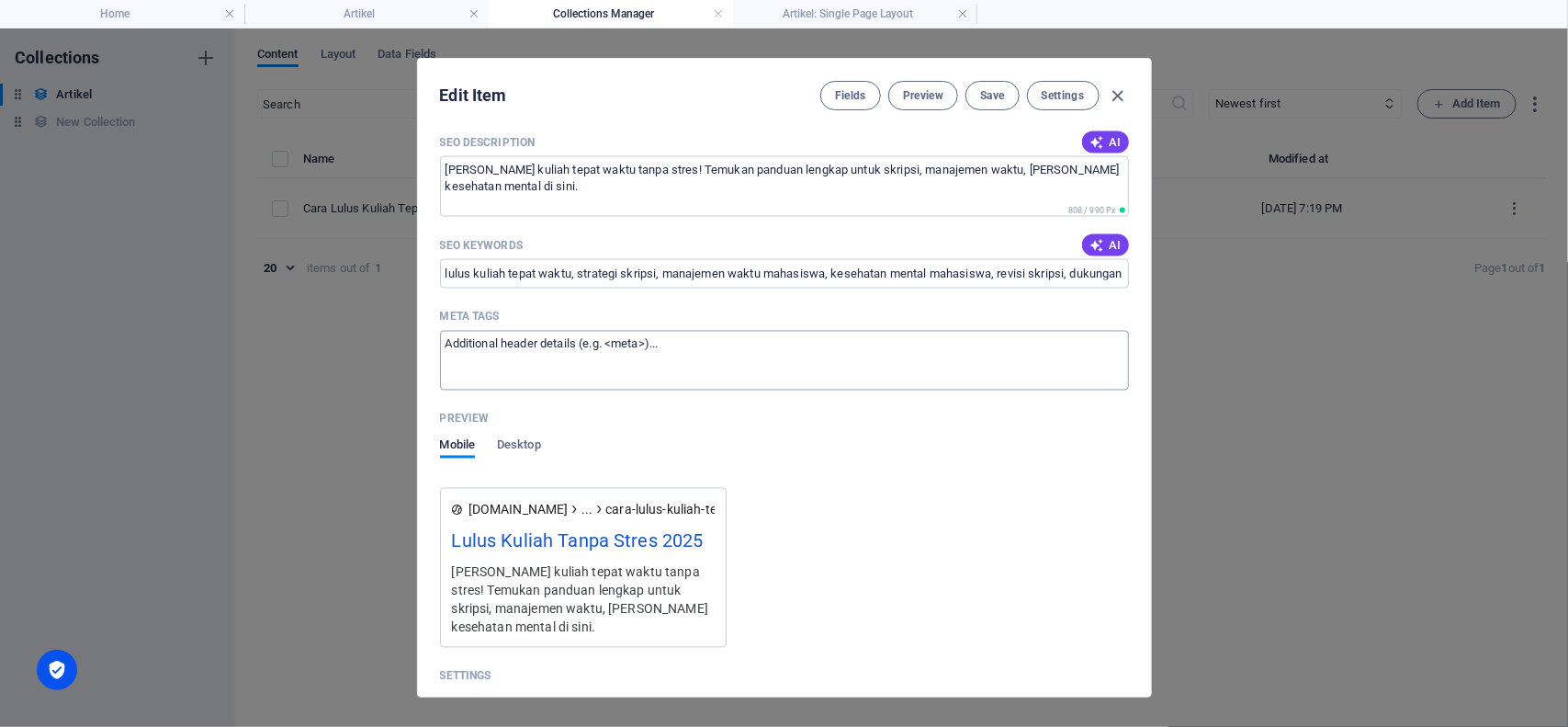 scroll, scrollTop: 1545, scrollLeft: 0, axis: vertical 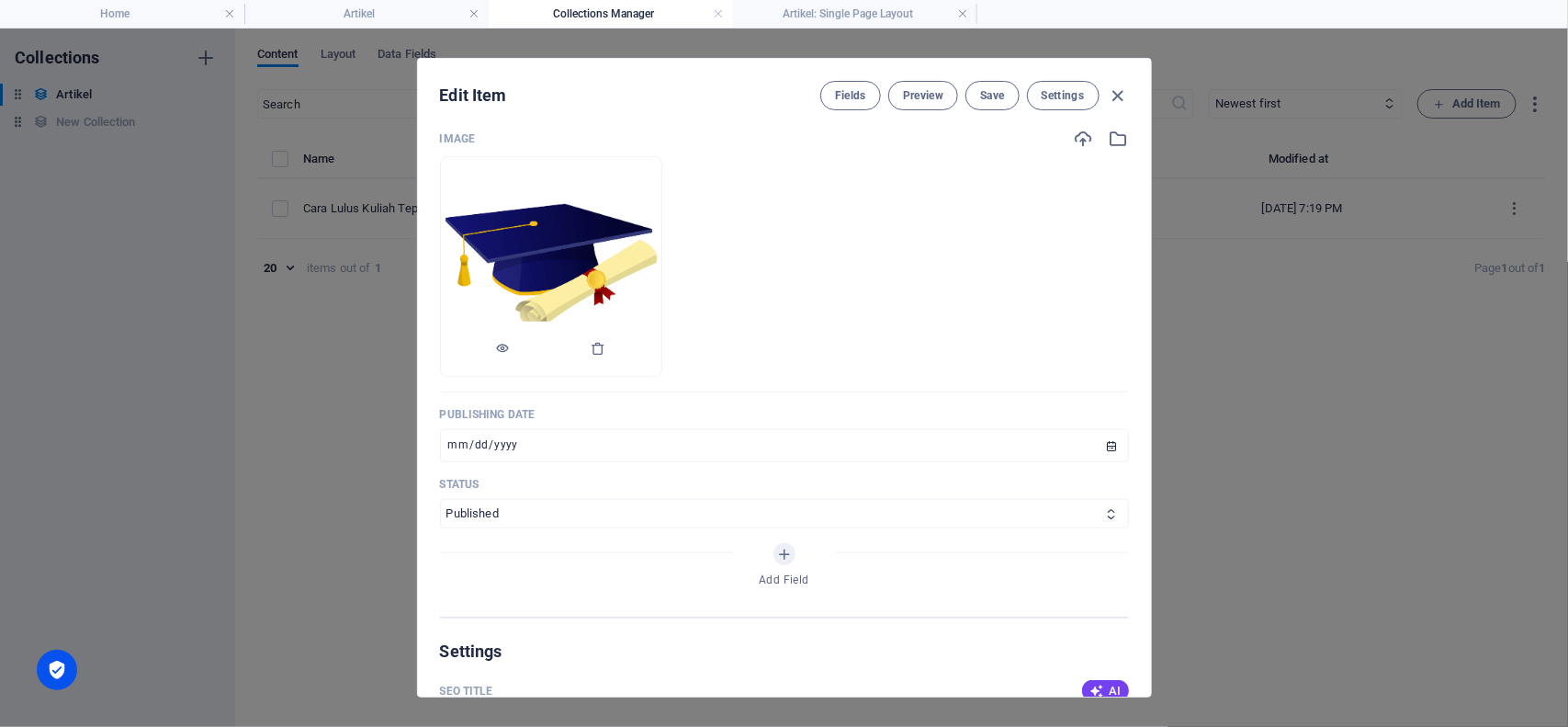 click at bounding box center (551, 349) 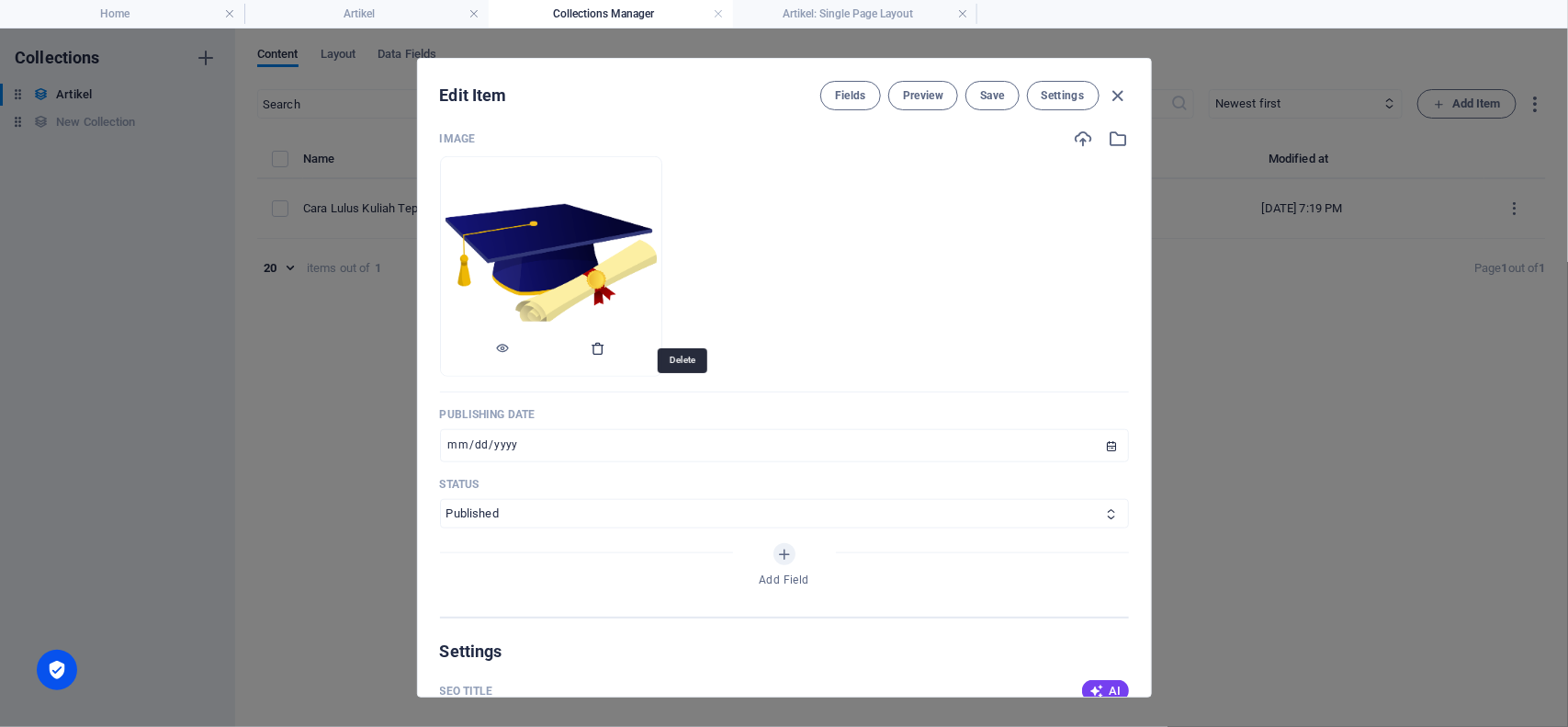 click at bounding box center (599, 348) 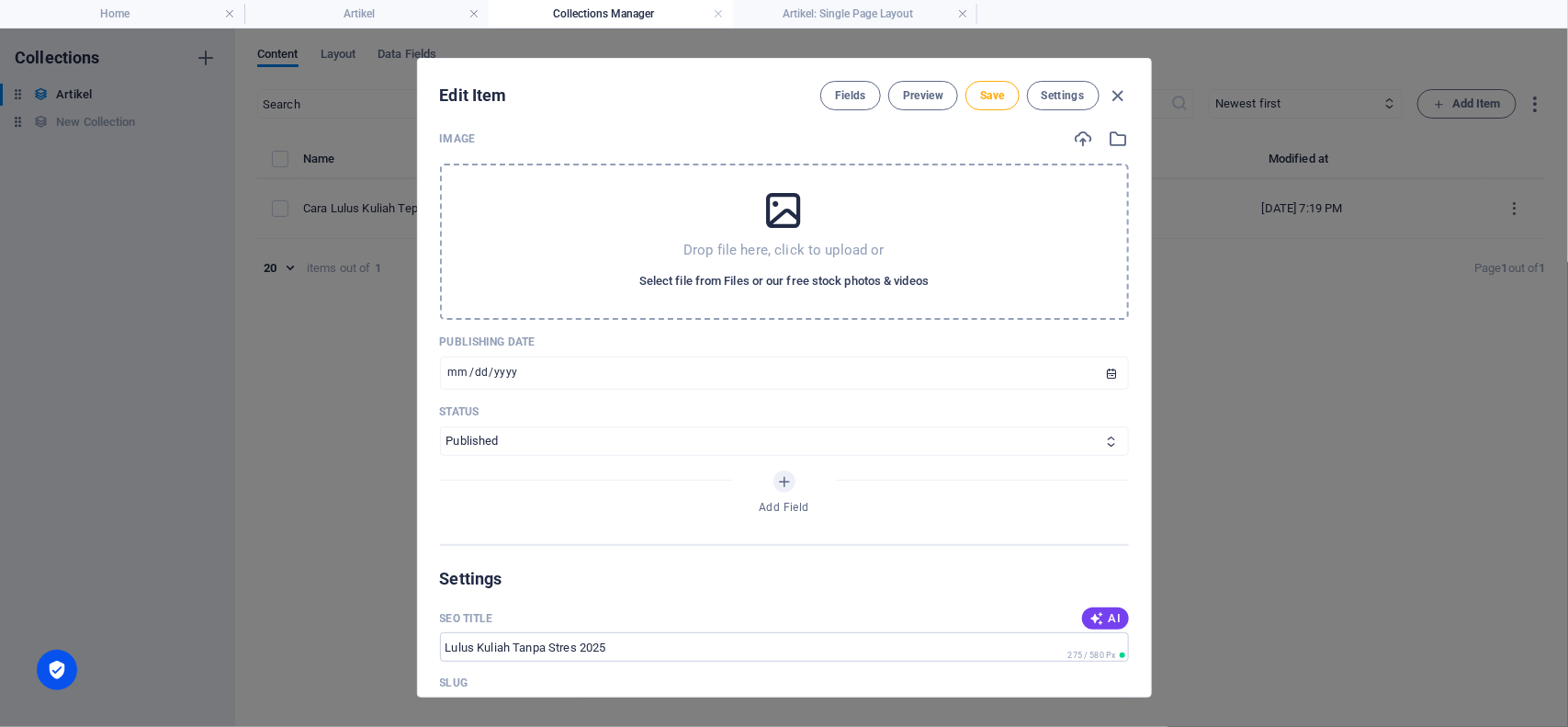 click on "Select file from Files or our free stock photos & videos" at bounding box center [784, 281] 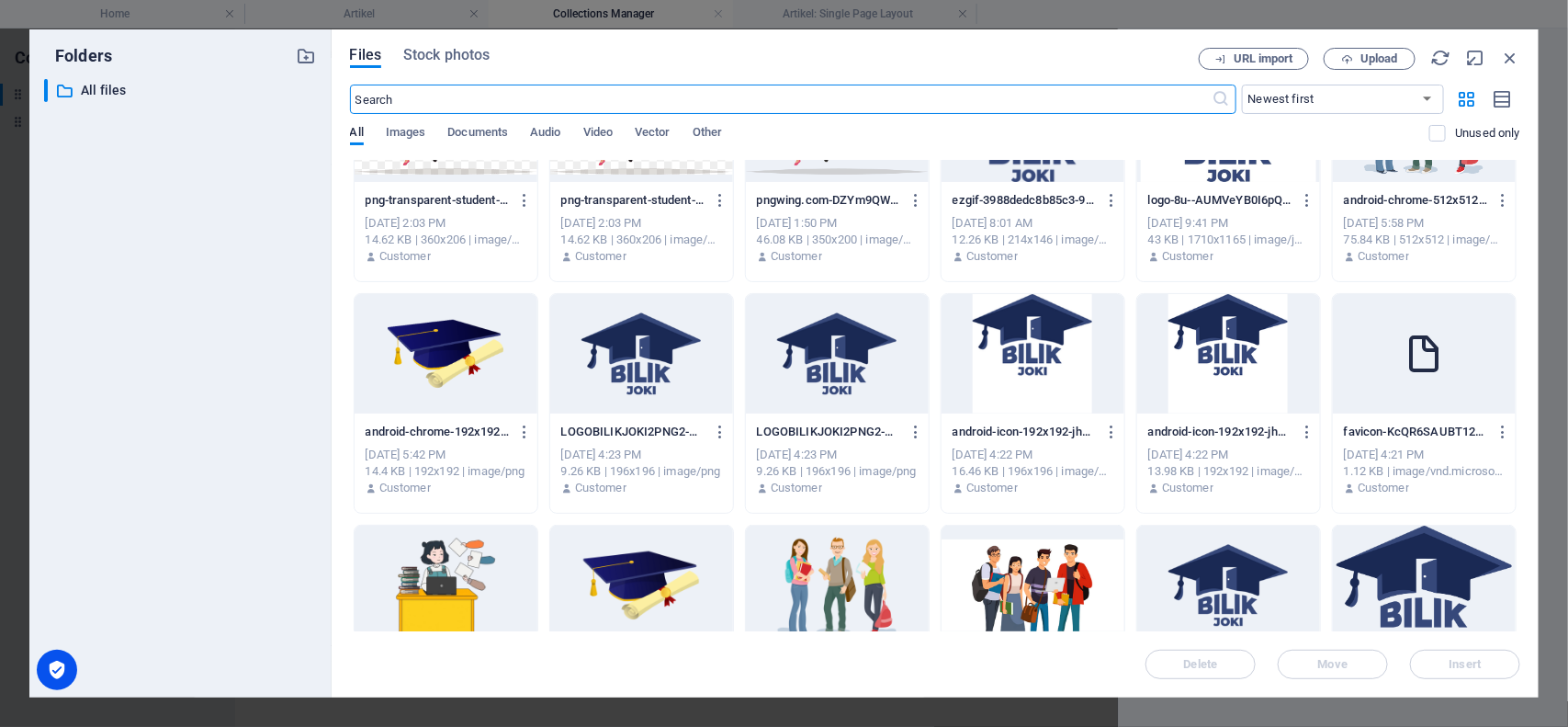 scroll, scrollTop: 0, scrollLeft: 0, axis: both 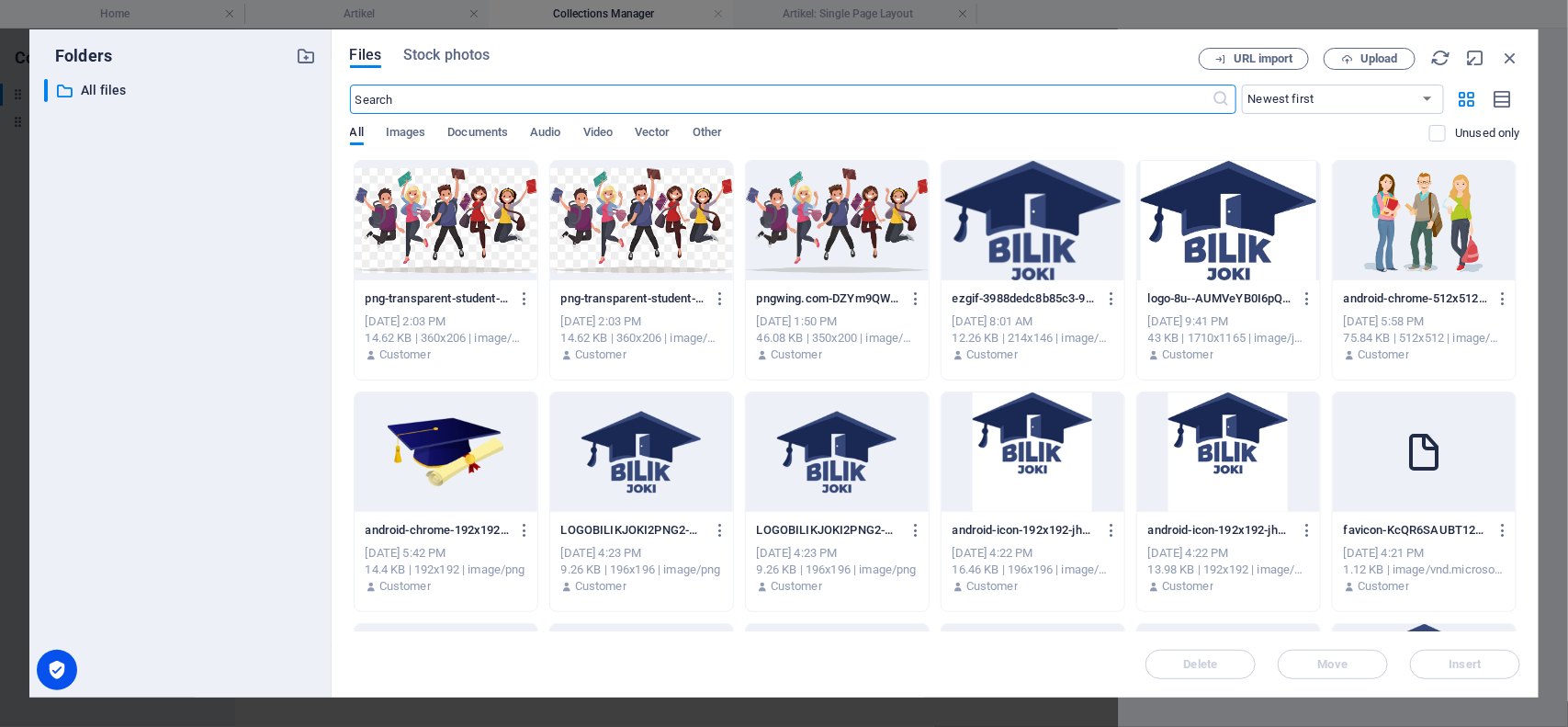 click at bounding box center [837, 221] 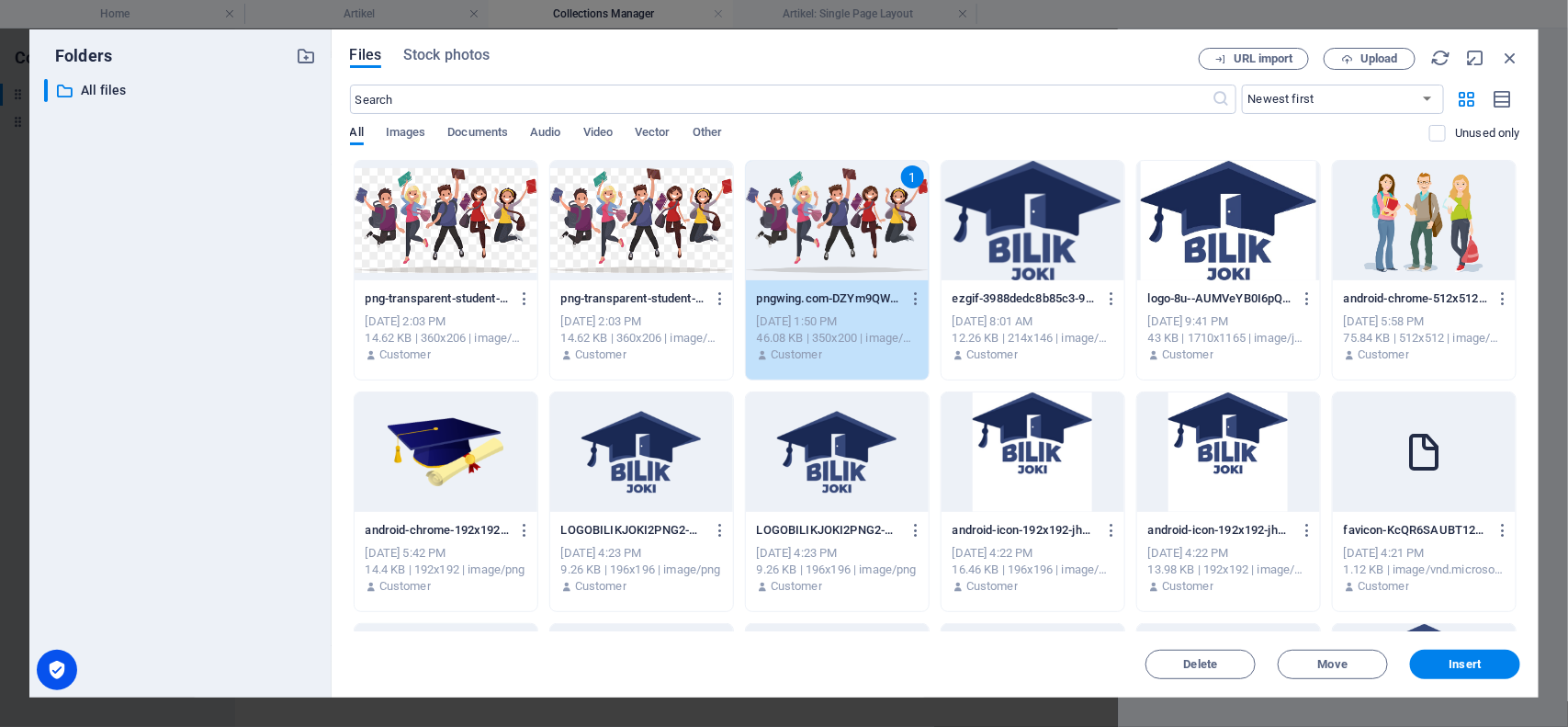 click on "1" at bounding box center [837, 221] 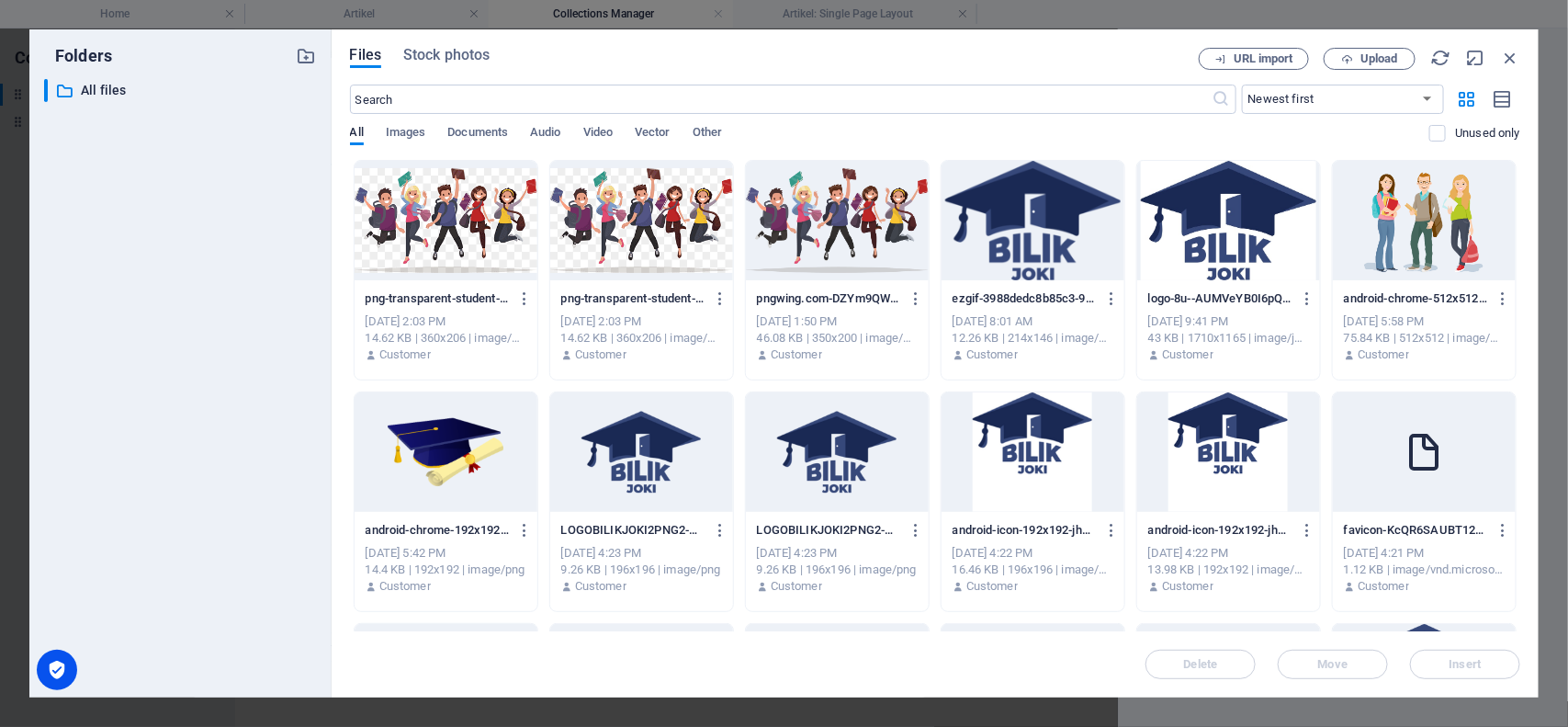 click at bounding box center [837, 221] 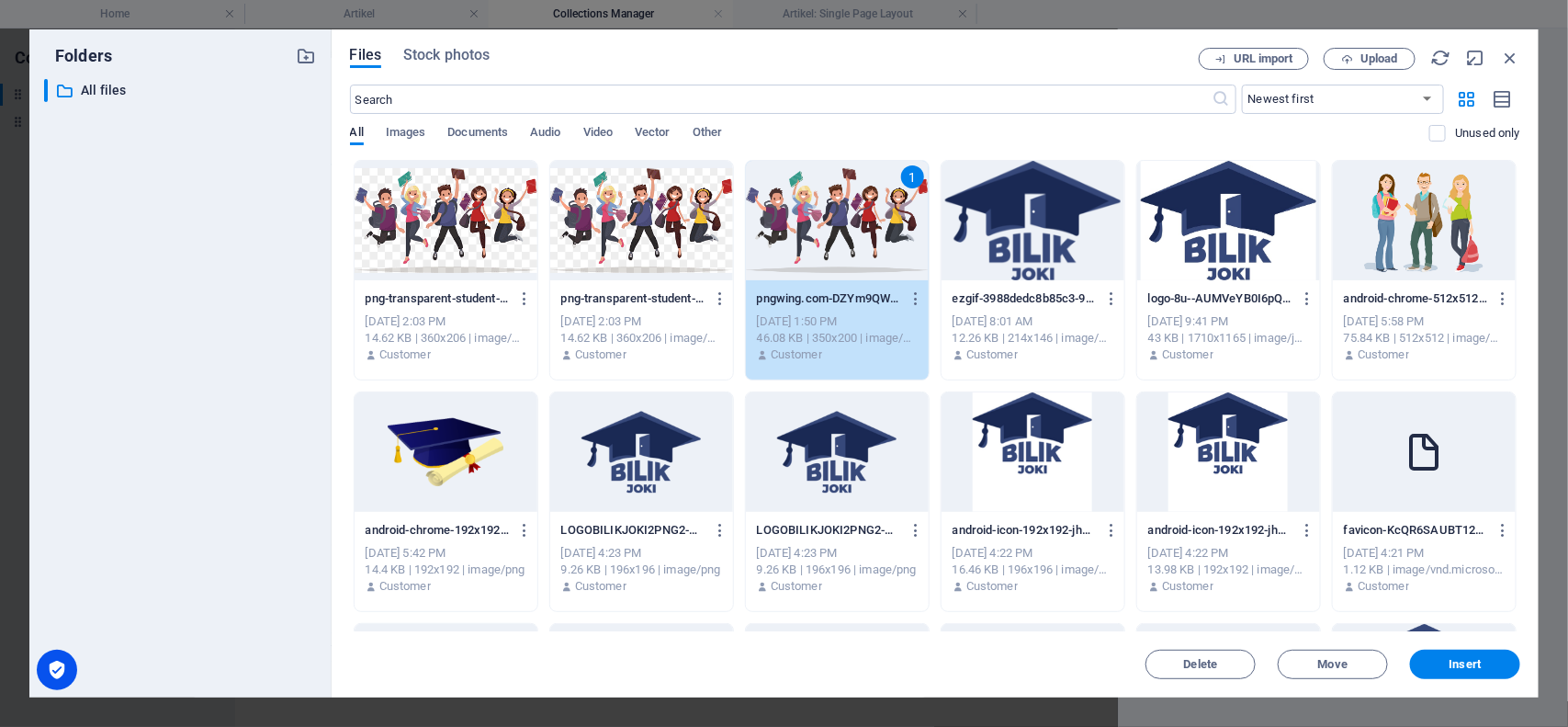 click on "1" at bounding box center [837, 221] 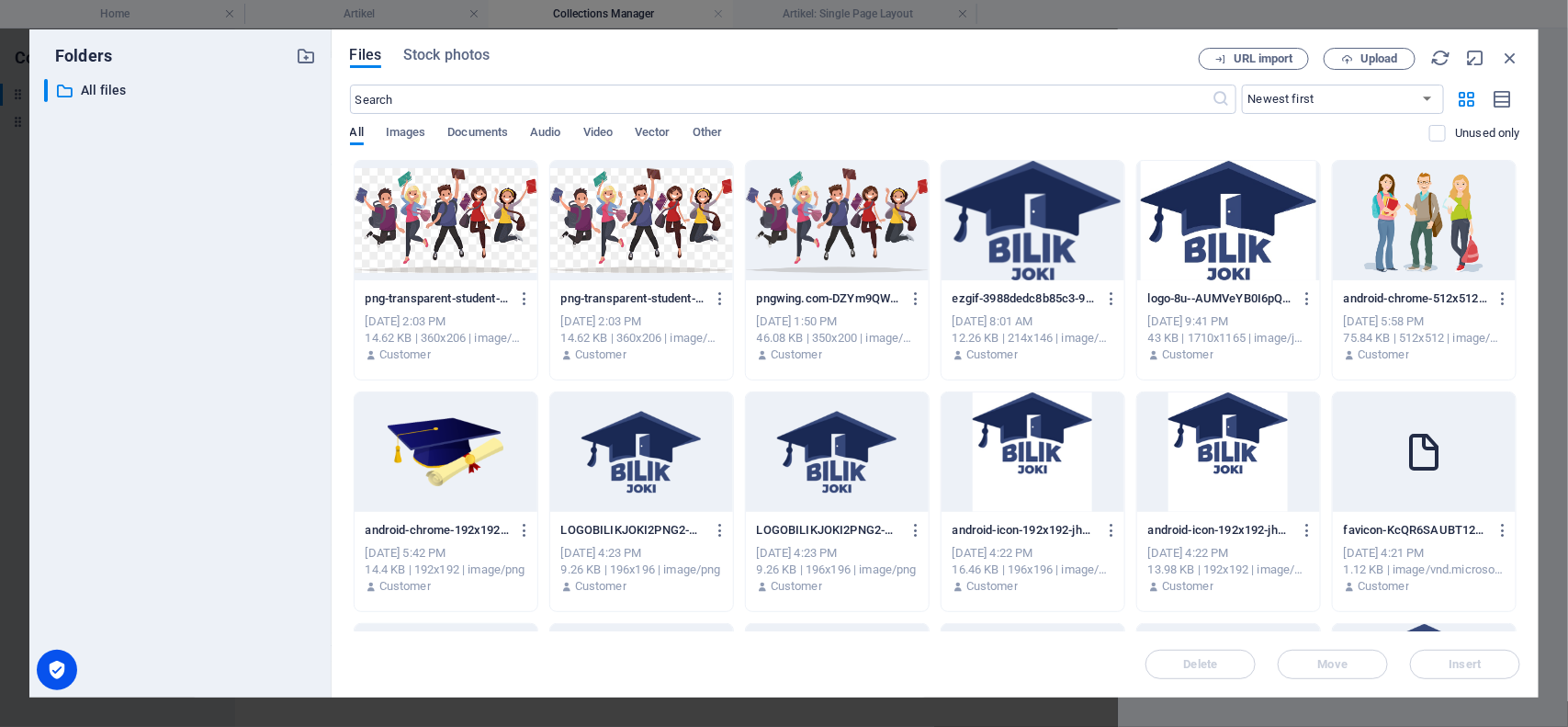 drag, startPoint x: 829, startPoint y: 190, endPoint x: 1059, endPoint y: 332, distance: 270.3035 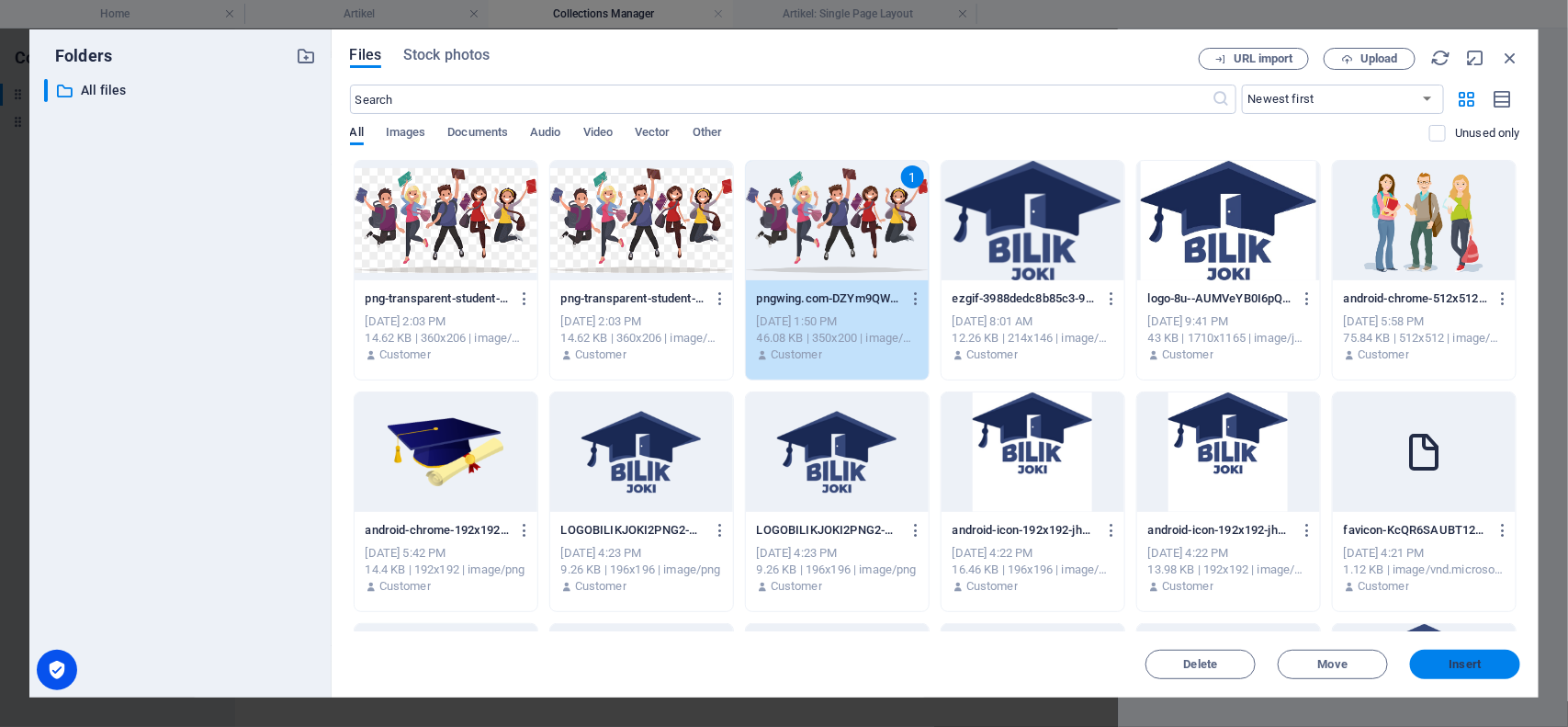 click on "Insert" at bounding box center [1465, 665] 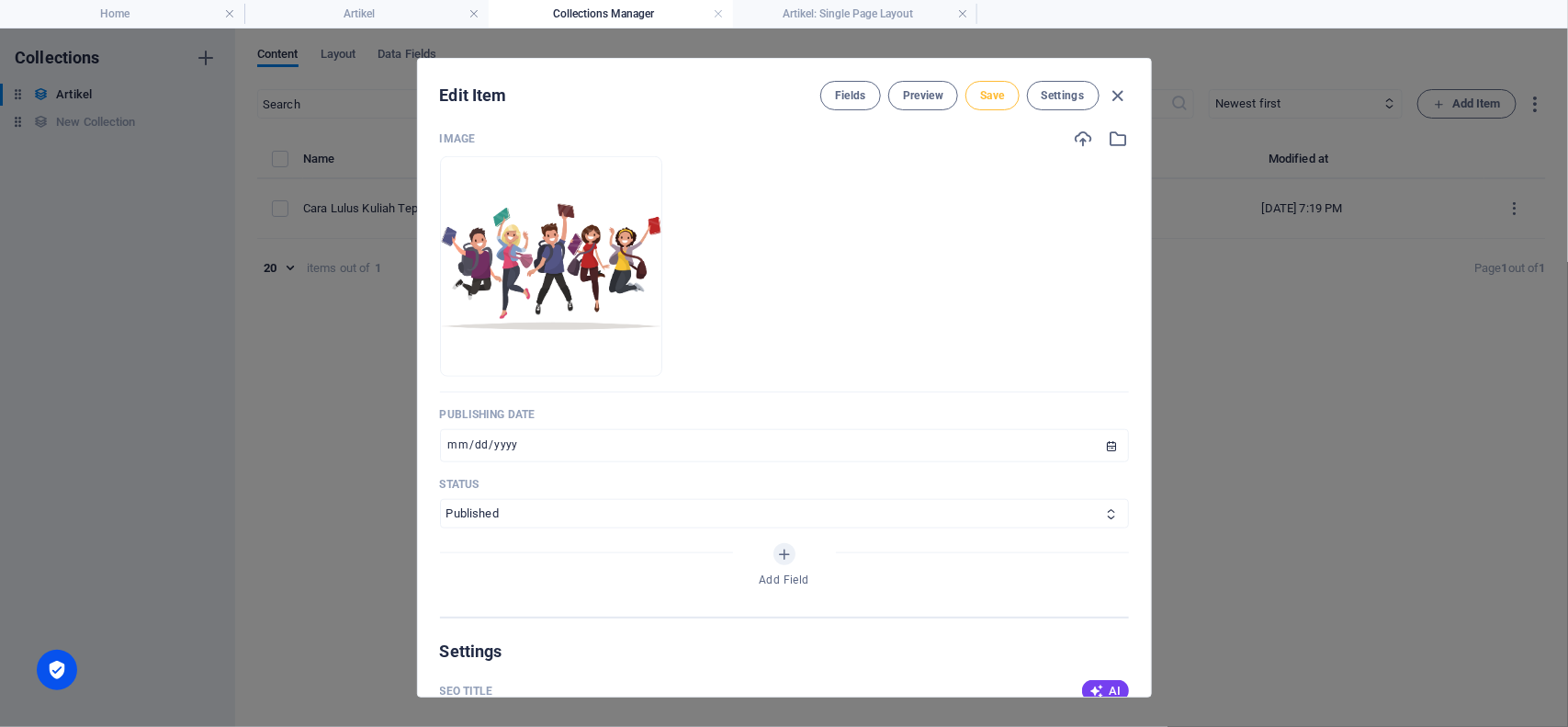click on "Save" at bounding box center [992, 96] 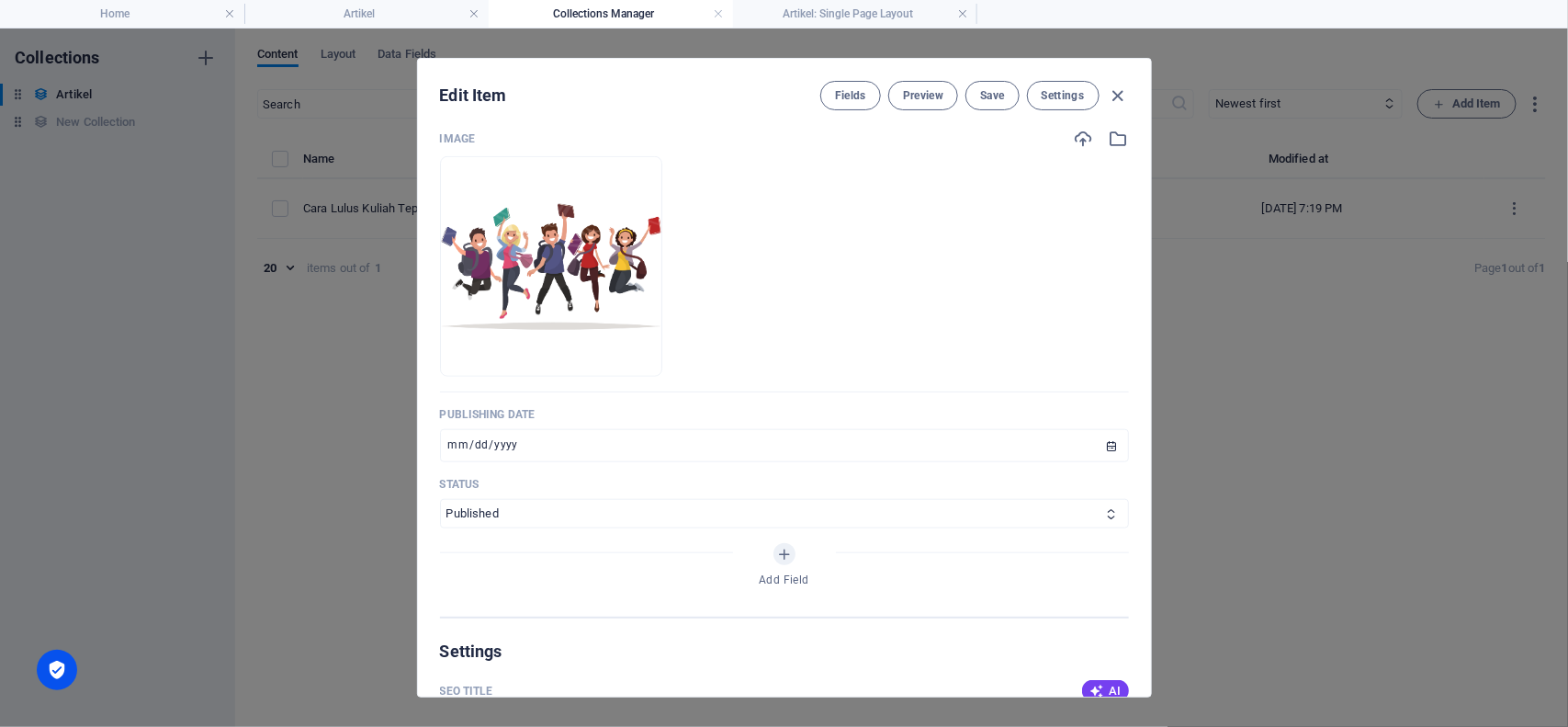 click on "Preview" at bounding box center (923, 96) 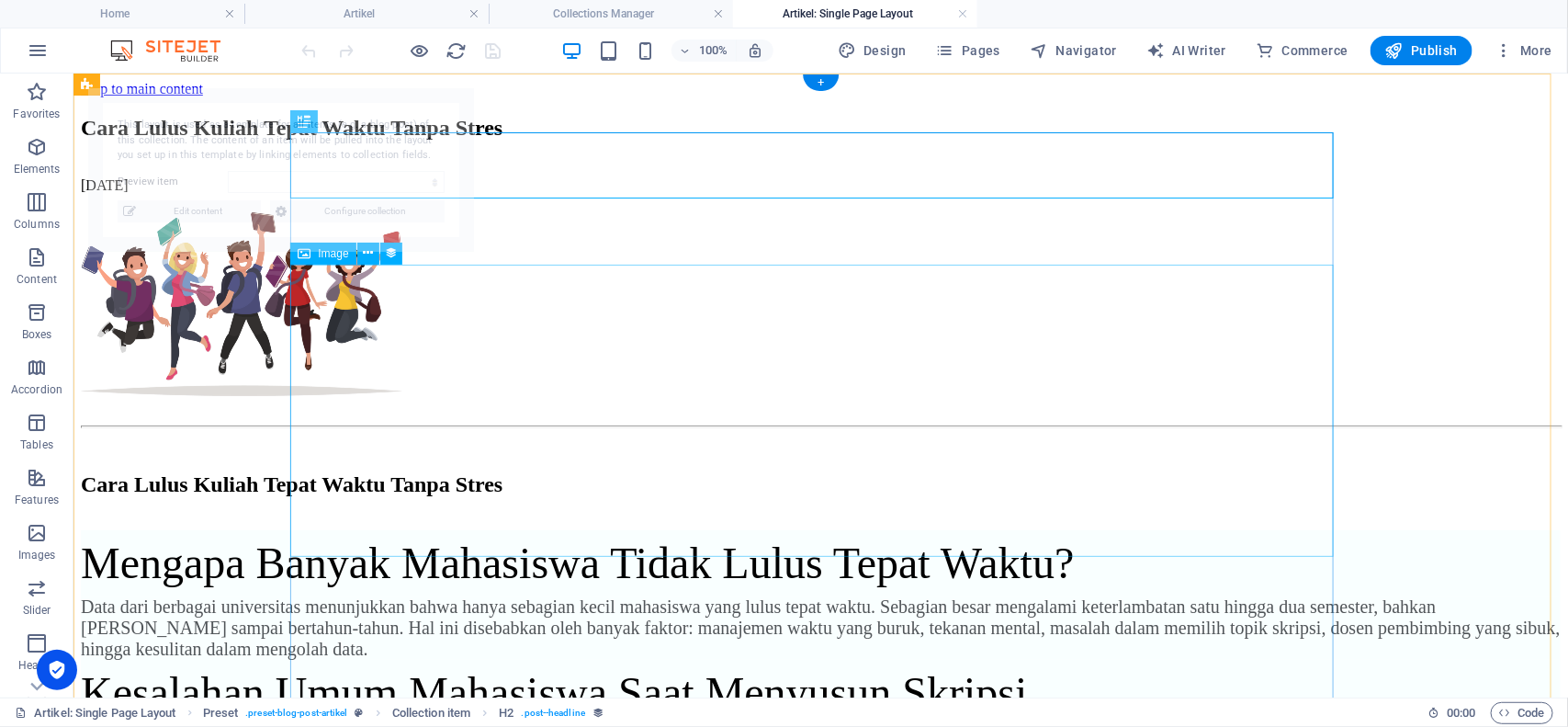 scroll, scrollTop: 115, scrollLeft: 0, axis: vertical 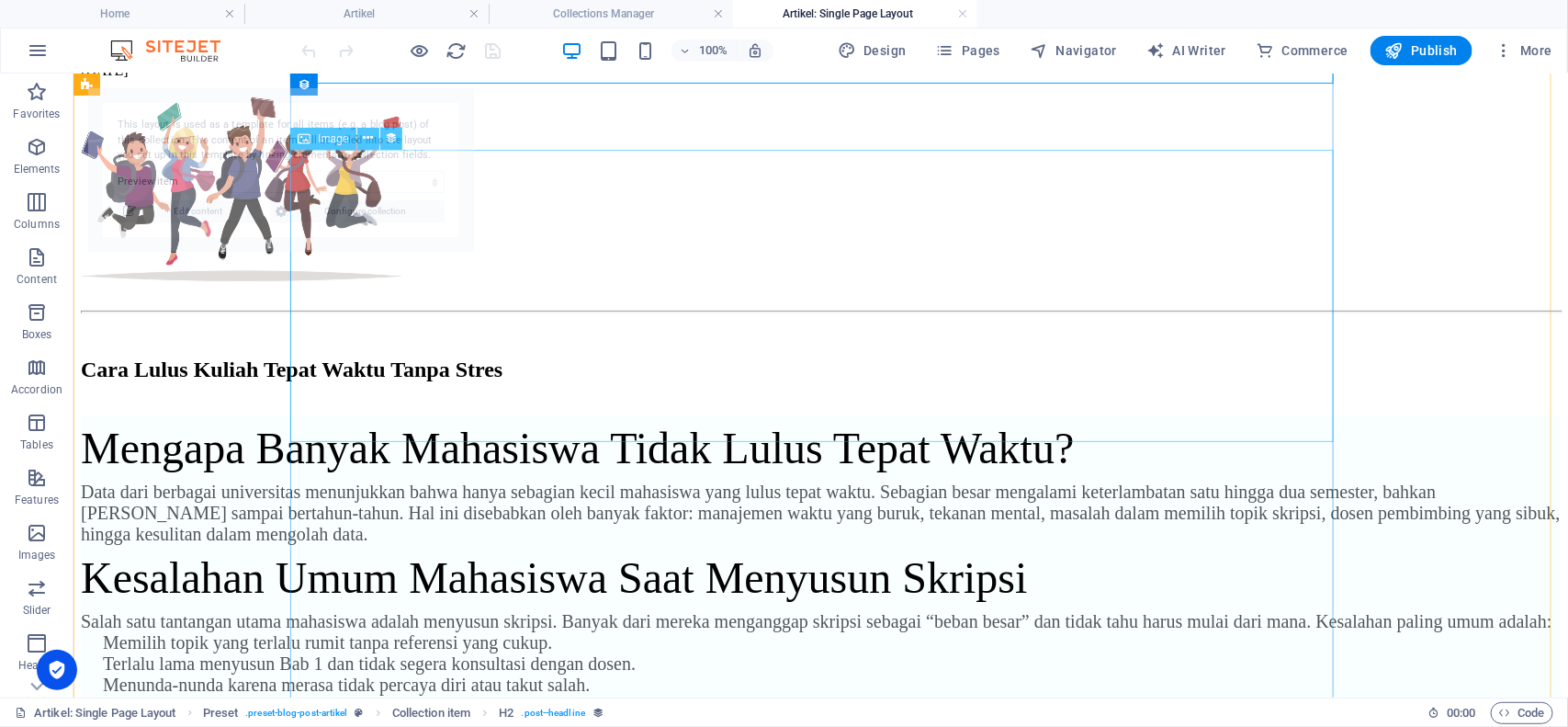 select on "686e2ce8581cc2cd6b0e26a7" 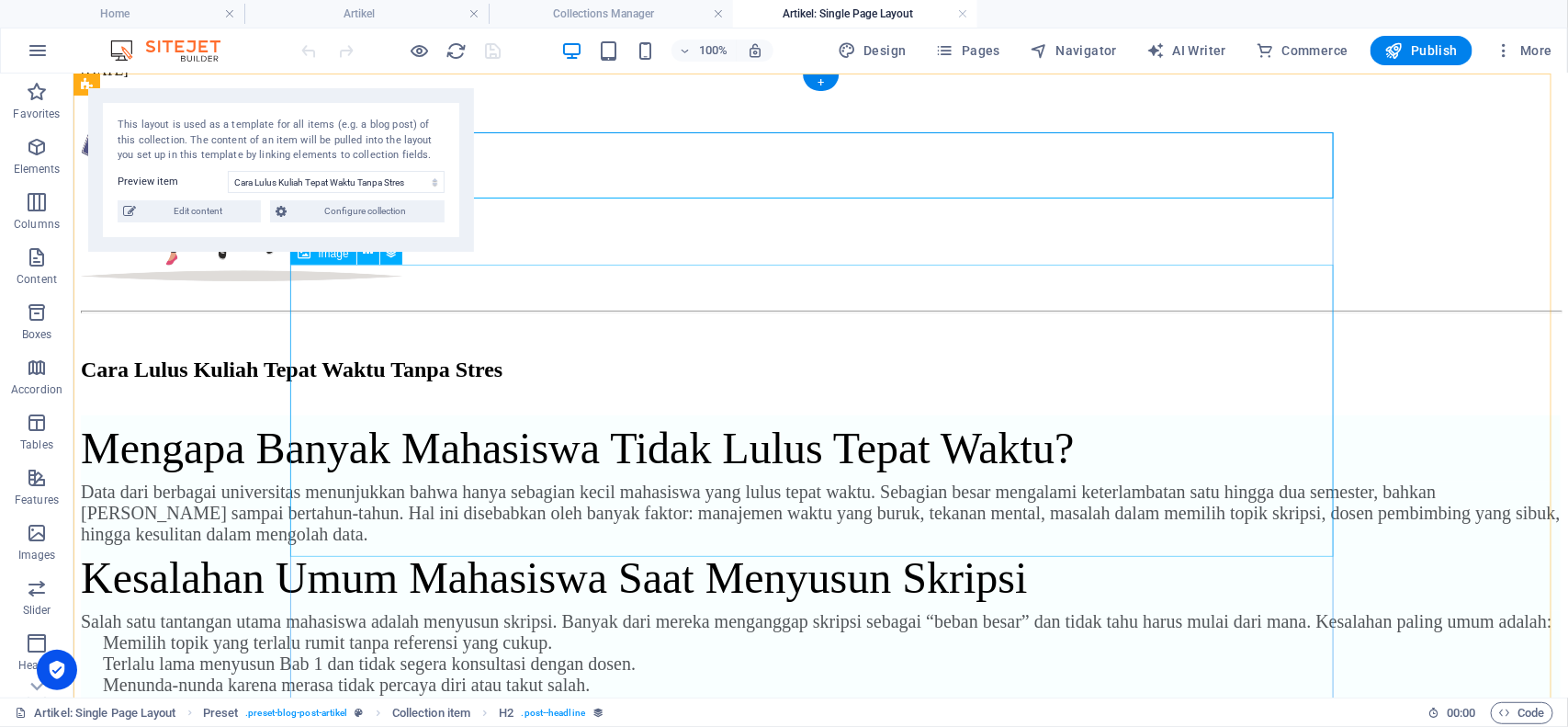 scroll, scrollTop: 0, scrollLeft: 0, axis: both 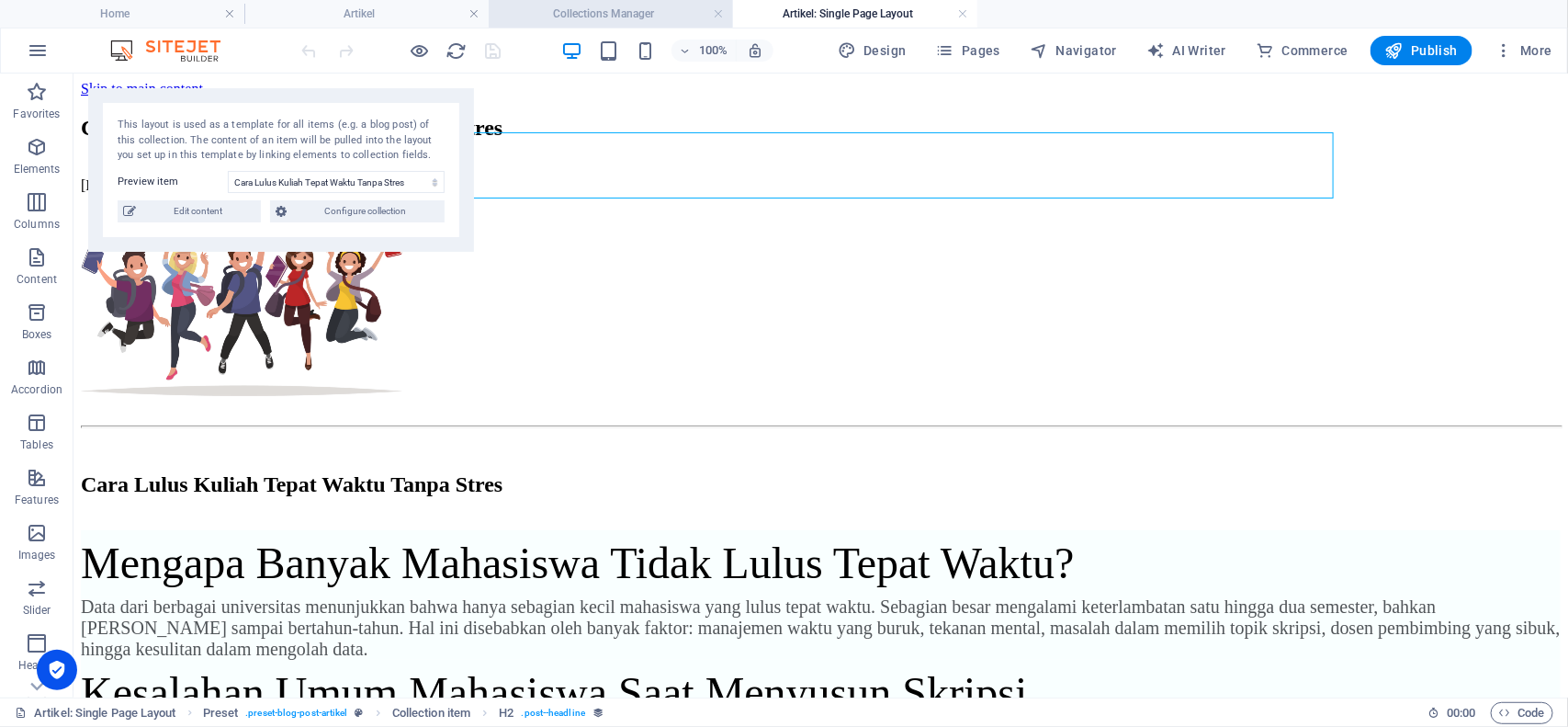 click on "Collections Manager" at bounding box center [611, 14] 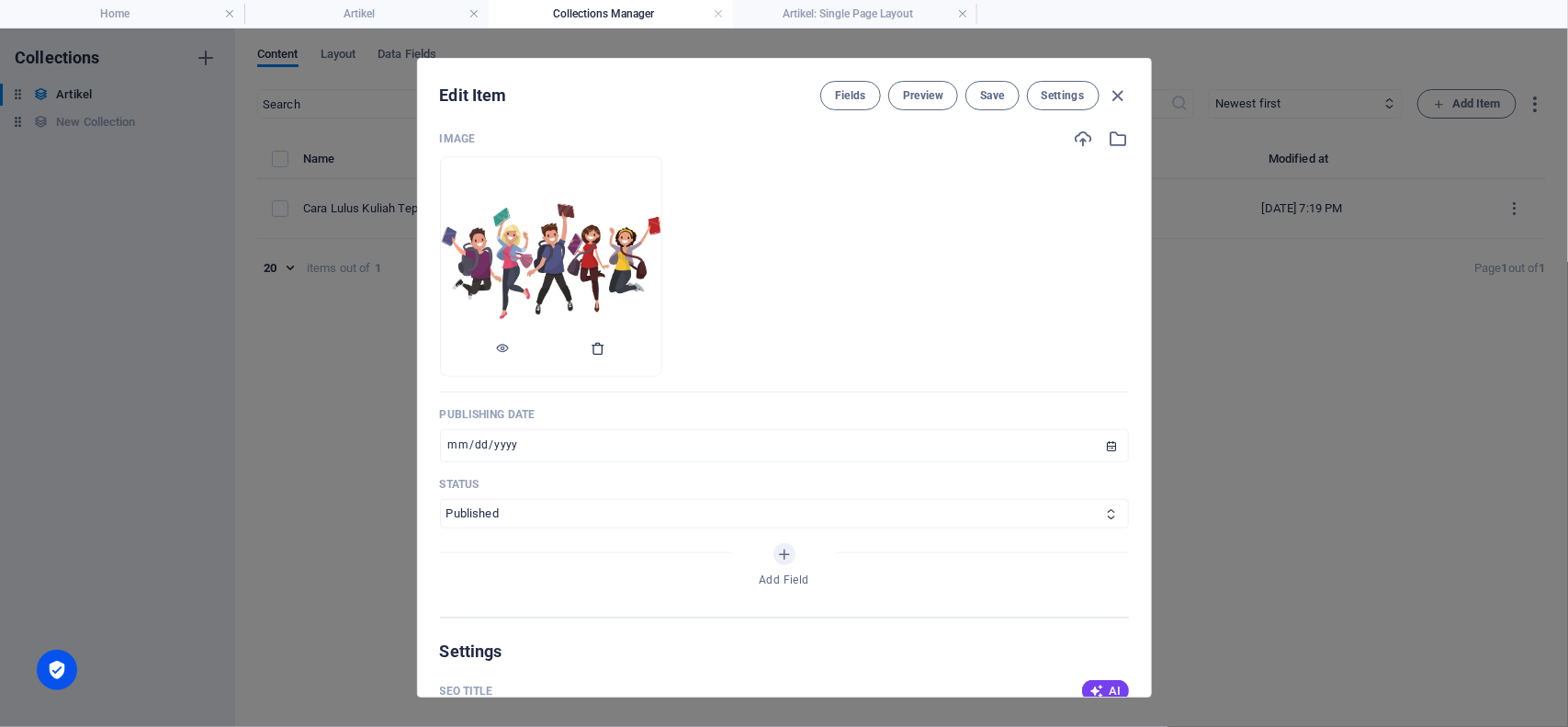 click at bounding box center [599, 348] 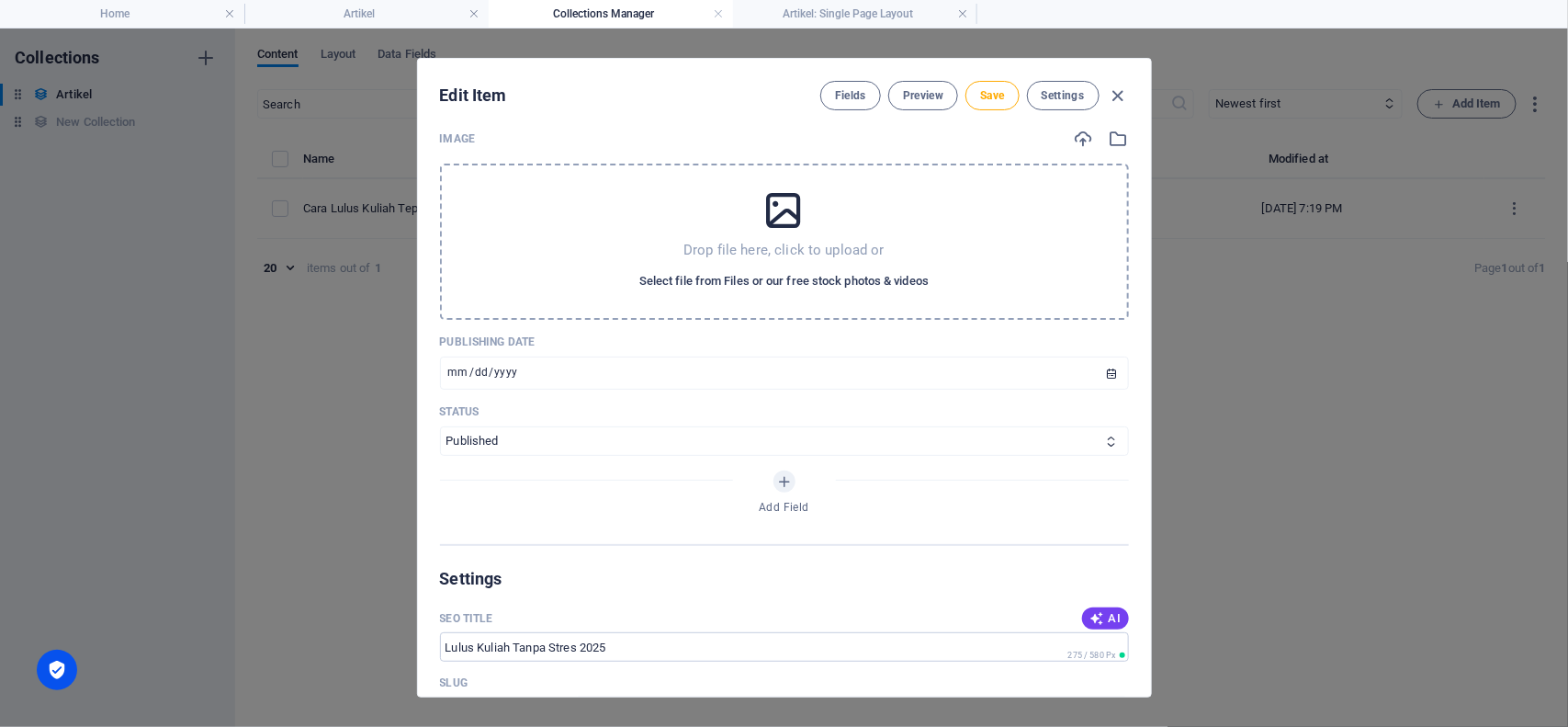 click on "Select file from Files or our free stock photos & videos" at bounding box center (784, 281) 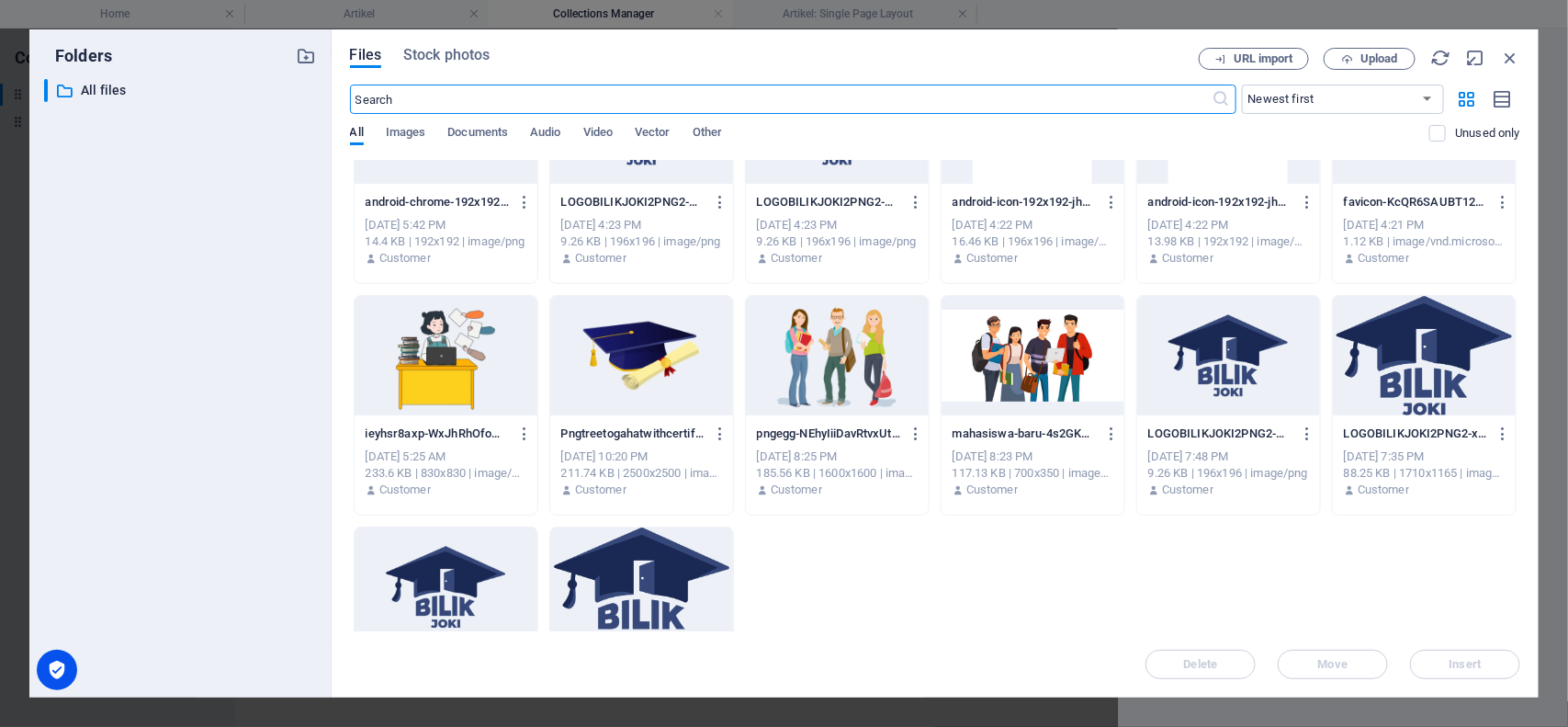 scroll, scrollTop: 213, scrollLeft: 0, axis: vertical 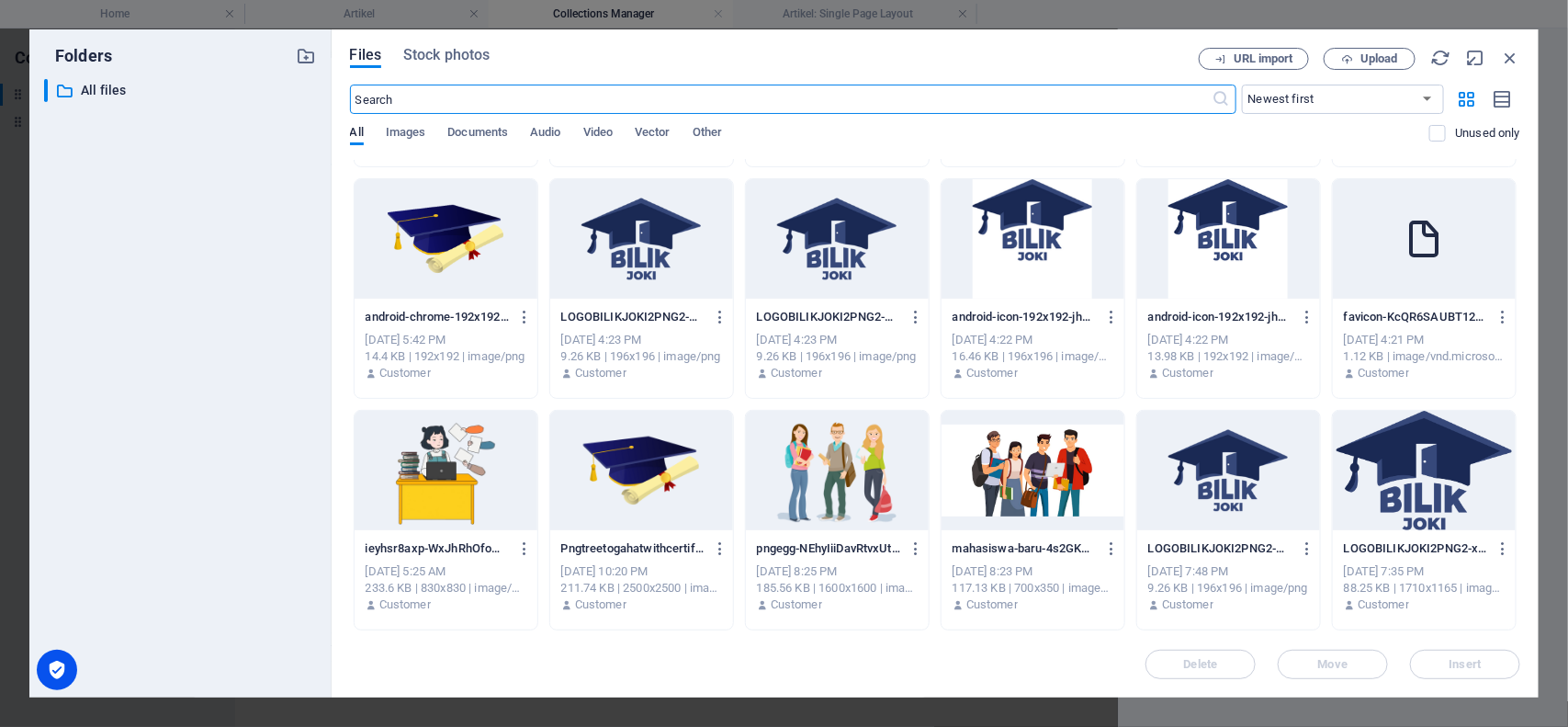 click at bounding box center (1424, 471) 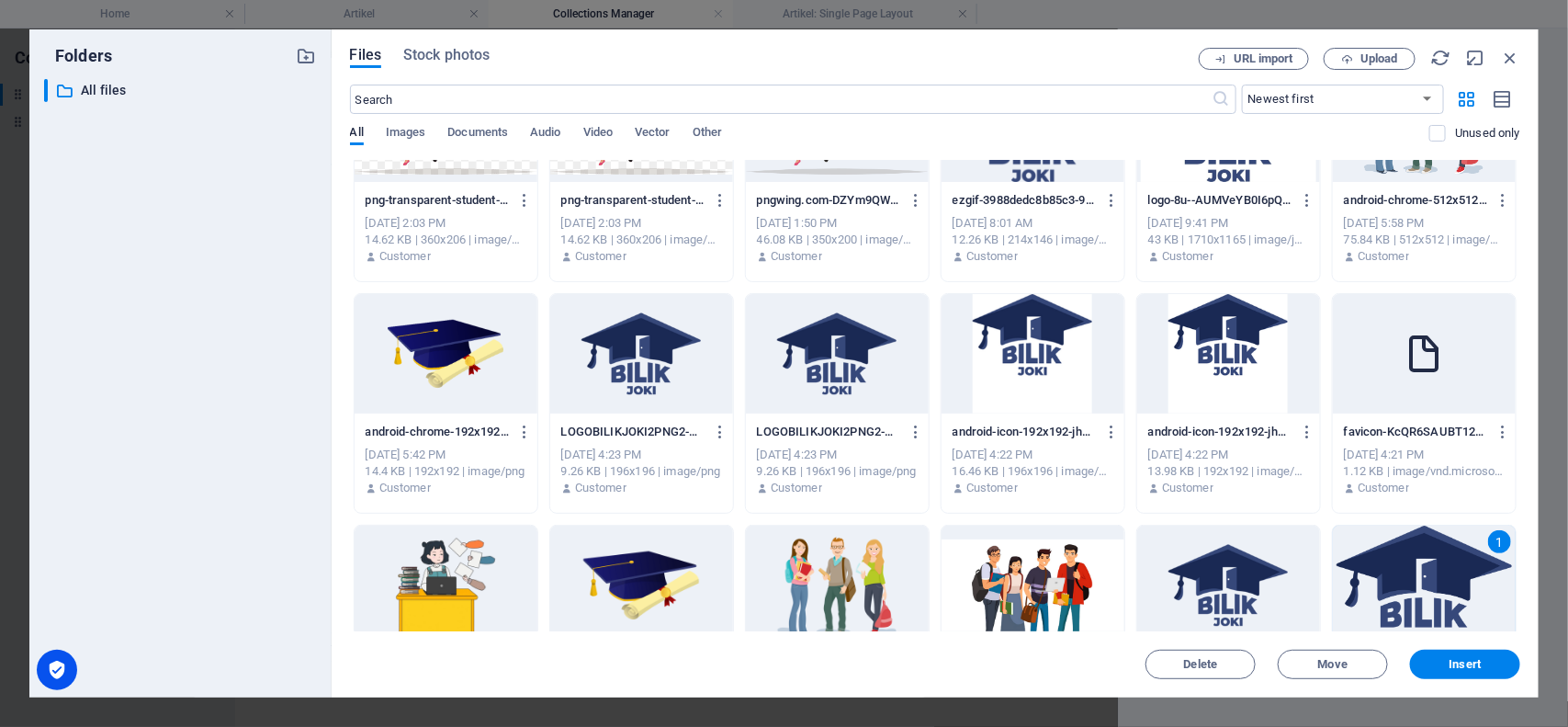 scroll, scrollTop: 0, scrollLeft: 0, axis: both 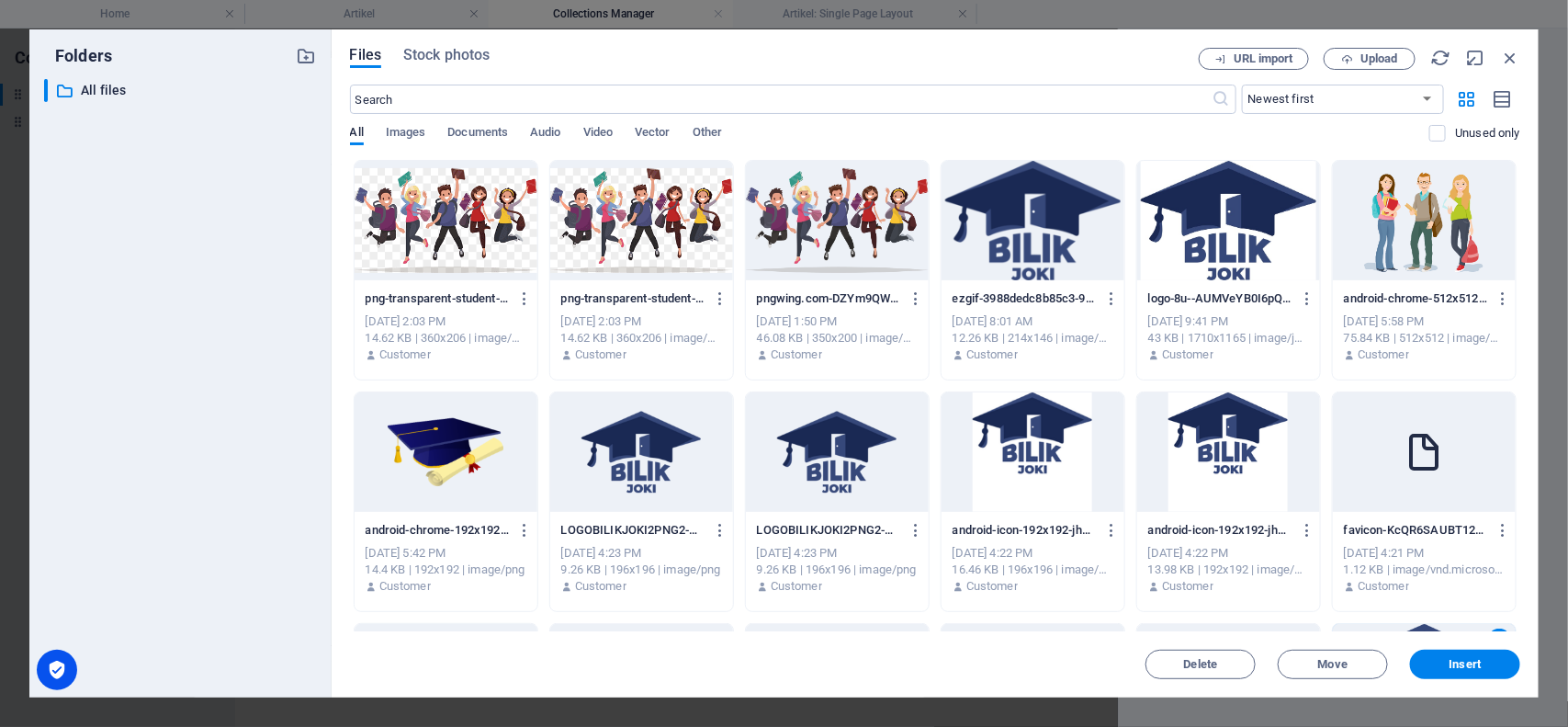 click at bounding box center (1032, 221) 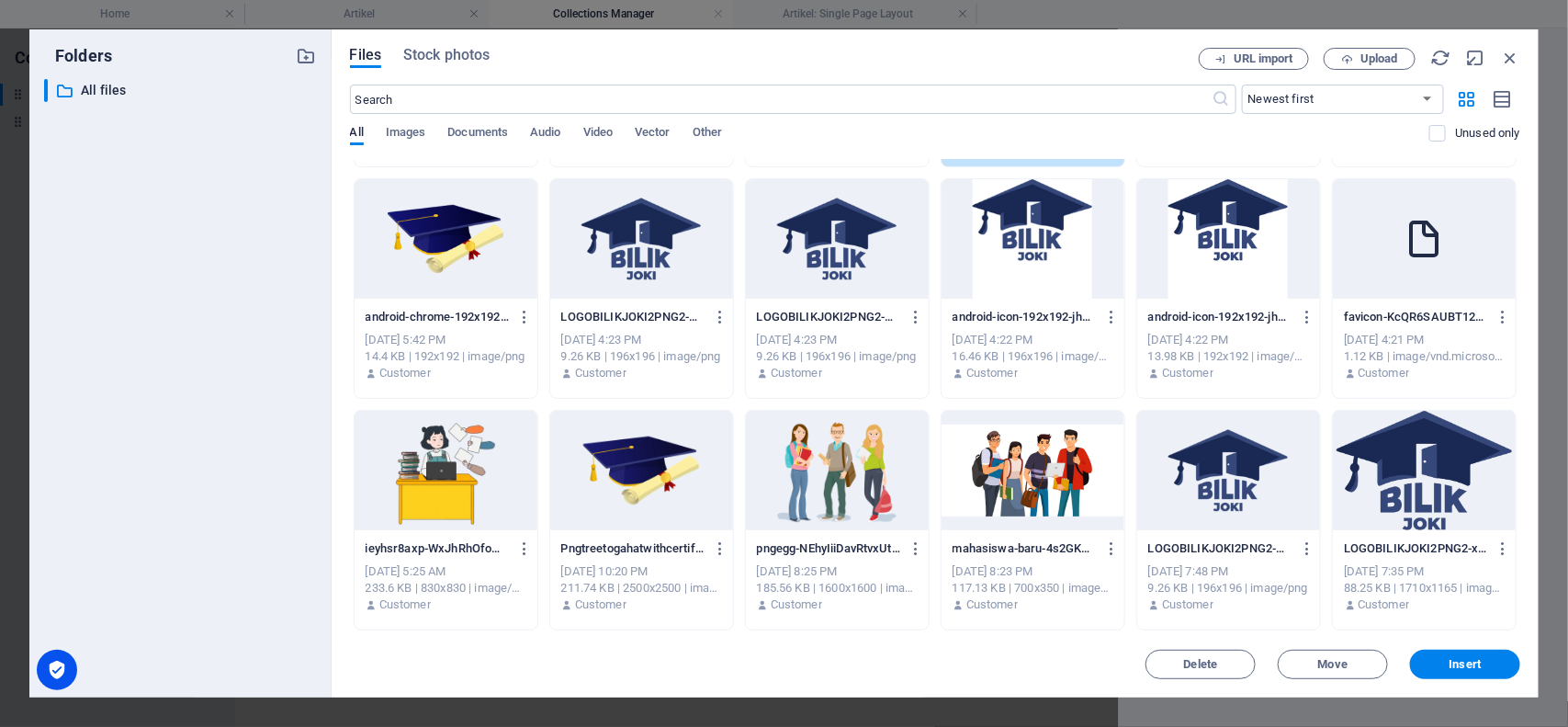 scroll, scrollTop: 0, scrollLeft: 0, axis: both 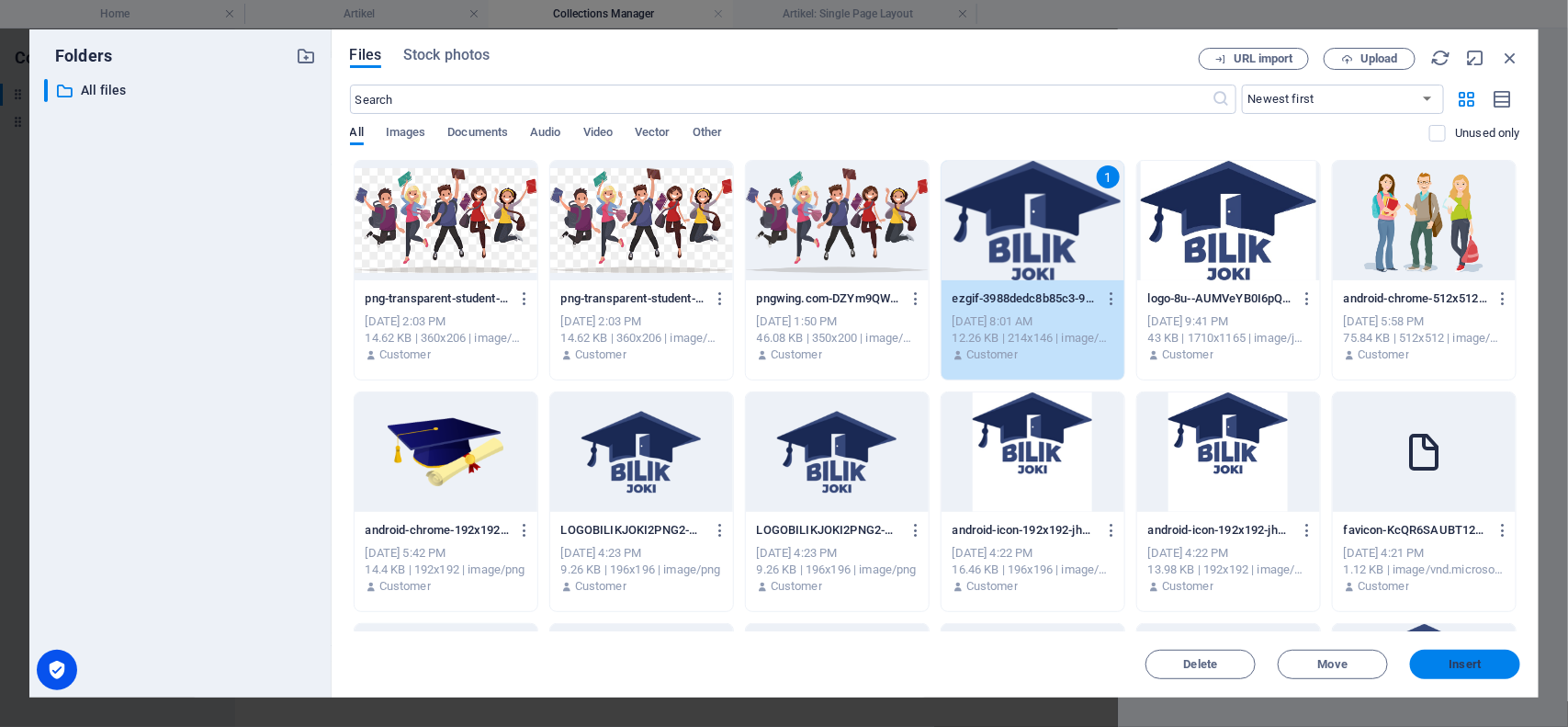 click on "Insert" at bounding box center [1465, 665] 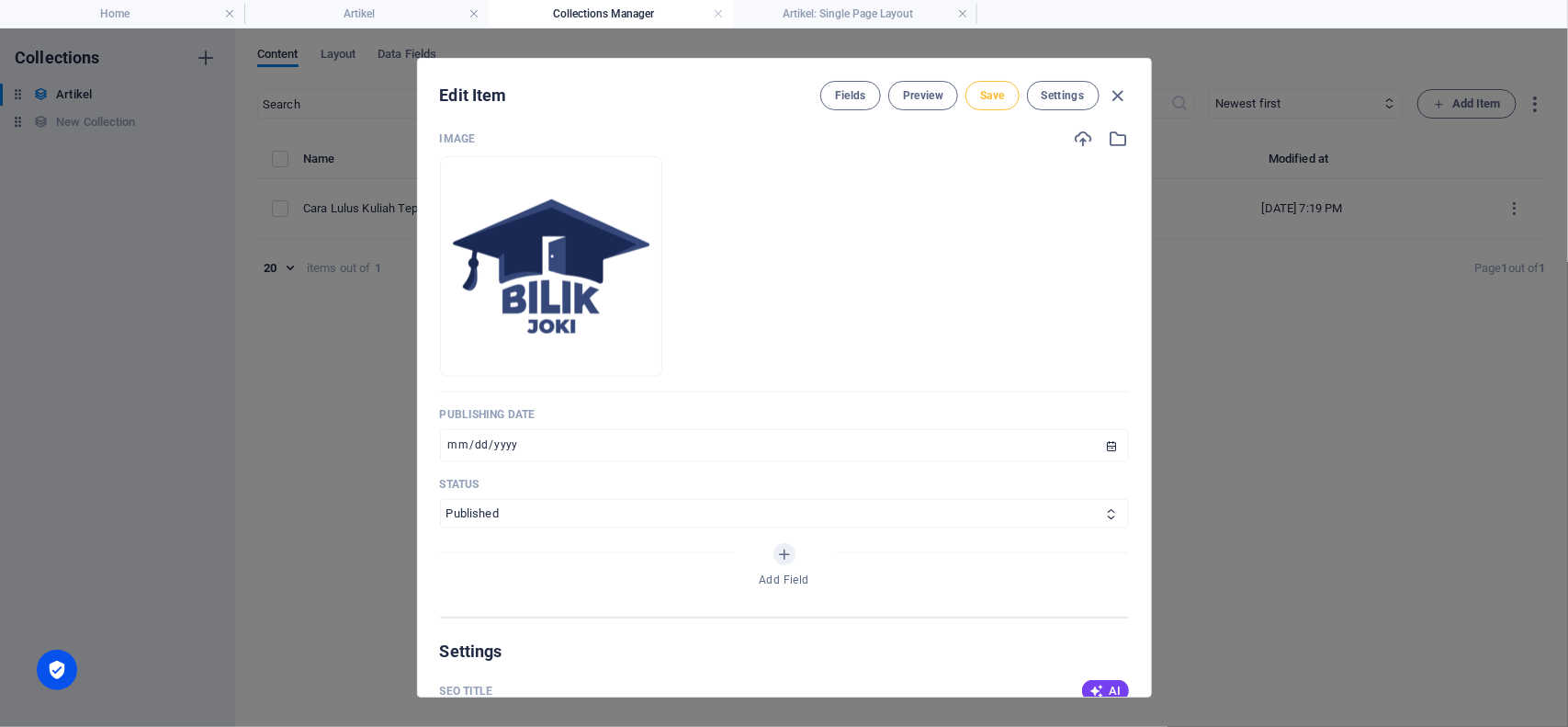 click on "Save" at bounding box center (992, 96) 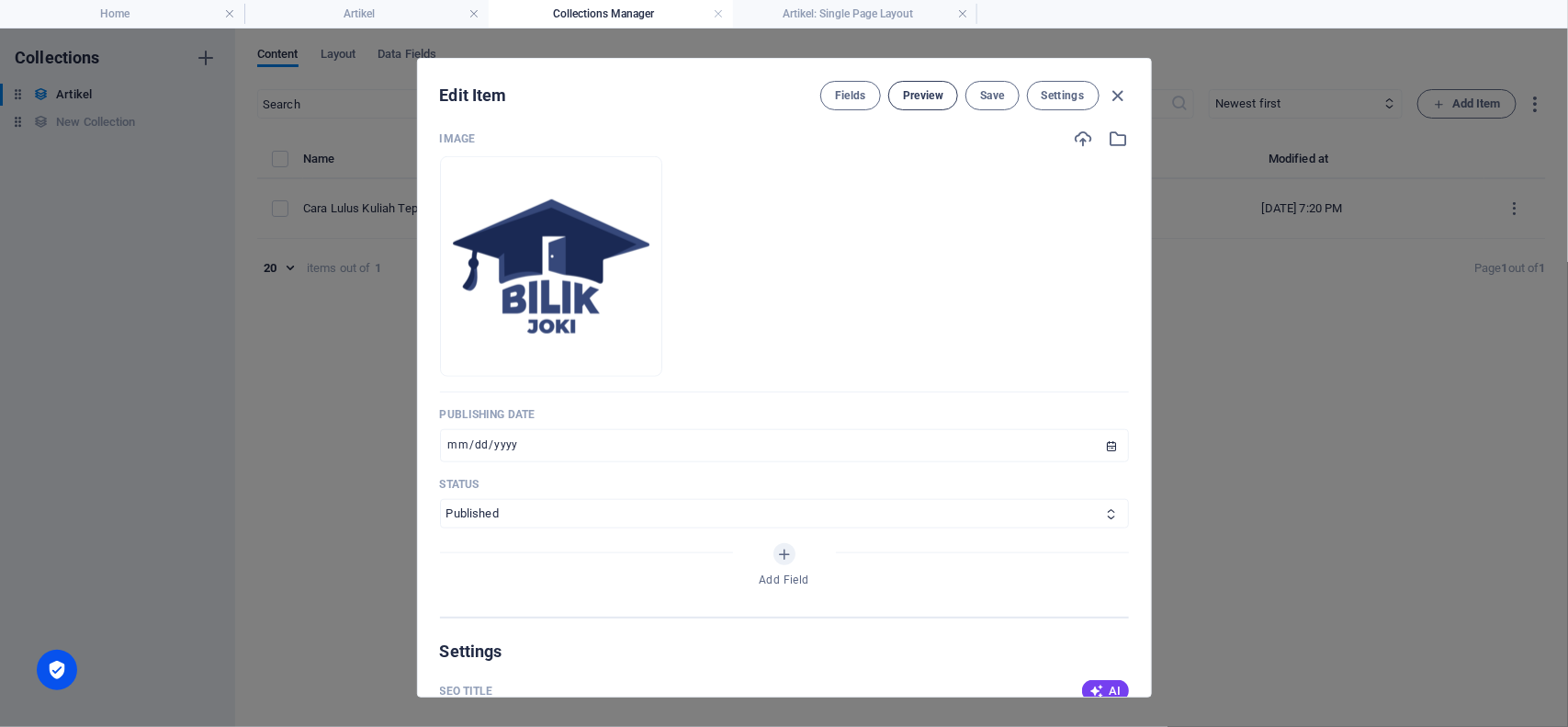 click on "Preview" at bounding box center [923, 96] 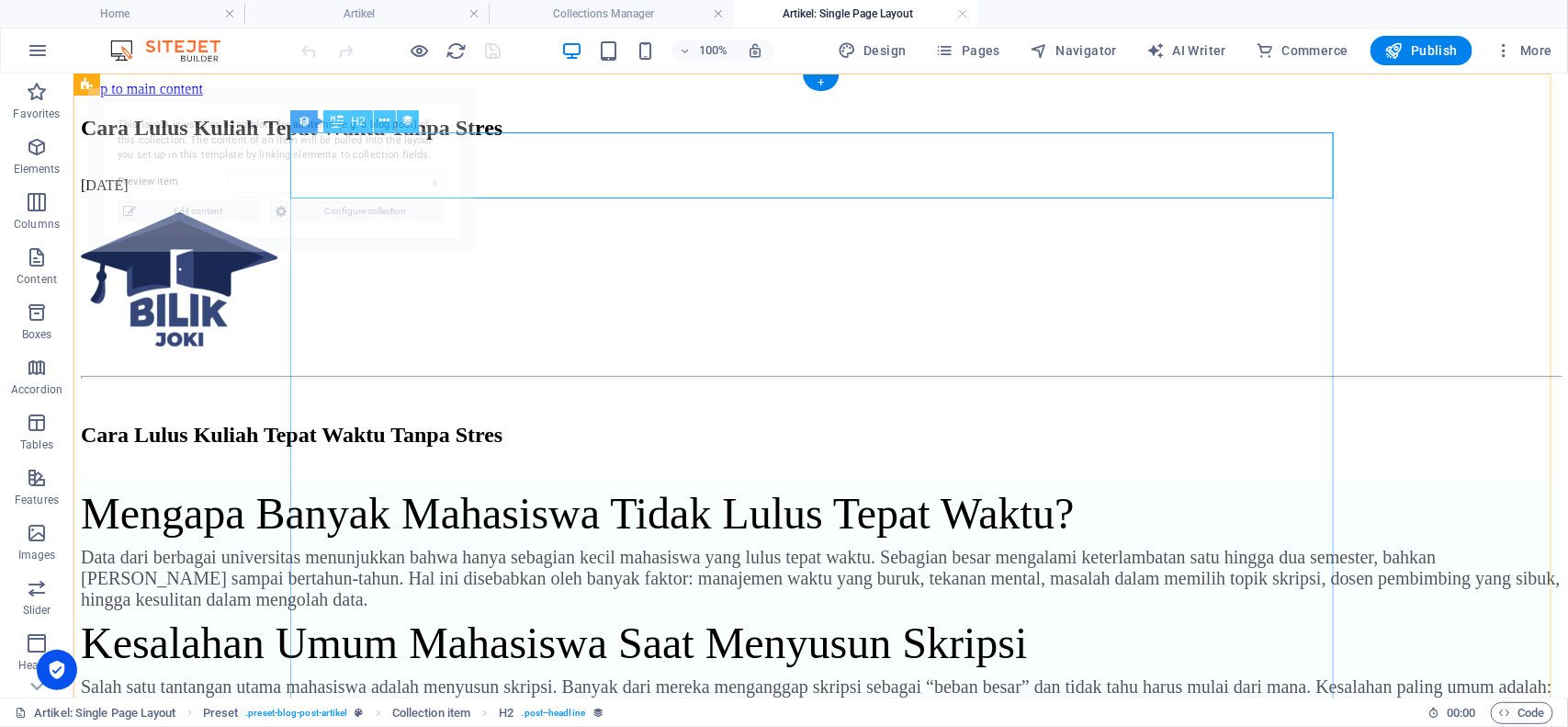 scroll, scrollTop: 0, scrollLeft: 0, axis: both 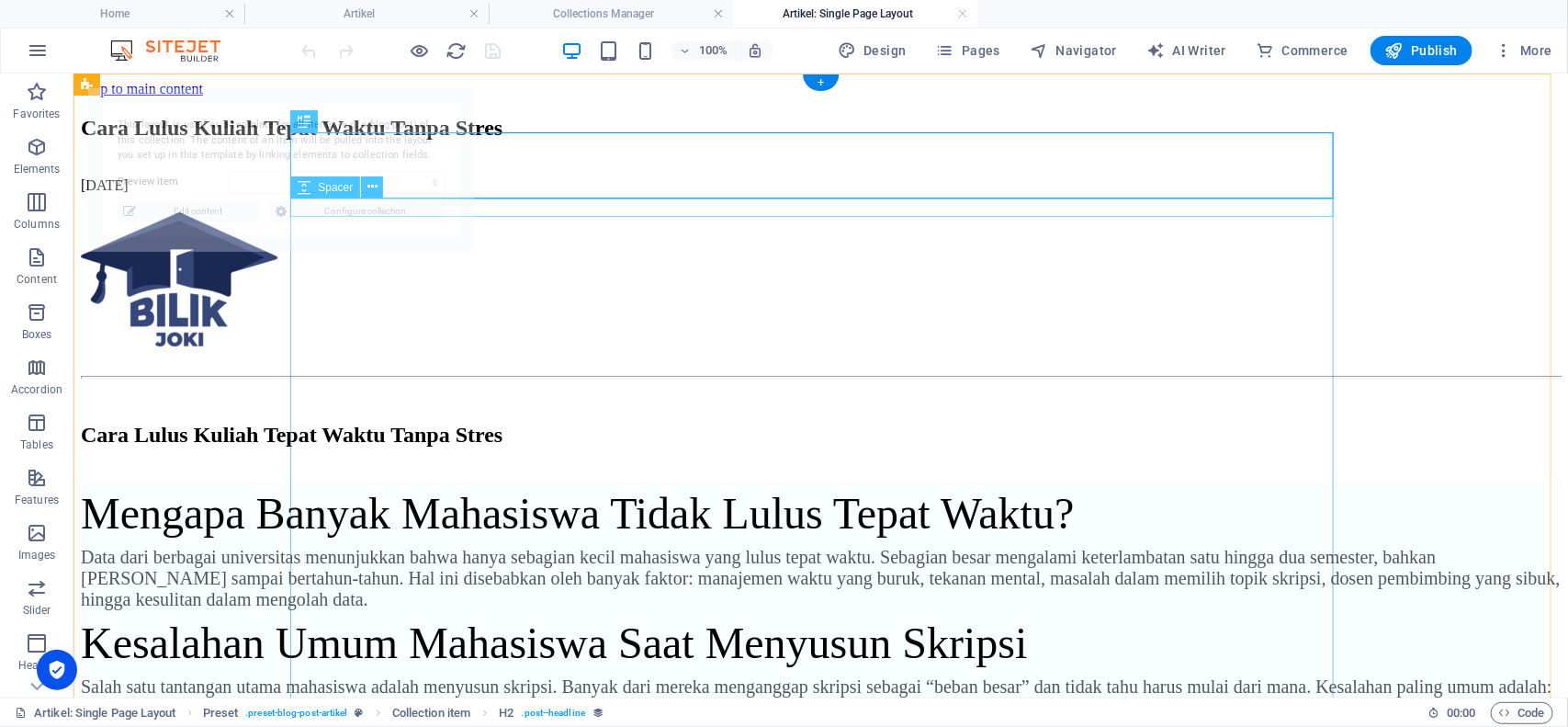 select on "686e2ce8581cc2cd6b0e26a7" 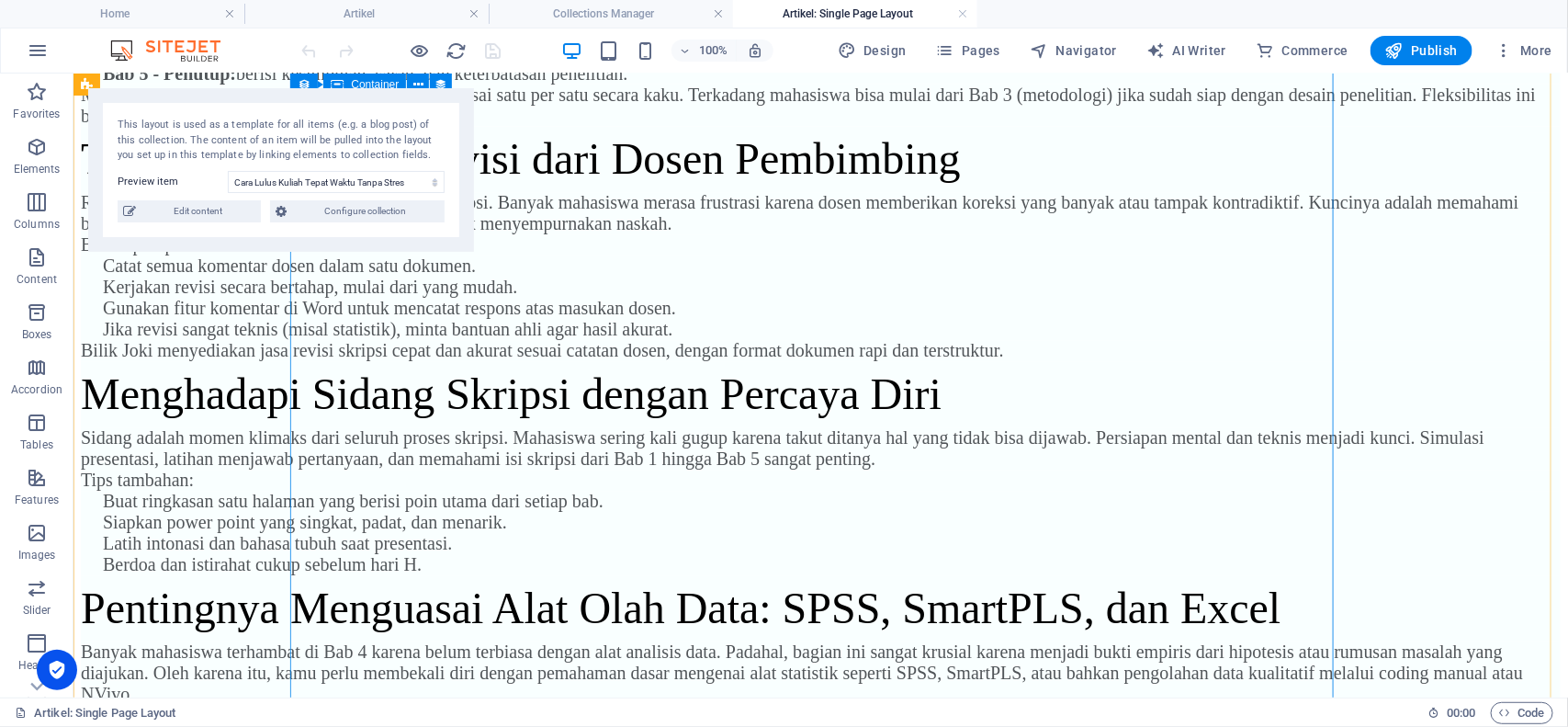 scroll, scrollTop: 1608, scrollLeft: 0, axis: vertical 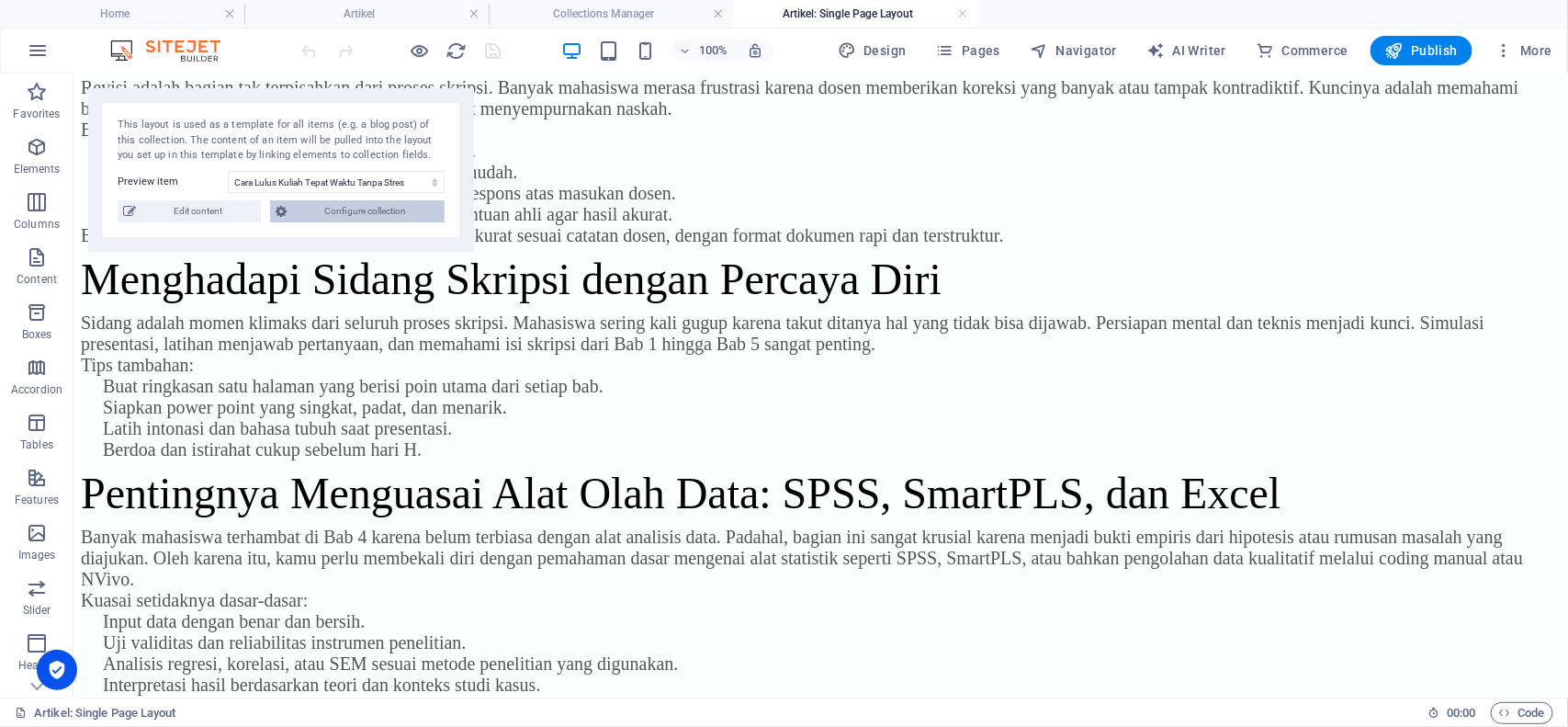 click on "Configure collection" at bounding box center (366, 211) 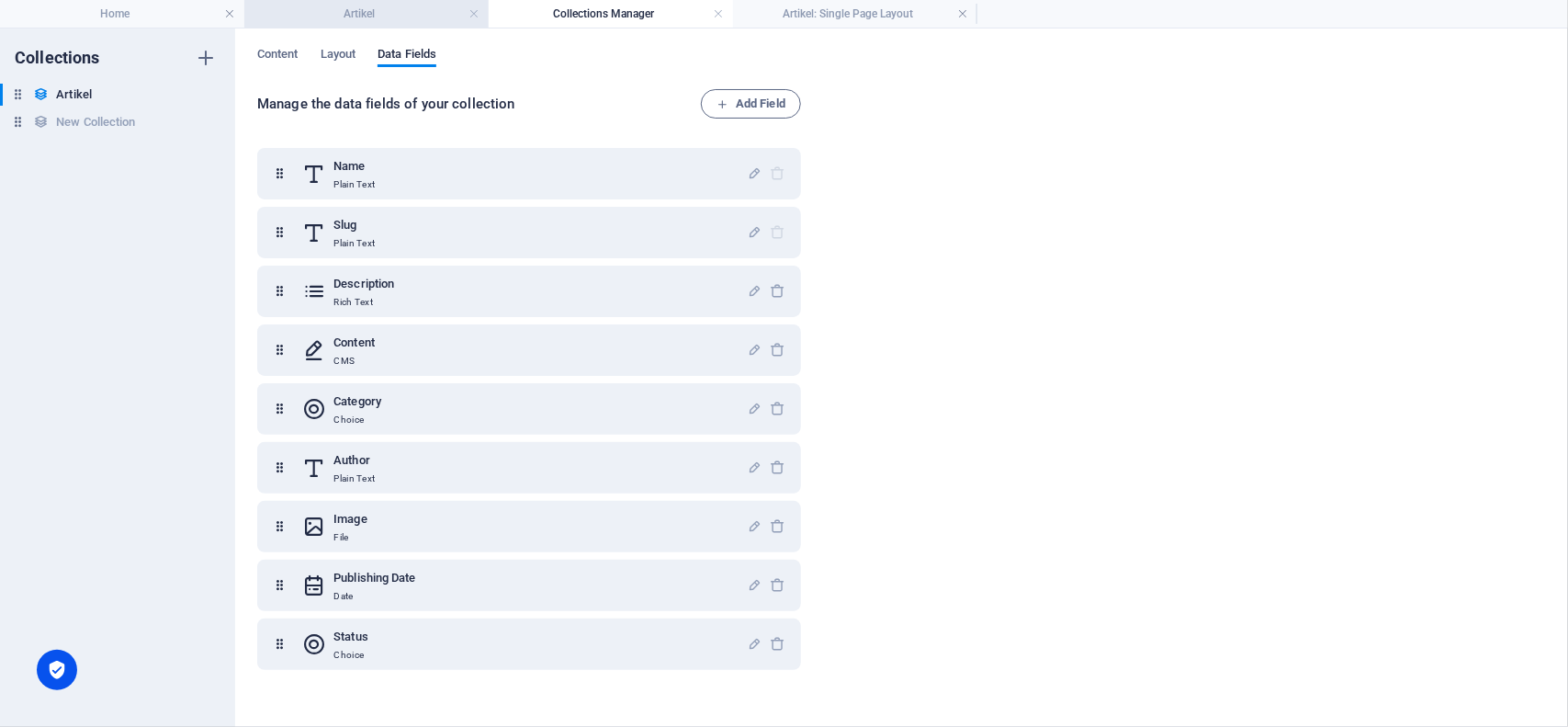 scroll, scrollTop: 0, scrollLeft: 0, axis: both 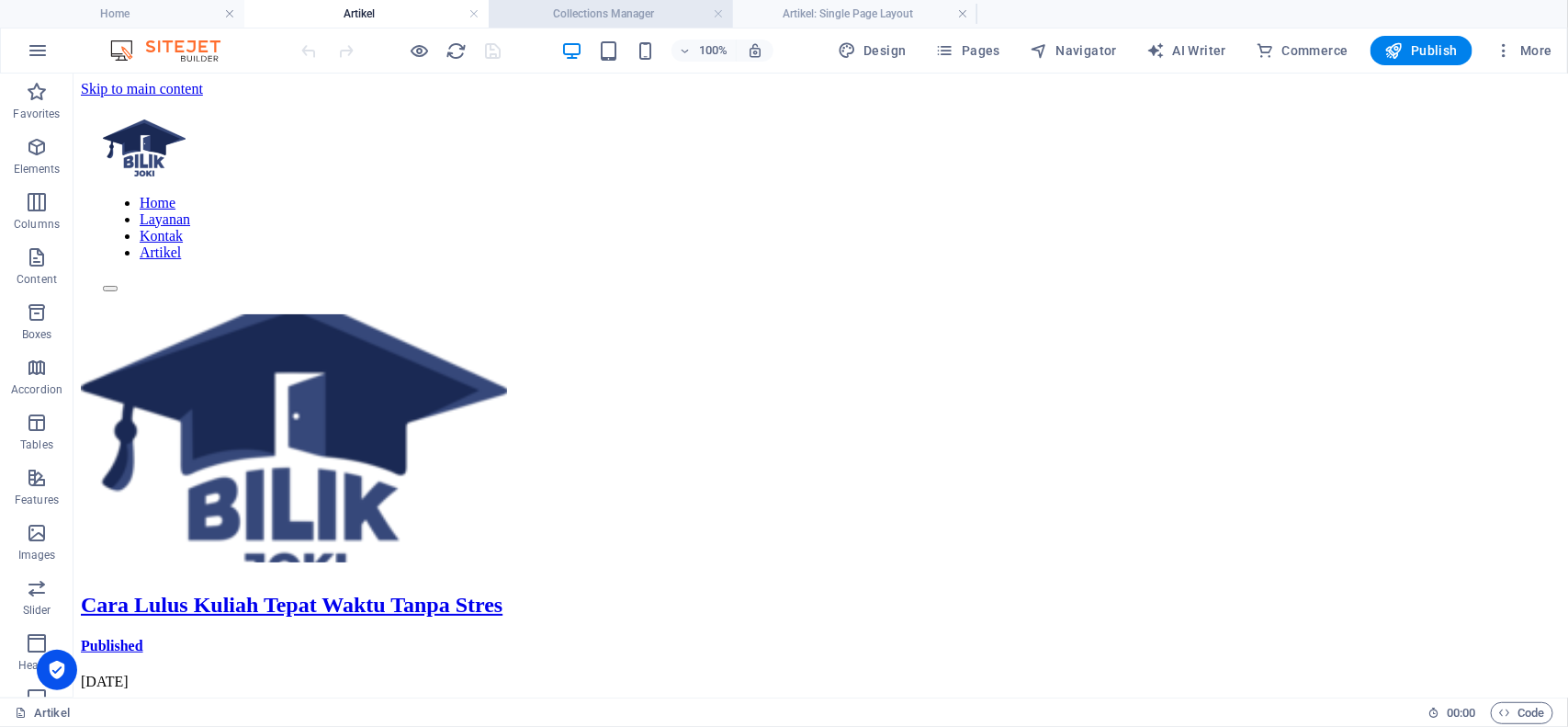 click on "Collections Manager" at bounding box center (611, 14) 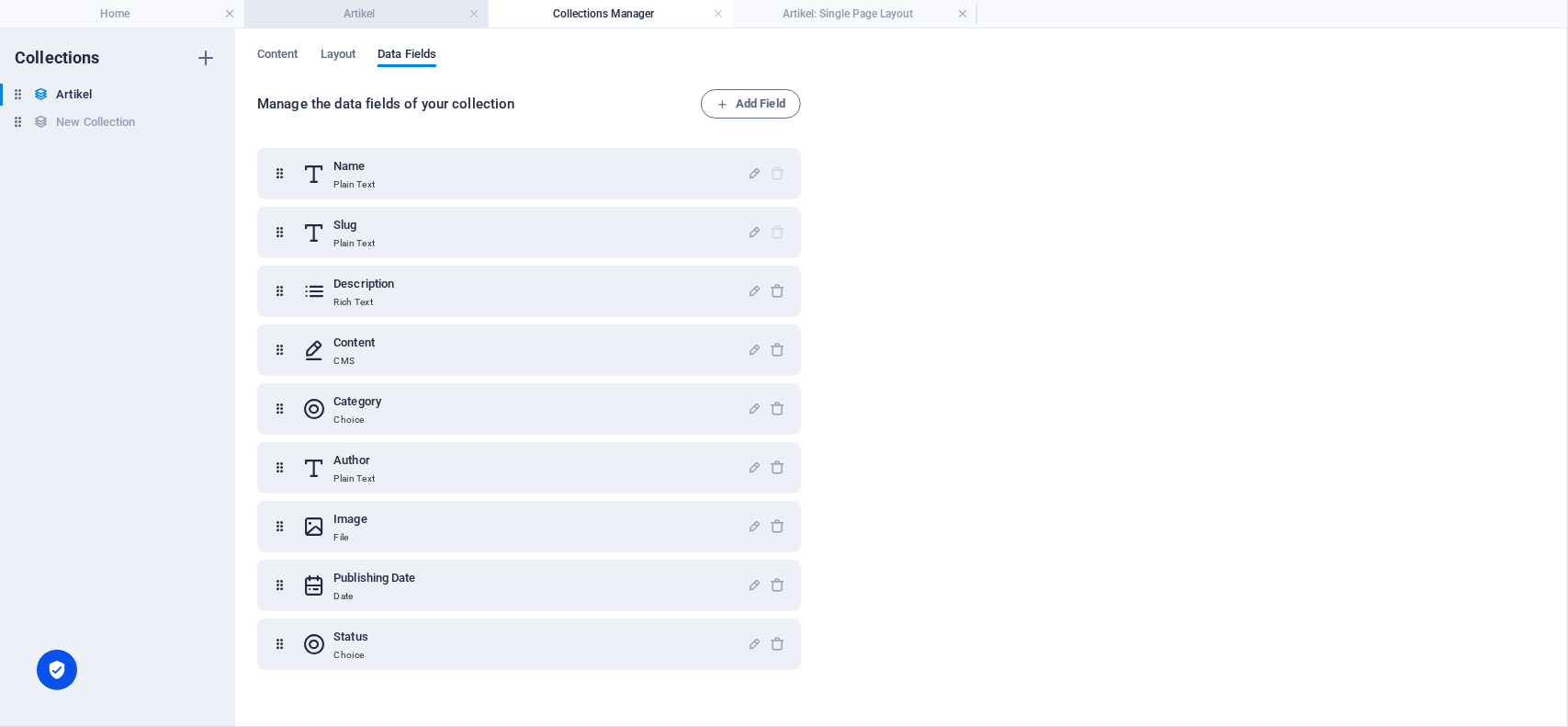 click on "Artikel" at bounding box center (367, 14) 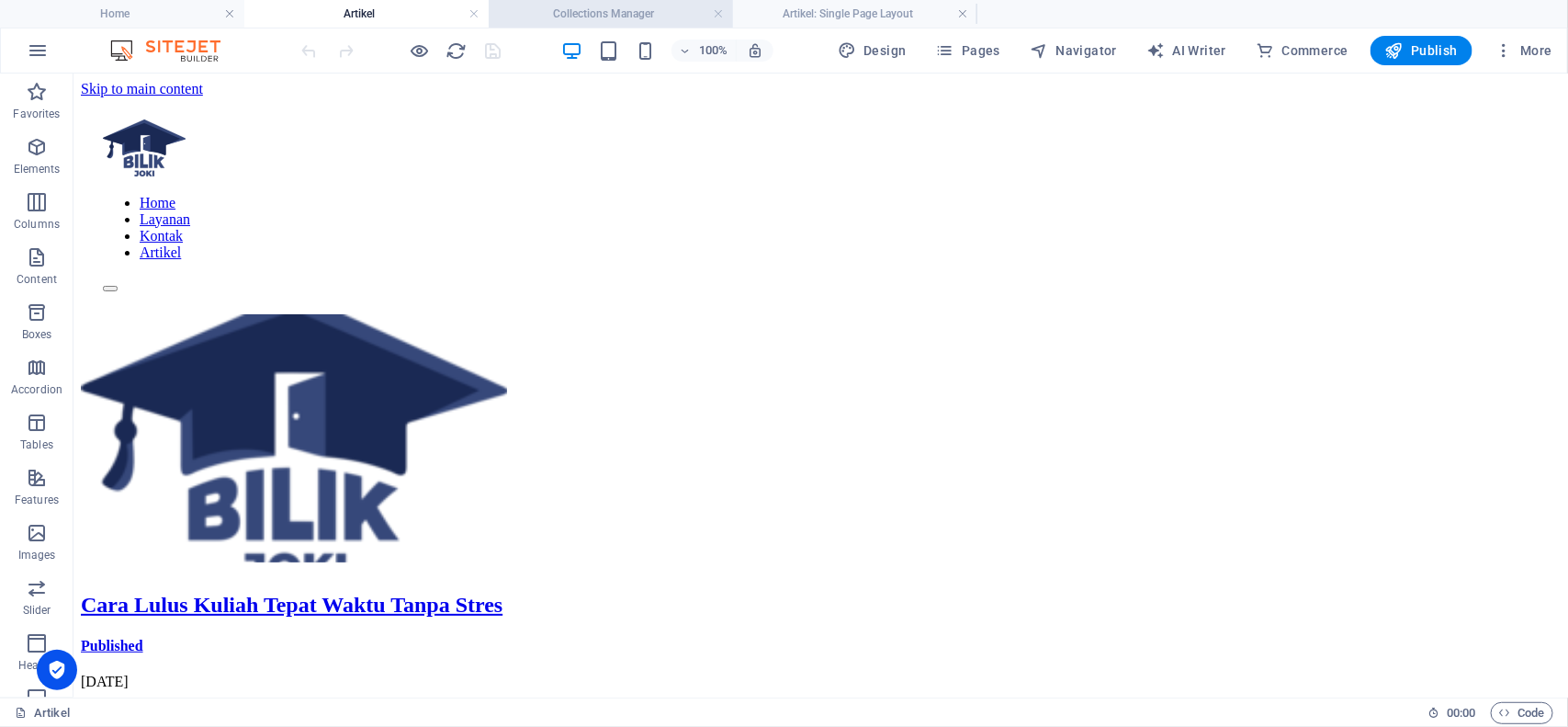 click on "Collections Manager" at bounding box center (611, 14) 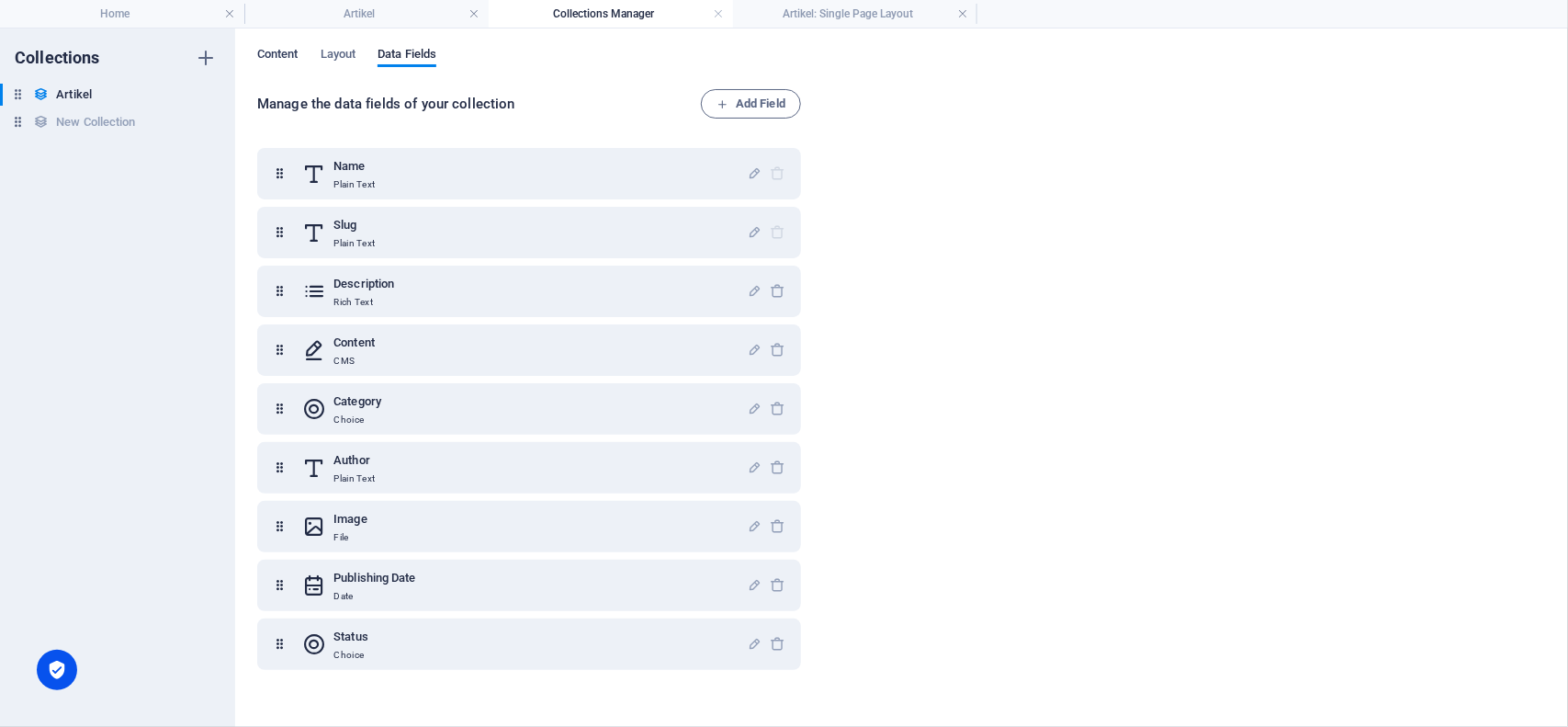 click on "Content" at bounding box center [277, 56] 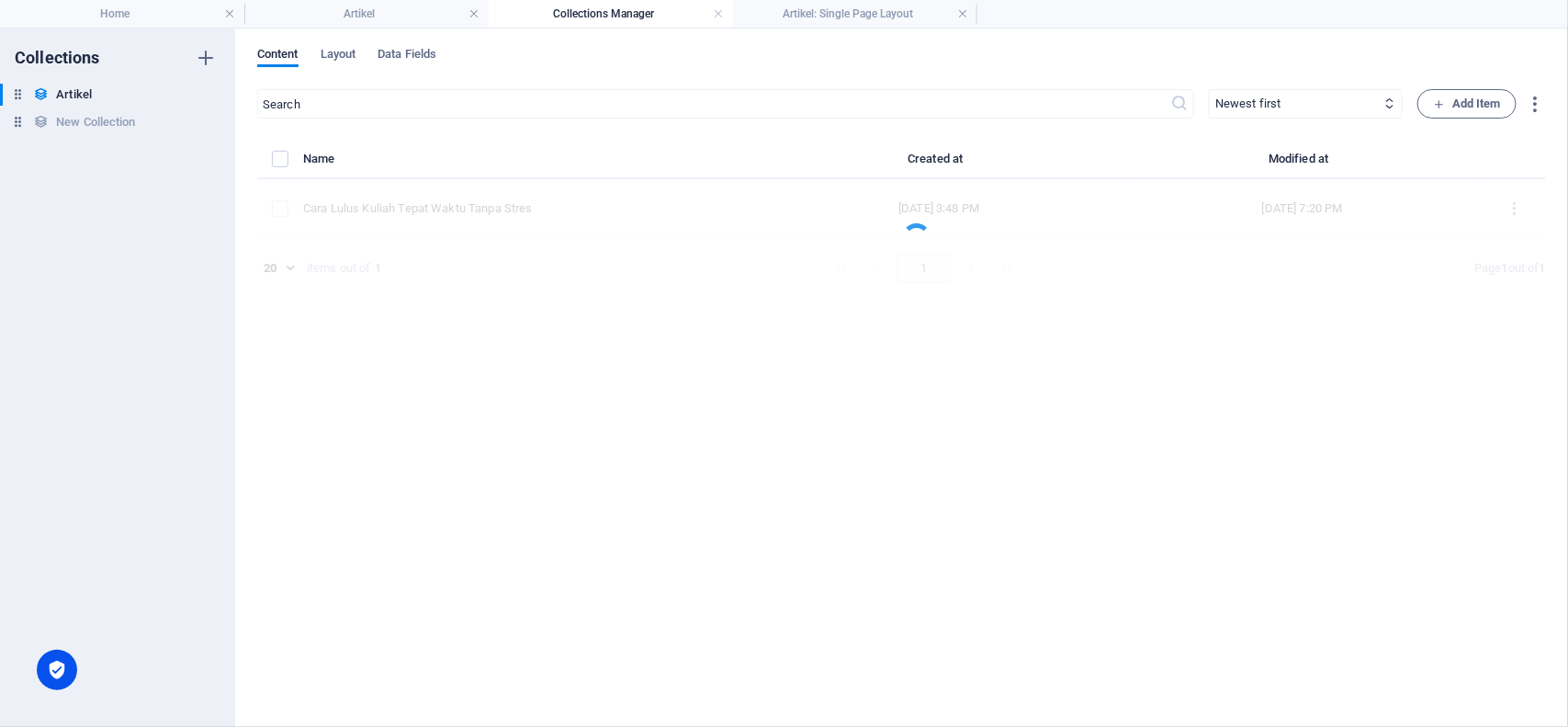 click on "Content Layout Data Fields" at bounding box center [901, 64] 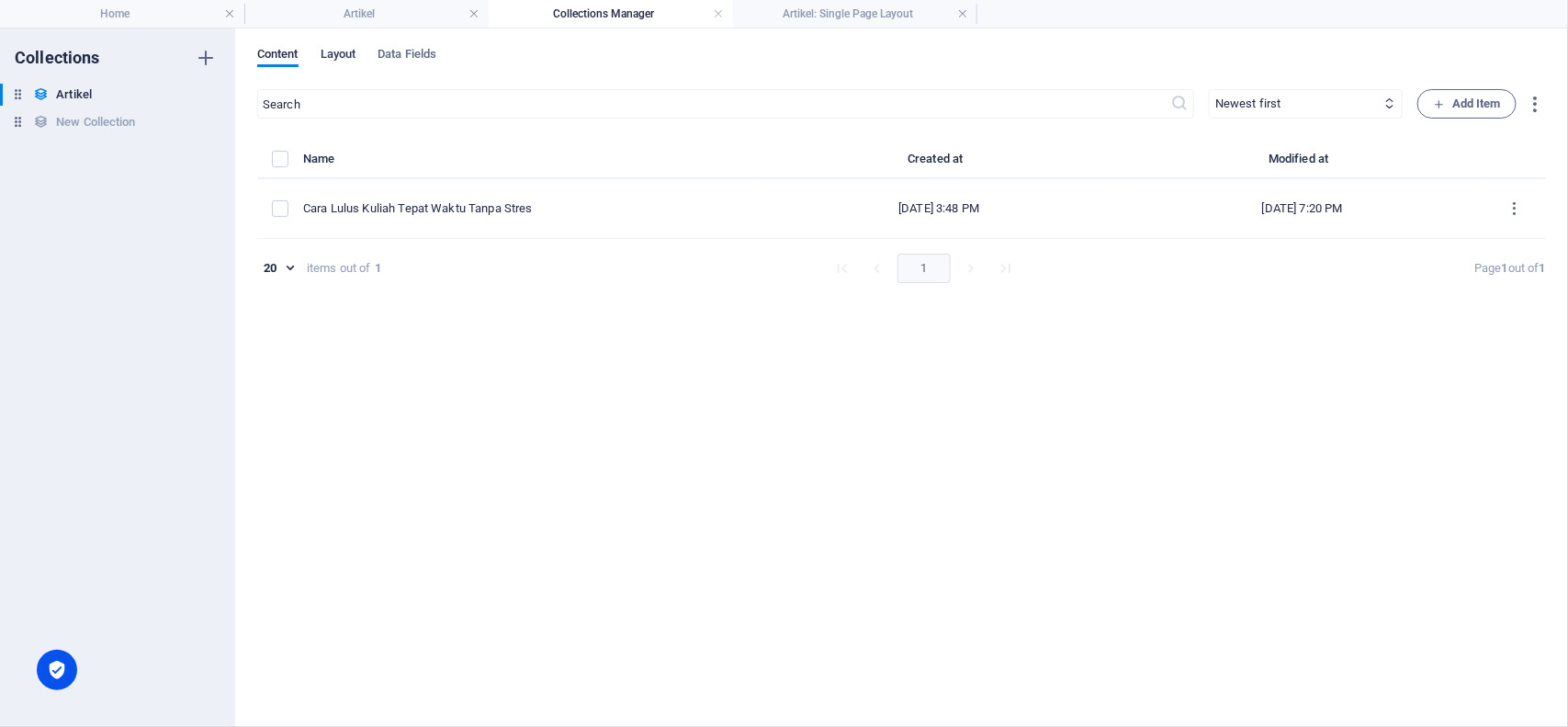click on "Layout" at bounding box center (338, 56) 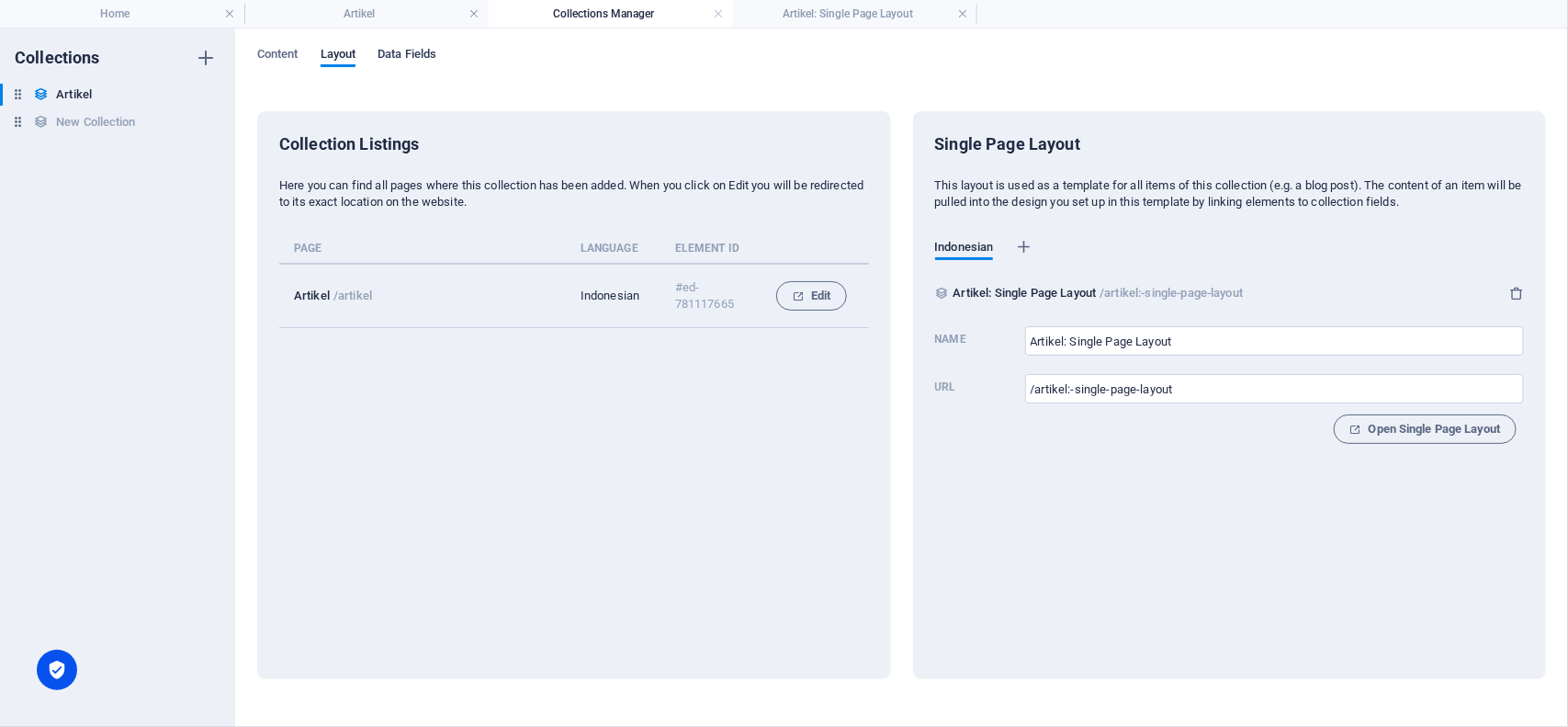 click on "Data Fields" at bounding box center (407, 56) 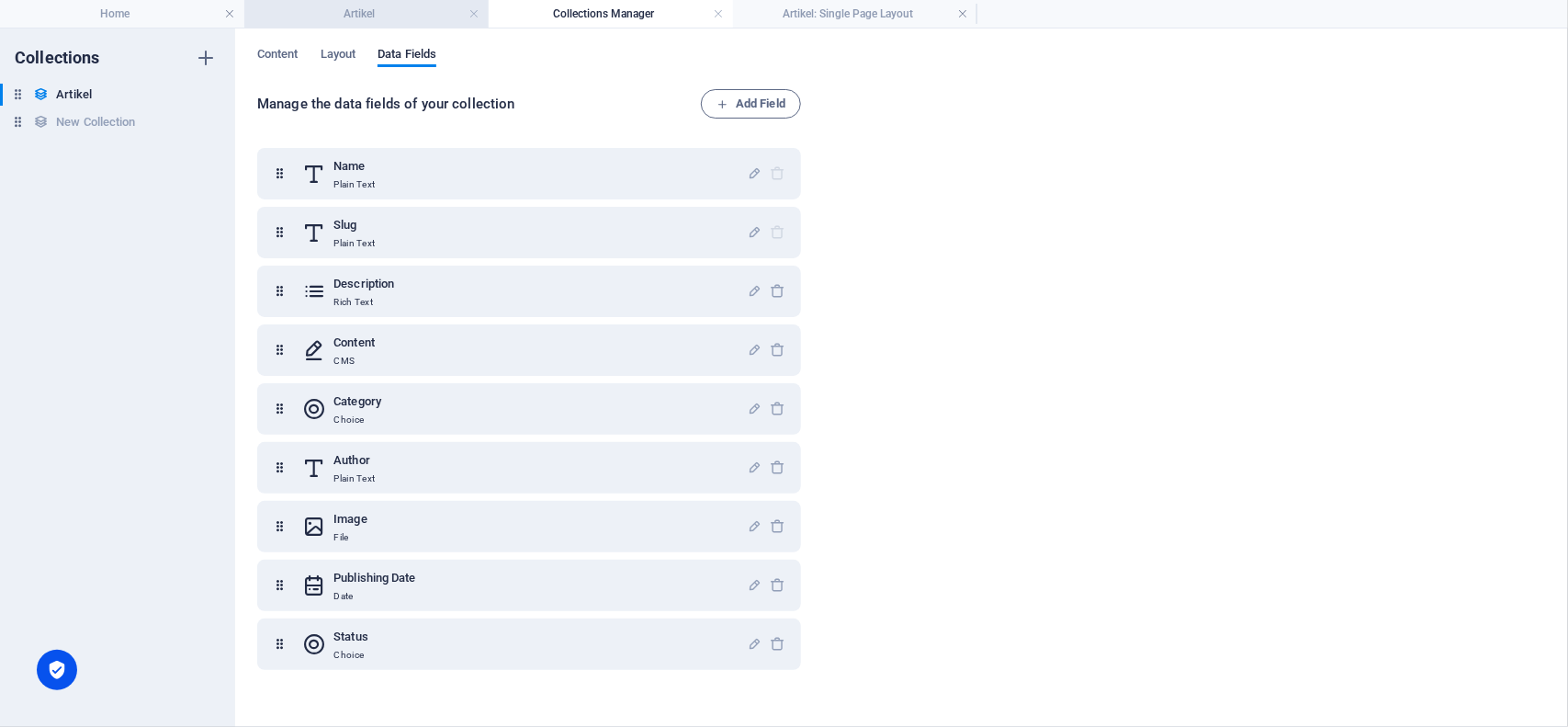 click on "Artikel" at bounding box center [367, 14] 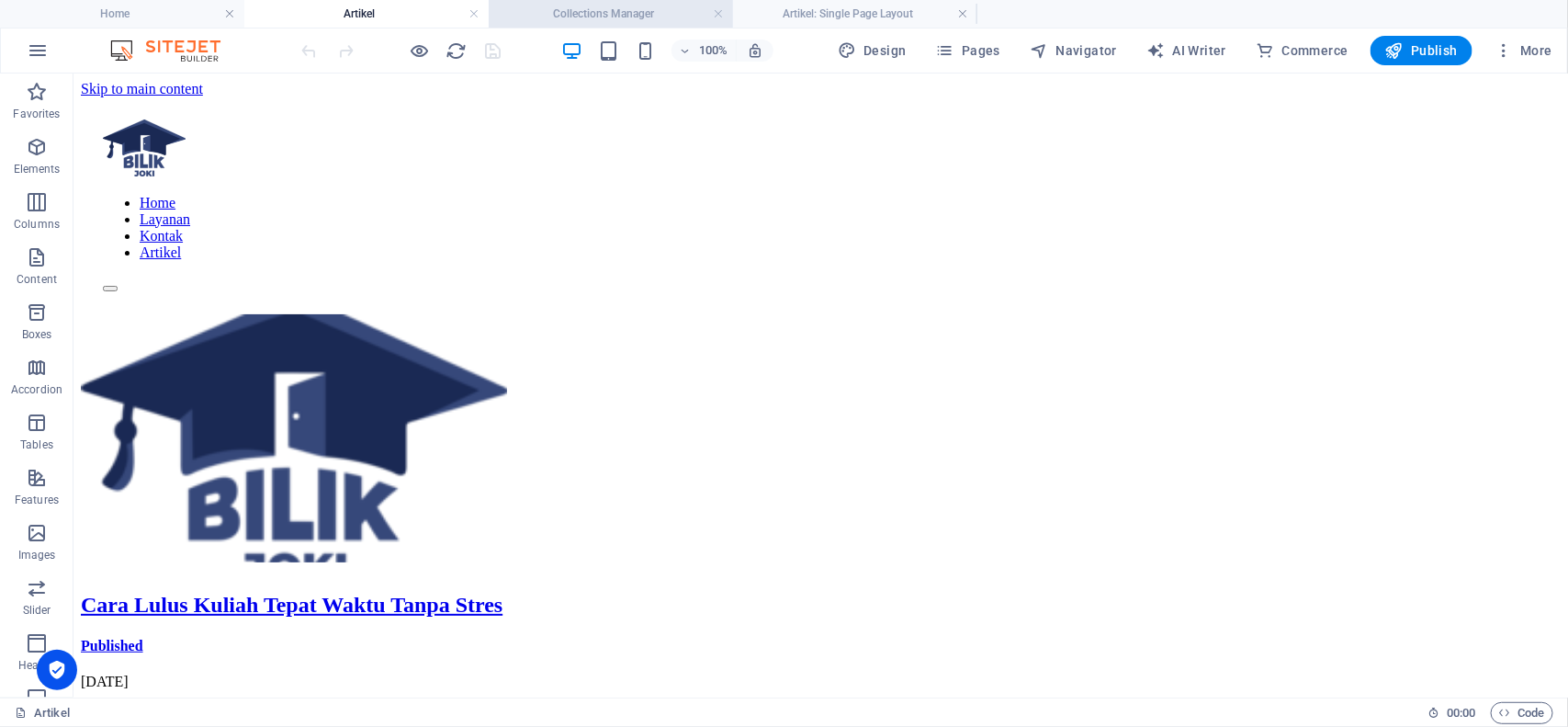 click on "Collections Manager" at bounding box center (611, 14) 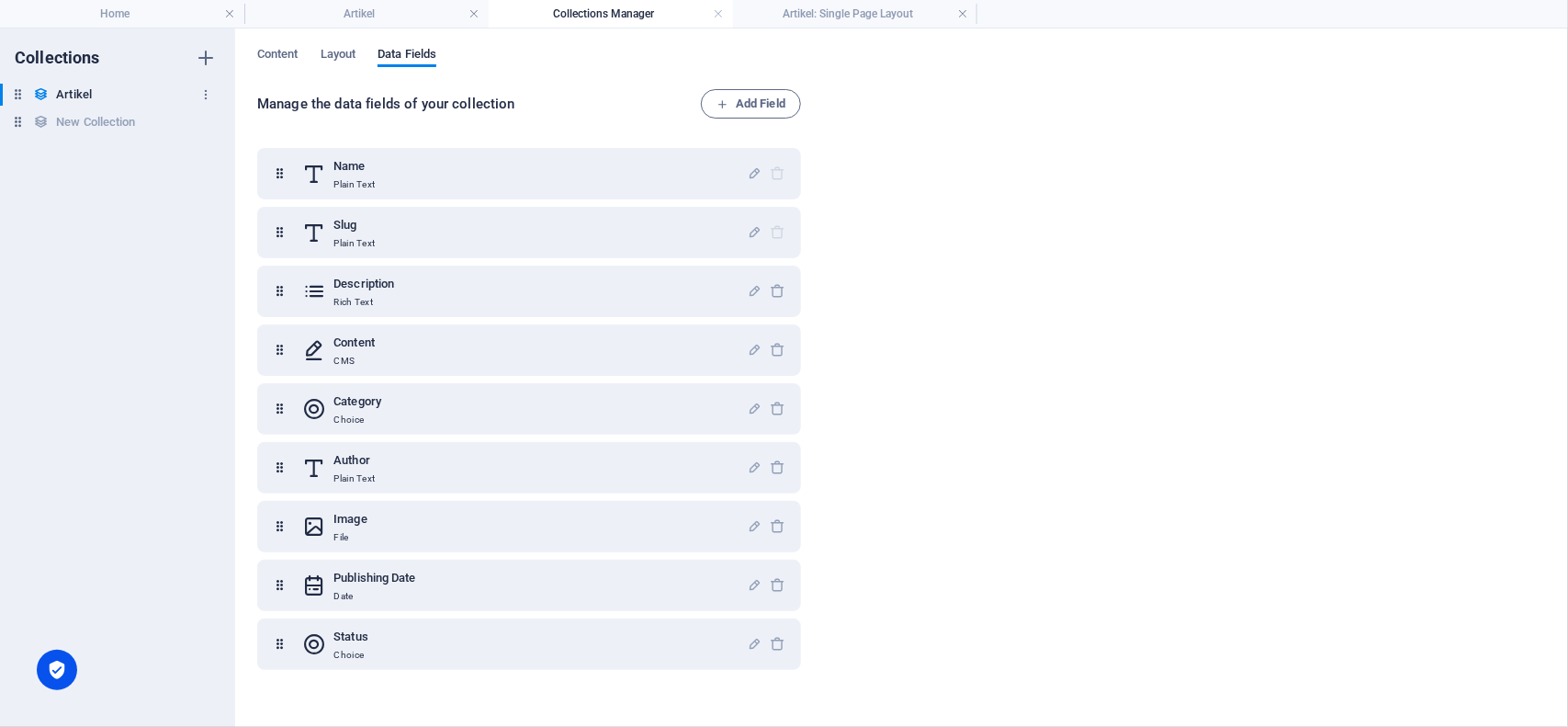click on "Artikel Artikel" at bounding box center (108, 95) 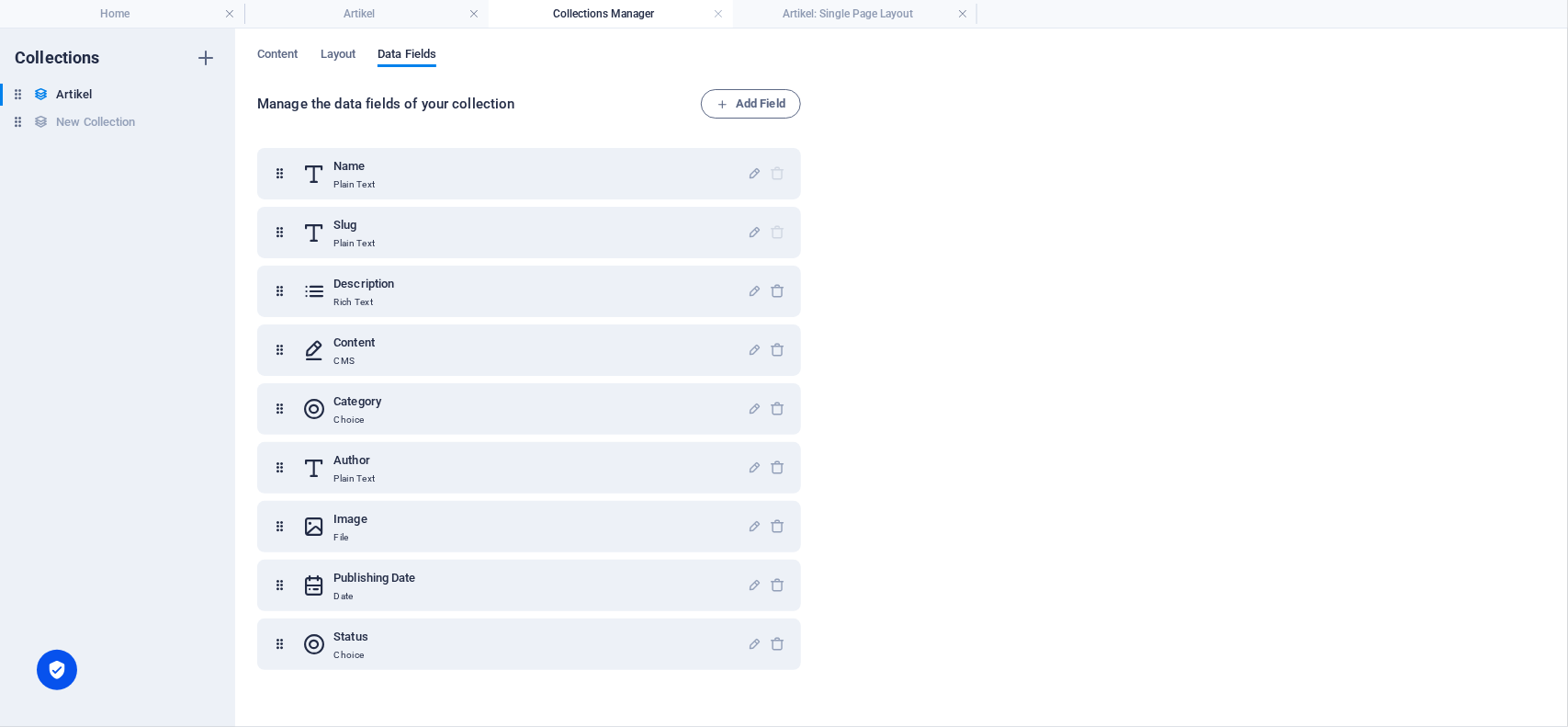 click on "Content Layout Data Fields Manage the data fields of your collection Add Field Name Plain Text Slug Plain Text Description Rich Text Content CMS Category Choice Author Plain Text Image File Publishing Date Date Status Choice" at bounding box center [901, 378] 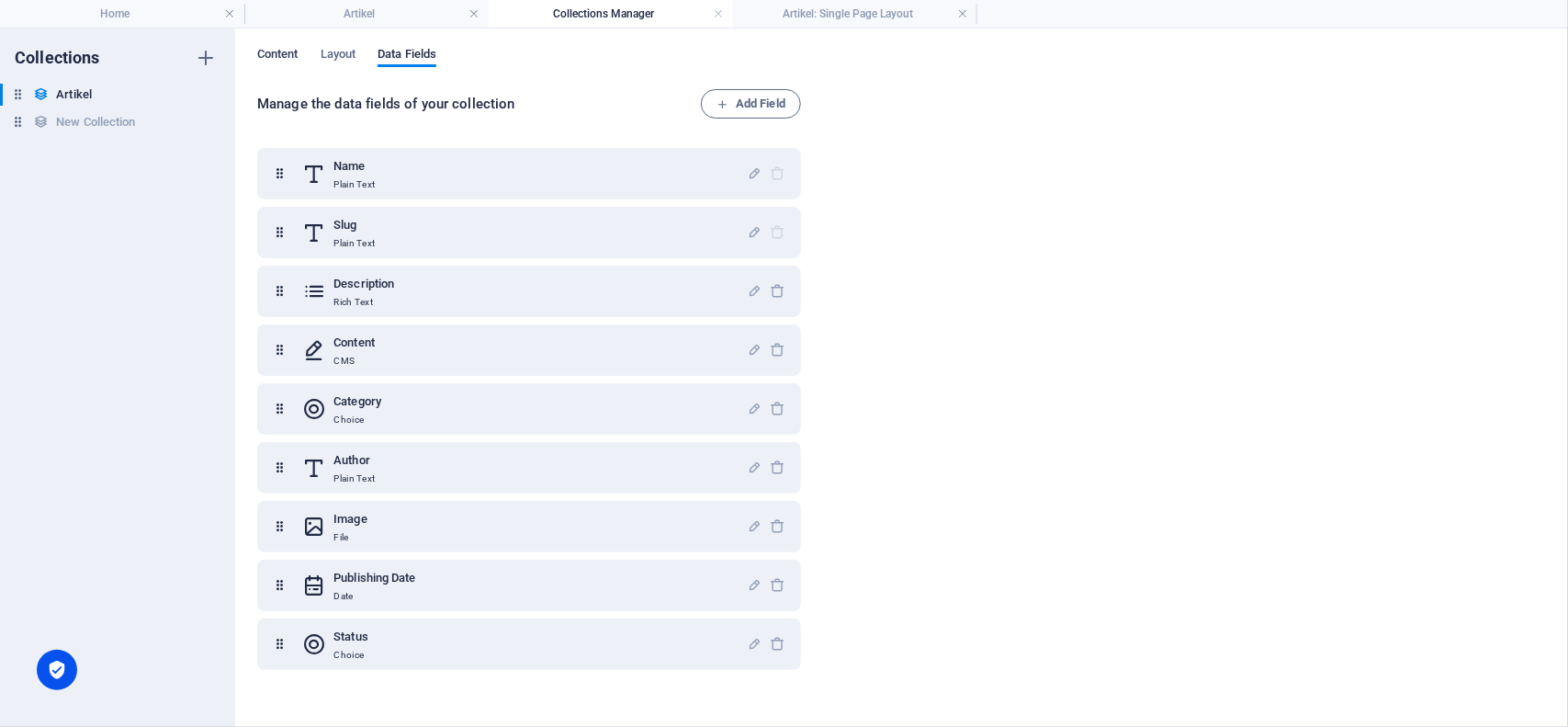 click on "Content" at bounding box center [277, 56] 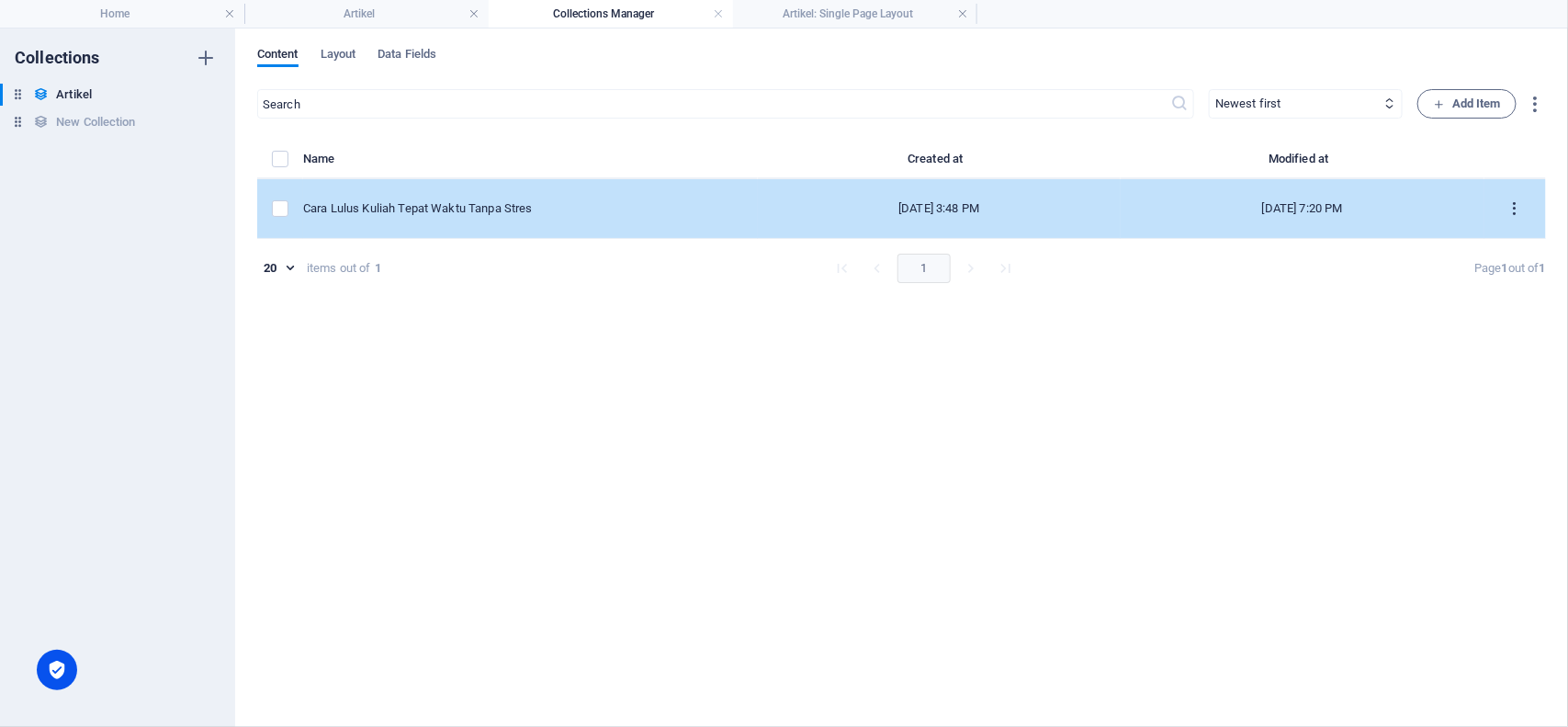 click at bounding box center (1515, 209) 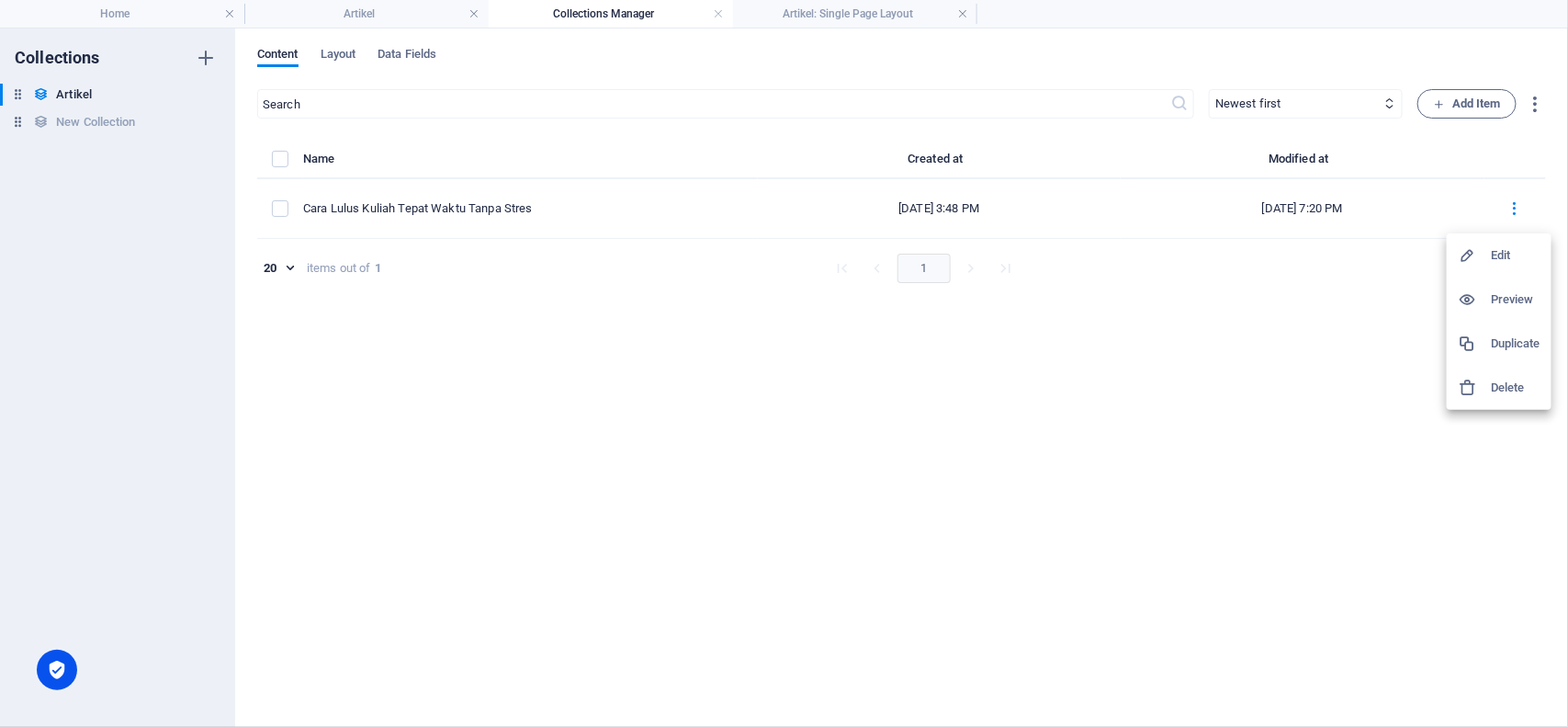 click on "Edit" at bounding box center (1499, 256) 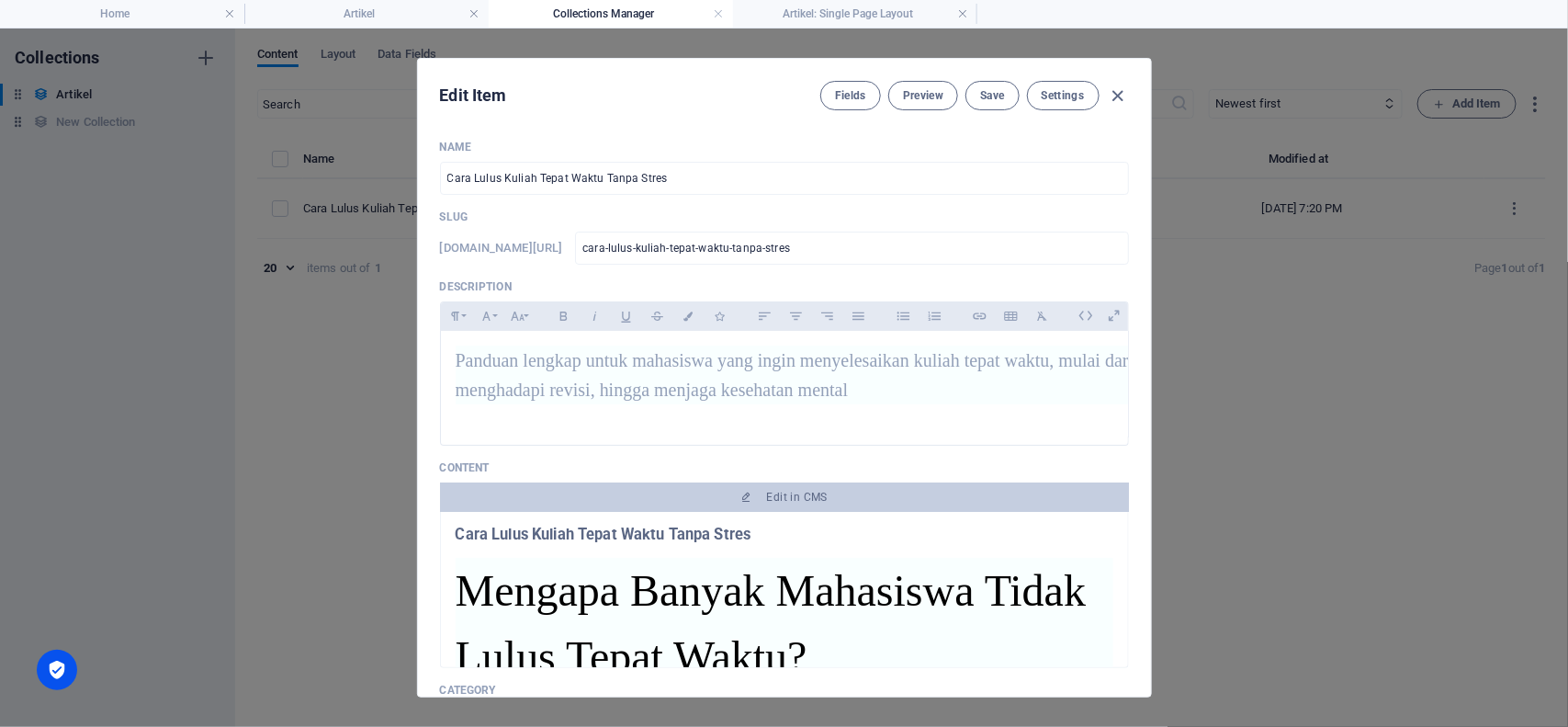 scroll, scrollTop: 230, scrollLeft: 0, axis: vertical 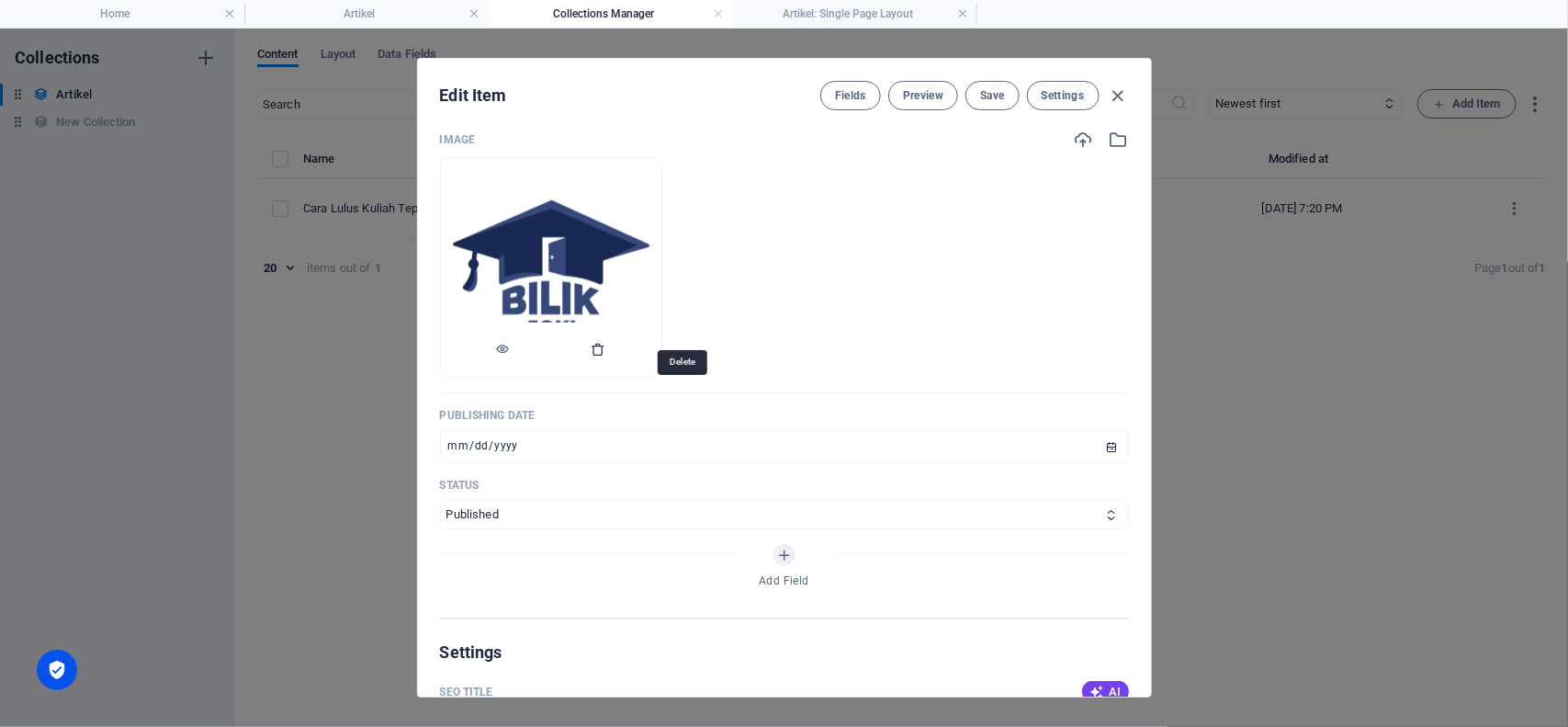 click at bounding box center (599, 349) 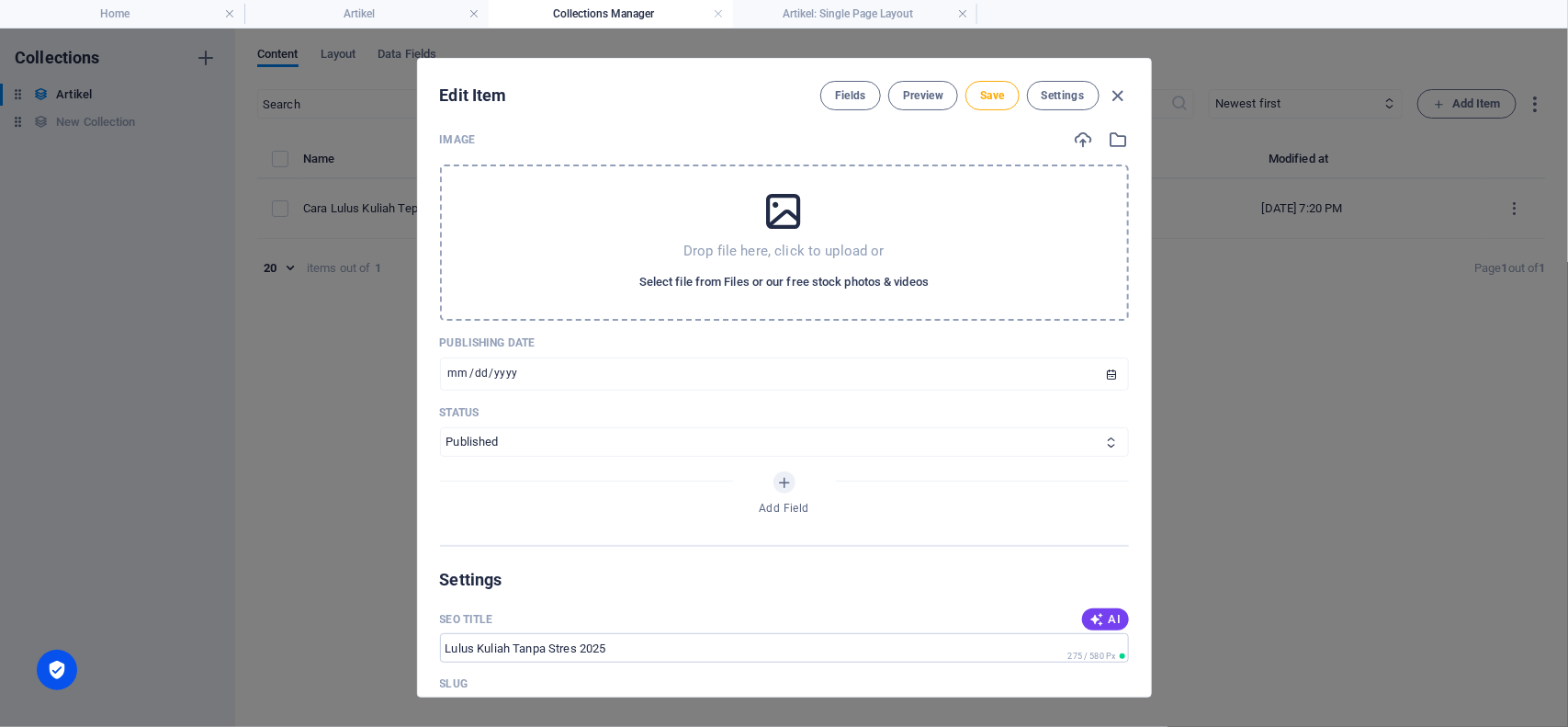 click on "Select file from Files or our free stock photos & videos" at bounding box center (784, 282) 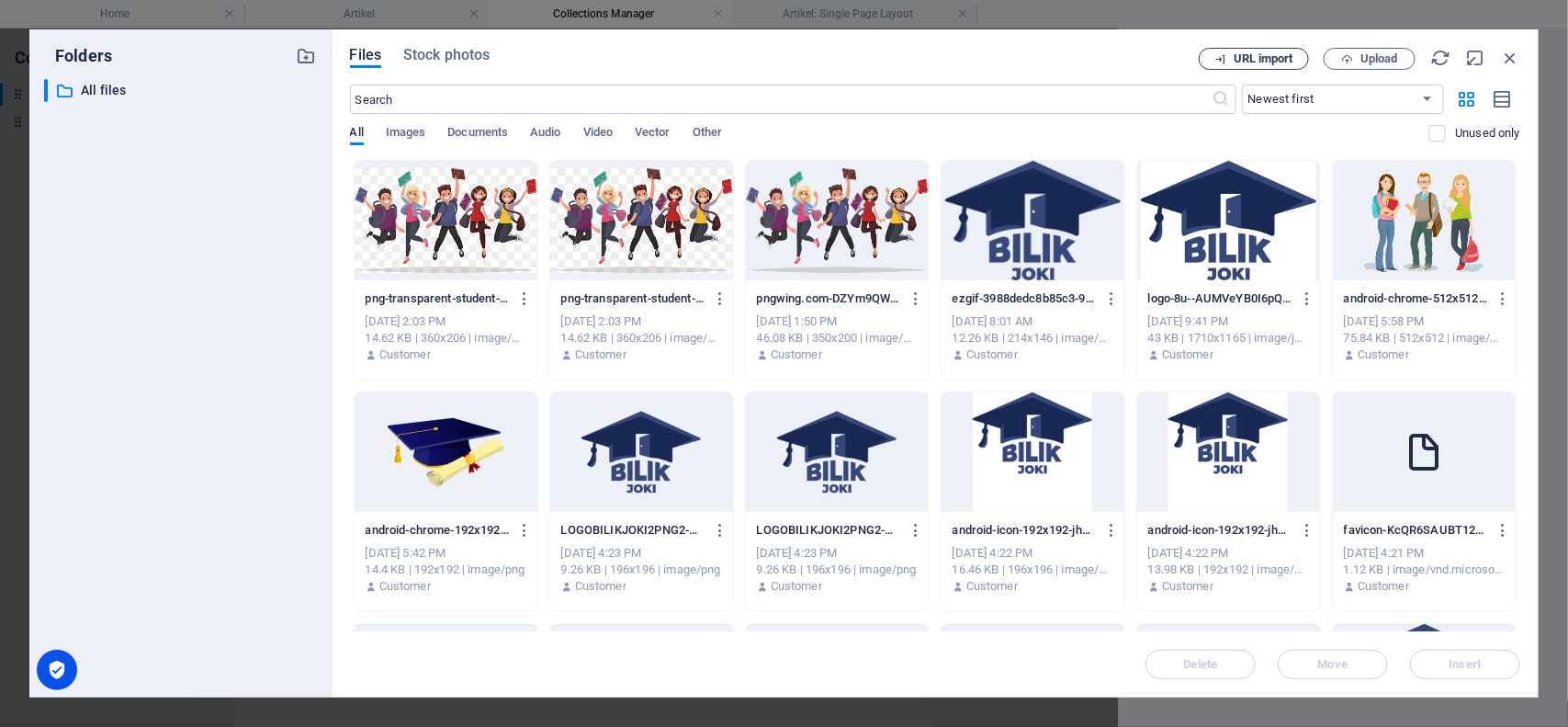 click on "URL import" at bounding box center [1263, 59] 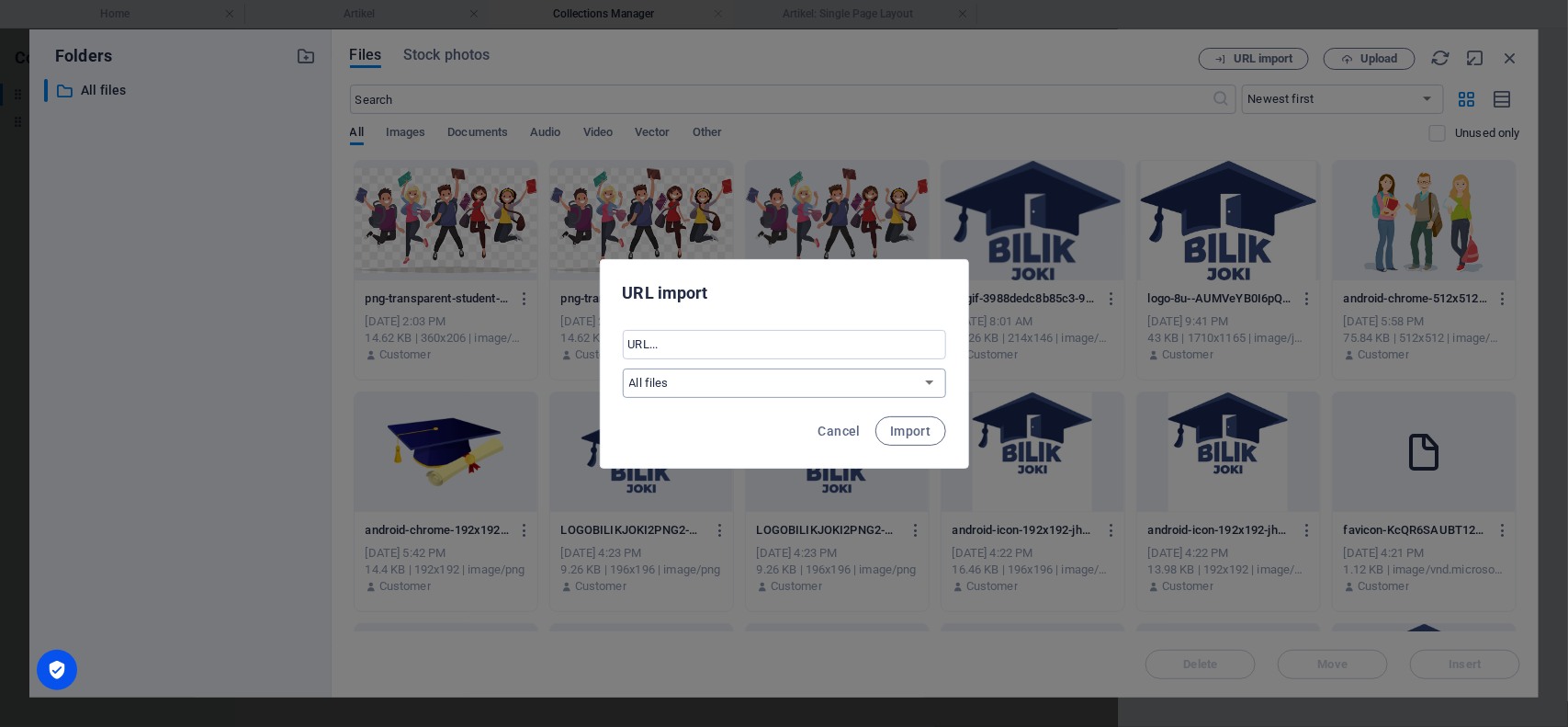 click on "All files" at bounding box center [784, 383] 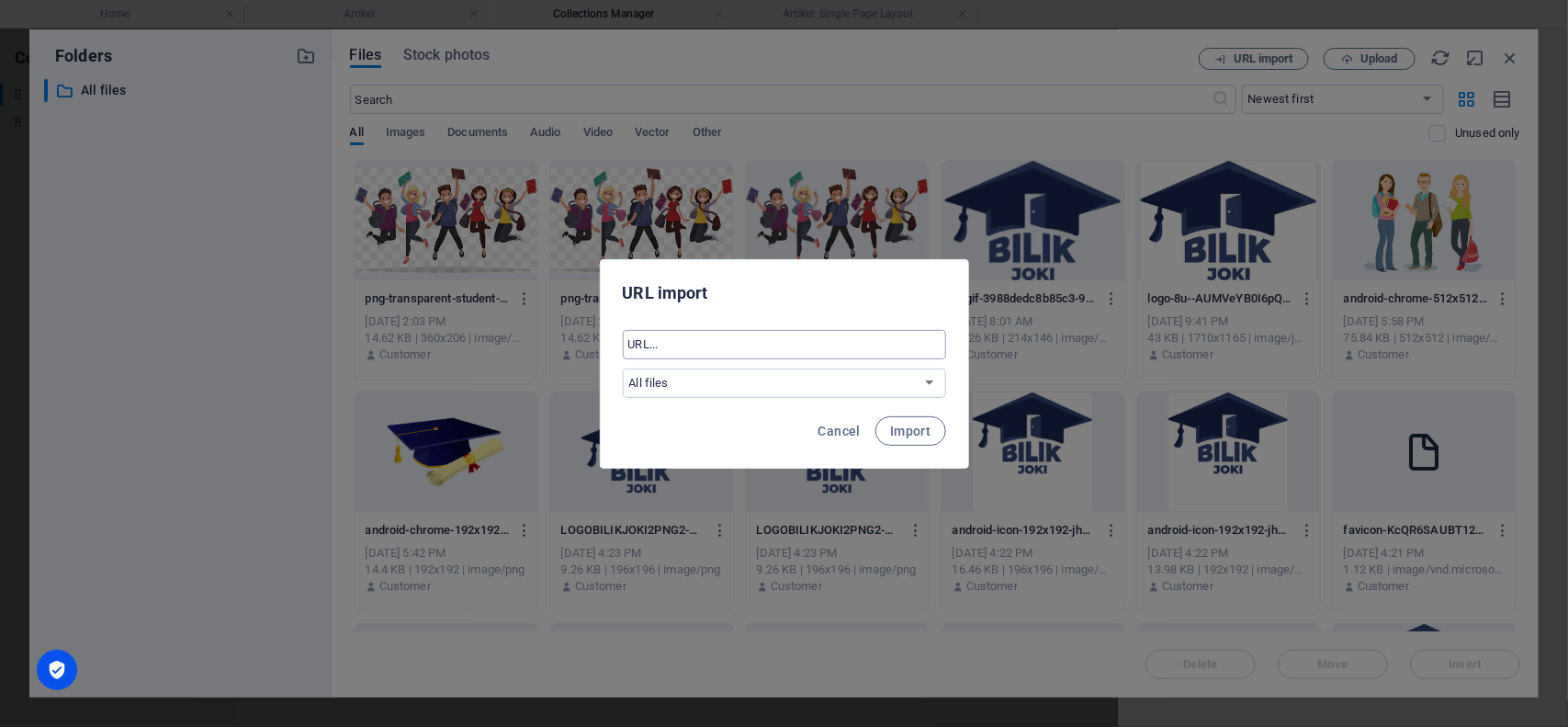 click at bounding box center (784, 345) 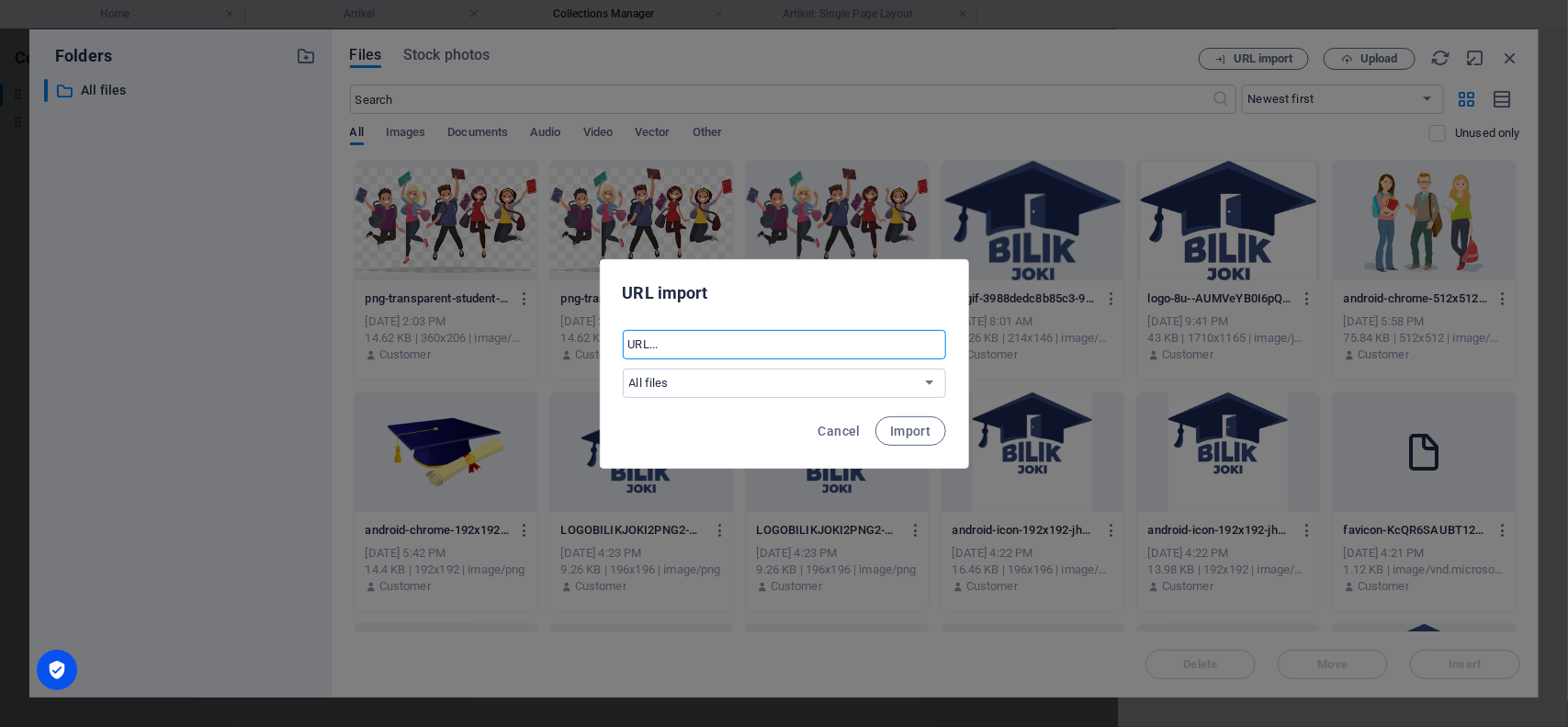 paste on "https://mubadalah.id/wp-content/uploads/2025/07/Mubadalah-3-1140x570.png" 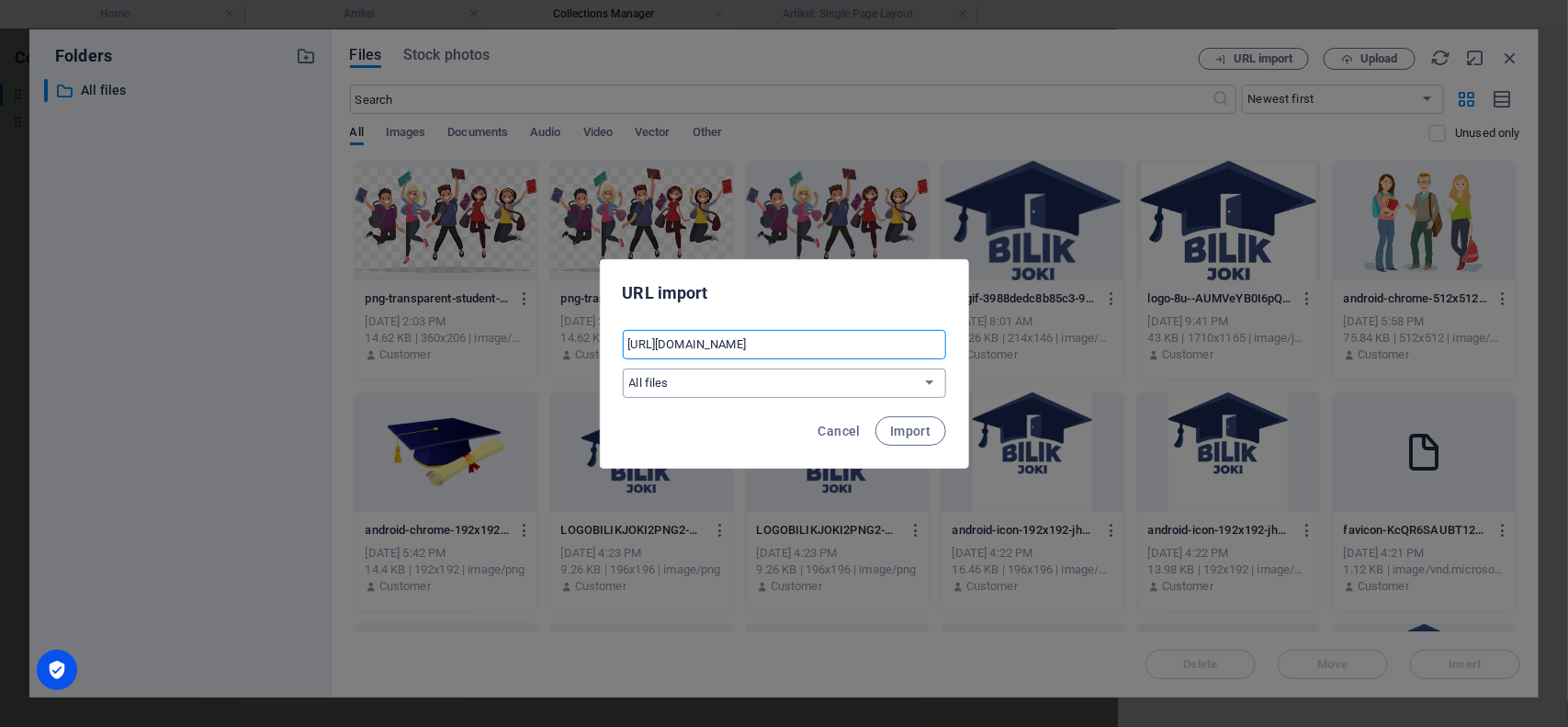 scroll, scrollTop: 0, scrollLeft: 122, axis: horizontal 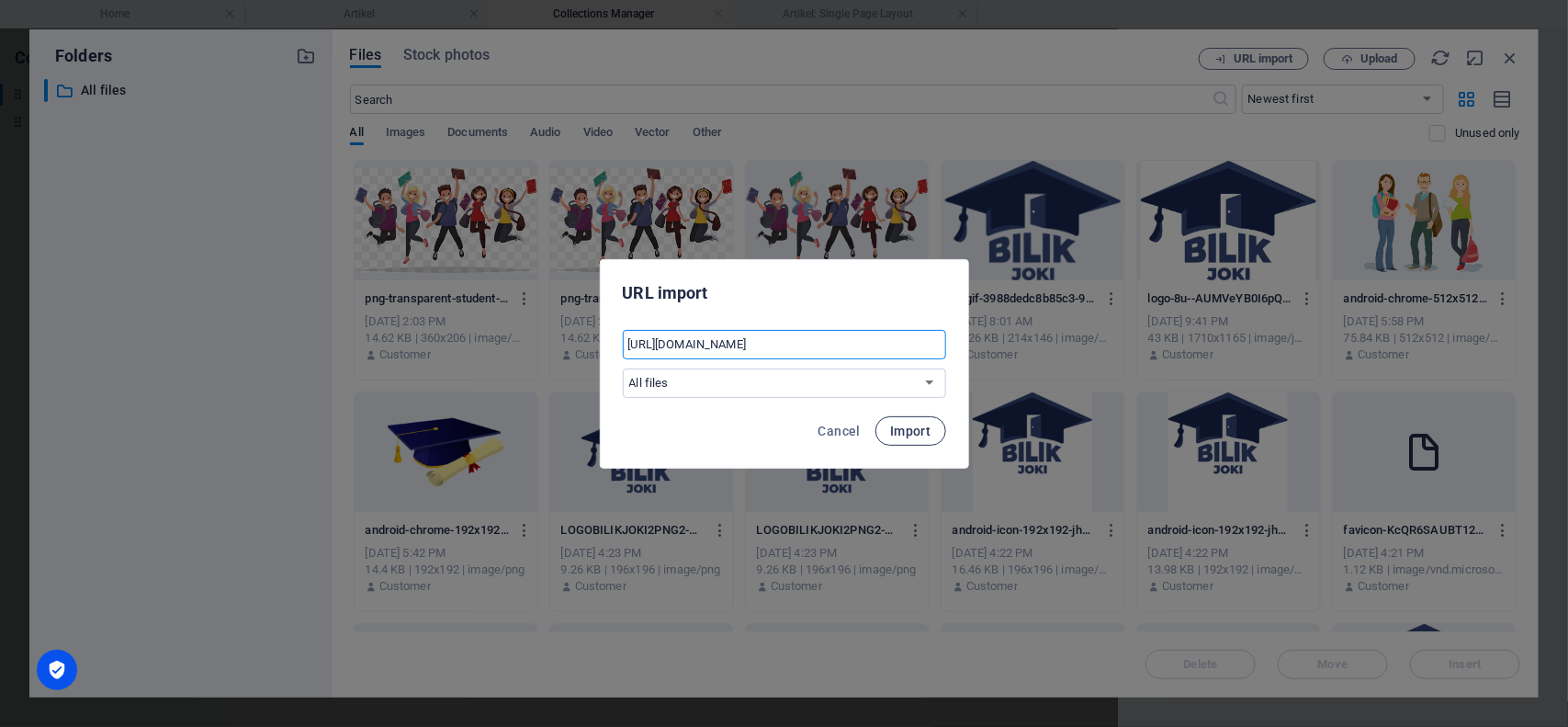 type on "https://mubadalah.id/wp-content/uploads/2025/07/Mubadalah-3-1140x570.png" 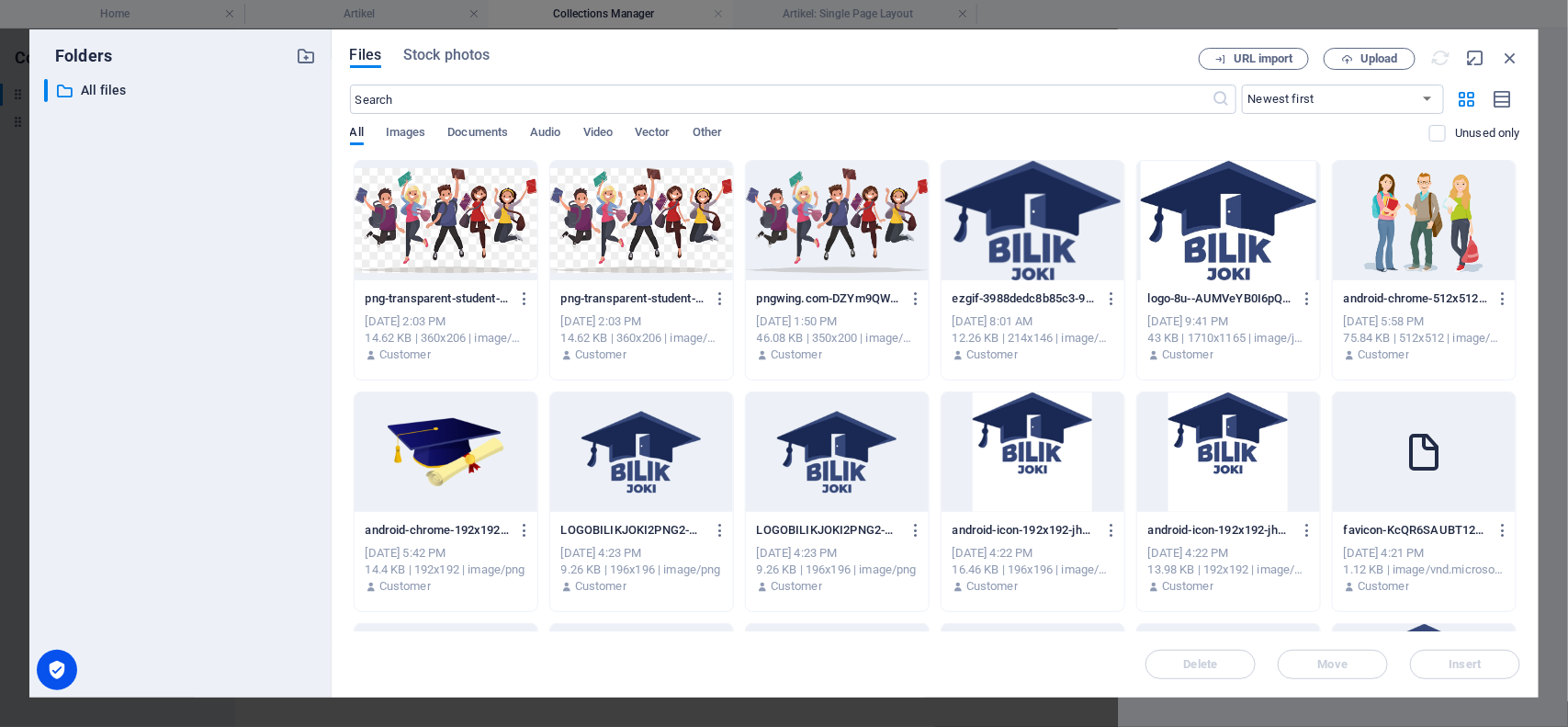 scroll, scrollTop: 0, scrollLeft: 0, axis: both 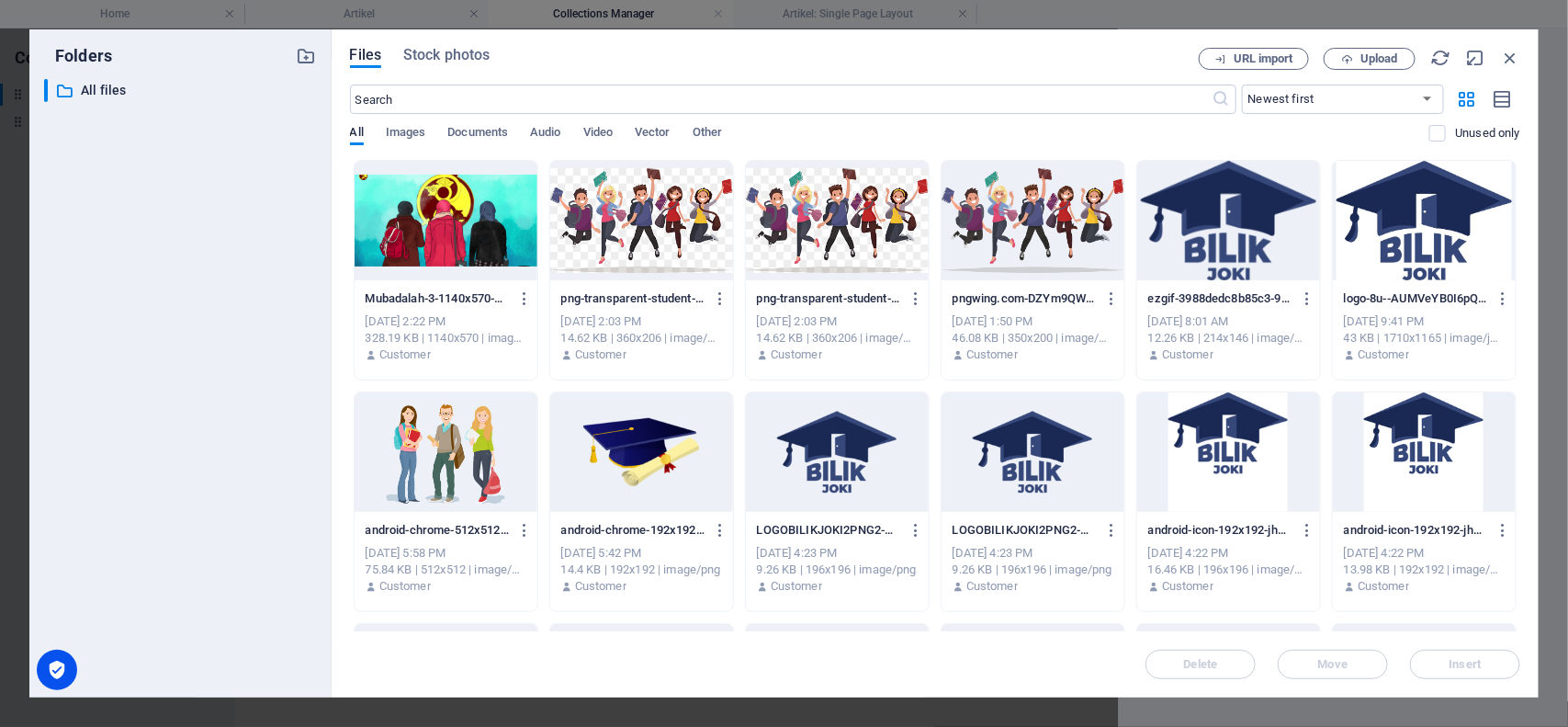 click at bounding box center (446, 221) 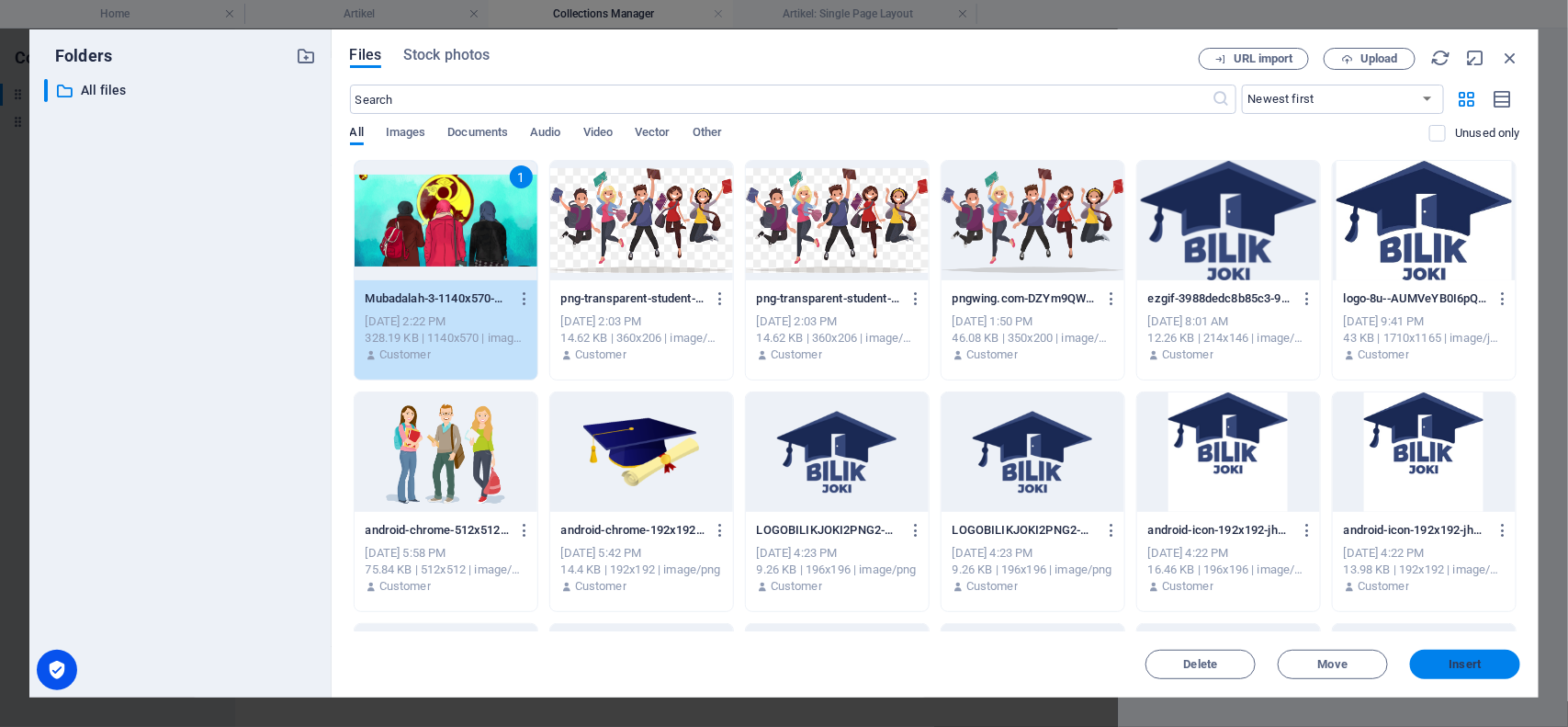 click on "Insert" at bounding box center [1465, 665] 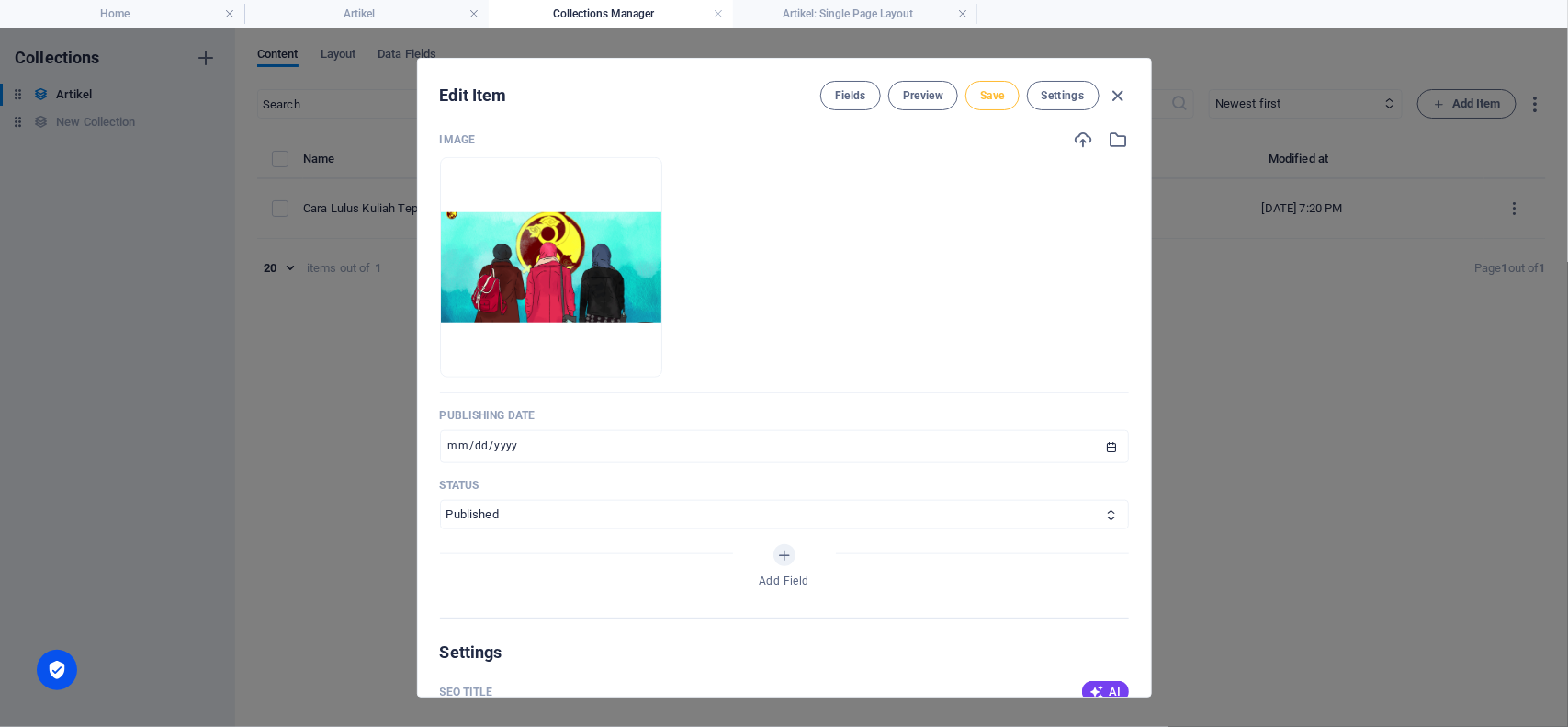 click on "Save" at bounding box center [992, 96] 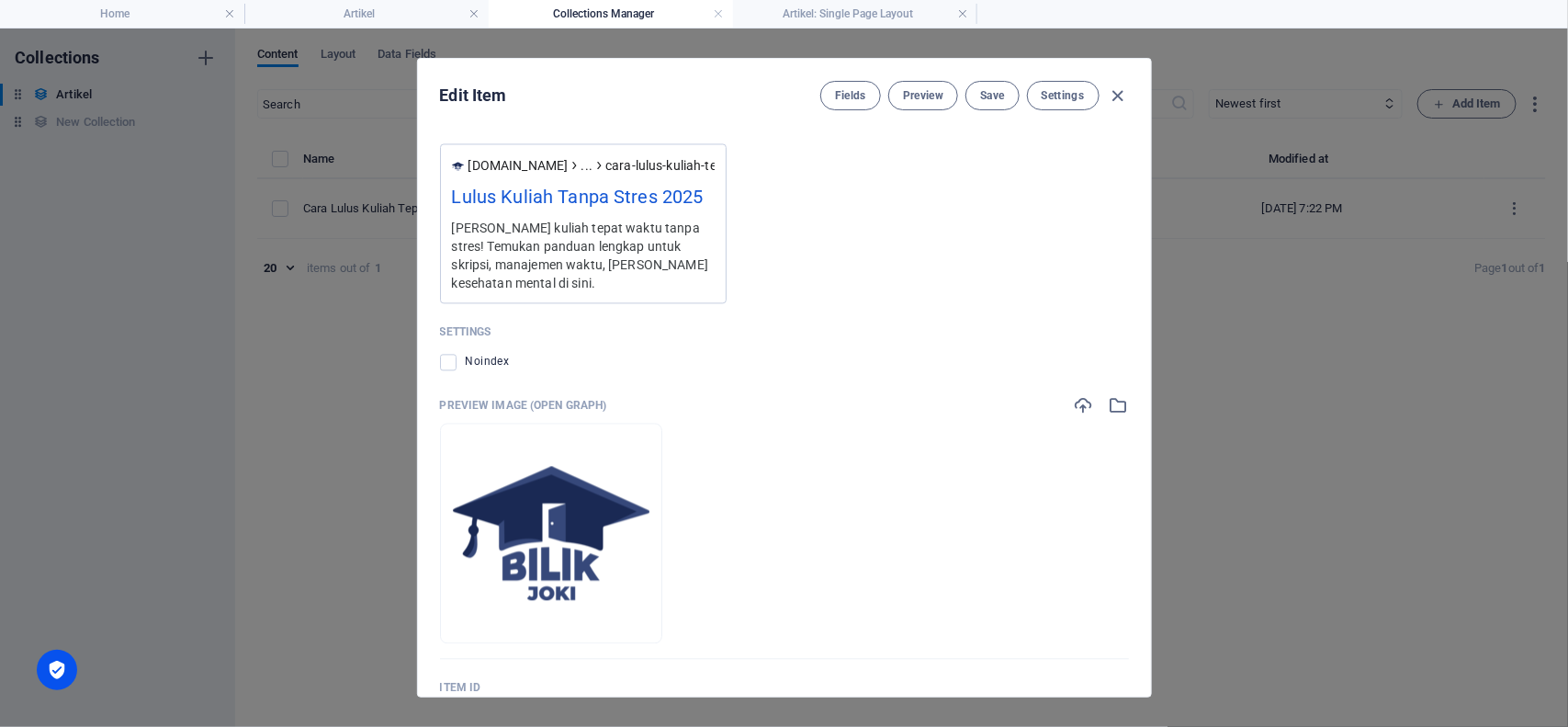 scroll, scrollTop: 1494, scrollLeft: 0, axis: vertical 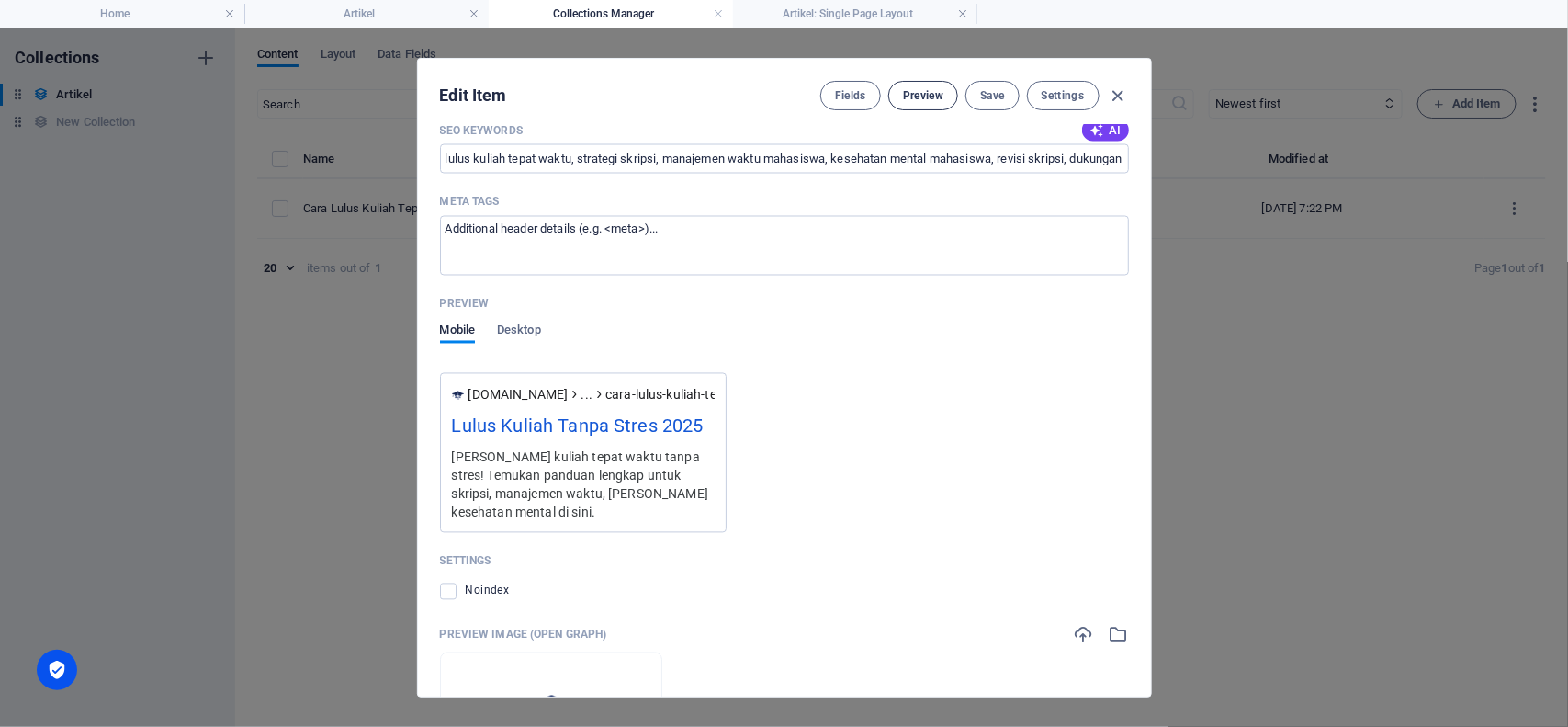 click on "Preview" at bounding box center [923, 96] 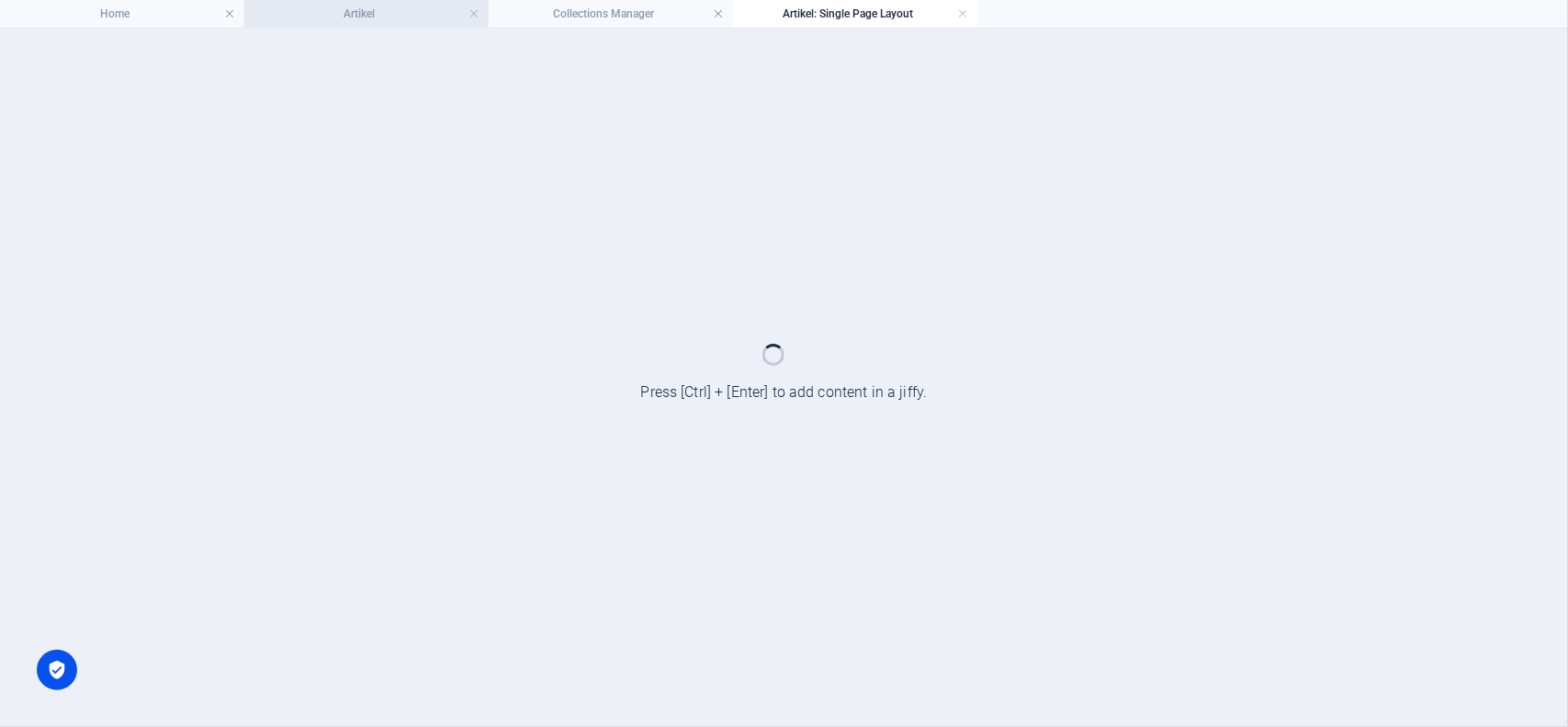 click on "Artikel" at bounding box center (367, 14) 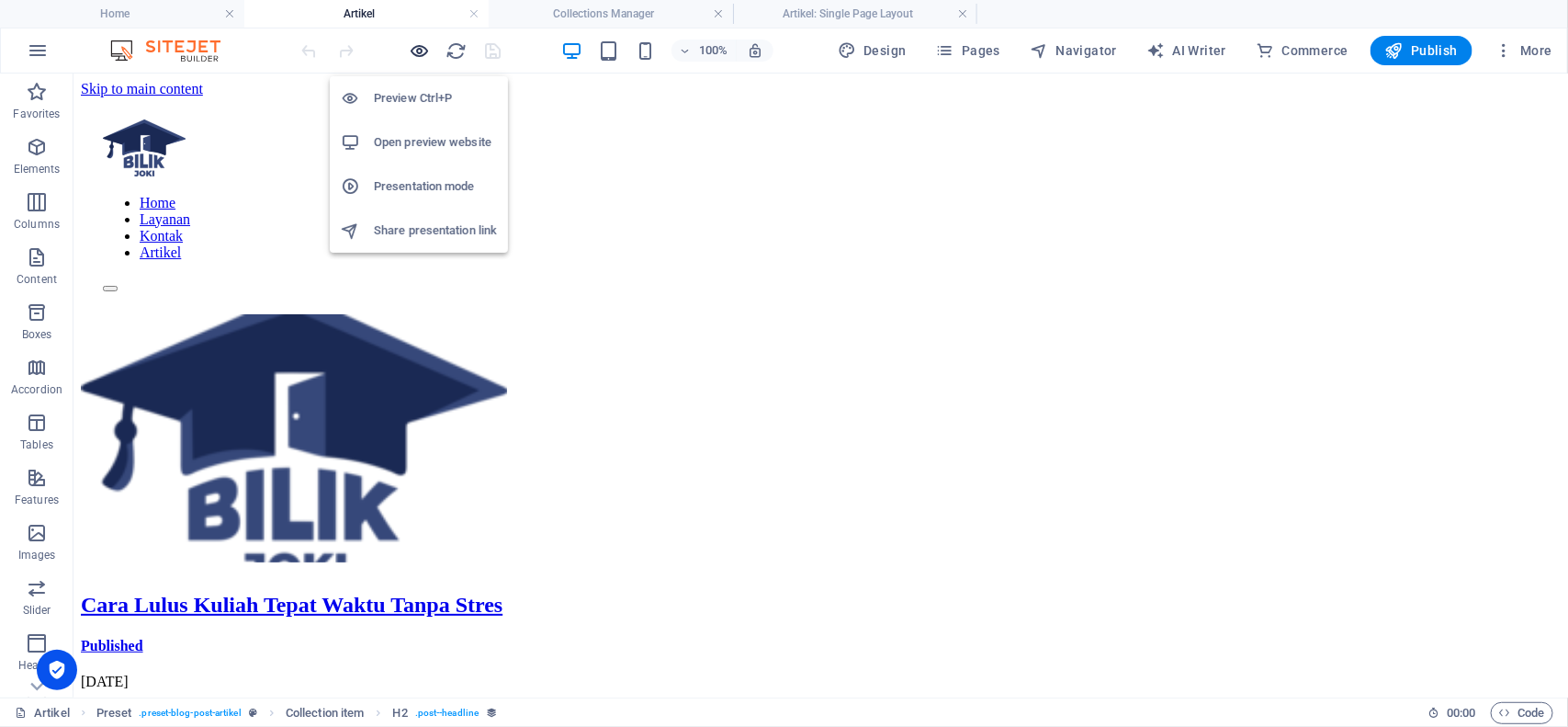 click at bounding box center [420, 51] 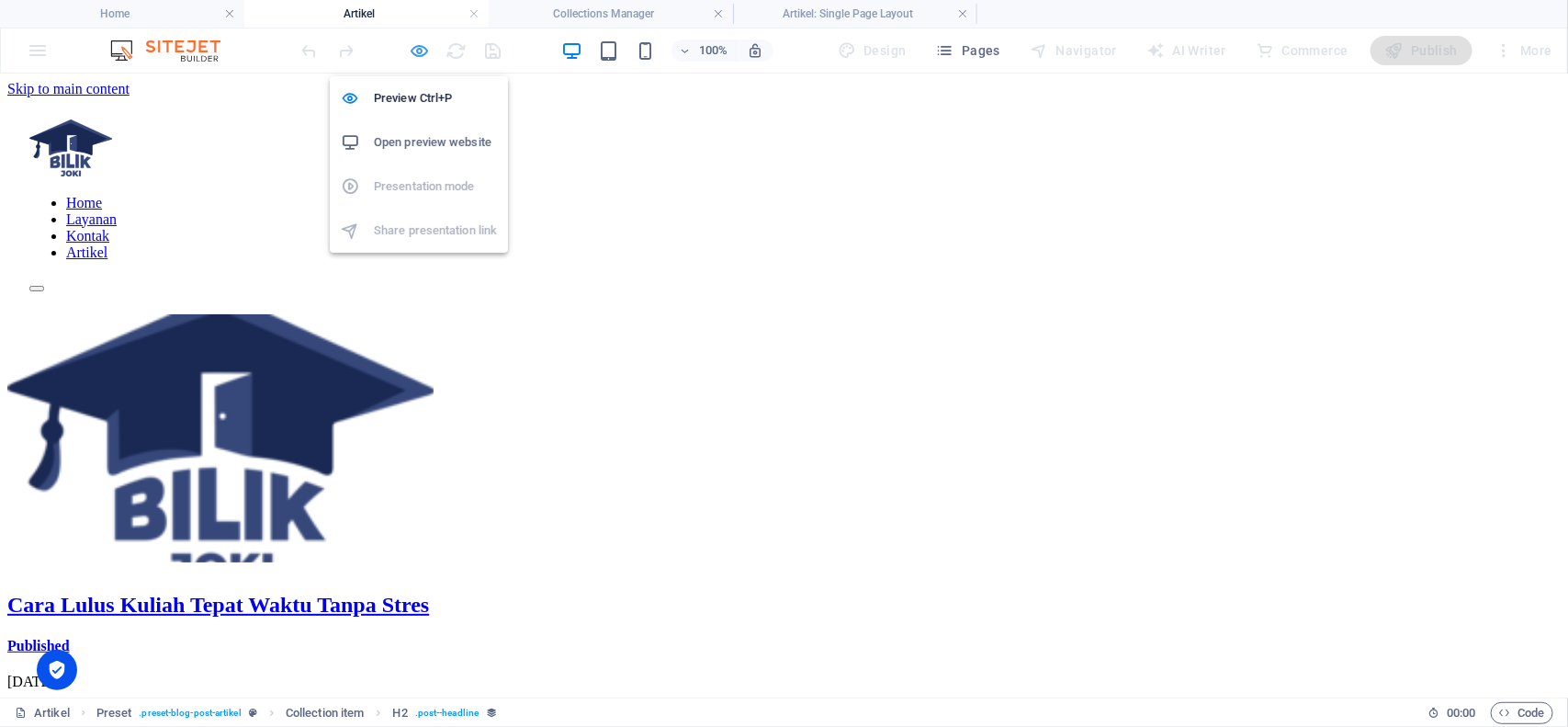 click at bounding box center (420, 51) 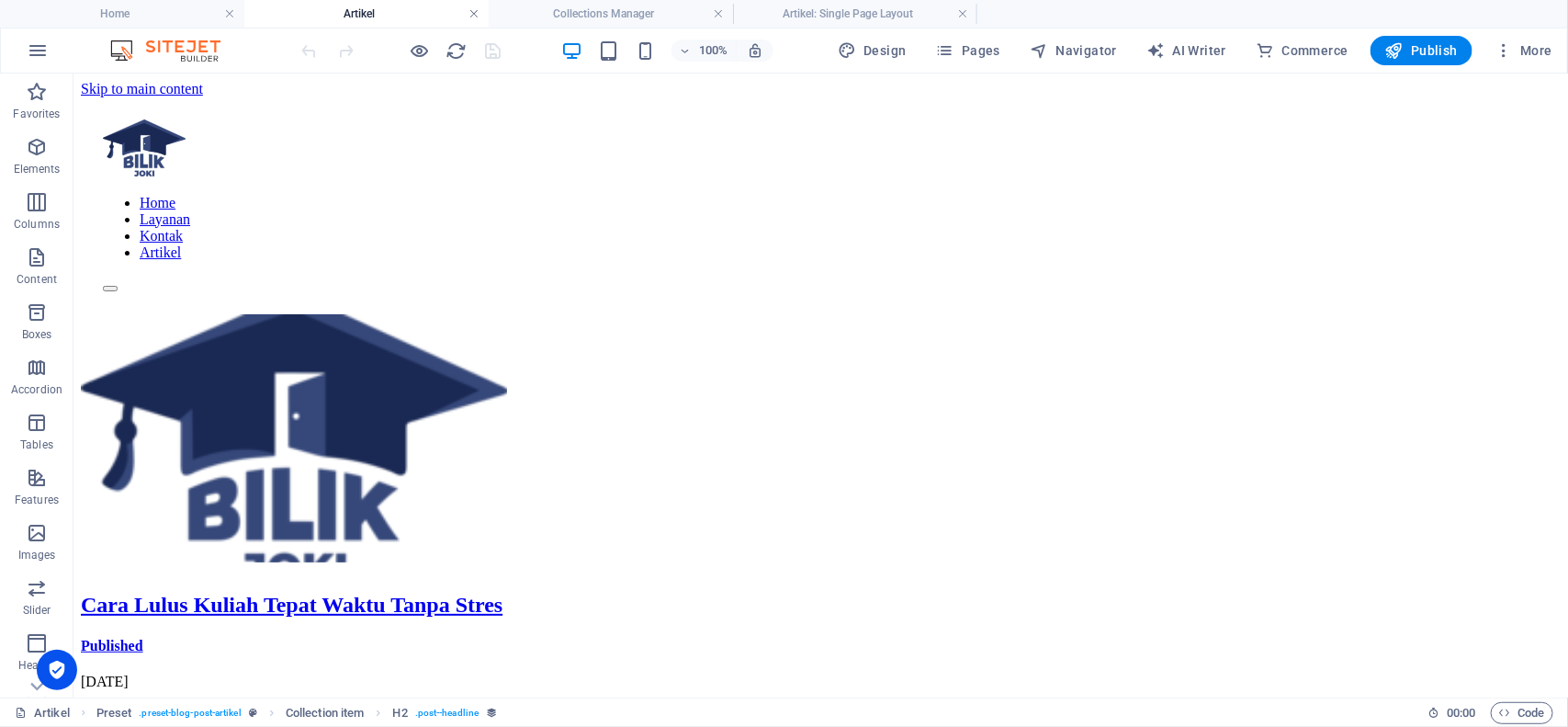 click at bounding box center [474, 14] 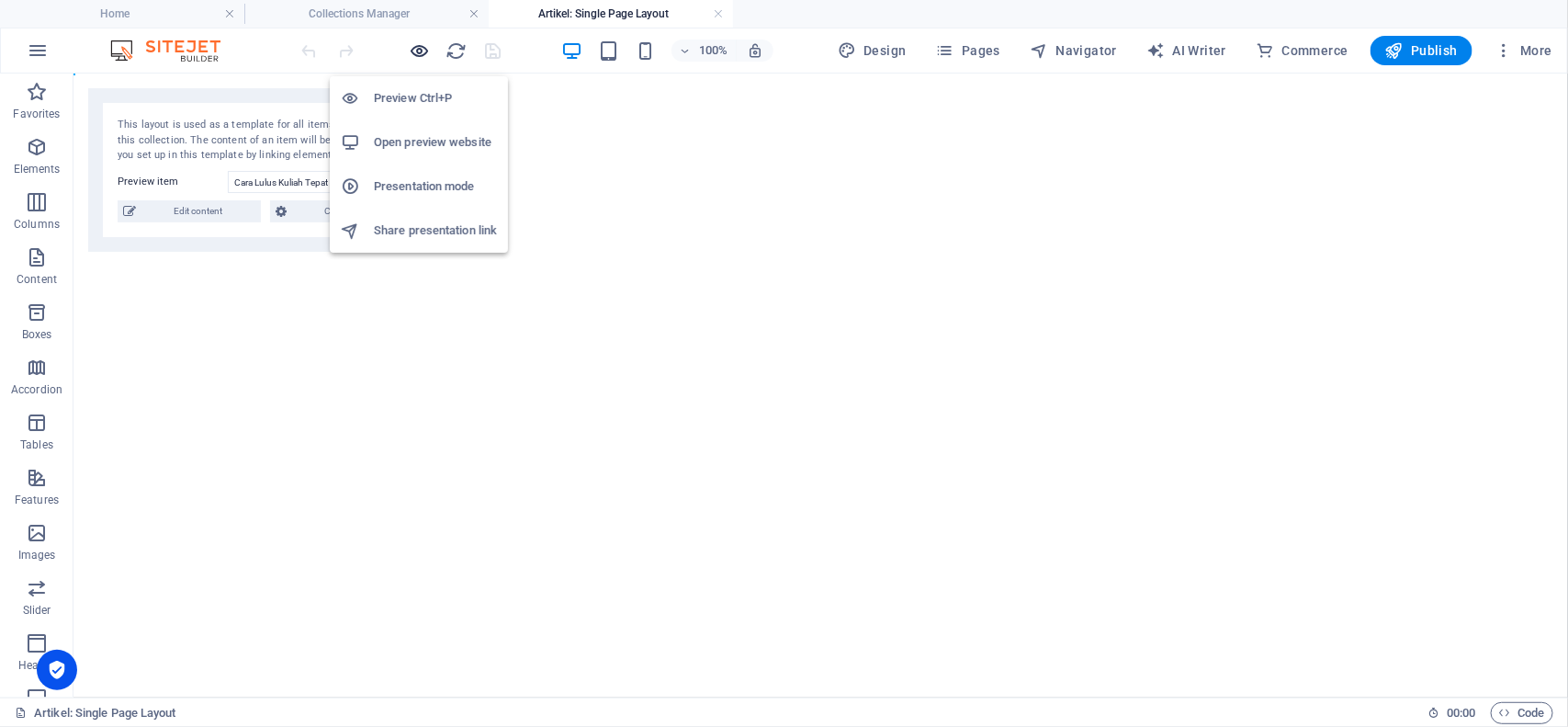 click at bounding box center [420, 51] 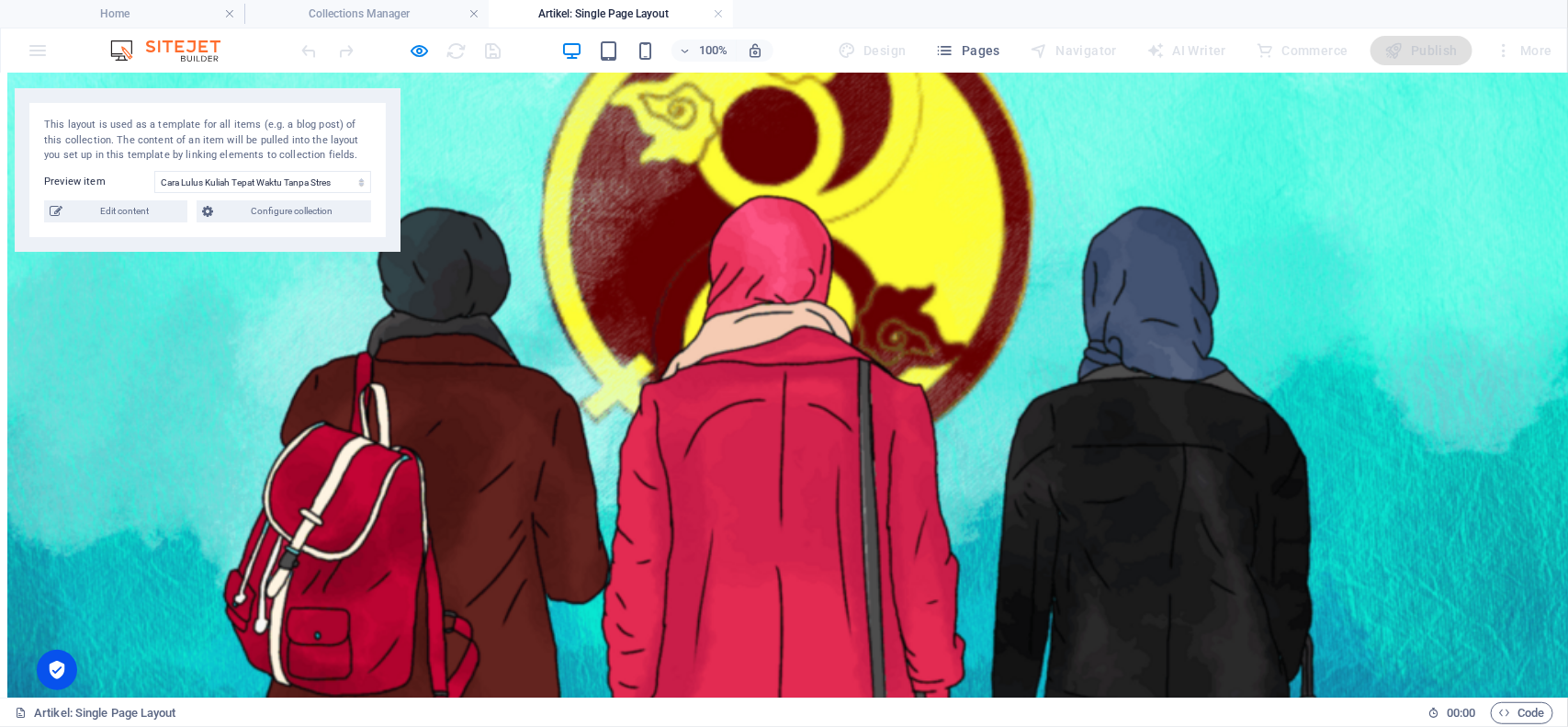 scroll, scrollTop: 0, scrollLeft: 0, axis: both 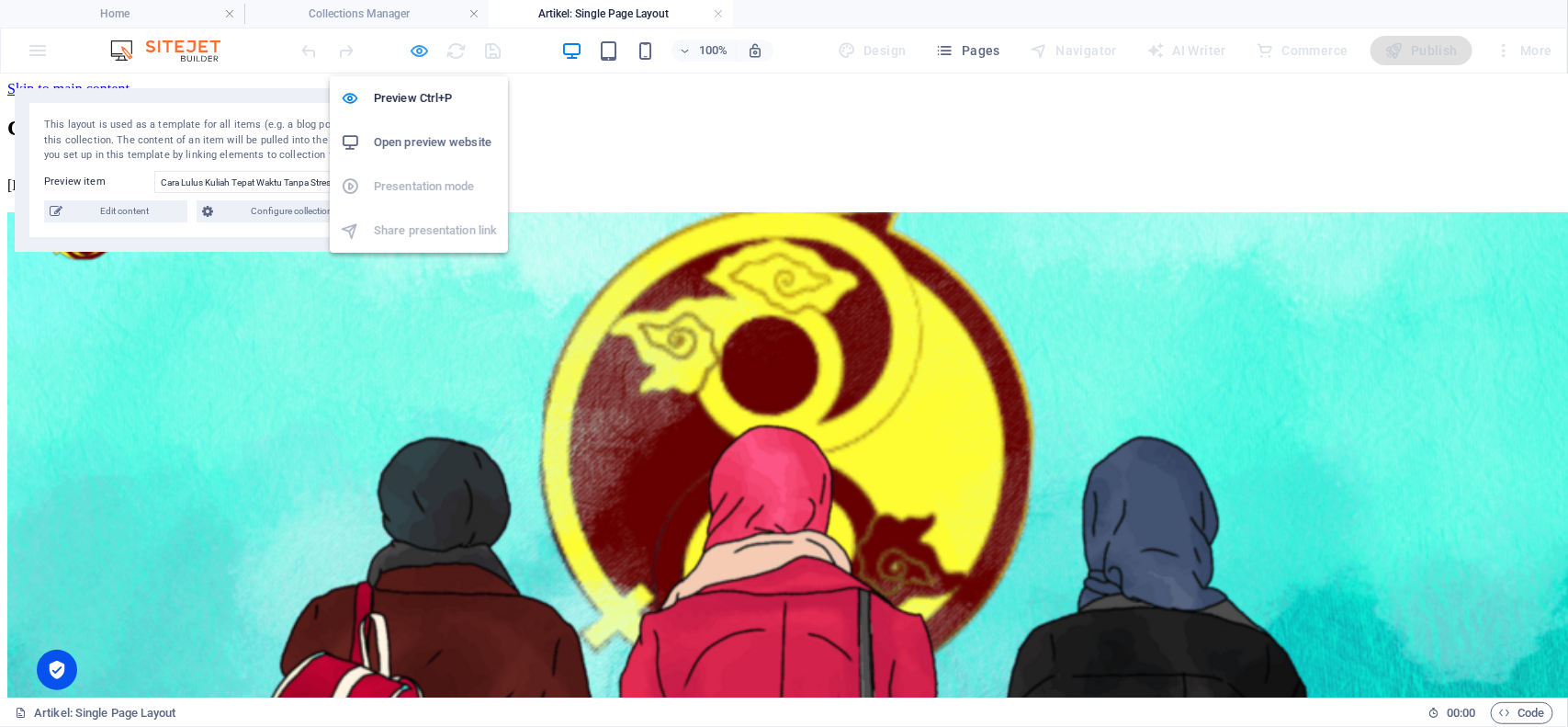 click at bounding box center (420, 51) 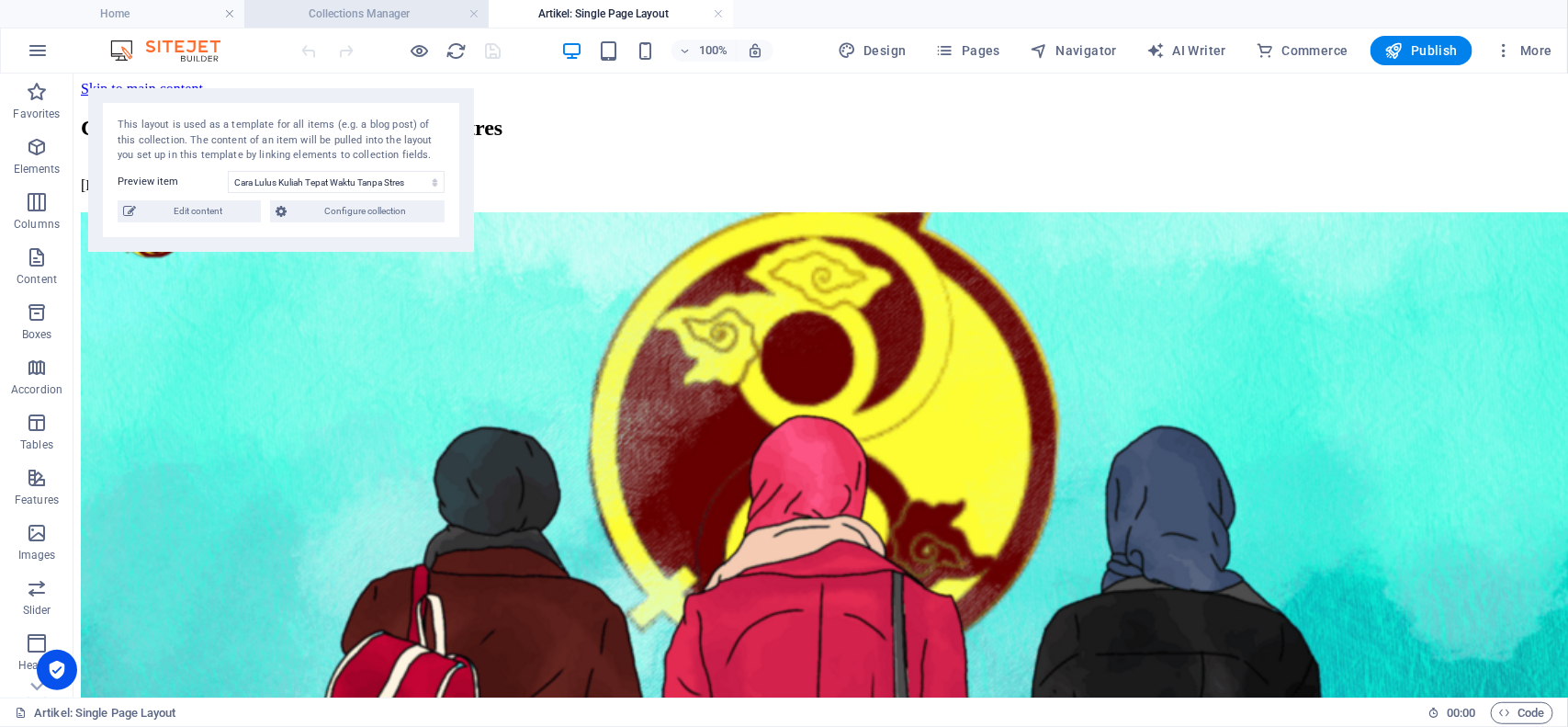 click on "Collections Manager" at bounding box center (367, 14) 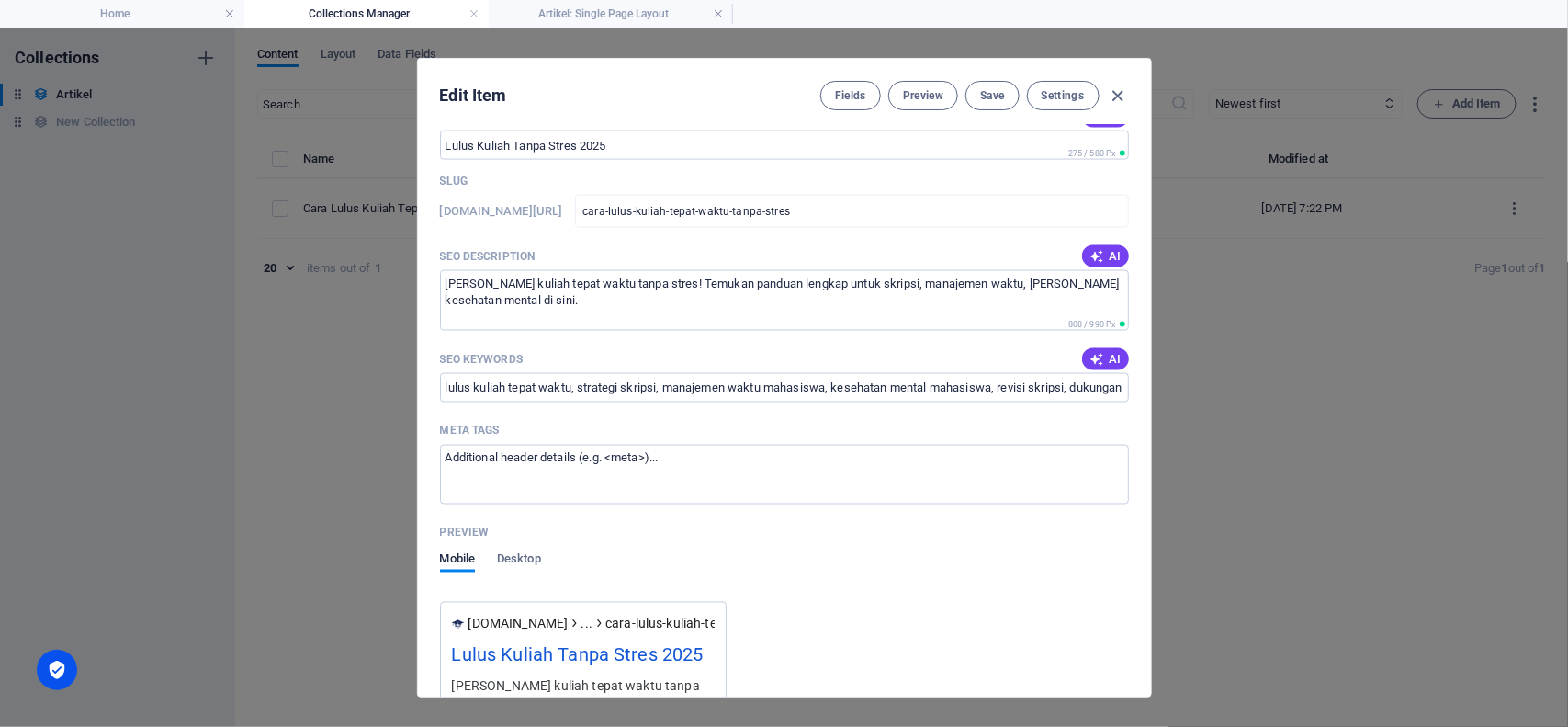 scroll, scrollTop: 1035, scrollLeft: 0, axis: vertical 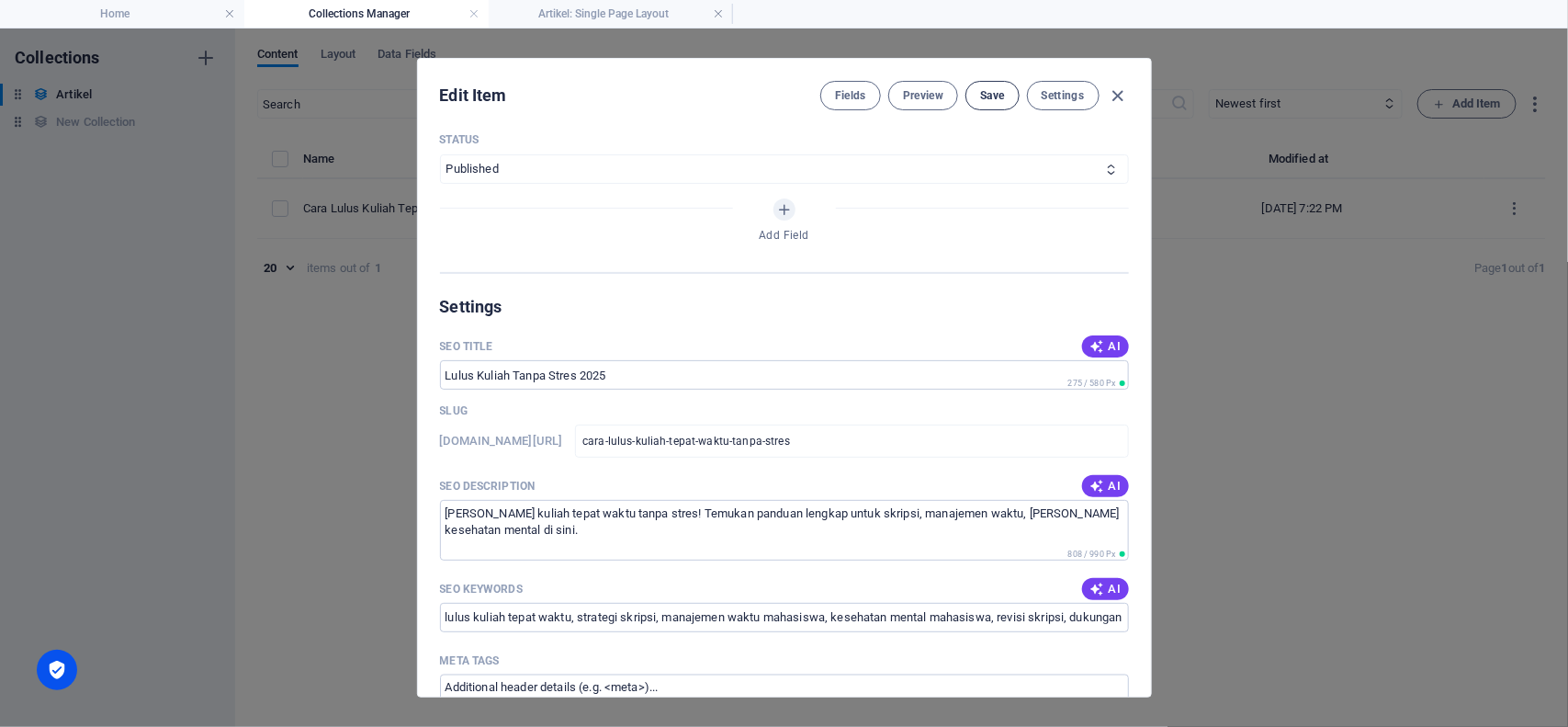 click on "Save" at bounding box center [992, 96] 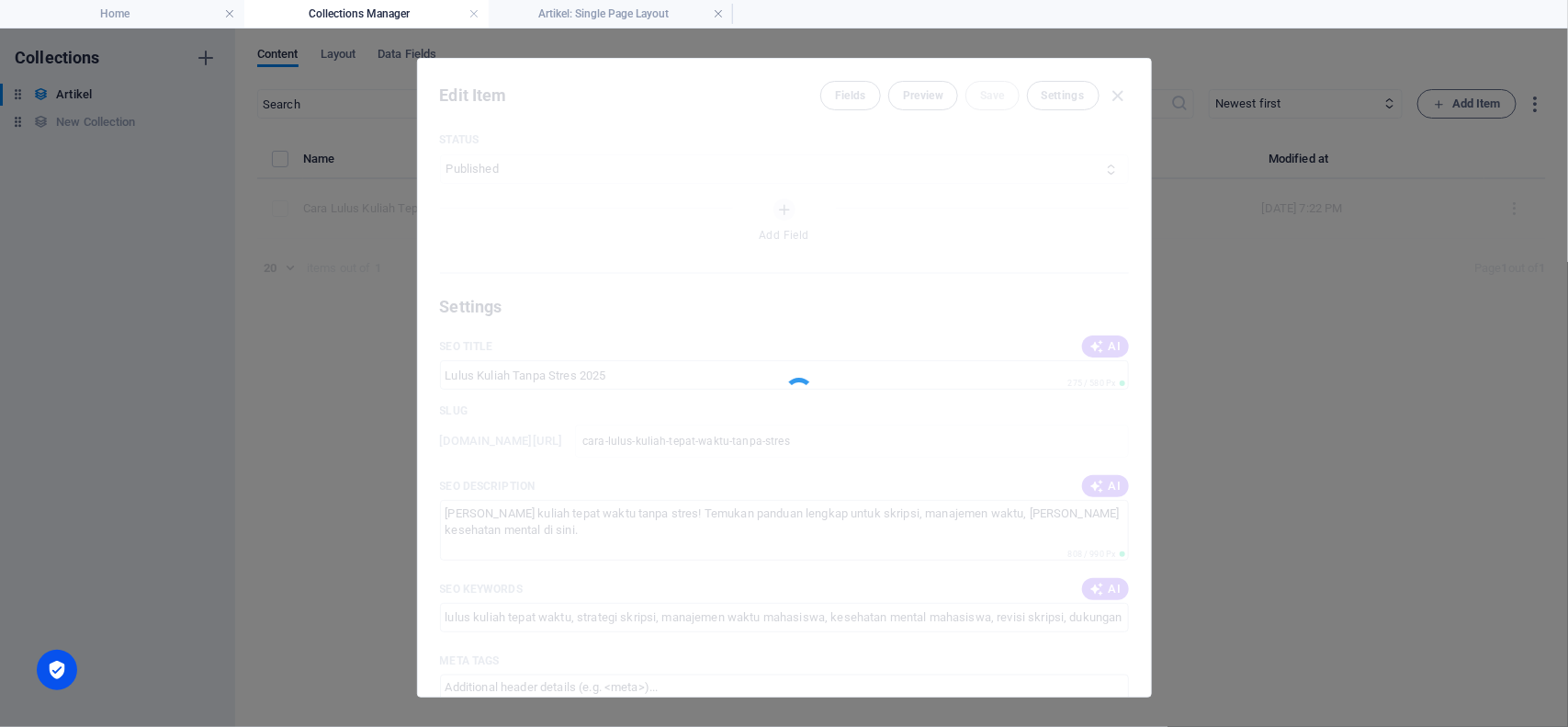 click at bounding box center [784, 378] 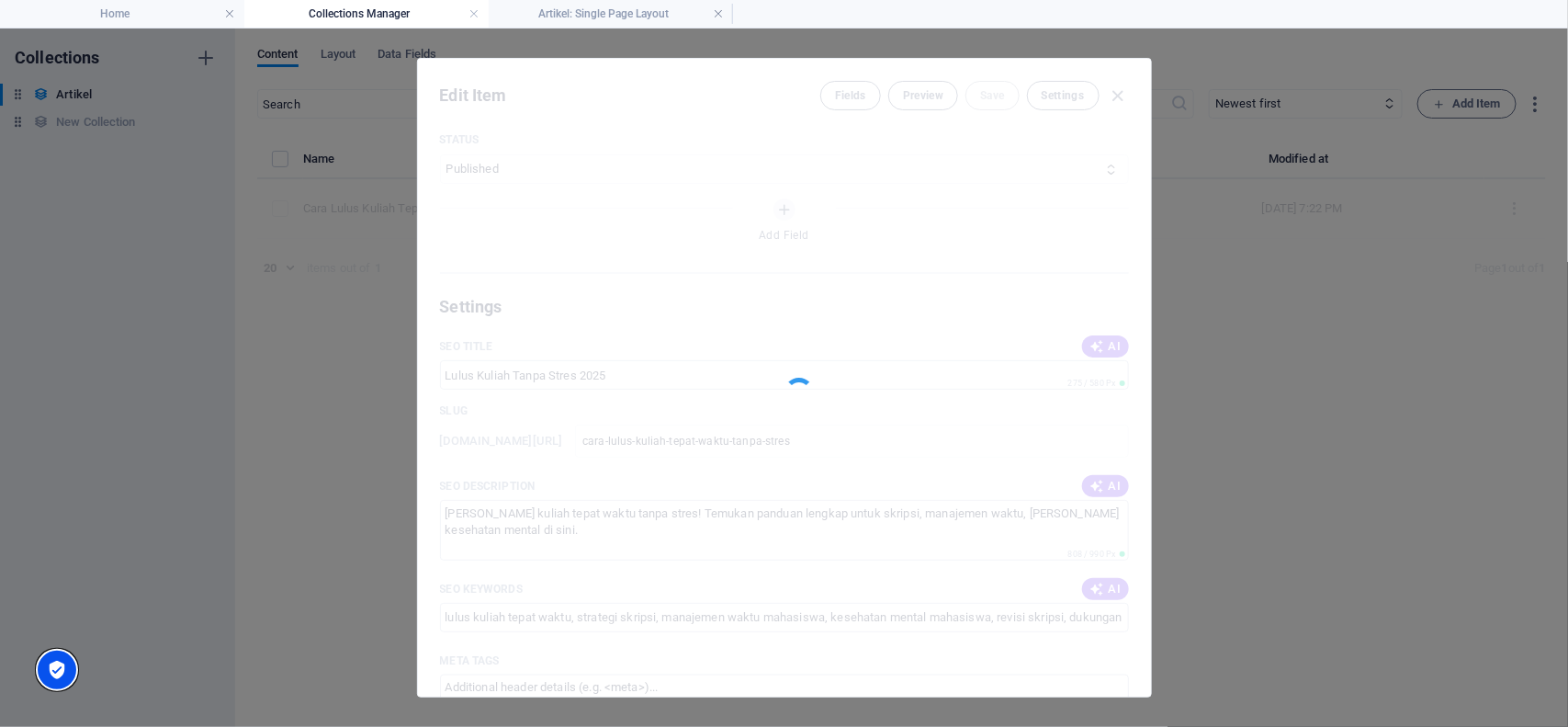 click at bounding box center (57, 670) 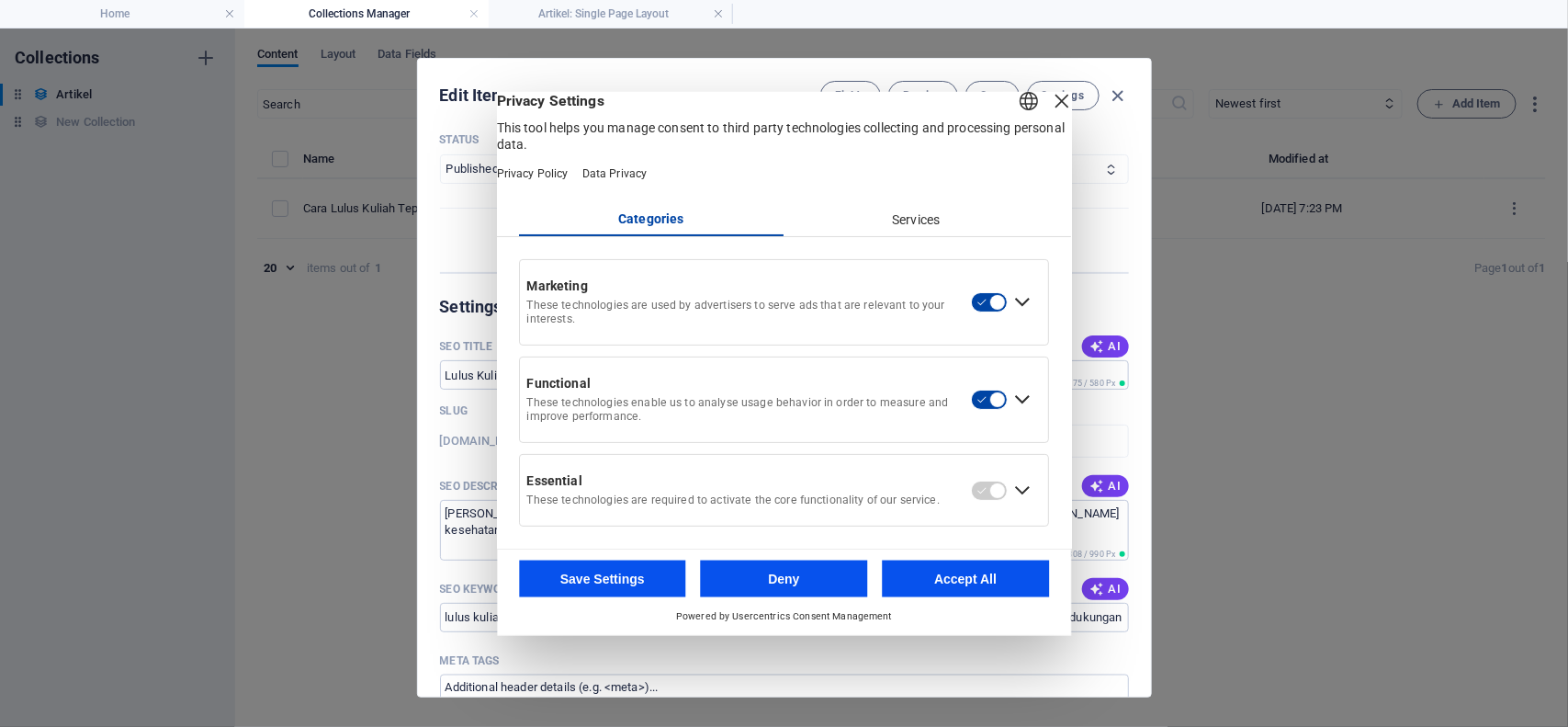 click on "English
Deutsch
Privacy Settings
This tool helps you manage consent to third party technologies collecting and processing personal data.
Privacy Policy
Data Privacy" at bounding box center [784, 147] 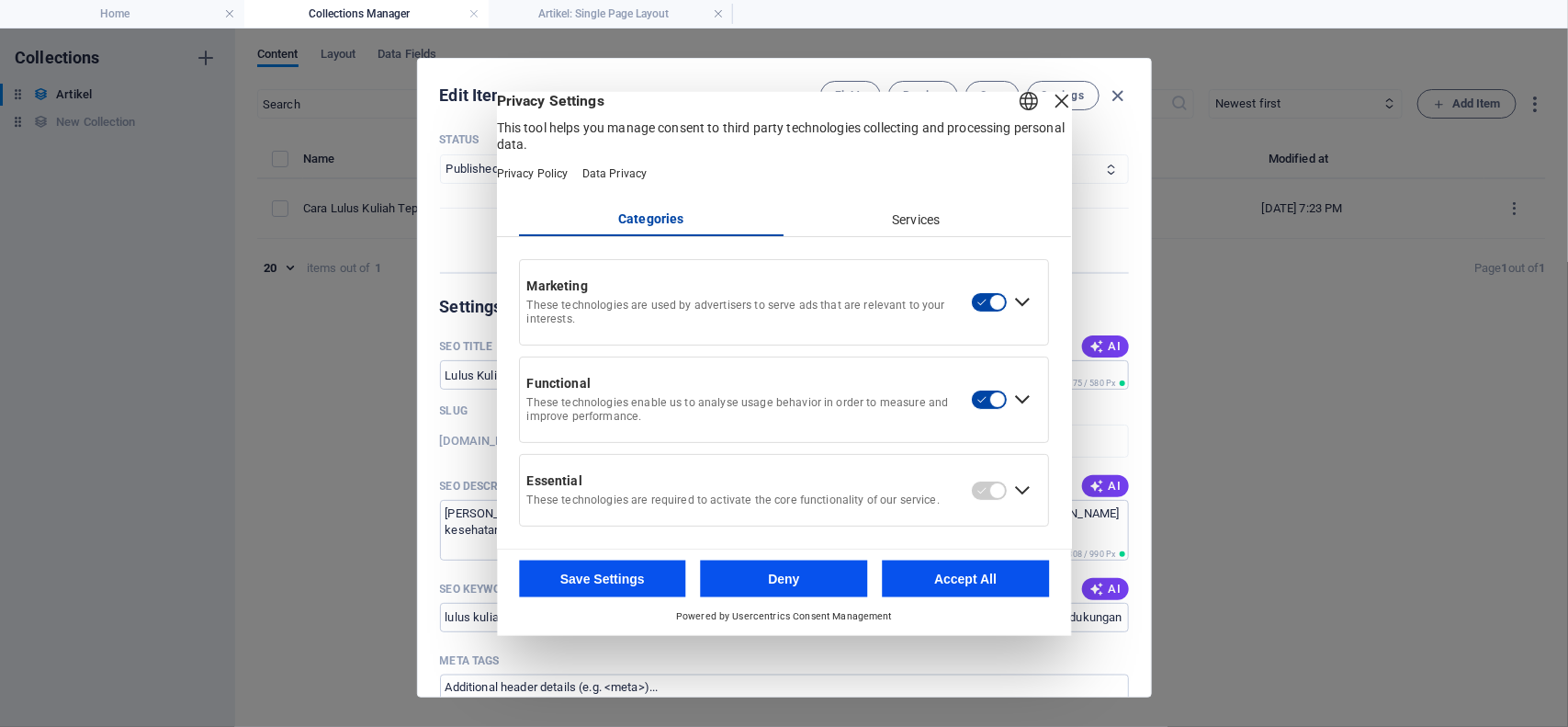 click on "English
Deutsch" at bounding box center (1029, 102) 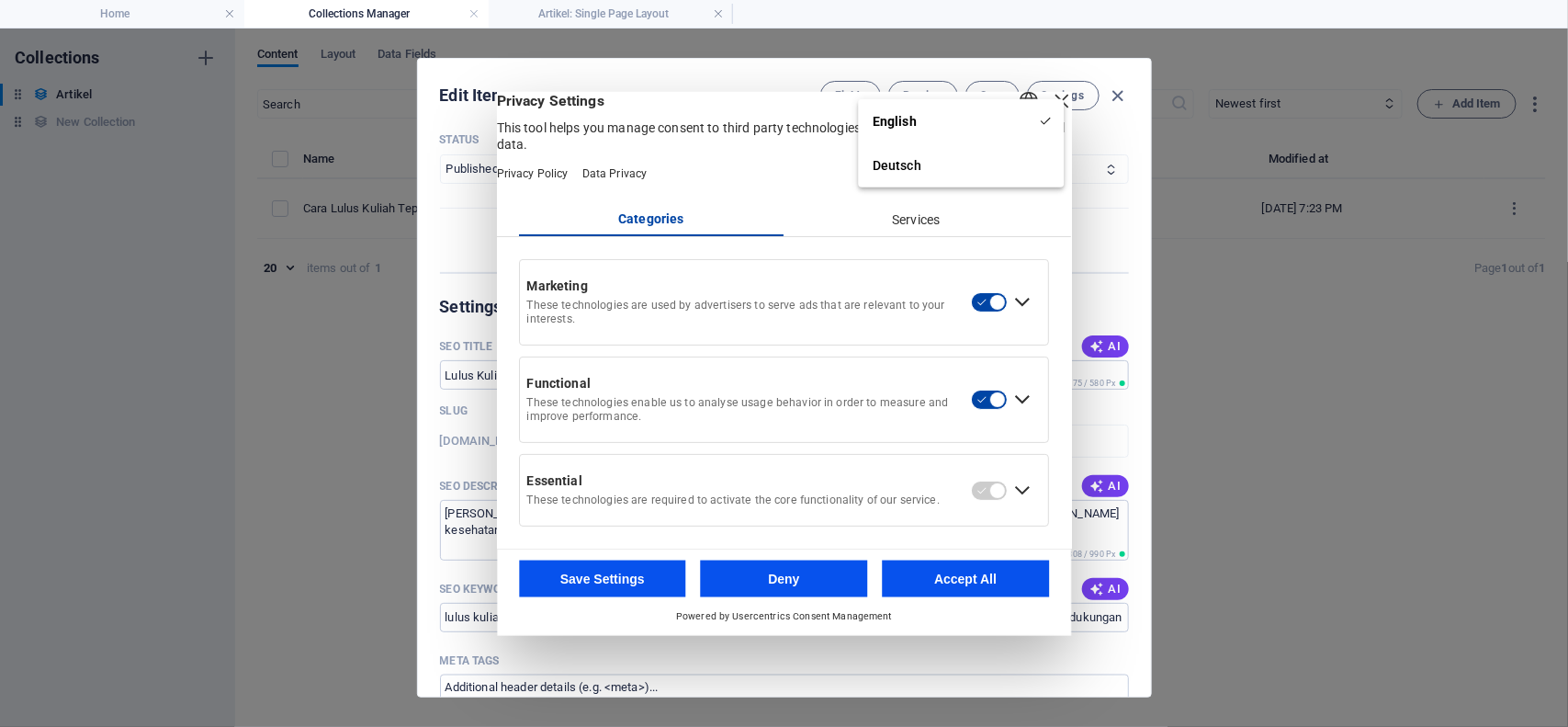 click on "English
Deutsch
Privacy Settings
This tool helps you manage consent to third party technologies collecting and processing personal data.
Privacy Policy
Data Privacy" at bounding box center [784, 147] 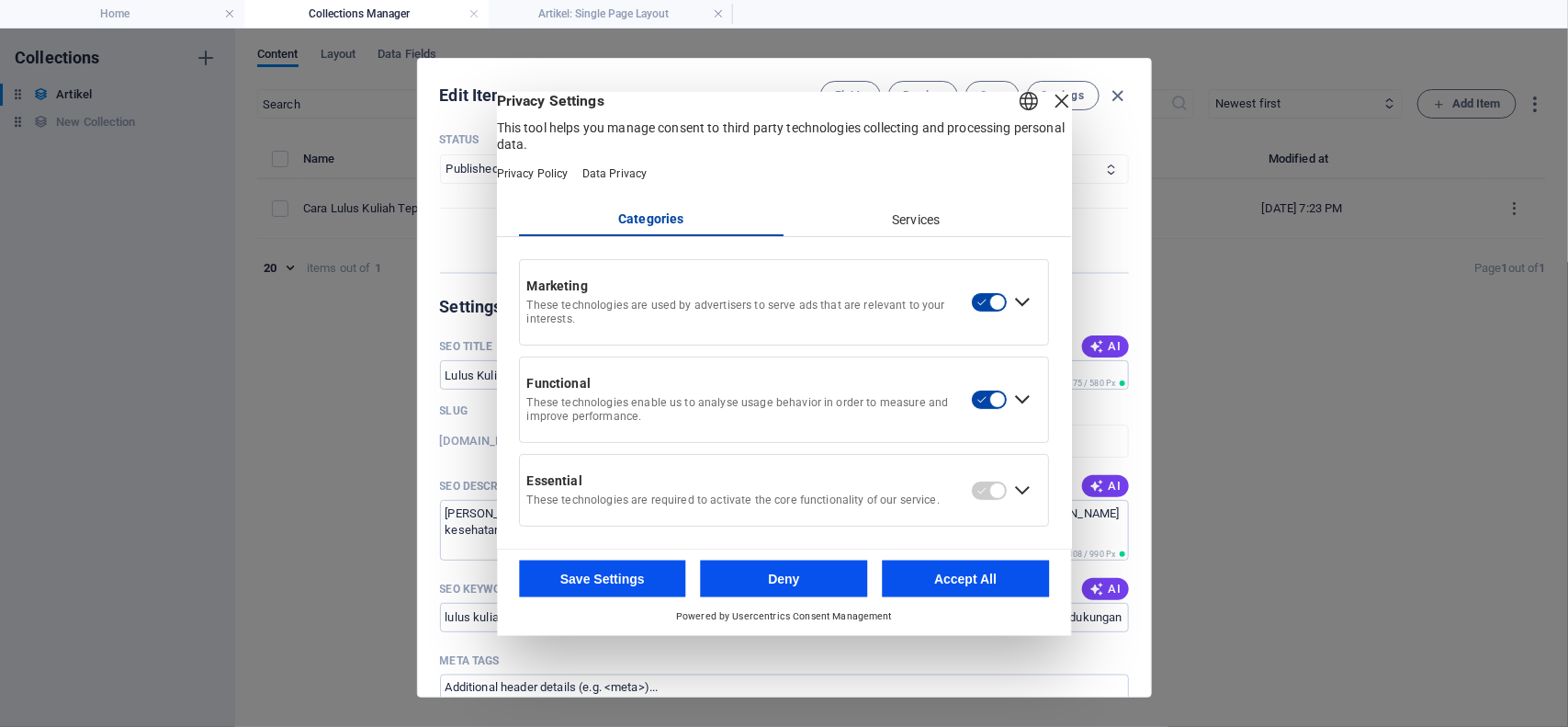 click on "Privacy Settings
This tool helps you manage consent to third party technologies collecting and processing personal data." at bounding box center [784, 121] 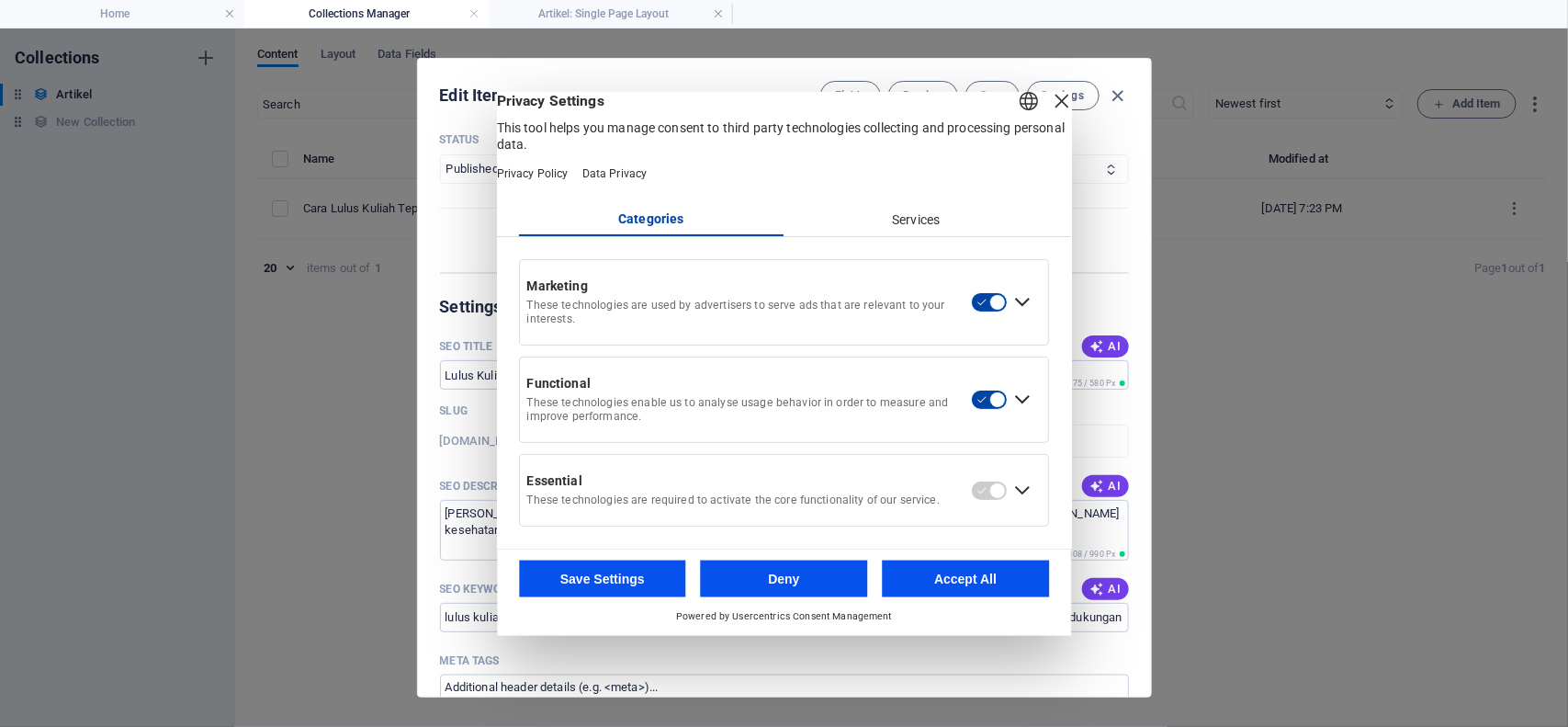 click on "English
Deutsch" at bounding box center (1029, 102) 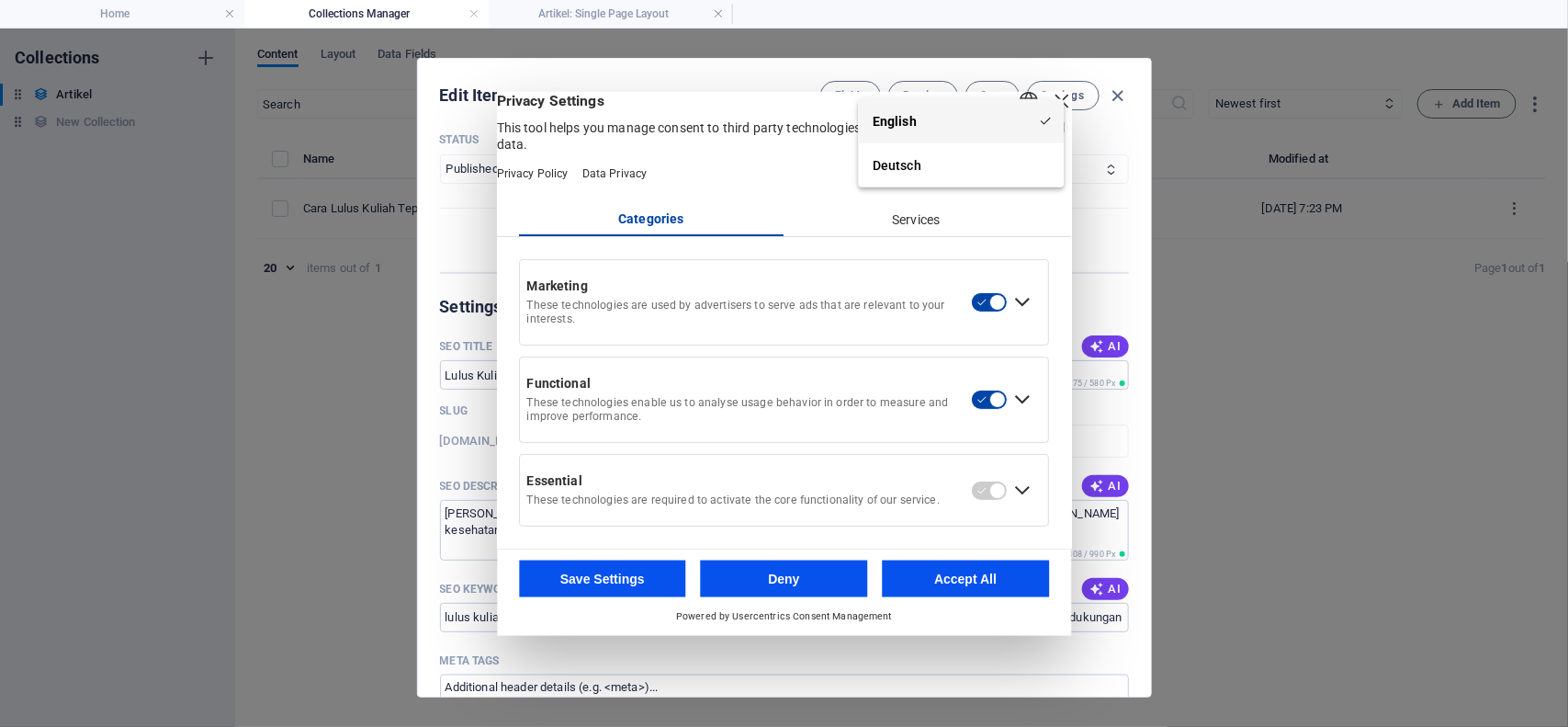 click on "English" at bounding box center (961, 120) 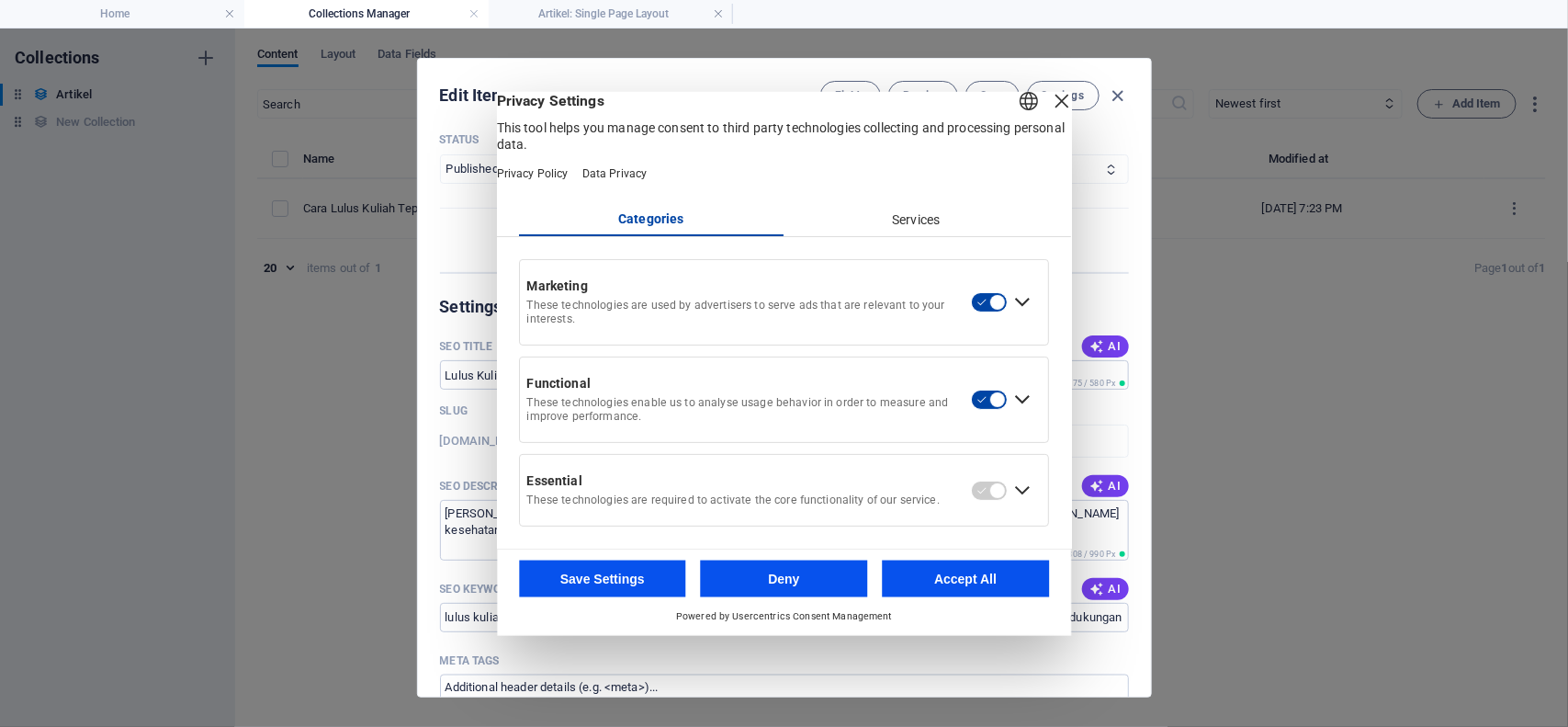 click on "English
Deutsch" at bounding box center [1045, 102] 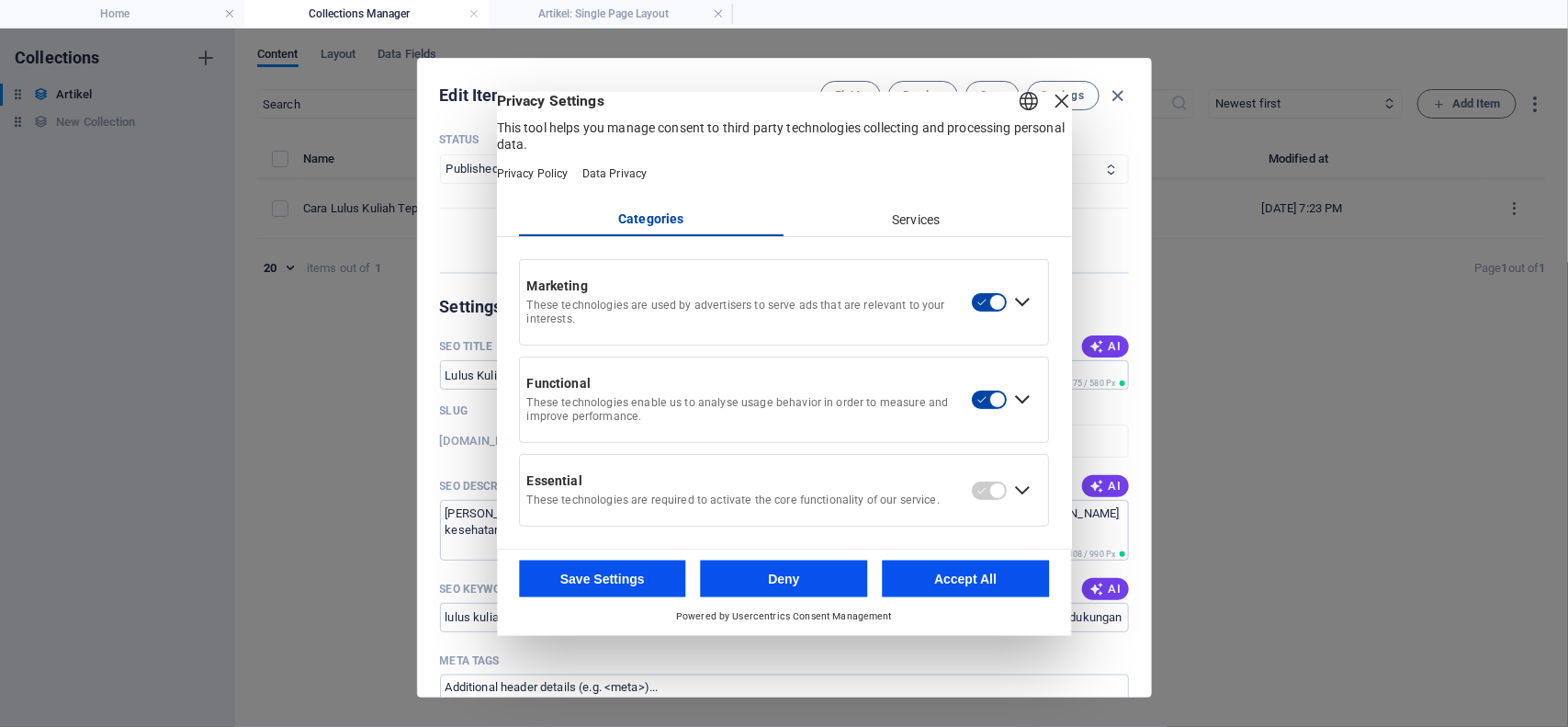 click on "English
Deutsch" at bounding box center (1029, 102) 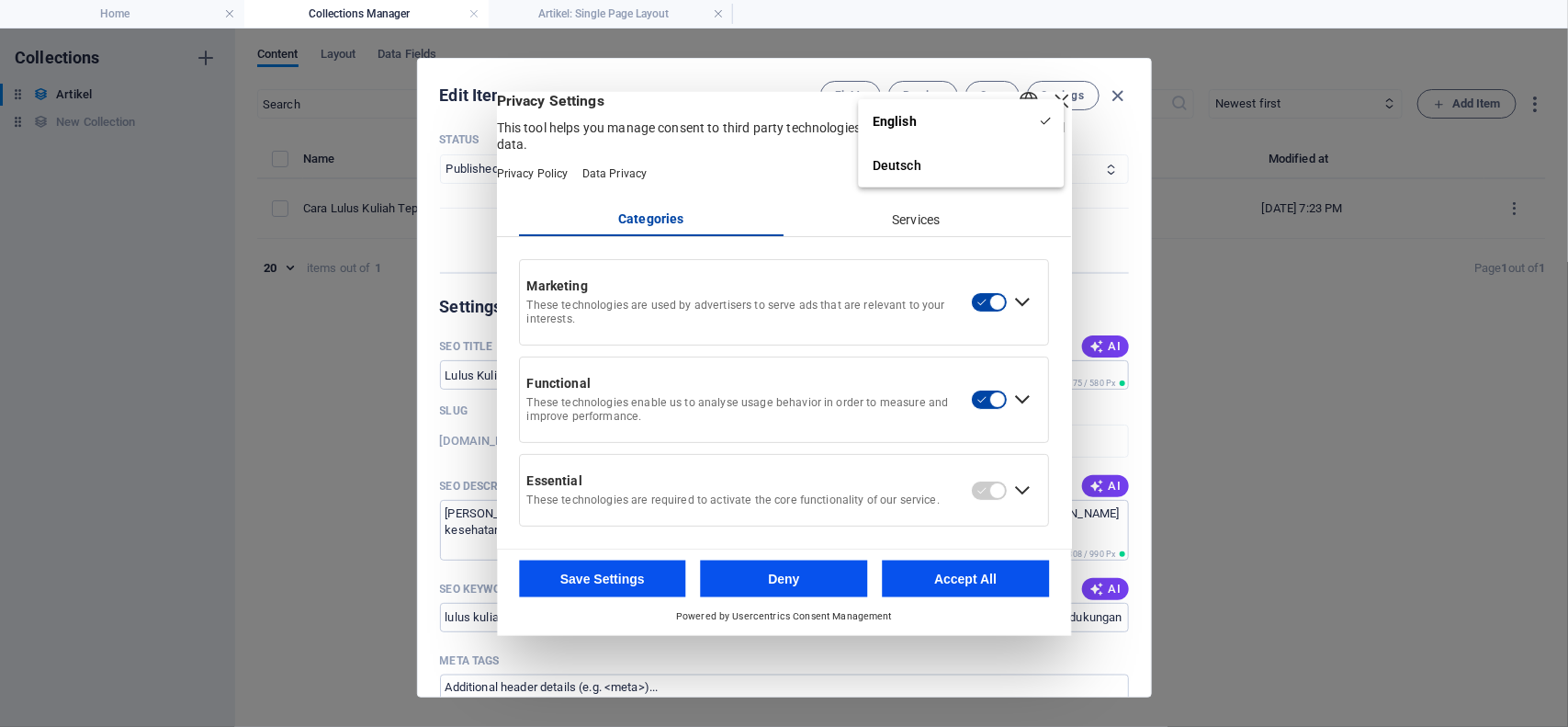 click on "Privacy Settings
This tool helps you manage consent to third party technologies collecting and processing personal data." at bounding box center (784, 121) 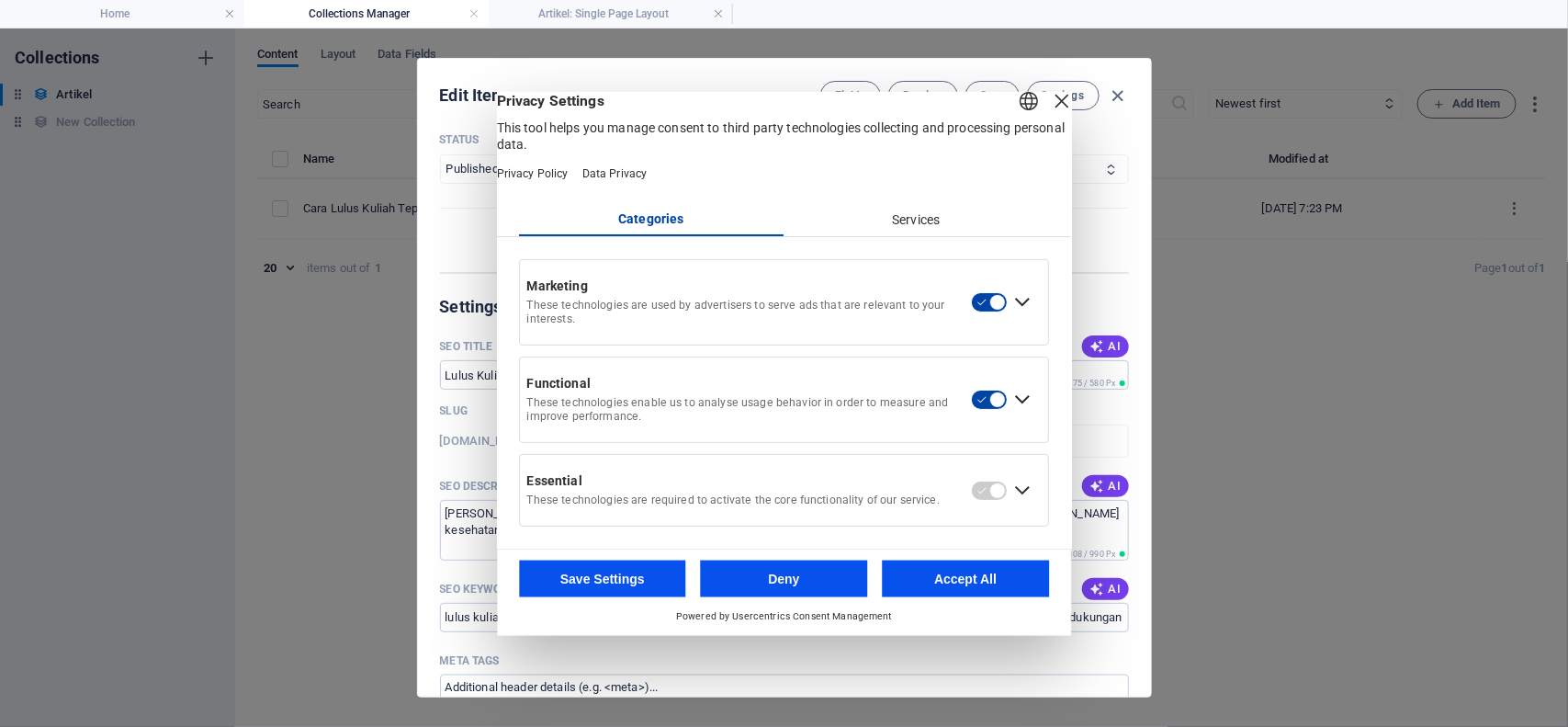 click on "Services" at bounding box center [917, 220] 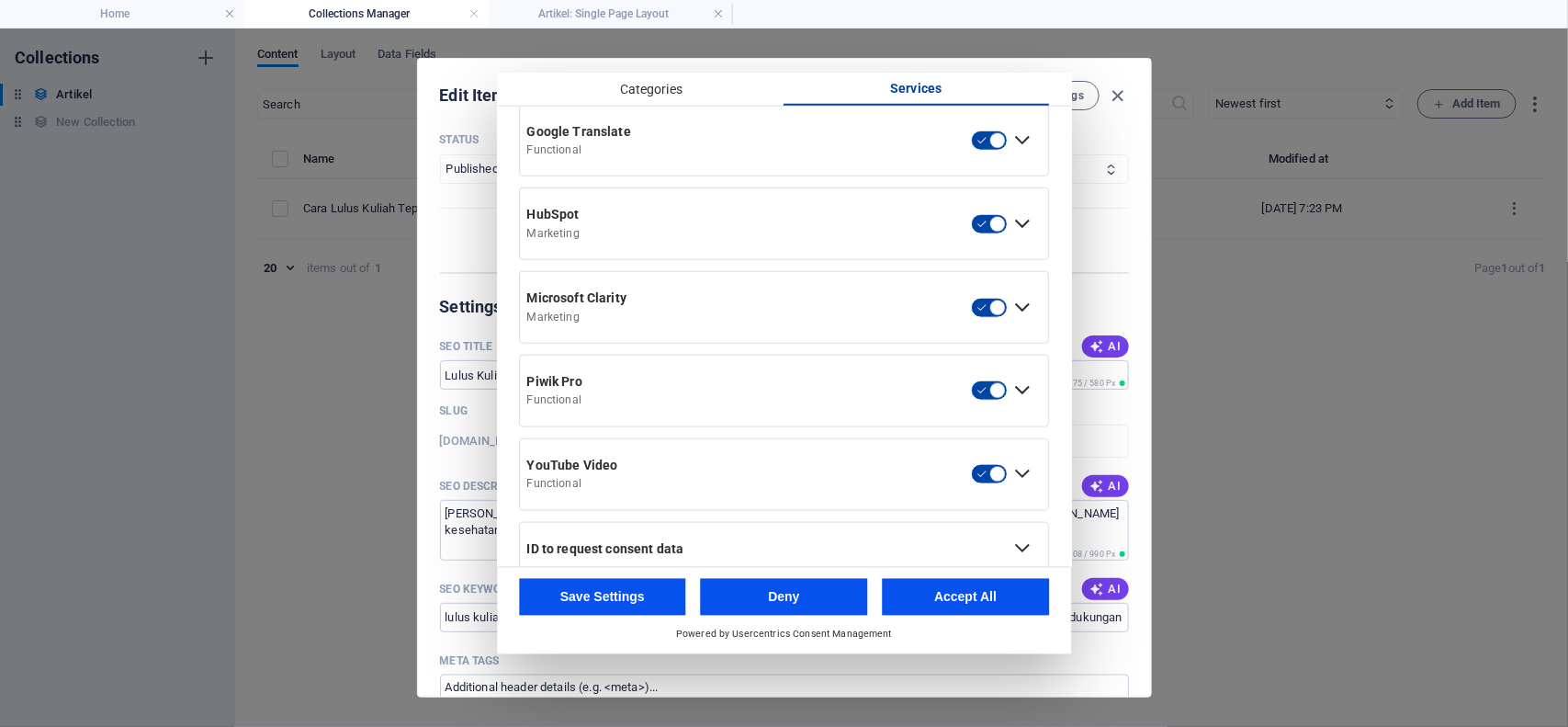 scroll, scrollTop: 860, scrollLeft: 0, axis: vertical 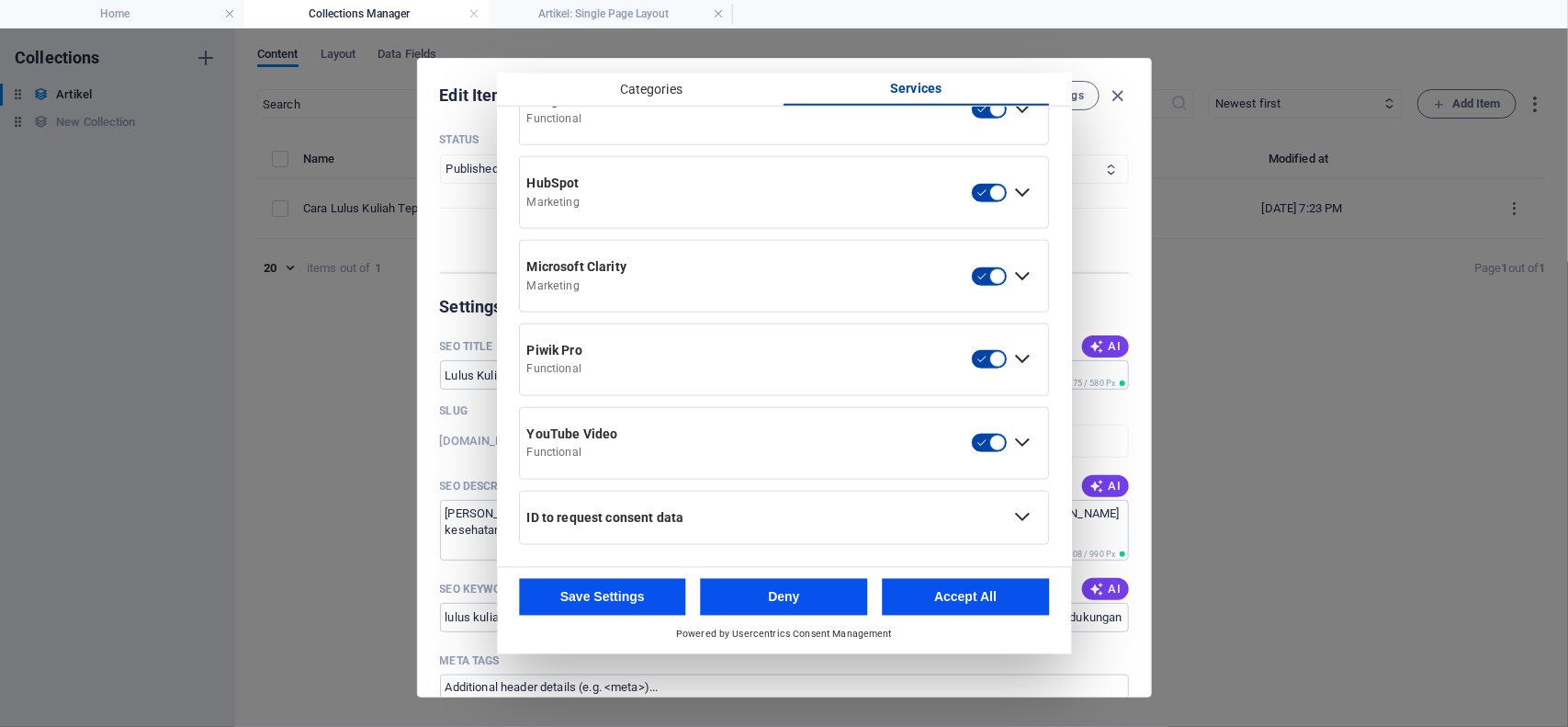 click on "ID to request consent data" at bounding box center (763, 517) 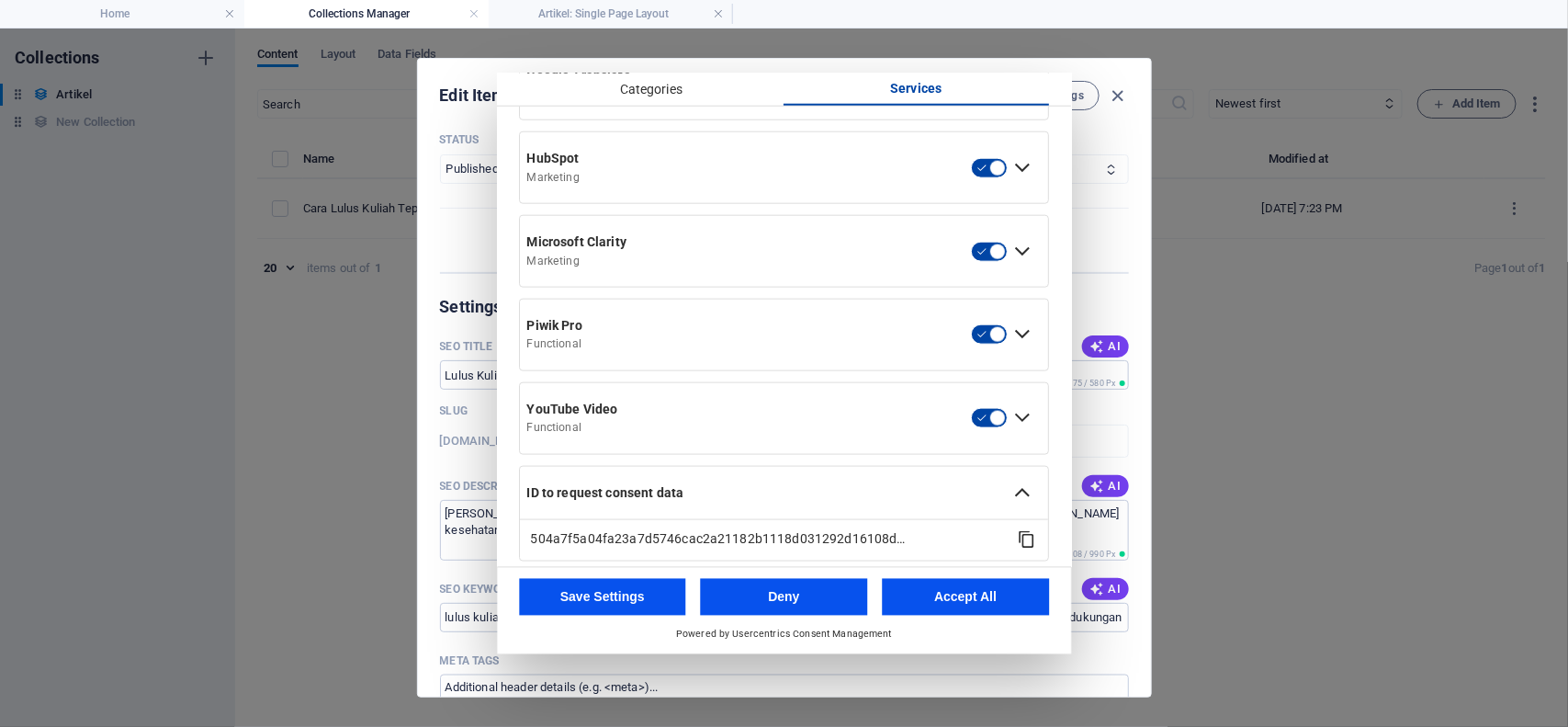 scroll, scrollTop: 902, scrollLeft: 0, axis: vertical 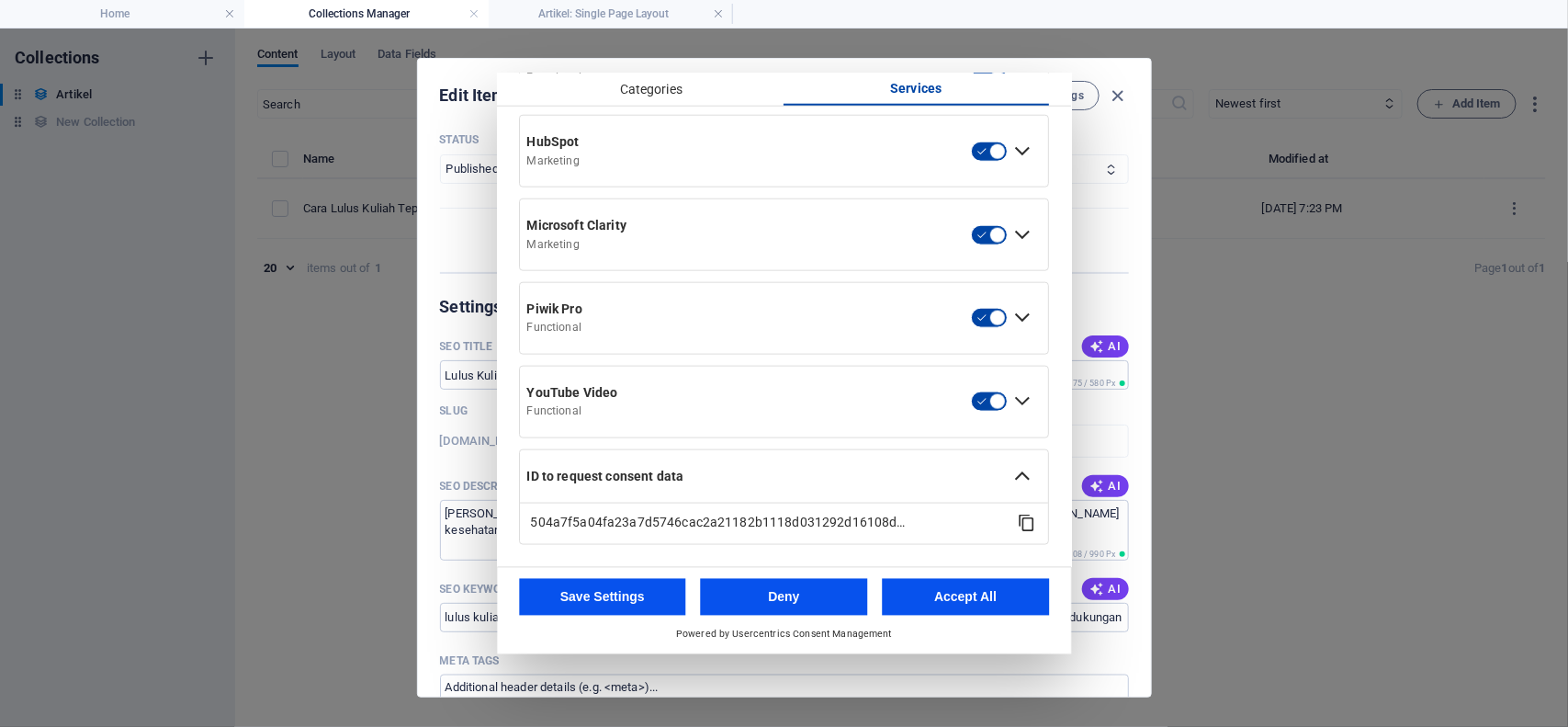 click on "504a7f5a04fa23a7d5746cac2a21182b1118d031292d16108d694fc8aaca556f" at bounding box center (720, 524) 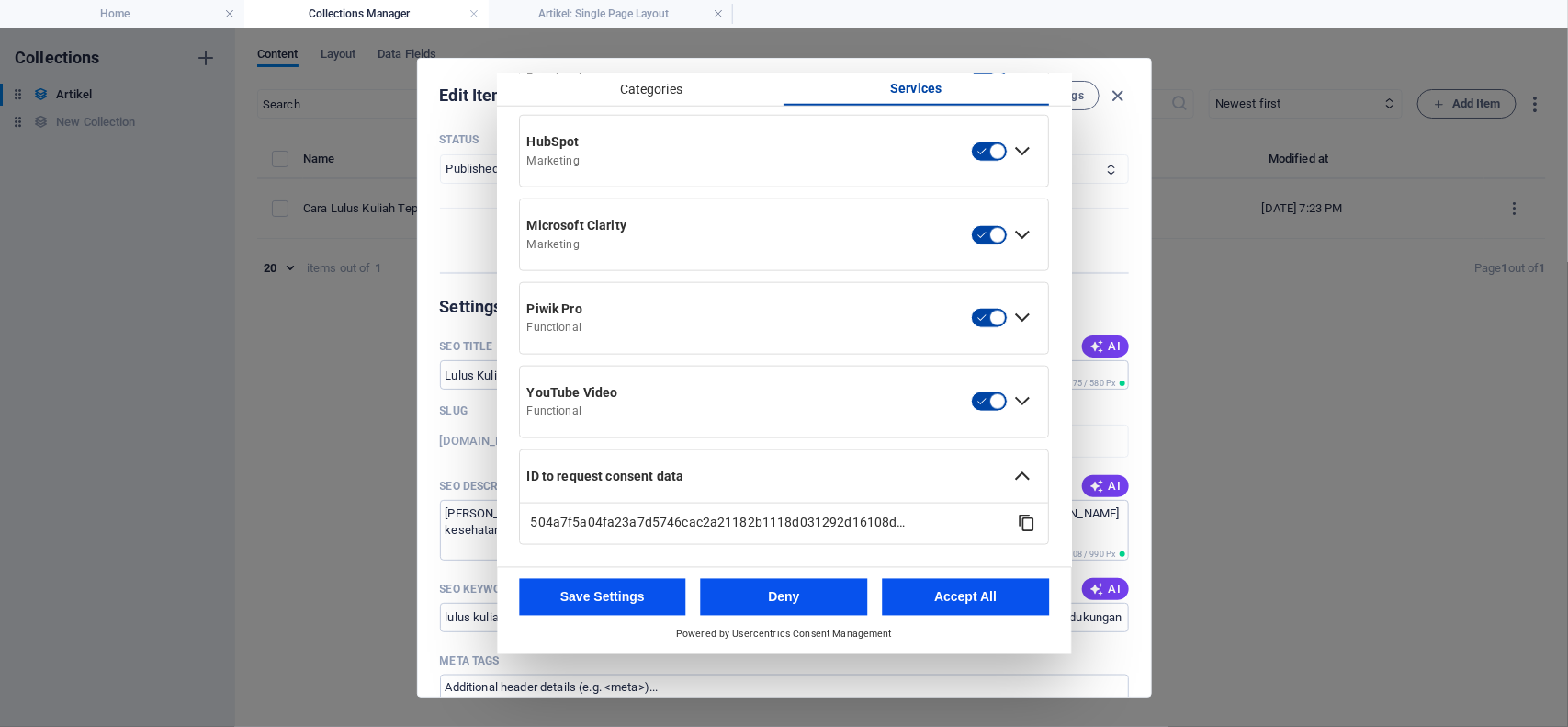 click on "504a7f5a04fa23a7d5746cac2a21182b1118d031292d16108d694fc8aaca556f" at bounding box center (720, 524) 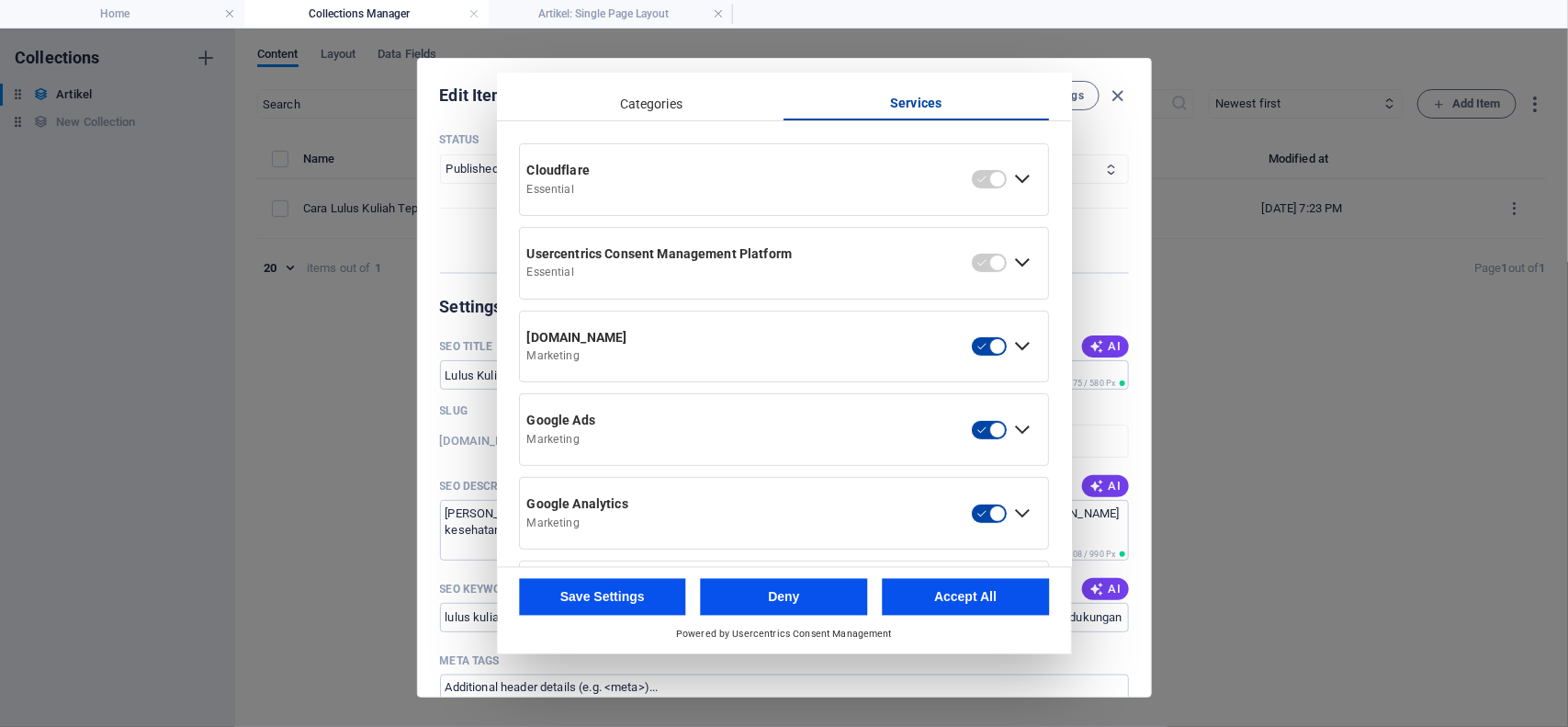 scroll, scrollTop: 0, scrollLeft: 0, axis: both 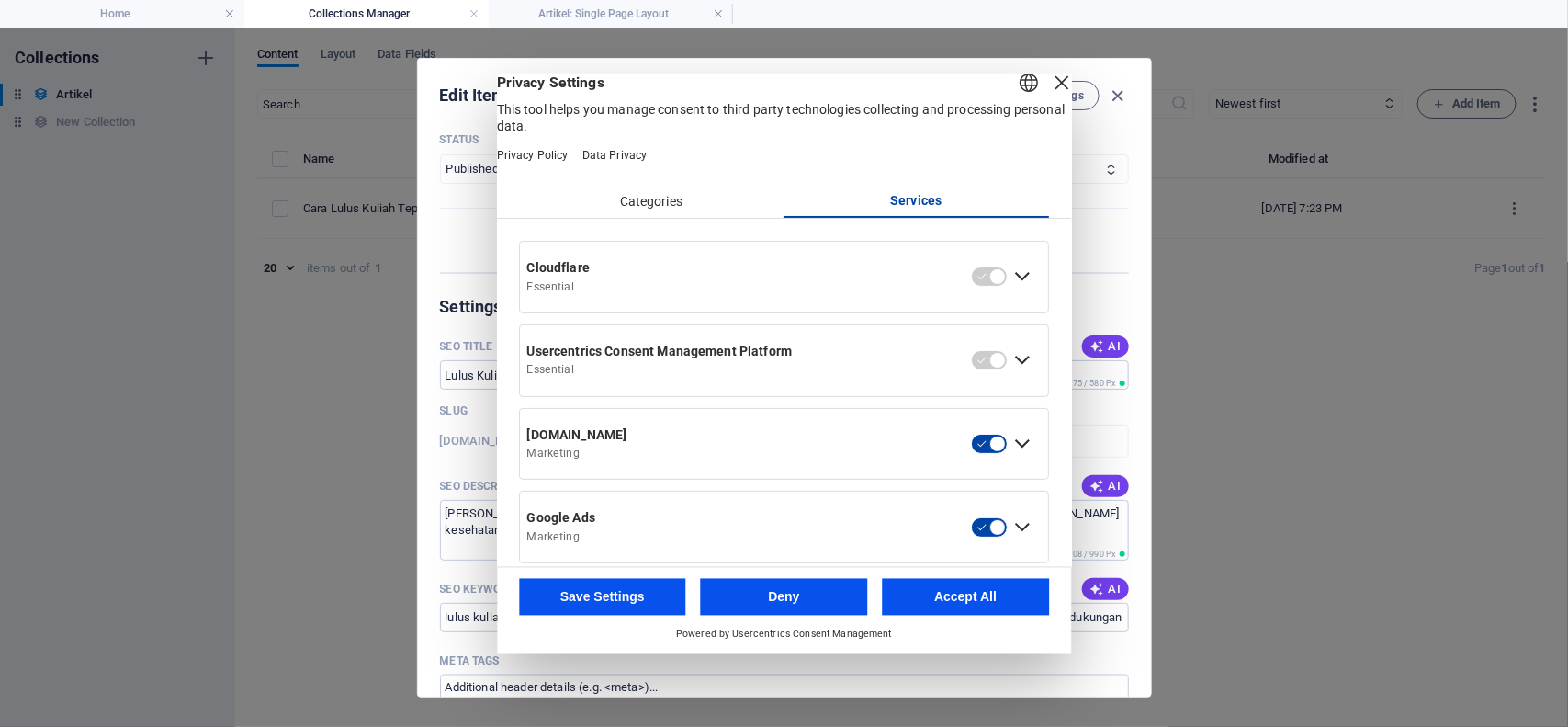 click on "Save Settings" at bounding box center [603, 597] 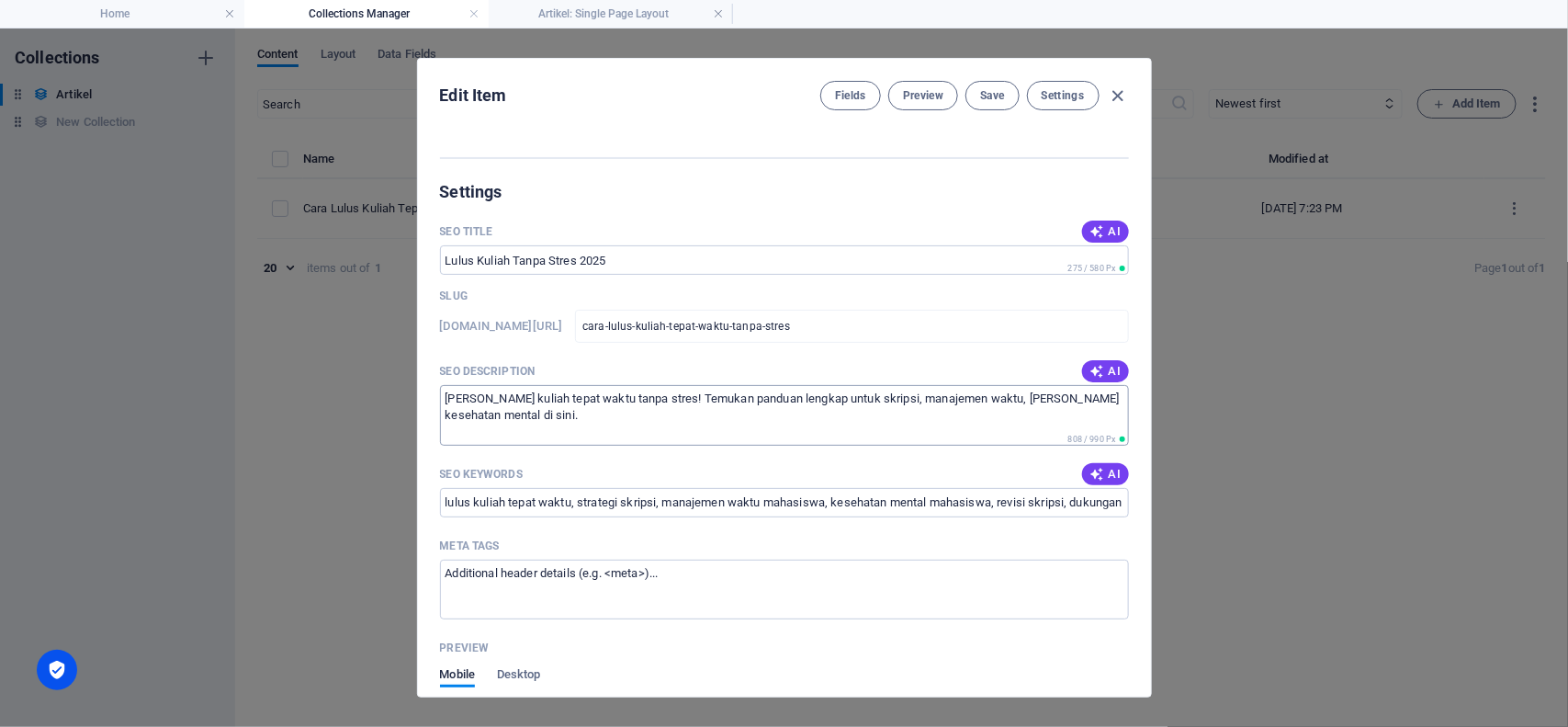 scroll, scrollTop: 1380, scrollLeft: 0, axis: vertical 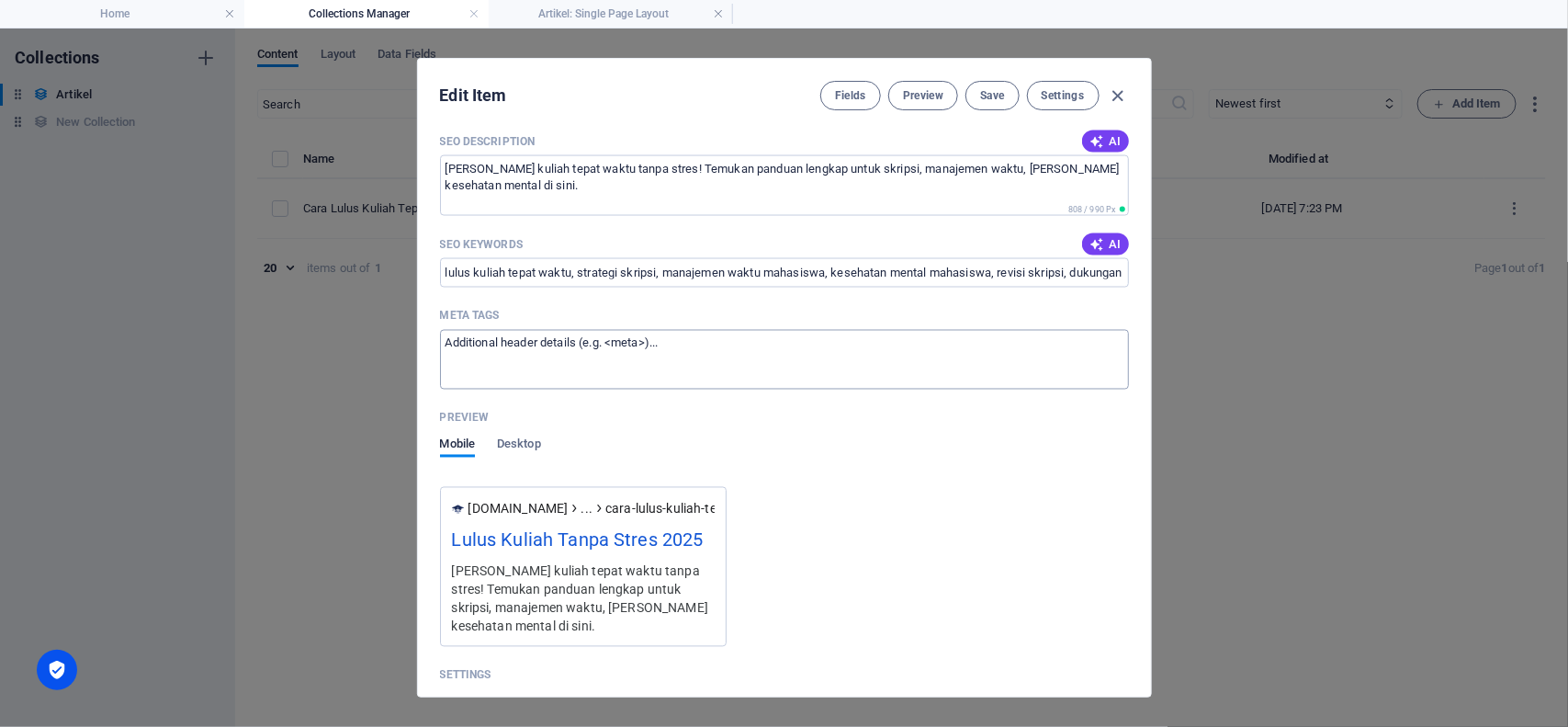 click on "Meta tags ​" at bounding box center [784, 359] 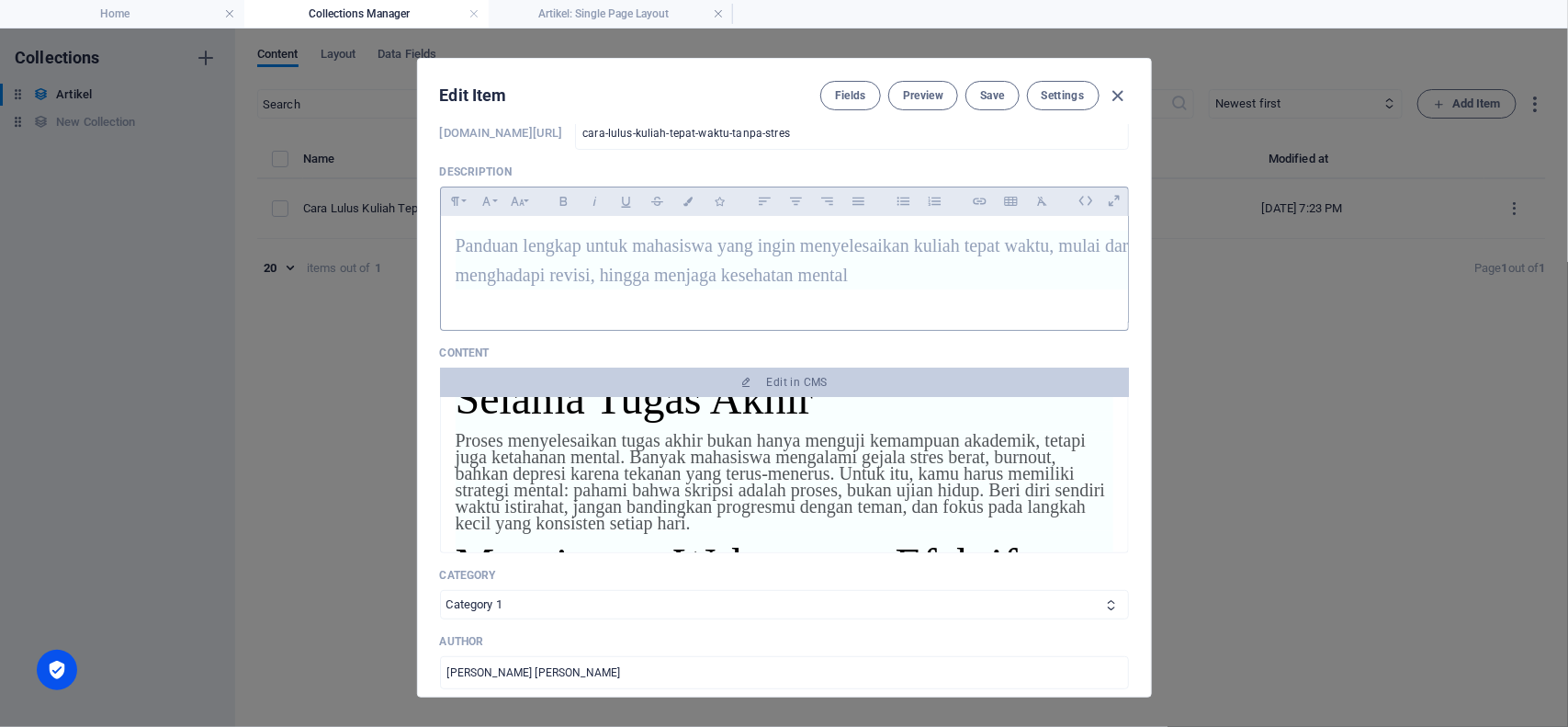 scroll, scrollTop: 0, scrollLeft: 0, axis: both 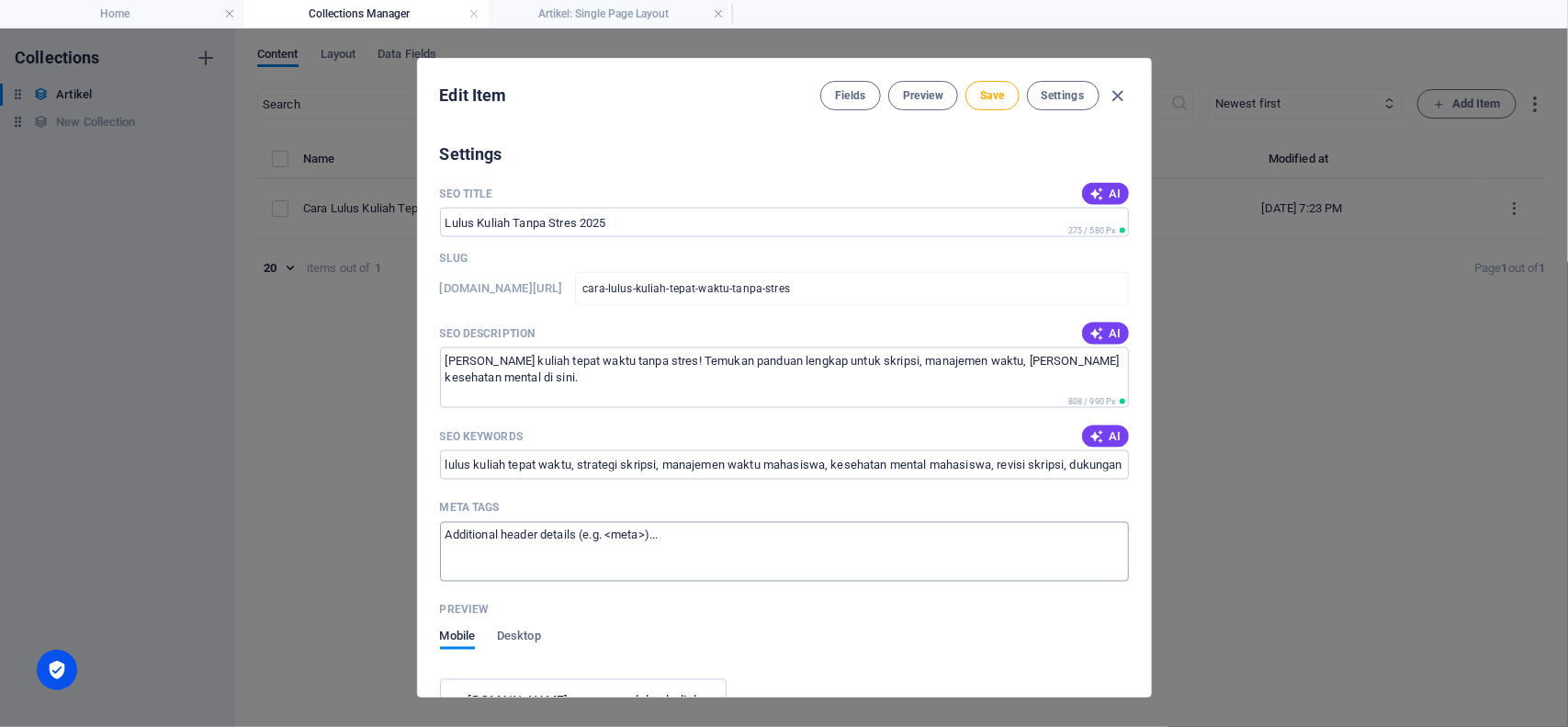 click on "Meta tags ​" at bounding box center [784, 551] 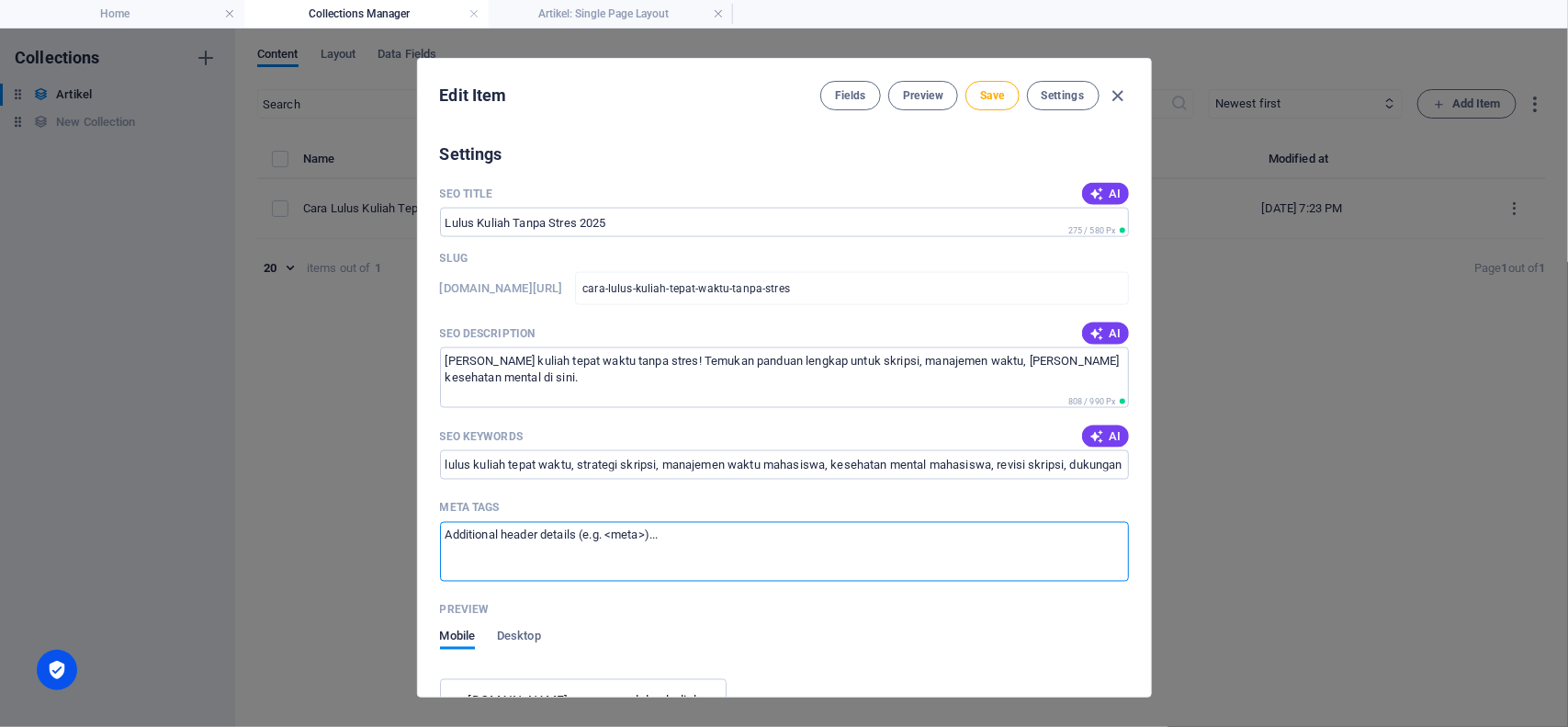 paste on "<meta name="robots" content="index, follow">
<meta name="author" content="Admin Lala">
<meta name="viewport" content="width=device-width, initial-scale=1.0">
<meta name="theme-color" content="#0f172a">" 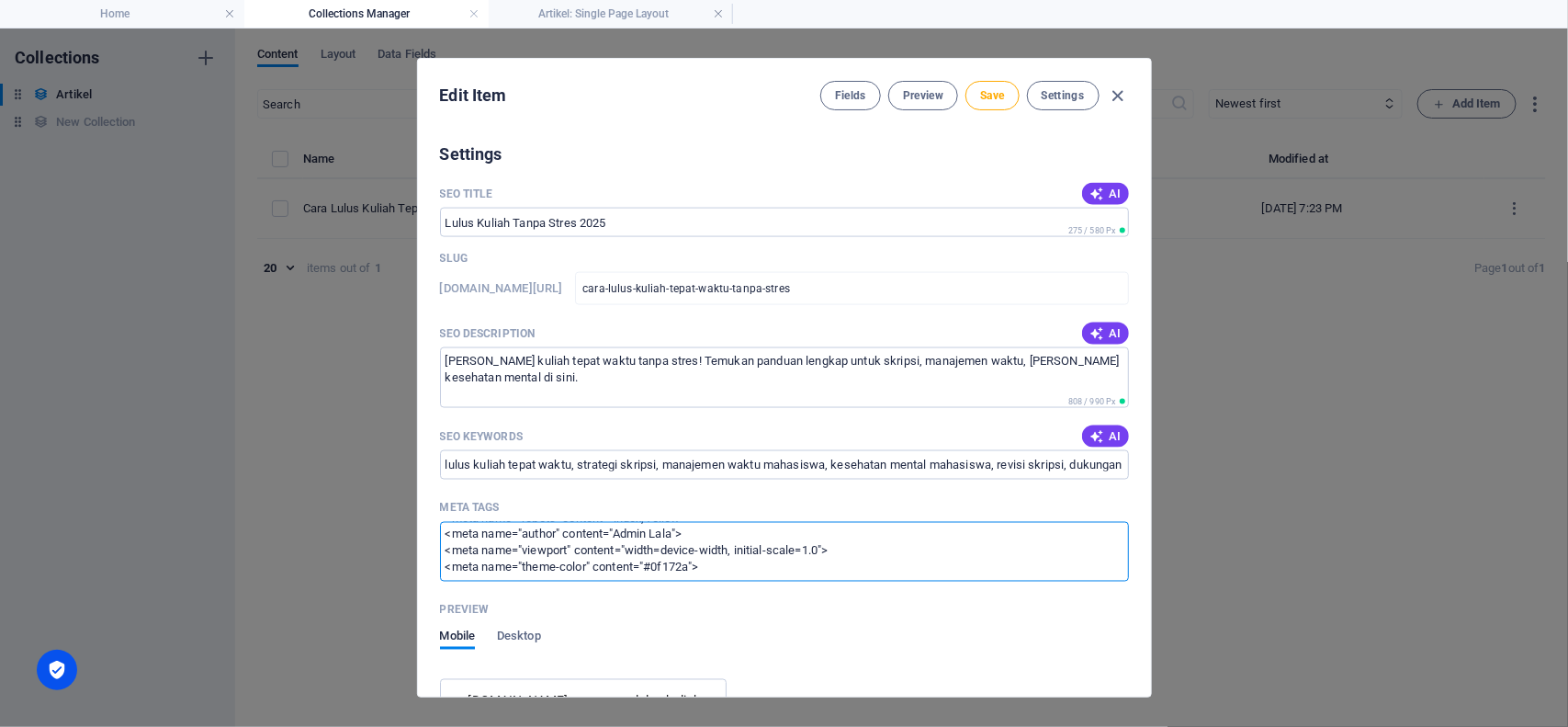 scroll, scrollTop: 42, scrollLeft: 0, axis: vertical 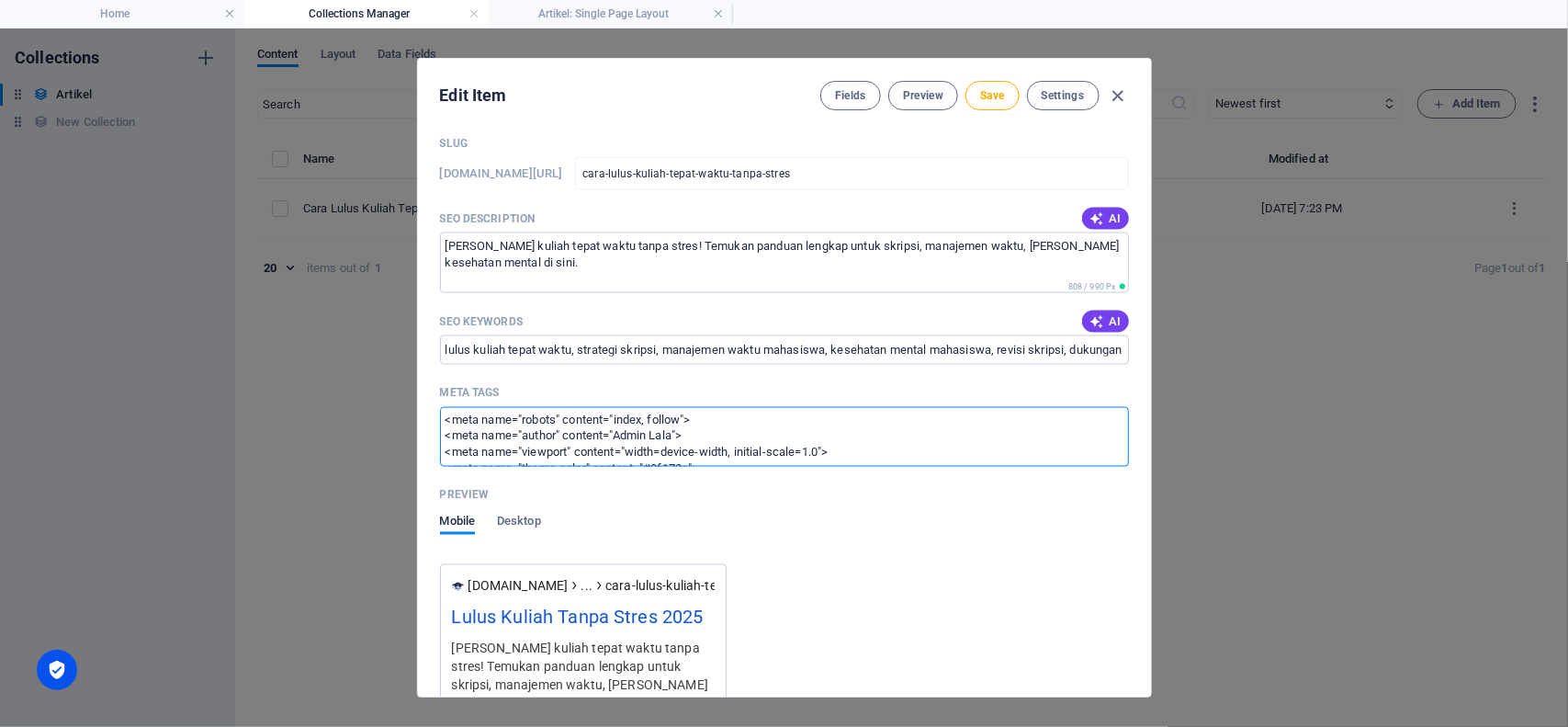click on "<meta name="robots" content="index, follow">
<meta name="author" content="Admin Lala">
<meta name="viewport" content="width=device-width, initial-scale=1.0">
<meta name="theme-color" content="#0f172a">
<meta name="twitter:card" content="summary_large_image">
<meta name="twitter:title" content="Lulus Kuliah Tanpa Stres 2025">
<meta name="twitter:description" content="Tips lulus kuliah tepat waktu tanpa stres. Baca panduan lengkapnya di Bilik Joki.">
<meta name="twitter:image" content="https://bilikjoki.web.id/images/180/17537350/ezgif-3988dedc8b85c3-93vuWdJT8l-Ah9dps2pqAQ.png">" at bounding box center (784, 437) 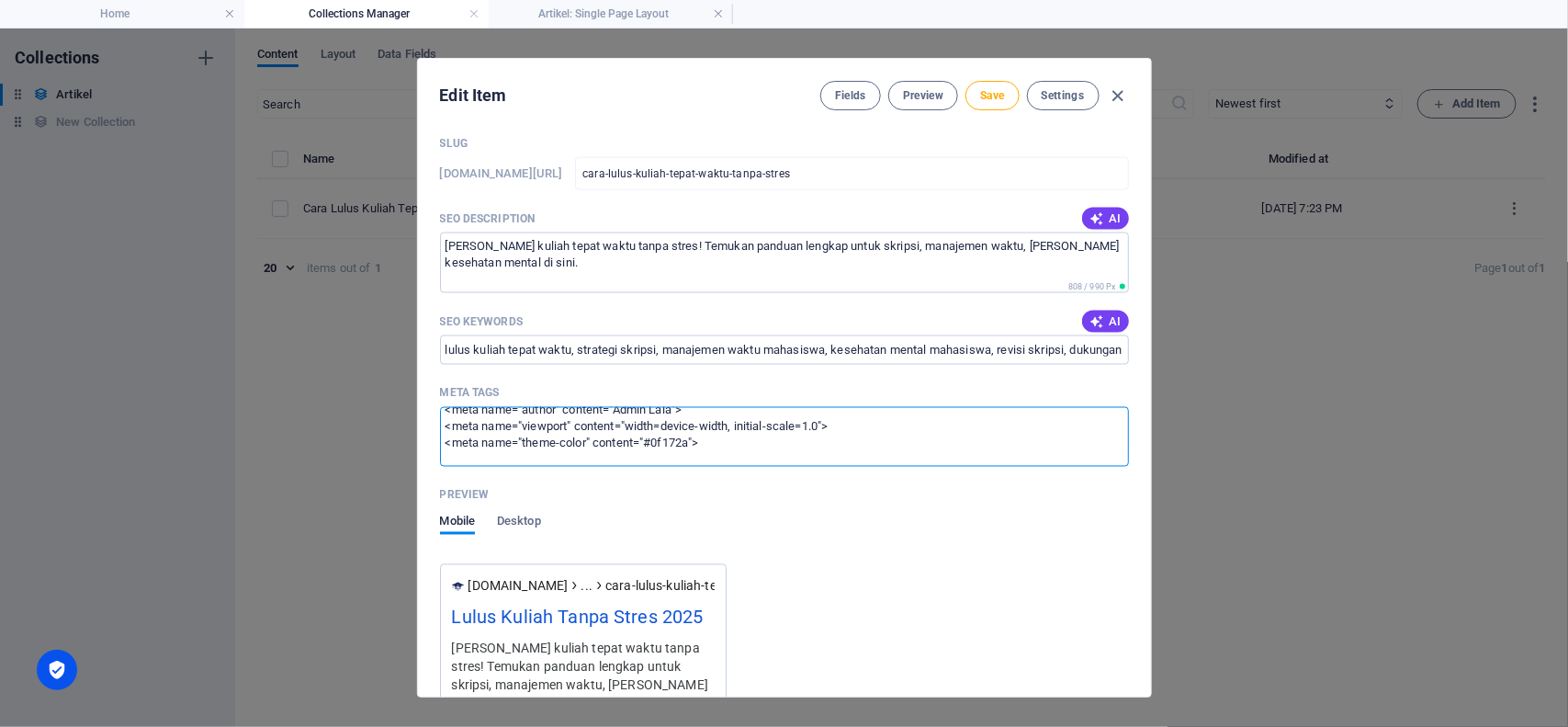scroll, scrollTop: 58, scrollLeft: 0, axis: vertical 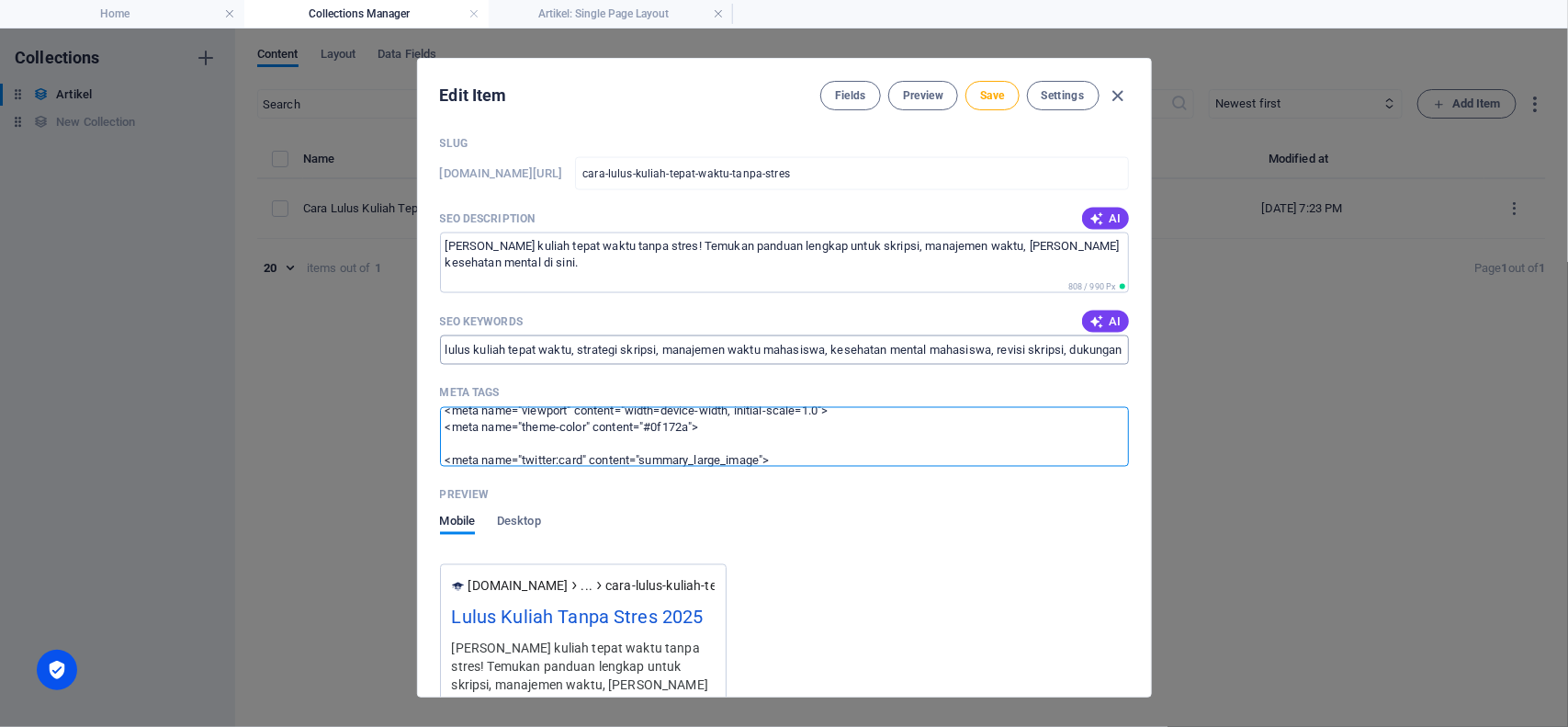 paste on "<!-- Twitter Card -->" 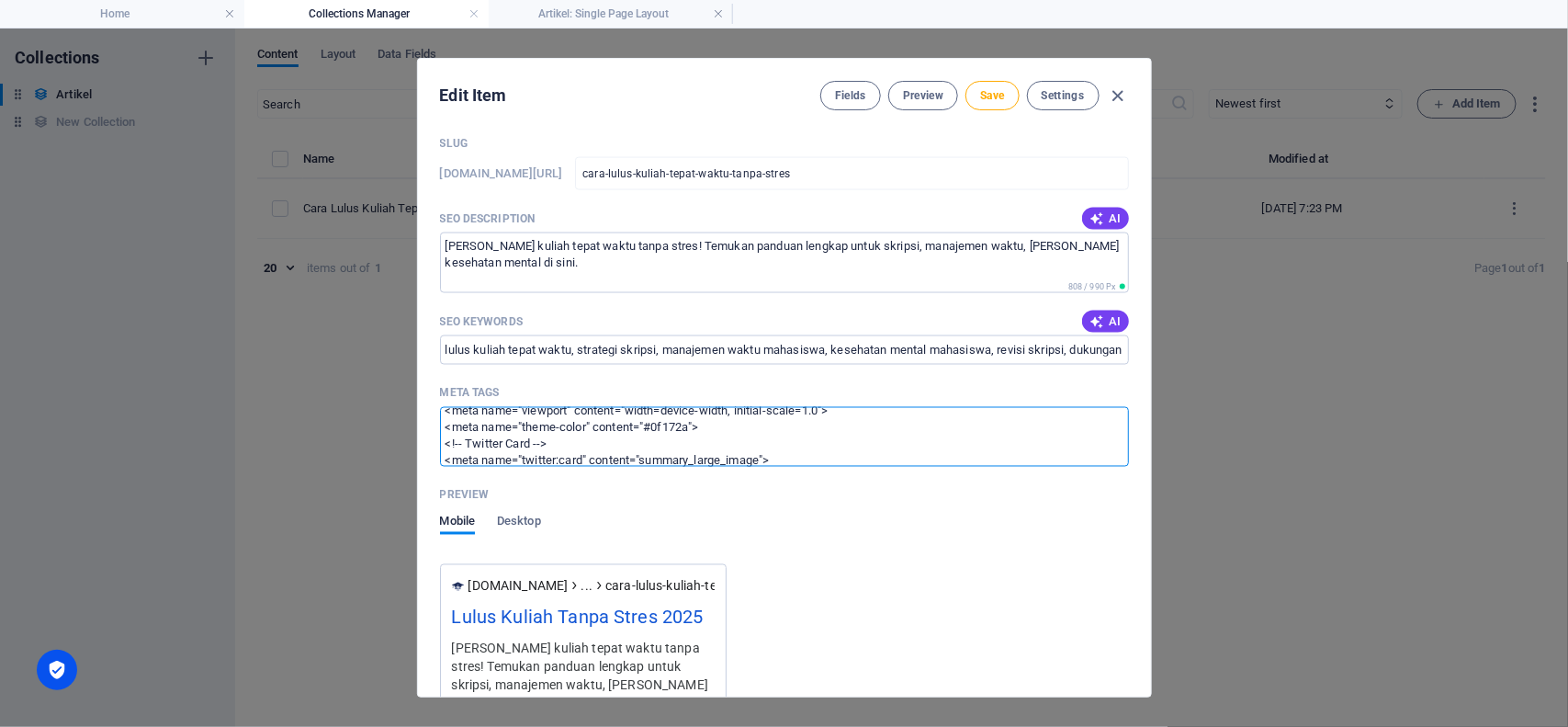 scroll, scrollTop: 163, scrollLeft: 0, axis: vertical 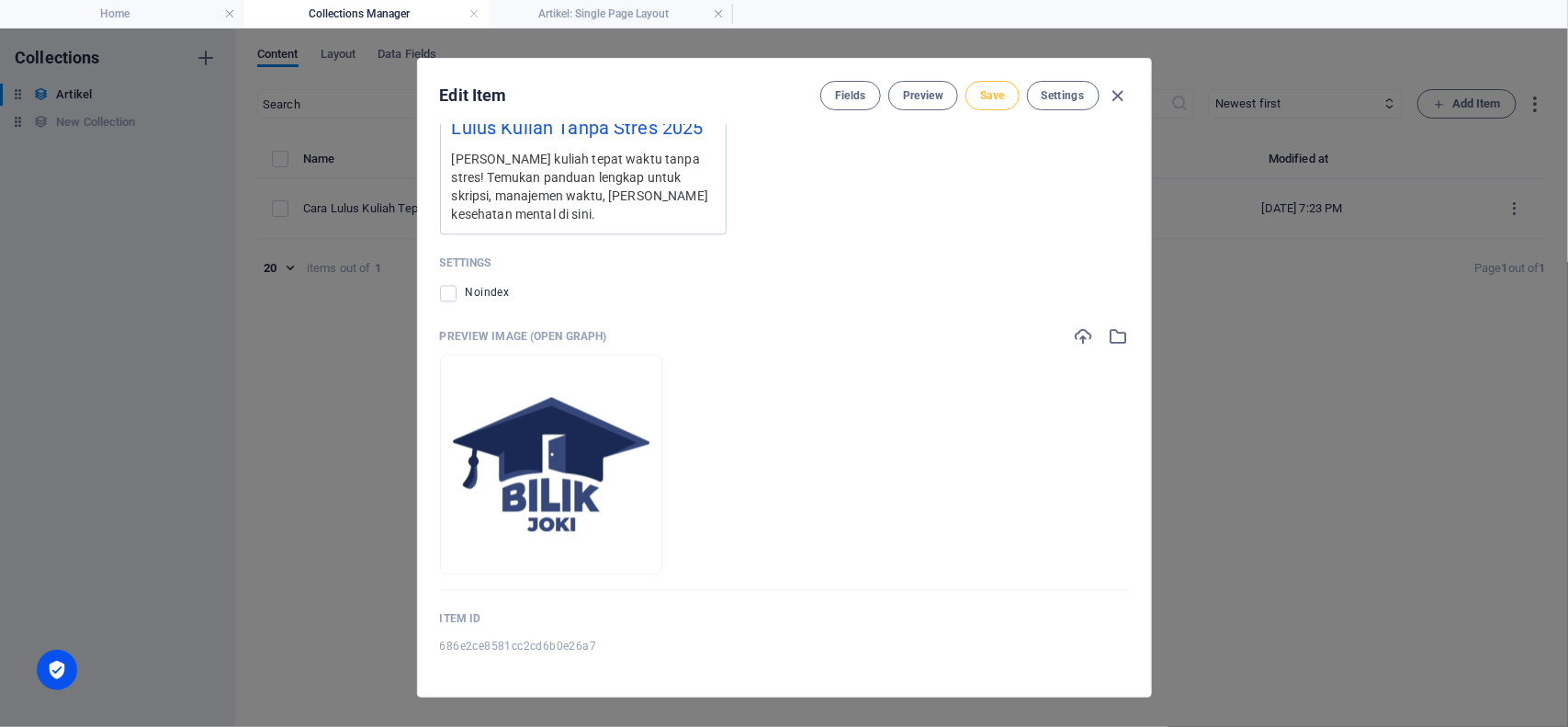 type on "<!-- Meta & Social Preview -->
<meta name="robots" content="index, follow">
<meta name="author" content="Admin Lala">
<meta name="viewport" content="width=device-width, initial-scale=1.0">
<meta name="theme-color" content="#0f172a">
<!-- Twitter Card -->
<meta name="twitter:card" content="summary_large_image">
<meta name="twitter:title" content="Lulus Kuliah Tanpa Stres 2025">
<meta name="twitter:description" content="Tips lulus kuliah tepat waktu tanpa stres. Baca panduan lengkapnya di Bilik Joki.">
<meta name="twitter:image" content="https://bilikjoki.web.id/images/180/17537350/ezgif-3988dedc8b85c3-93vuWdJT8l-Ah9dps2pqAQ.png">" 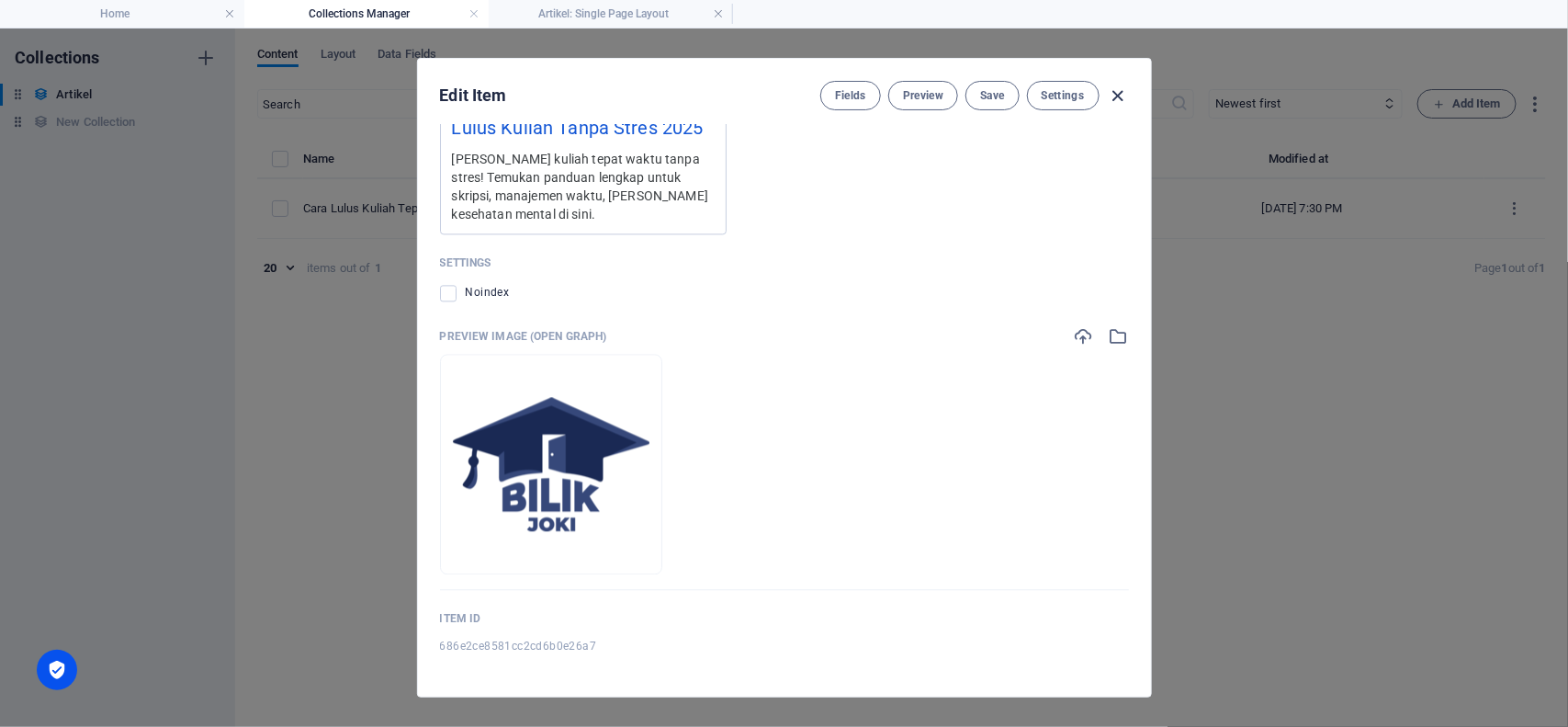 click at bounding box center (1117, 96) 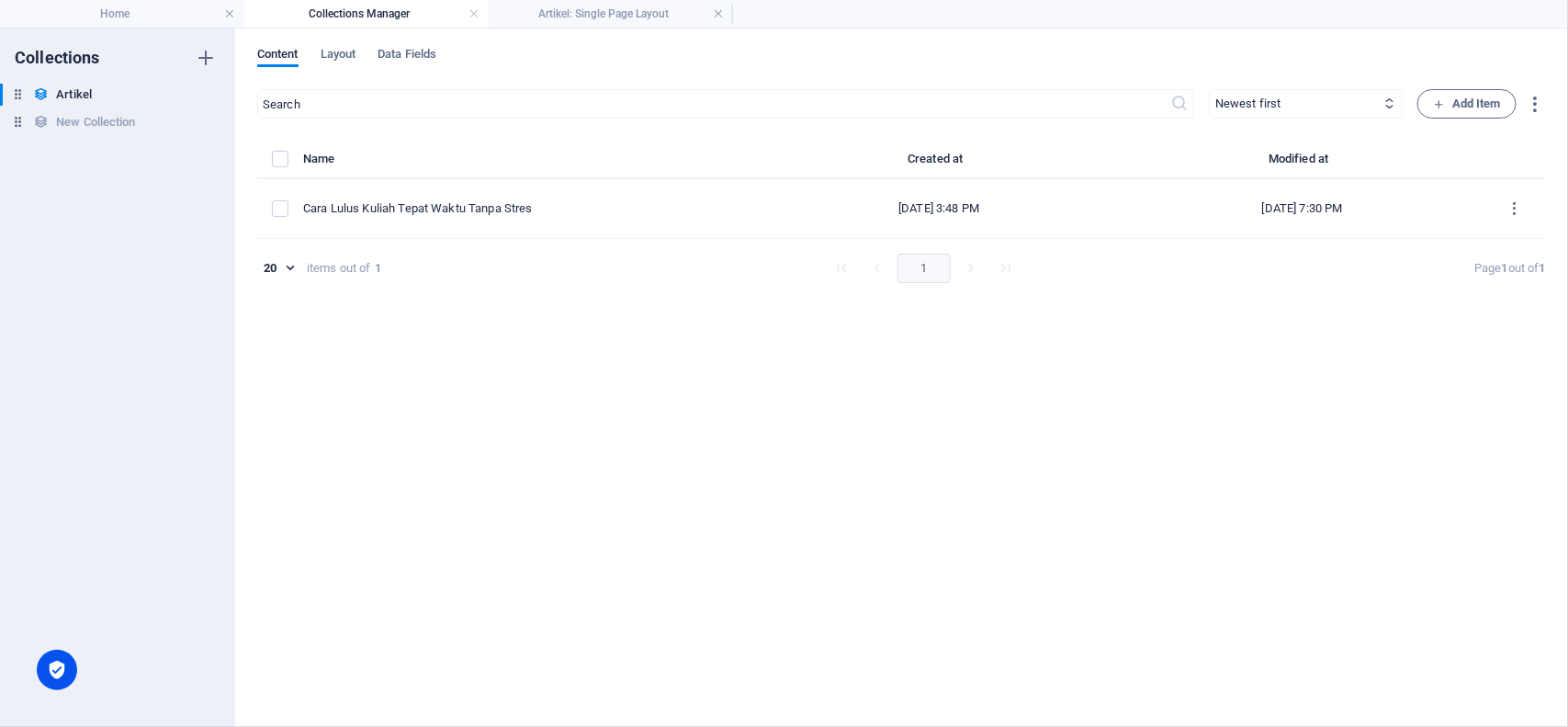 type on "[DATE]" 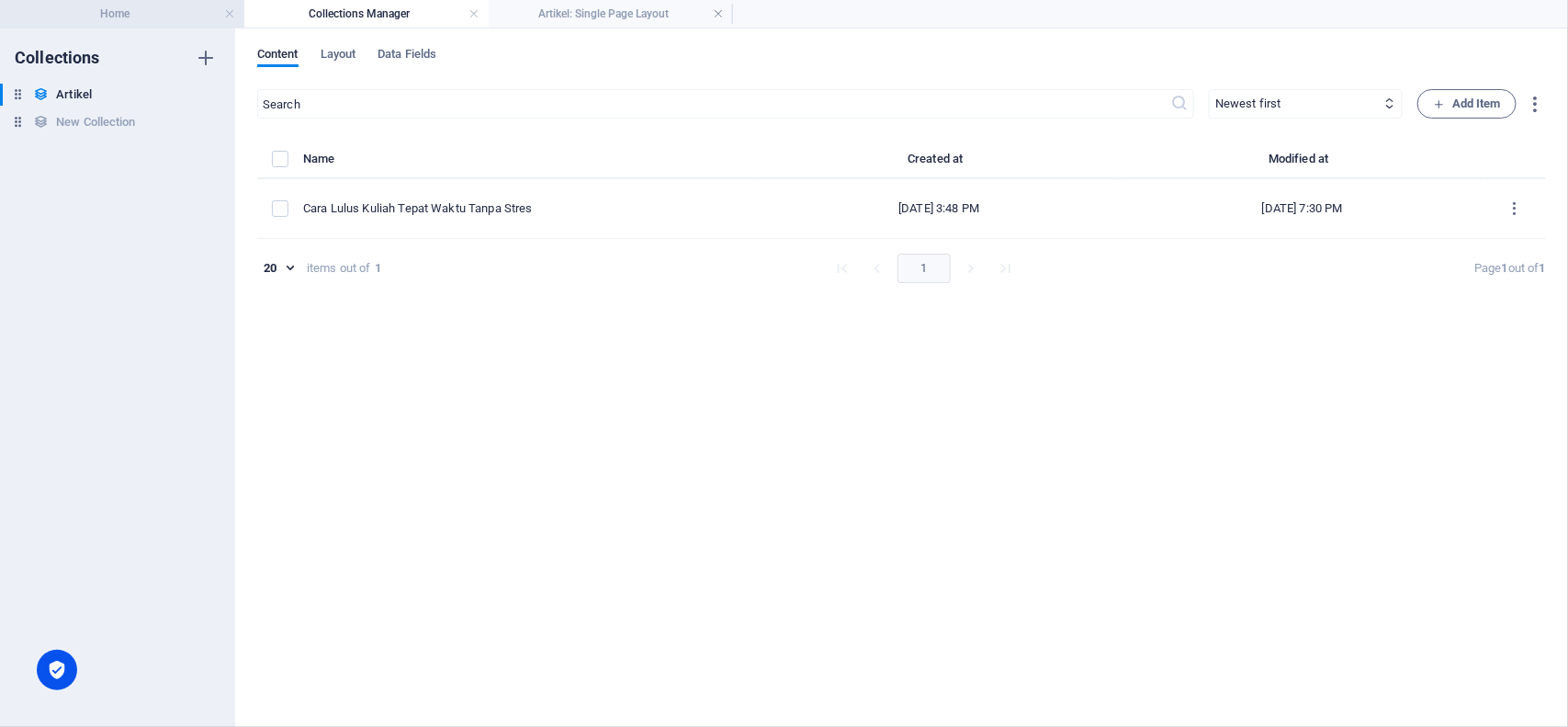click on "Home" at bounding box center [122, 14] 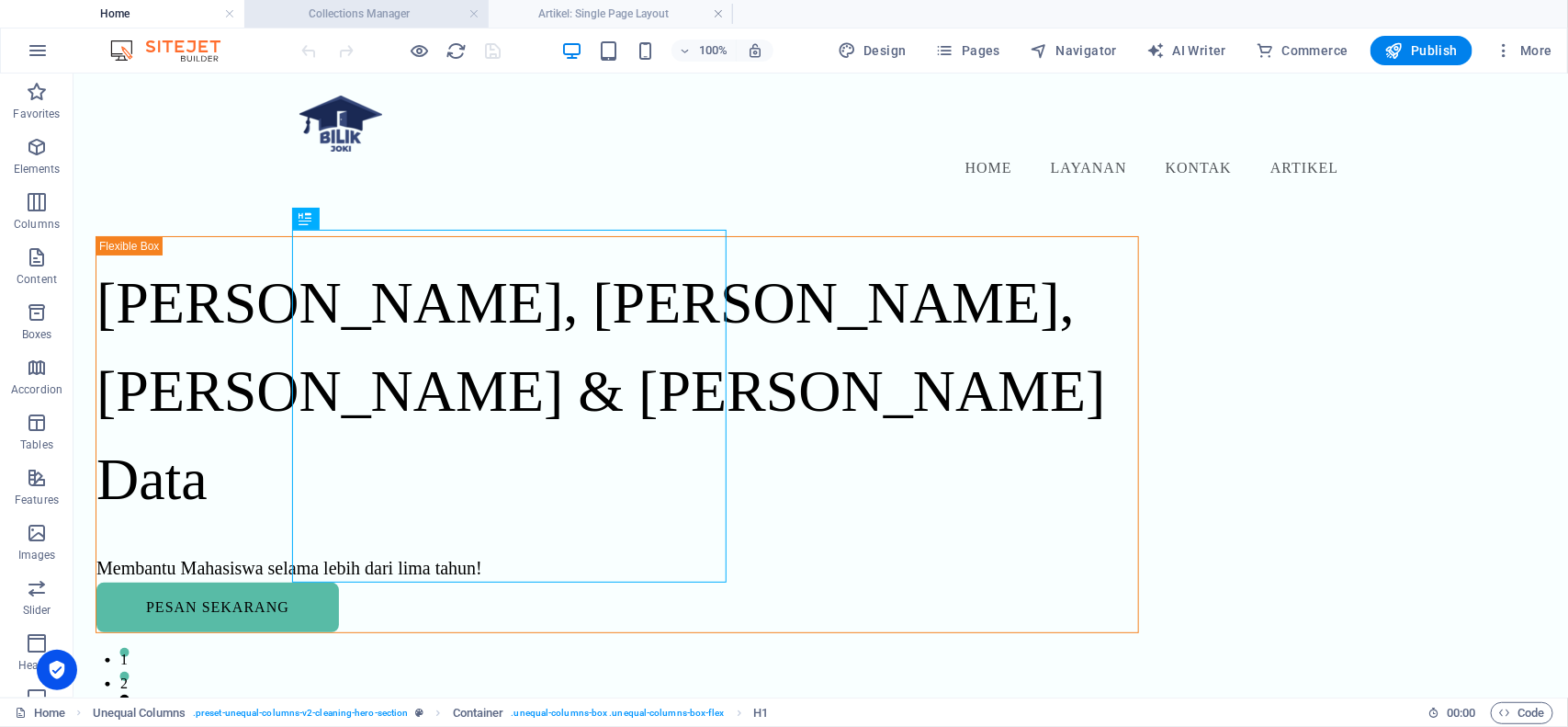 click on "Collections Manager" at bounding box center [367, 14] 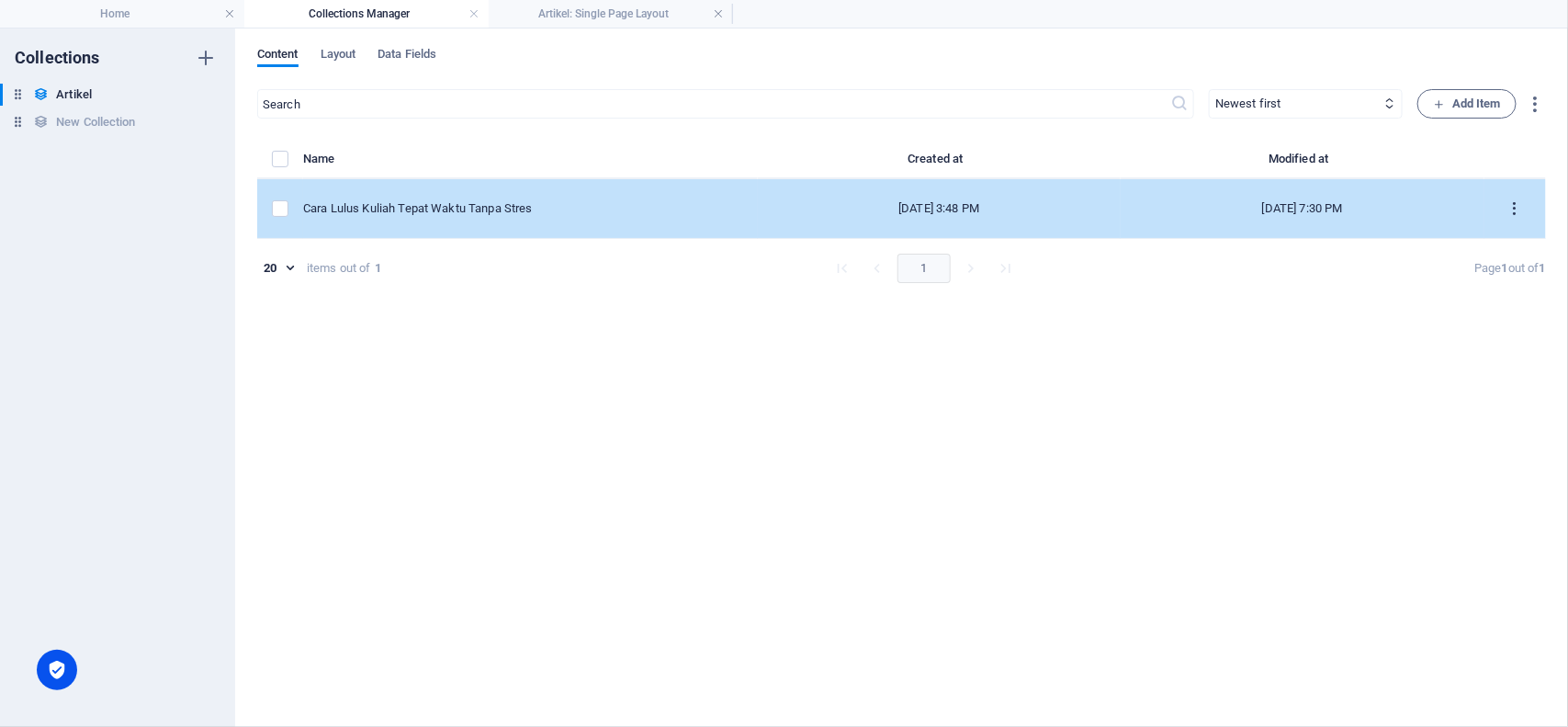 click at bounding box center (1515, 209) 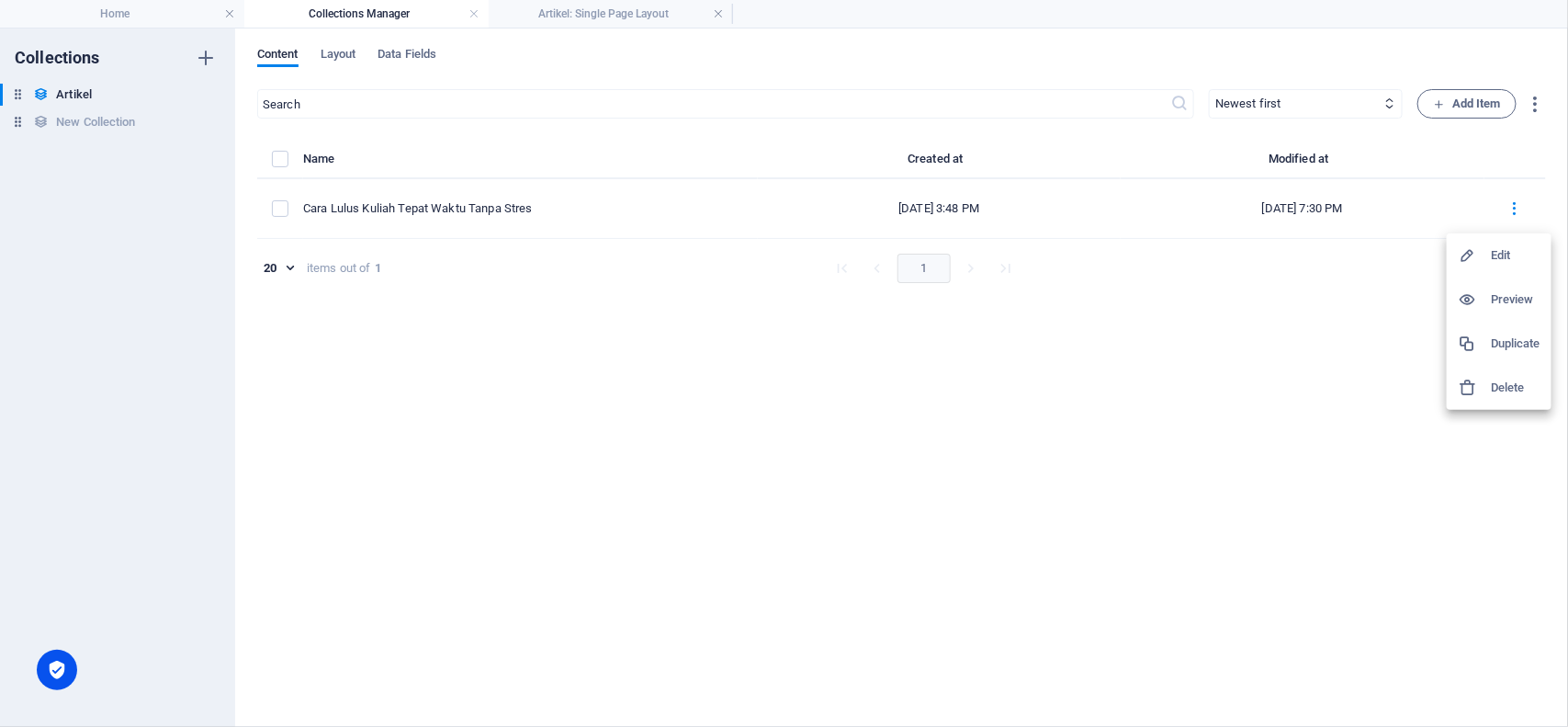 click at bounding box center [784, 363] 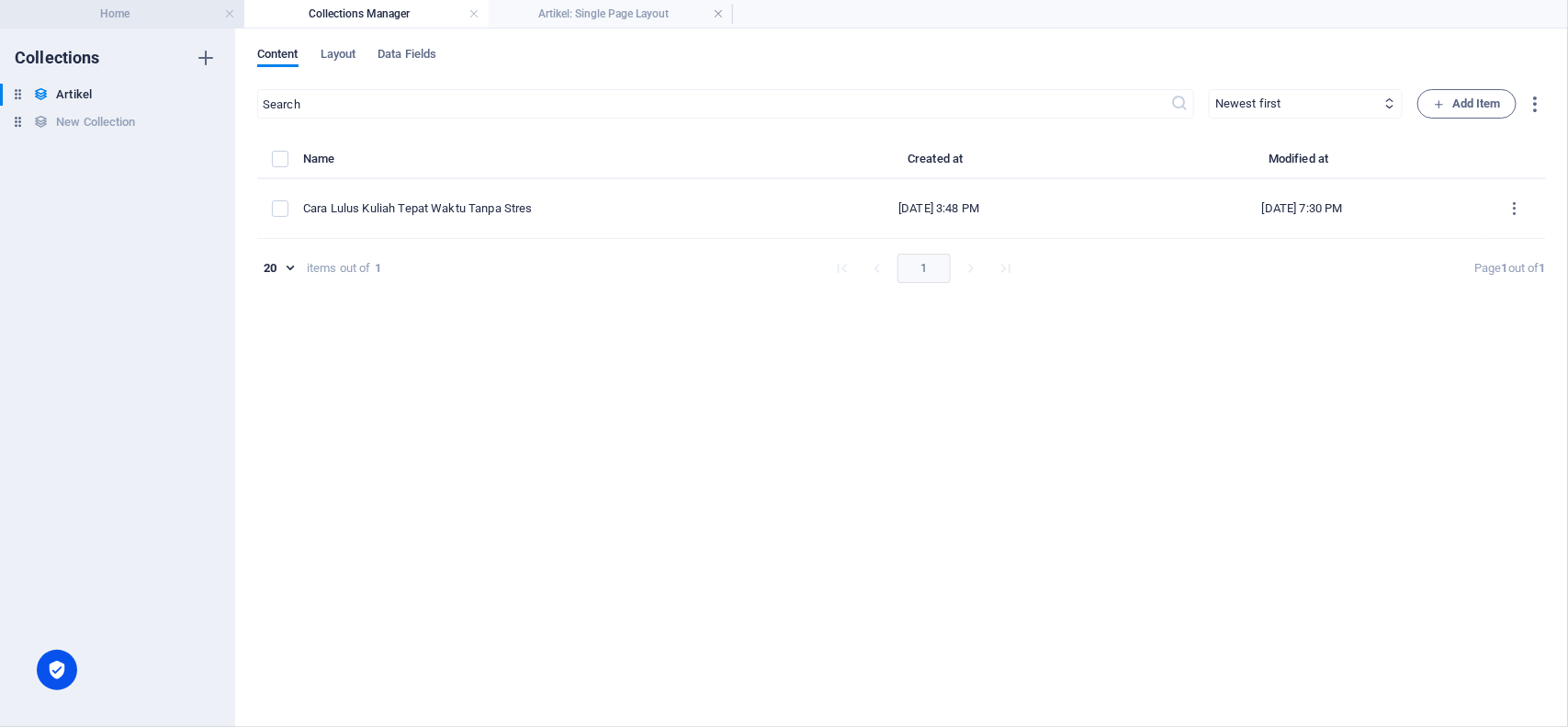 click on "Home" at bounding box center (122, 14) 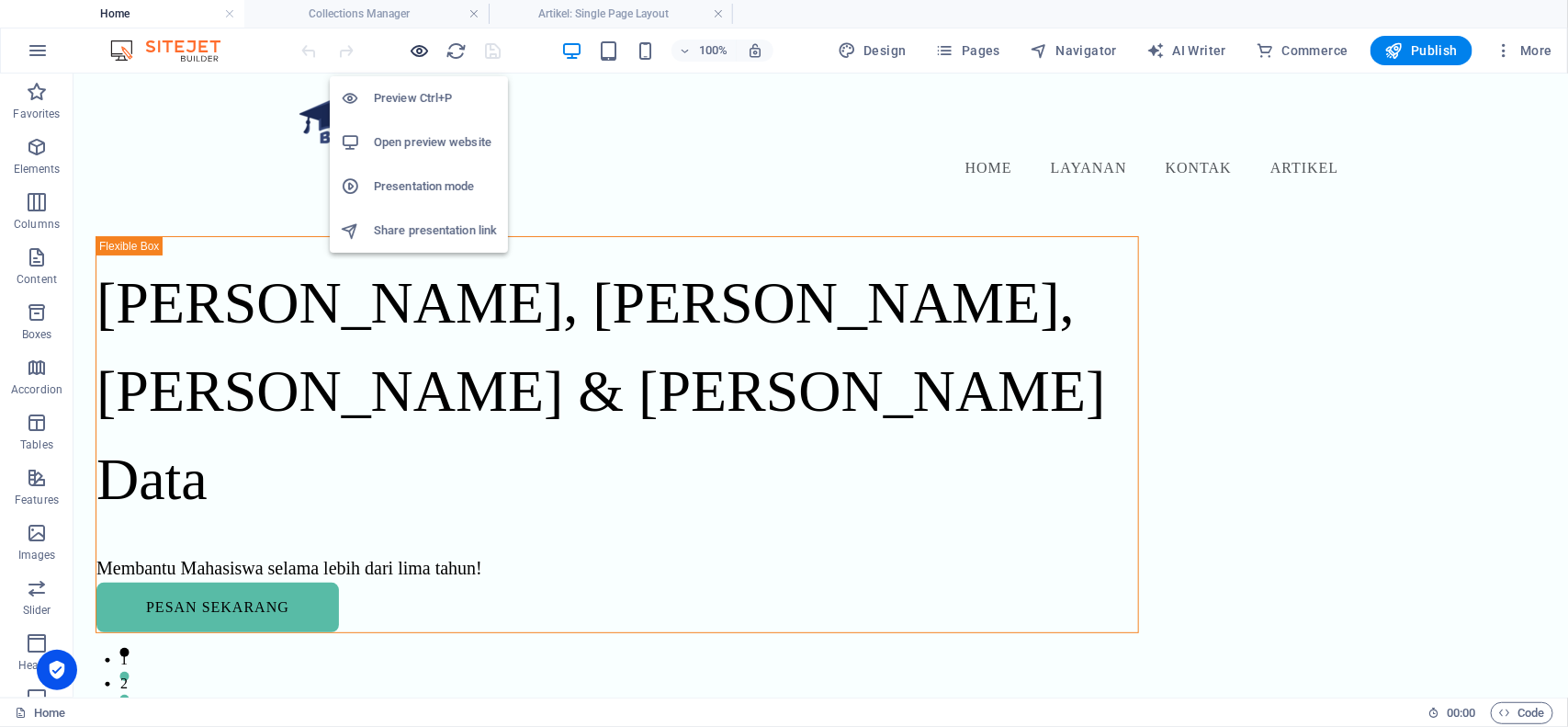 click at bounding box center [420, 51] 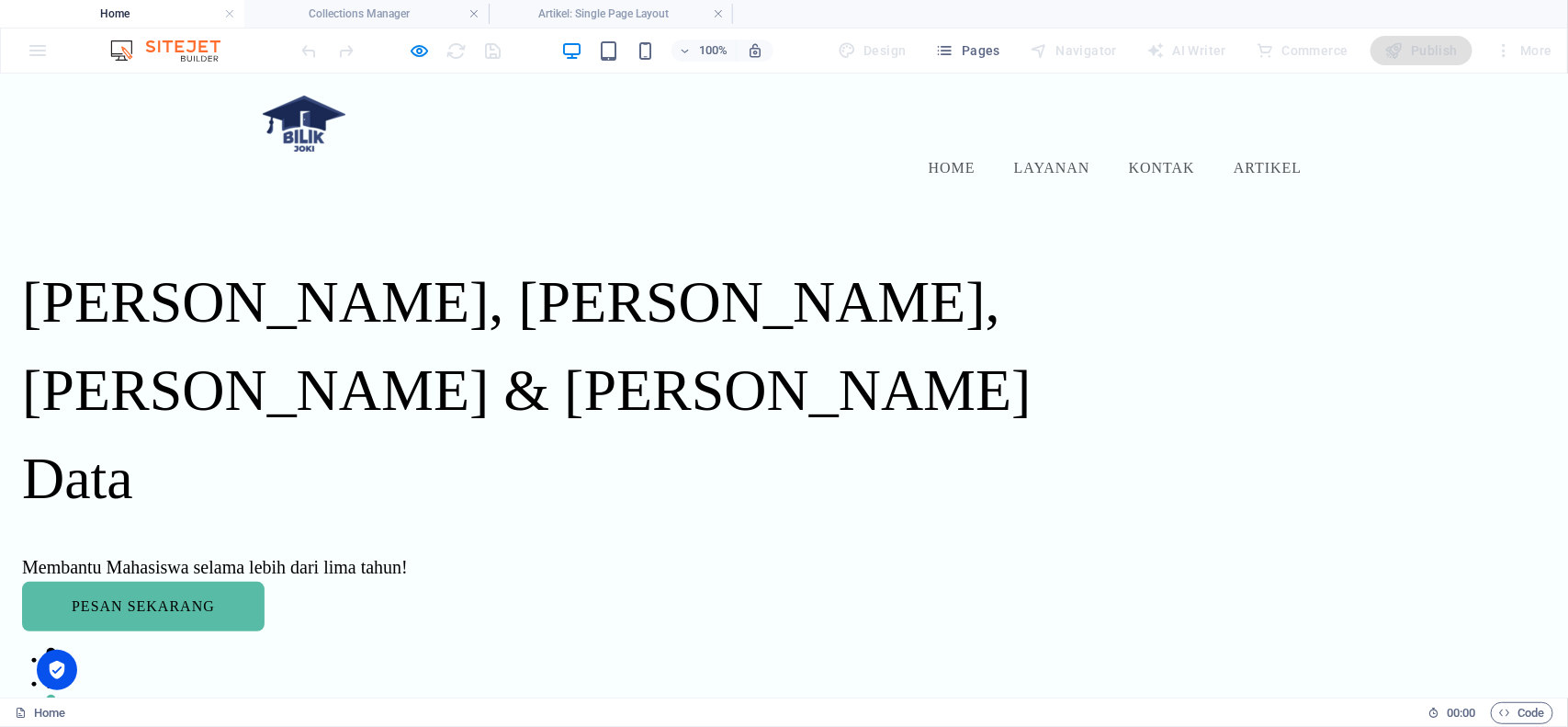 click on "Home Layanan Kontak Artikel" at bounding box center (784, 137) 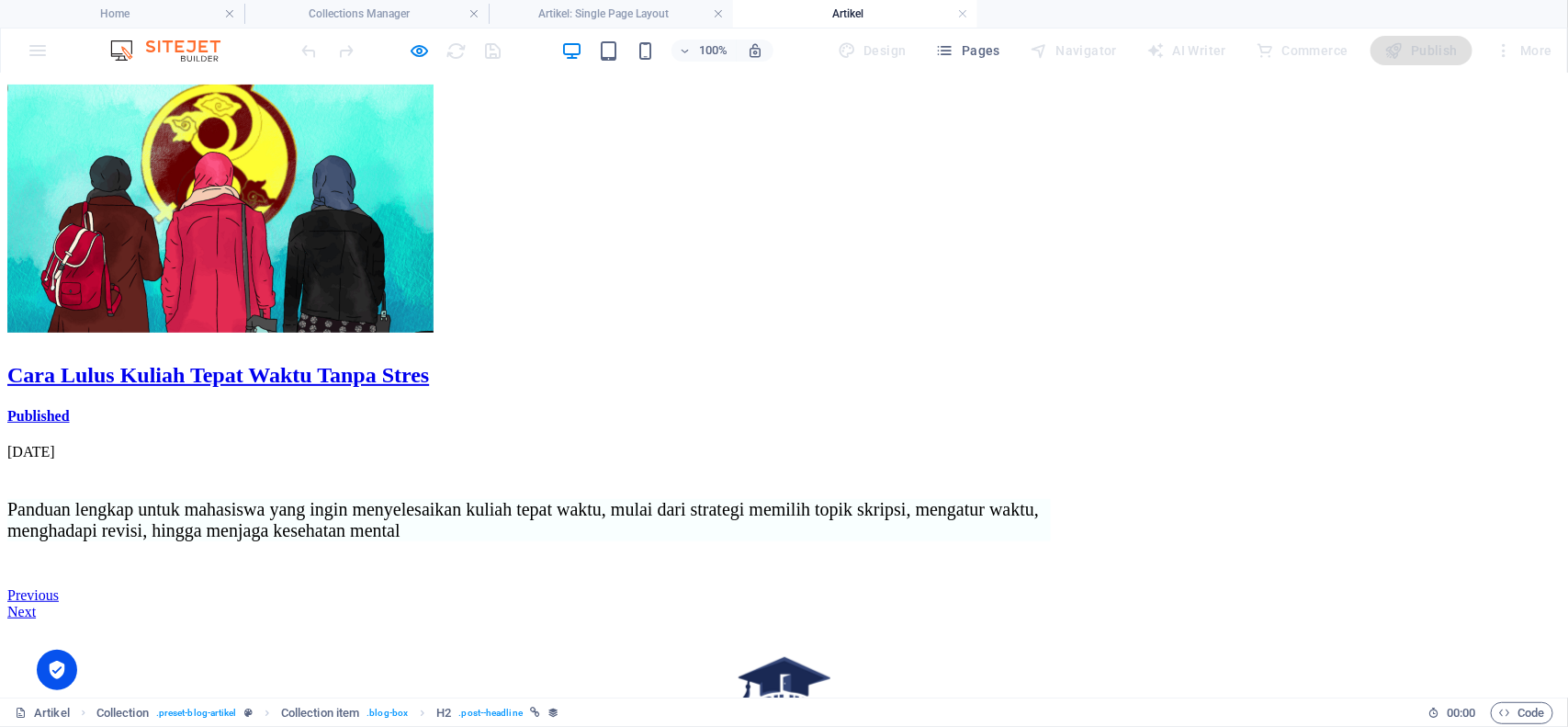 scroll, scrollTop: 0, scrollLeft: 0, axis: both 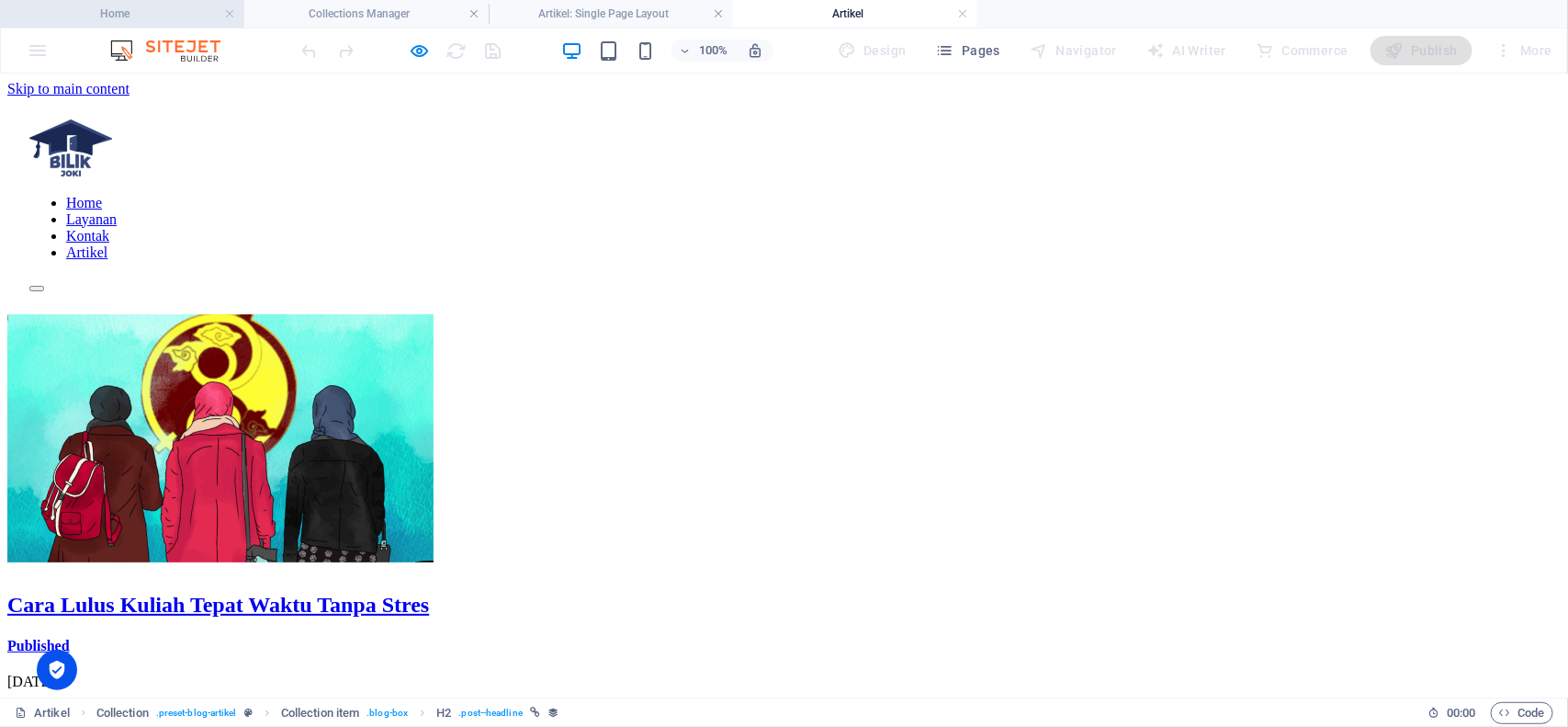 click on "Home" at bounding box center (122, 14) 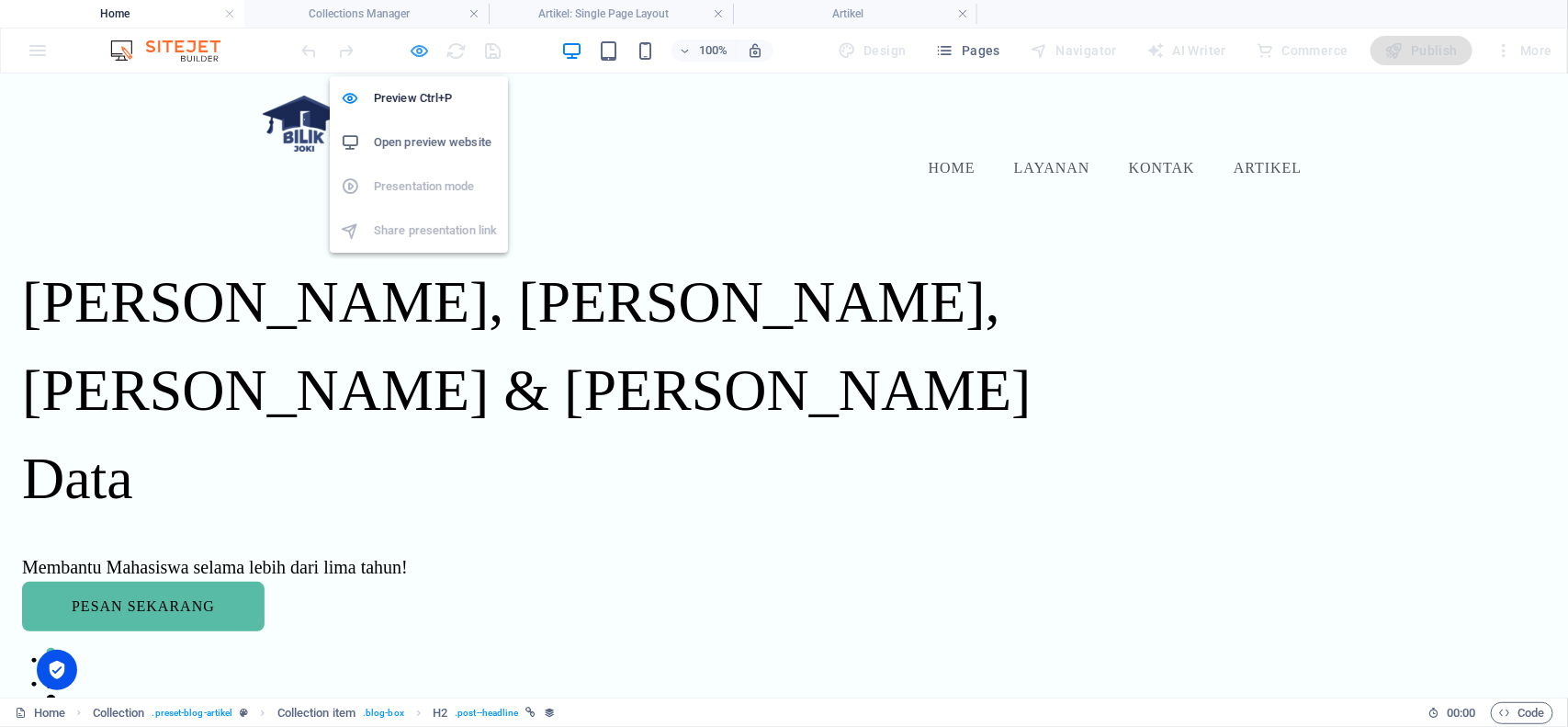 drag, startPoint x: 419, startPoint y: 58, endPoint x: 516, endPoint y: 3, distance: 111.50785 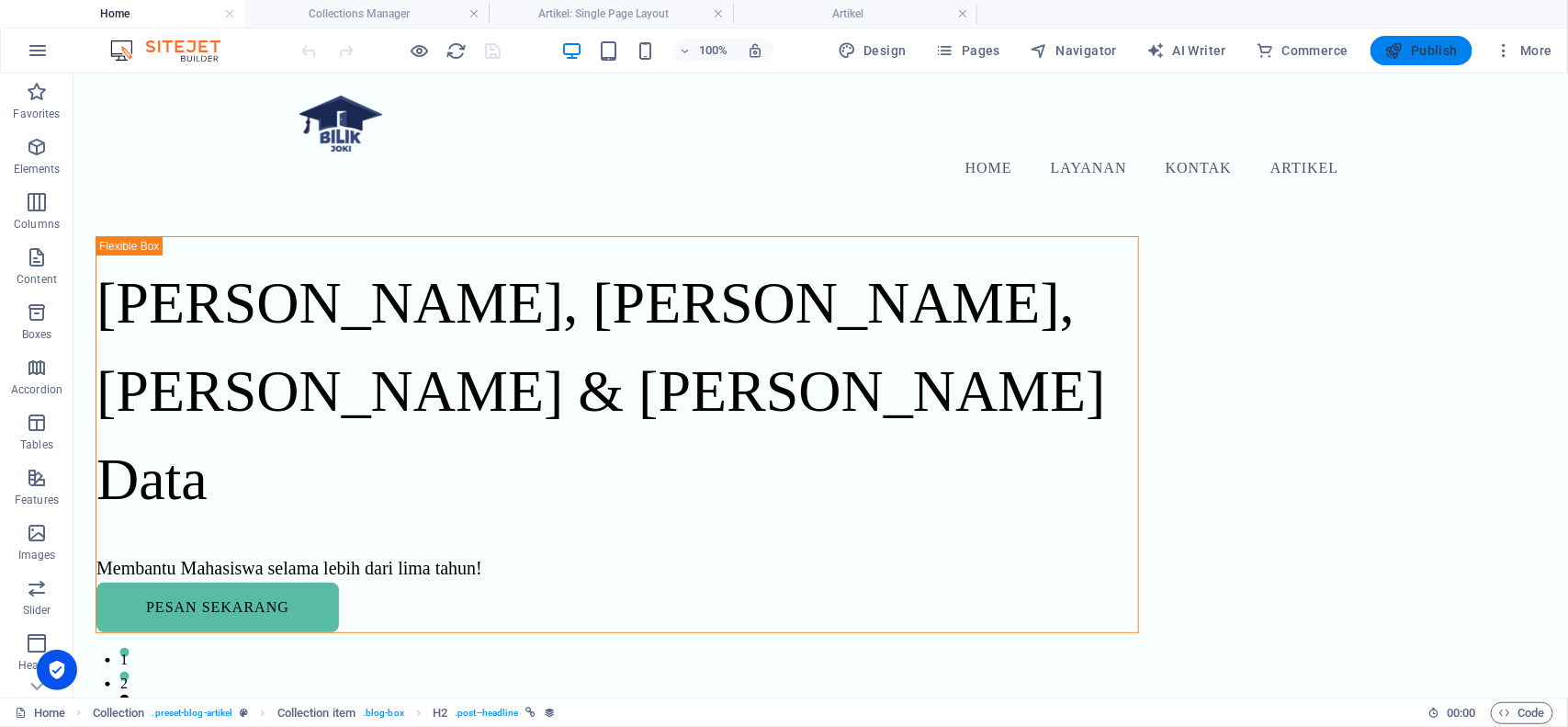 click on "Publish" at bounding box center (1421, 51) 